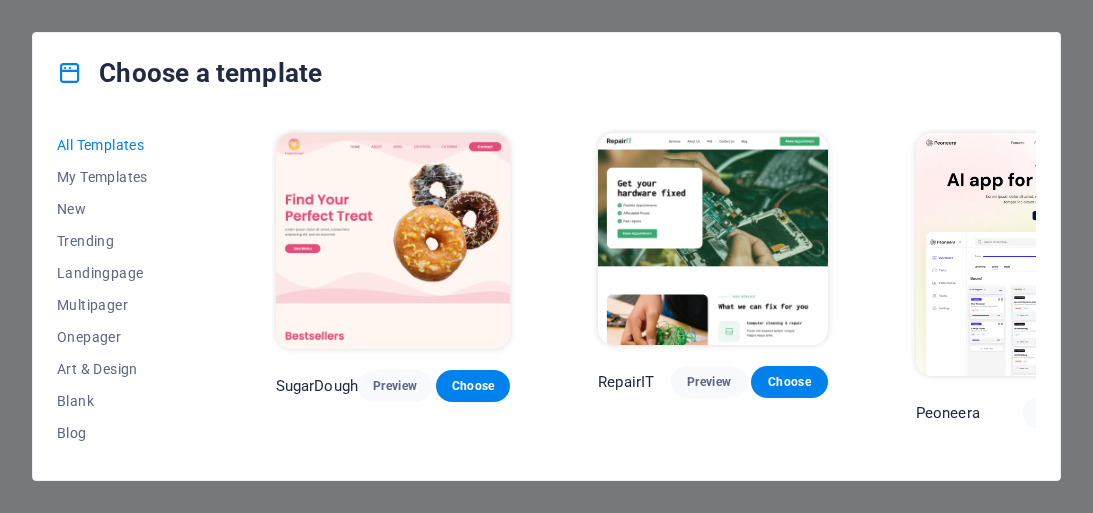 scroll, scrollTop: 0, scrollLeft: 0, axis: both 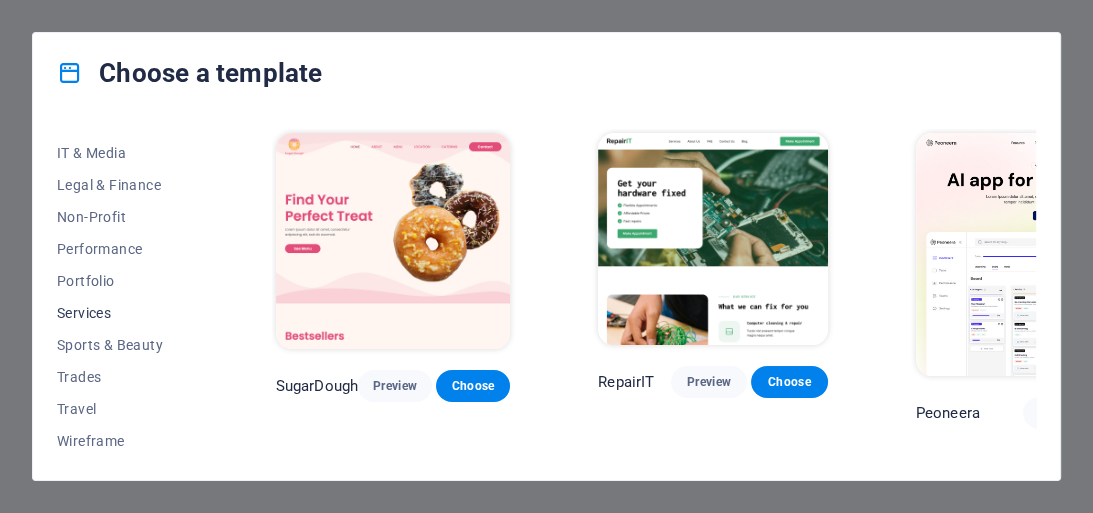click on "Services" at bounding box center [122, 313] 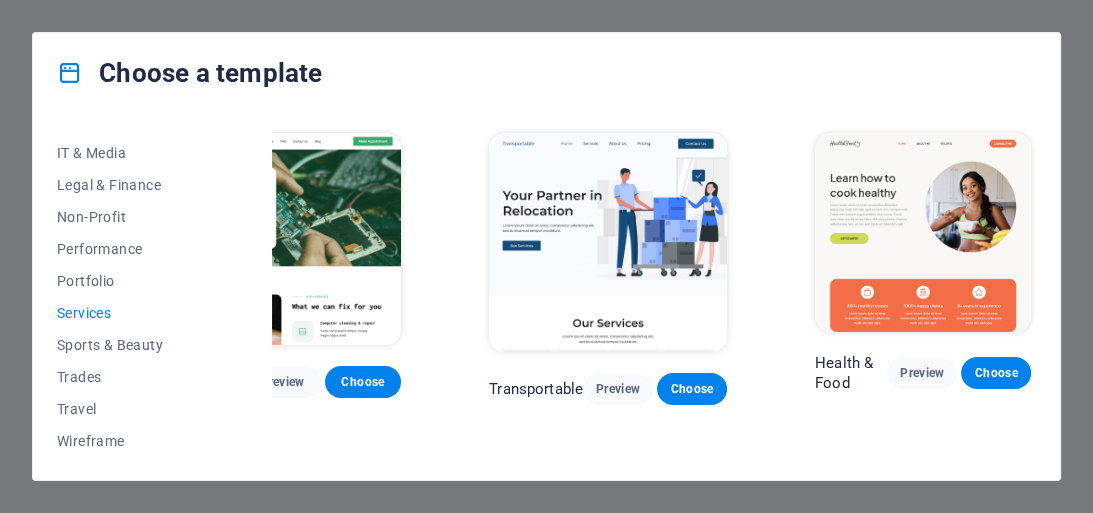 scroll, scrollTop: 0, scrollLeft: 0, axis: both 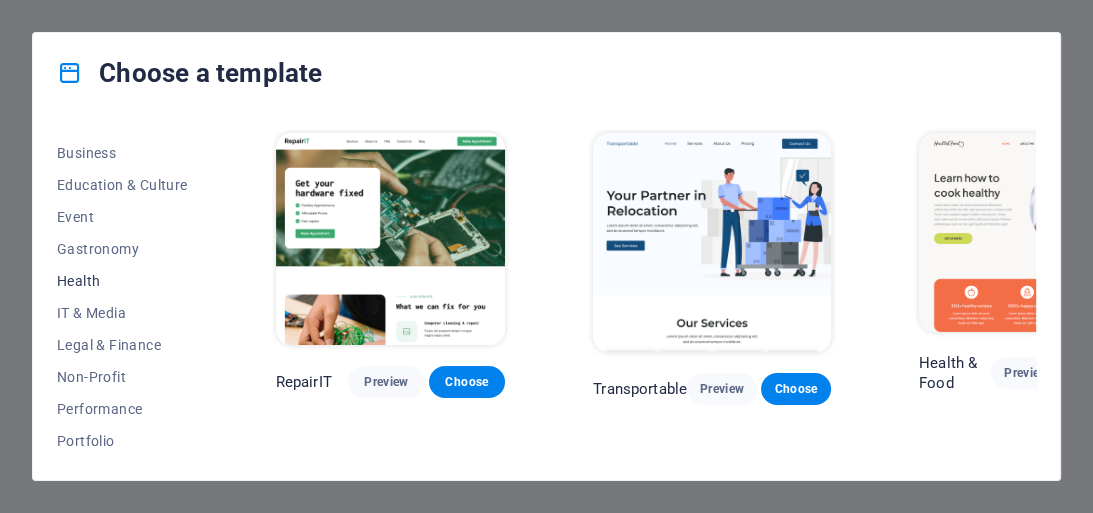 click on "Health" at bounding box center (122, 281) 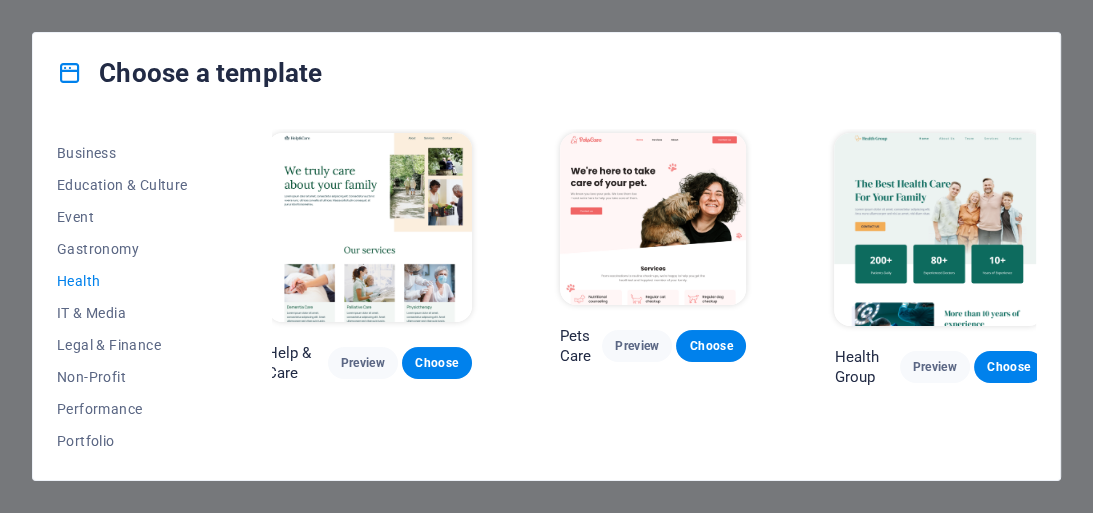 scroll, scrollTop: 0, scrollLeft: 28, axis: horizontal 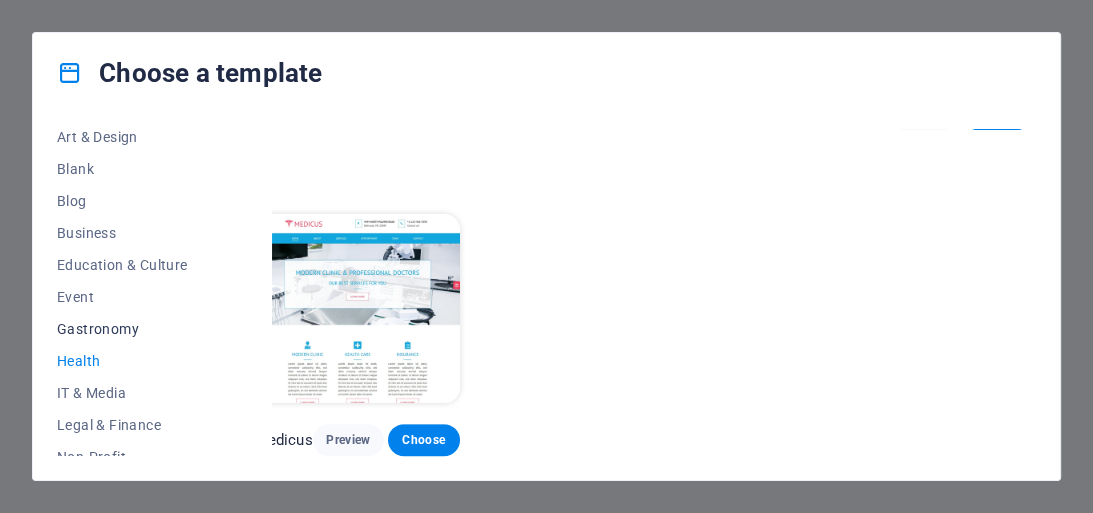 click on "Gastronomy" at bounding box center [122, 329] 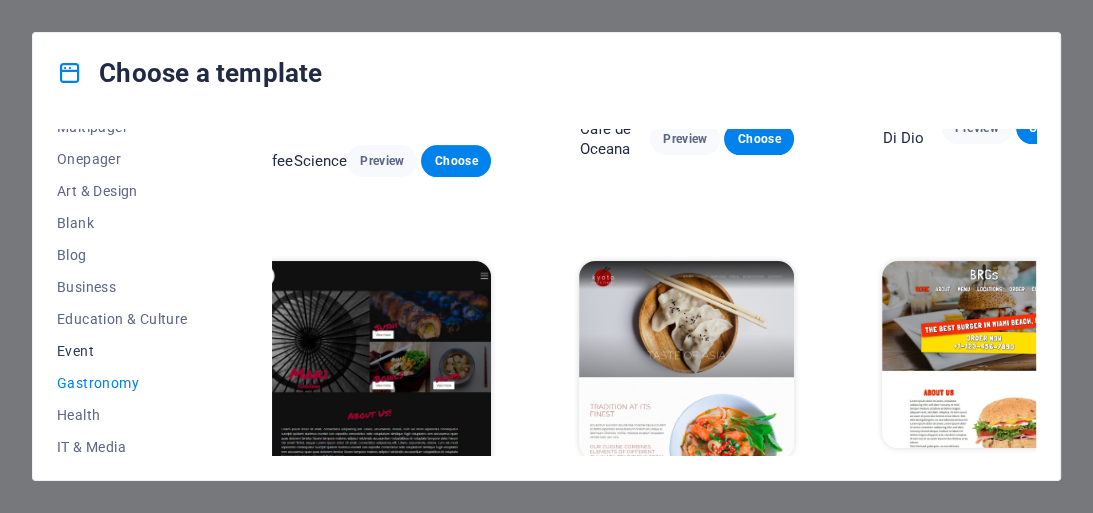 scroll, scrollTop: 152, scrollLeft: 0, axis: vertical 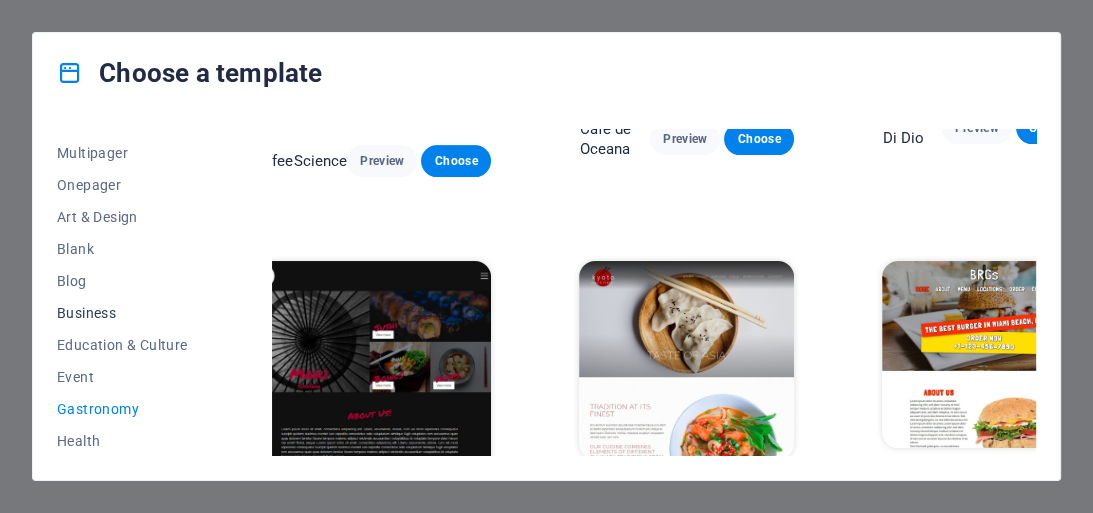click on "Business" at bounding box center (122, 313) 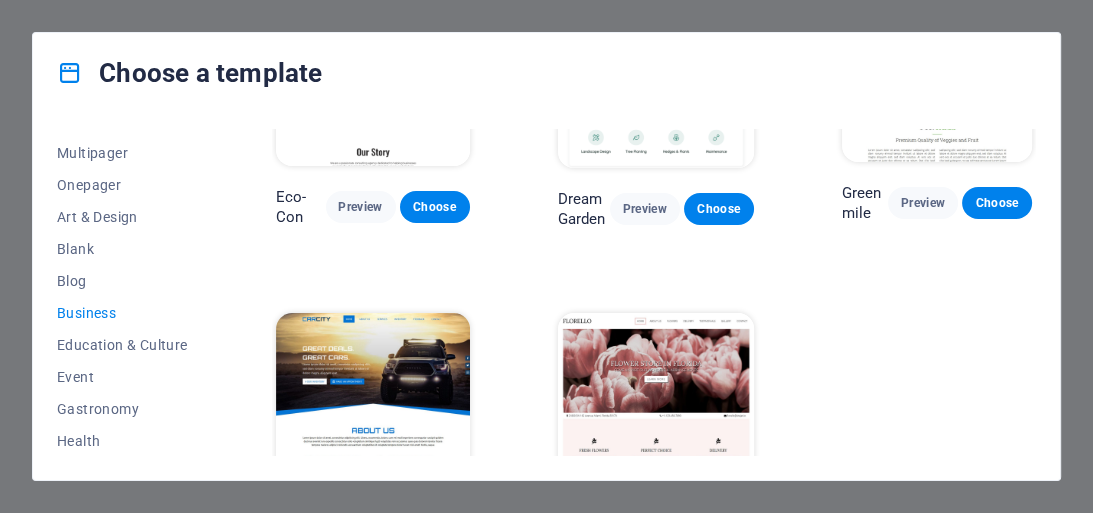 scroll, scrollTop: 233, scrollLeft: 0, axis: vertical 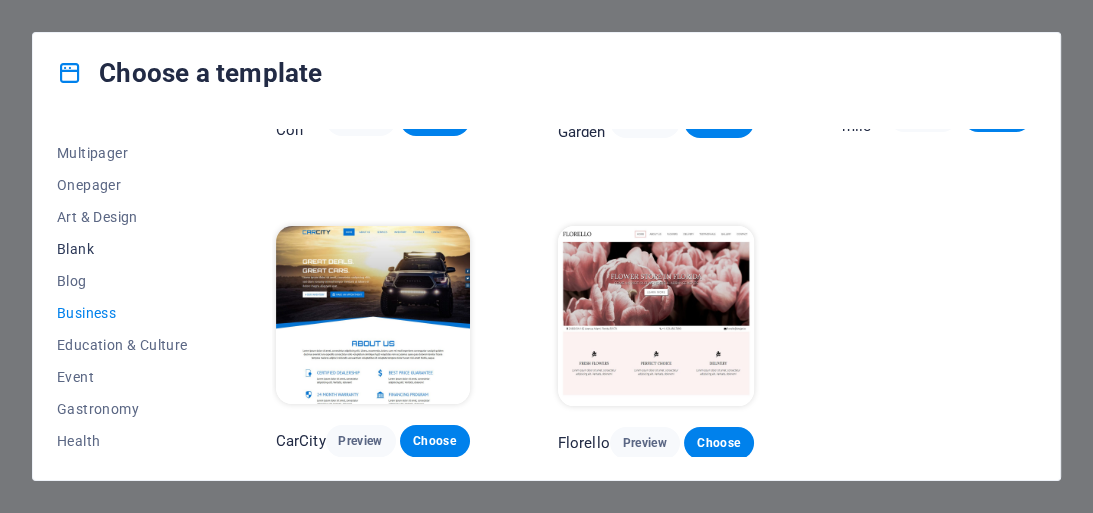 click on "Blank" at bounding box center (122, 249) 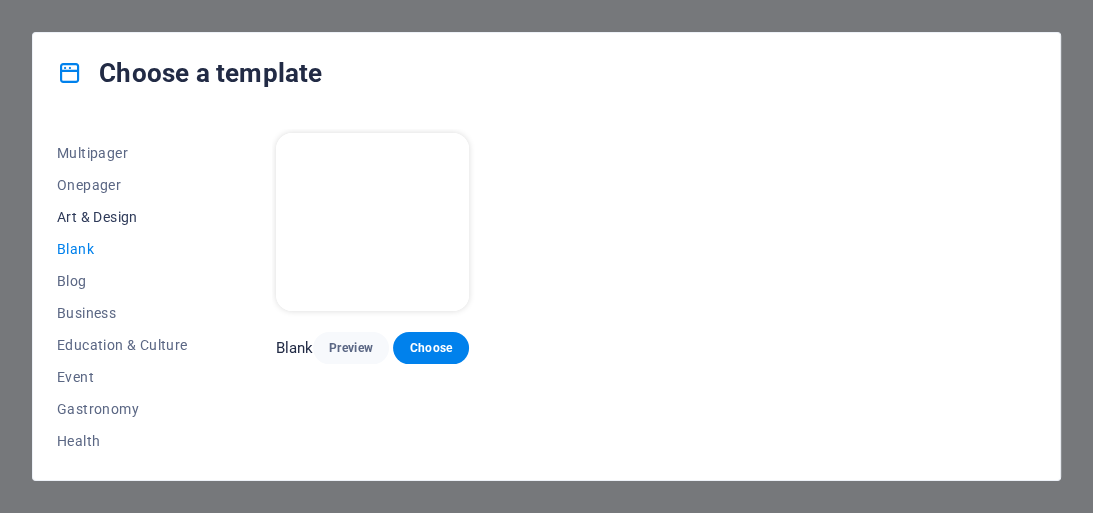 click on "Art & Design" at bounding box center (122, 217) 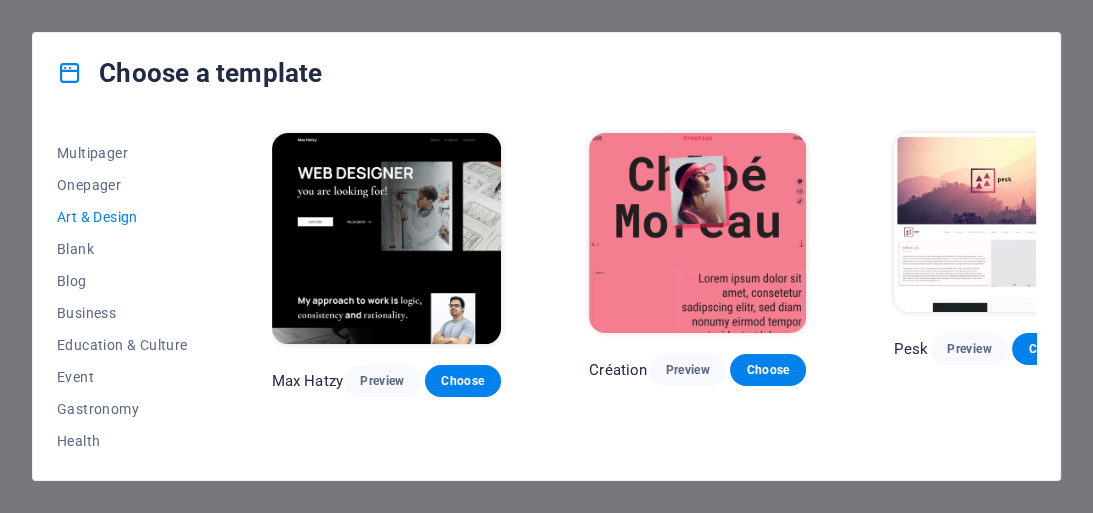 scroll, scrollTop: 0, scrollLeft: 0, axis: both 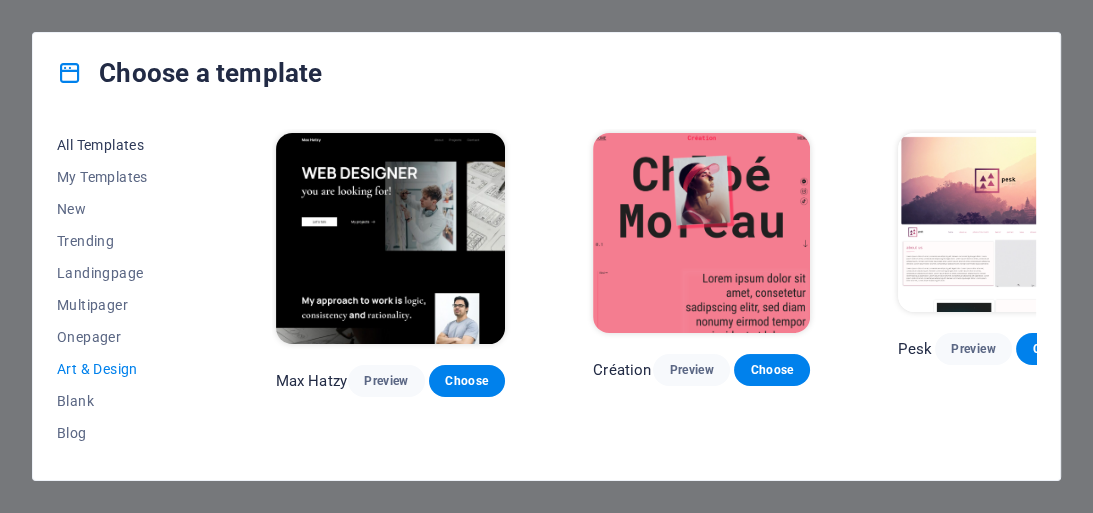 click on "All Templates" at bounding box center (122, 145) 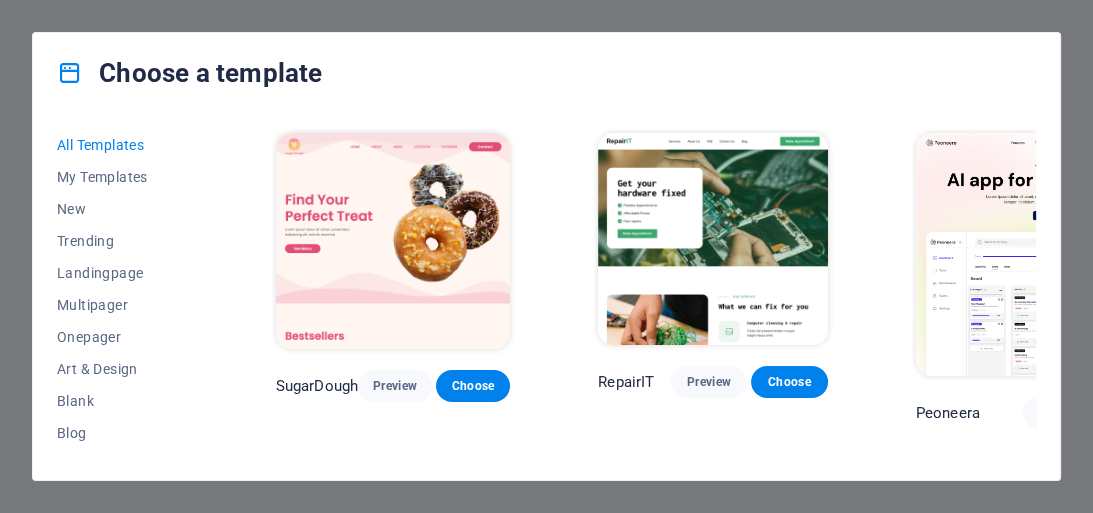 scroll, scrollTop: 0, scrollLeft: 0, axis: both 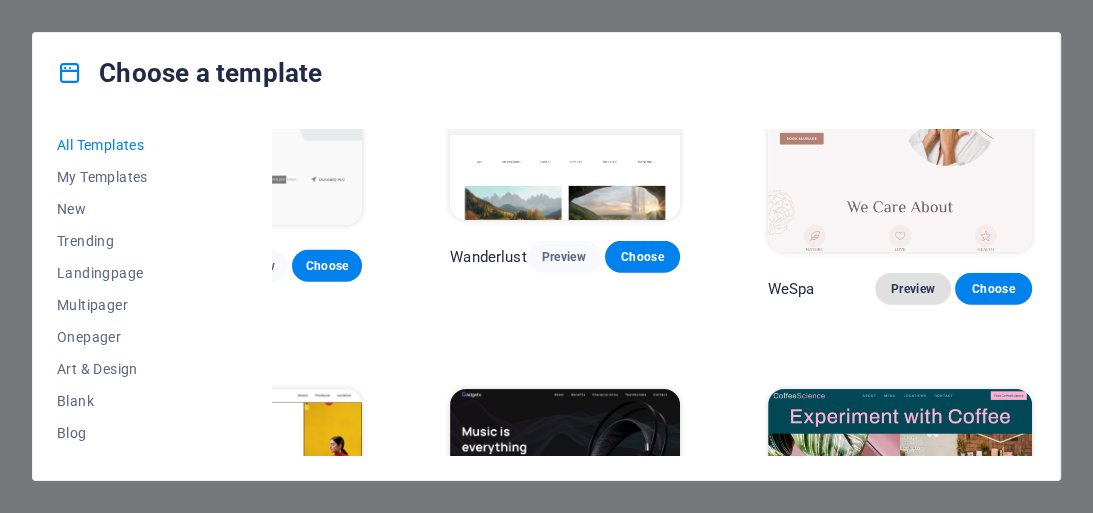 type 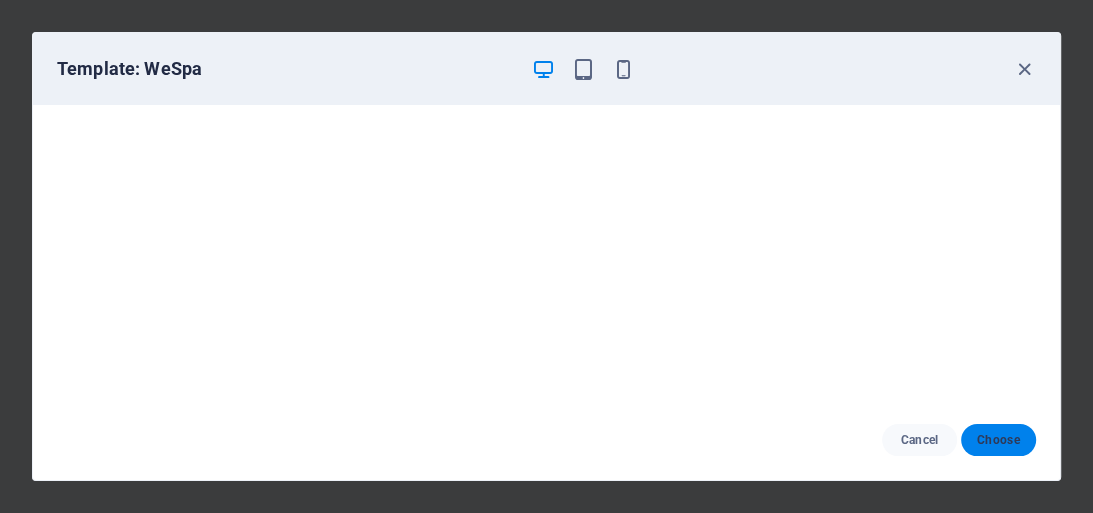 click on "Choose" at bounding box center (998, 440) 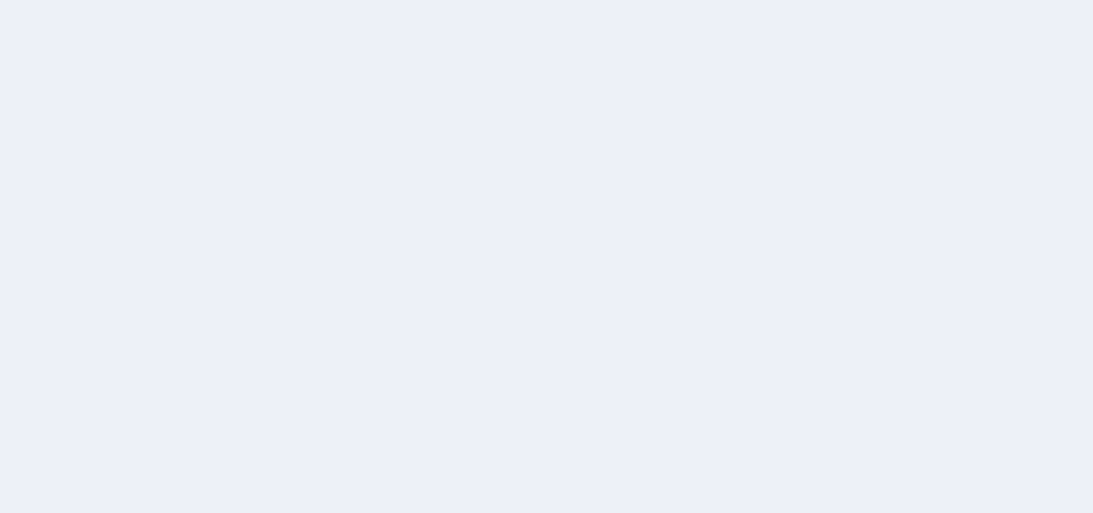 scroll, scrollTop: 0, scrollLeft: 0, axis: both 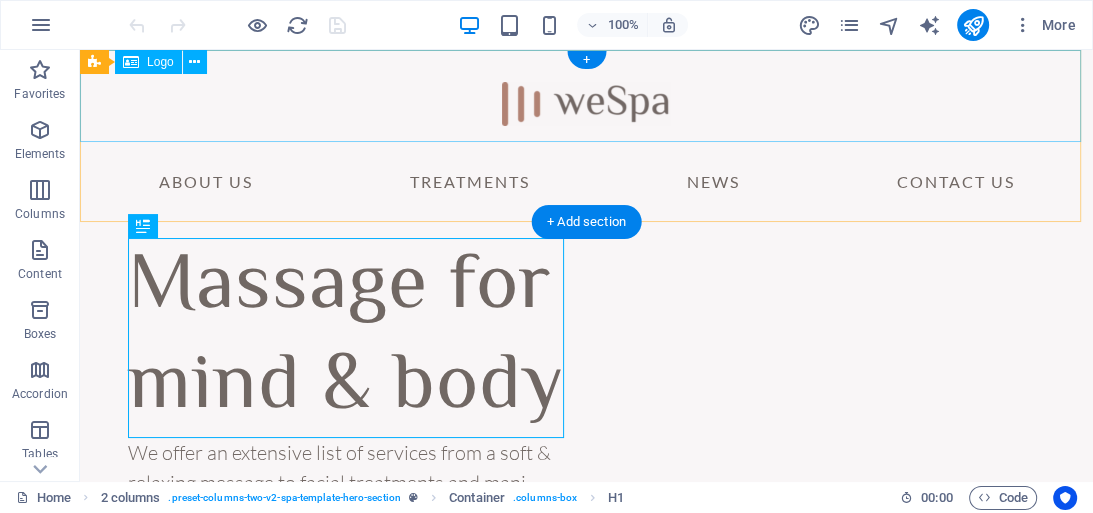 click at bounding box center [586, 96] 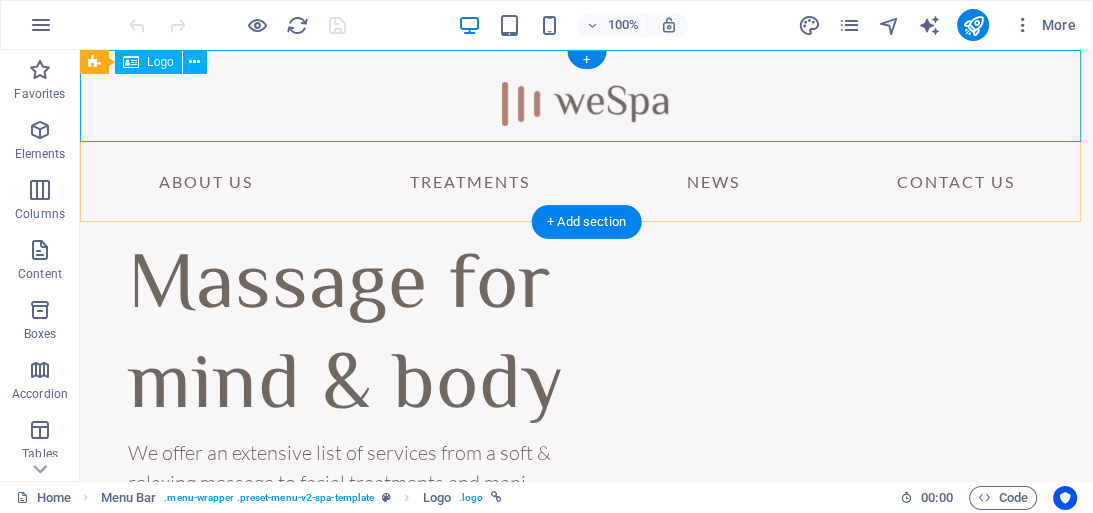 click at bounding box center (586, 96) 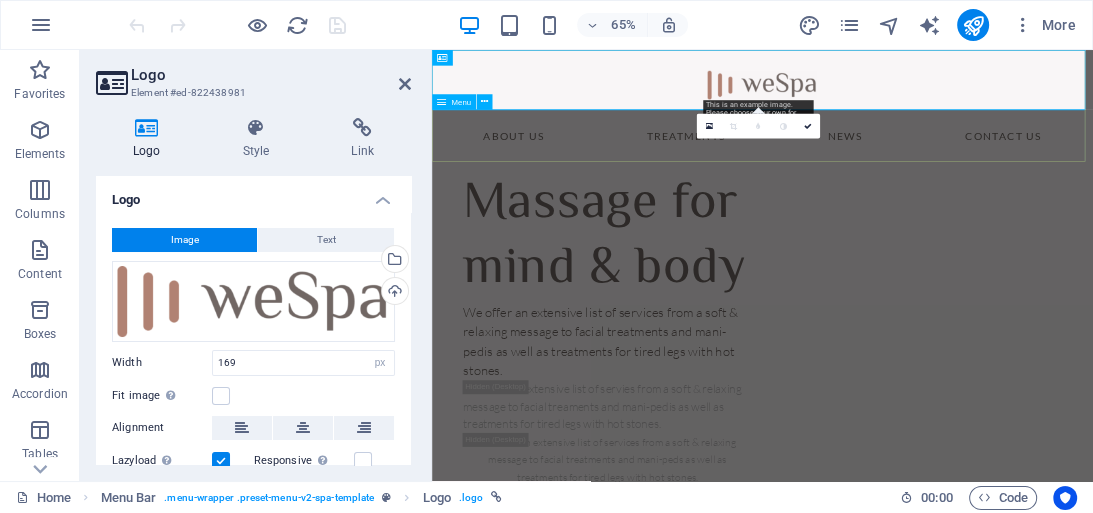click on "About Us Treatments News Contact Us" at bounding box center (940, 182) 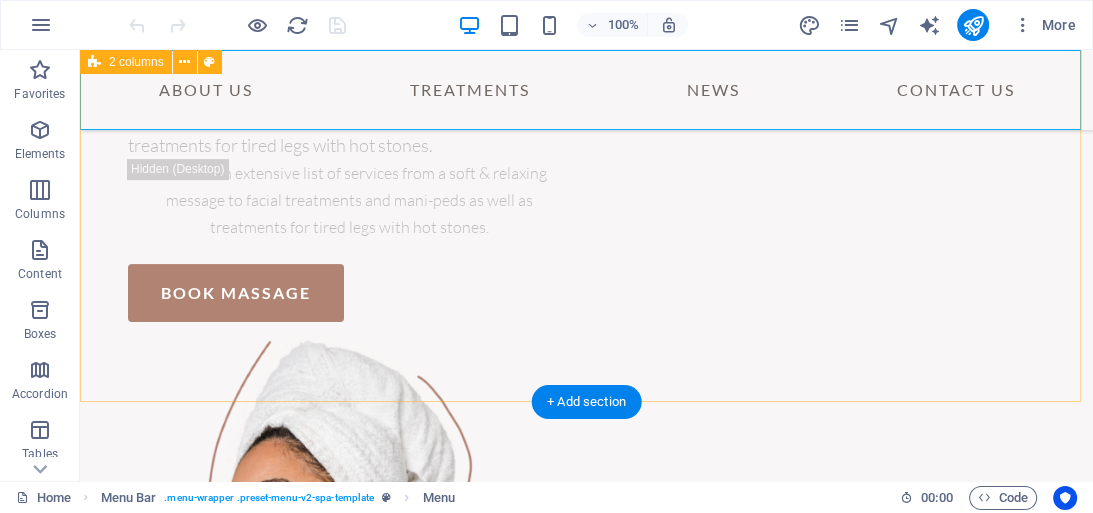 scroll, scrollTop: 68, scrollLeft: 0, axis: vertical 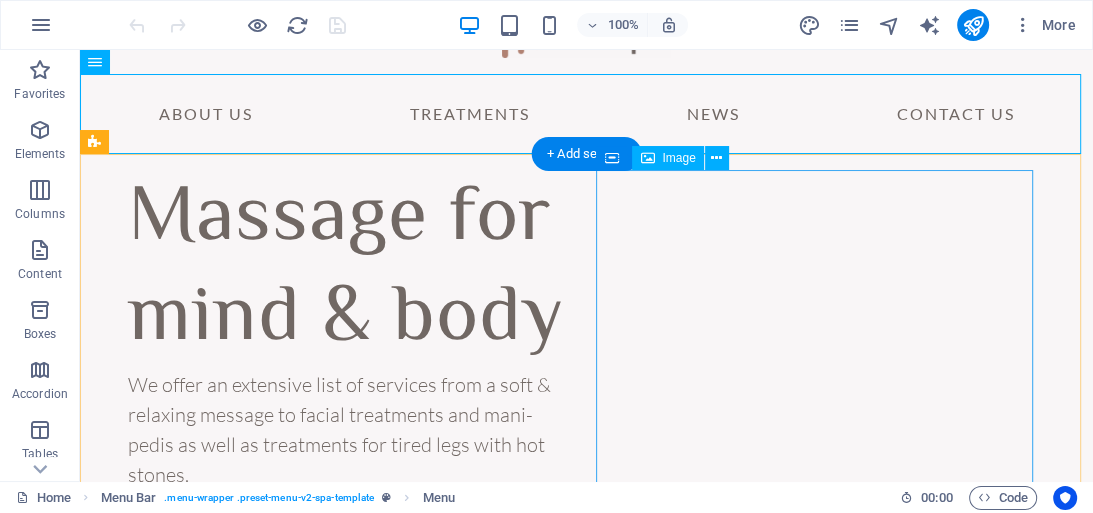 click at bounding box center [349, 978] 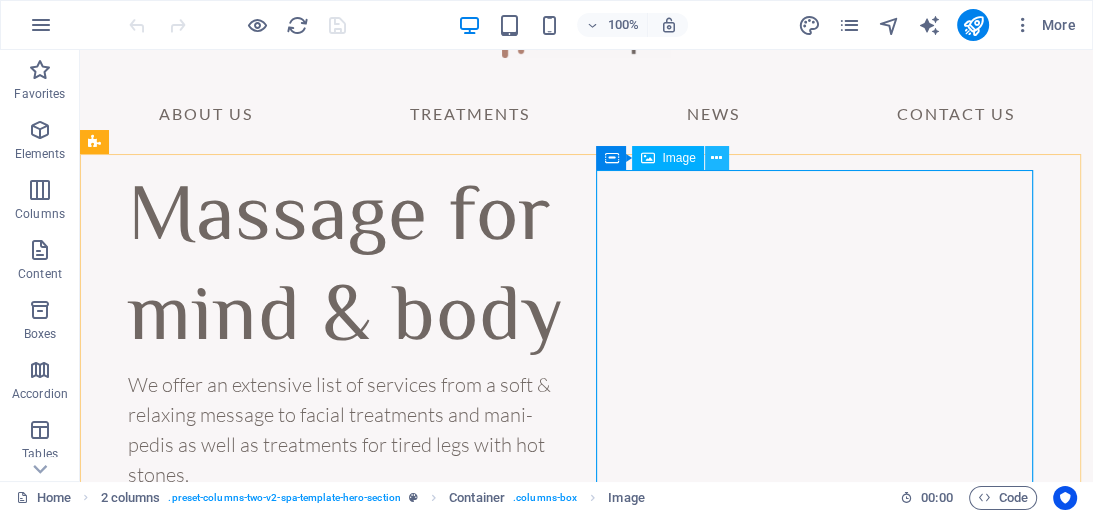 click at bounding box center (716, 158) 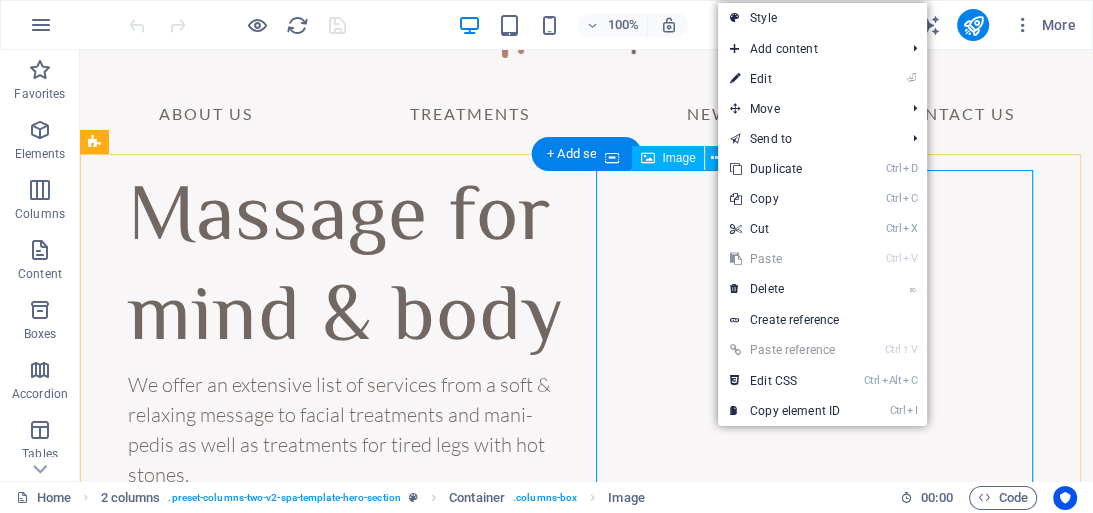click at bounding box center (349, 978) 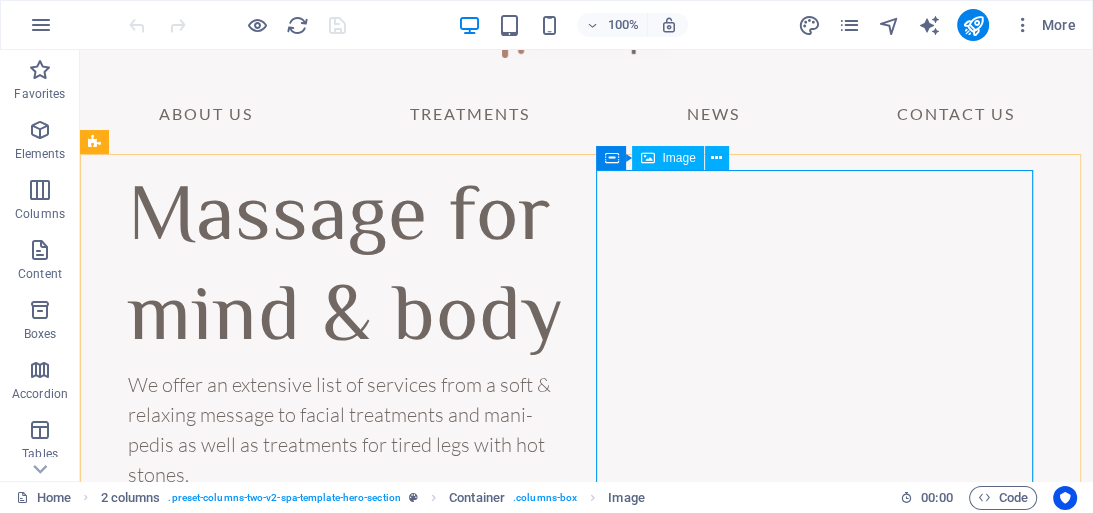 click on "Image" at bounding box center [678, 158] 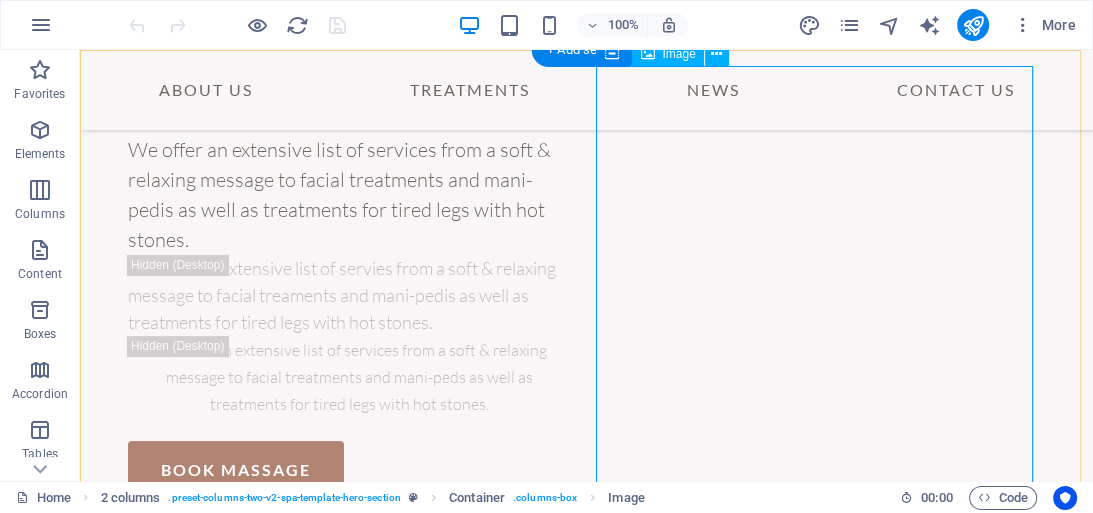 scroll, scrollTop: 216, scrollLeft: 0, axis: vertical 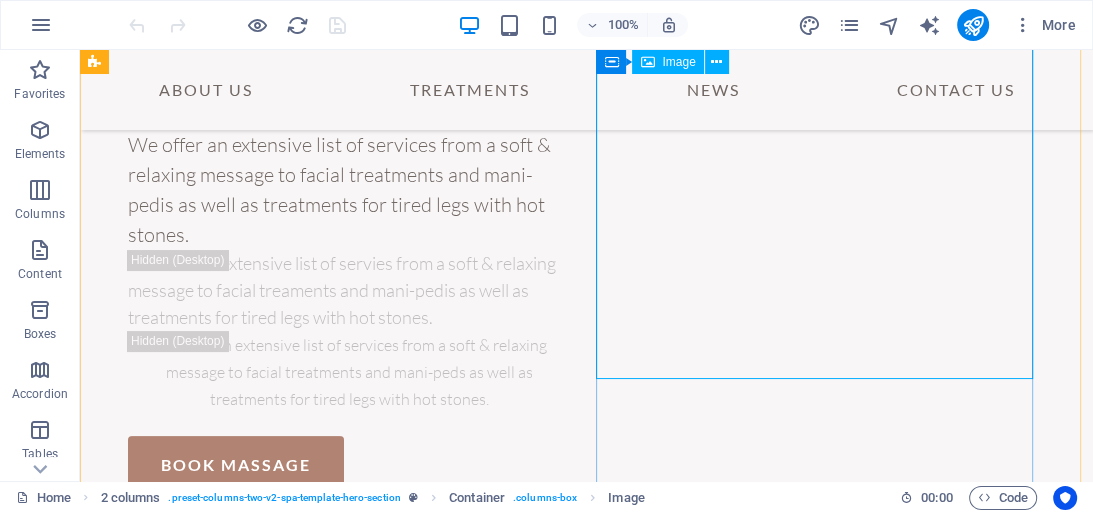 click at bounding box center (349, 738) 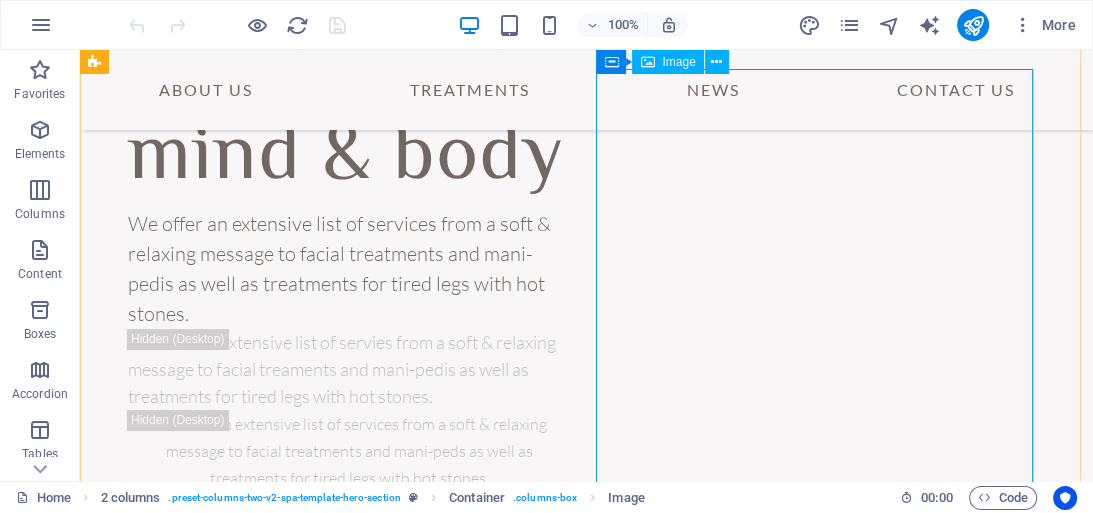 scroll, scrollTop: 0, scrollLeft: 0, axis: both 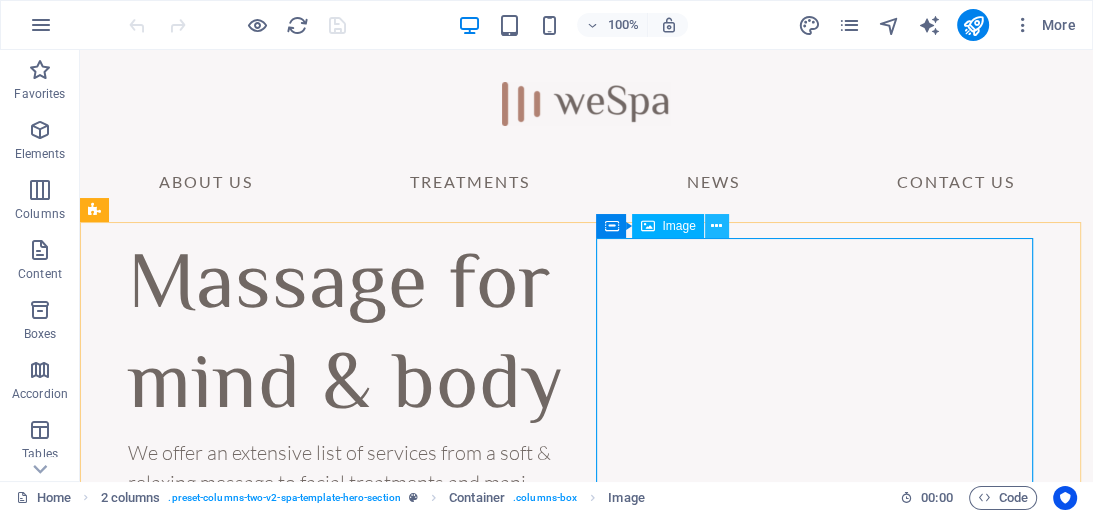 click at bounding box center (716, 226) 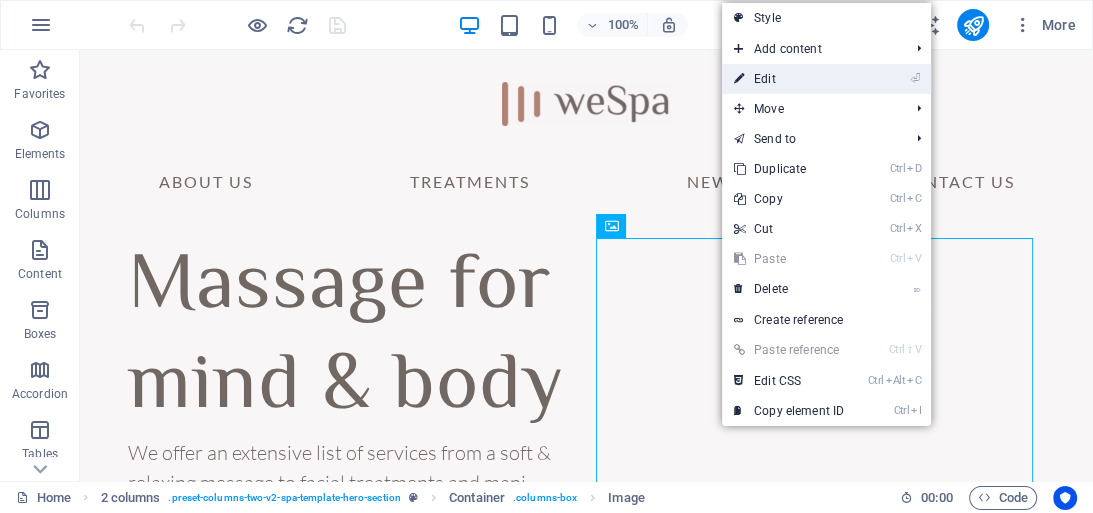 click on "⏎  Edit" at bounding box center [789, 79] 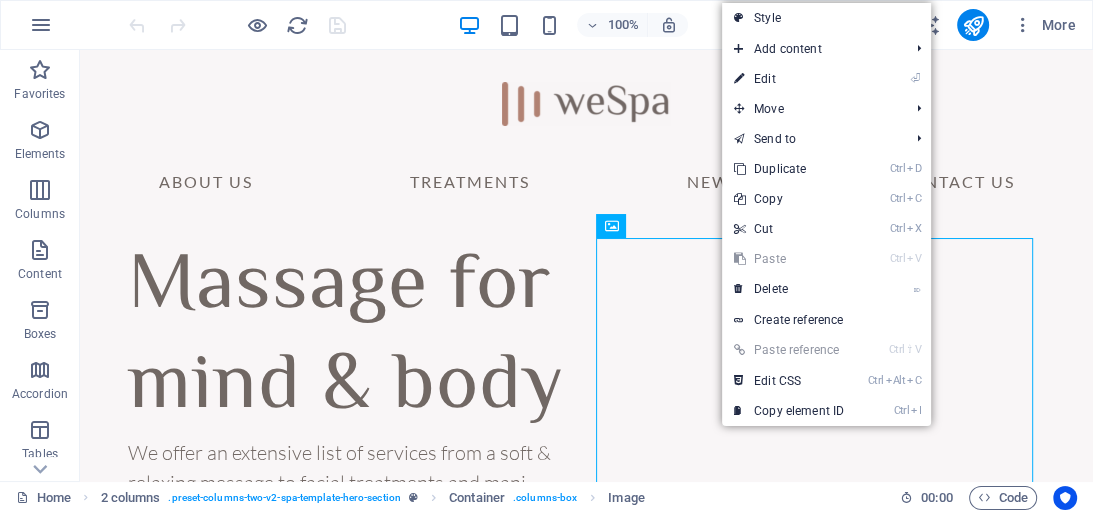 select on "%" 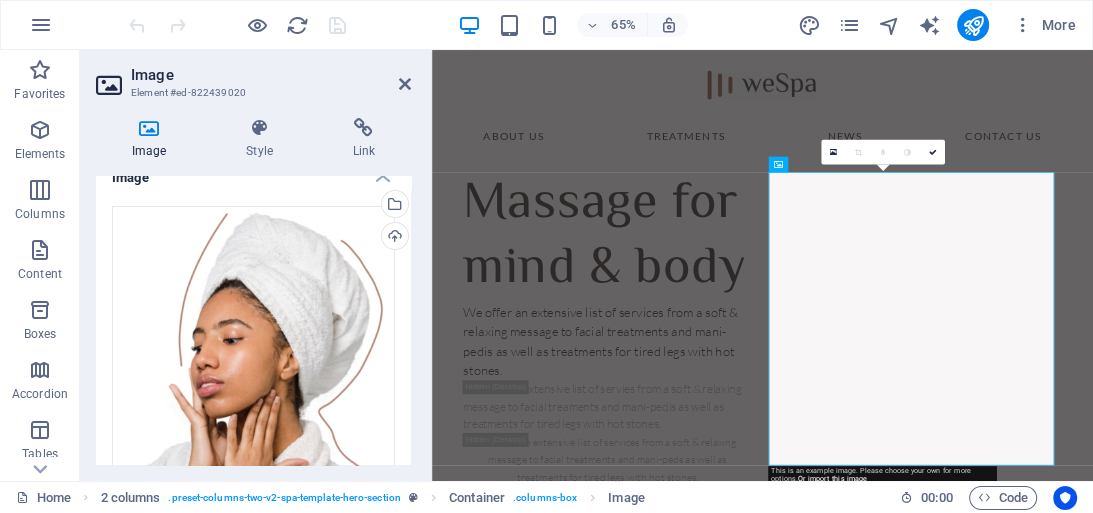 scroll, scrollTop: 0, scrollLeft: 0, axis: both 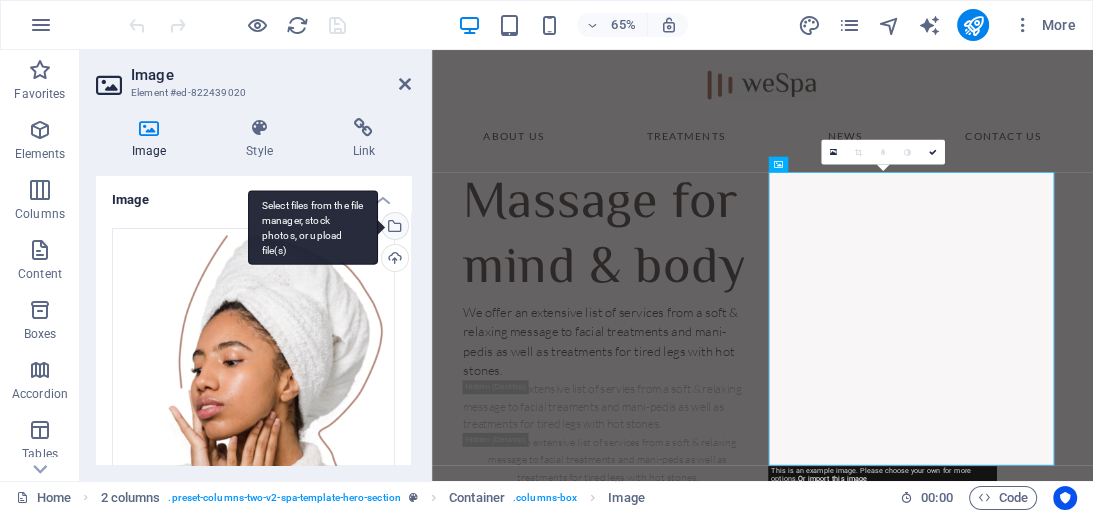 click on "Select files from the file manager, stock photos, or upload file(s)" at bounding box center [393, 228] 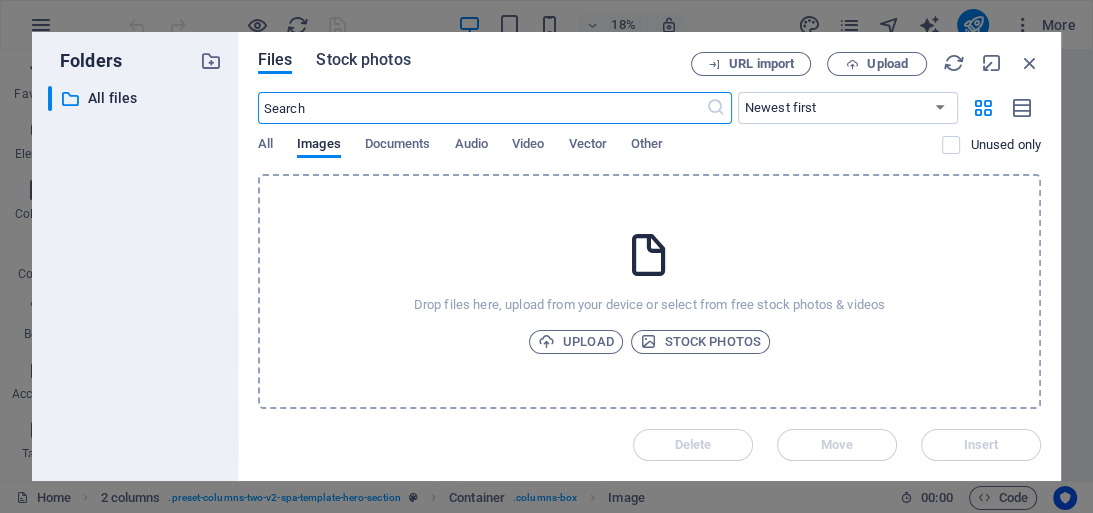 click on "Stock photos" at bounding box center (363, 60) 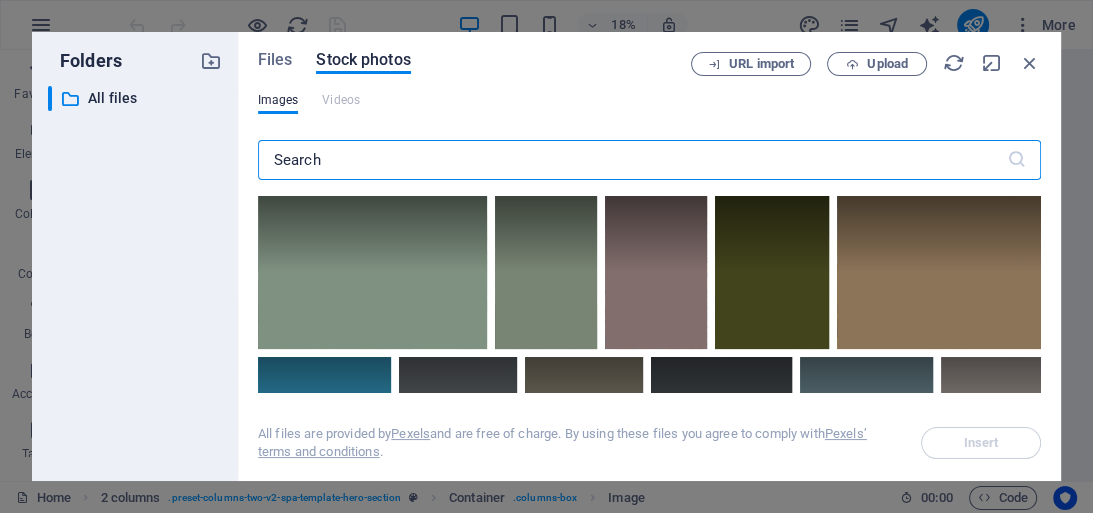 click at bounding box center [632, 160] 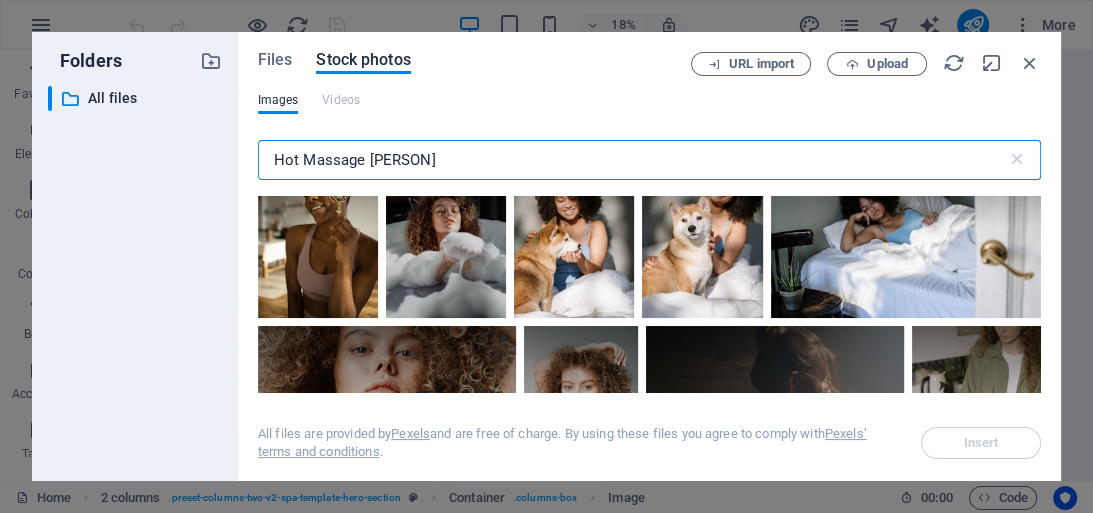 scroll, scrollTop: 6640, scrollLeft: 0, axis: vertical 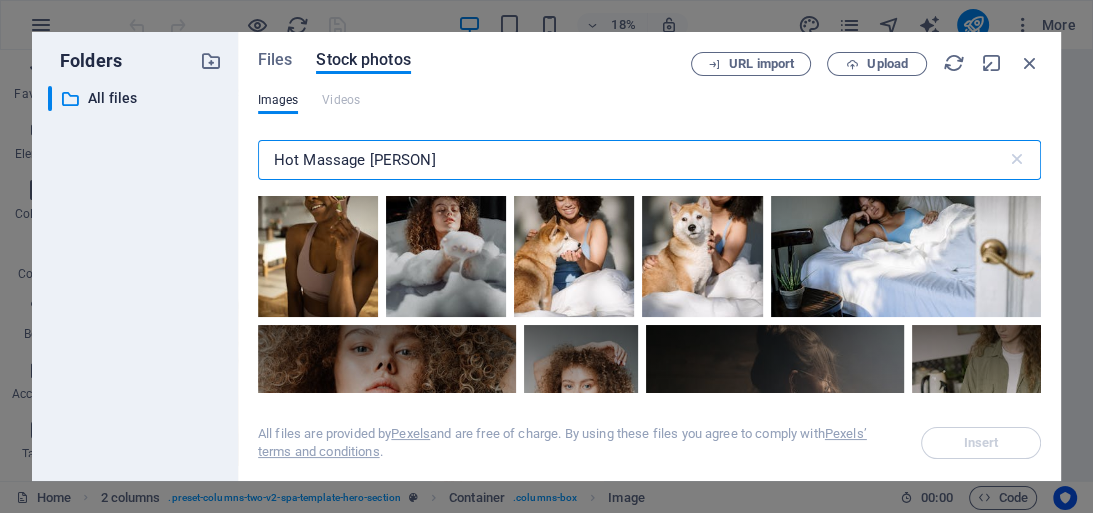 click on "Hot Massage Girl" at bounding box center [632, 160] 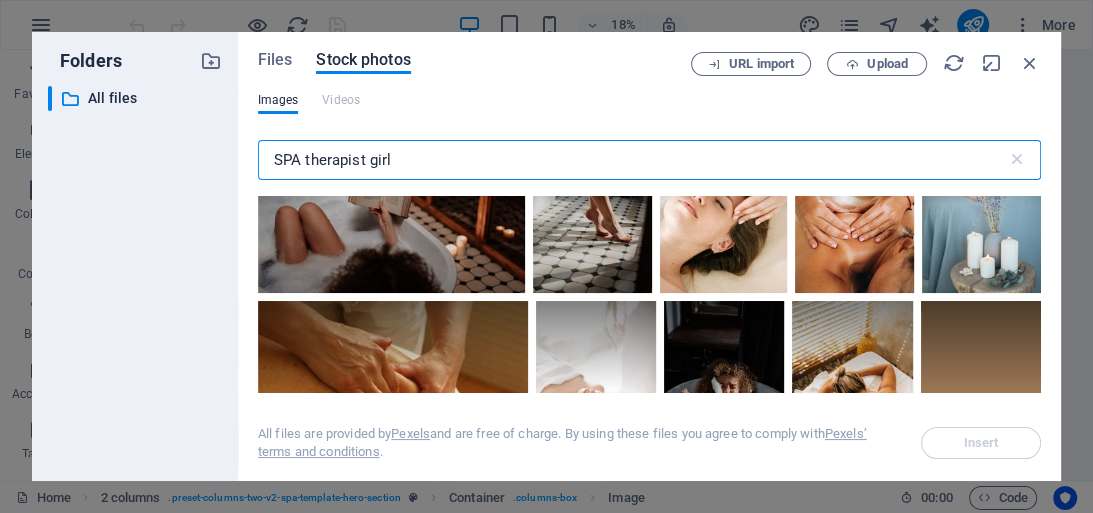 scroll, scrollTop: 640, scrollLeft: 0, axis: vertical 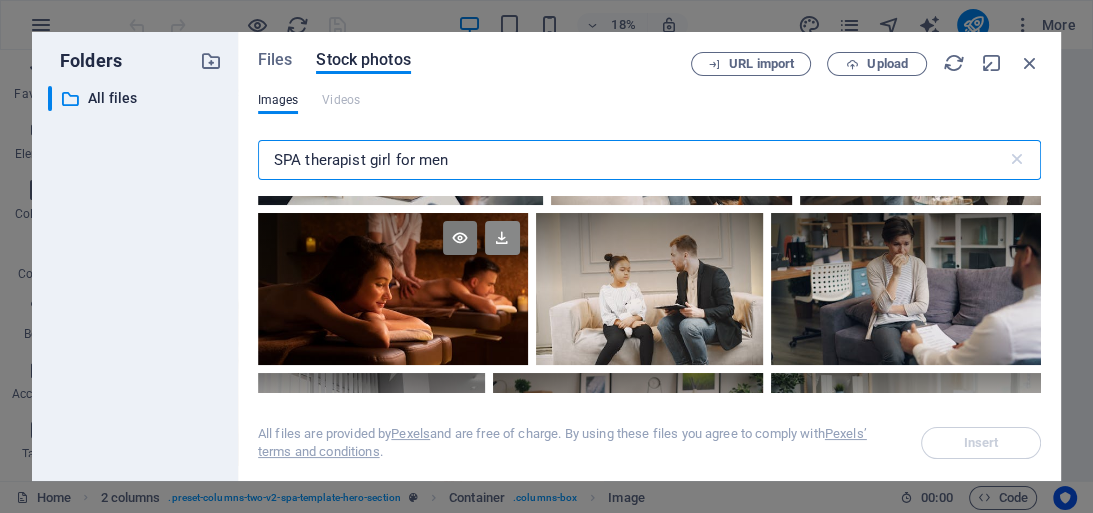 type on "SPA therapist girl for men" 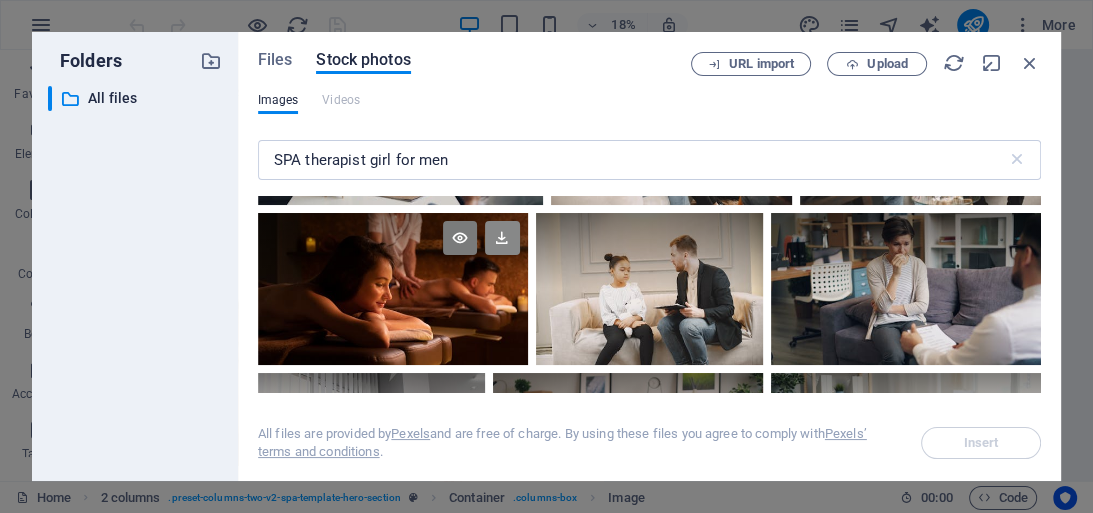 click at bounding box center (502, 238) 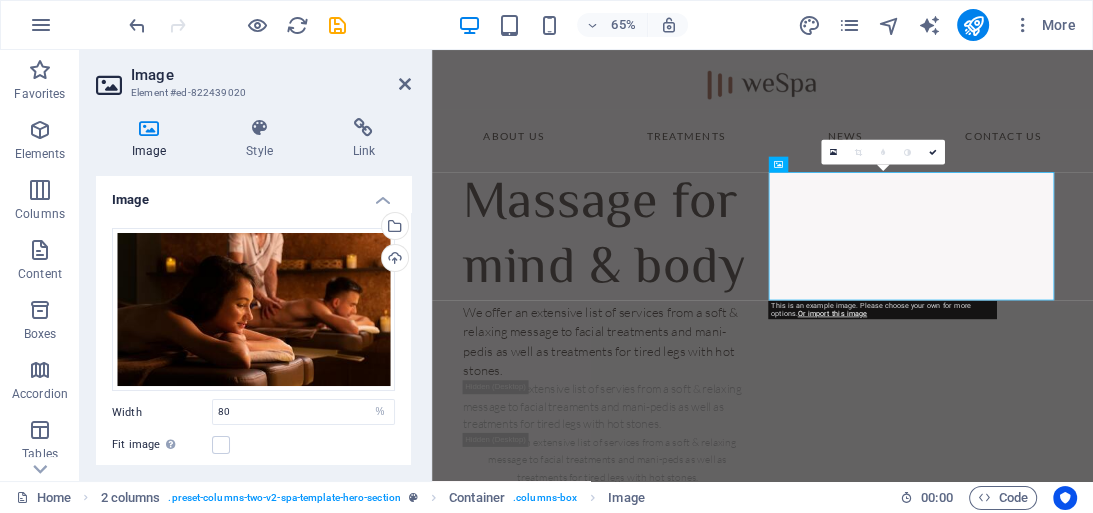 scroll, scrollTop: 80, scrollLeft: 0, axis: vertical 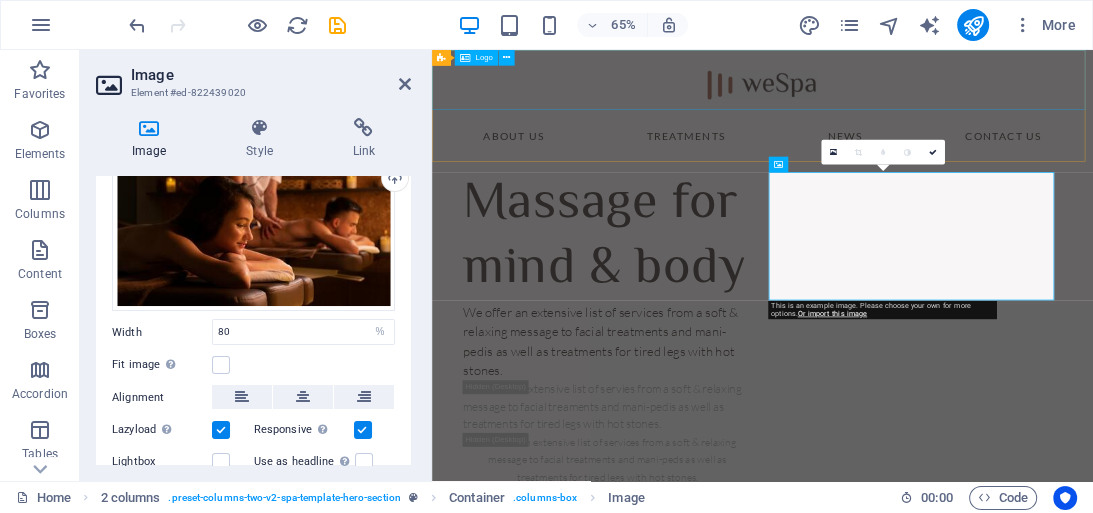 click at bounding box center [940, 96] 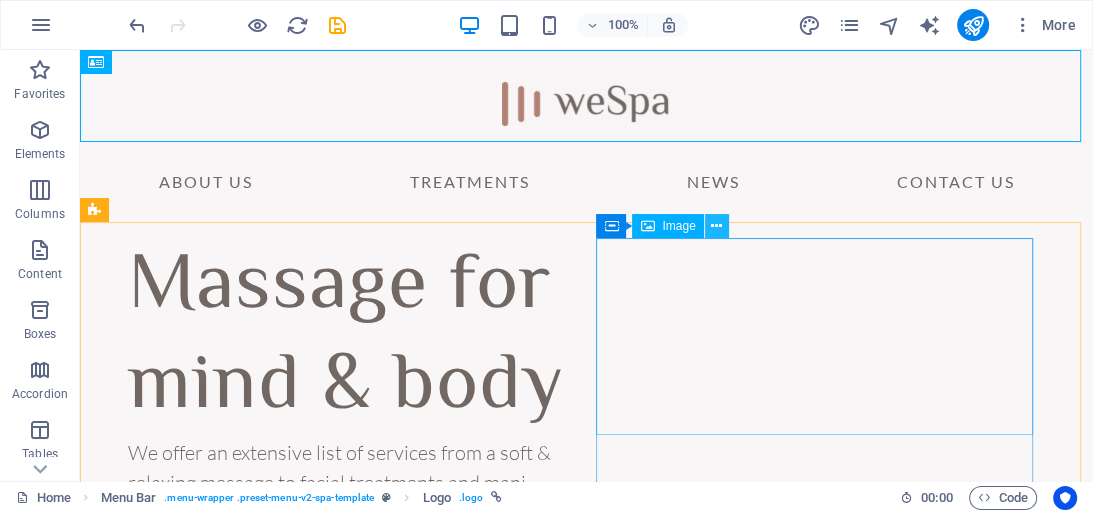click at bounding box center (716, 226) 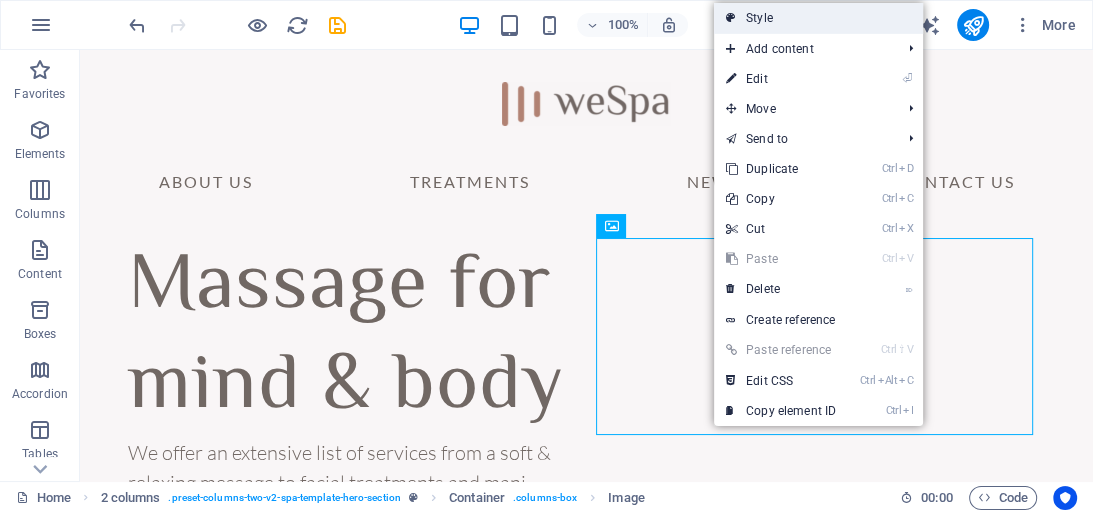 drag, startPoint x: 832, startPoint y: 14, endPoint x: 507, endPoint y: 35, distance: 325.67776 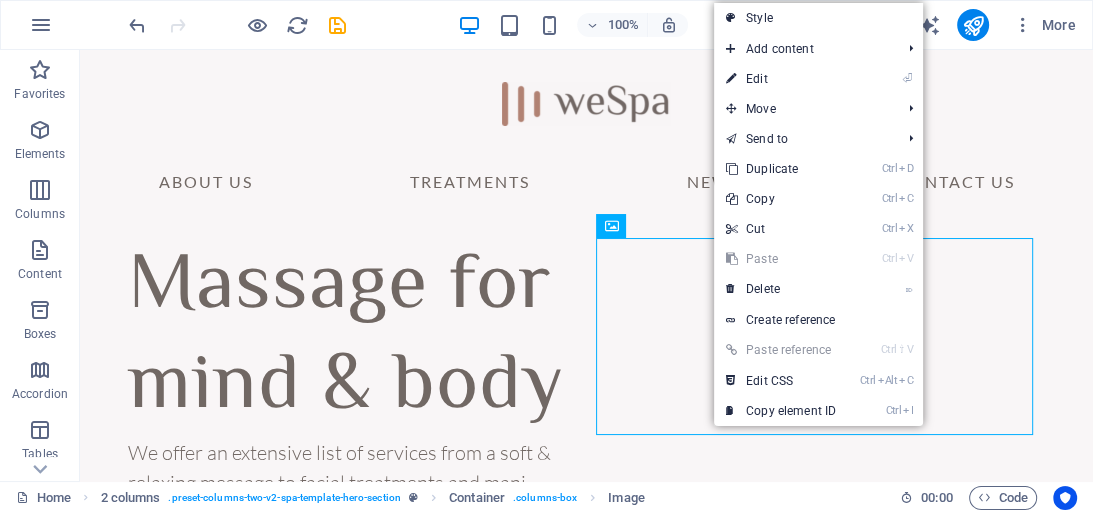 select on "rem" 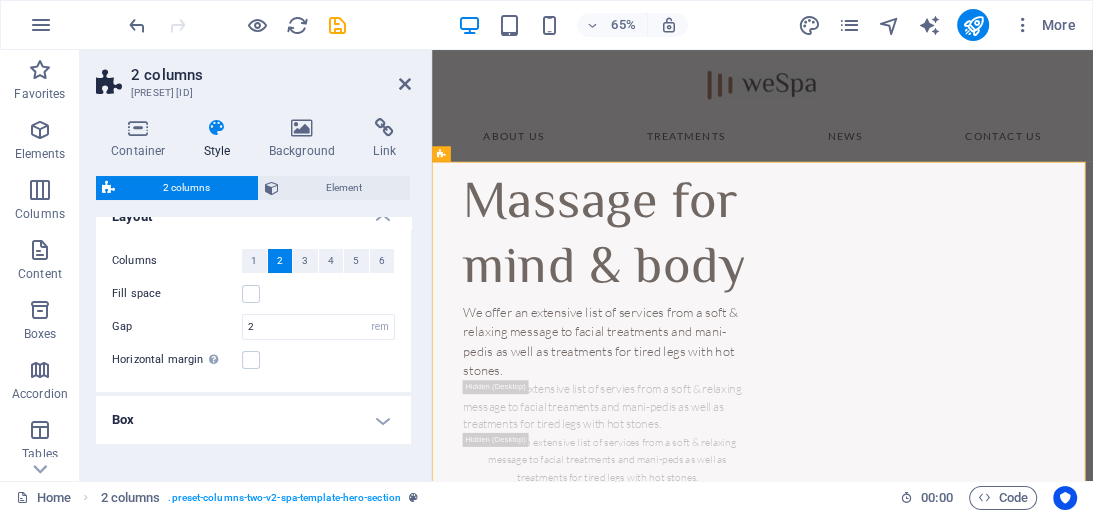 scroll, scrollTop: 2, scrollLeft: 0, axis: vertical 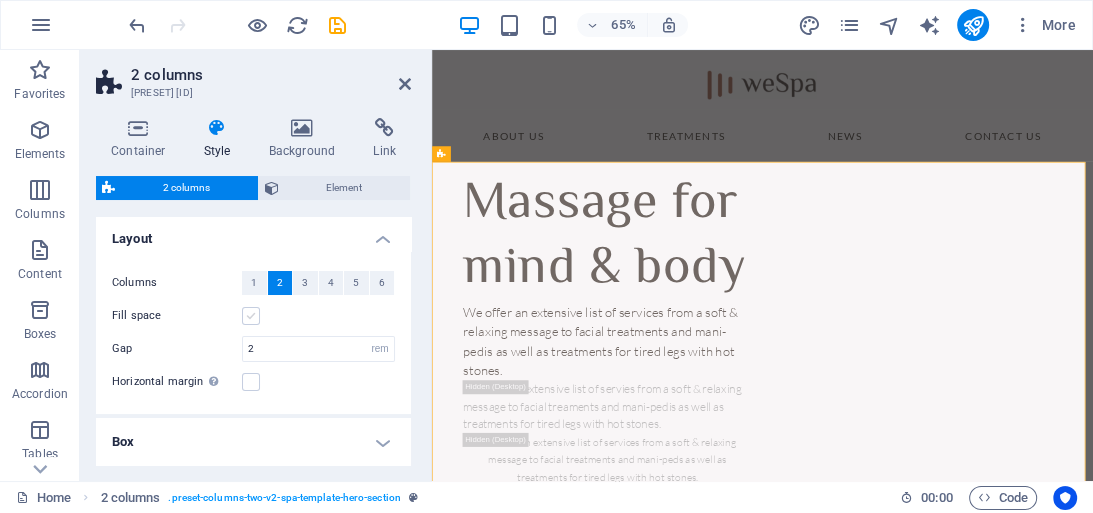 click at bounding box center (251, 316) 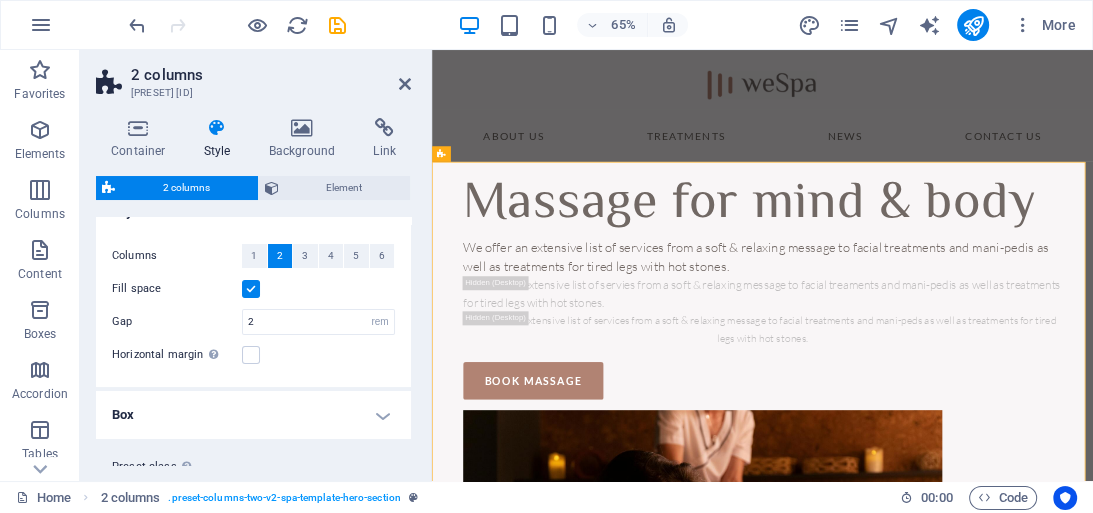 scroll, scrollTop: 0, scrollLeft: 0, axis: both 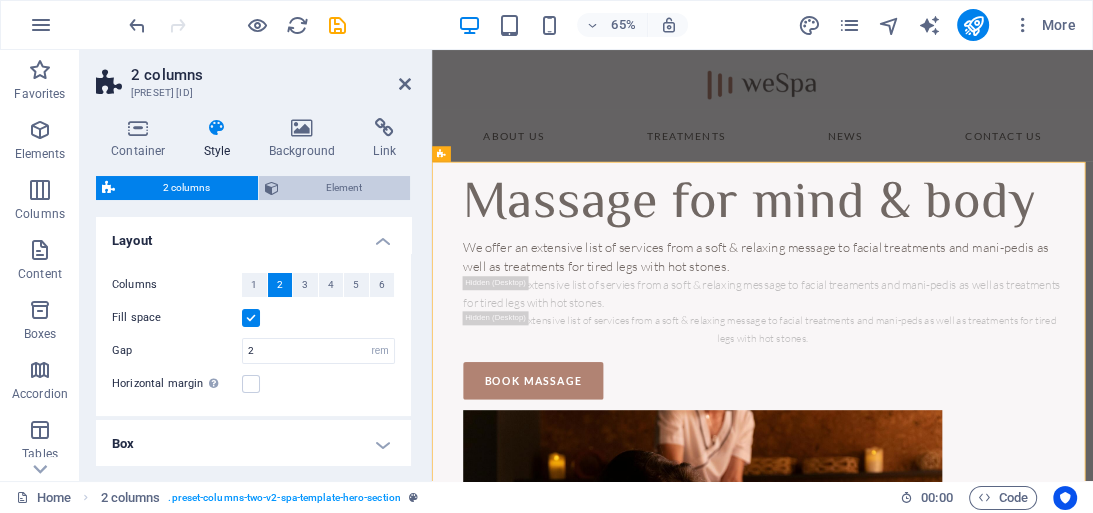 click on "Element" at bounding box center (345, 188) 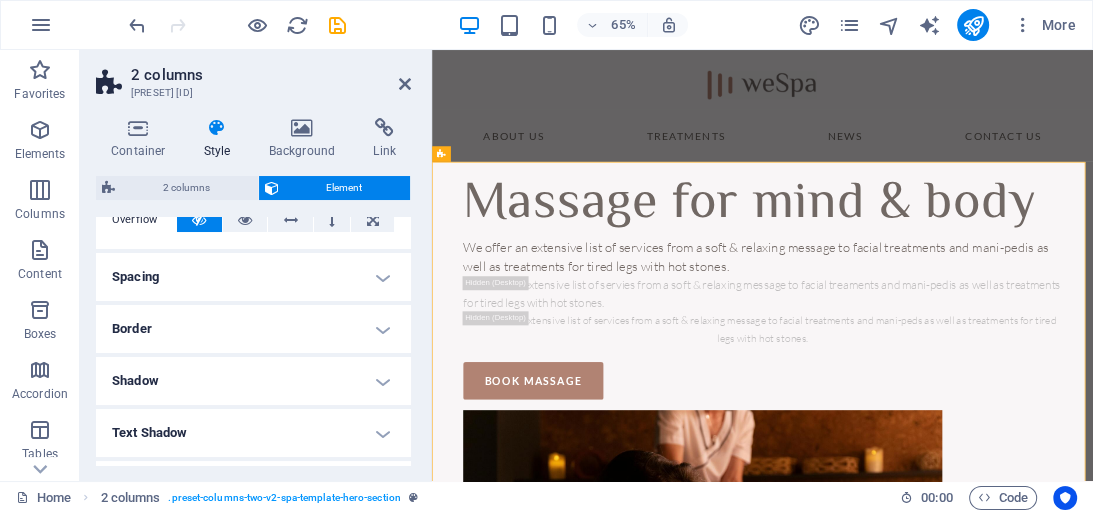 scroll, scrollTop: 160, scrollLeft: 0, axis: vertical 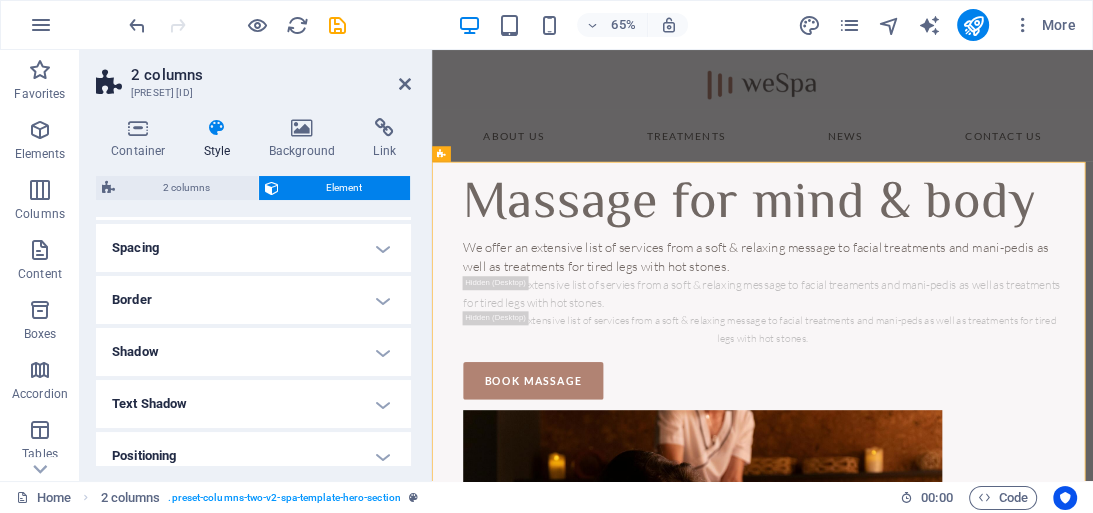 click on "Shadow" at bounding box center (253, 352) 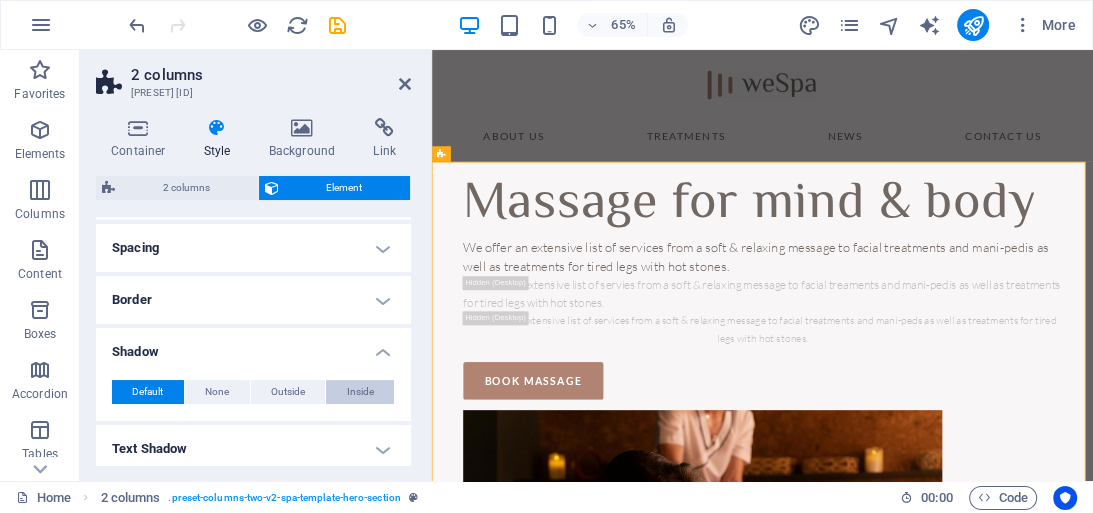 click on "Inside" at bounding box center (360, 392) 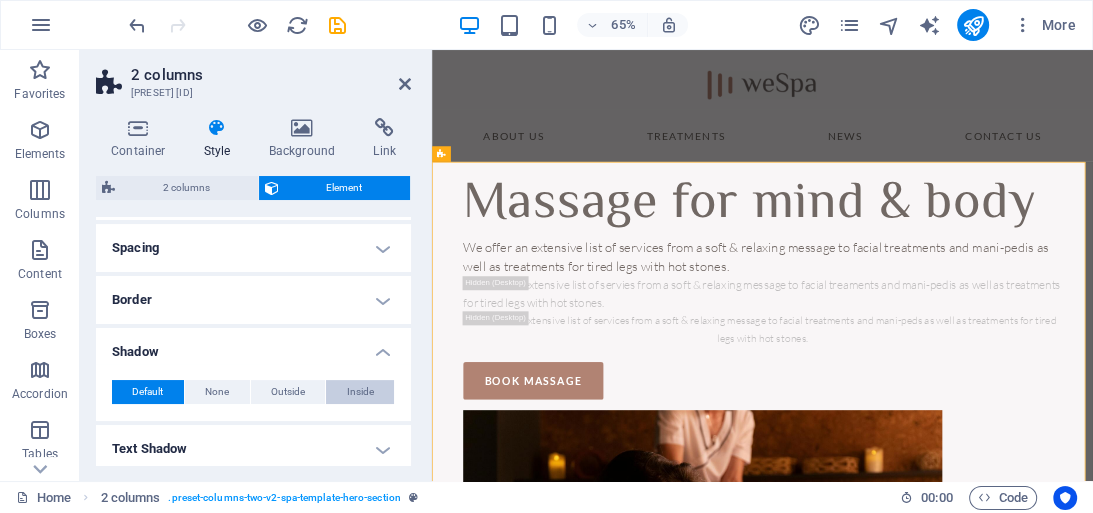 type on "2" 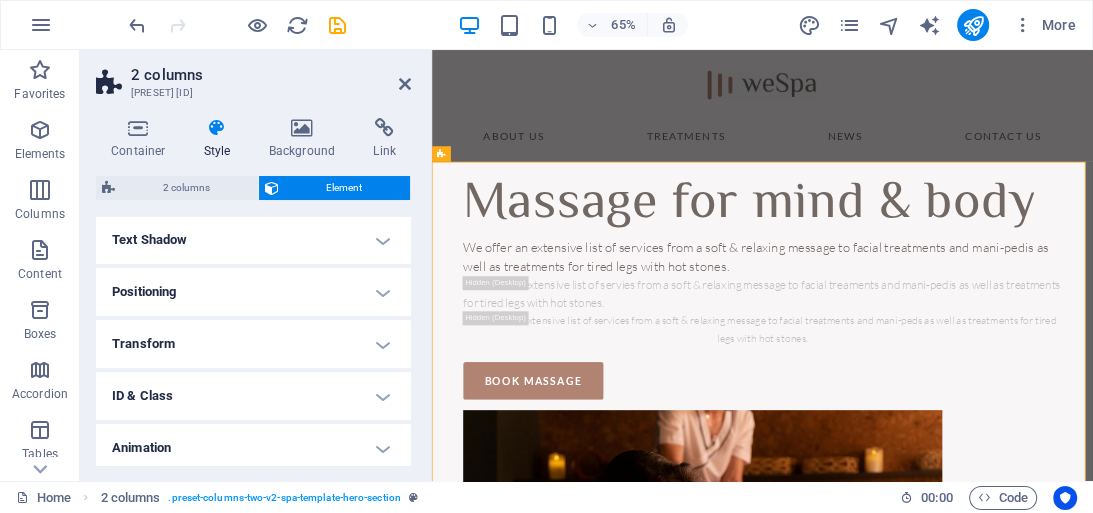 scroll, scrollTop: 480, scrollLeft: 0, axis: vertical 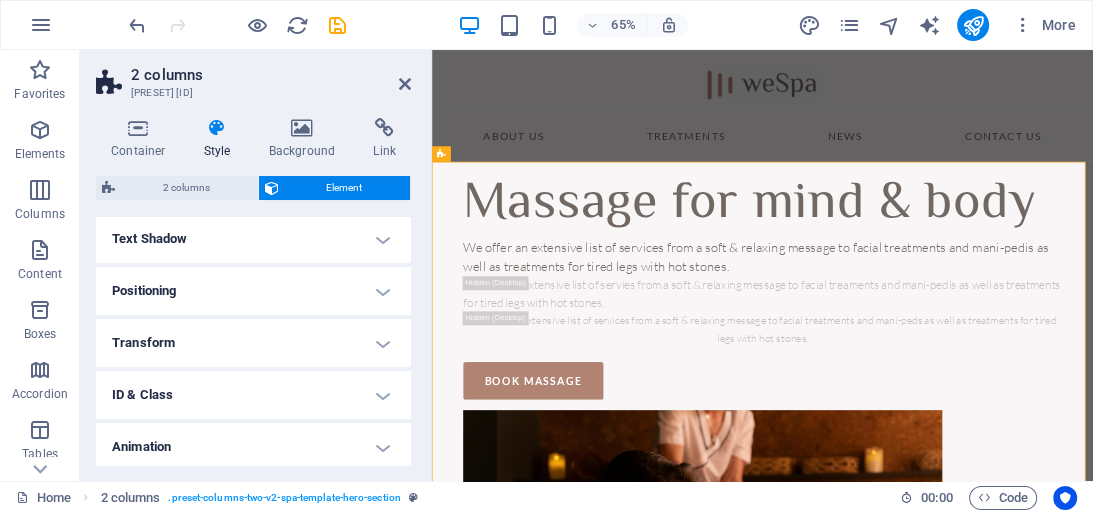 click on "Text Shadow" at bounding box center (253, 239) 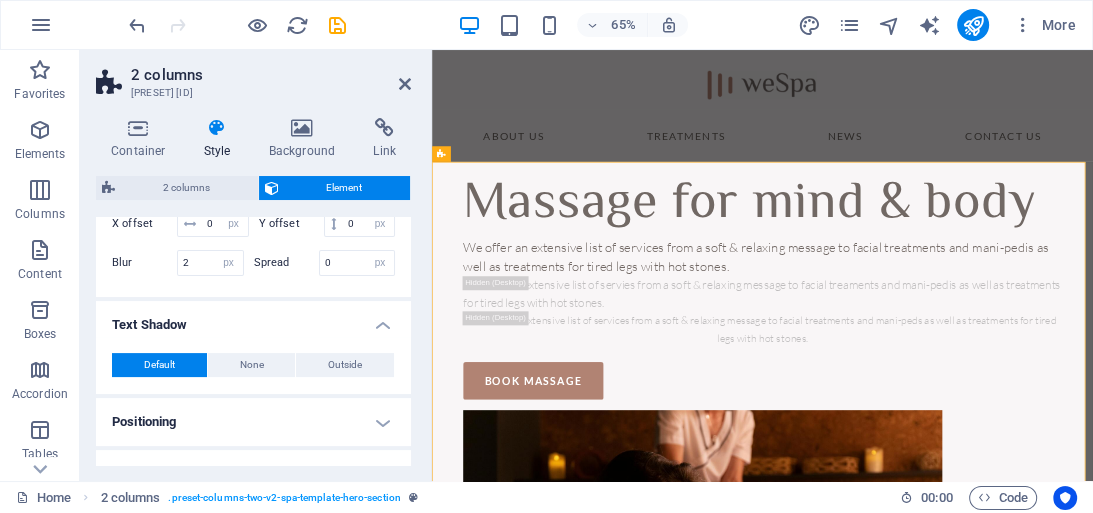 scroll, scrollTop: 208, scrollLeft: 0, axis: vertical 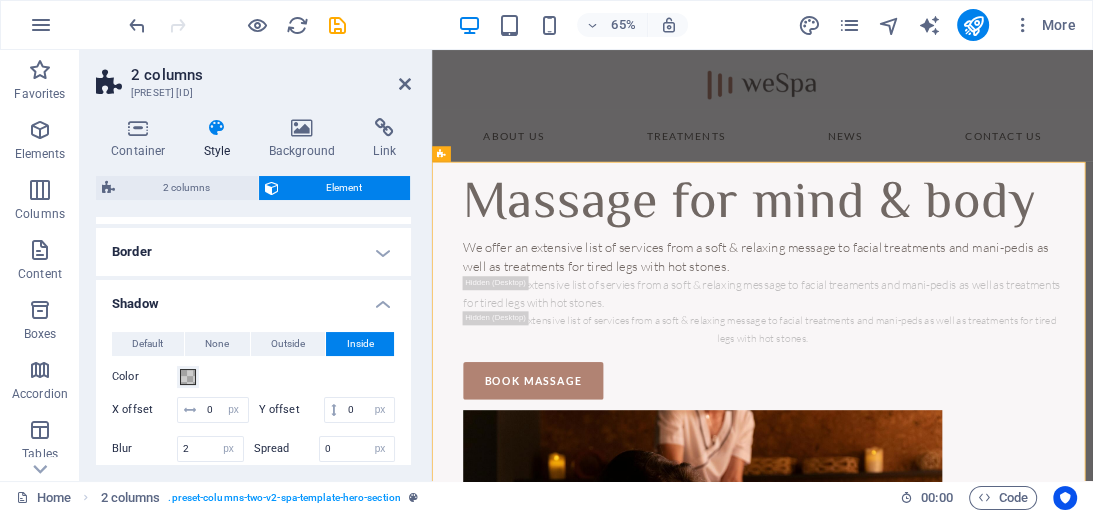 click on "Border" at bounding box center [253, 252] 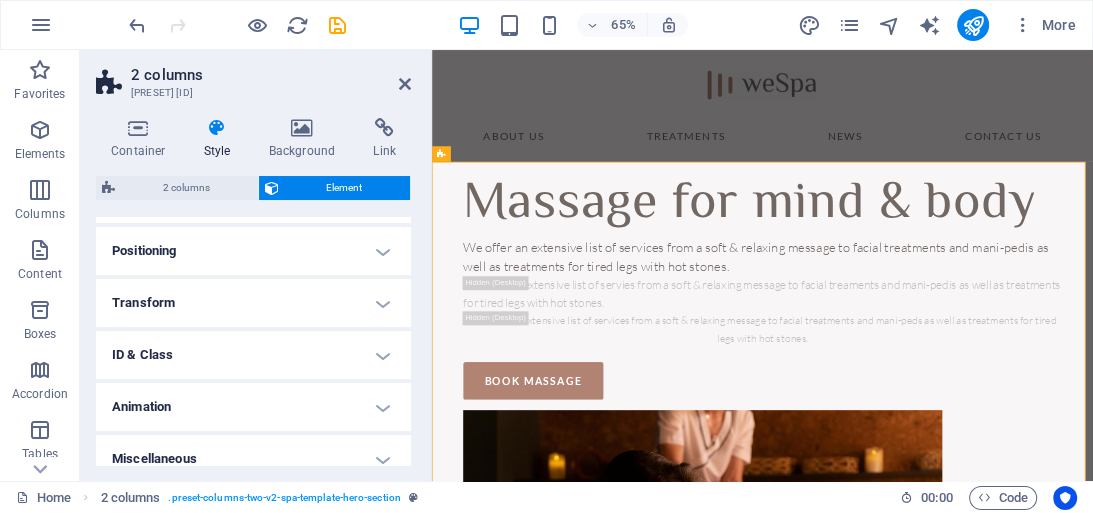 scroll, scrollTop: 688, scrollLeft: 0, axis: vertical 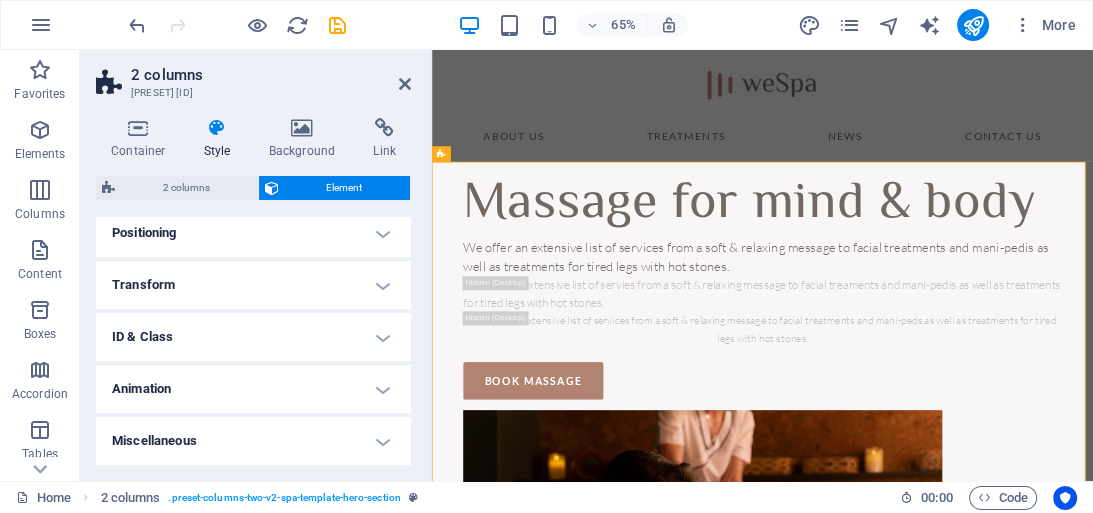 click on "Animation" at bounding box center [253, 389] 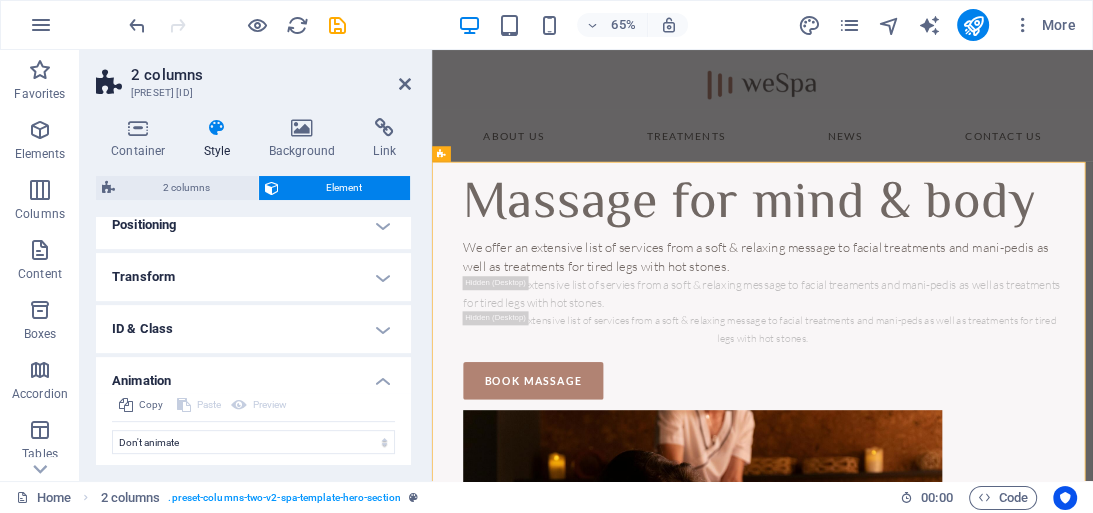 scroll, scrollTop: 752, scrollLeft: 0, axis: vertical 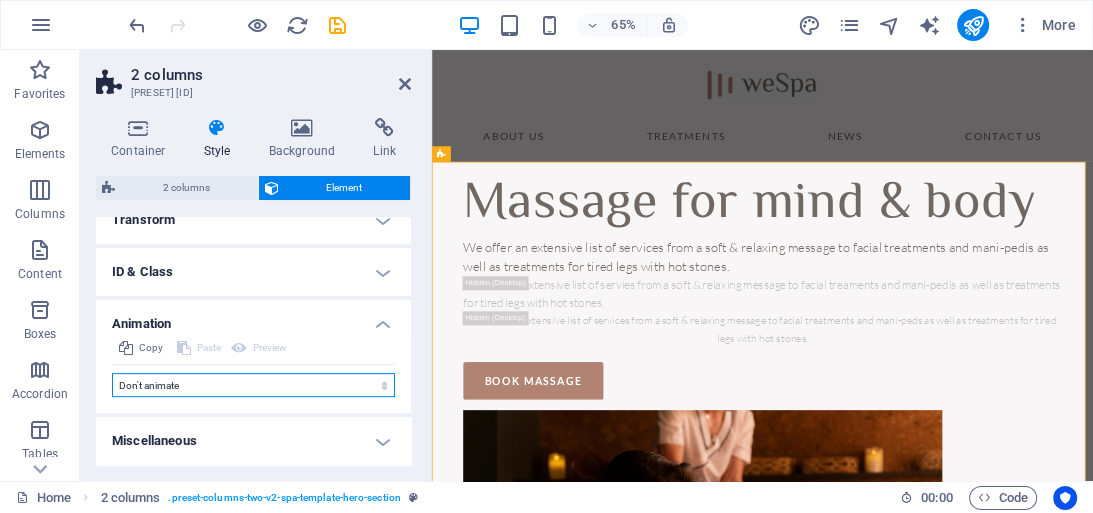 click on "Don't animate Show / Hide Slide up/down Zoom in/out Slide left to right Slide right to left Slide top to bottom Slide bottom to top Pulse Blink Open as overlay" at bounding box center [253, 385] 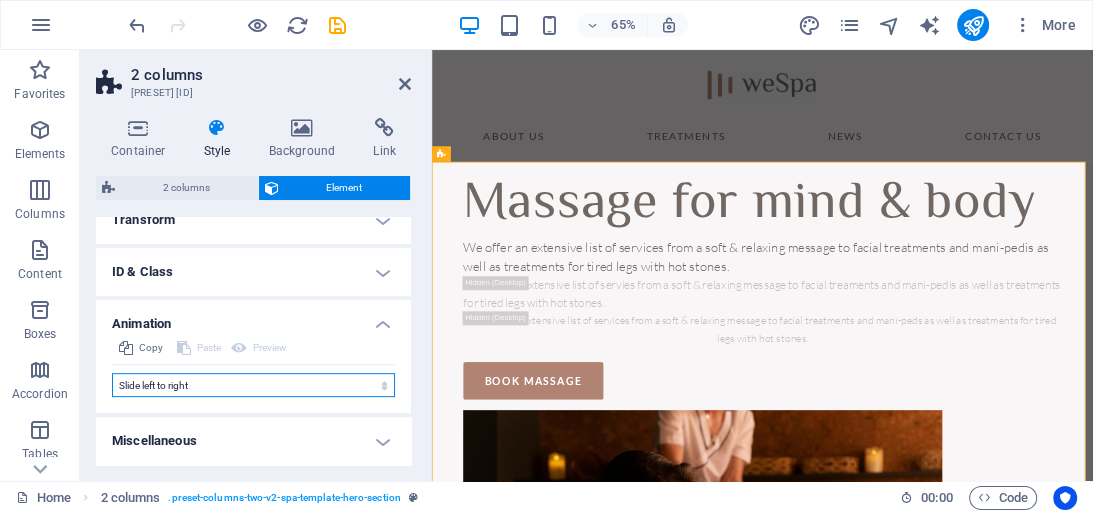 click on "Don't animate Show / Hide Slide up/down Zoom in/out Slide left to right Slide right to left Slide top to bottom Slide bottom to top Pulse Blink Open as overlay" at bounding box center (253, 385) 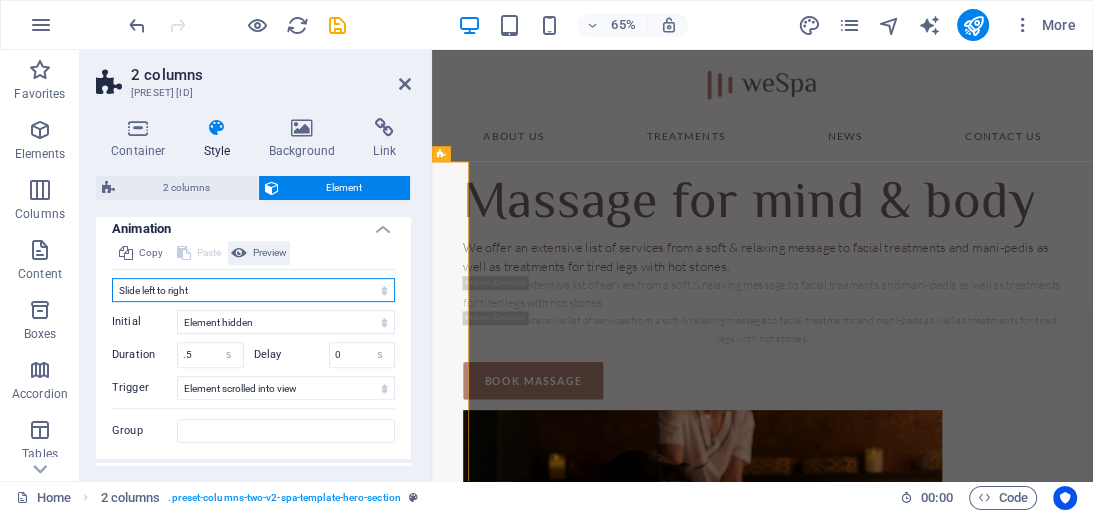 scroll, scrollTop: 893, scrollLeft: 0, axis: vertical 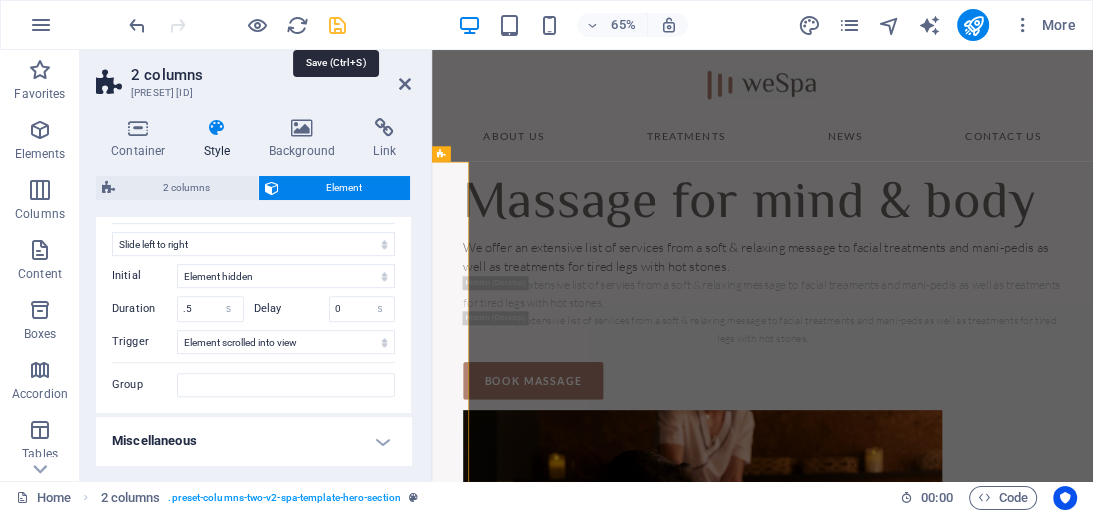 click at bounding box center [337, 25] 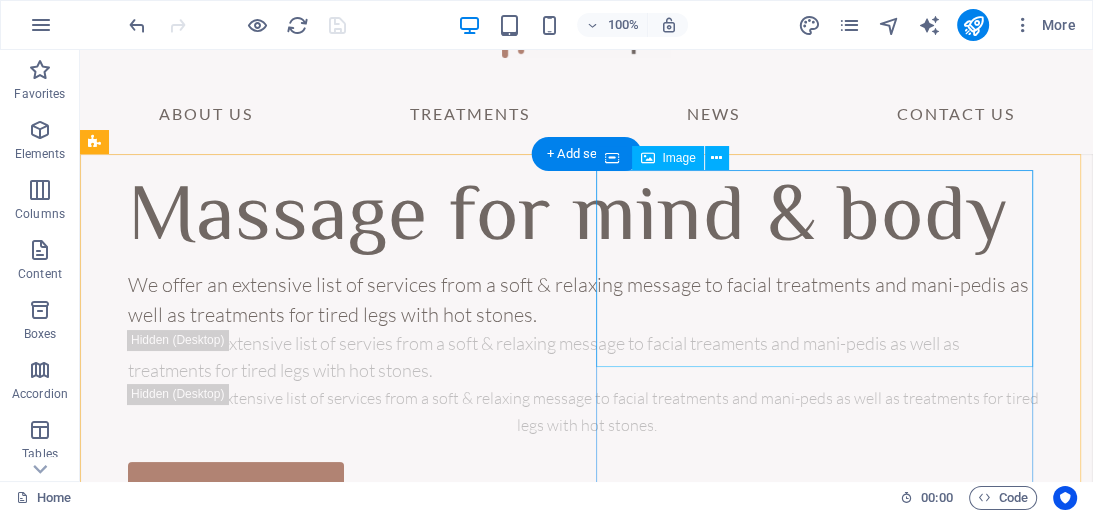 scroll, scrollTop: 0, scrollLeft: 0, axis: both 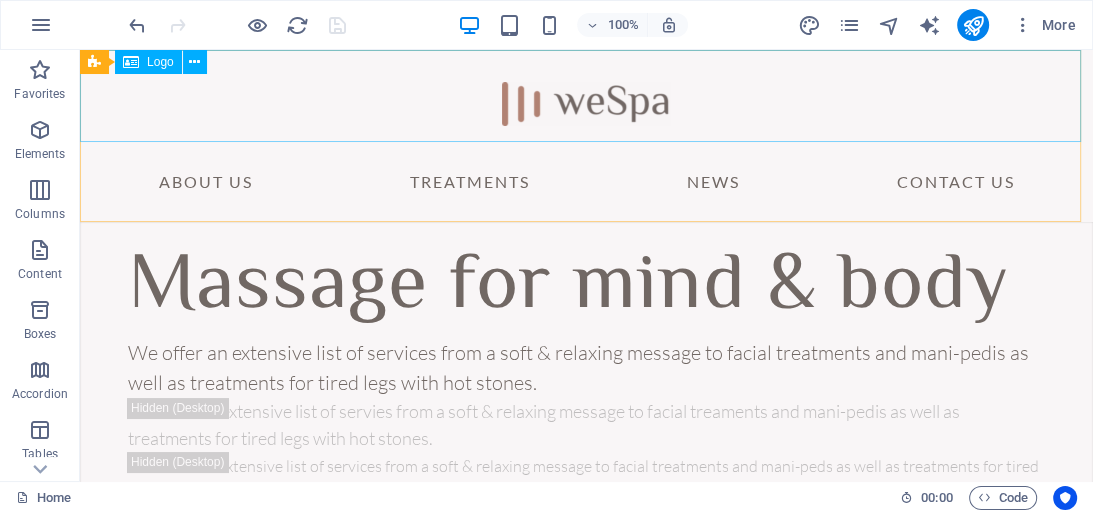 click on "Logo" at bounding box center (160, 62) 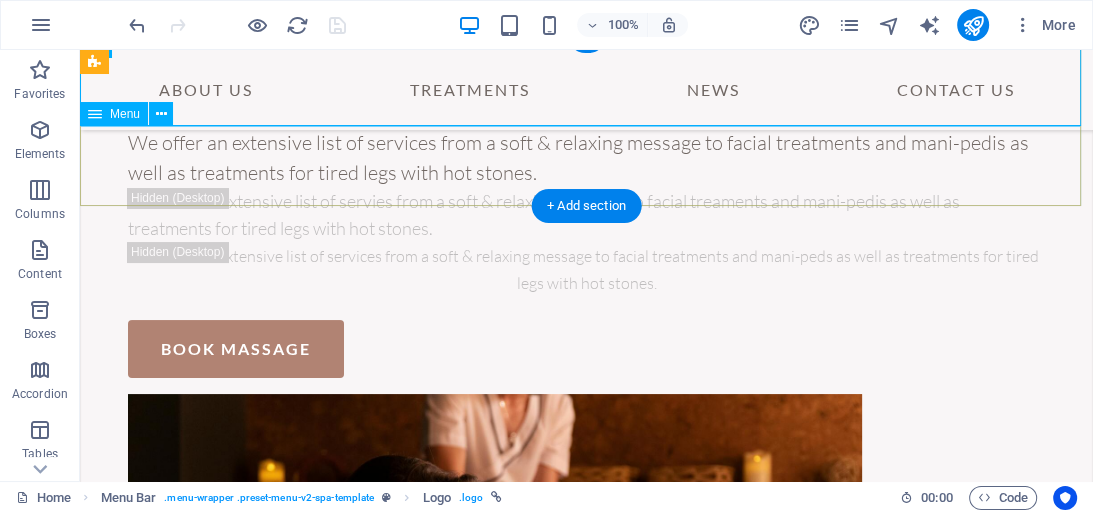 scroll, scrollTop: 0, scrollLeft: 0, axis: both 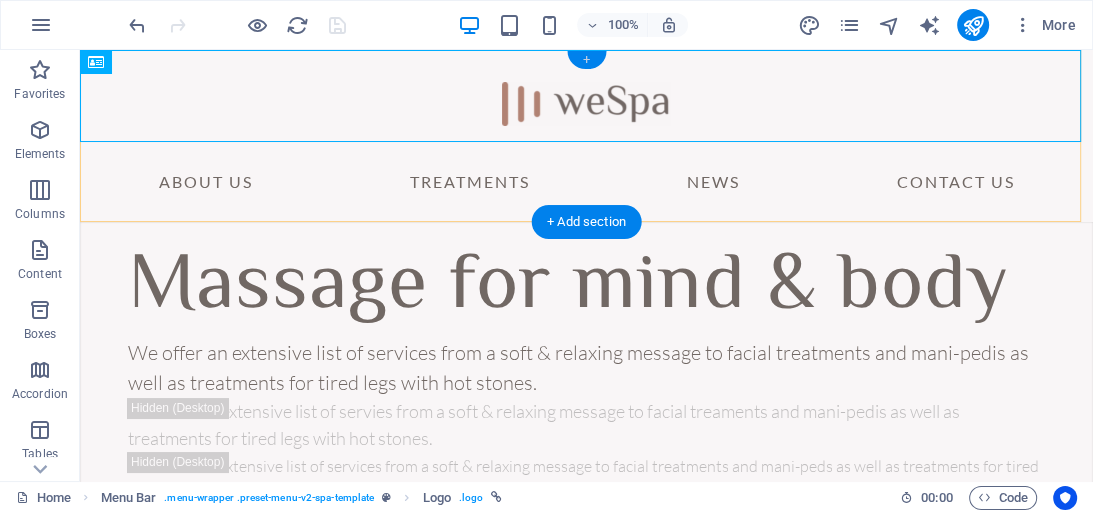 click on "+" at bounding box center [586, 60] 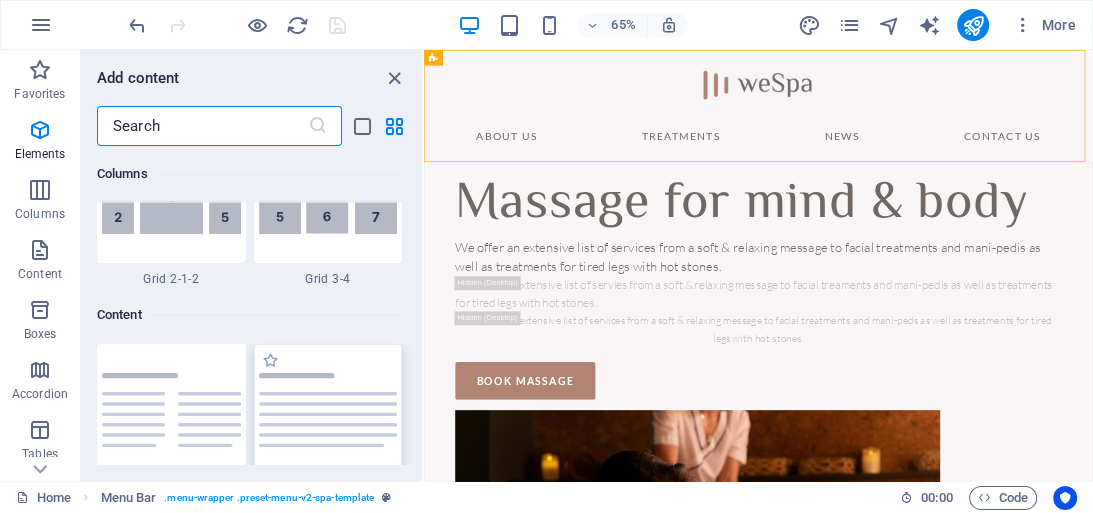 scroll, scrollTop: 3499, scrollLeft: 0, axis: vertical 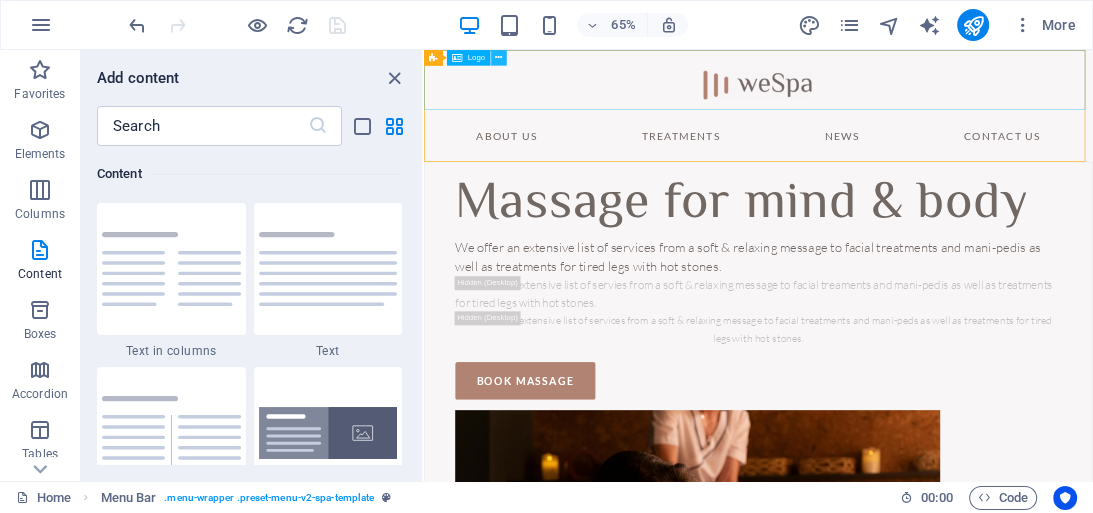 click at bounding box center (498, 58) 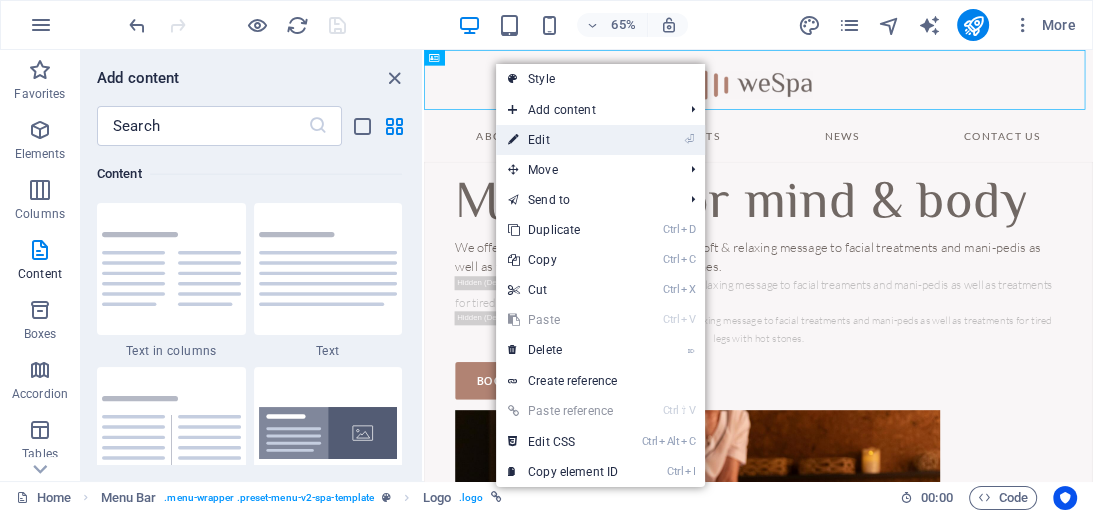 click on "⏎  Edit" at bounding box center [563, 140] 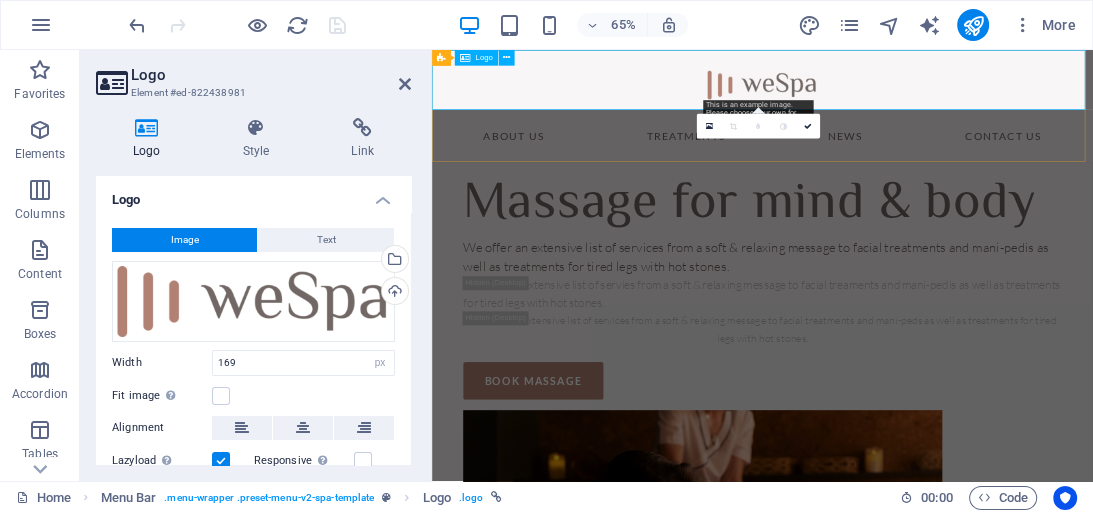 click at bounding box center (940, 96) 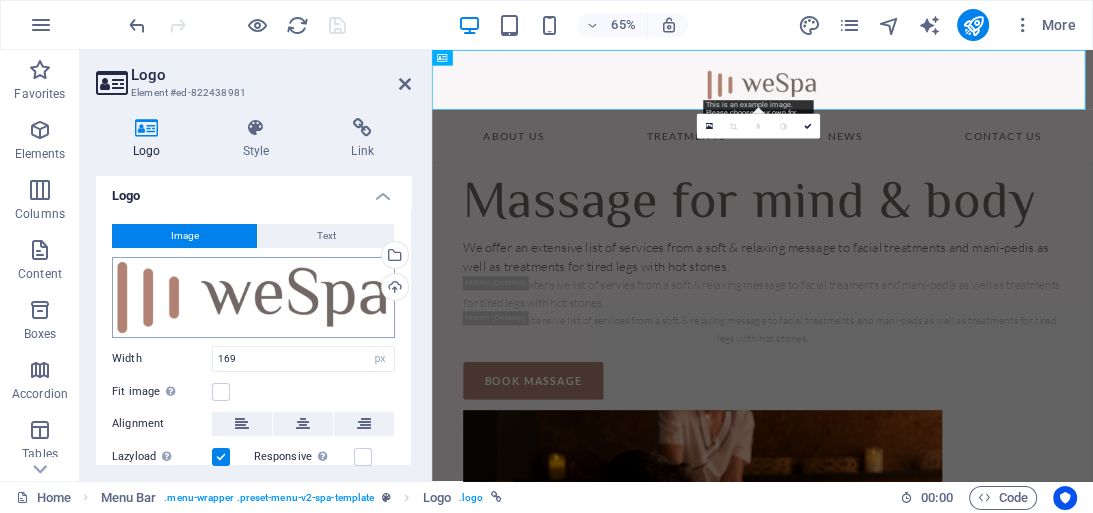 scroll, scrollTop: 0, scrollLeft: 0, axis: both 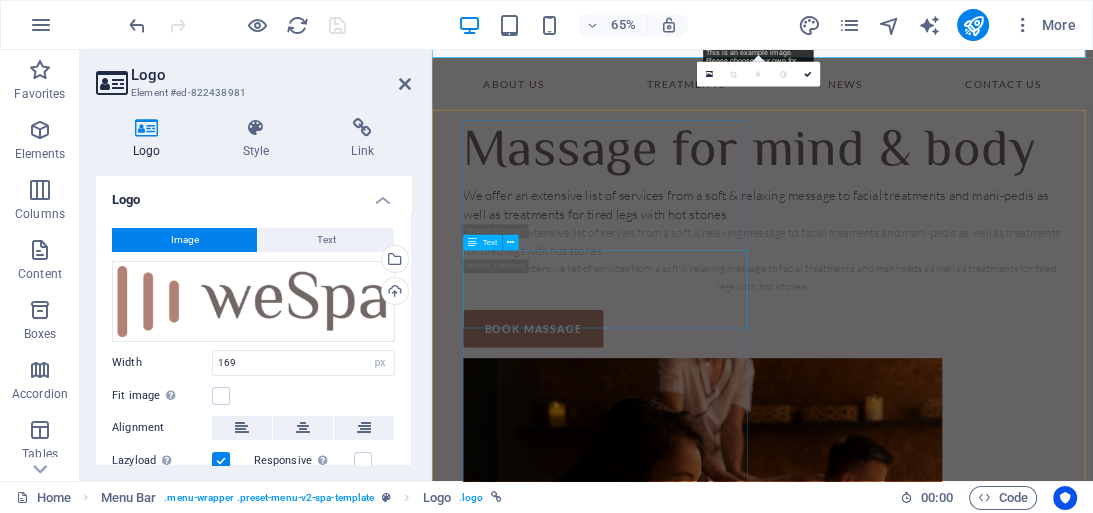 click on "We offer an extensive list of services from a soft & relaxing message to facial treatments and mani-pedis as well as treatments for tired legs with hot stones." at bounding box center [940, 288] 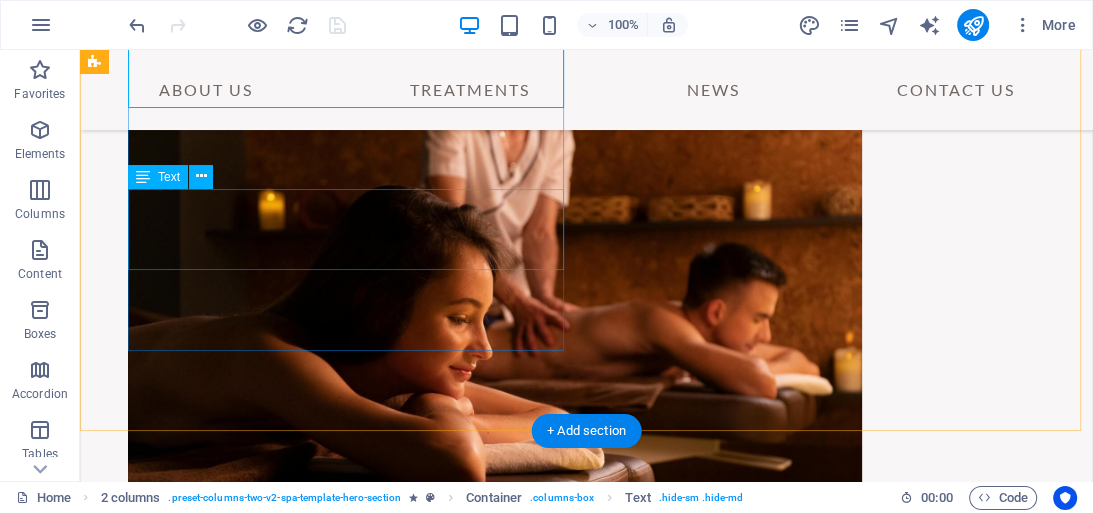 scroll, scrollTop: 0, scrollLeft: 0, axis: both 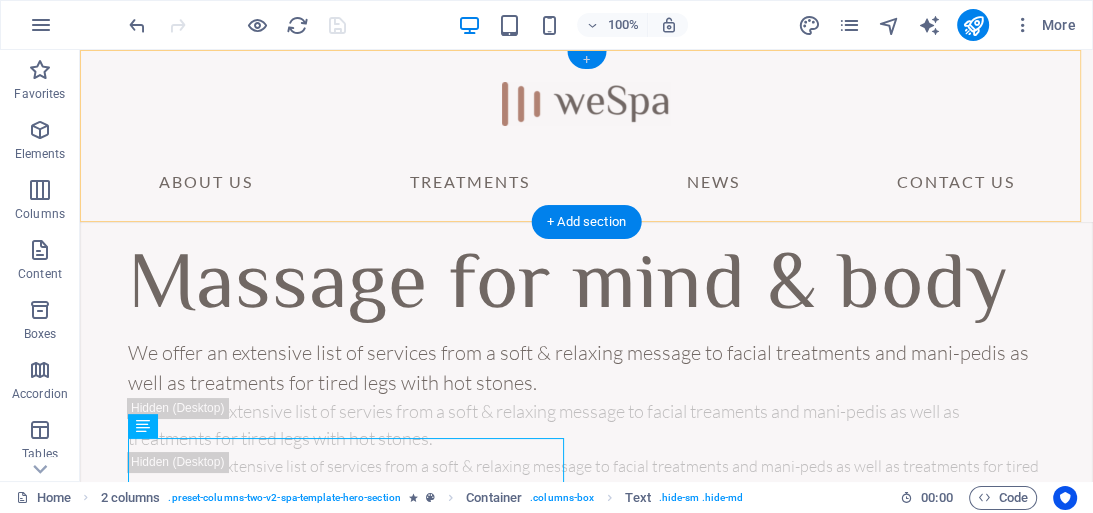 click on "+" at bounding box center [586, 60] 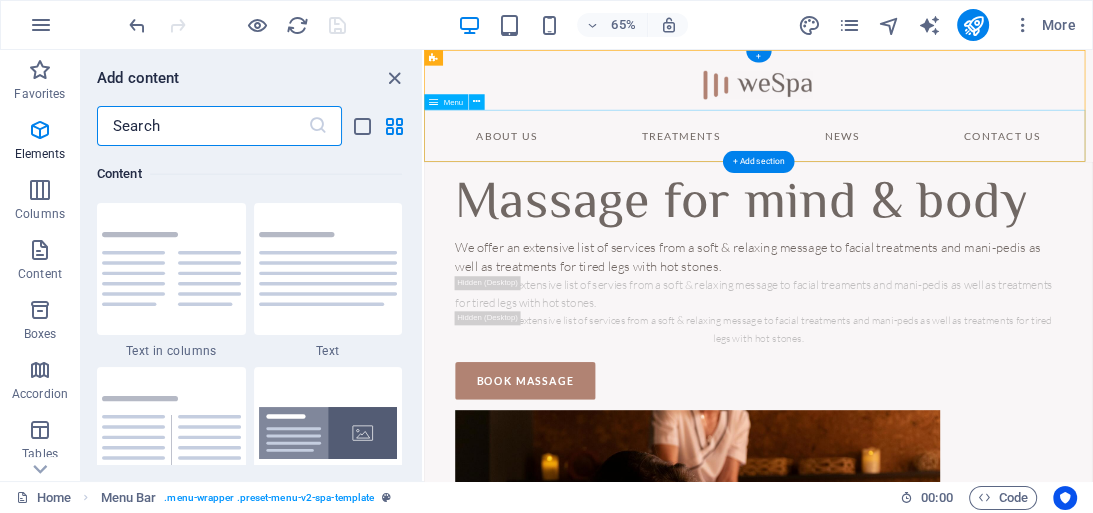 scroll, scrollTop: 3499, scrollLeft: 0, axis: vertical 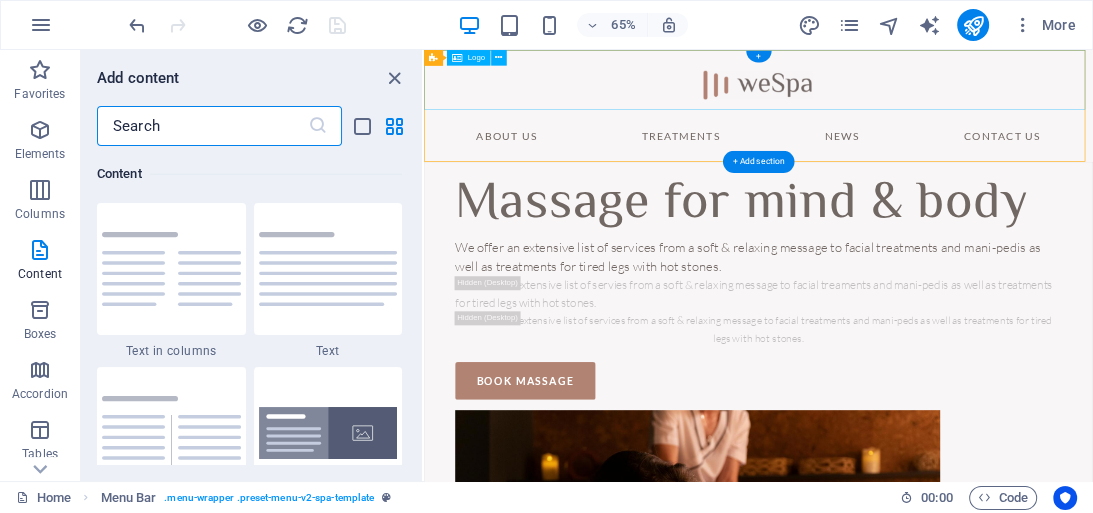 click at bounding box center [938, 96] 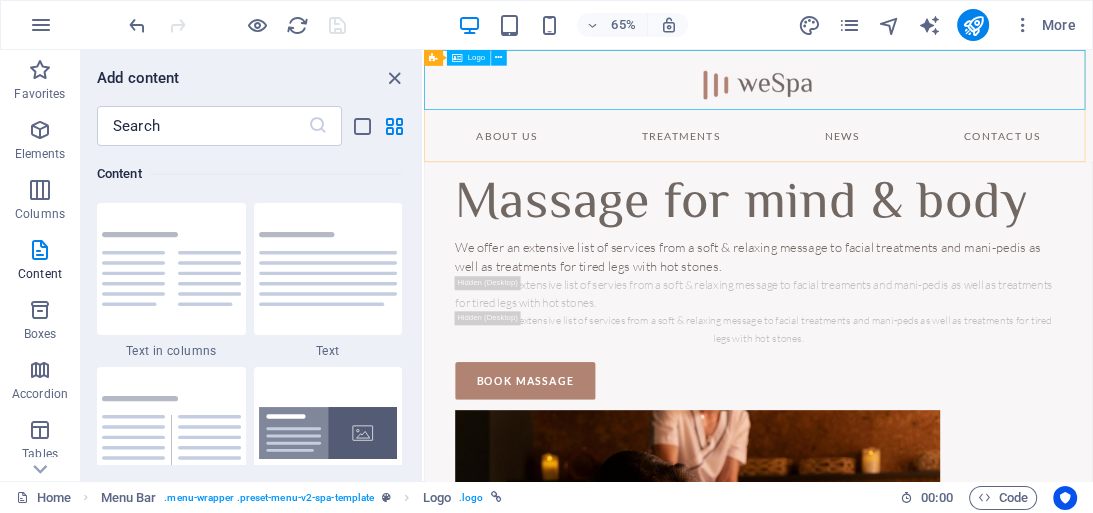 click on "Menu Bar   Logo" at bounding box center (469, 58) 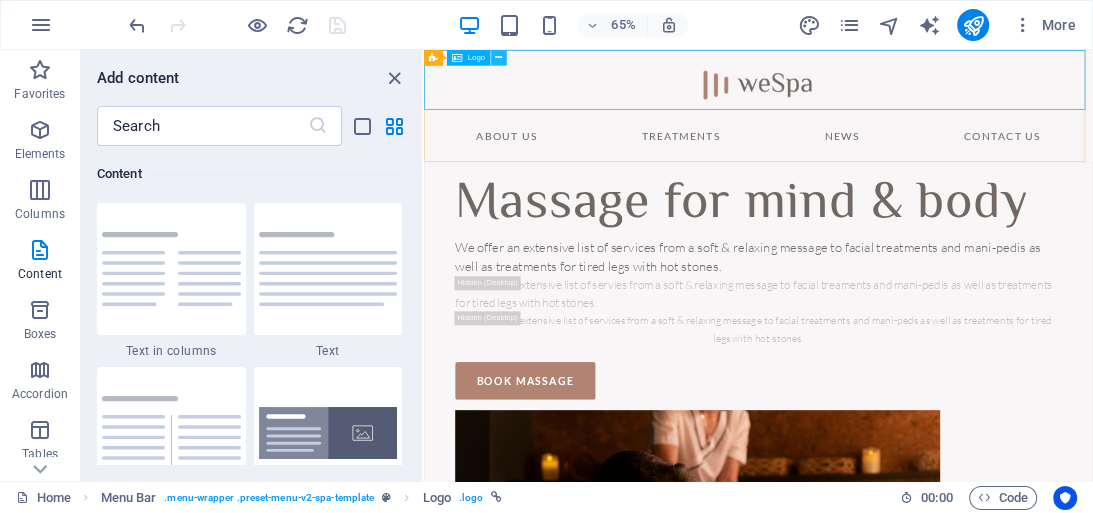 click at bounding box center (498, 58) 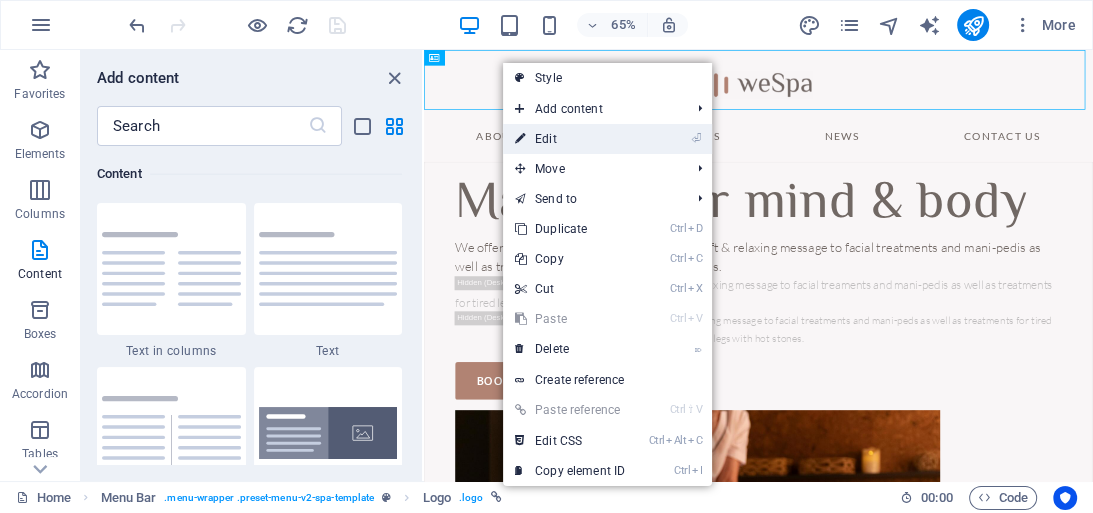 drag, startPoint x: 558, startPoint y: 152, endPoint x: 191, endPoint y: 156, distance: 367.0218 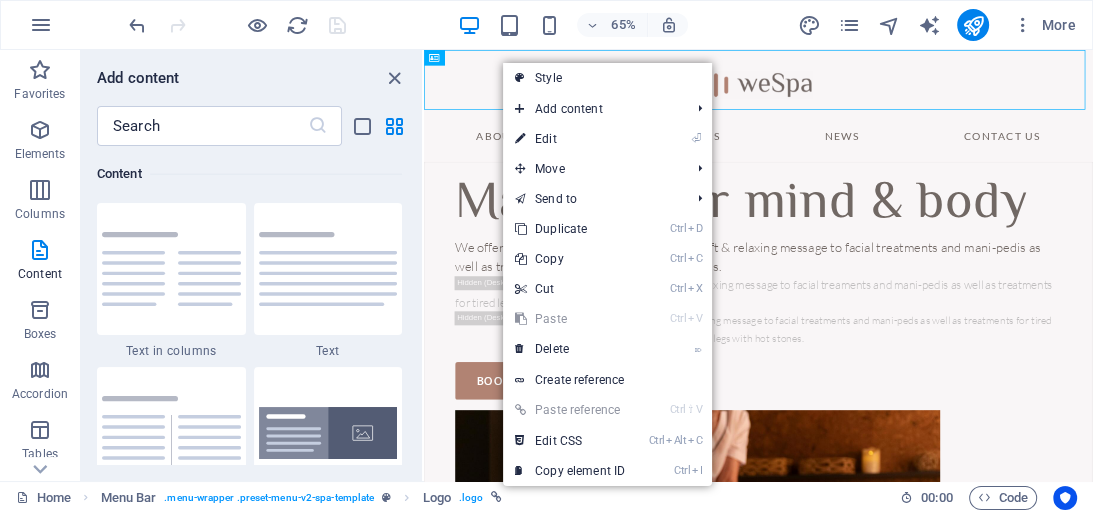 select on "px" 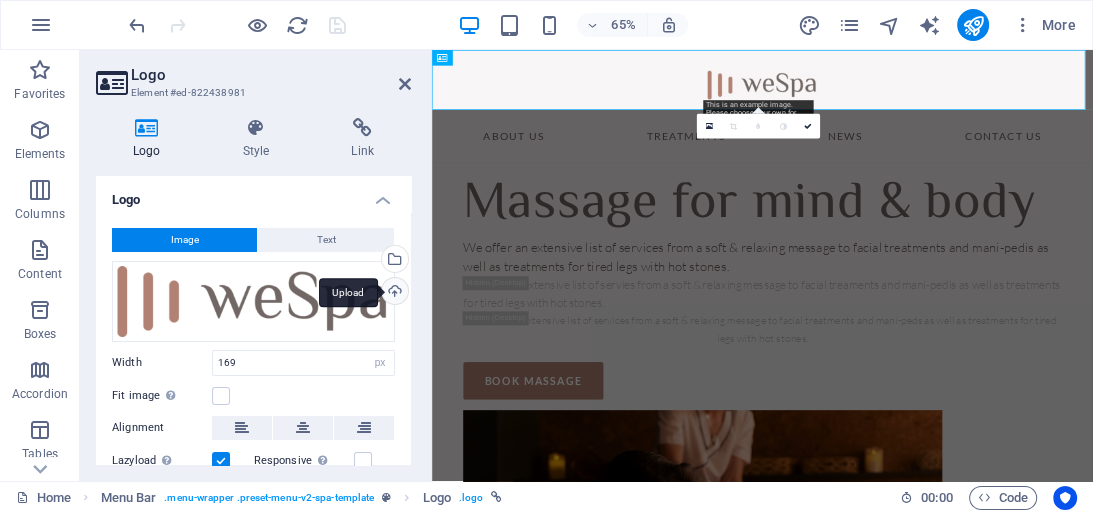 click on "Upload" at bounding box center [393, 293] 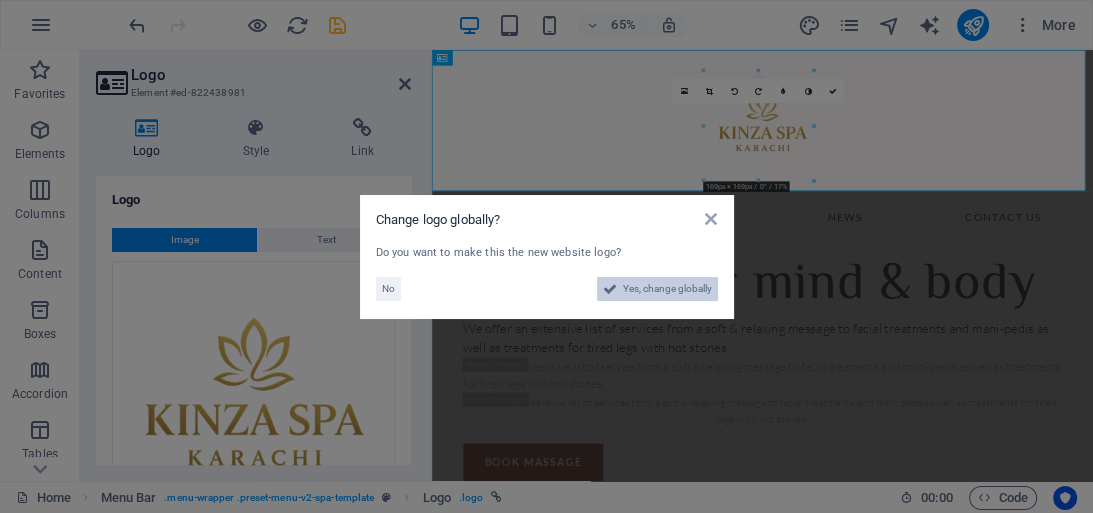 click on "Yes, change globally" at bounding box center (667, 289) 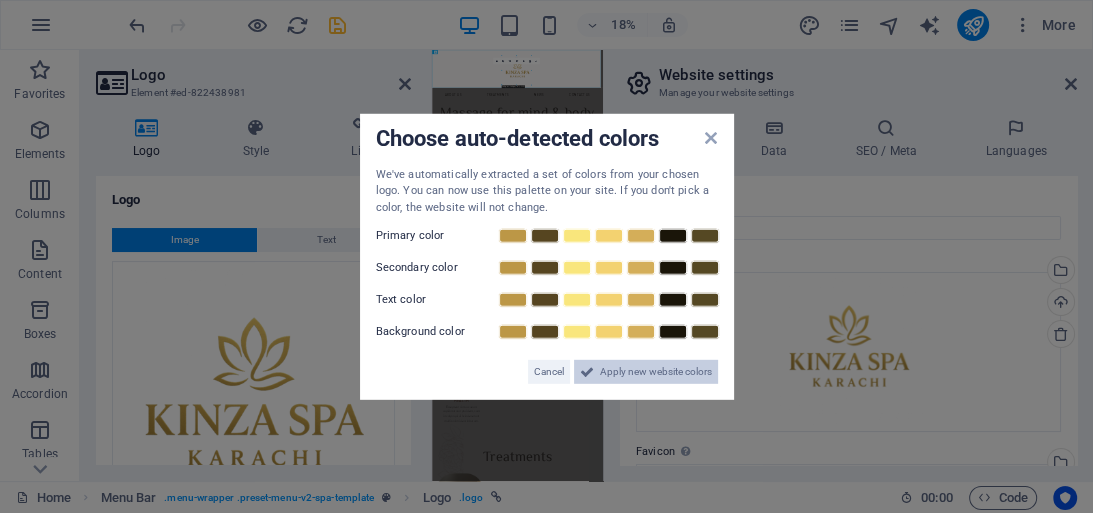 click on "Apply new website colors" at bounding box center [656, 372] 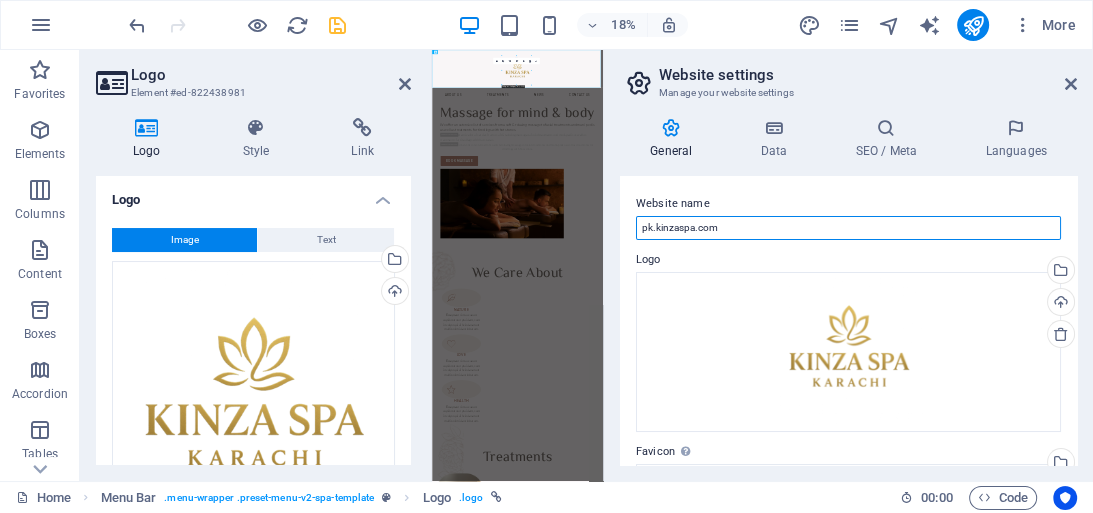 click on "pk.kinzaspa.com" at bounding box center (848, 228) 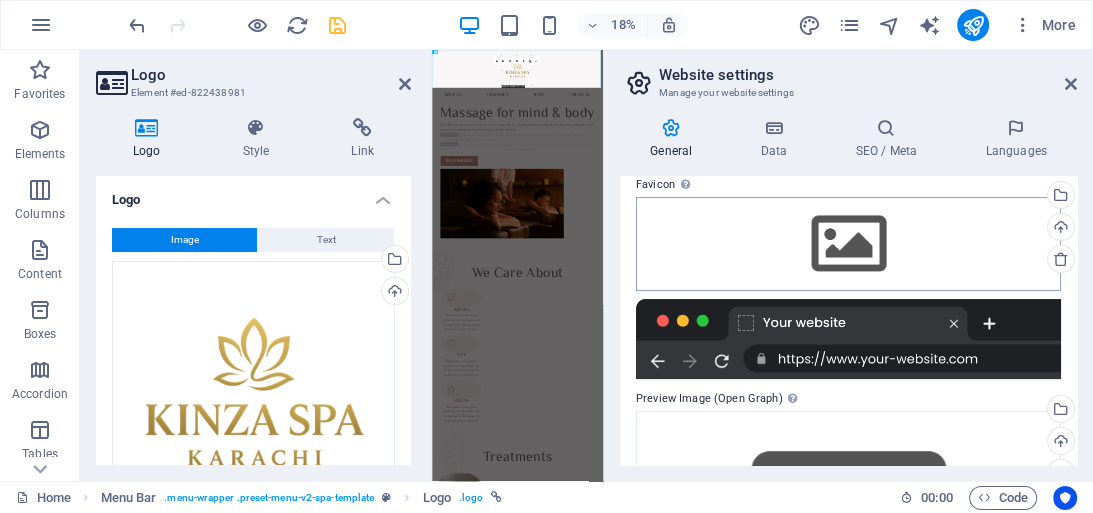 scroll, scrollTop: 240, scrollLeft: 0, axis: vertical 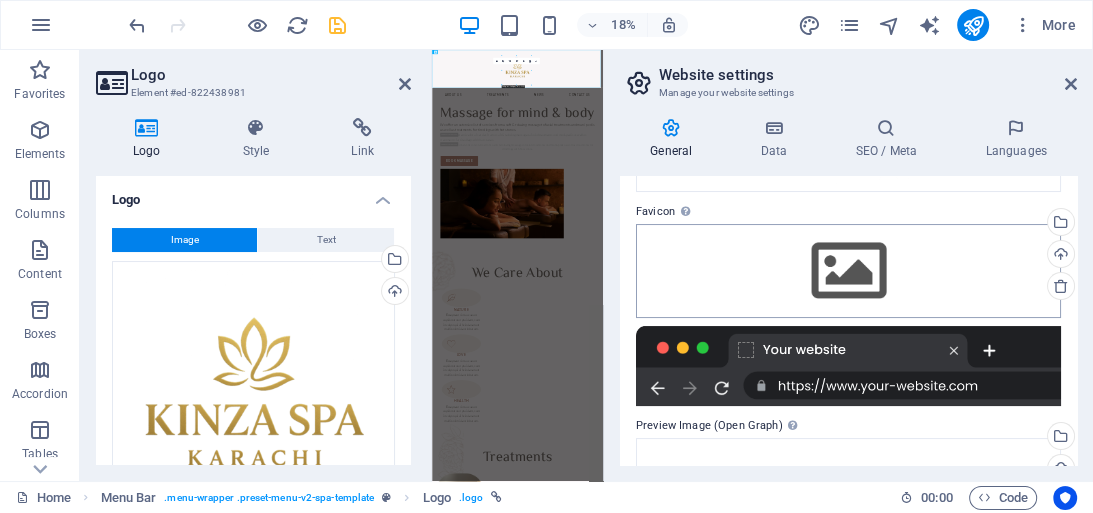 type on "Kinza SPA Massage Center in Karachi" 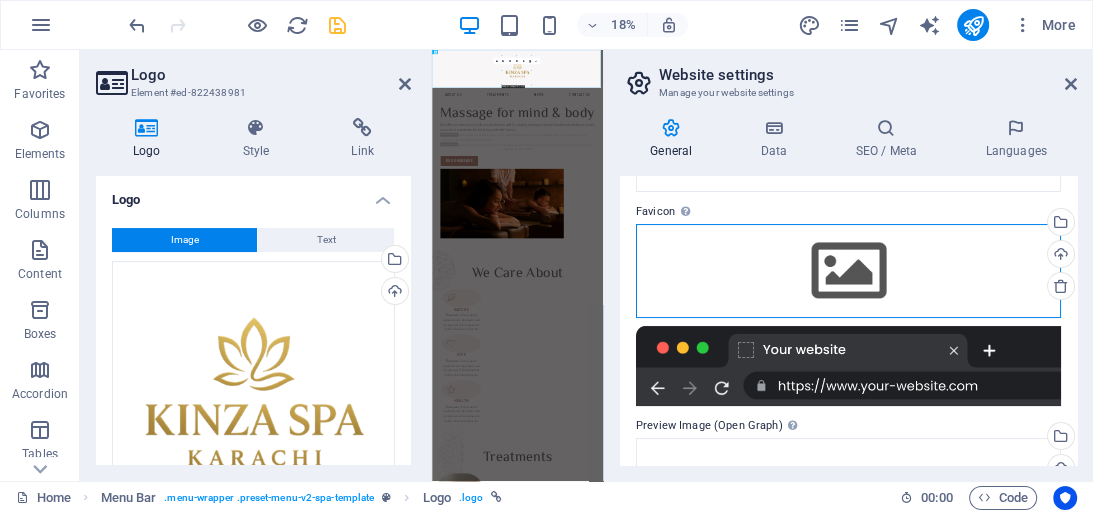 click on "Drag files here, click to choose files or select files from Files or our free stock photos & videos" at bounding box center (848, 271) 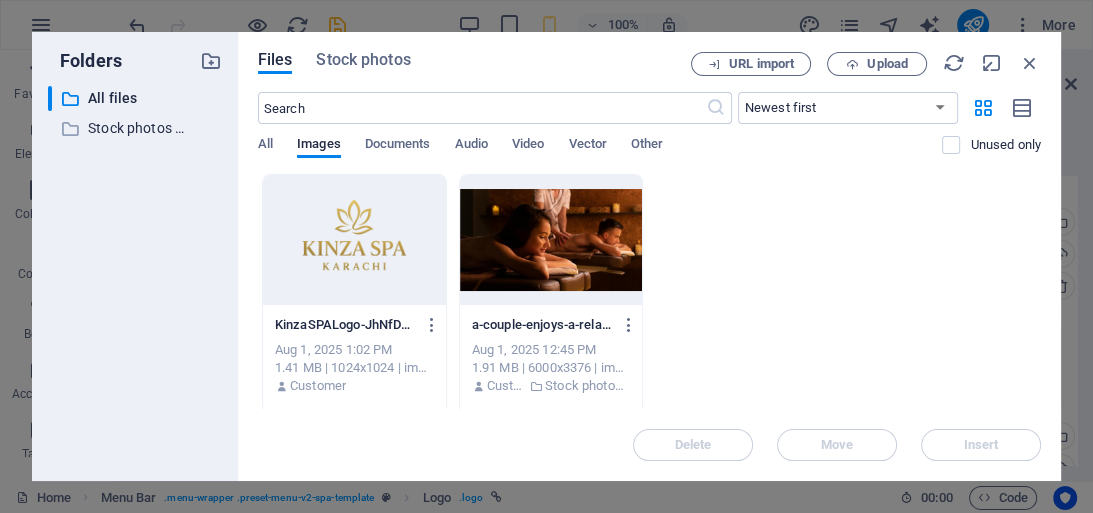 click at bounding box center (354, 240) 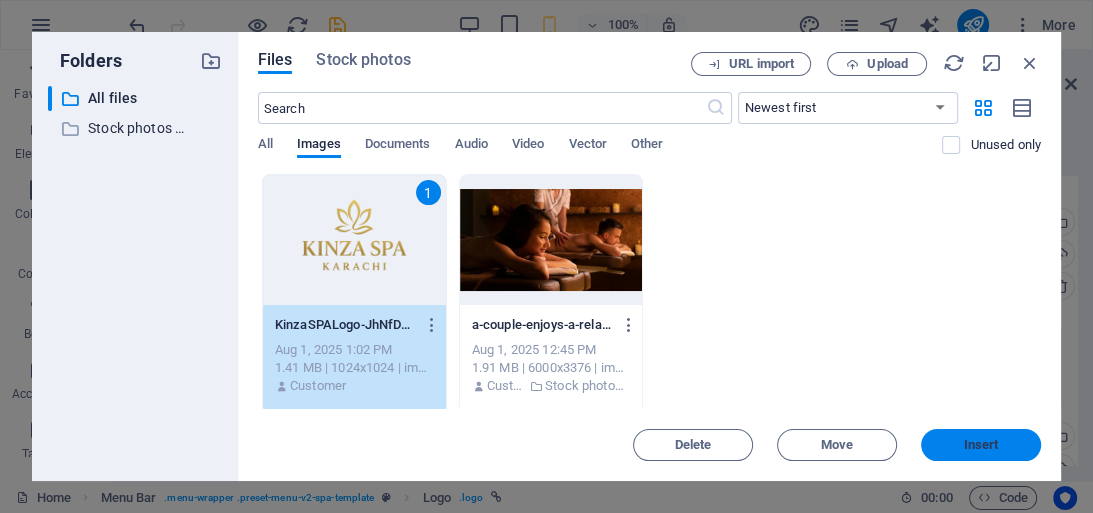 click on "Insert" at bounding box center [981, 445] 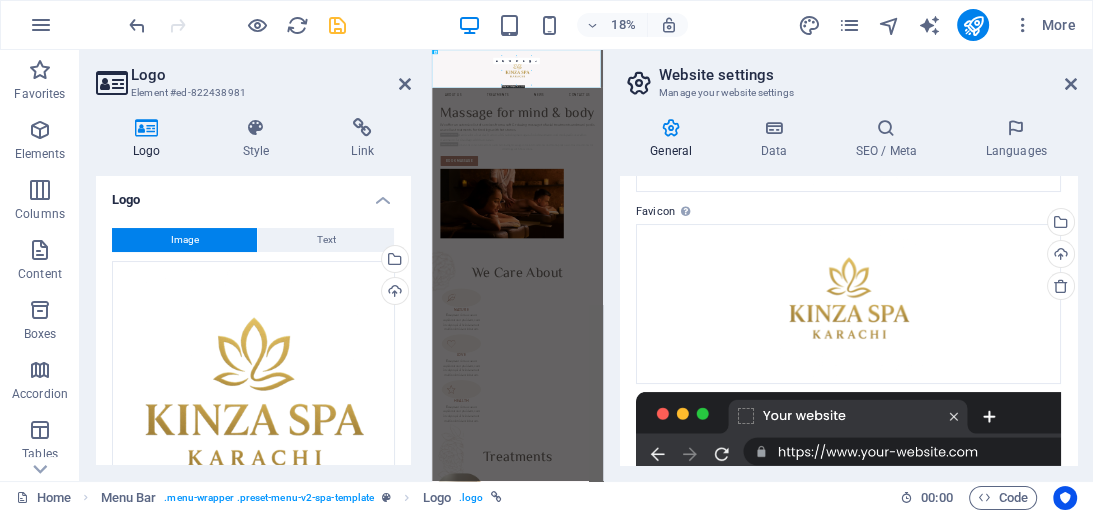 type on "169" 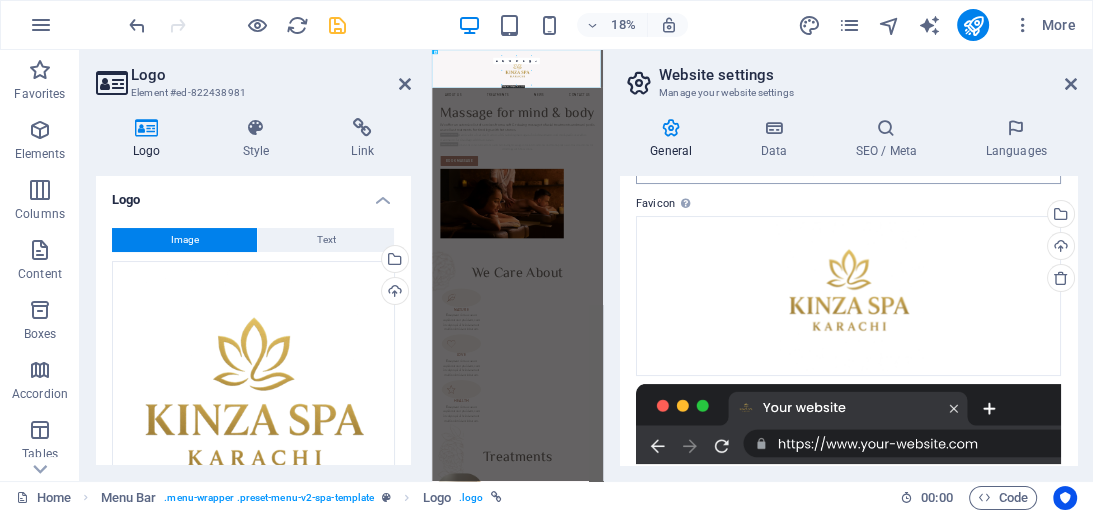 scroll, scrollTop: 0, scrollLeft: 0, axis: both 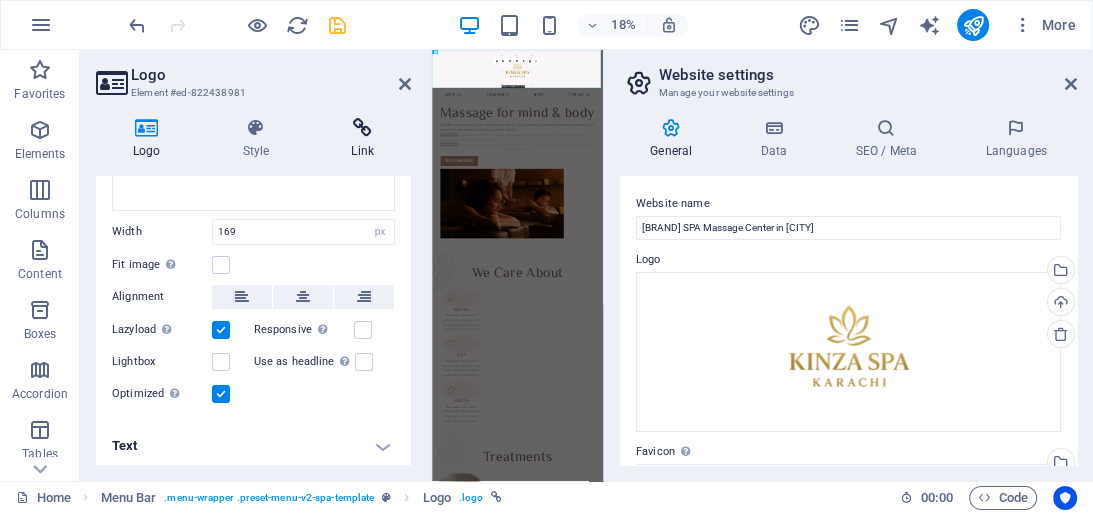 click on "Link" at bounding box center (362, 139) 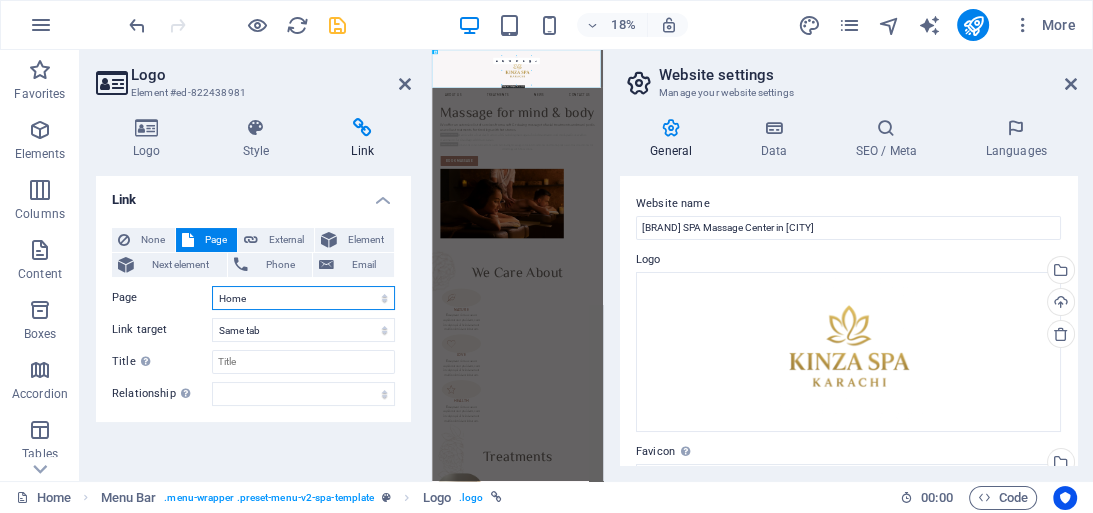 click on "Home About Us Treatments News Contact Legal Notice Privacy" at bounding box center [303, 298] 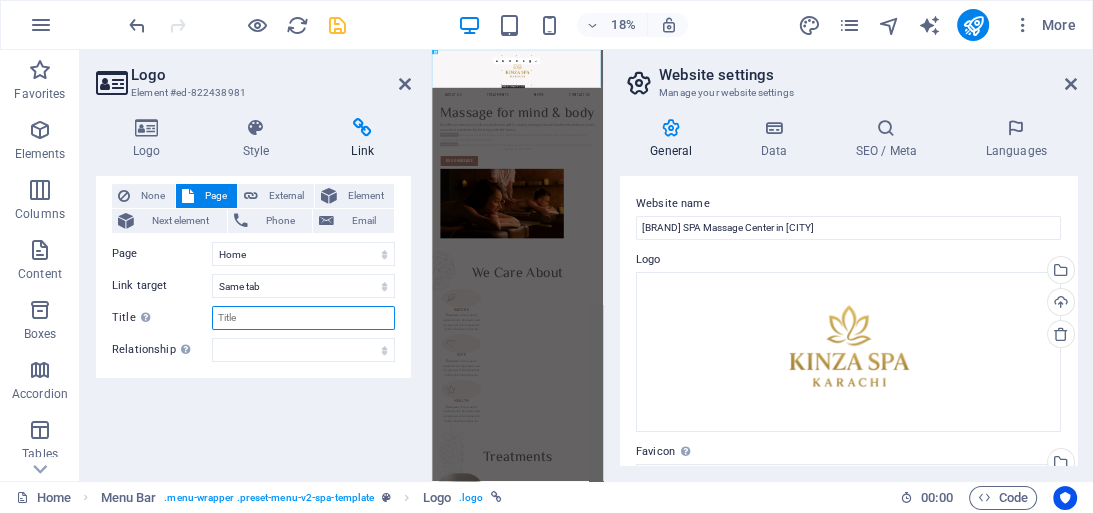 click on "Title Additional link description, should not be the same as the link text. The title is most often shown as a tooltip text when the mouse moves over the element. Leave empty if uncertain." at bounding box center [303, 318] 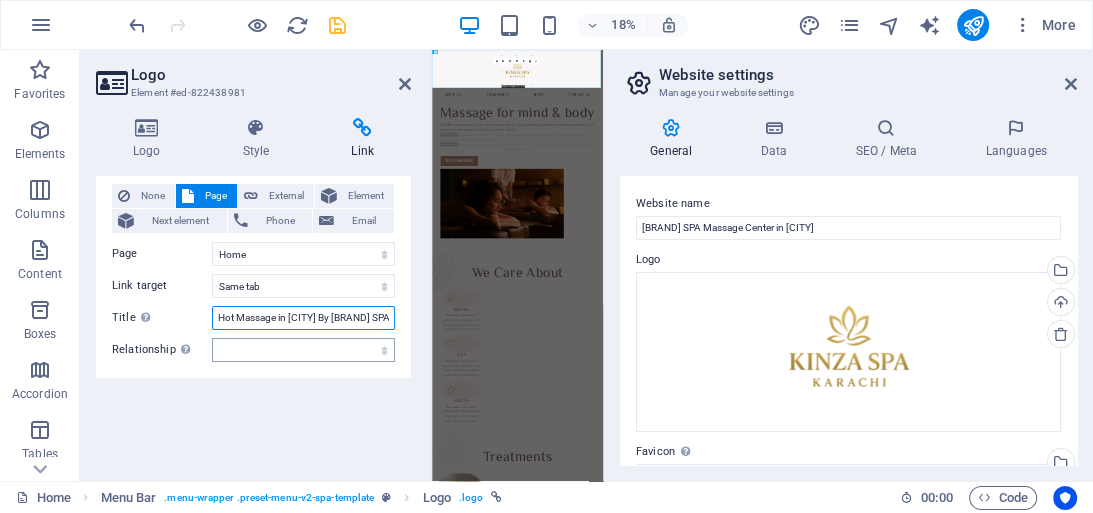 type on "Hot Massage in Karachi By Kinza SPA" 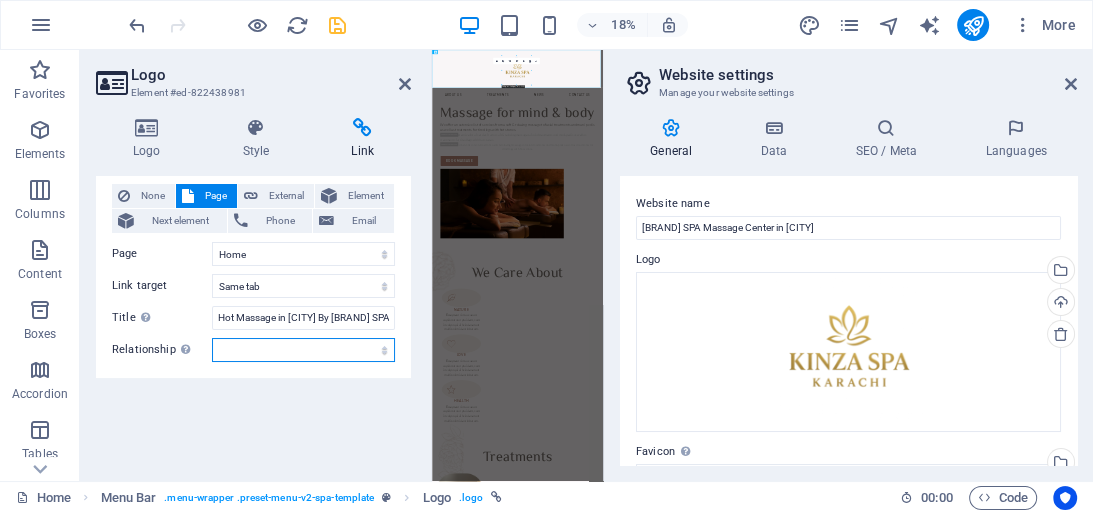 click on "alternate author bookmark external help license next nofollow noreferrer noopener prev search tag" at bounding box center (303, 350) 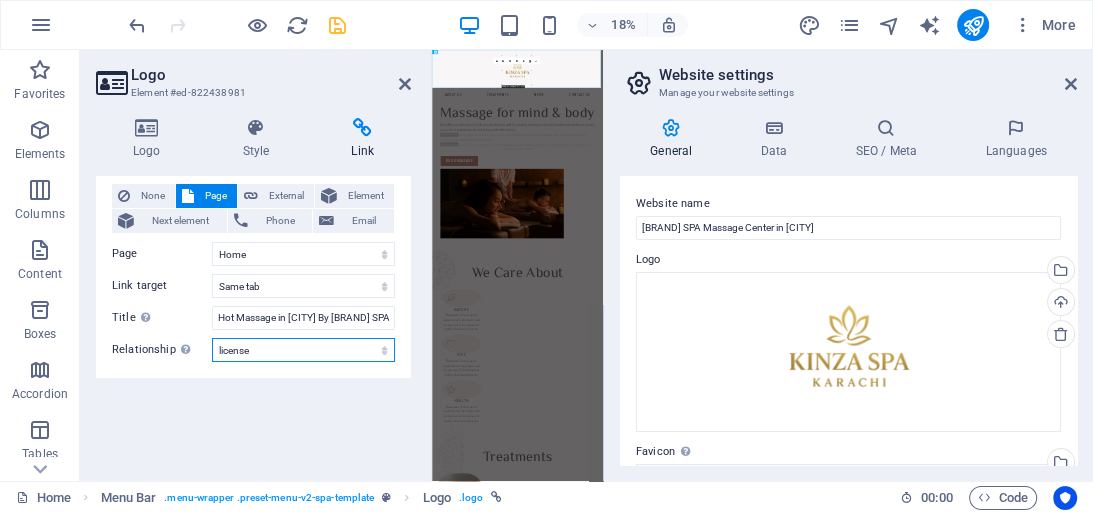 click on "alternate author bookmark external help license next nofollow noreferrer noopener prev search tag" at bounding box center [303, 350] 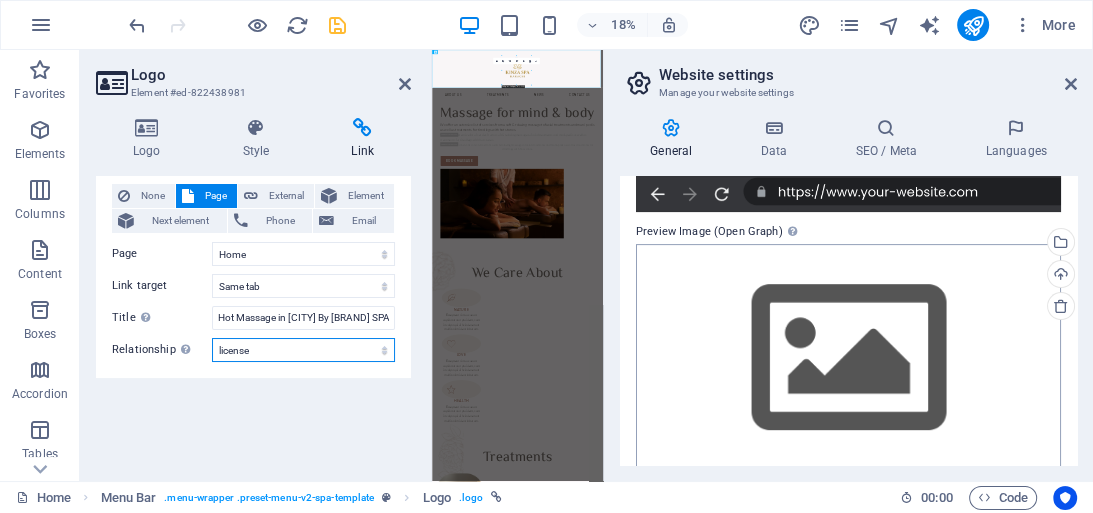 scroll, scrollTop: 524, scrollLeft: 0, axis: vertical 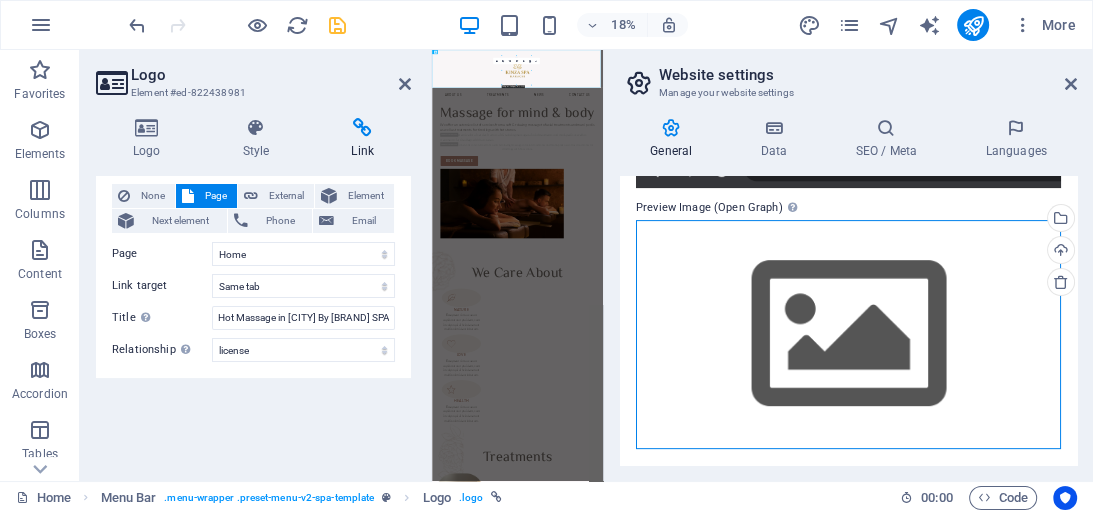 click on "Drag files here, click to choose files or select files from Files or our free stock photos & videos" at bounding box center [848, 334] 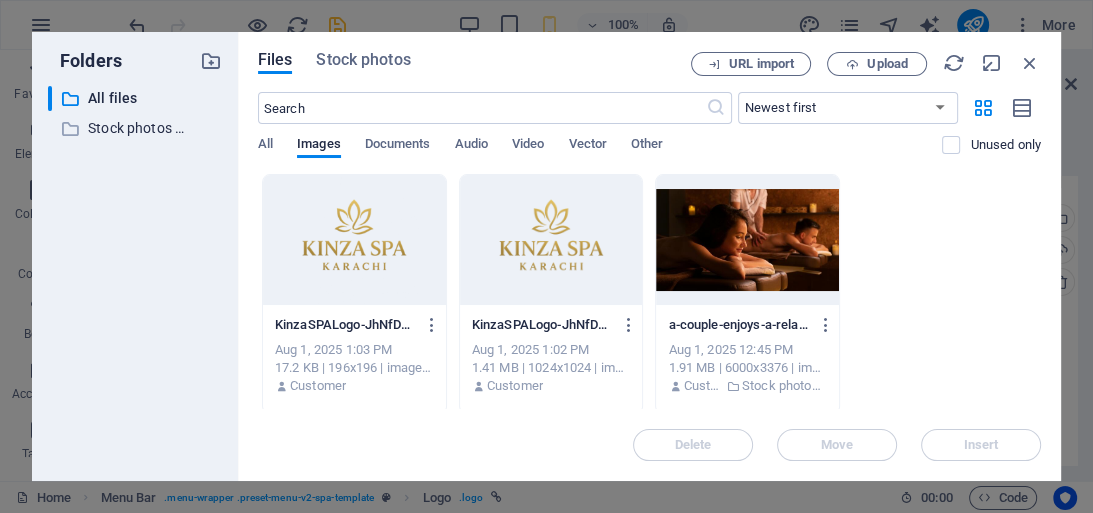 click at bounding box center (551, 240) 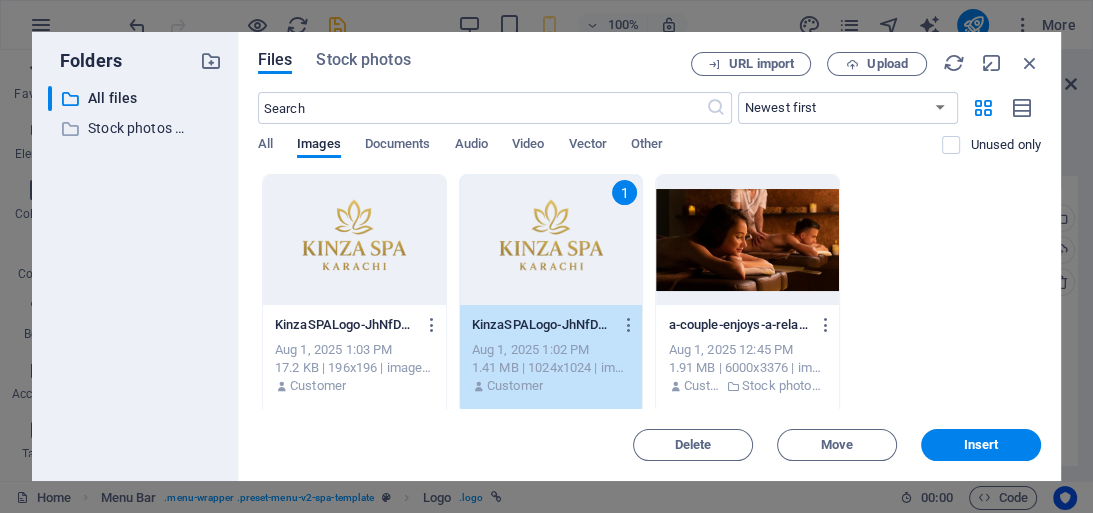 click at bounding box center [747, 240] 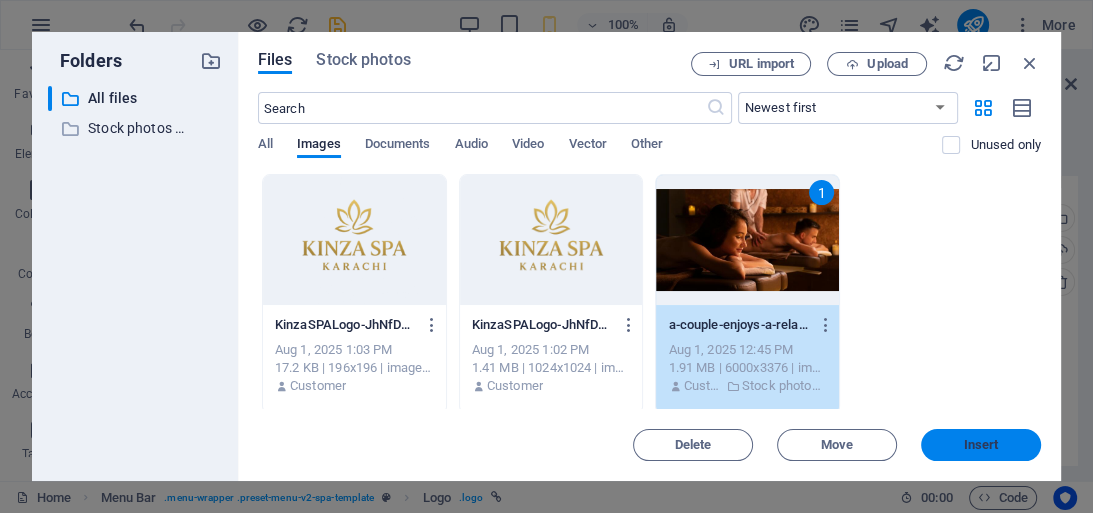 click on "Insert" at bounding box center (981, 445) 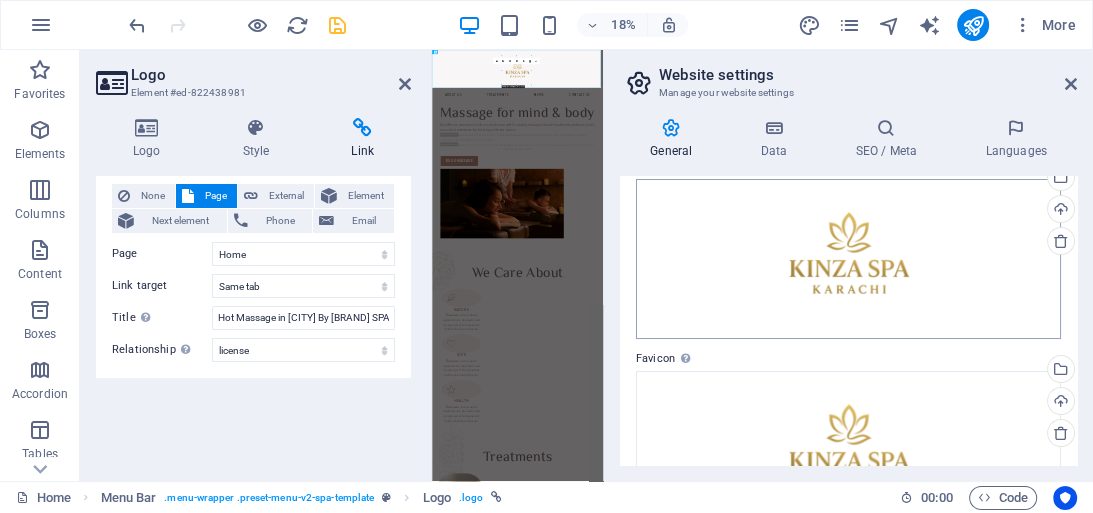 scroll, scrollTop: 0, scrollLeft: 0, axis: both 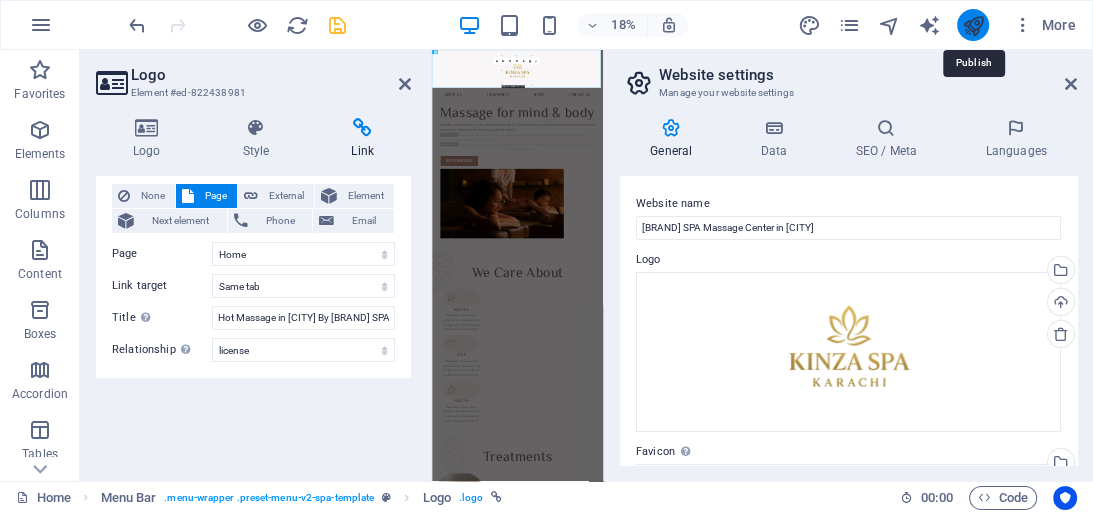 click at bounding box center (972, 25) 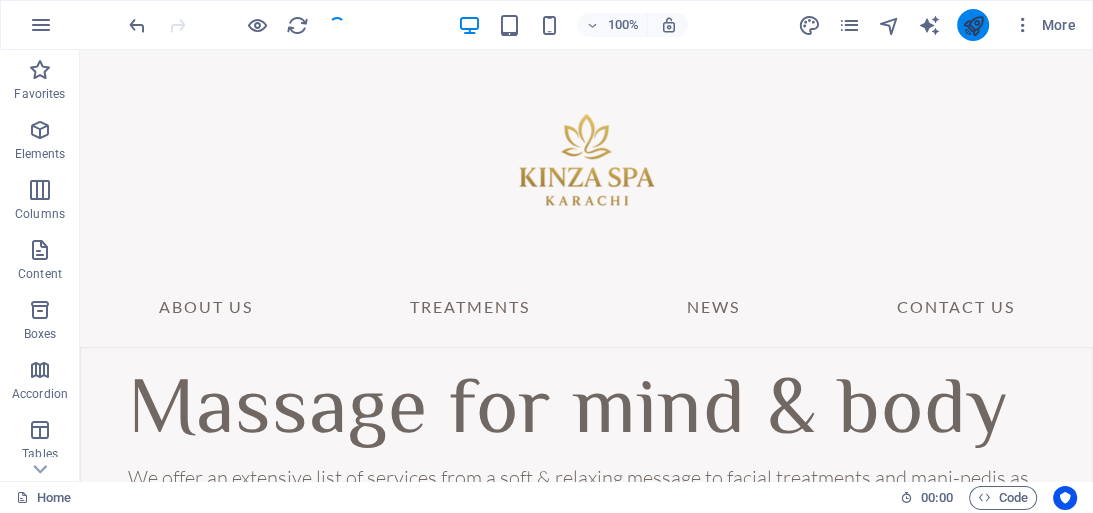 click at bounding box center (973, 25) 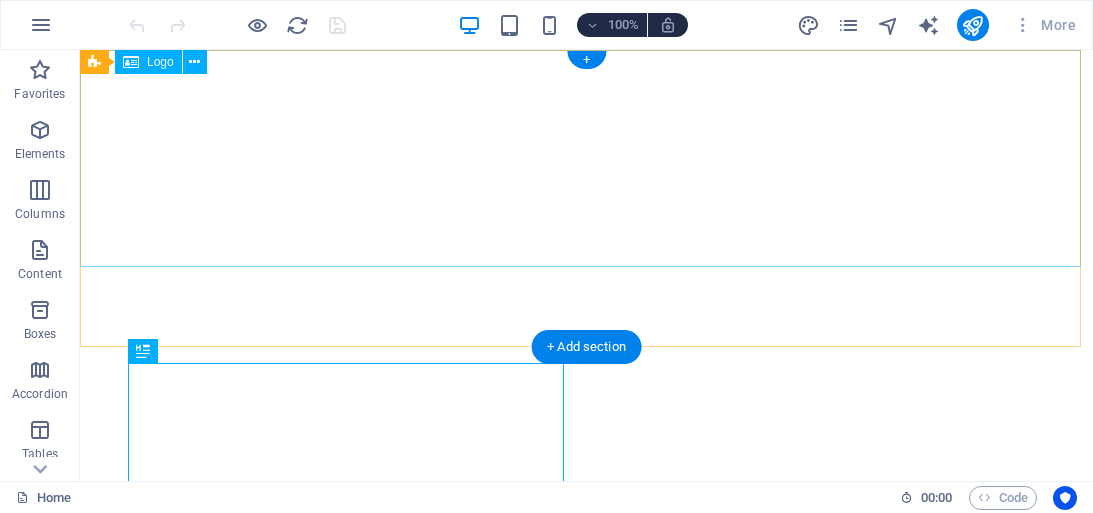 scroll, scrollTop: 0, scrollLeft: 0, axis: both 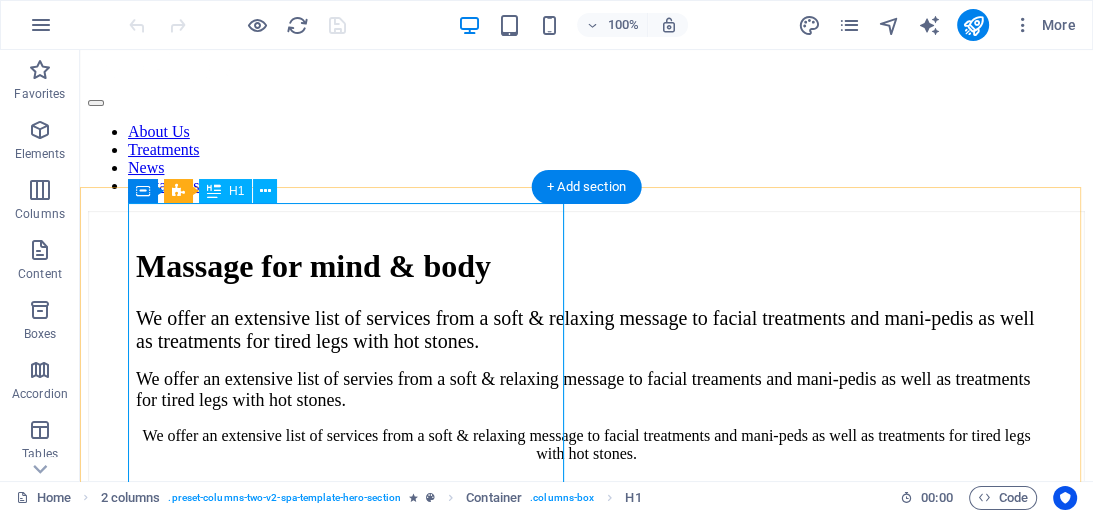 click on "Massage for mind & body" at bounding box center [586, 266] 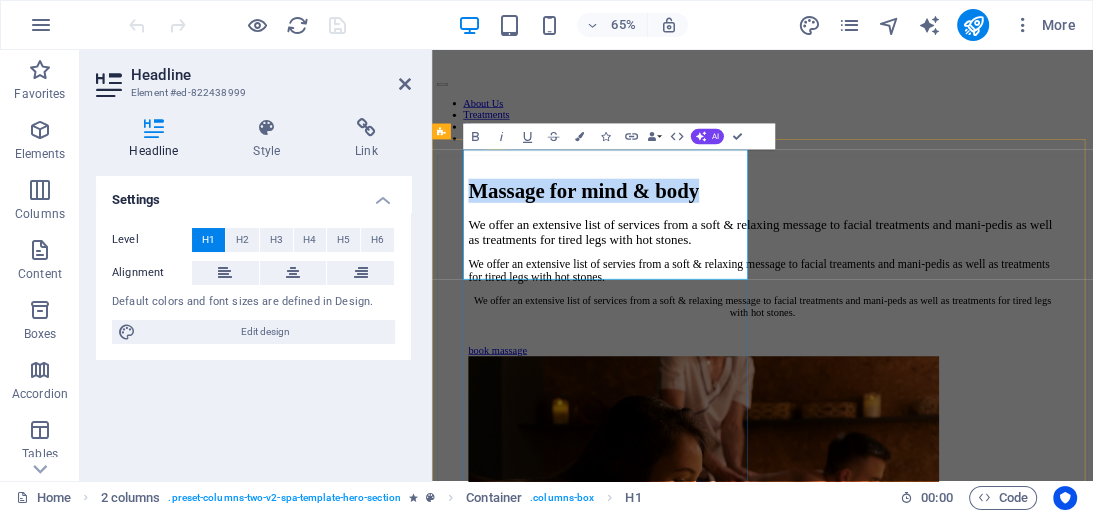click on "Massage for mind & body" at bounding box center [940, 266] 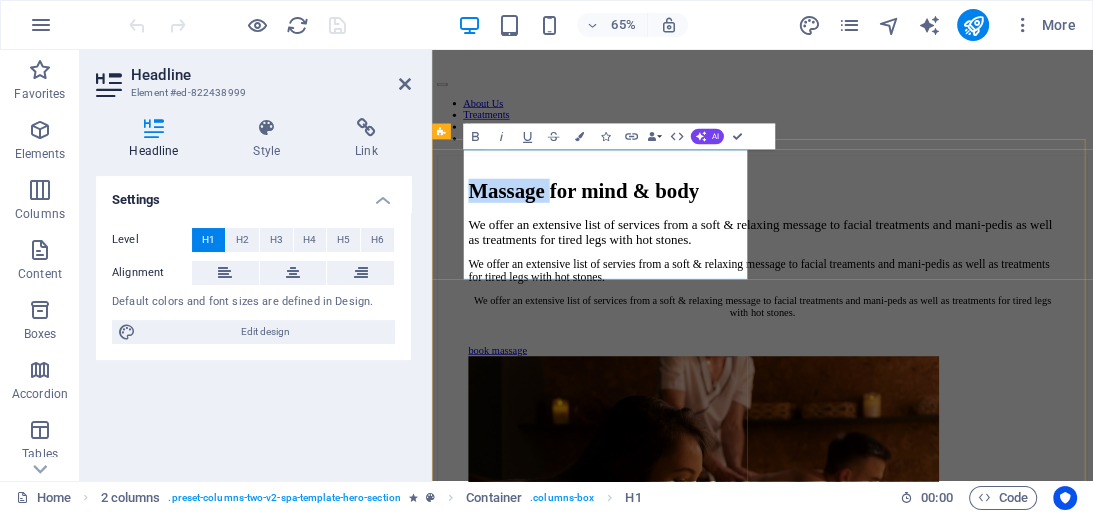 click on "Massage for mind & body" at bounding box center [940, 266] 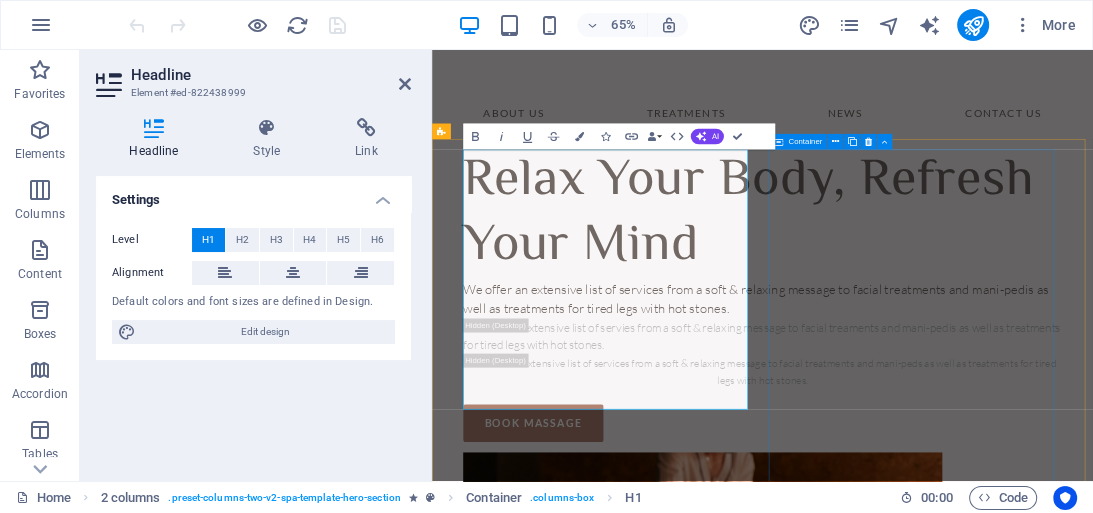 click at bounding box center (940, 876) 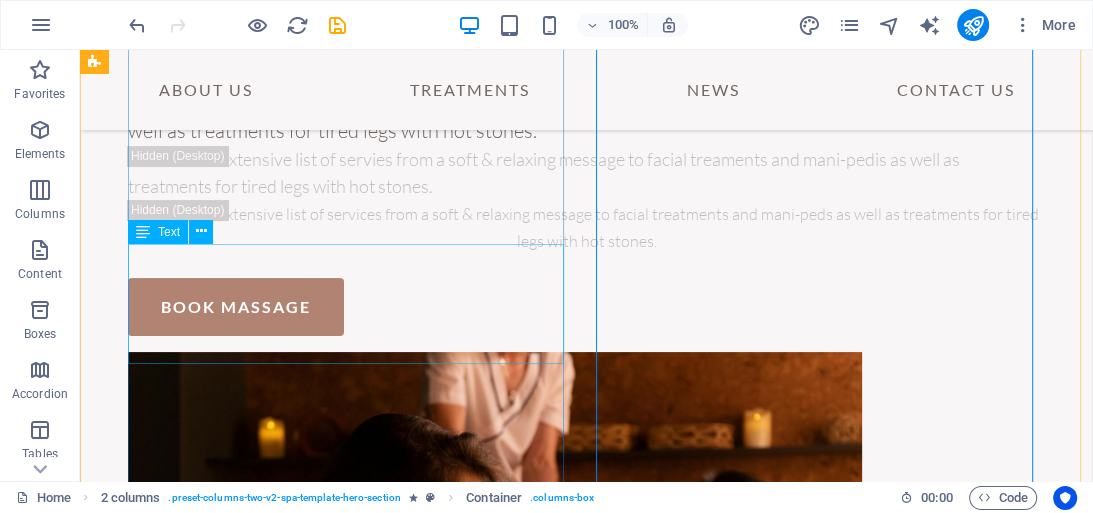 scroll, scrollTop: 343, scrollLeft: 0, axis: vertical 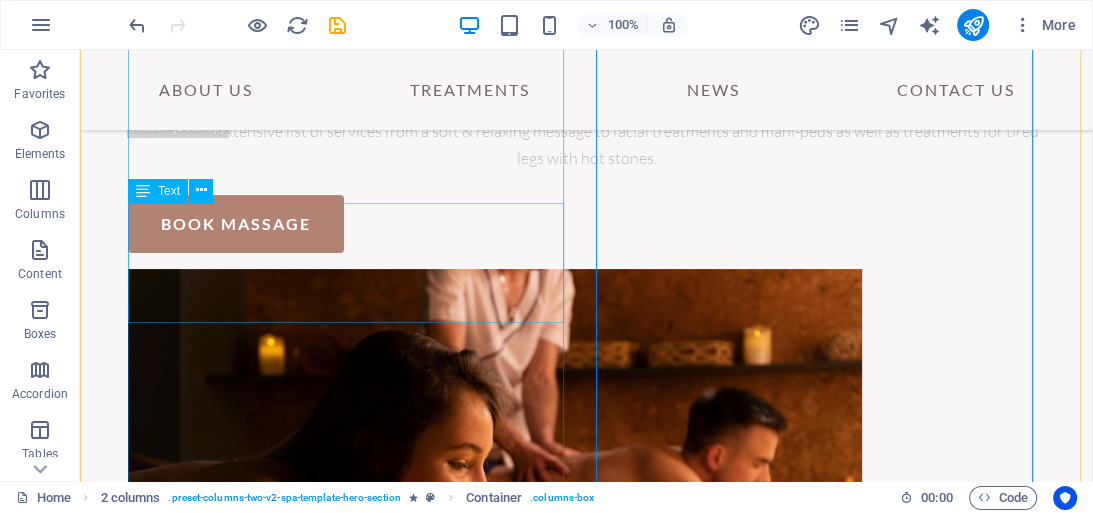click on "We offer an extensive list of services from a soft & relaxing message to facial treatments and mani-pedis as well as treatments for tired legs with hot stones." at bounding box center (586, 33) 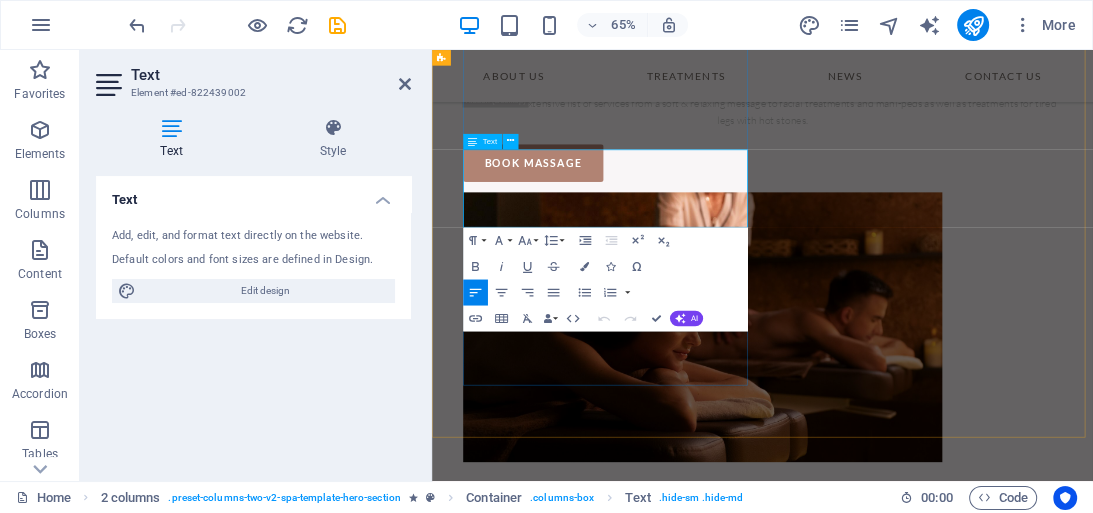 click on "We offer an extensive list of services from a soft & relaxing message to facial treatments and mani-pedis as well as treatments for tired legs with hot stones." at bounding box center (930, 32) 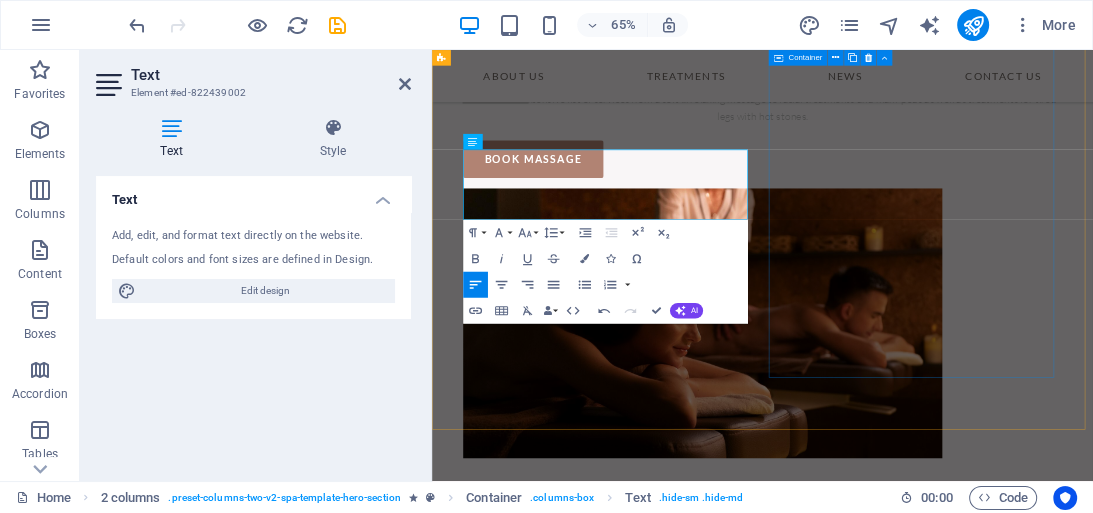 click at bounding box center (940, 470) 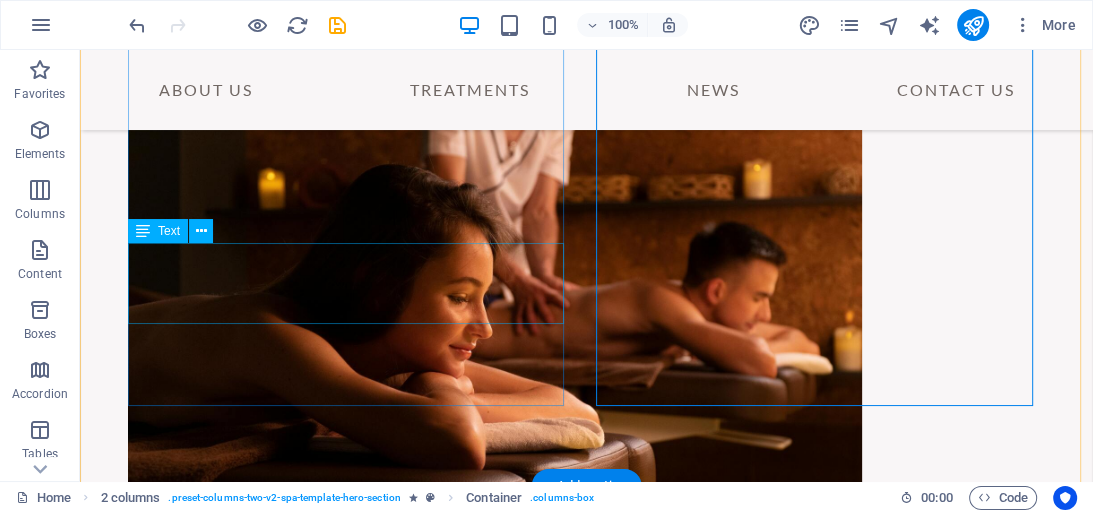 scroll, scrollTop: 423, scrollLeft: 0, axis: vertical 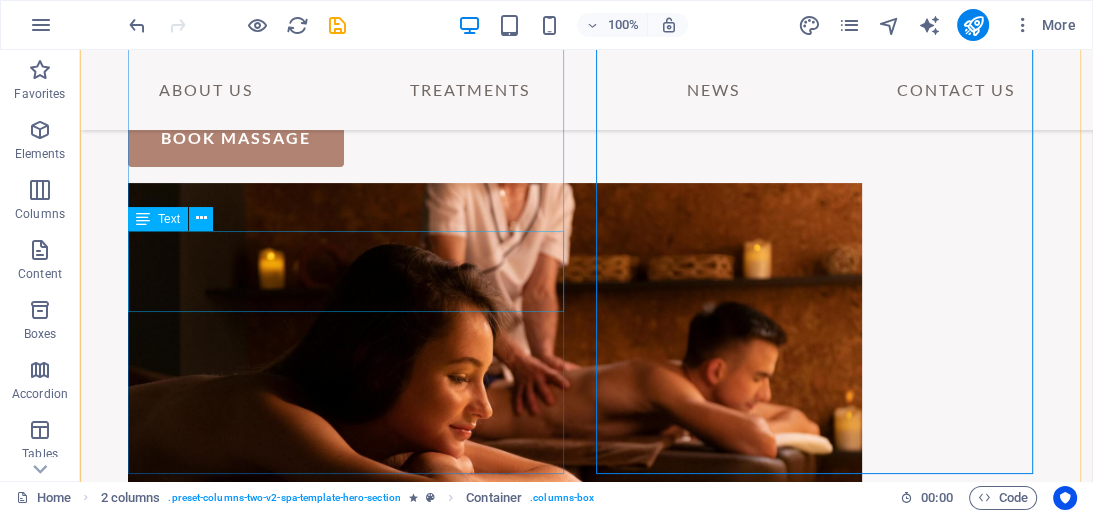 click on "We offer an extensive list of servies from a soft & relaxing message to facial treaments and mani-pedis as well as treatments for tired legs with hot stones." at bounding box center (586, 4) 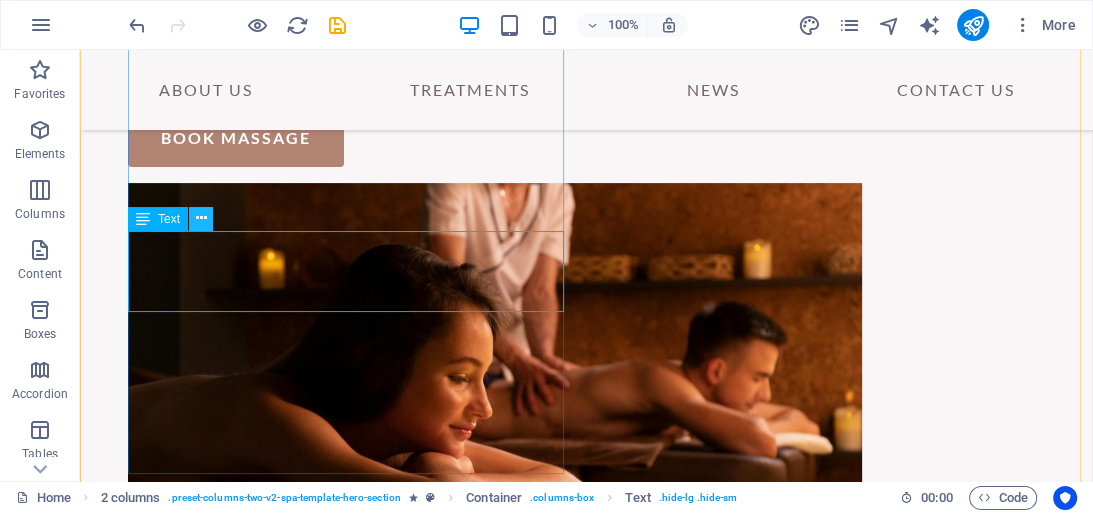 click at bounding box center (201, 218) 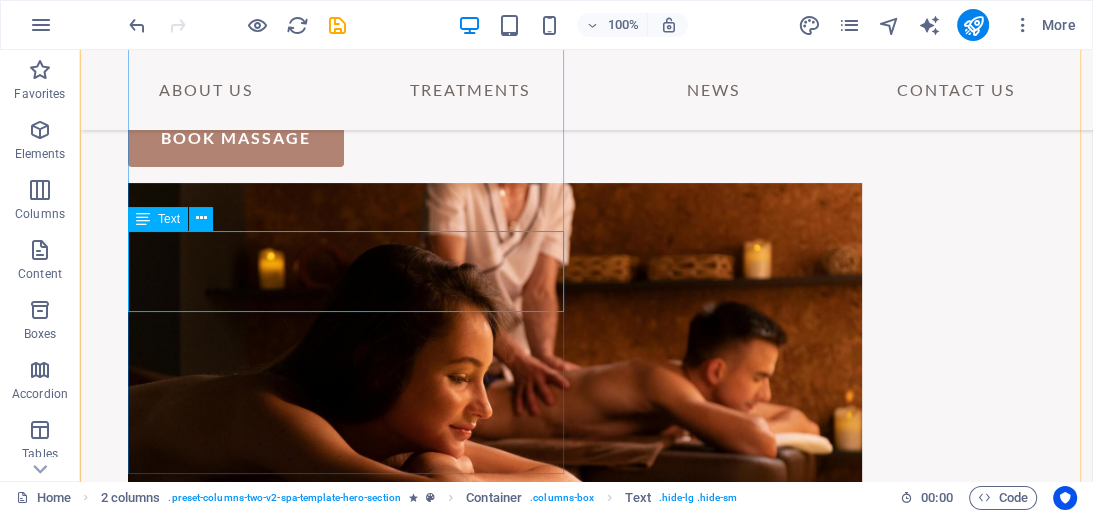 click on "We offer an extensive list of servies from a soft & relaxing message to facial treaments and mani-pedis as well as treatments for tired legs with hot stones." at bounding box center (586, 4) 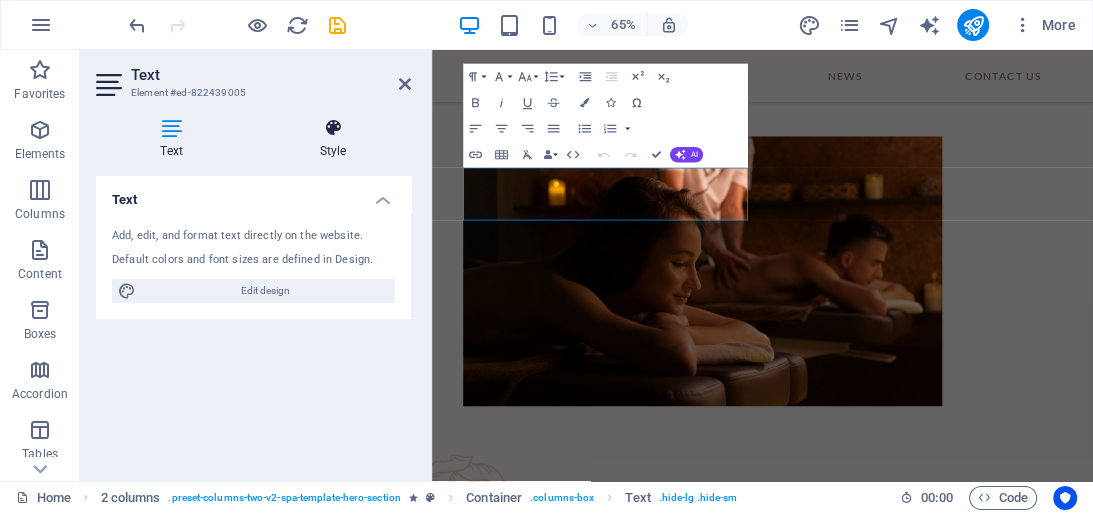 click at bounding box center [333, 128] 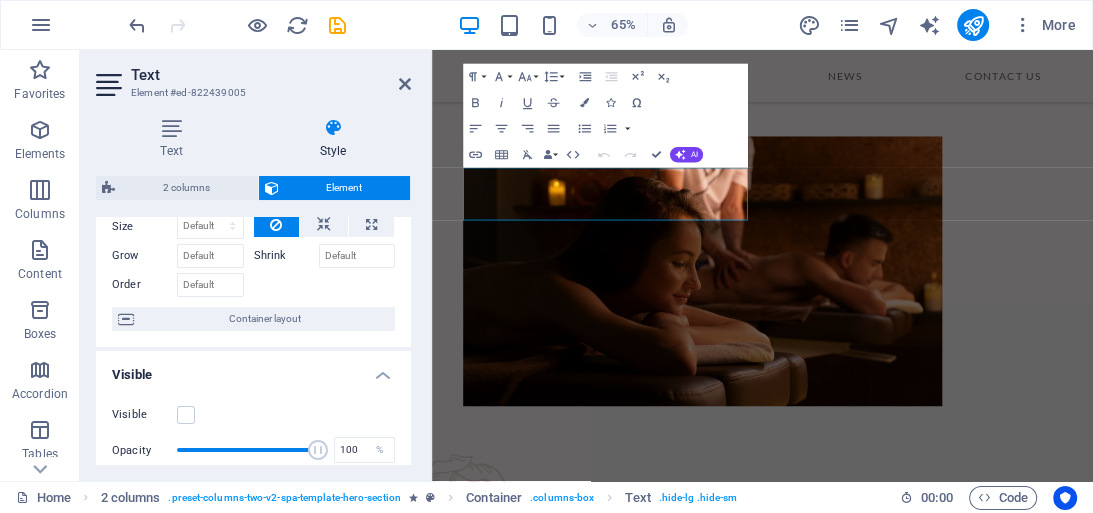 scroll, scrollTop: 0, scrollLeft: 0, axis: both 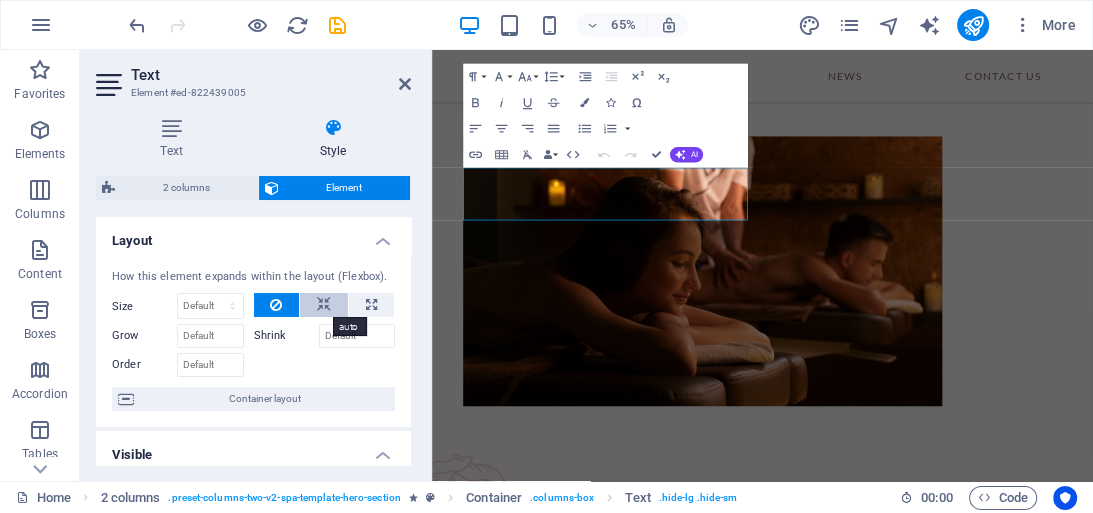 click at bounding box center (324, 305) 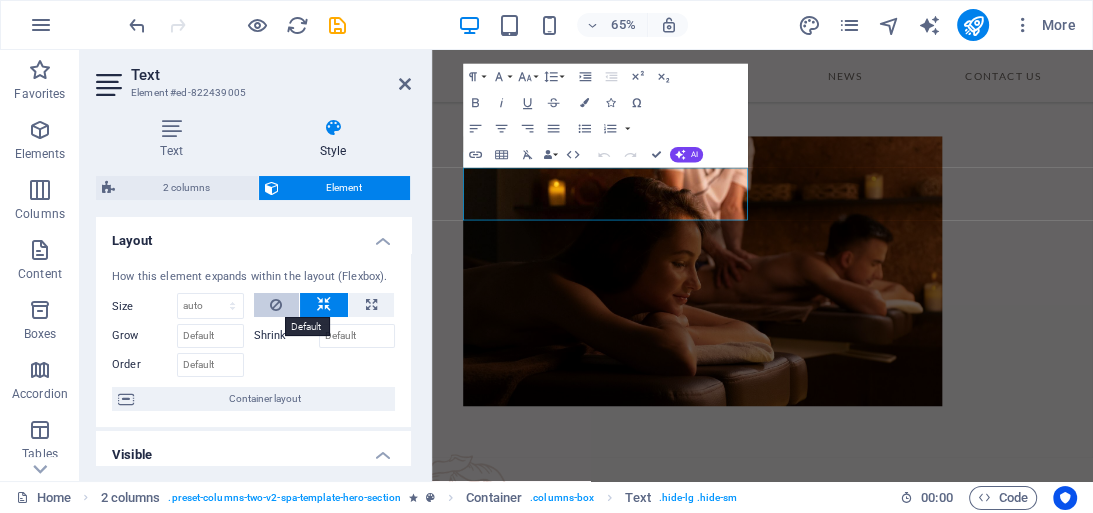 click at bounding box center [276, 305] 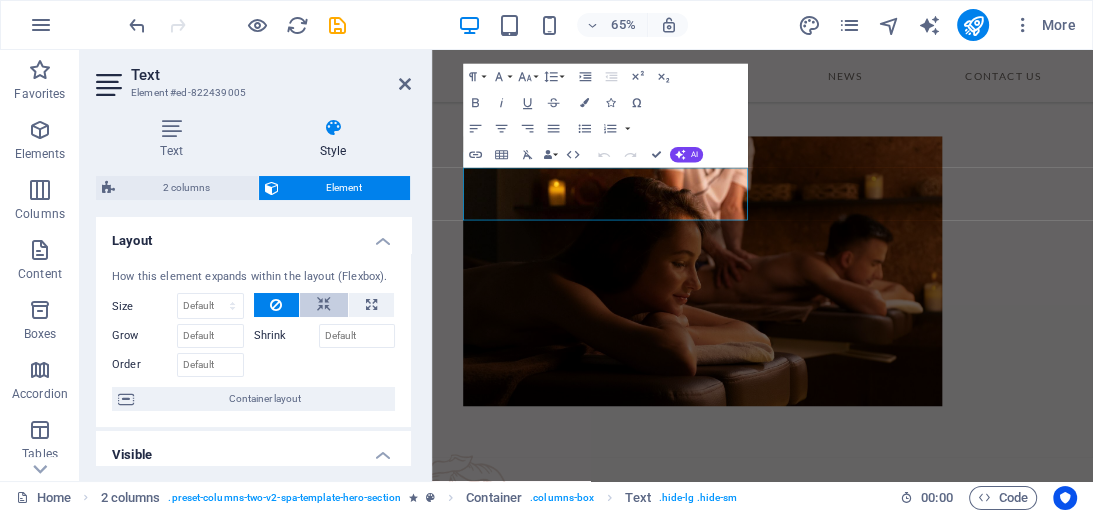 click at bounding box center [324, 305] 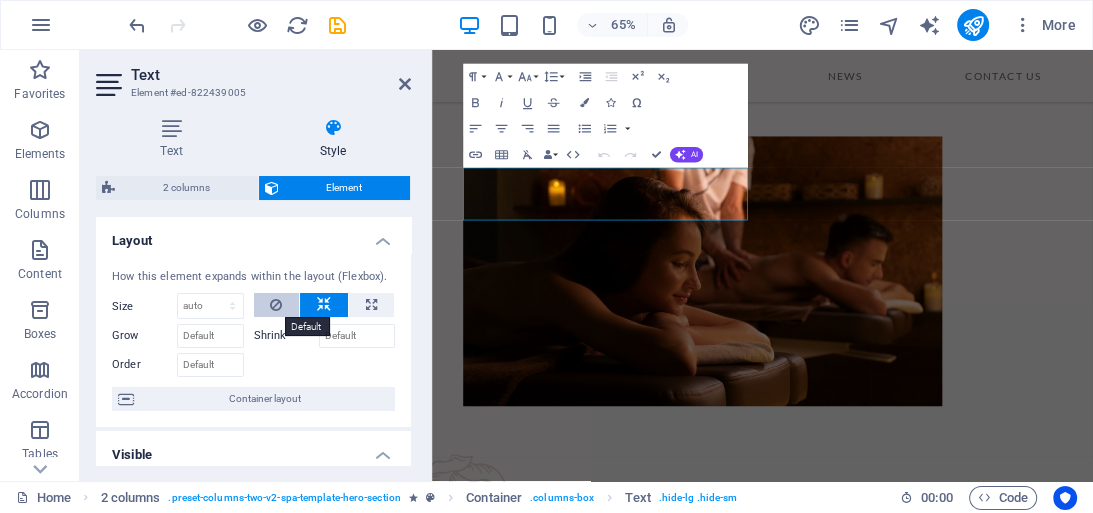 click at bounding box center (277, 305) 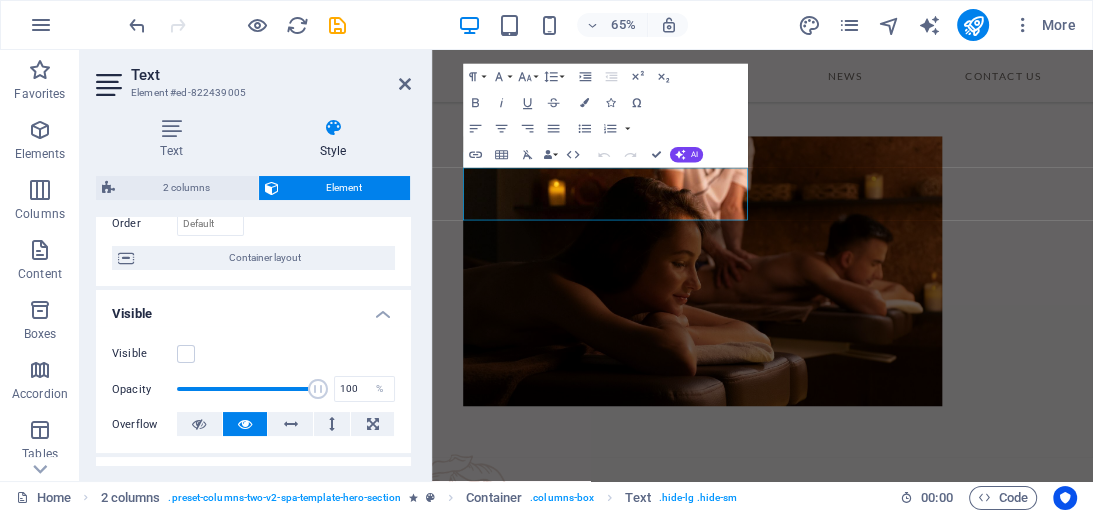 scroll, scrollTop: 160, scrollLeft: 0, axis: vertical 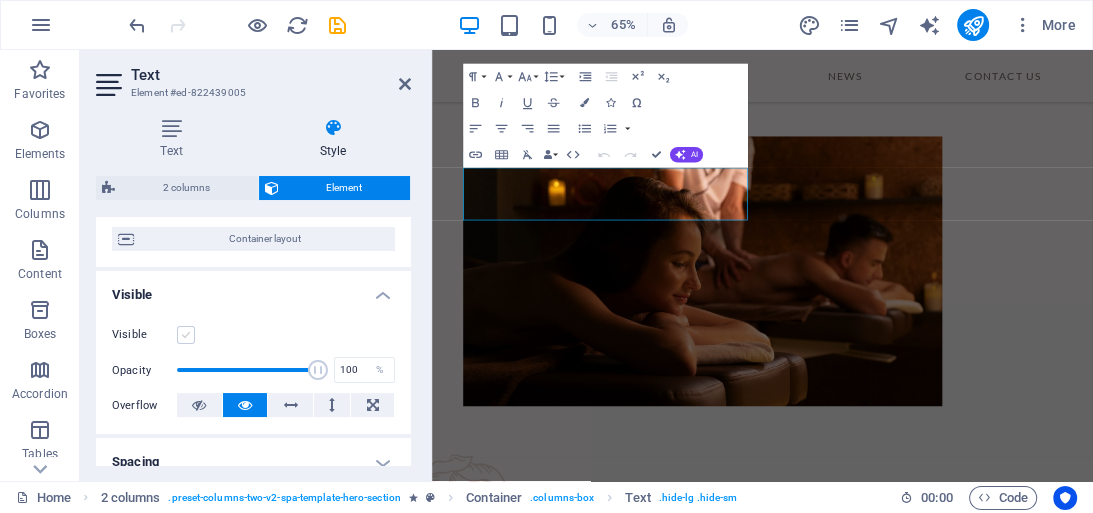 click at bounding box center (186, 335) 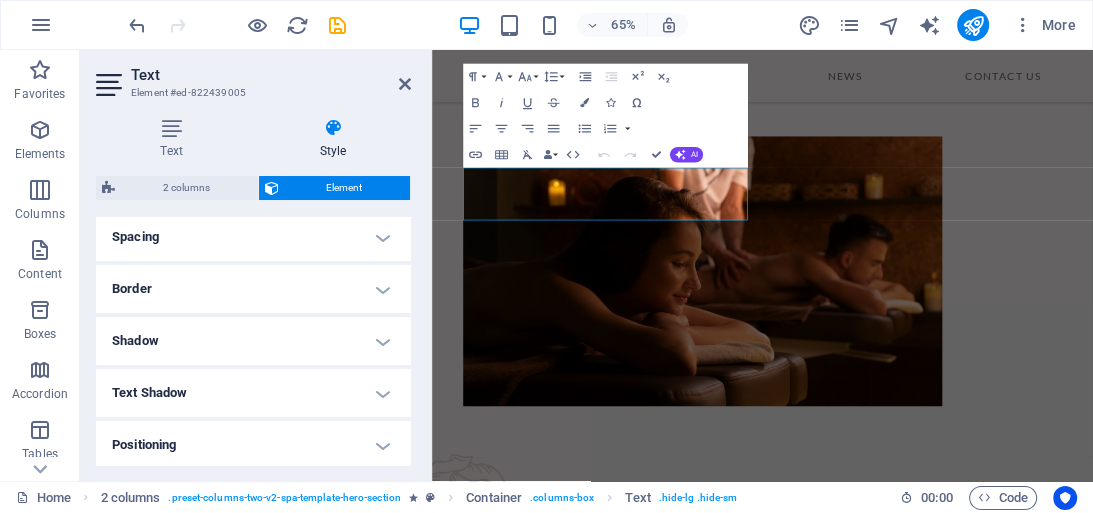 scroll, scrollTop: 400, scrollLeft: 0, axis: vertical 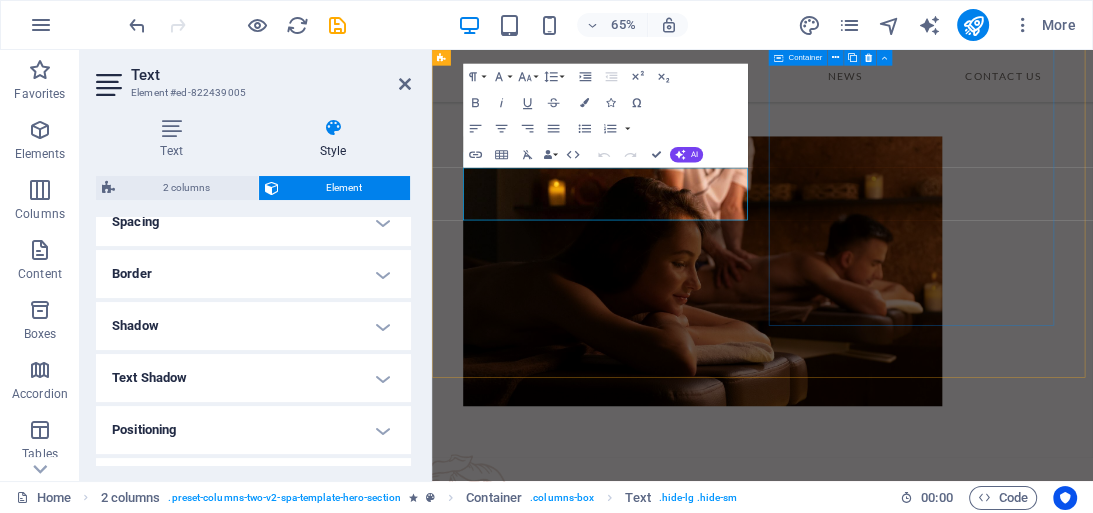 click at bounding box center (940, 390) 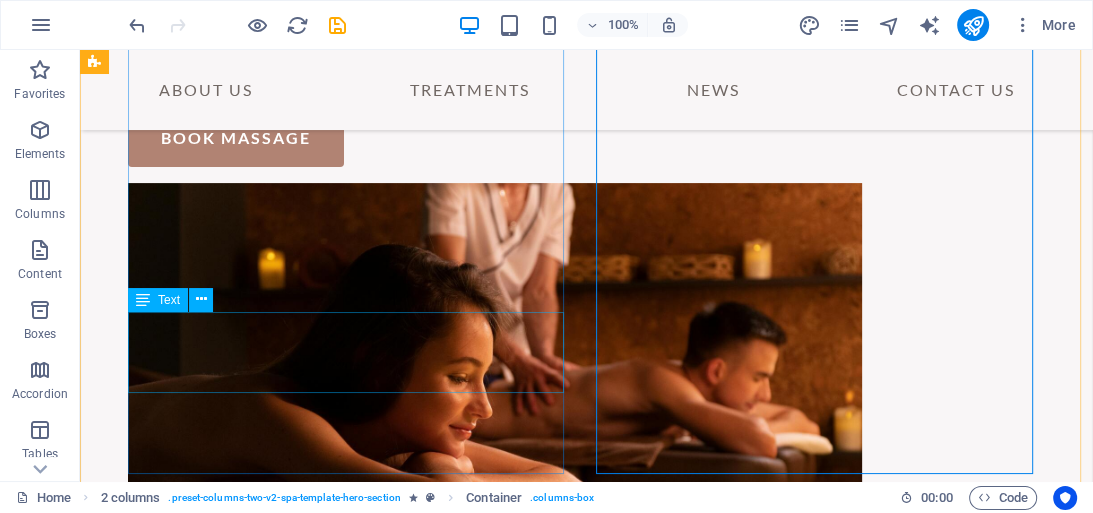 click on "We offer an extensive list of services from a soft & relaxing message to facial treatments and mani-peds as well as treatments for tired legs with hot stones." at bounding box center [586, 58] 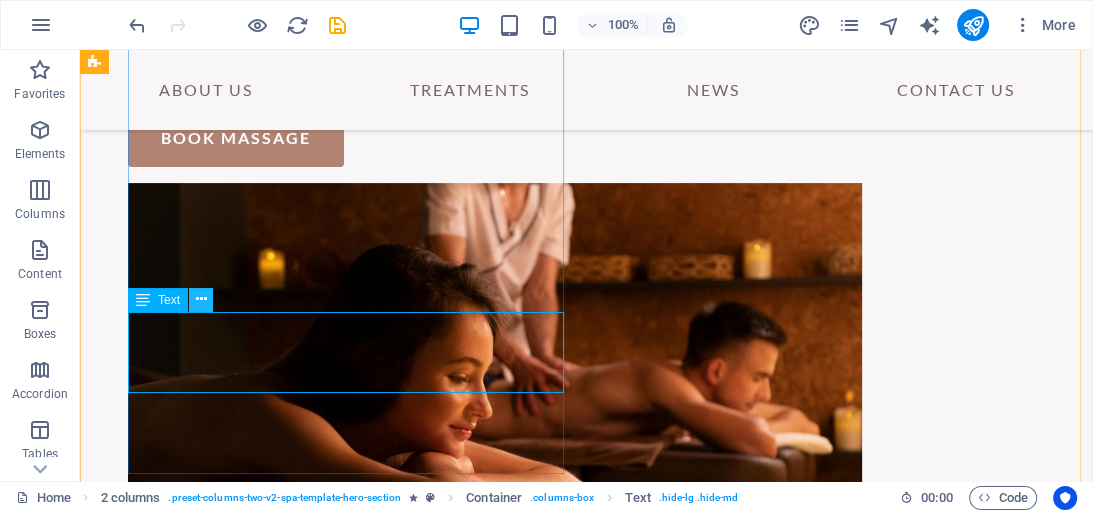 click at bounding box center [201, 299] 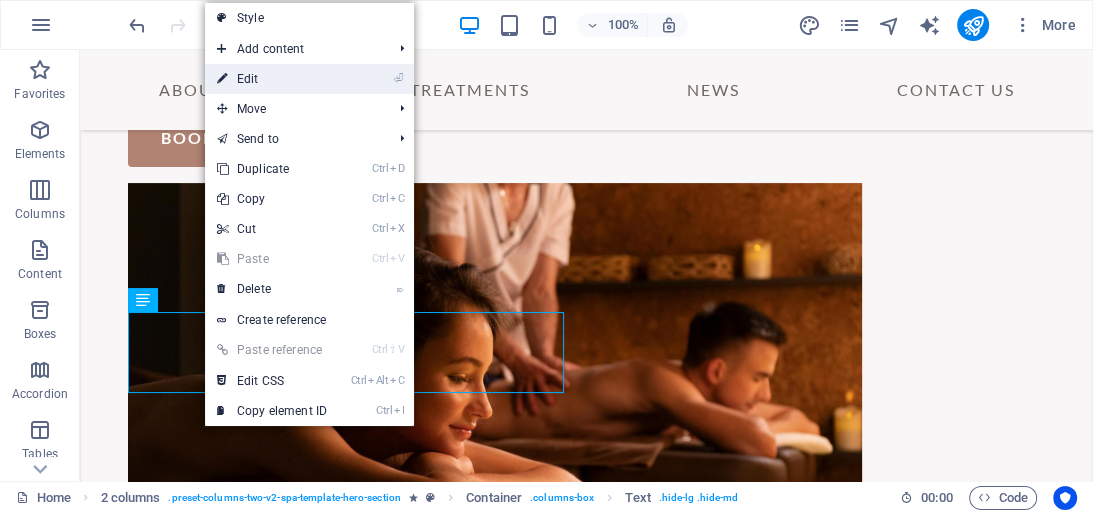 click on "⏎  Edit" at bounding box center [272, 79] 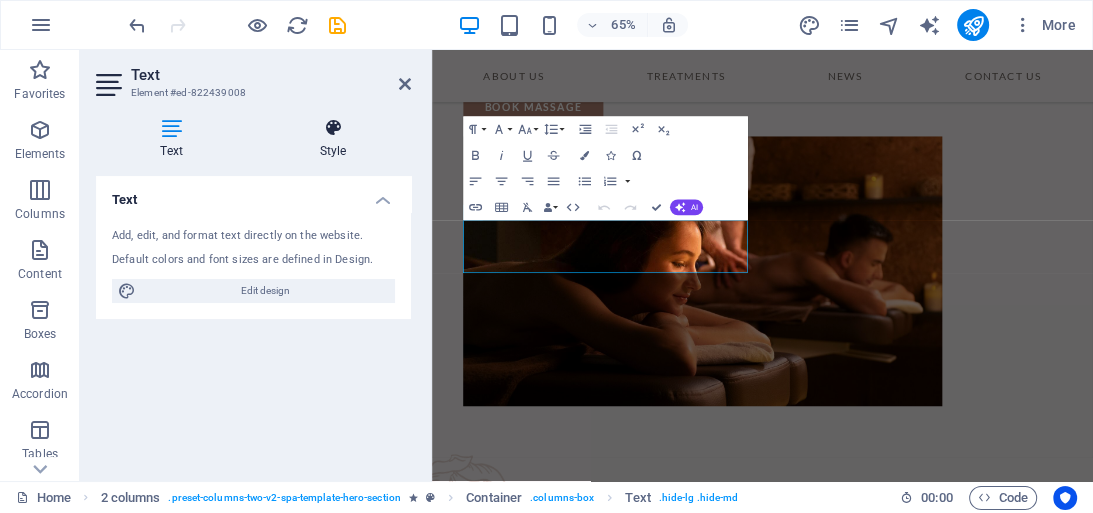 click at bounding box center [333, 128] 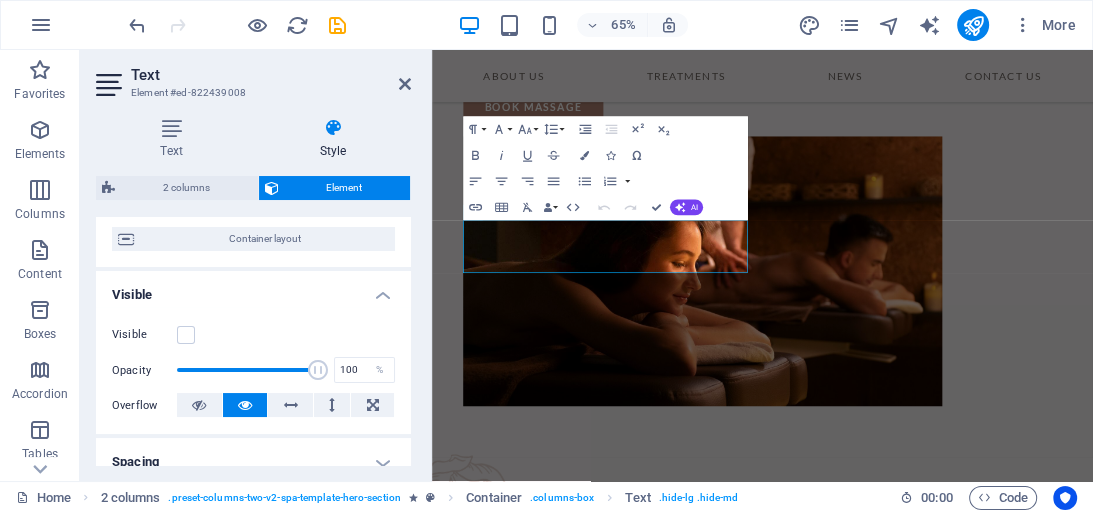 scroll, scrollTop: 160, scrollLeft: 0, axis: vertical 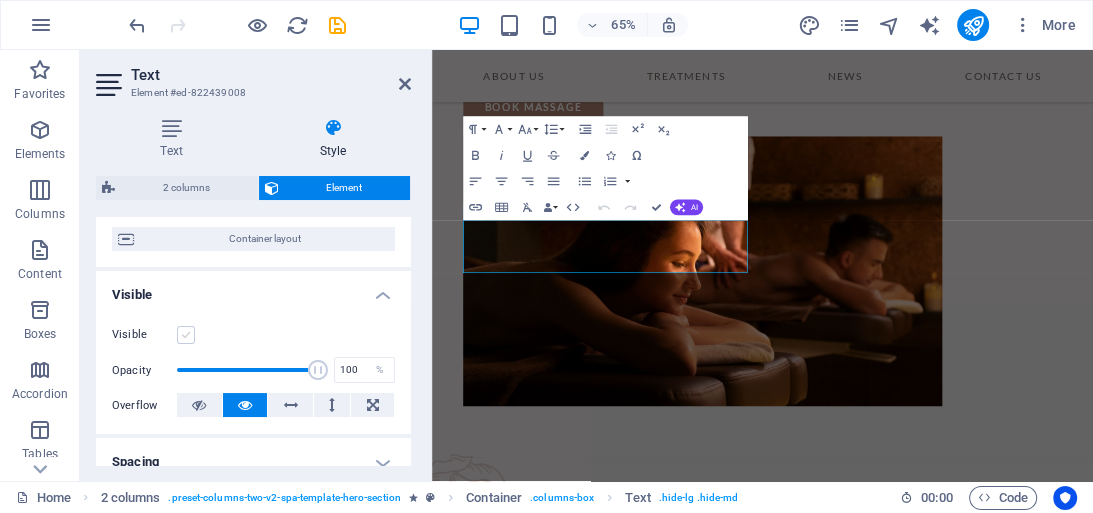 click at bounding box center (186, 335) 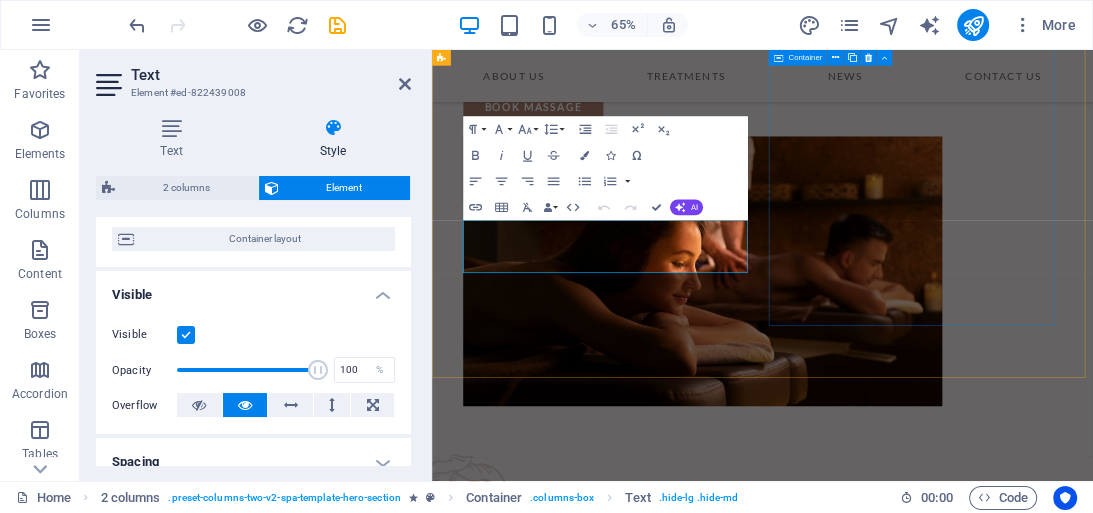 click at bounding box center (940, 390) 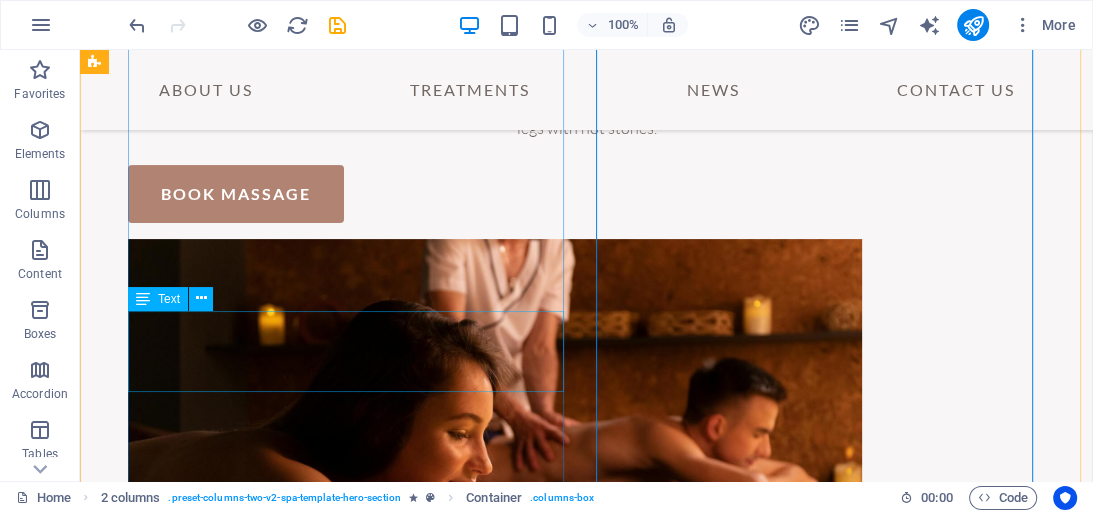 scroll, scrollTop: 343, scrollLeft: 0, axis: vertical 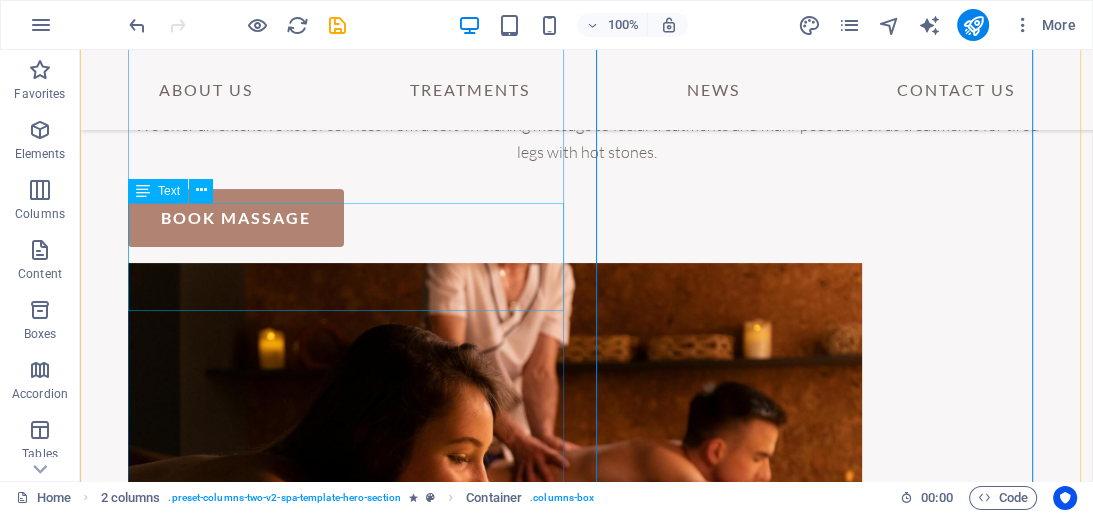 click on "Experience relaxing massage in [CITY] with our top-rated massage services, happy ending massage, and full-body spa treatments at the best massage center and [CITY] spa." at bounding box center [586, 30] 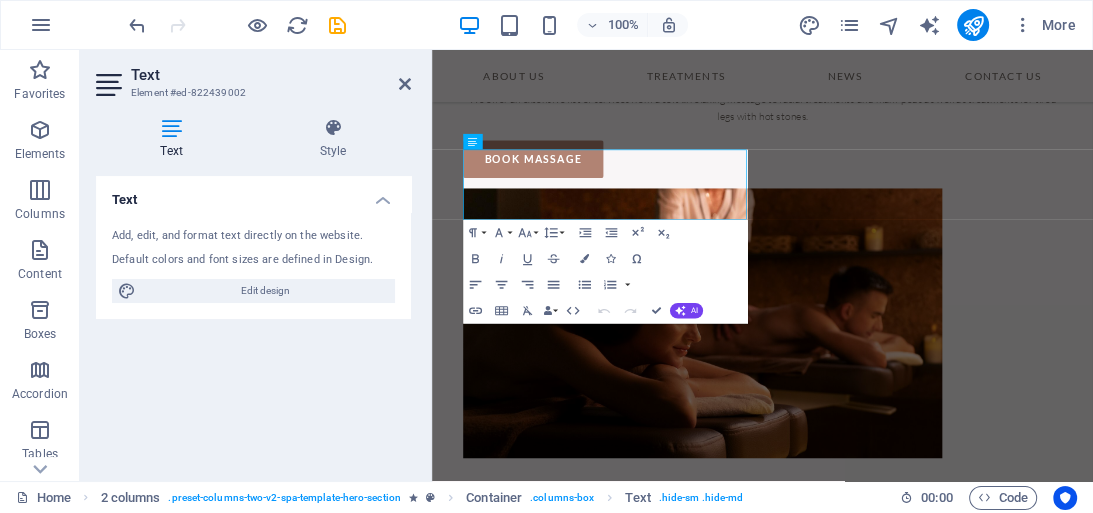 click on "Add, edit, and format text directly on the website. Default colors and font sizes are defined in Design. Edit design" at bounding box center [253, 265] 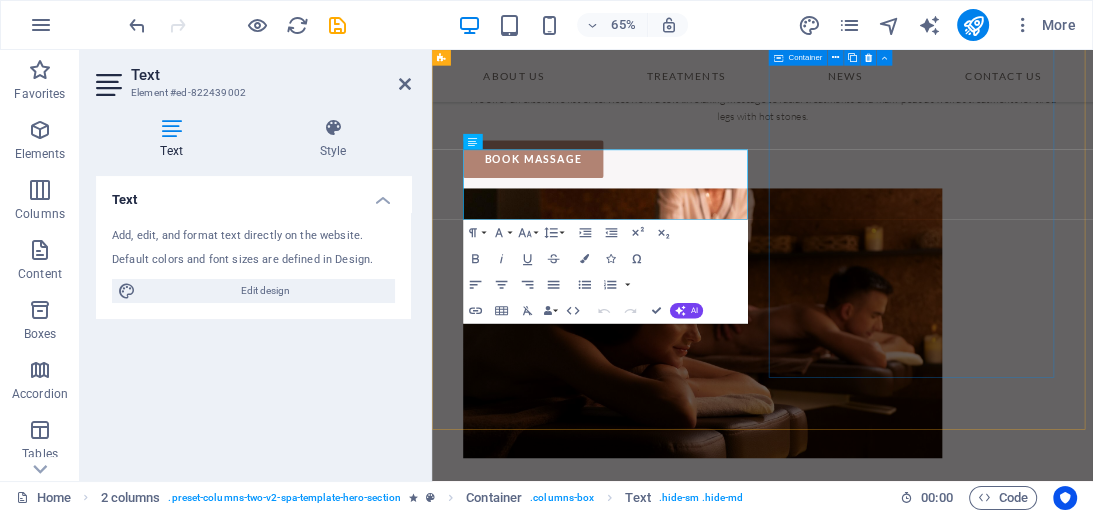 click at bounding box center (940, 470) 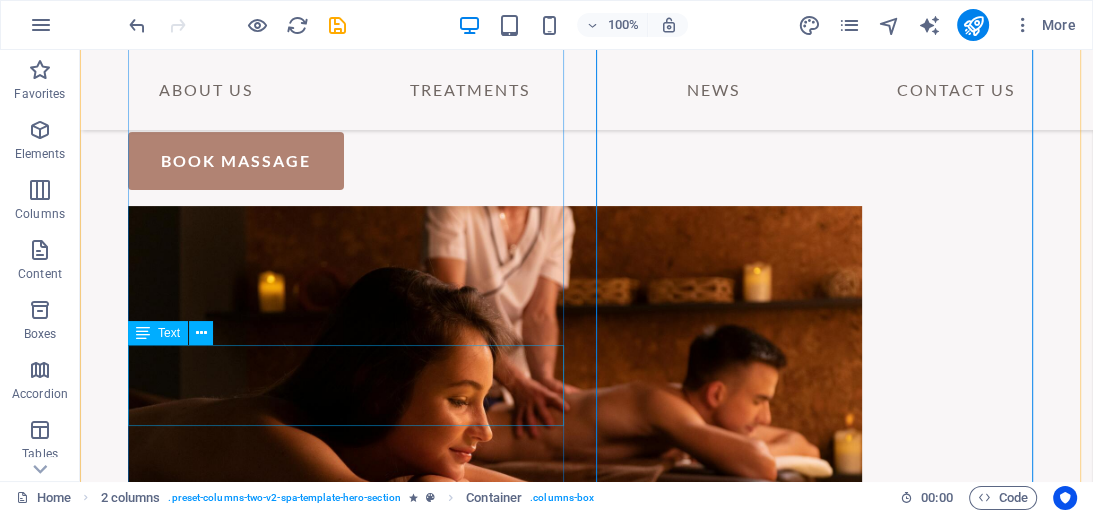 scroll, scrollTop: 423, scrollLeft: 0, axis: vertical 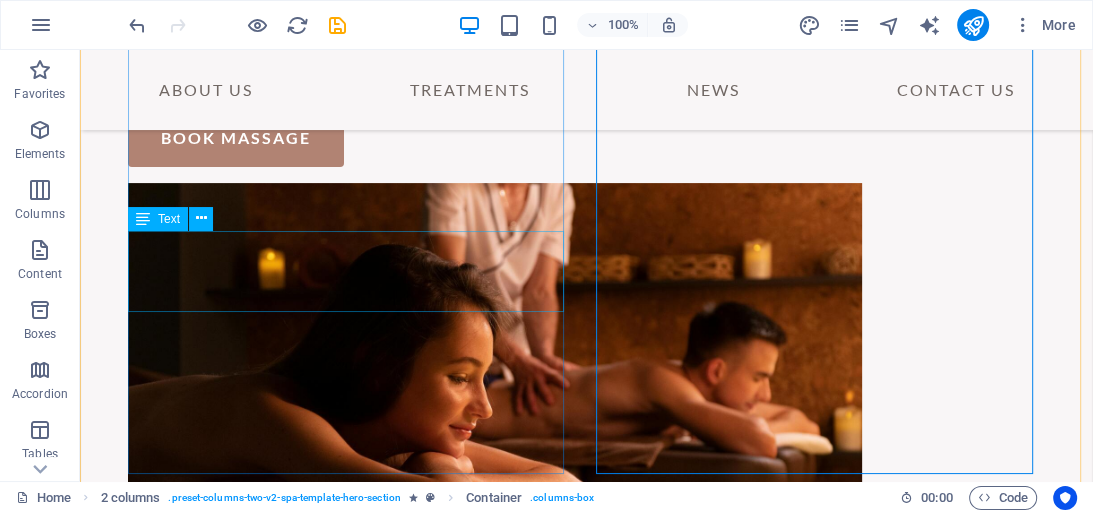 click on "We offer an extensive list of servies from a soft & relaxing message to facial treaments and mani-pedis as well as treatments for tired legs with hot stones." at bounding box center (586, 4) 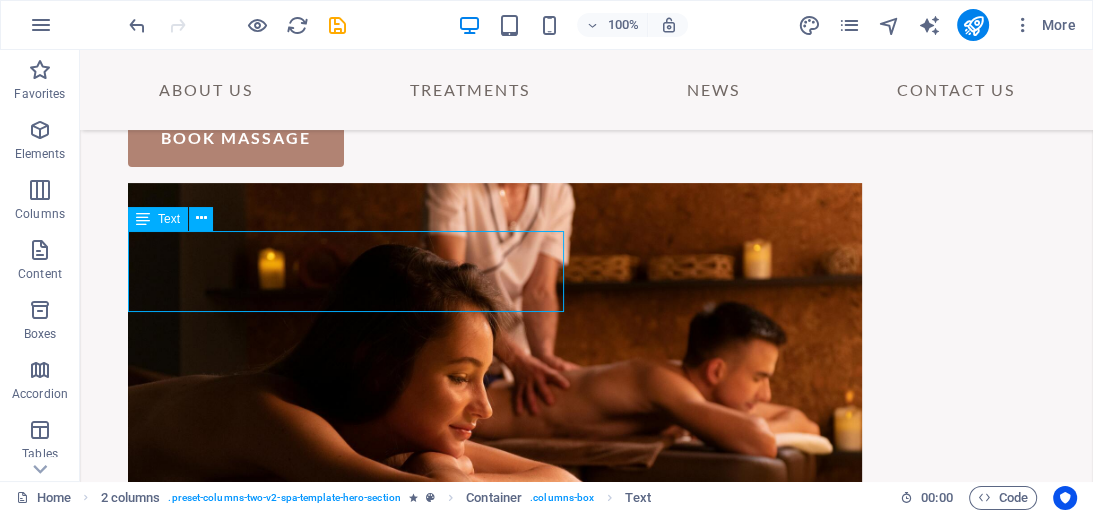 click on "We offer an extensive list of servies from a soft & relaxing message to facial treaments and mani-pedis as well as treatments for tired legs with hot stones." at bounding box center (586, 4) 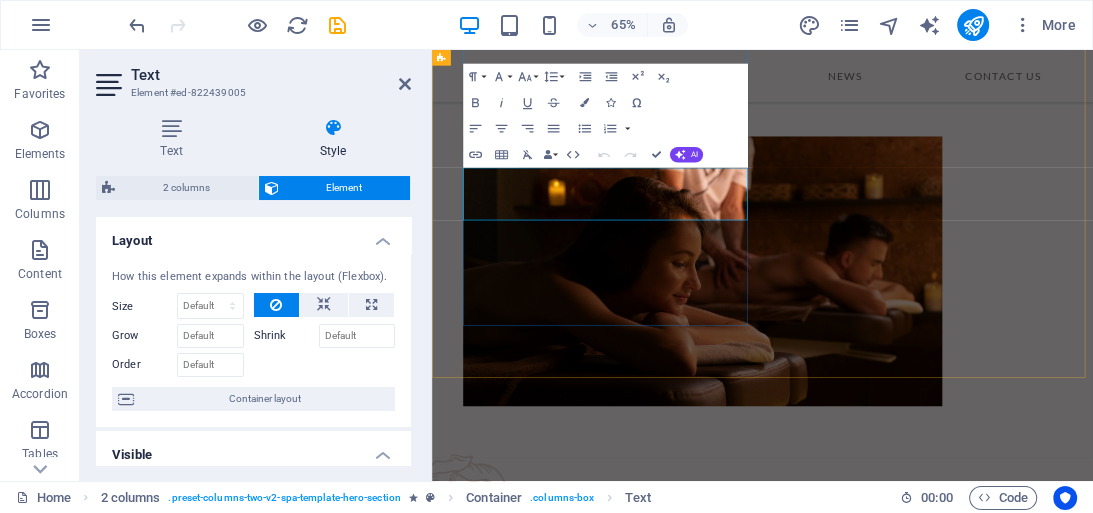 click on "We offer an extensive list of servies from a soft & relaxing message to facial treaments and mani-pedis as well as treatments for tired legs with hot stones." at bounding box center [939, 3] 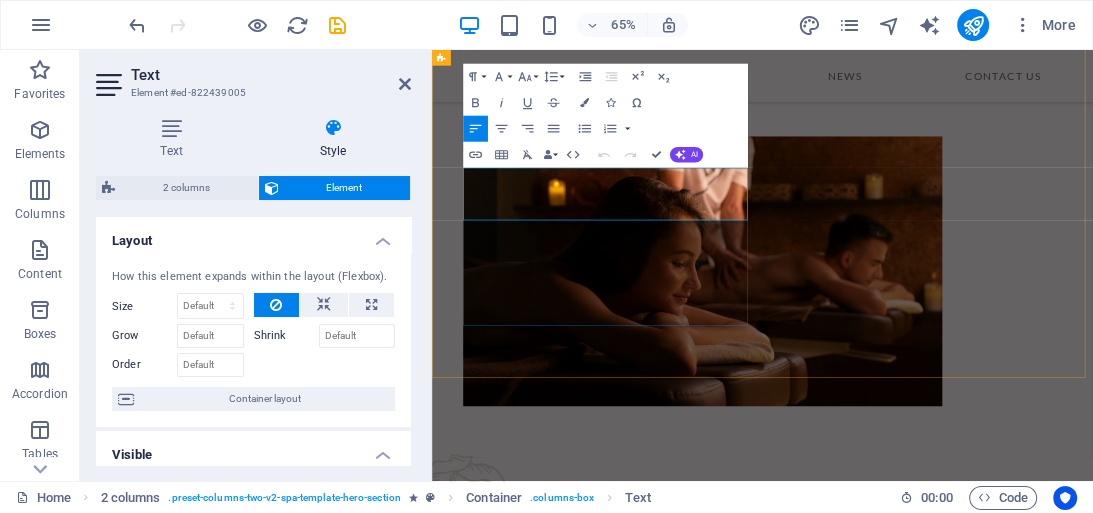 copy on "We offer an extensive list of servies from a soft & relaxing message to facial treaments and mani-pedis as well as treatments for tired legs with hot stones." 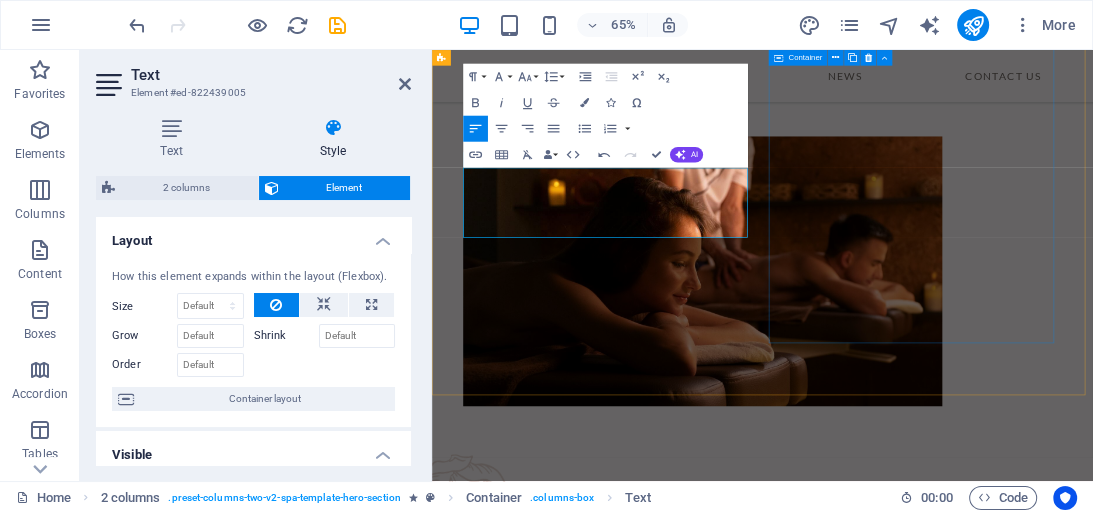 click at bounding box center (940, 390) 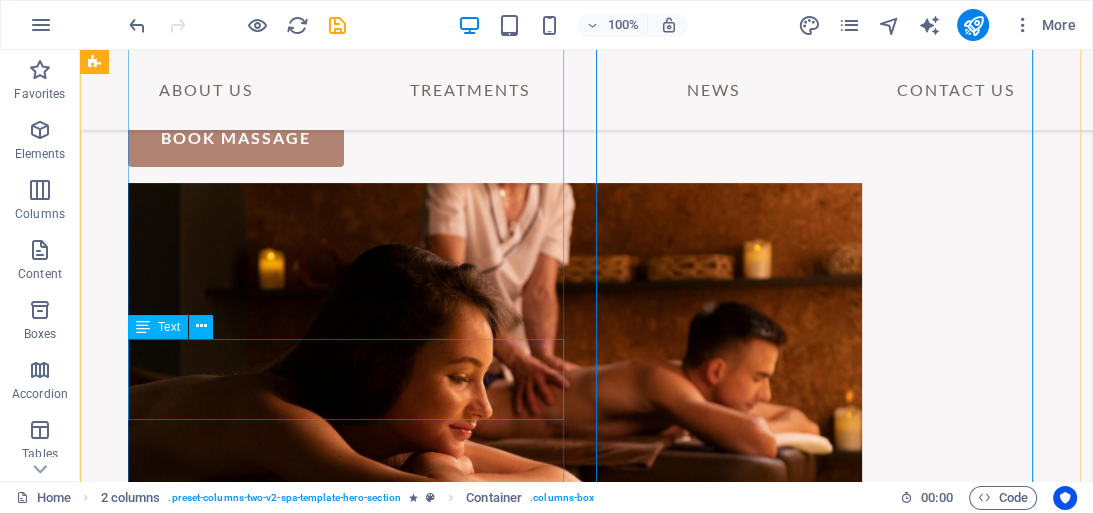 click on "We offer an extensive list of services from a soft & relaxing message to facial treatments and mani-peds as well as treatments for tired legs with hot stones." at bounding box center (586, 58) 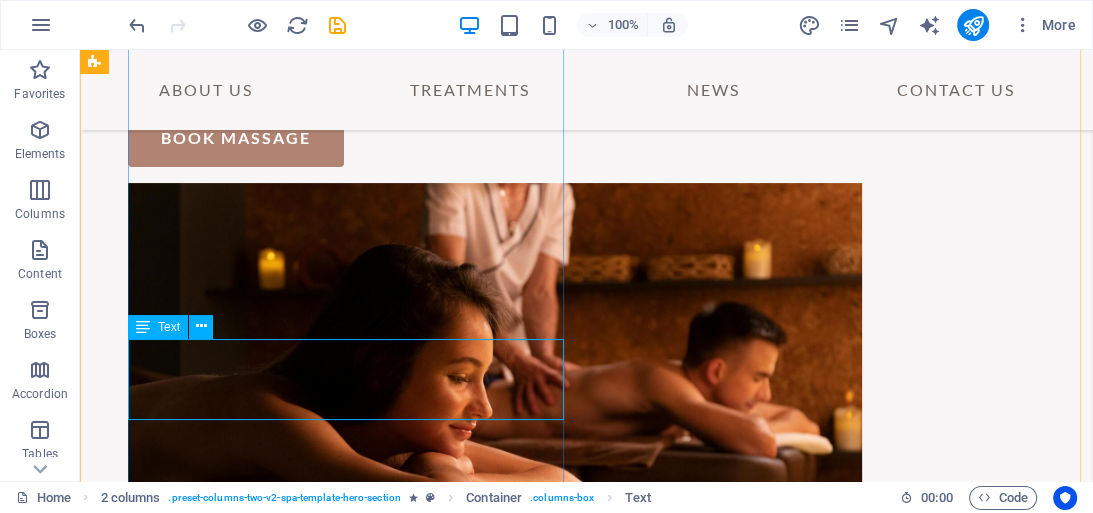 click on "We offer an extensive list of services from a soft & relaxing message to facial treatments and mani-peds as well as treatments for tired legs with hot stones." at bounding box center (586, 58) 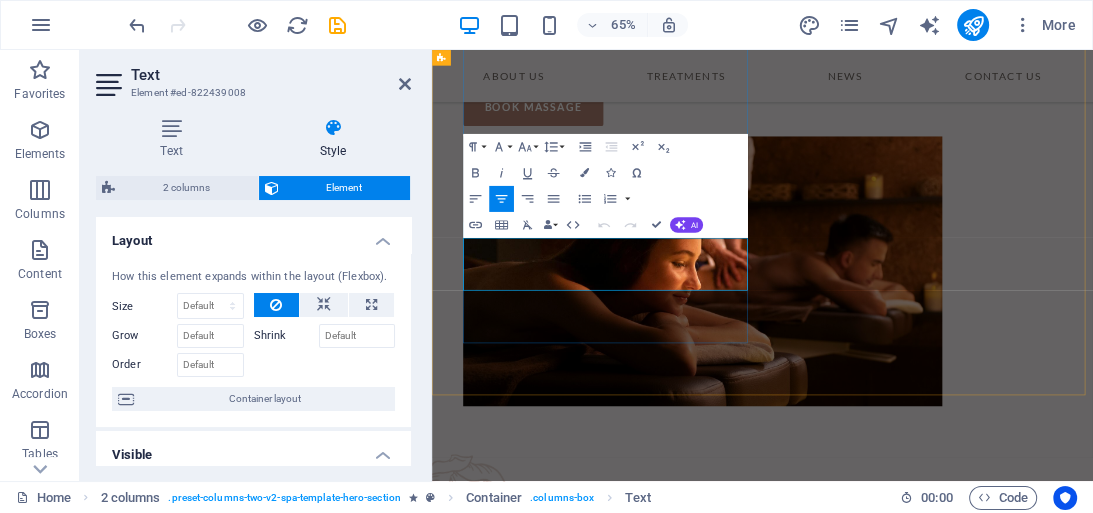 click on "We offer an extensive list of services from a soft & relaxing message to facial treatments and mani-peds as well as treatments for tired legs with hot stones." at bounding box center (941, 58) 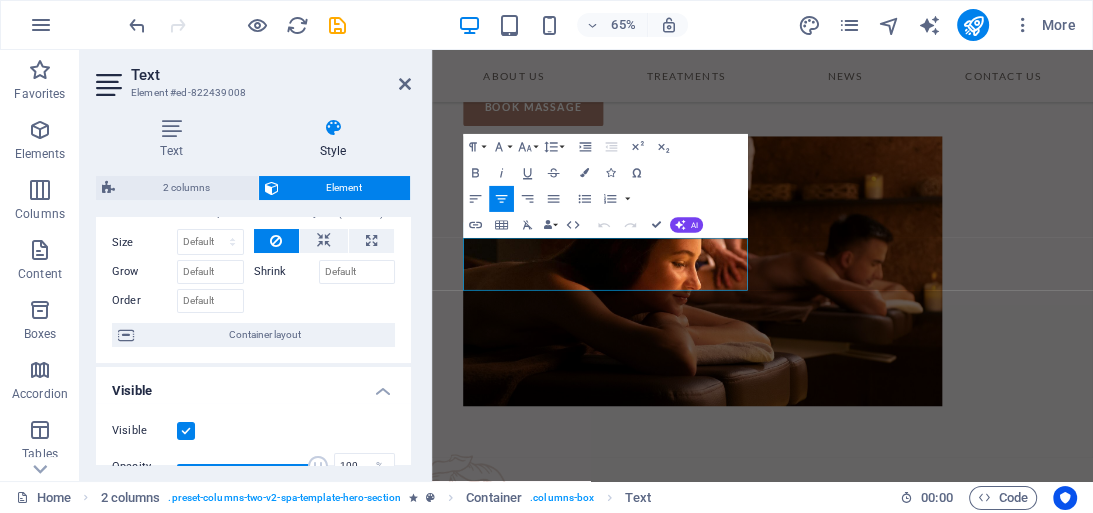 scroll, scrollTop: 80, scrollLeft: 0, axis: vertical 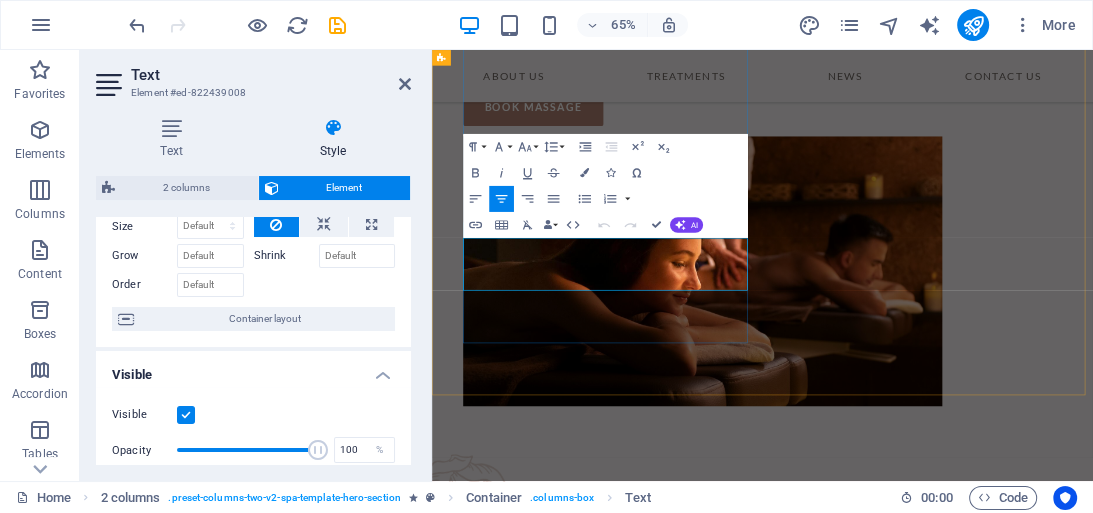 click on "We offer an extensive list of services from a soft & relaxing message to facial treatments and mani-peds as well as treatments for tired legs with hot stones." at bounding box center (941, 58) 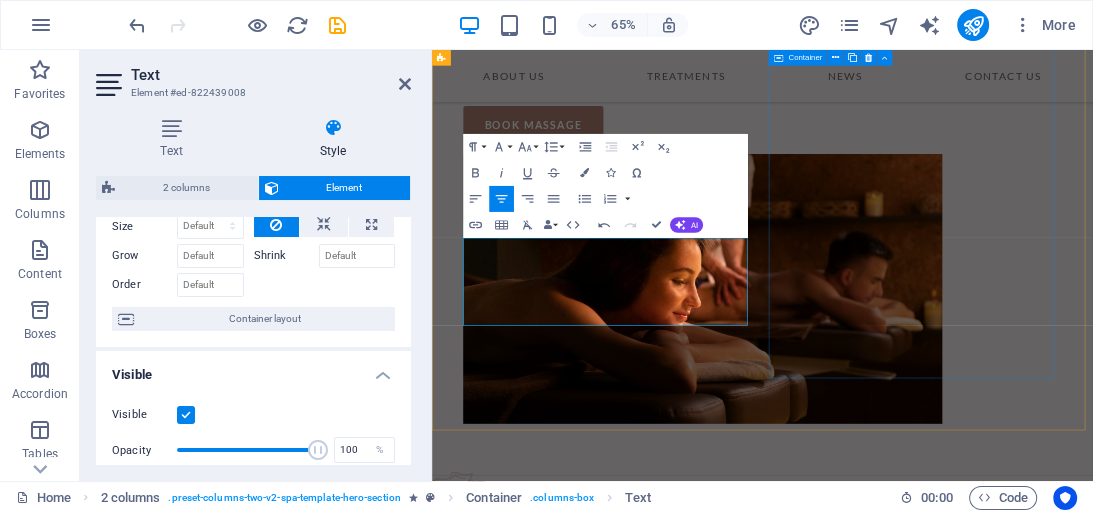 click at bounding box center [940, 417] 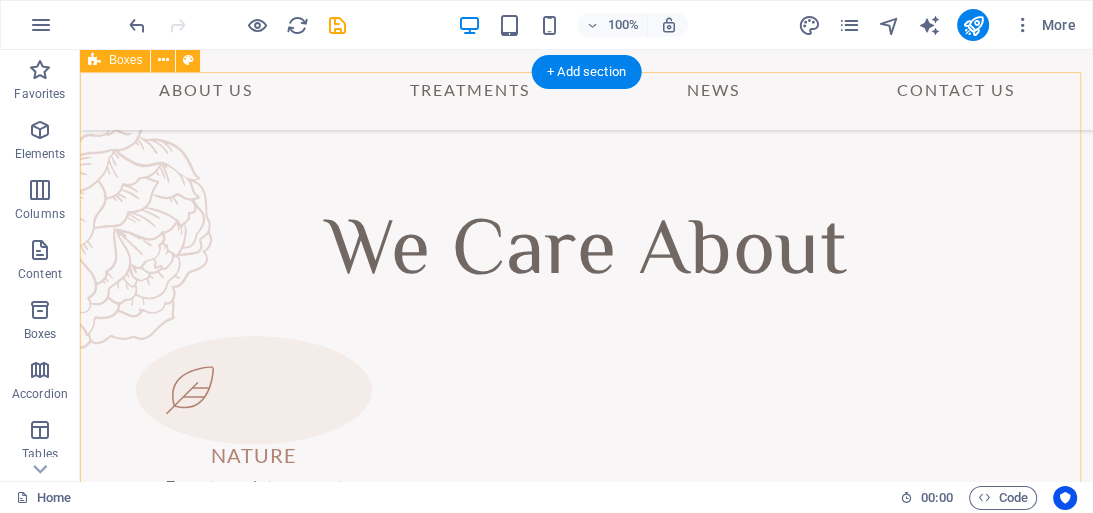 scroll, scrollTop: 1143, scrollLeft: 0, axis: vertical 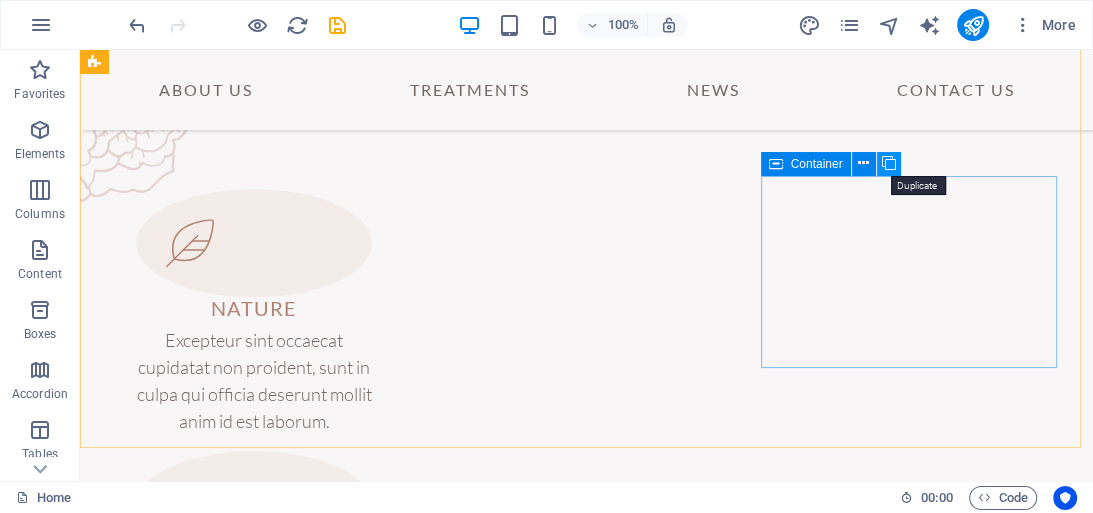 click at bounding box center [889, 163] 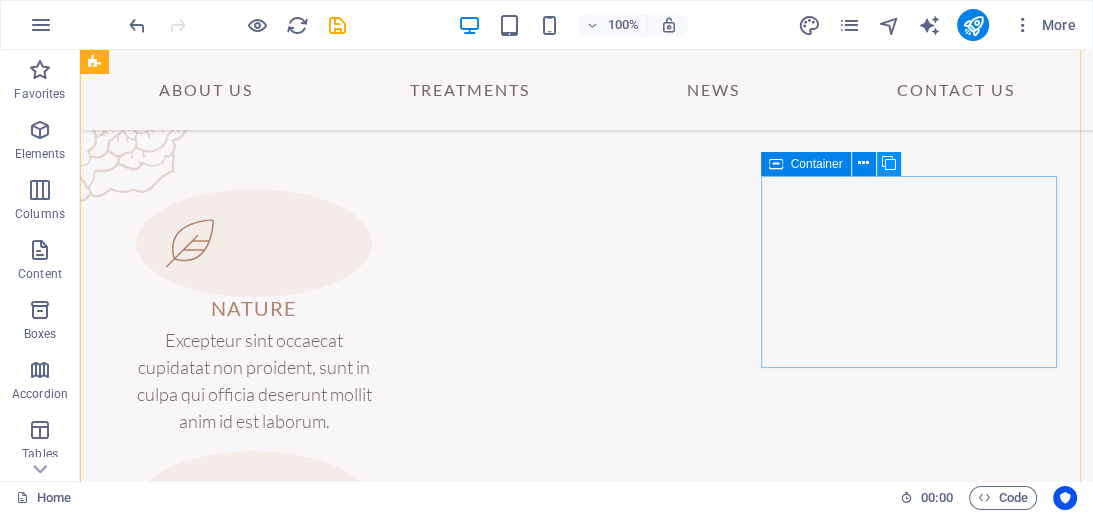 click at bounding box center [889, 163] 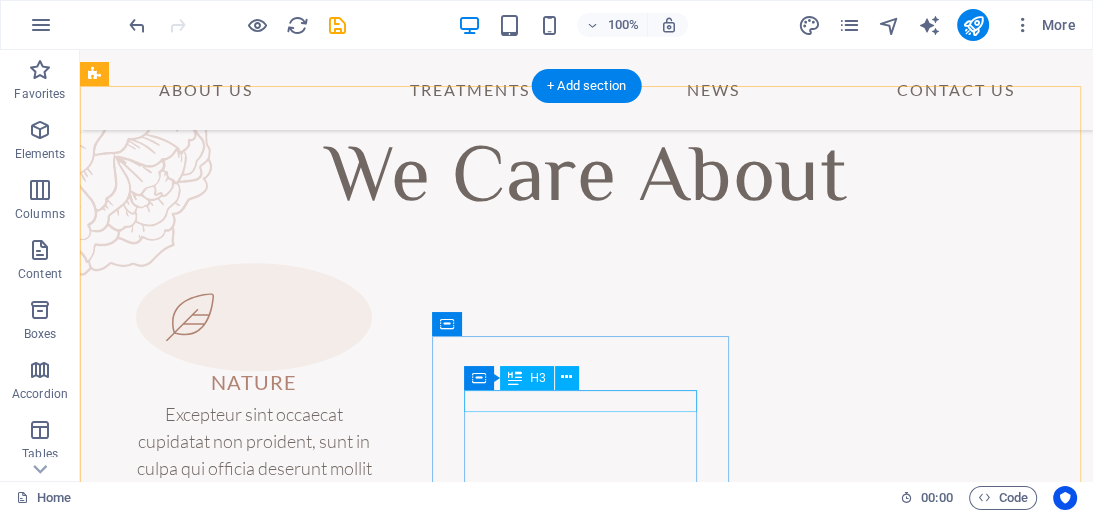 scroll, scrollTop: 983, scrollLeft: 0, axis: vertical 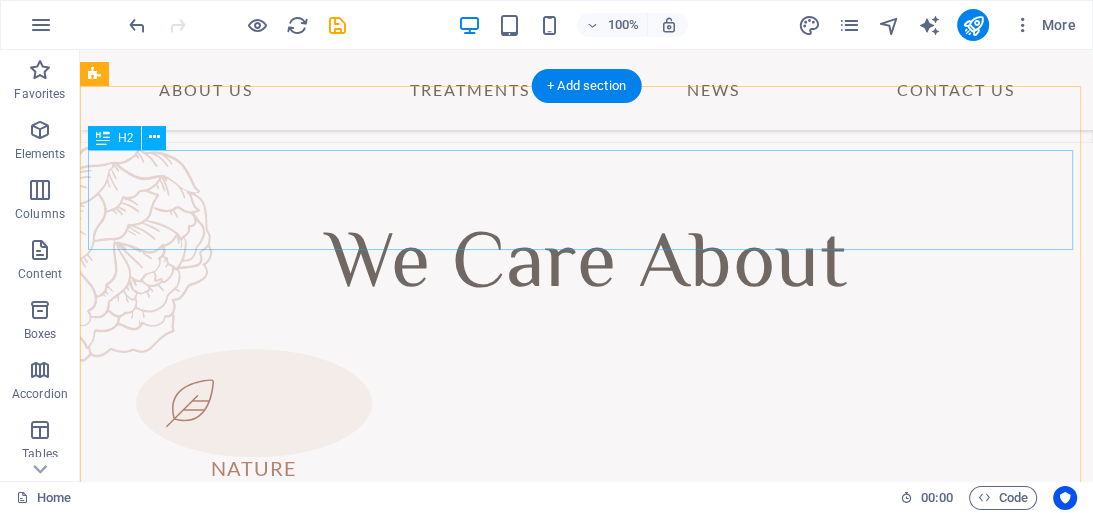 click on "We Care About" at bounding box center [586, 267] 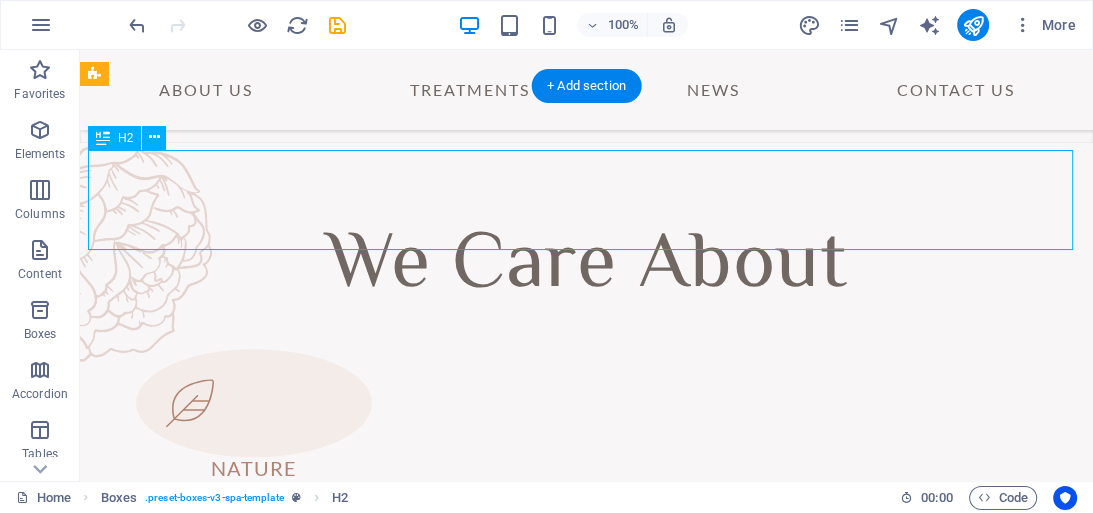 click on "We Care About" at bounding box center [586, 267] 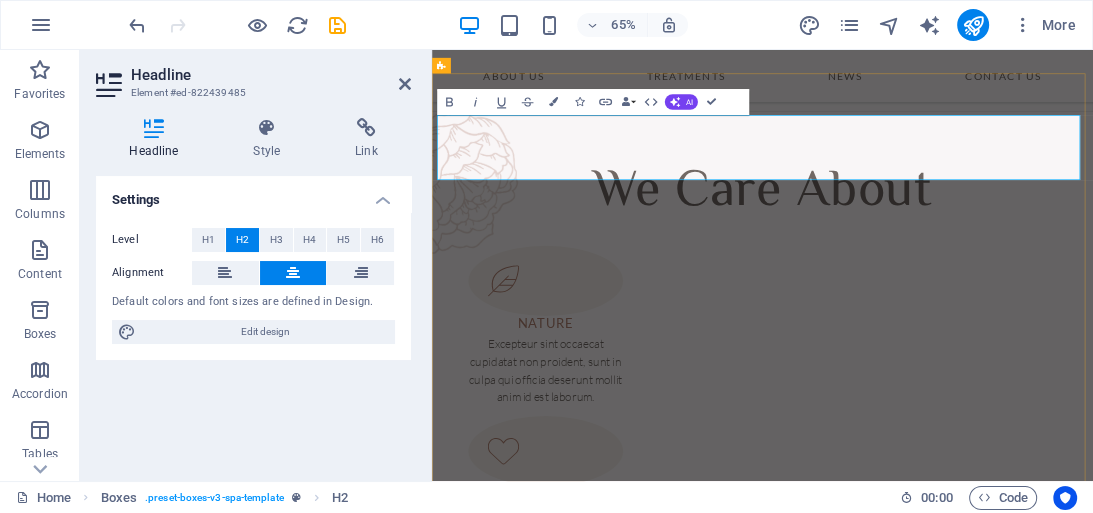click on "We Care About" at bounding box center [940, 269] 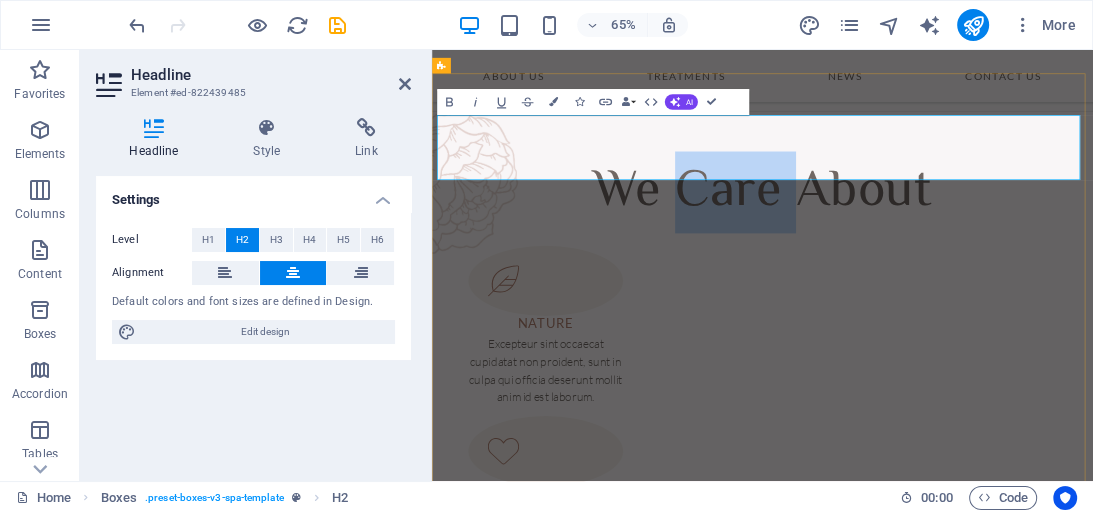 click on "We Care About" at bounding box center (940, 269) 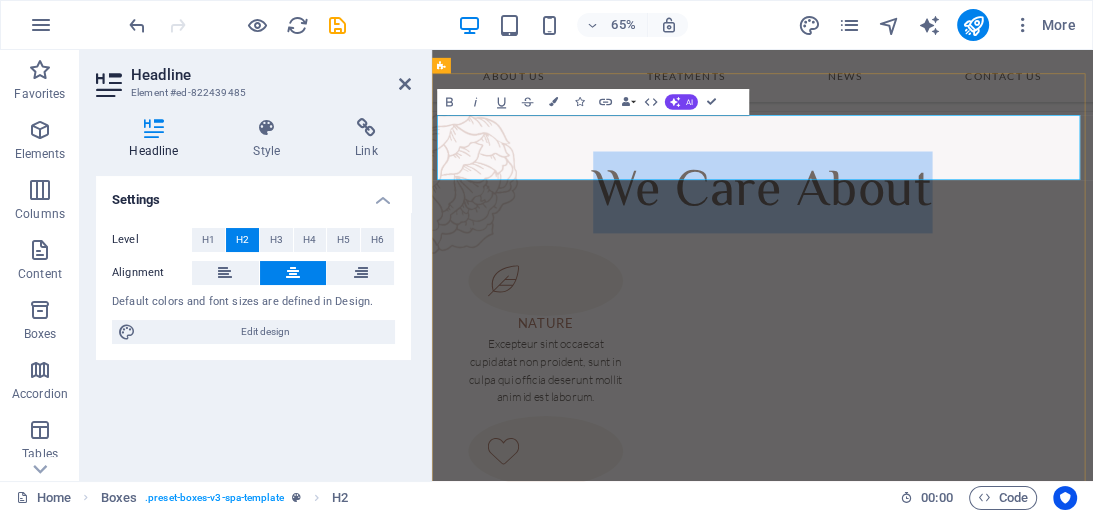 click on "We Care About" at bounding box center (940, 269) 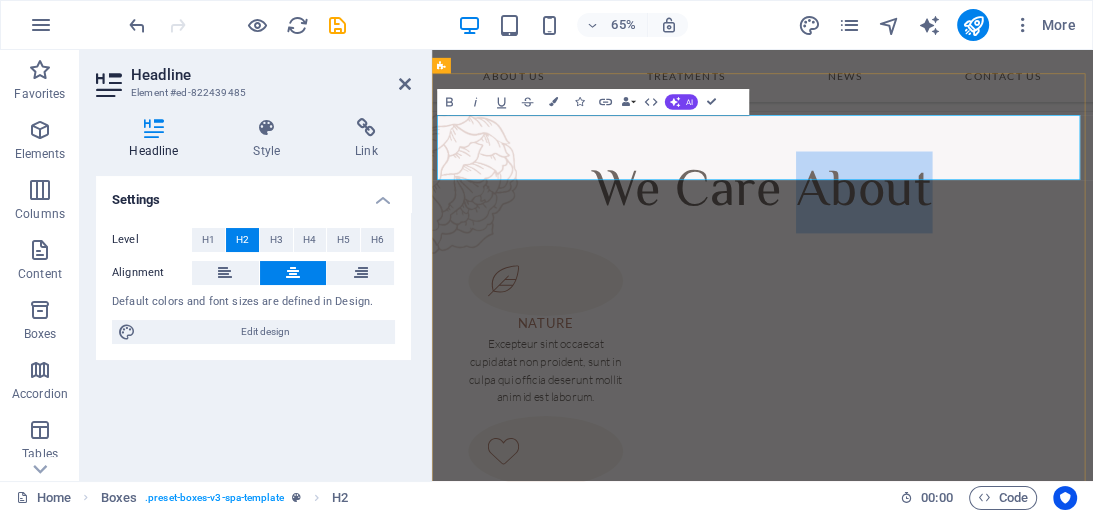 click on "We Care About" at bounding box center (940, 269) 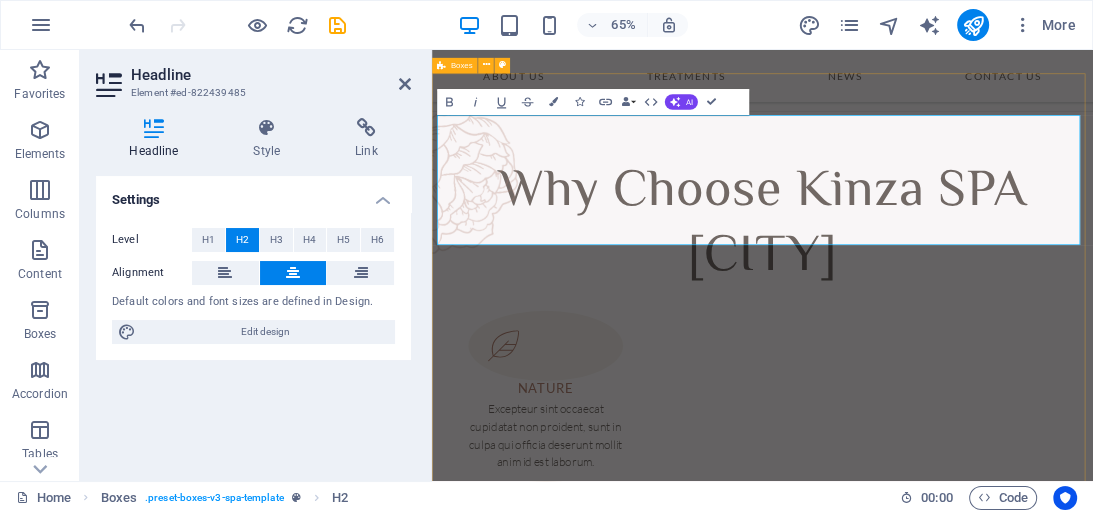 click on "Why Choose Kinza SPA Karachi NATURE Excepteur sint occaecat cupidatat non proident, sunt in culpa qui officia deserunt mollit anim id est laborum. LOVE Excepteur sint occaecat cupidatat non proident, sunt in culpa qui officia deserunt mollit anim id est laborum. HEALTH Excepteur sint occaecat cupidatat non proident, sunt in culpa qui officia deserunt mollit anim id est laborum. HEALTH Excepteur sint occaecat cupidatat non proident, sunt in culpa qui officia deserunt mollit anim id est laborum. HEALTH Excepteur sint occaecat cupidatat non proident, sunt in culpa qui officia deserunt mollit anim id est laborum. HEALTH Excepteur sint occaecat cupidatat non proident, sunt in culpa qui officia deserunt mollit anim id est laborum." at bounding box center [940, 1121] 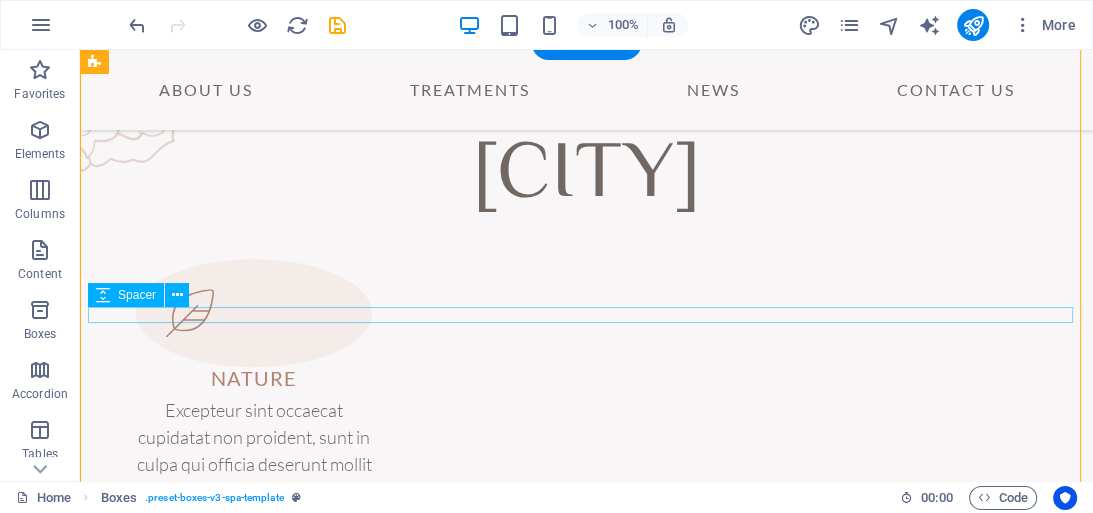 scroll, scrollTop: 1303, scrollLeft: 0, axis: vertical 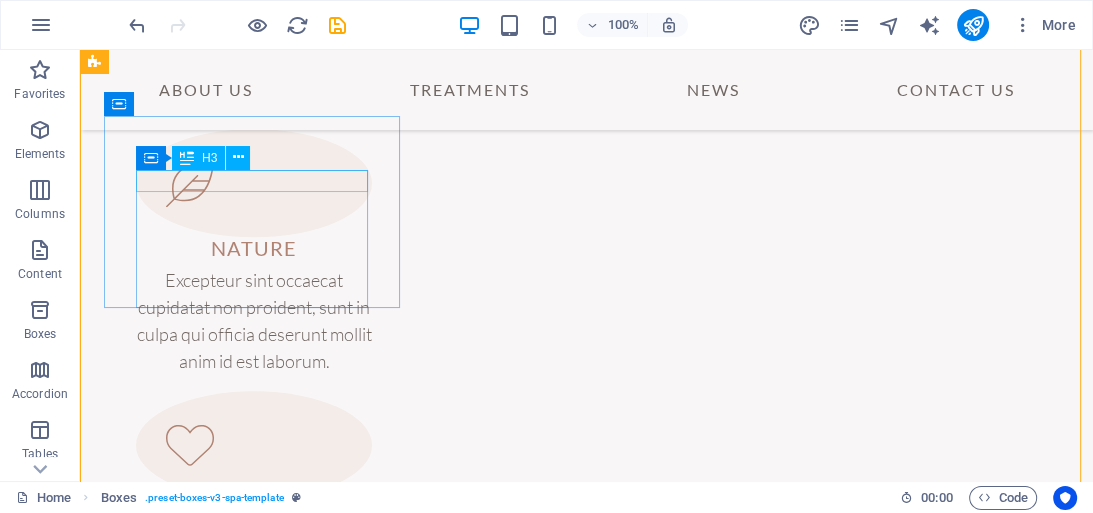 click on "NATURE" at bounding box center (254, 248) 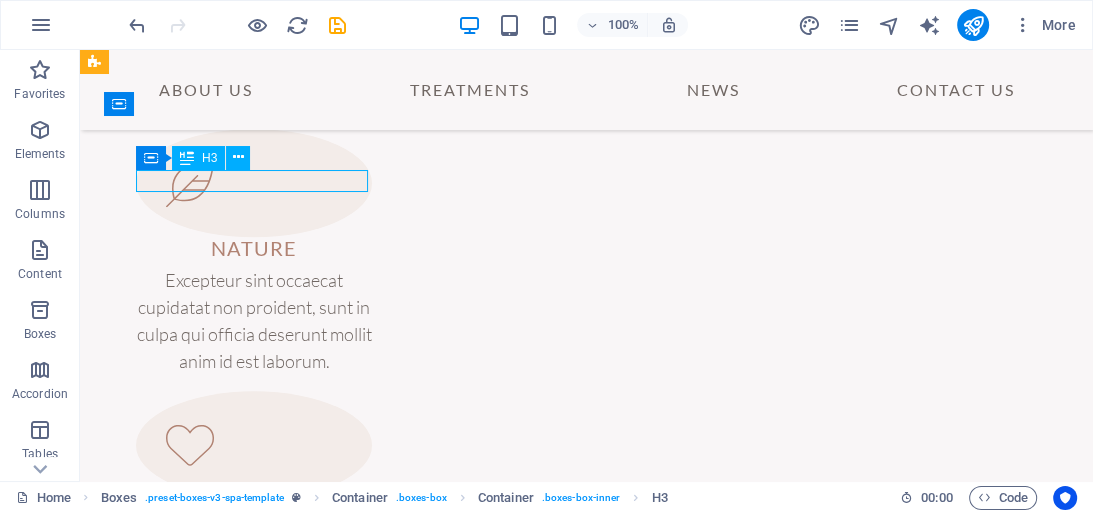 click on "NATURE" at bounding box center [254, 248] 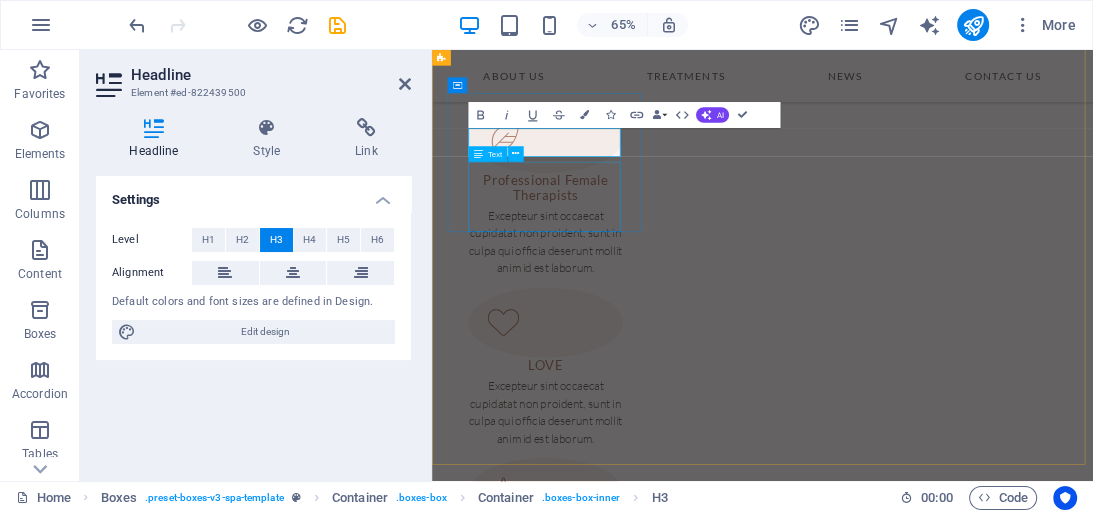 click on "Excepteur sint occaecat cupidatat non proident, sunt in culpa qui officia deserunt mollit anim id est laborum." at bounding box center [607, 345] 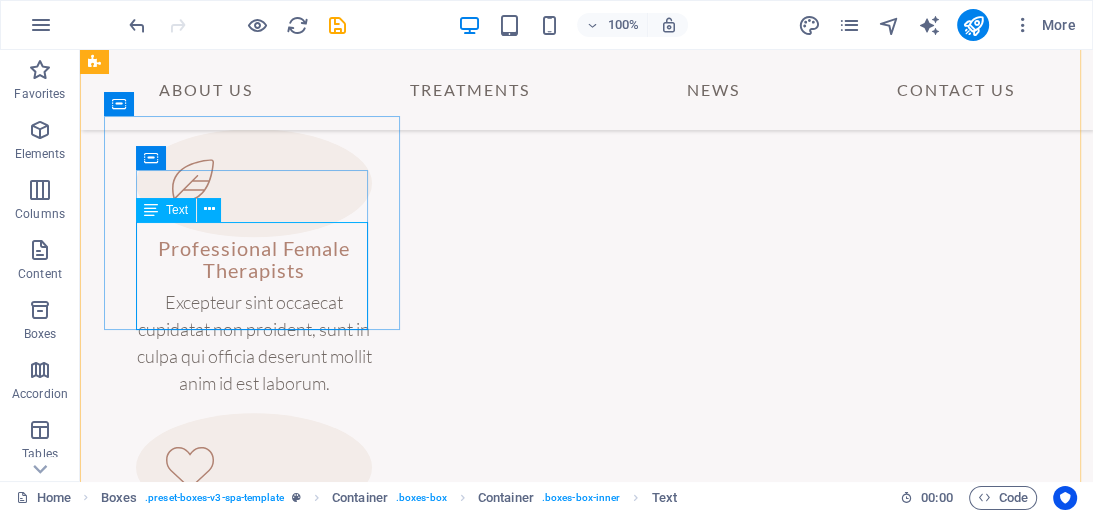 click on "Excepteur sint occaecat cupidatat non proident, sunt in culpa qui officia deserunt mollit anim id est laborum." at bounding box center [254, 343] 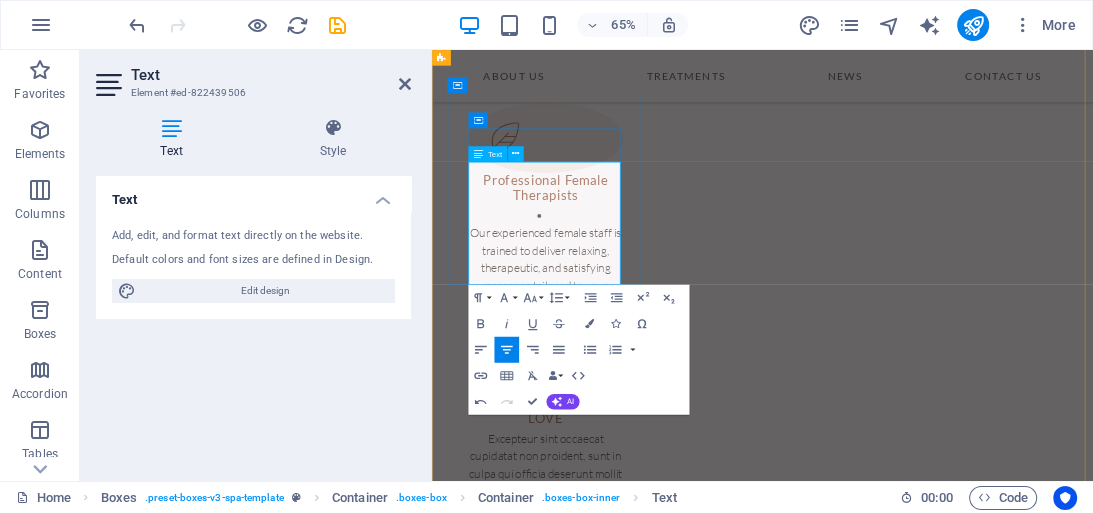 click on "Our experienced female staff is trained to deliver relaxing, therapeutic, and satisfying massages tailored to your comfort." at bounding box center (607, 372) 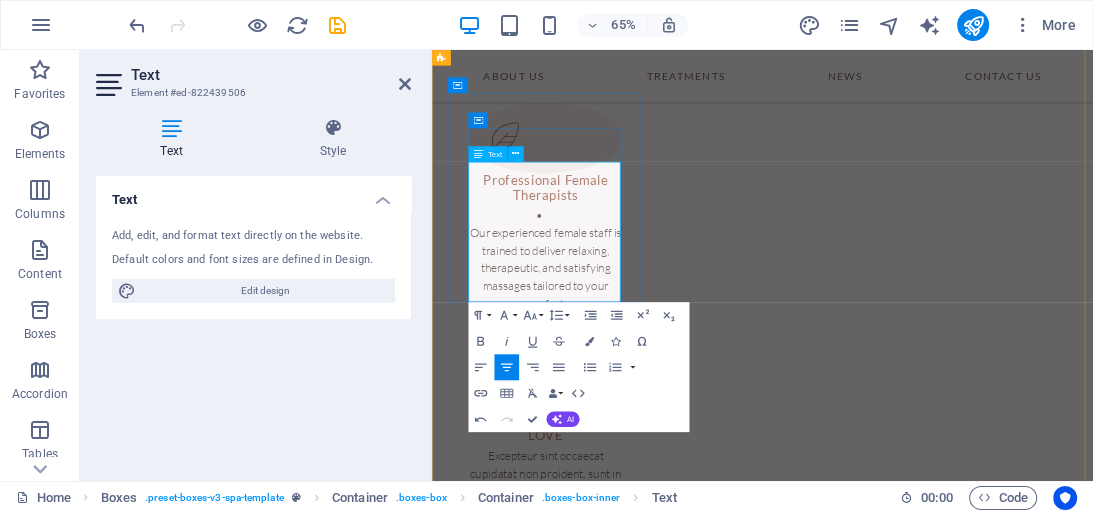 scroll, scrollTop: 2032, scrollLeft: 2, axis: both 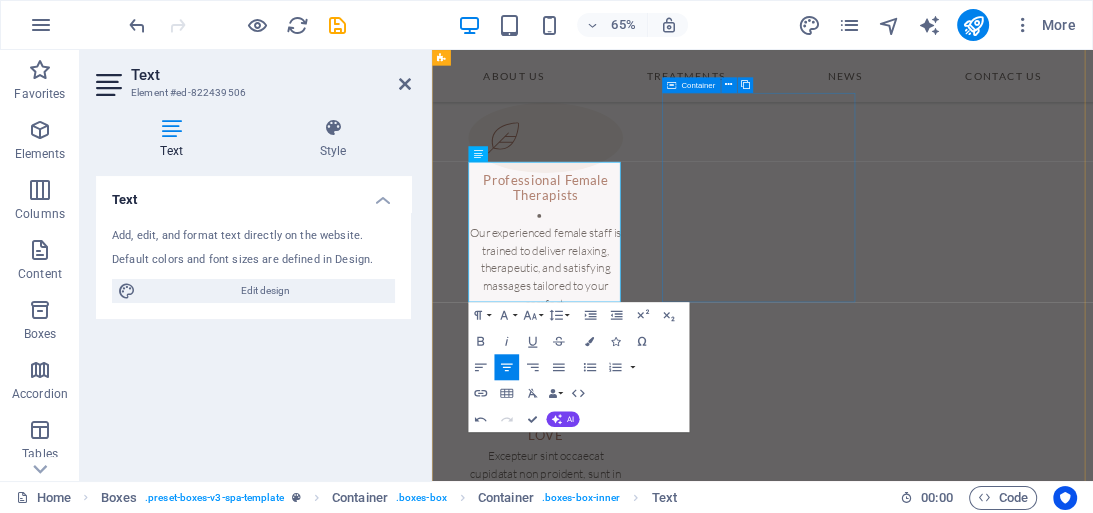 click on "LOVE Excepteur sint occaecat cupidatat non proident, sunt in culpa qui officia deserunt mollit anim id est laborum." at bounding box center (607, 673) 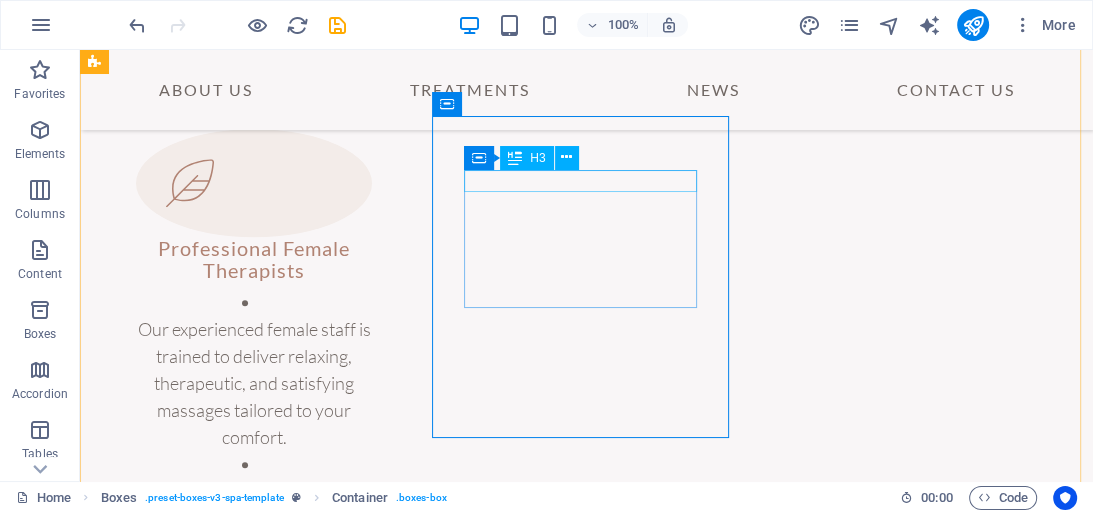 click on "LOVE" at bounding box center [254, 640] 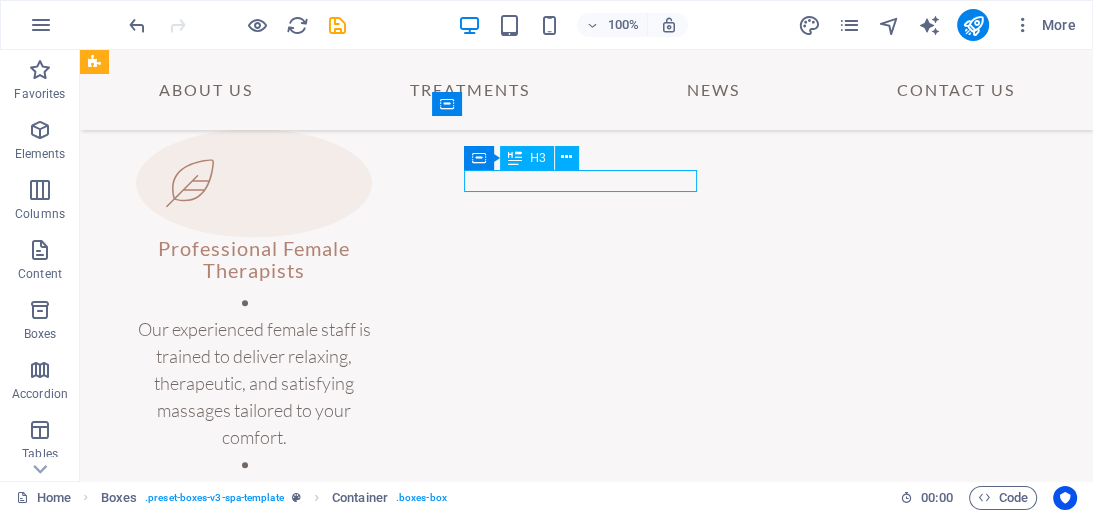 click on "LOVE" at bounding box center [254, 640] 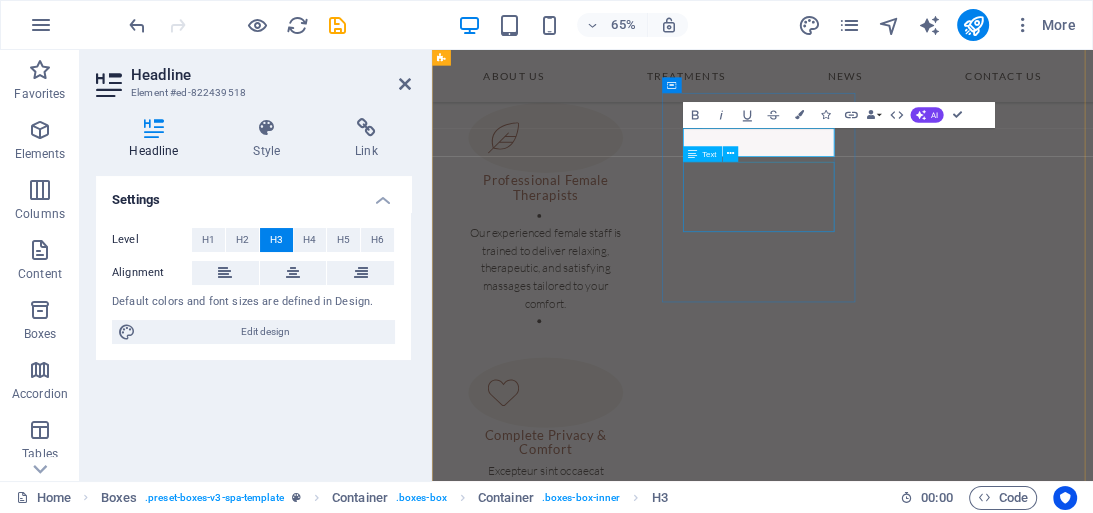 click on "Excepteur sint occaecat cupidatat non proident, sunt in culpa qui officia deserunt mollit anim id est laborum." at bounding box center [607, 737] 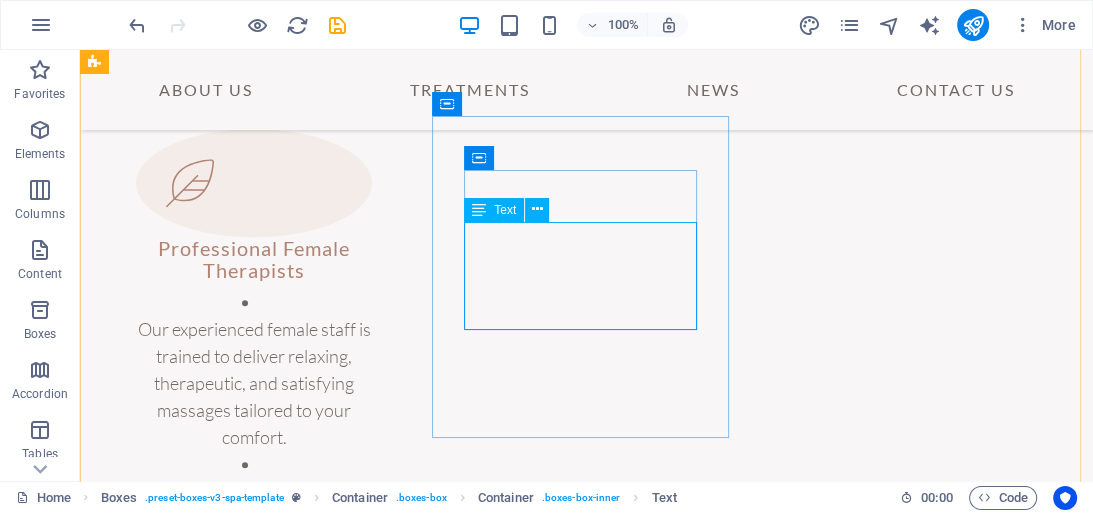click on "Excepteur sint occaecat cupidatat non proident, sunt in culpa qui officia deserunt mollit anim id est laborum." at bounding box center [254, 735] 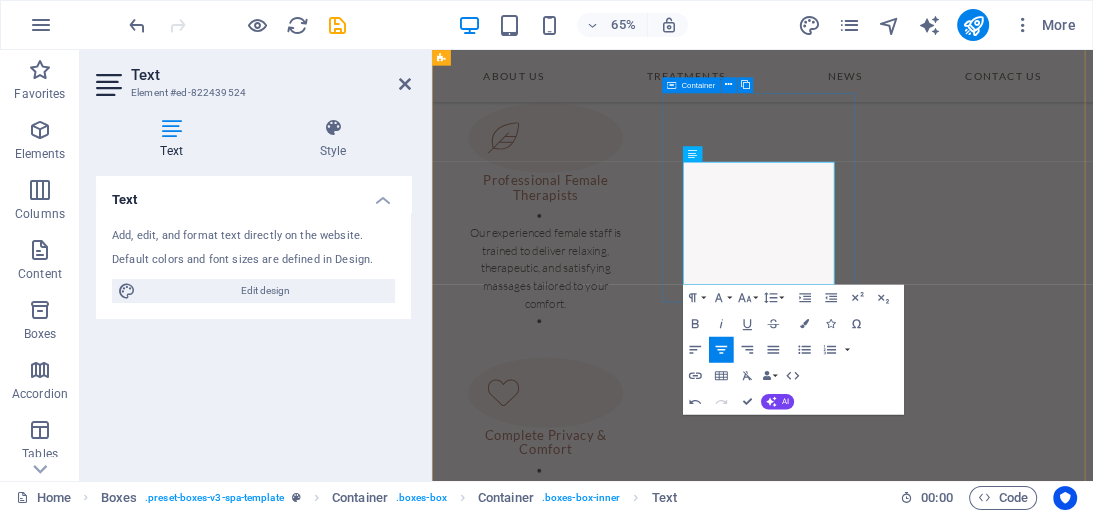 click on "Why Choose Kinza SPA Karachi Professional Female Therapists Our experienced female staff is trained to deliver relaxing, therapeutic, and satisfying massages tailored to your comfort. Complete Privacy & Comfort We ensure a private and serene environment where your relaxation and confidentiality are always respected. HEALTH Excepteur sint occaecat cupidatat non proident, sunt in culpa qui officia deserunt mollit anim id est laborum. HEALTH Excepteur sint occaecat cupidatat non proident, sunt in culpa qui officia deserunt mollit anim id est laborum. HEALTH Excepteur sint occaecat cupidatat non proident, sunt in culpa qui officia deserunt mollit anim id est laborum. HEALTH Excepteur sint occaecat cupidatat non proident, sunt in culpa qui officia deserunt mollit anim id est laborum." at bounding box center [940, 917] 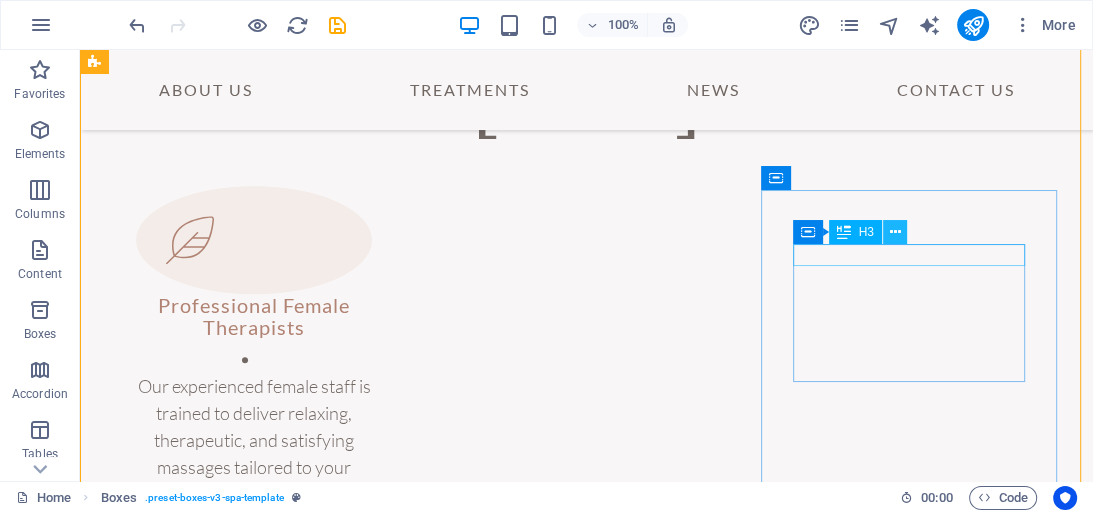 scroll, scrollTop: 1223, scrollLeft: 0, axis: vertical 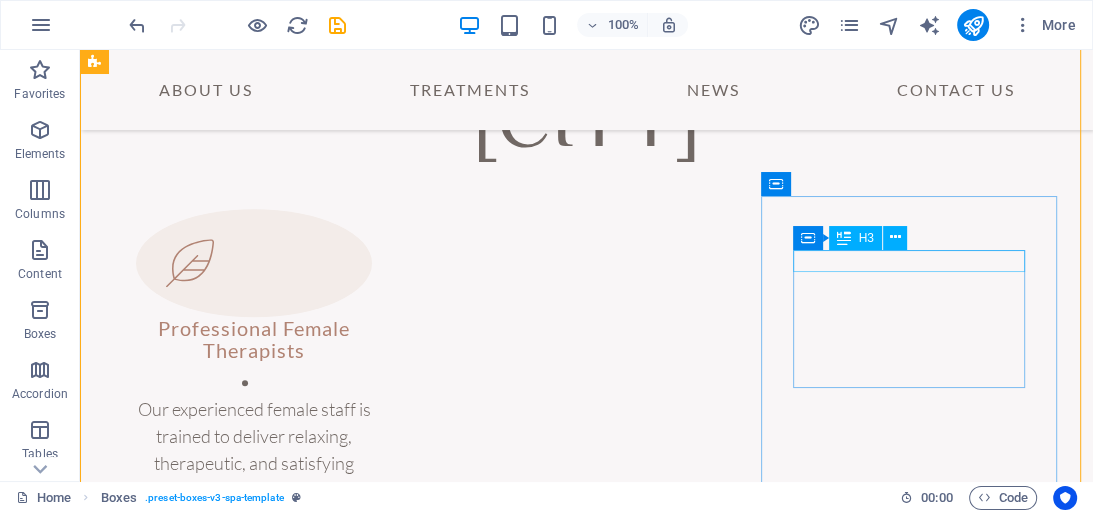 click on "HEALTH" at bounding box center [254, 1085] 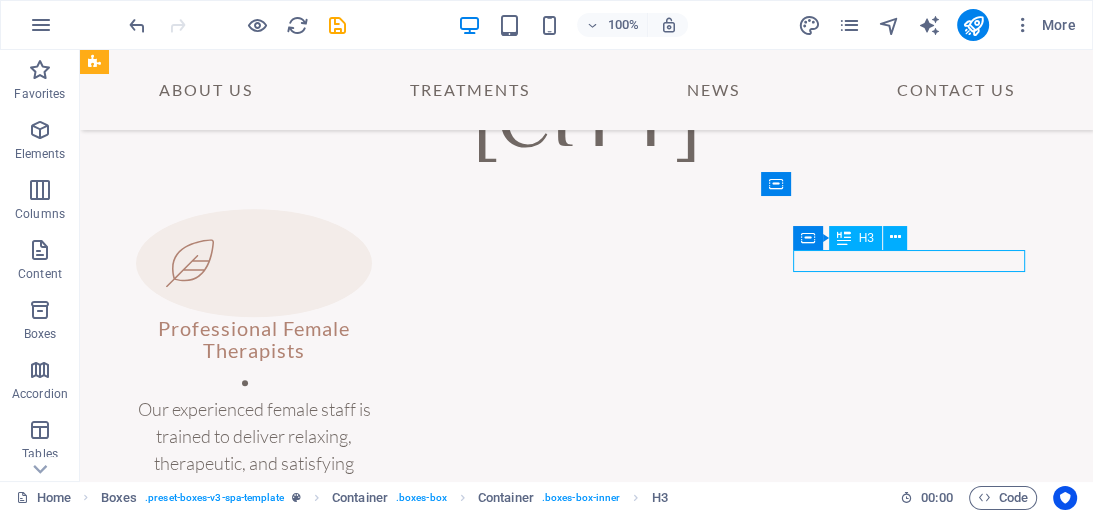 click on "HEALTH" at bounding box center [254, 1085] 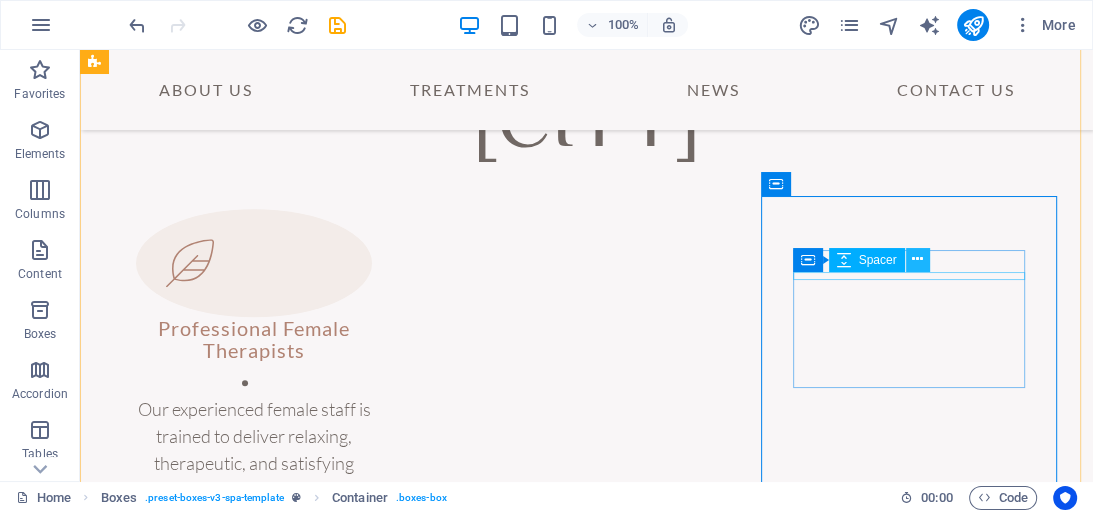 click at bounding box center (918, 260) 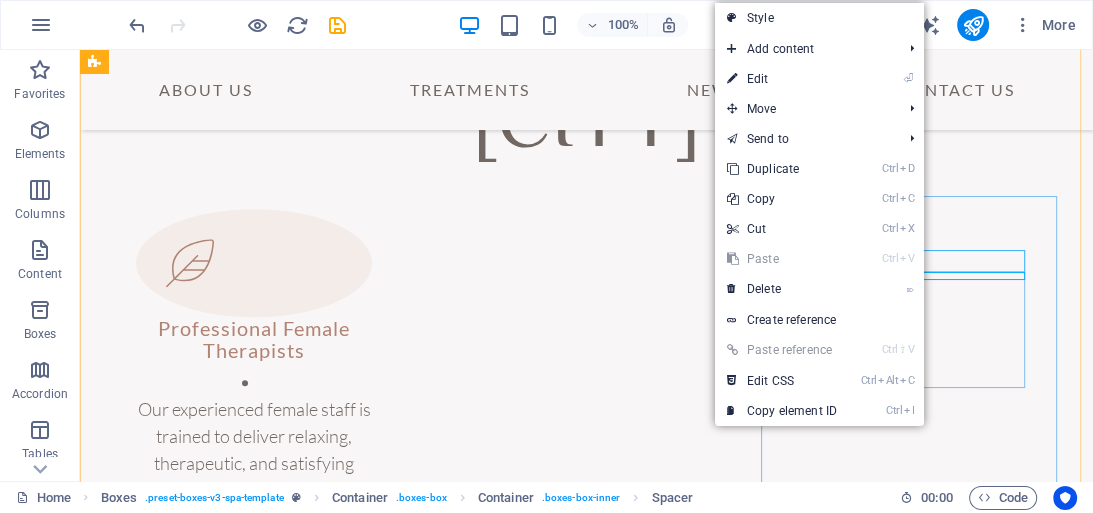 click on "HEALTH" at bounding box center [254, 1085] 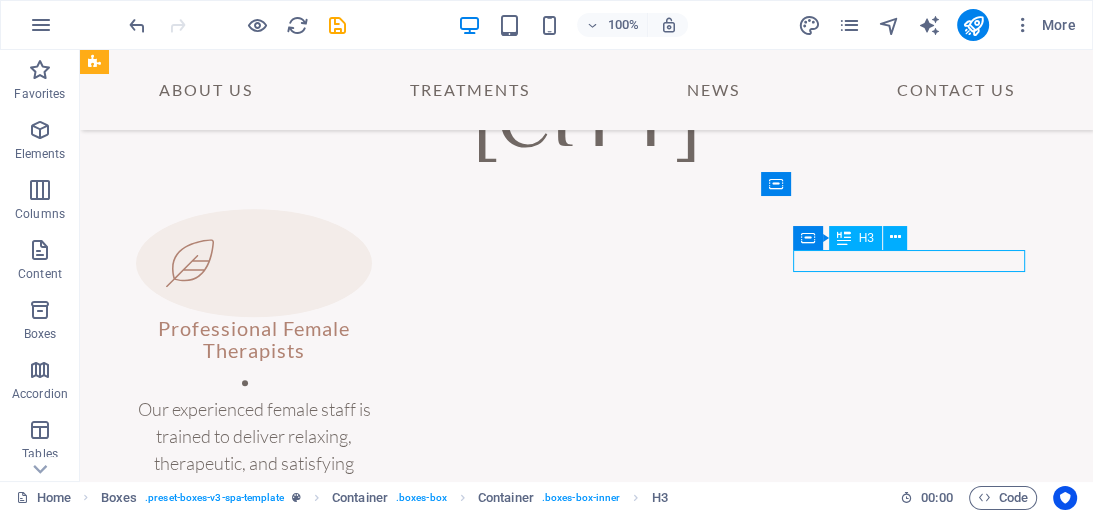 click on "HEALTH" at bounding box center (254, 1085) 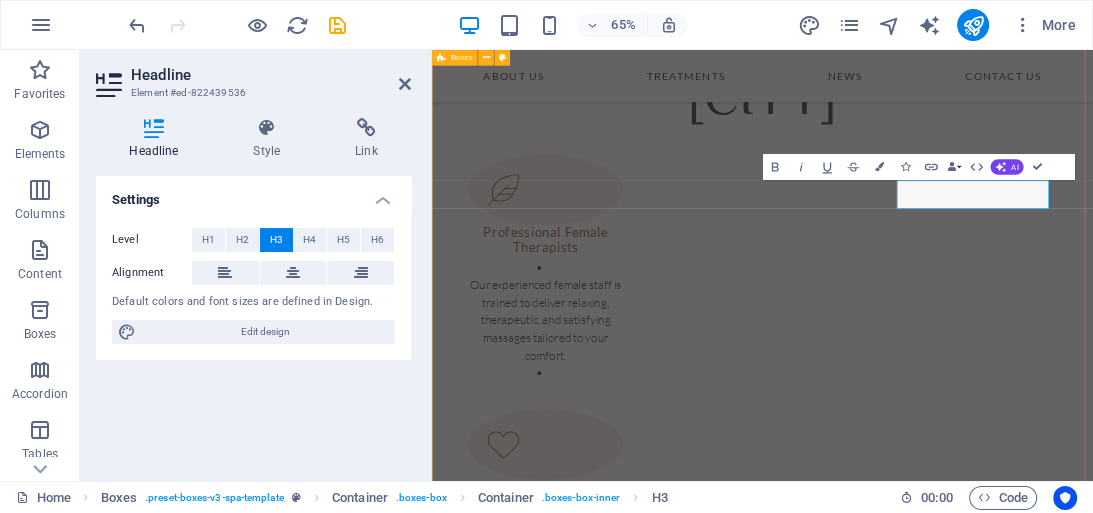 click on "Why Choose Kinza SPA Karachi Professional Female Therapists Our experienced female staff is trained to deliver relaxing, therapeutic, and satisfying massages tailored to your comfort. Complete Privacy & Comfort We ensure a private and serene environment where your relaxation and confidentiality are always respected. Premium Massage Services Excepteur sint occaecat cupidatat non proident, sunt in culpa qui officia deserunt mollit anim id est laborum. HEALTH Excepteur sint occaecat cupidatat non proident, sunt in culpa qui officia deserunt mollit anim id est laborum. HEALTH Excepteur sint occaecat cupidatat non proident, sunt in culpa qui officia deserunt mollit anim id est laborum. HEALTH Excepteur sint occaecat cupidatat non proident, sunt in culpa qui officia deserunt mollit anim id est laborum." at bounding box center [940, 1008] 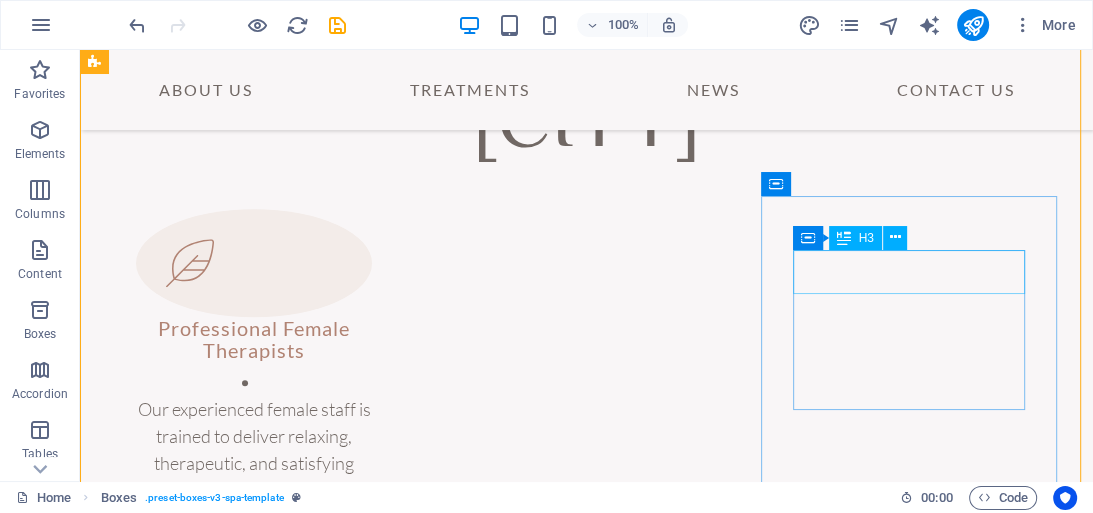 click on "Premium Massage Services" at bounding box center (254, 1096) 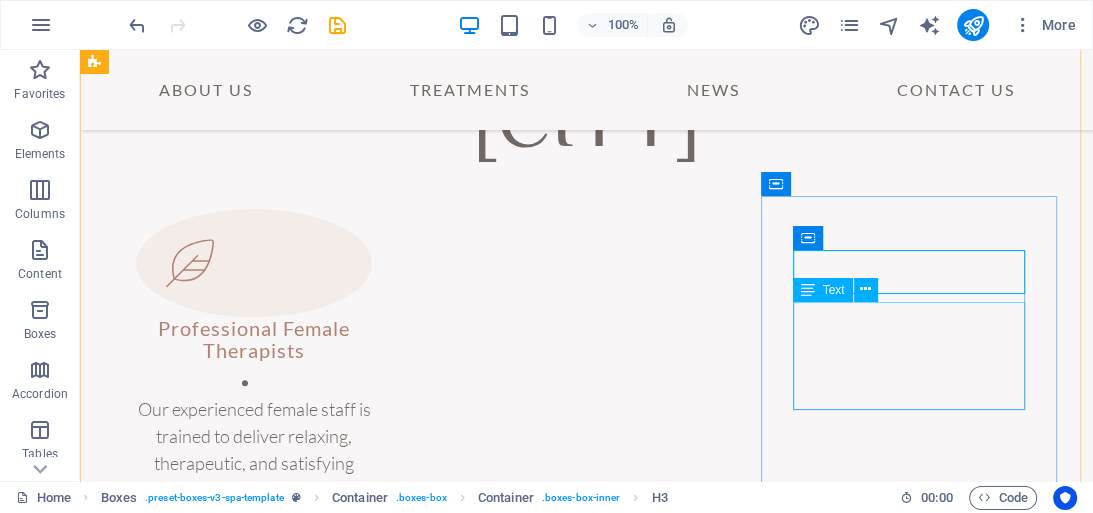 click on "Excepteur sint occaecat cupidatat non proident, sunt in culpa qui officia deserunt mollit anim id est laborum." at bounding box center (254, 1180) 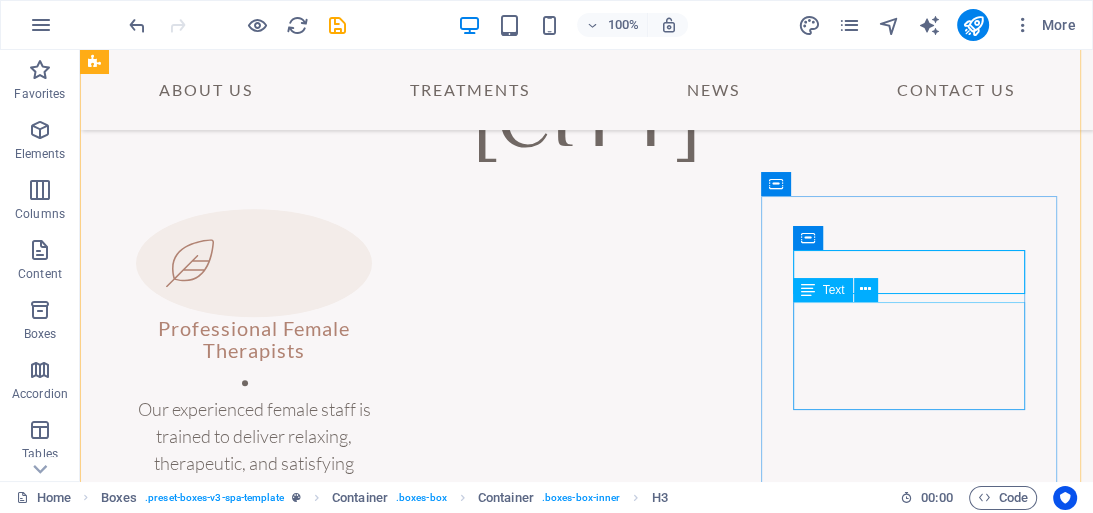 click on "Excepteur sint occaecat cupidatat non proident, sunt in culpa qui officia deserunt mollit anim id est laborum." at bounding box center (254, 1180) 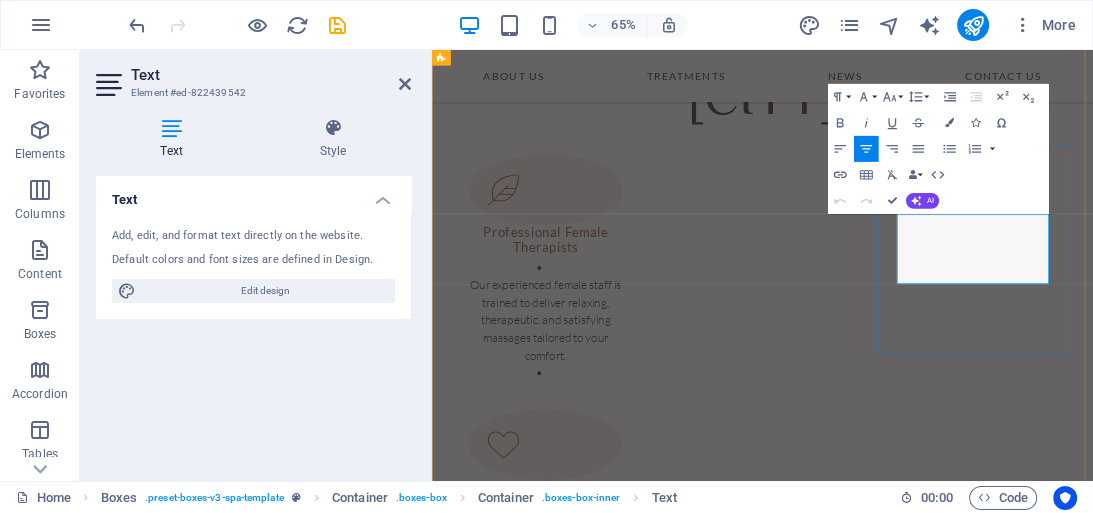 click on "Excepteur sint occaecat cupidatat non proident, sunt in culpa qui officia deserunt mollit anim id est laborum." at bounding box center (607, 1182) 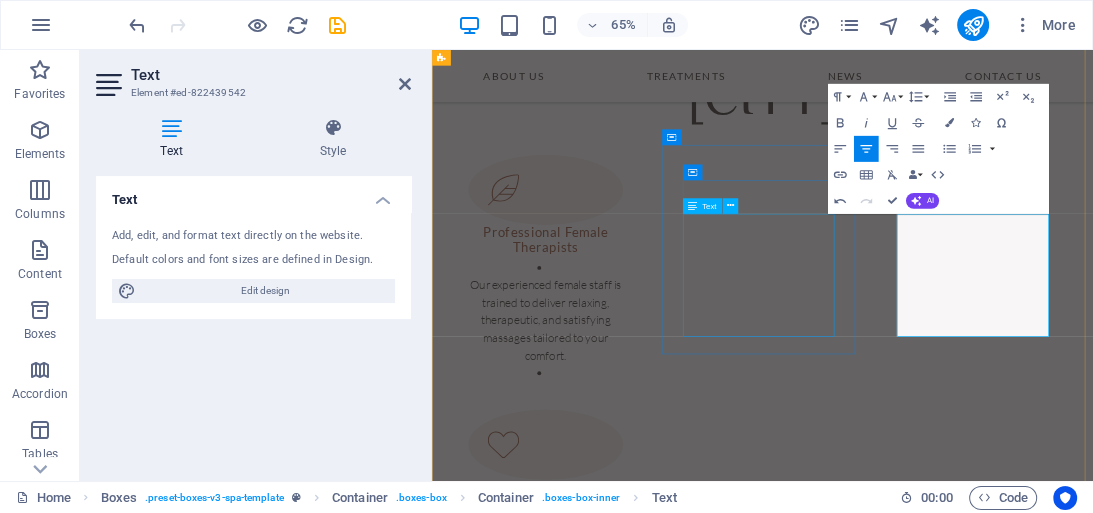 click on "We ensure a private and serene environment where your relaxation and confidentiality are always respected." at bounding box center (607, 857) 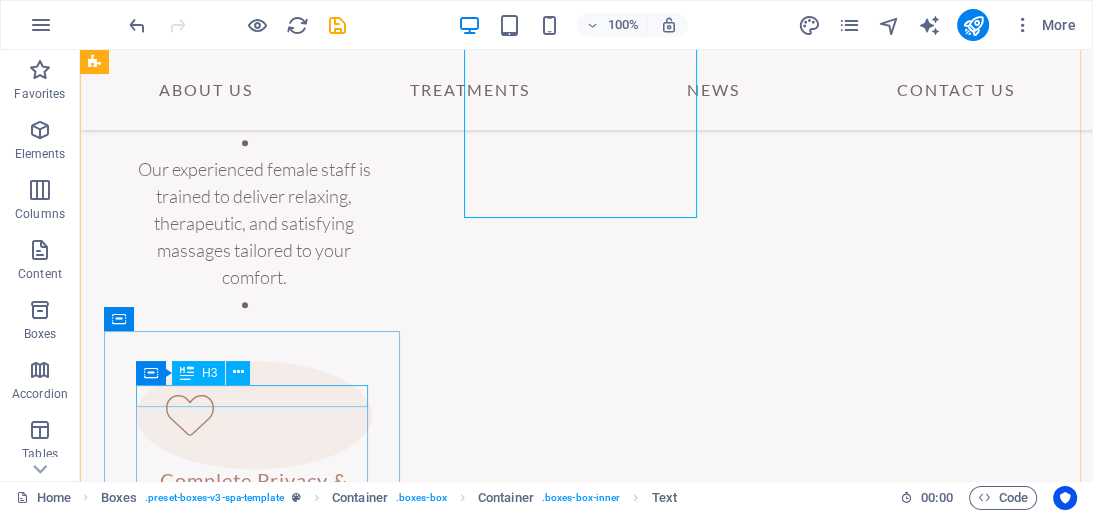 scroll, scrollTop: 1623, scrollLeft: 0, axis: vertical 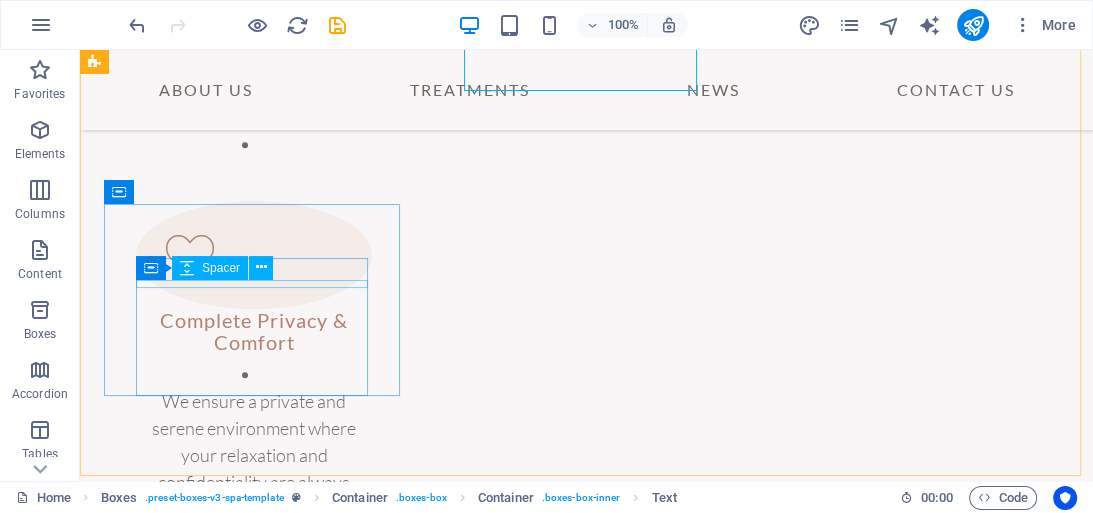 click on "Container   Spacer" at bounding box center (211, 268) 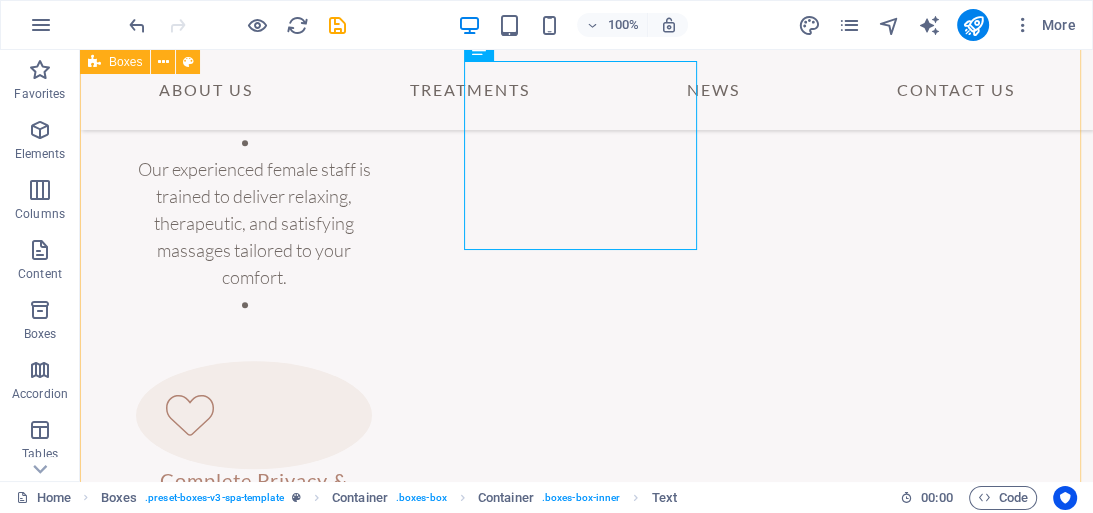 scroll, scrollTop: 1543, scrollLeft: 0, axis: vertical 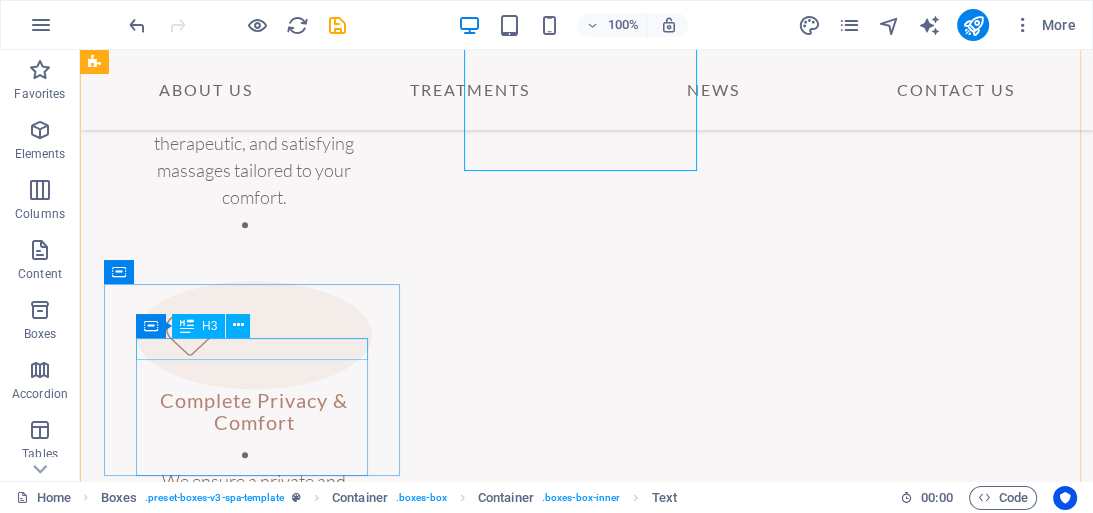 click on "HEALTH" at bounding box center (254, 1130) 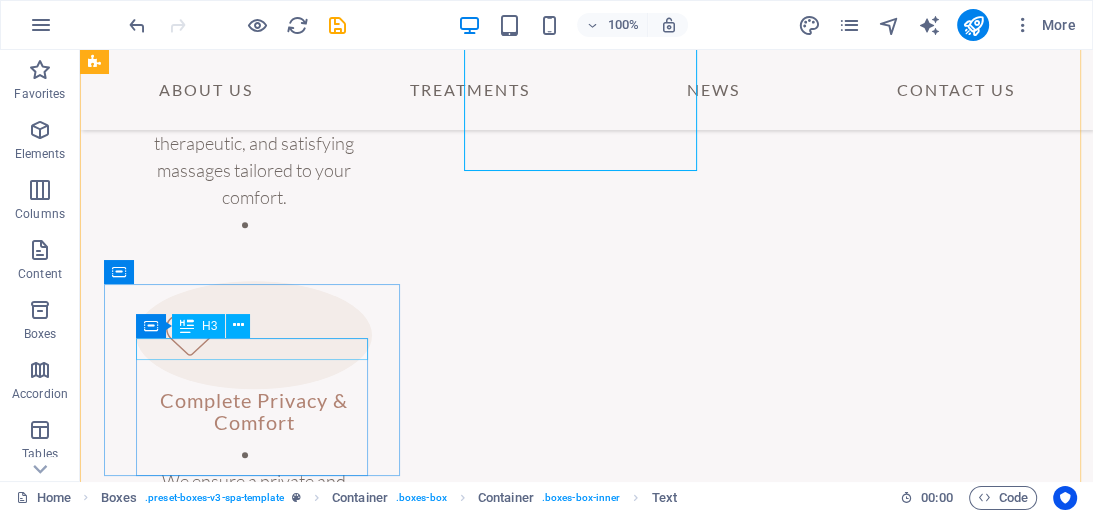 click on "HEALTH" at bounding box center [254, 1130] 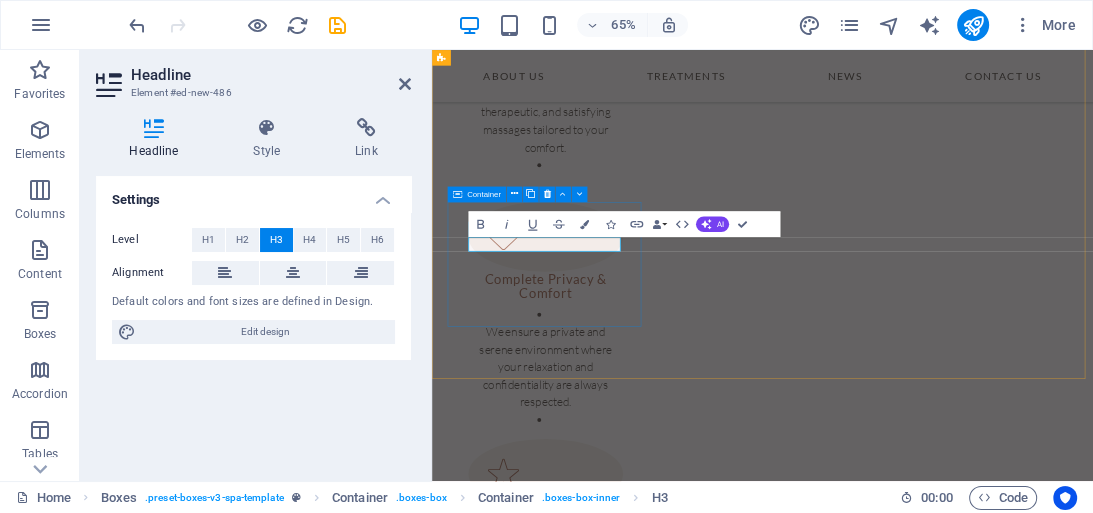 scroll, scrollTop: 0, scrollLeft: 1338, axis: horizontal 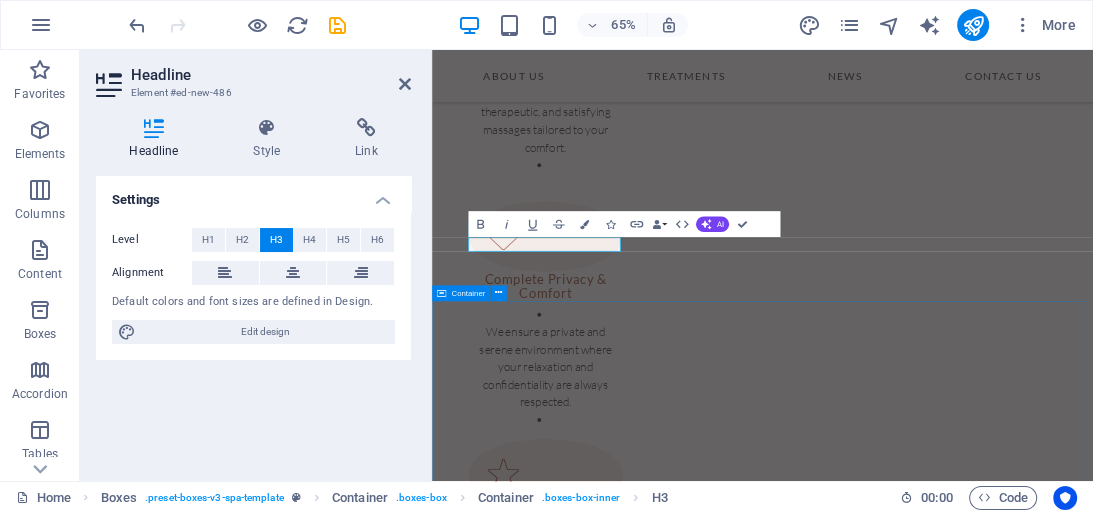 click at bounding box center [940, 1976] 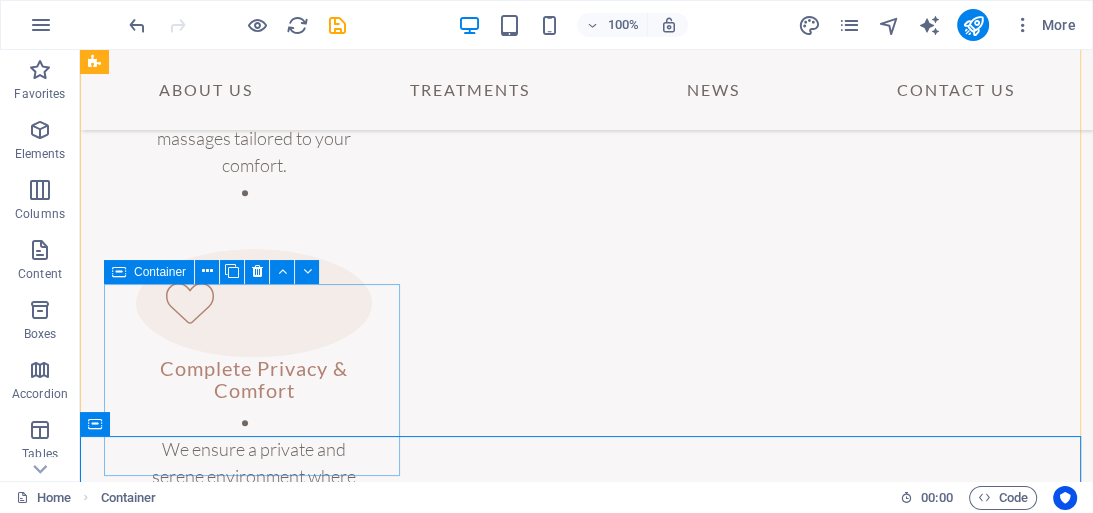 scroll, scrollTop: 1623, scrollLeft: 0, axis: vertical 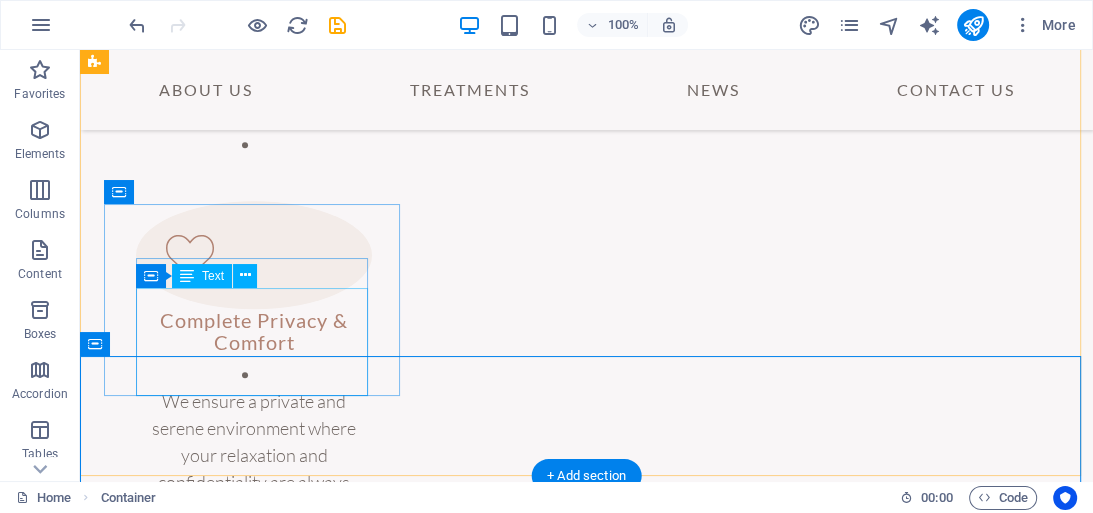 click on "Excepteur sint occaecat cupidatat non proident, sunt in culpa qui officia deserunt mollit anim id est laborum." at bounding box center (254, 1123) 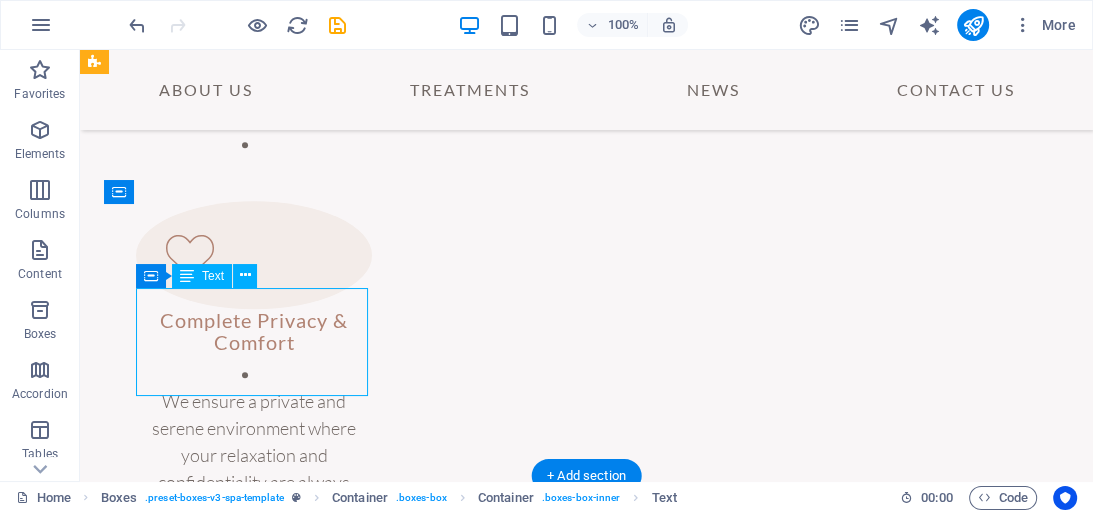 click on "Excepteur sint occaecat cupidatat non proident, sunt in culpa qui officia deserunt mollit anim id est laborum." at bounding box center (254, 1123) 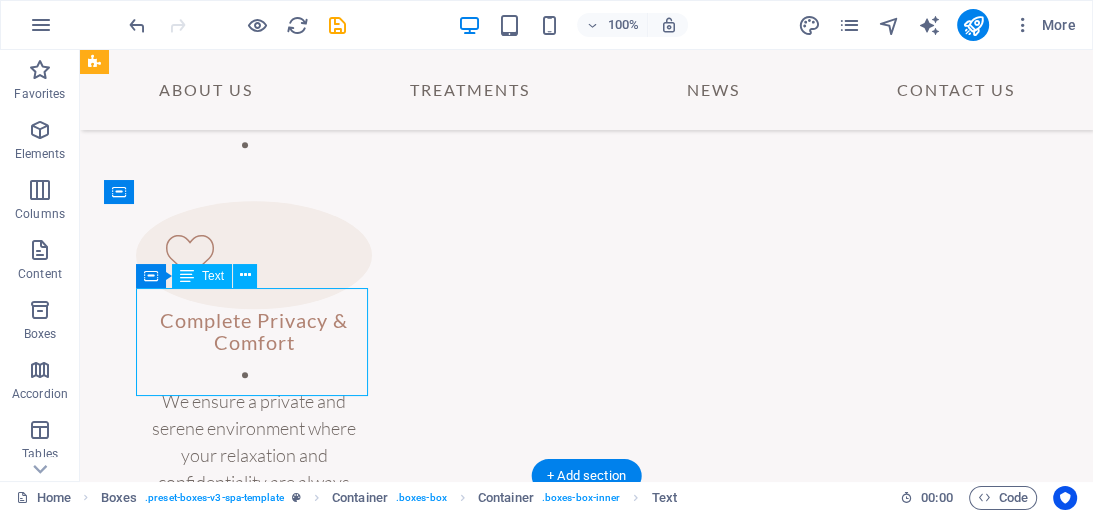 click on "Excepteur sint occaecat cupidatat non proident, sunt in culpa qui officia deserunt mollit anim id est laborum." at bounding box center (254, 1123) 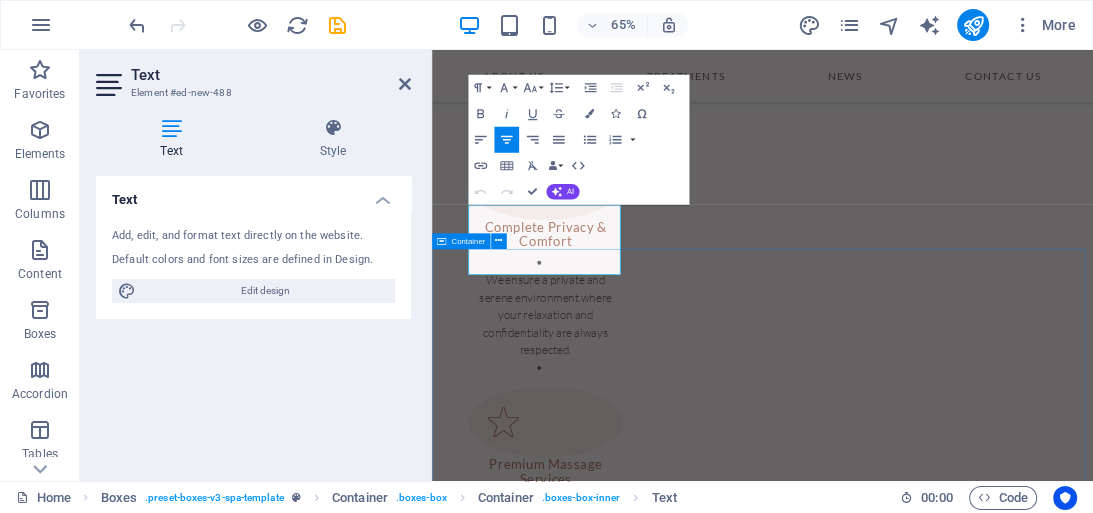 click at bounding box center [940, 1896] 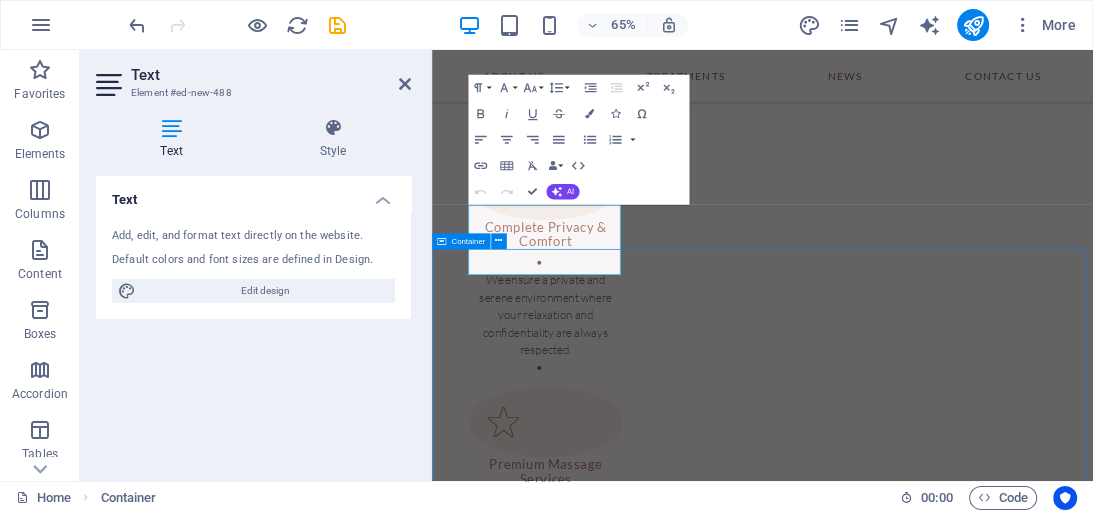 click at bounding box center [940, 1896] 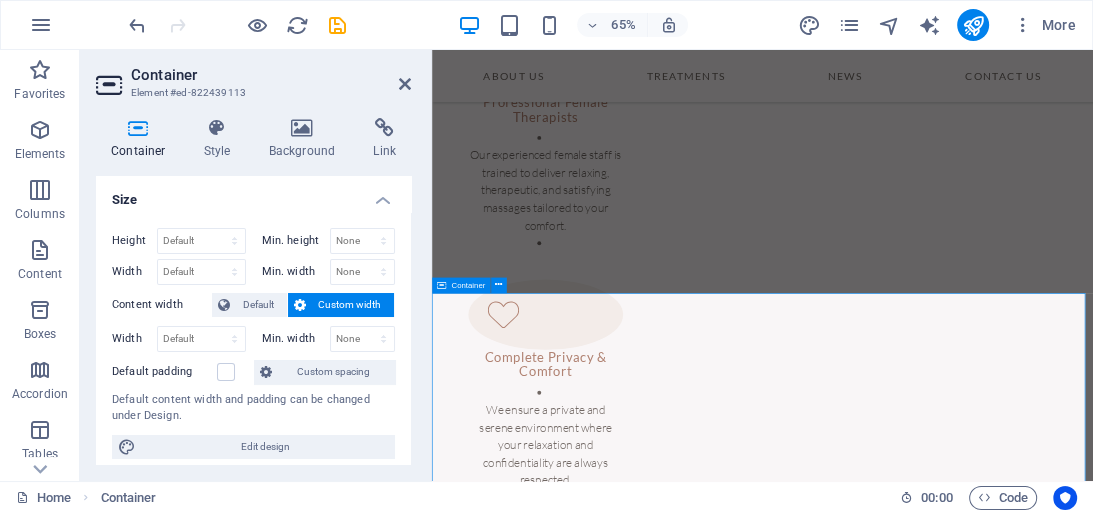 scroll, scrollTop: 1383, scrollLeft: 0, axis: vertical 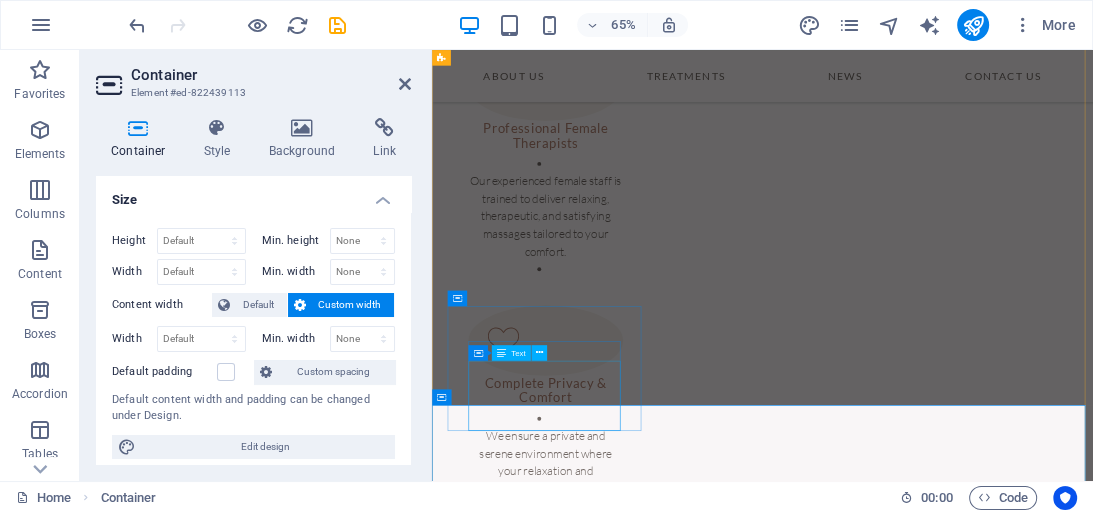 click on "Excepteur sint occaecat cupidatat non proident, sunt in culpa qui officia deserunt mollit anim id est laborum." at bounding box center (607, 1365) 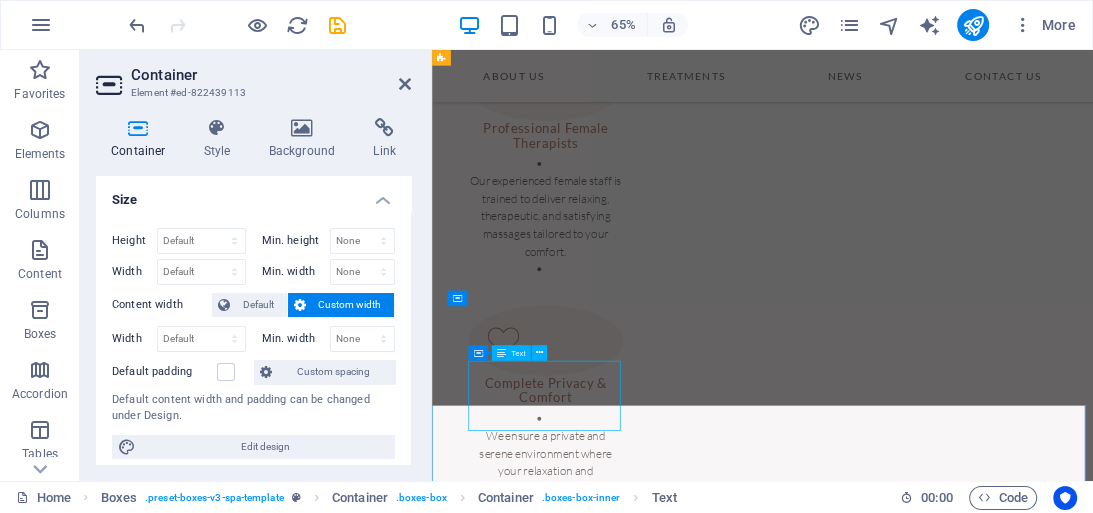 click on "Excepteur sint occaecat cupidatat non proident, sunt in culpa qui officia deserunt mollit anim id est laborum." at bounding box center [607, 1365] 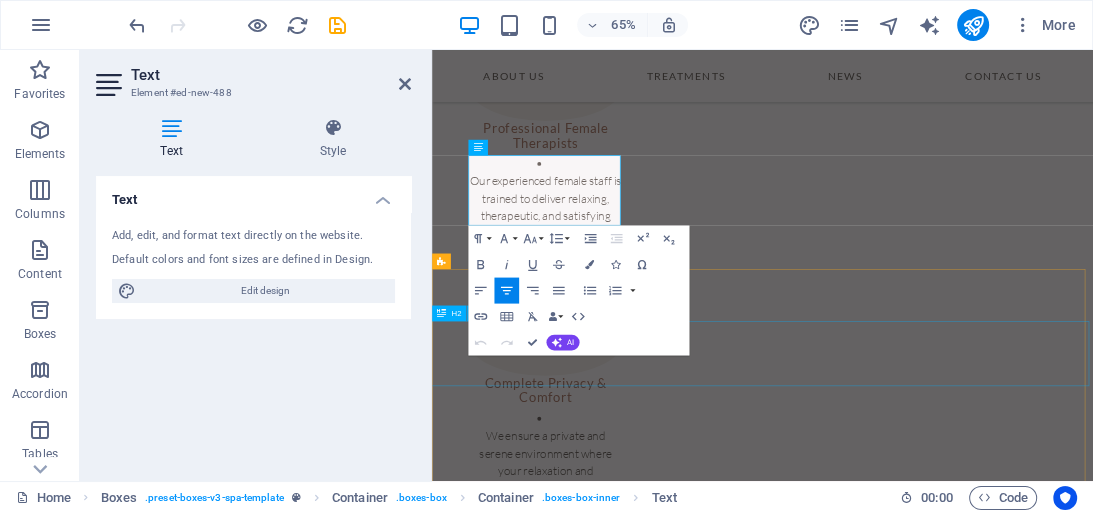 scroll, scrollTop: 1699, scrollLeft: 0, axis: vertical 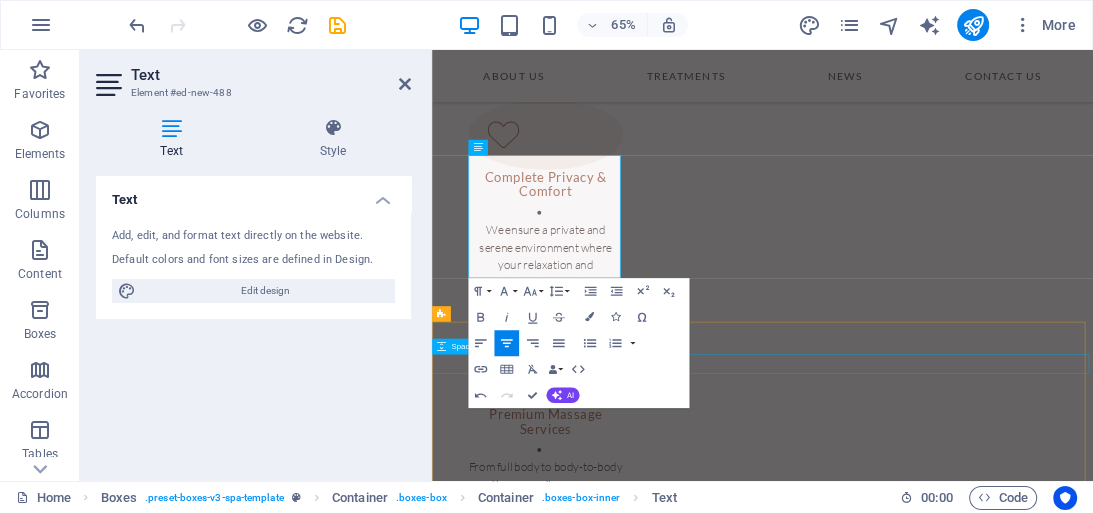 click at bounding box center [940, 1840] 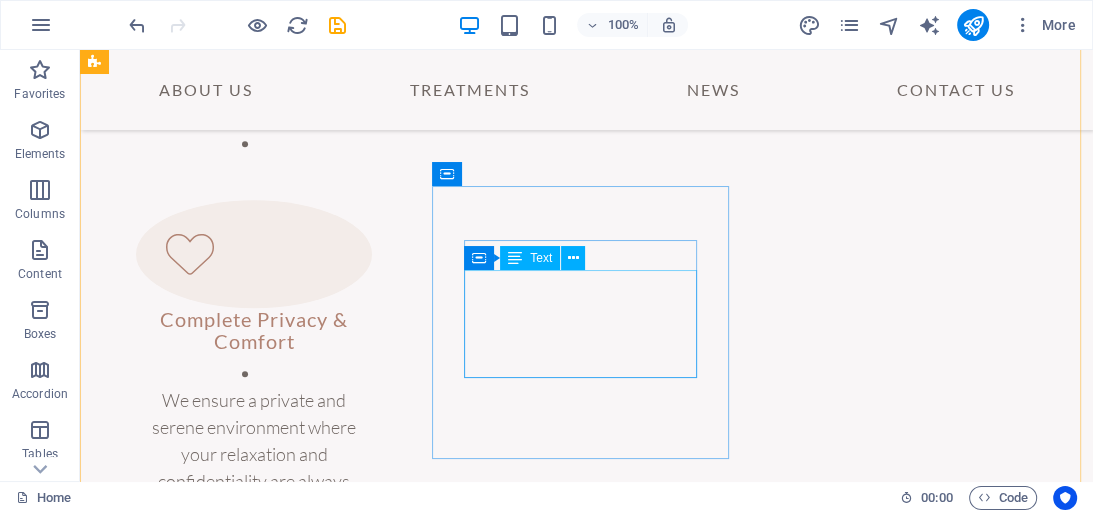 scroll, scrollTop: 1646, scrollLeft: 0, axis: vertical 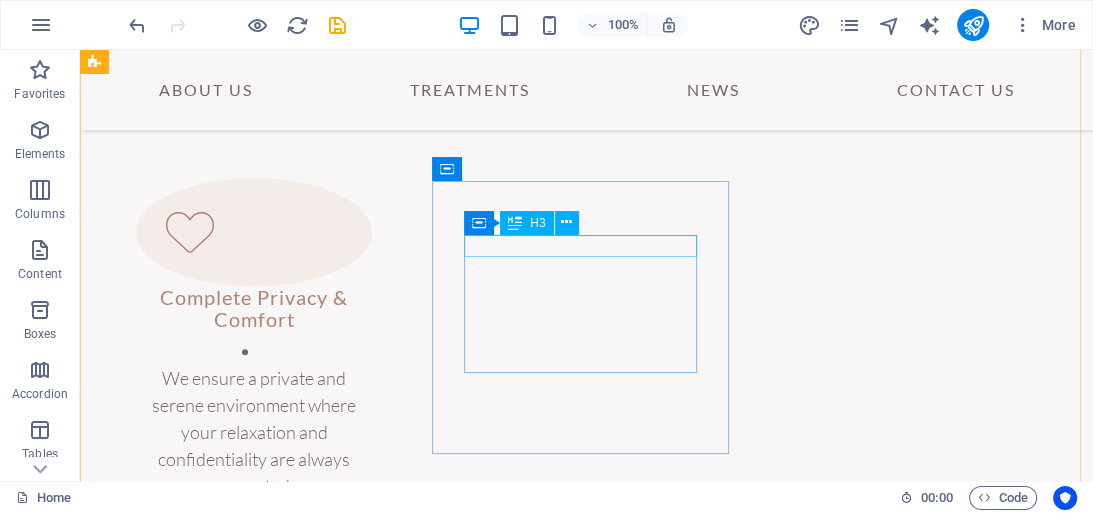 click on "HEALTH" at bounding box center (254, 1370) 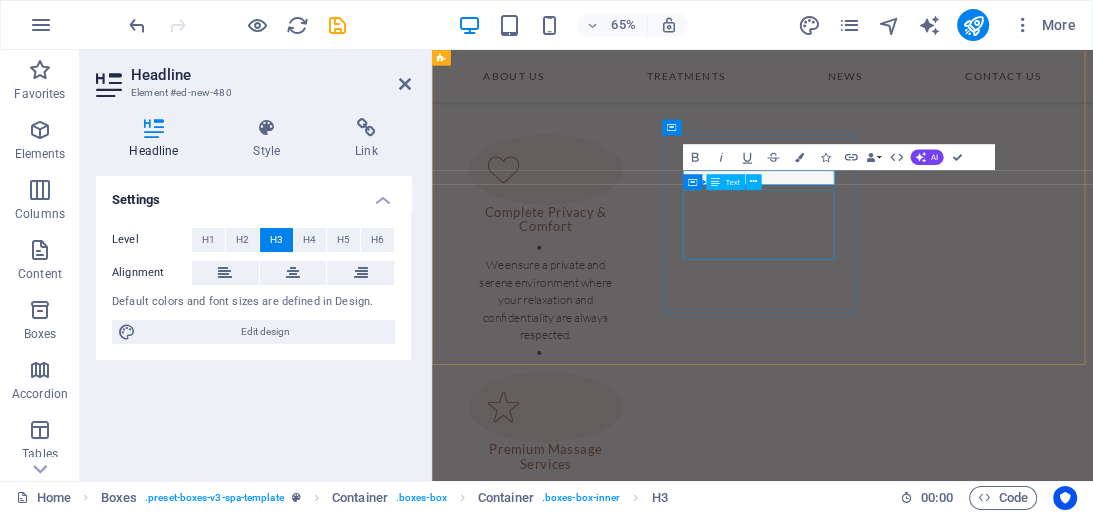 click on "Excepteur sint occaecat cupidatat non proident, sunt in culpa qui officia deserunt mollit anim id est laborum." at bounding box center [607, 1445] 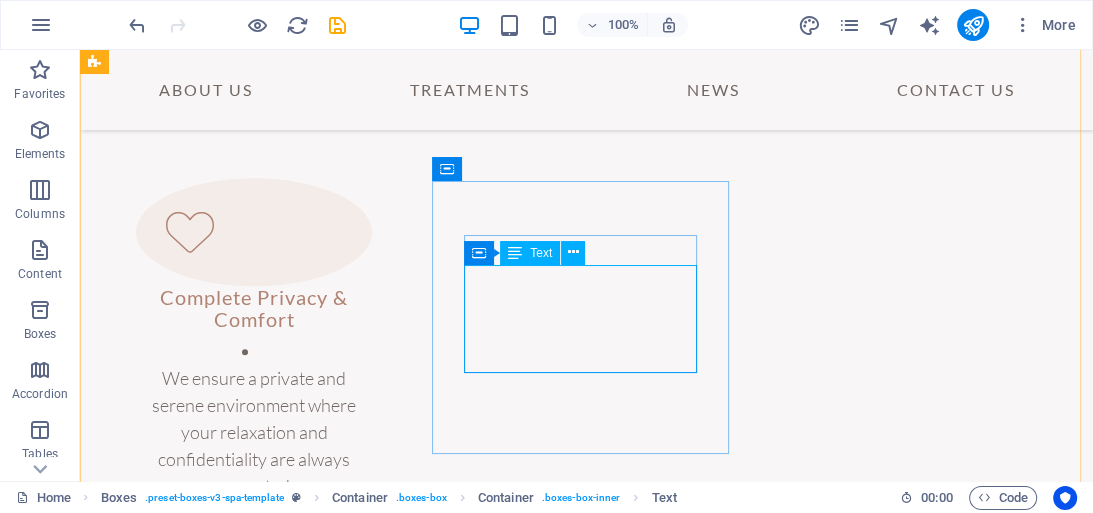 click on "Excepteur sint occaecat cupidatat non proident, sunt in culpa qui officia deserunt mollit anim id est laborum." at bounding box center [254, 1443] 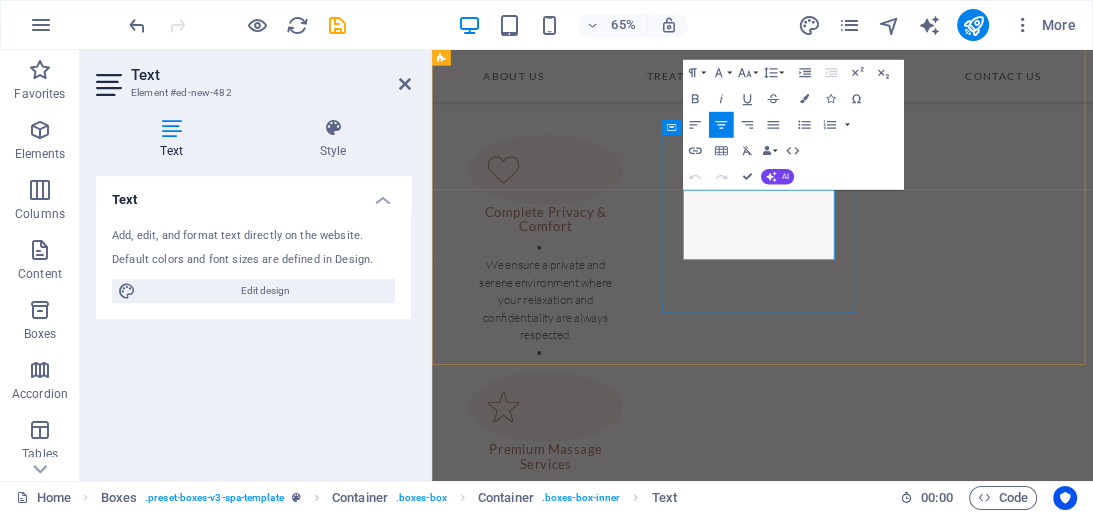 click on "Excepteur sint occaecat cupidatat non proident, sunt in culpa qui officia deserunt mollit anim id est laborum." at bounding box center (607, 1445) 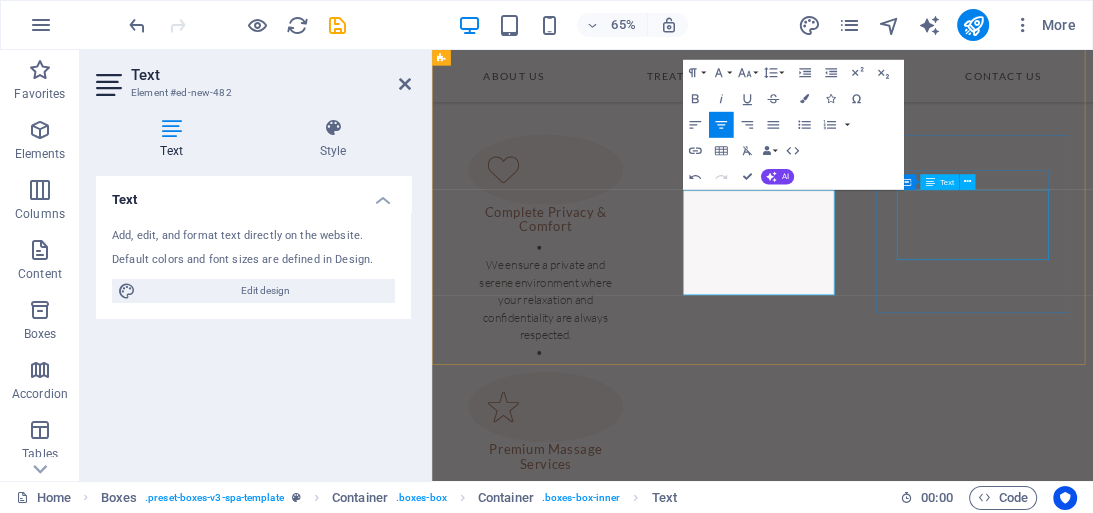 click on "Excepteur sint occaecat cupidatat non proident, sunt in culpa qui officia deserunt mollit anim id est laborum." at bounding box center (607, 1761) 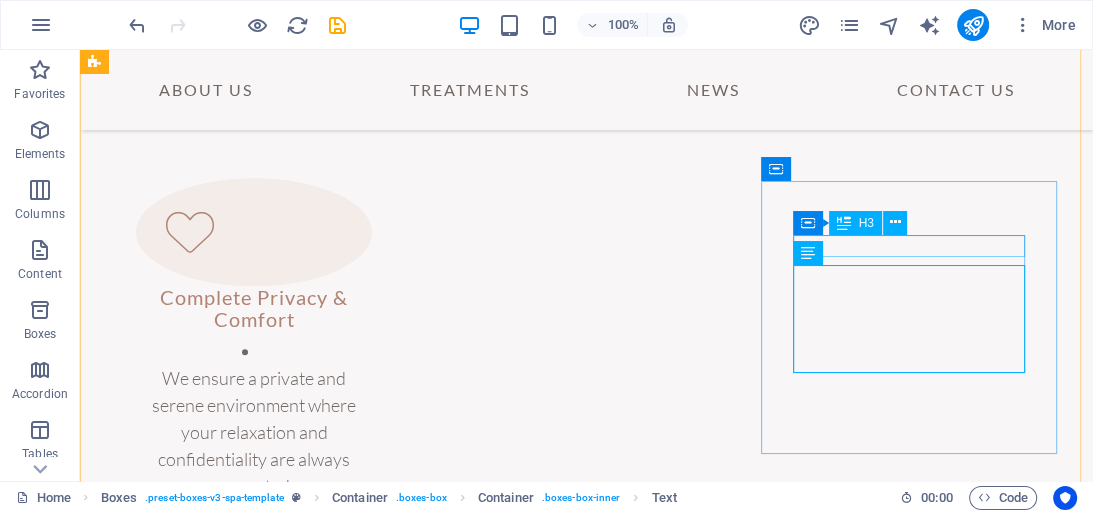 click on "HEALTH" at bounding box center [254, 1686] 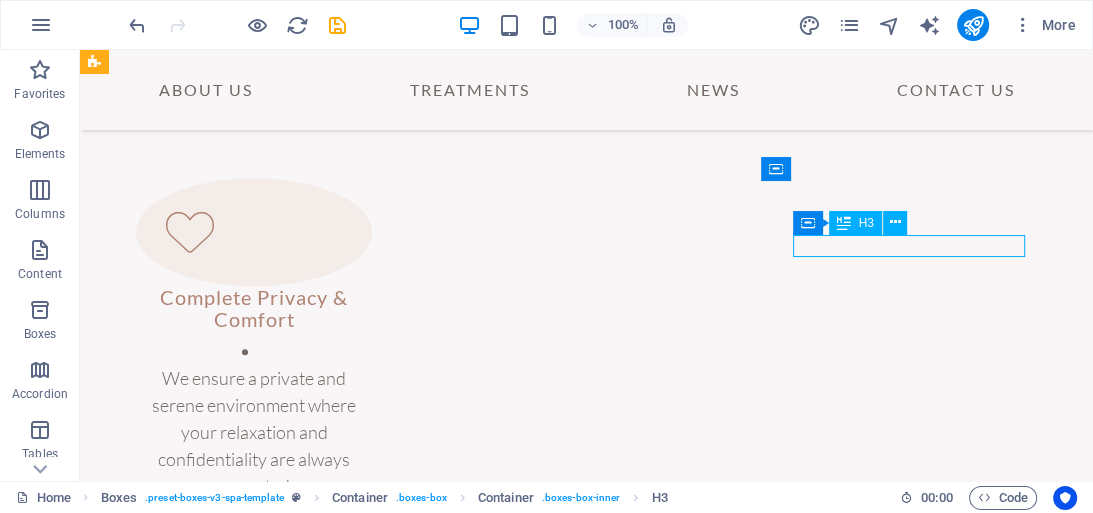 click on "HEALTH" at bounding box center (254, 1686) 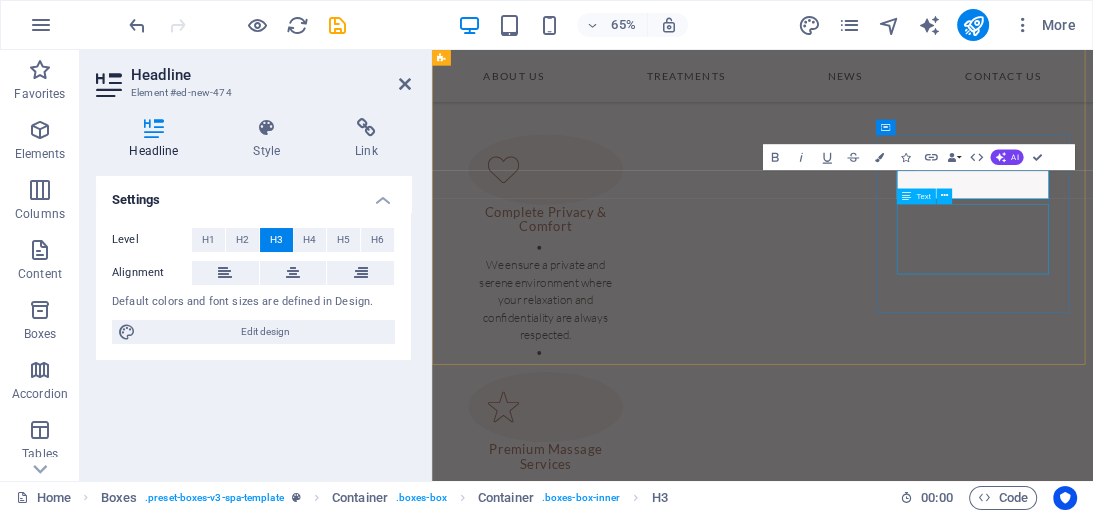 click on "Excepteur sint occaecat cupidatat non proident, sunt in culpa qui officia deserunt mollit anim id est laborum." at bounding box center (607, 1783) 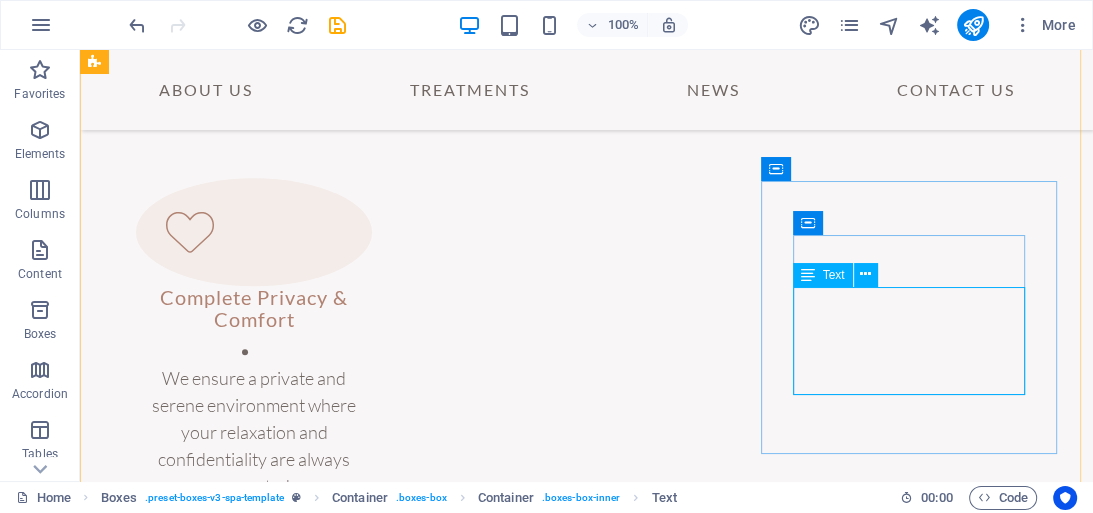 click on "Excepteur sint occaecat cupidatat non proident, sunt in culpa qui officia deserunt mollit anim id est laborum." at bounding box center (254, 1781) 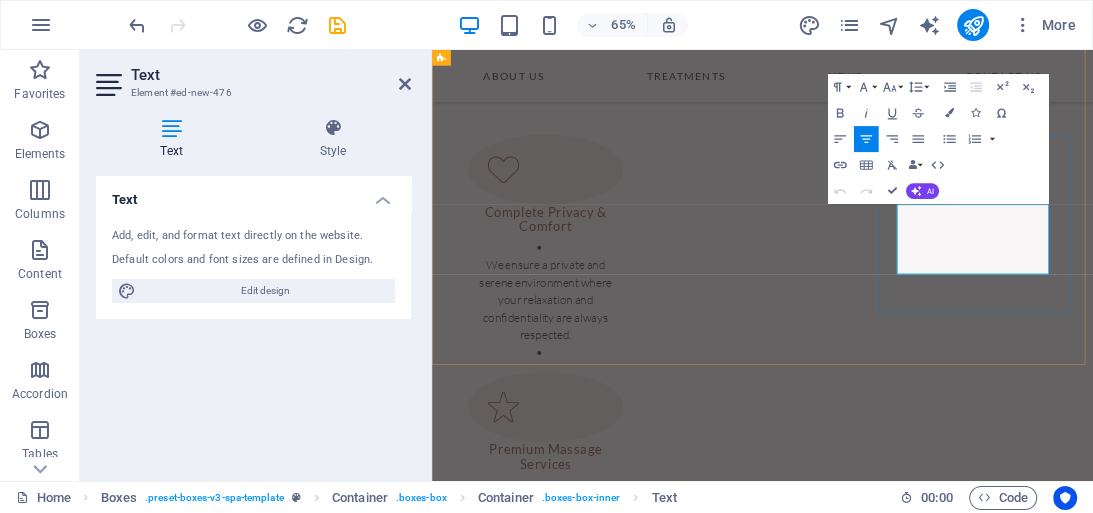 click on "Excepteur sint occaecat cupidatat non proident, sunt in culpa qui officia deserunt mollit anim id est laborum." at bounding box center [607, 1783] 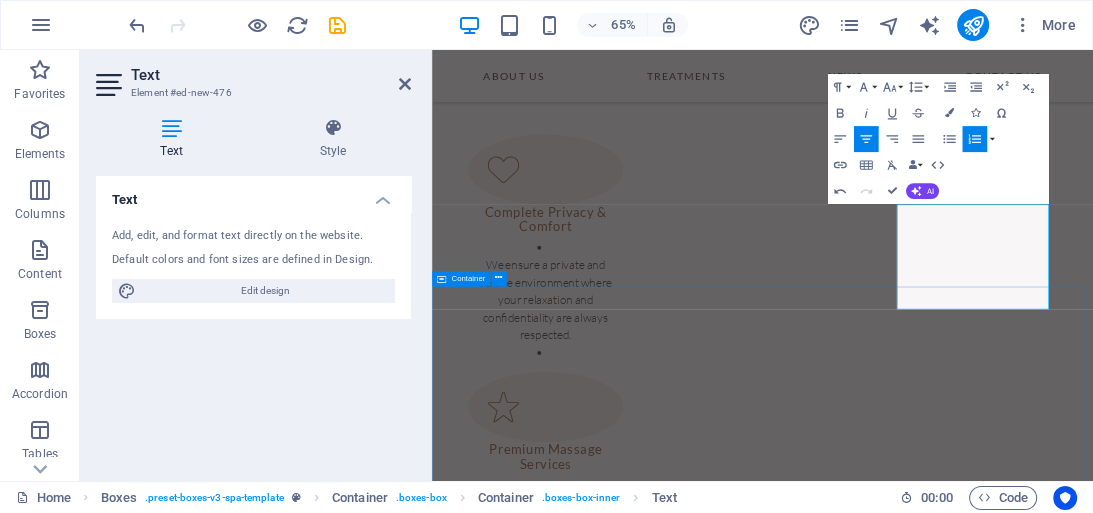 click at bounding box center (940, 2084) 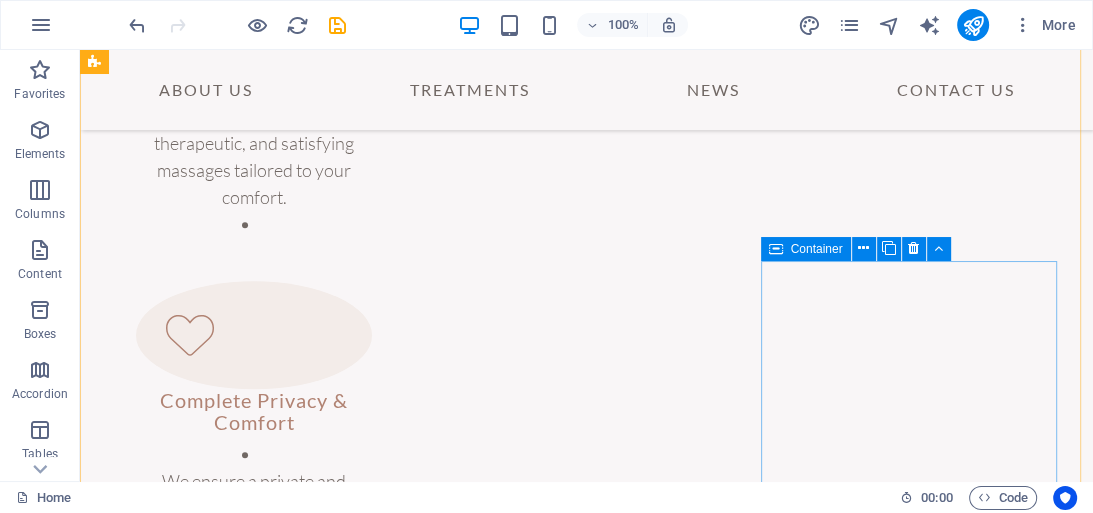 scroll, scrollTop: 1566, scrollLeft: 0, axis: vertical 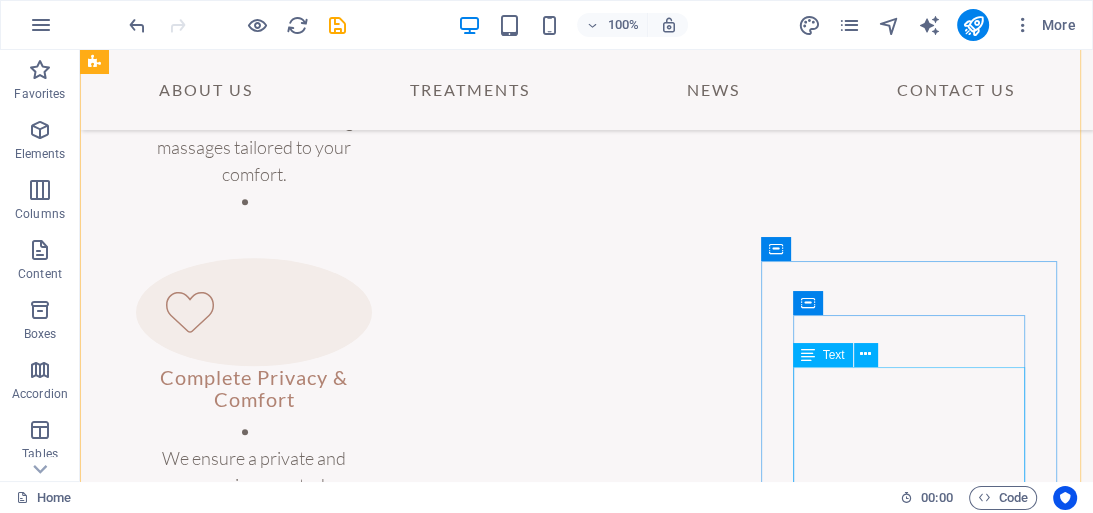 click on "Easily accessible and centrally located, our [CITY] massage center welcomes you to a tranquil escape from everyday stress." at bounding box center [254, 1888] 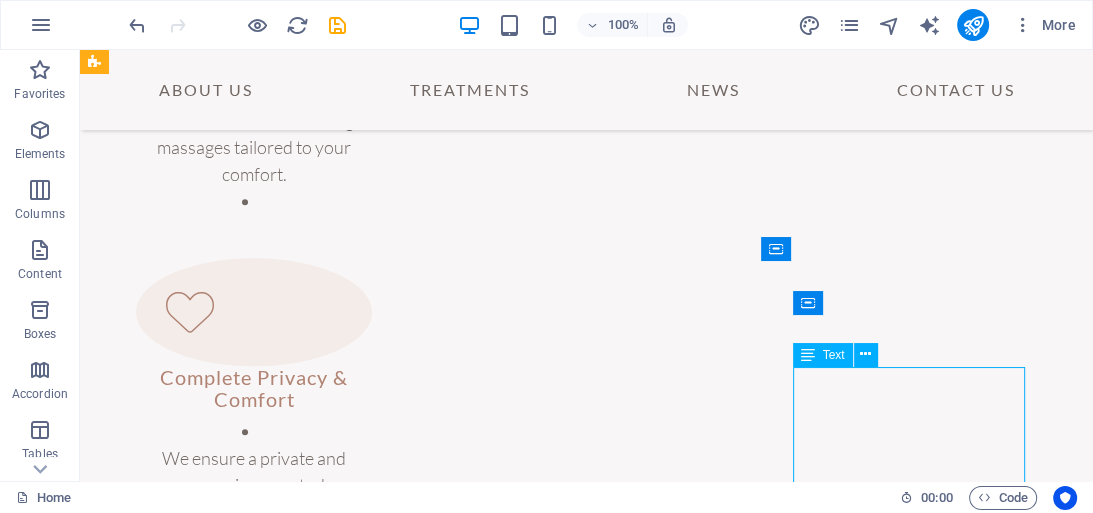 click on "Easily accessible and centrally located, our [CITY] massage center welcomes you to a tranquil escape from everyday stress." at bounding box center [254, 1888] 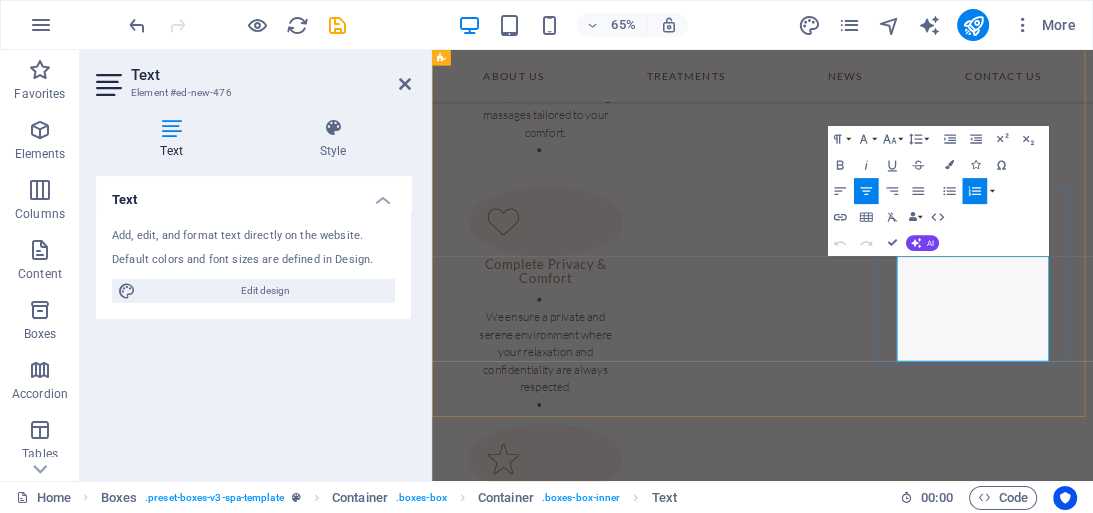click on "Easily accessible and centrally located, our [CITY] massage center welcomes you to a tranquil escape from everyday stress." at bounding box center (607, 1890) 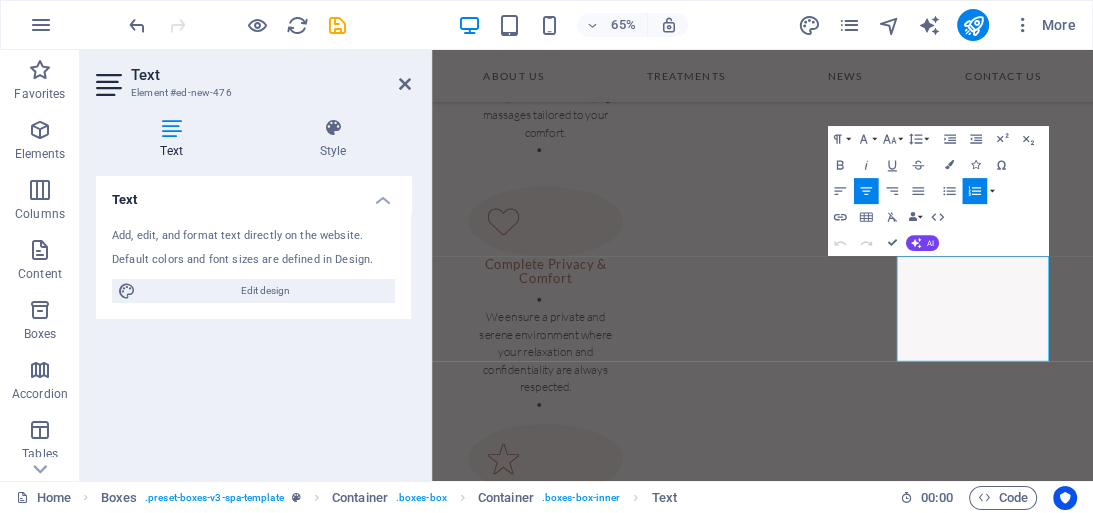 click 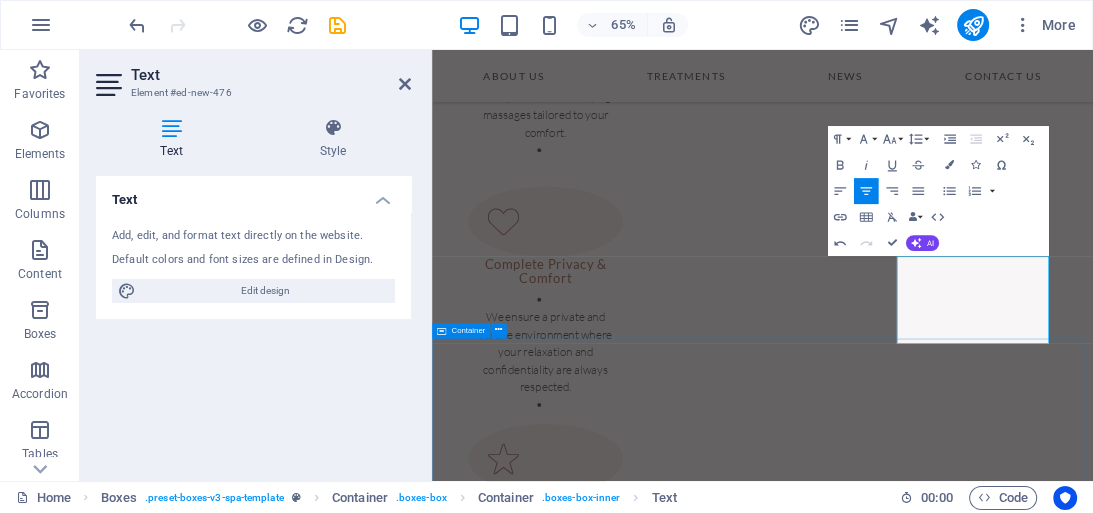 click at bounding box center [940, 2137] 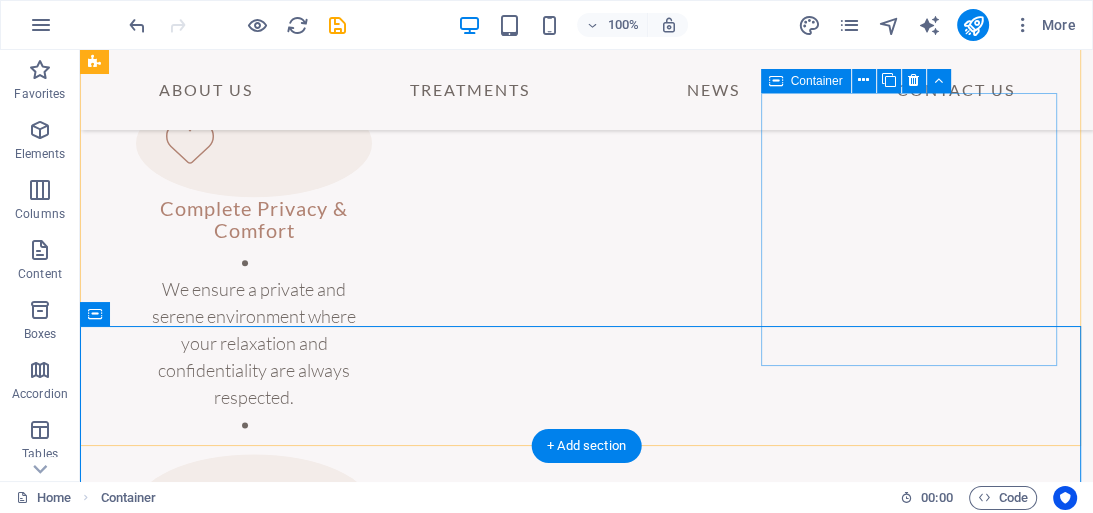 scroll, scrollTop: 1655, scrollLeft: 0, axis: vertical 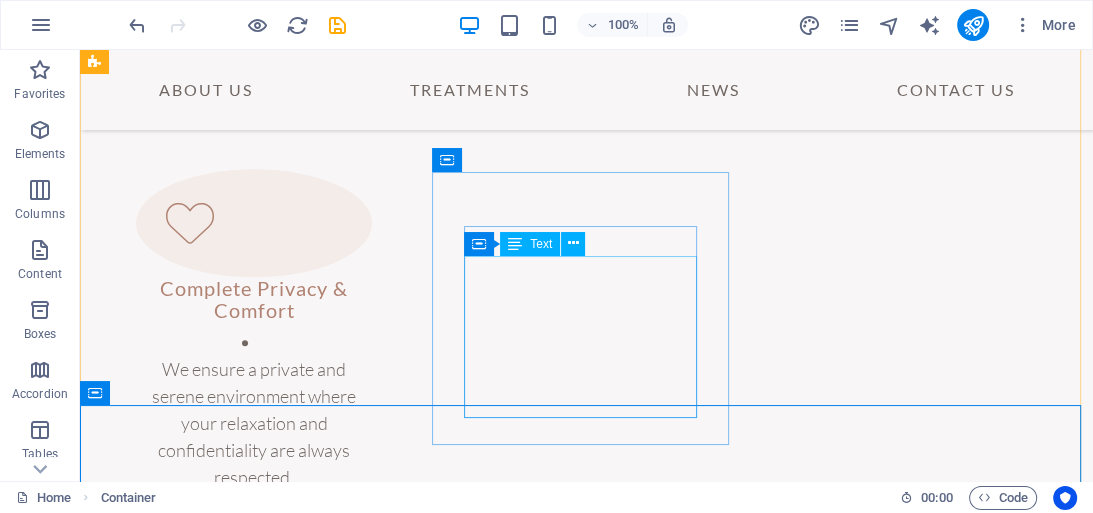 click on "Kinza SPA offers luxury massage services at pocket-friendly prices without compromising on quality." at bounding box center (254, 1461) 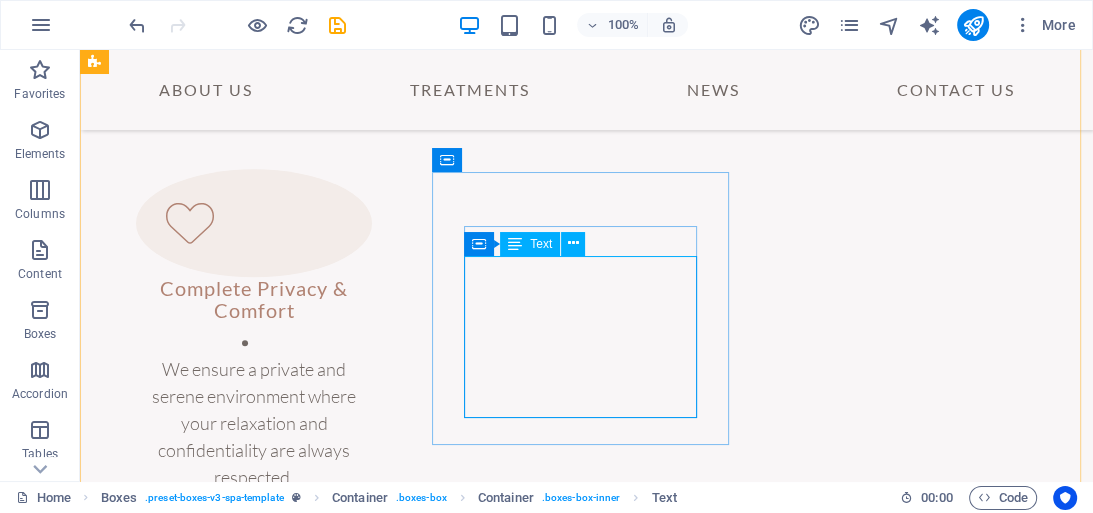 click on "Kinza SPA offers luxury massage services at pocket-friendly prices without compromising on quality." at bounding box center (254, 1461) 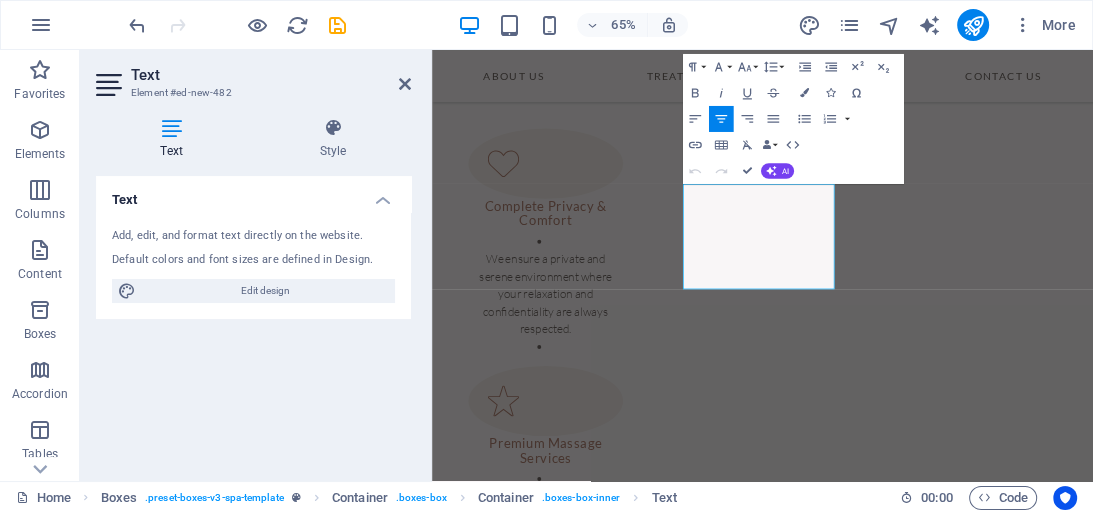 click 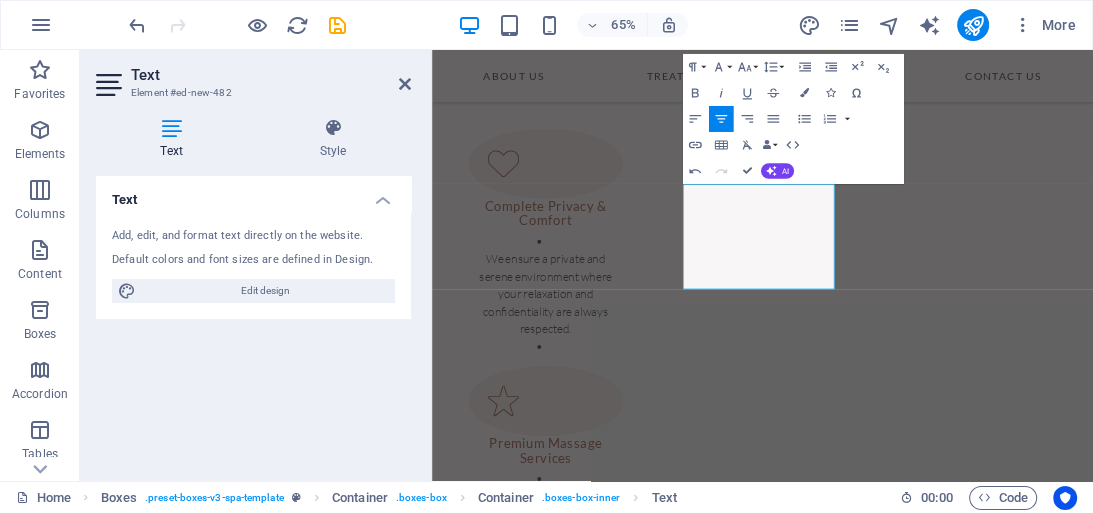 click 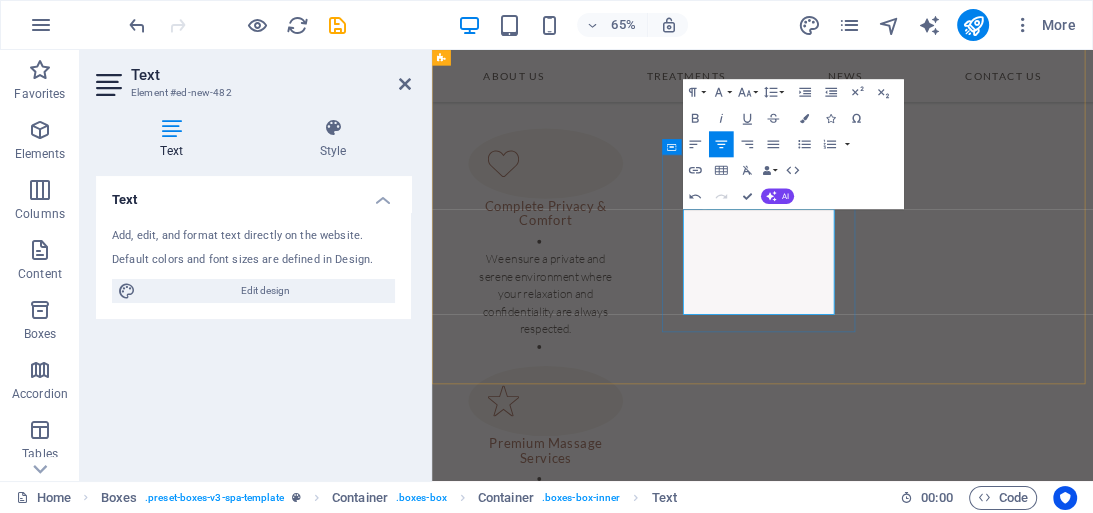 scroll, scrollTop: 1495, scrollLeft: 0, axis: vertical 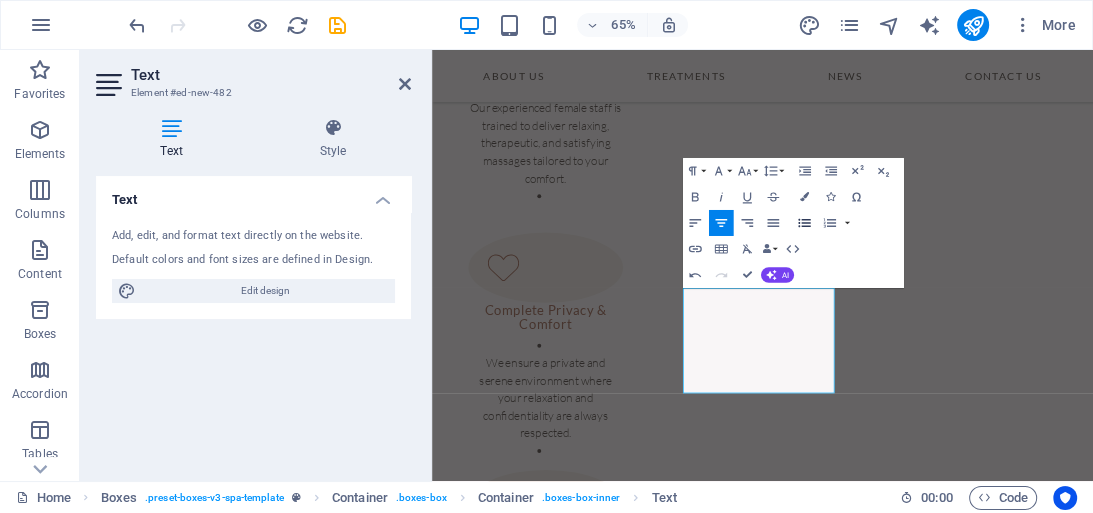 click 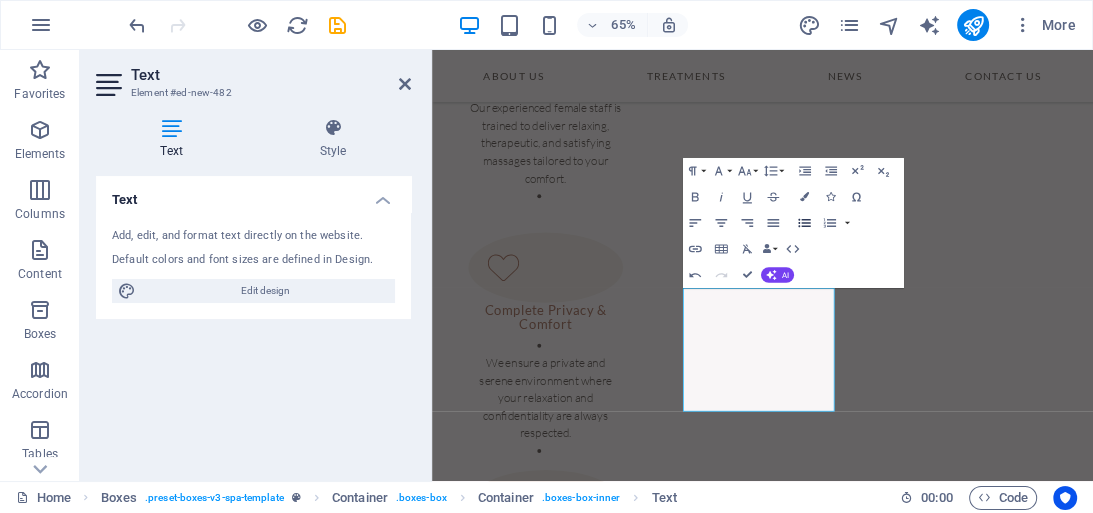 click 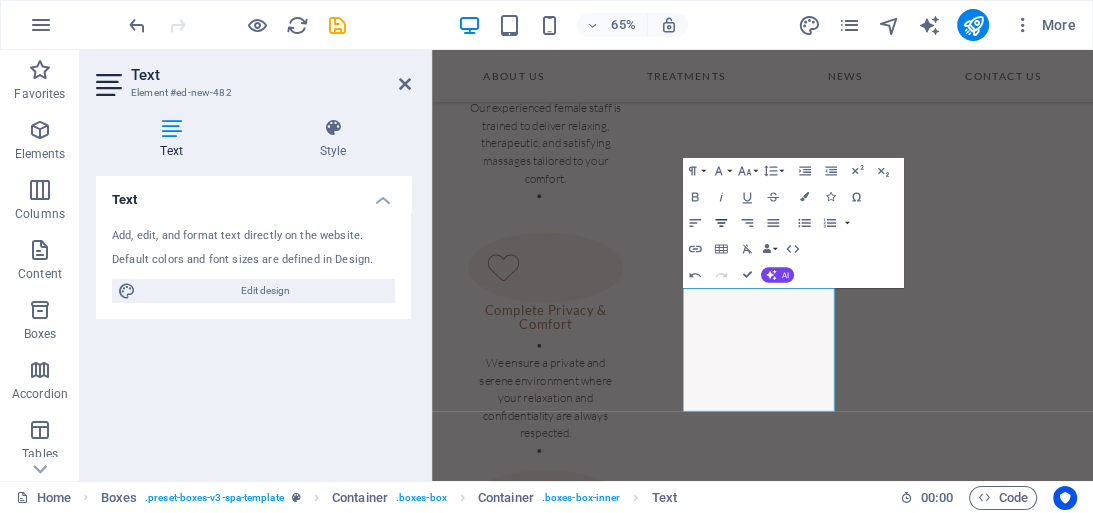 click 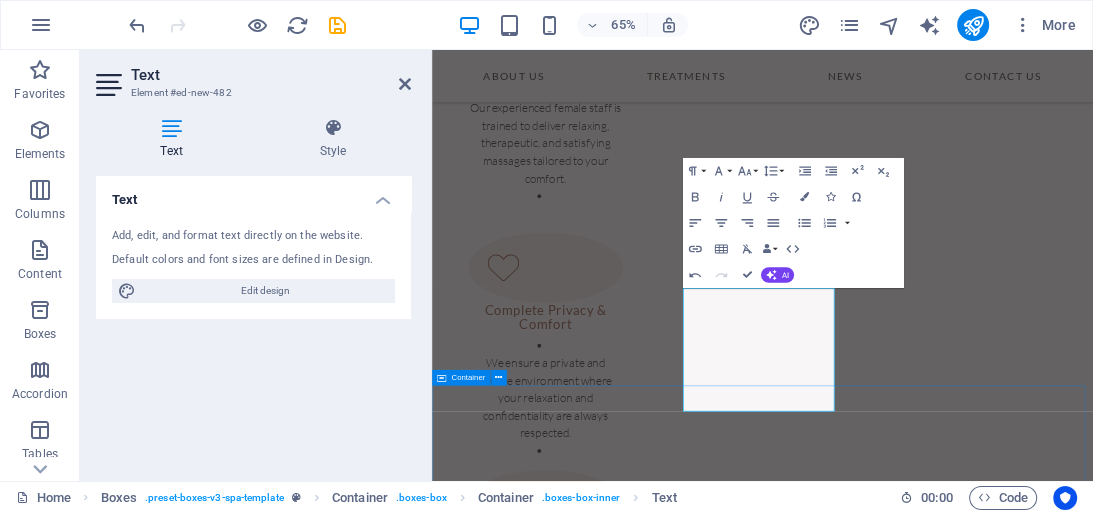 click at bounding box center (940, 2210) 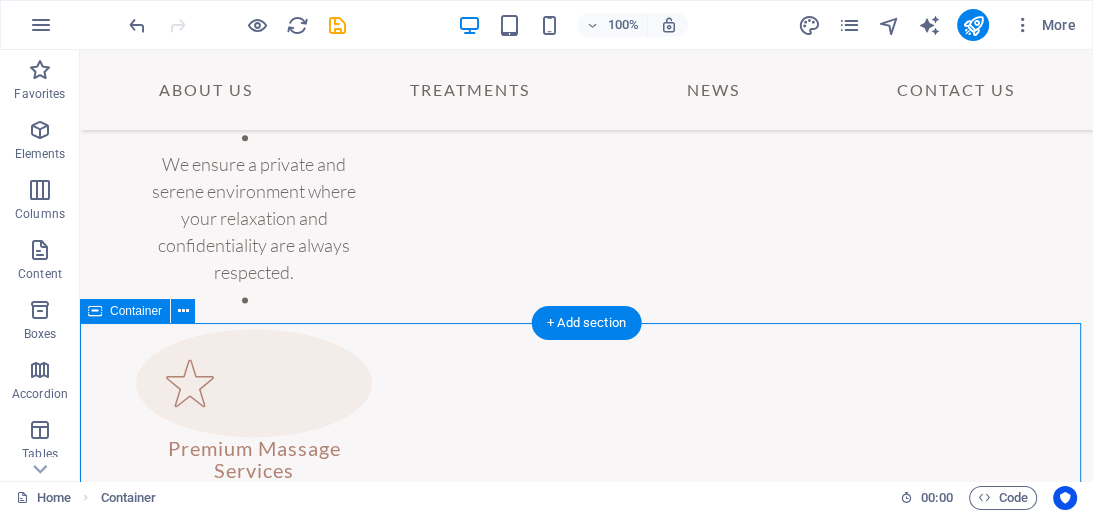 scroll, scrollTop: 1709, scrollLeft: 0, axis: vertical 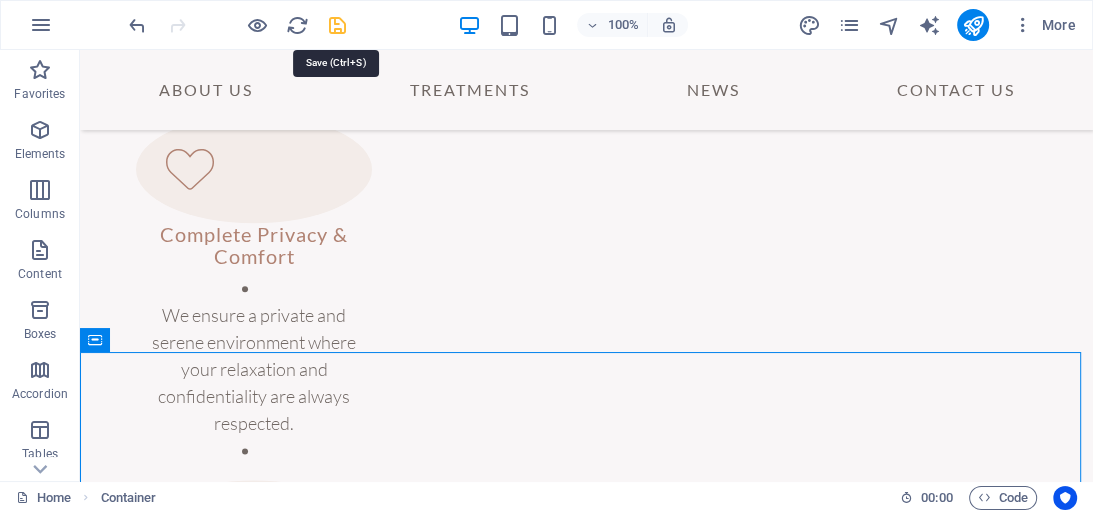 click at bounding box center [337, 25] 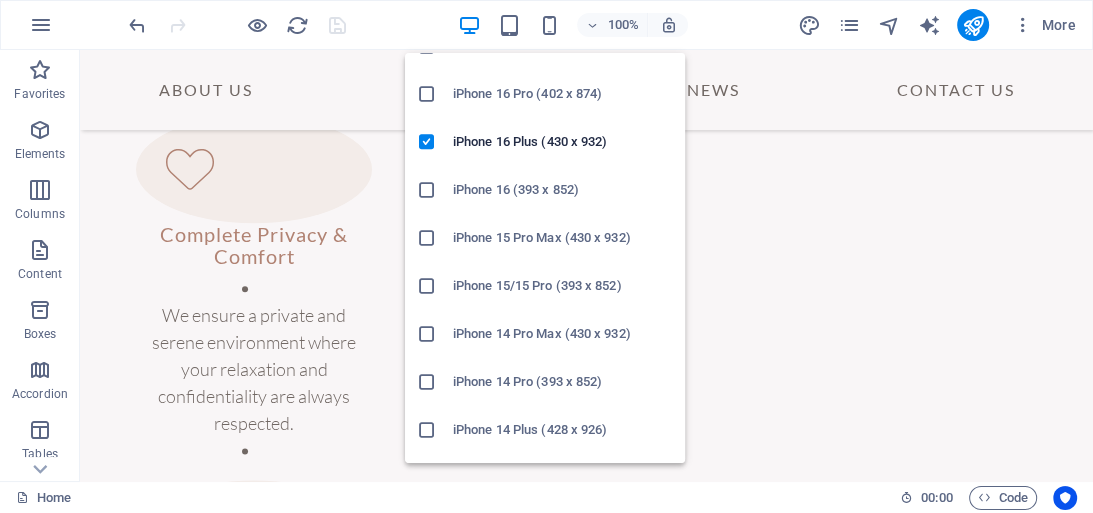 scroll, scrollTop: 0, scrollLeft: 0, axis: both 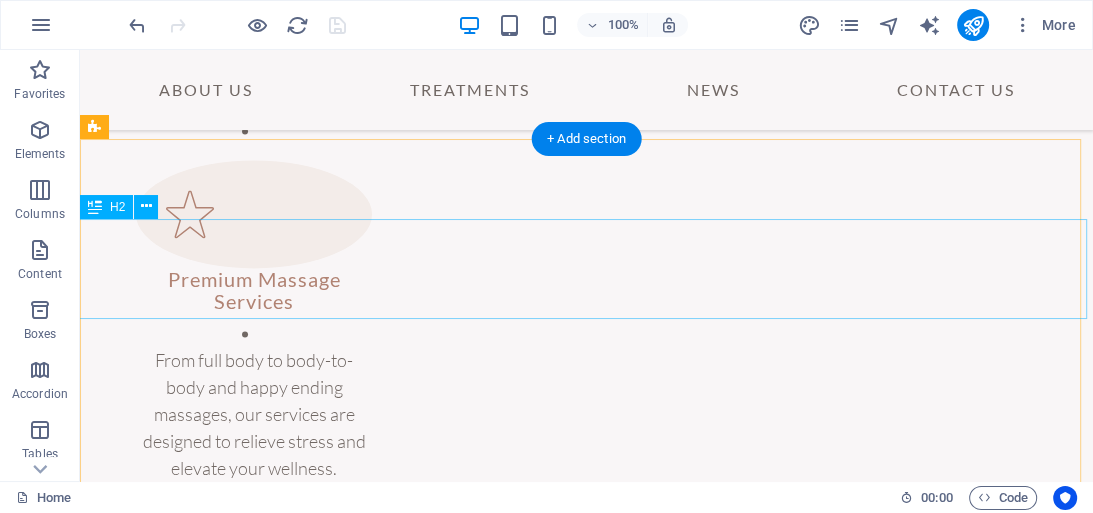 click on "Treatments" at bounding box center [586, 1678] 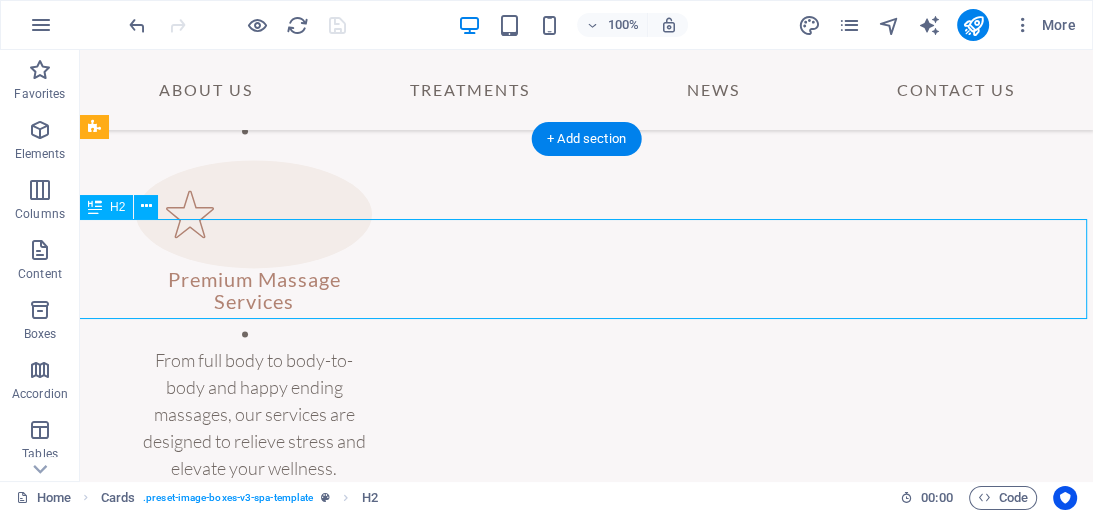click on "Treatments" at bounding box center (586, 1678) 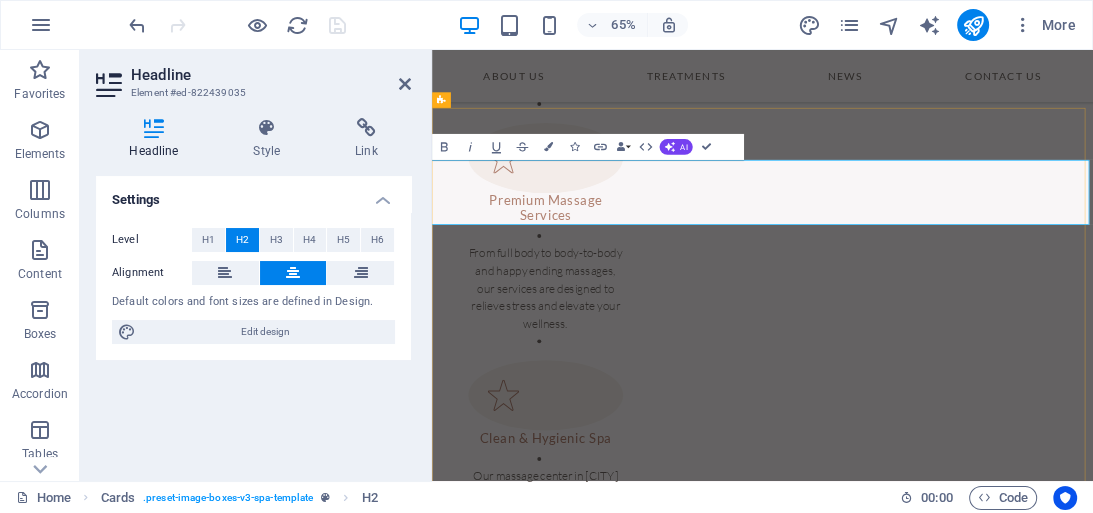click on "Treatments" at bounding box center [940, 1680] 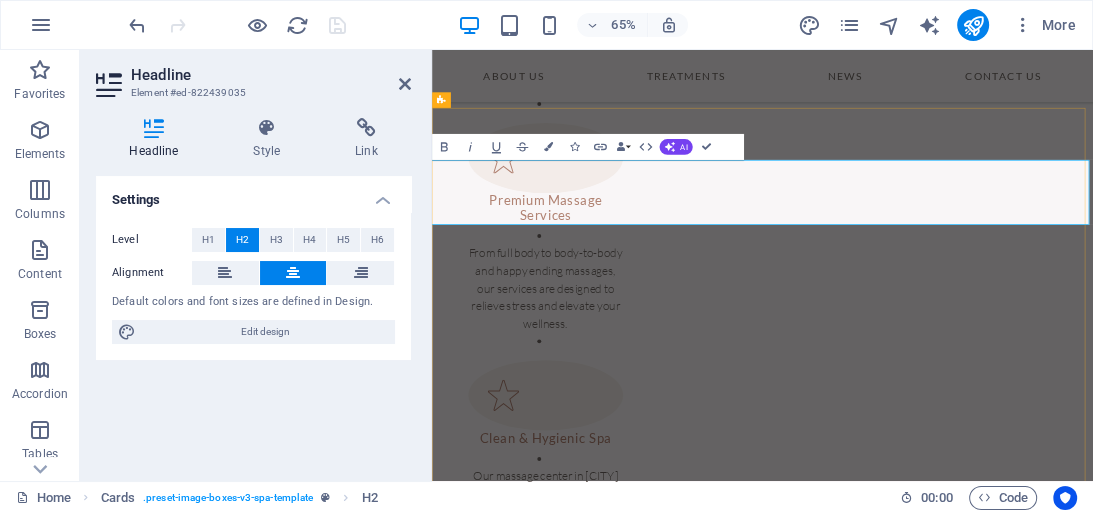click on "Treatments" at bounding box center [940, 1680] 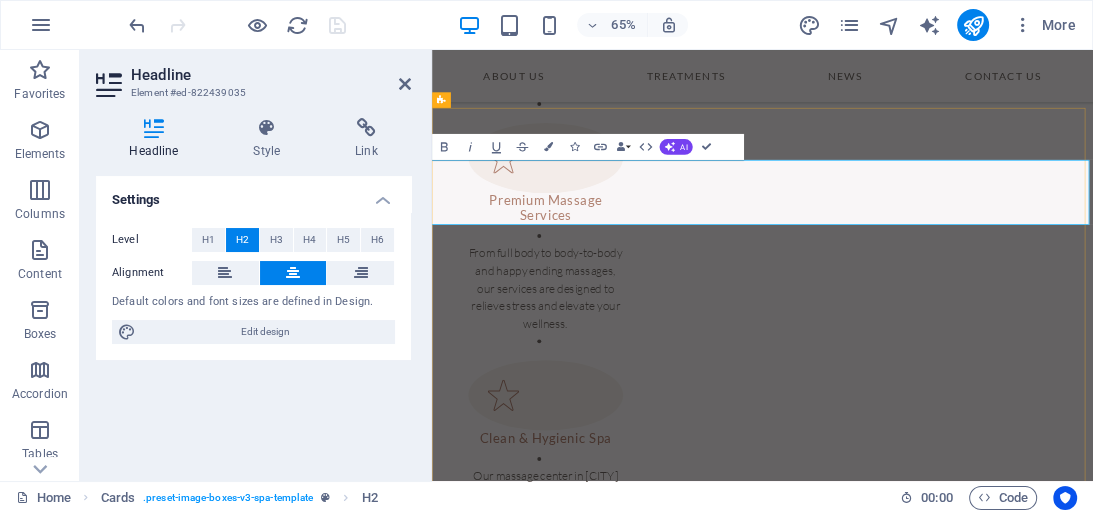 copy on "Treatments" 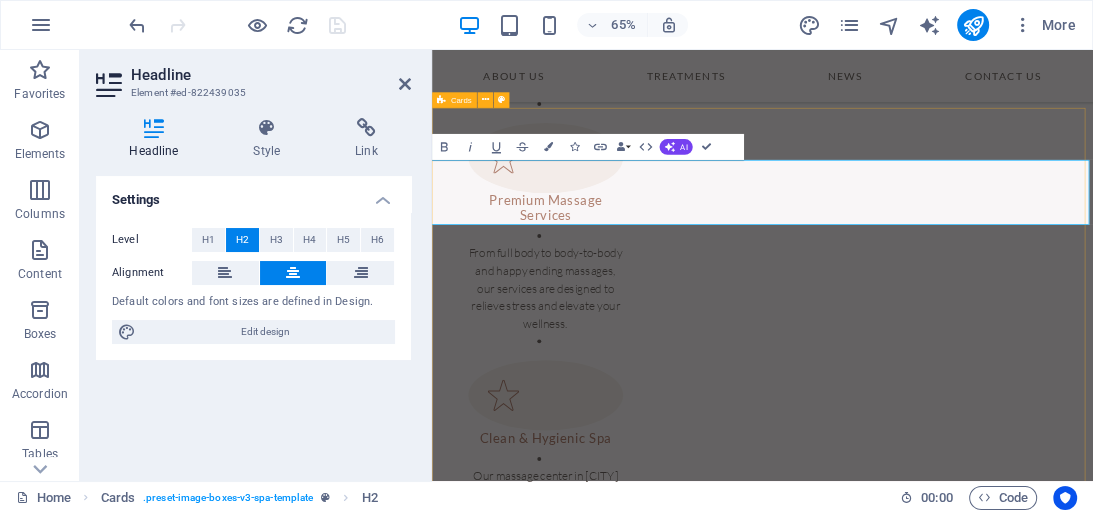click on "Massage Options Hot Stones Massage Regular Massage Warm Mud Massage Aromatherapy Skin Care Body Massage" at bounding box center [940, 2649] 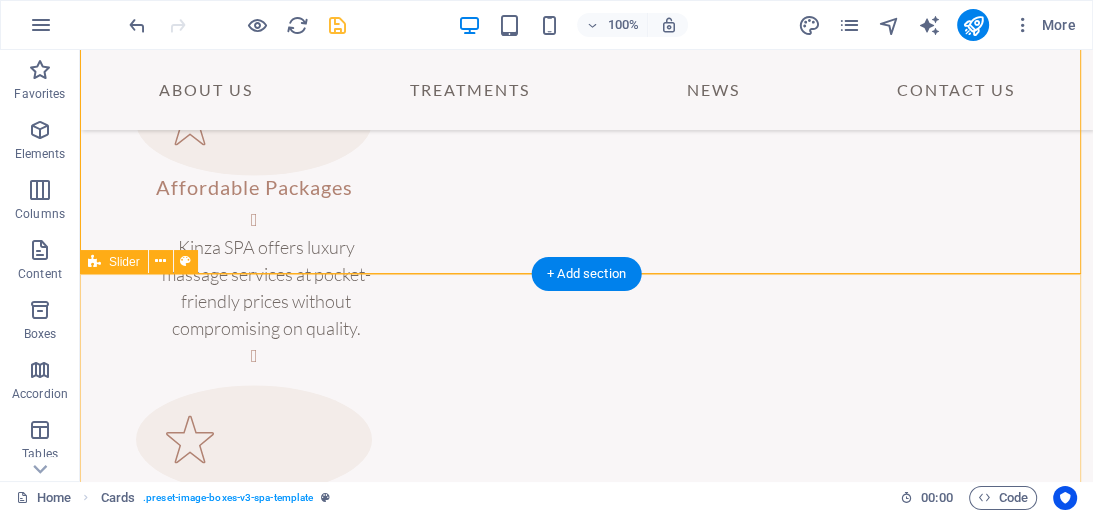 scroll, scrollTop: 2589, scrollLeft: 0, axis: vertical 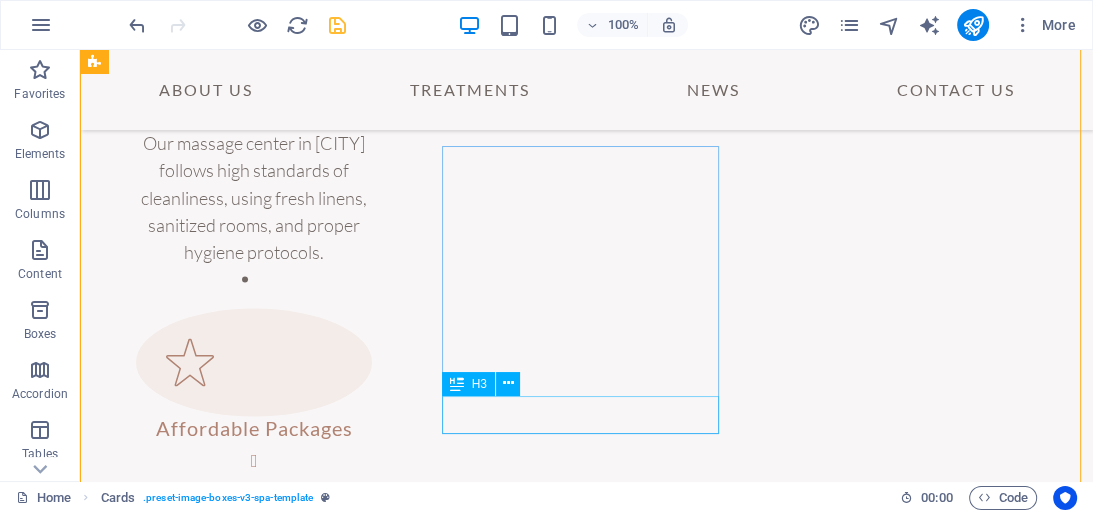 click on "Skin Care" at bounding box center (245, 2762) 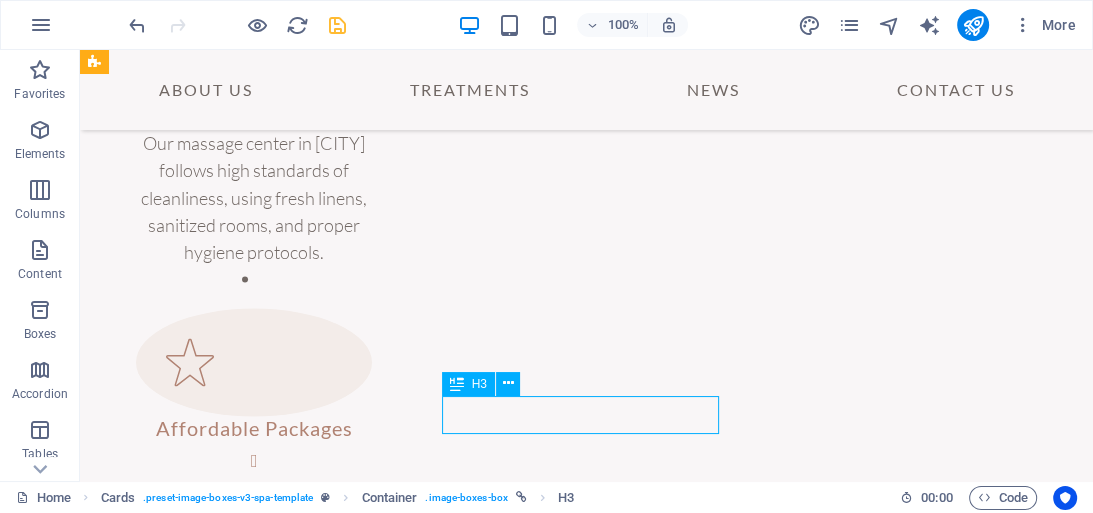 click on "Skin Care" at bounding box center [245, 2762] 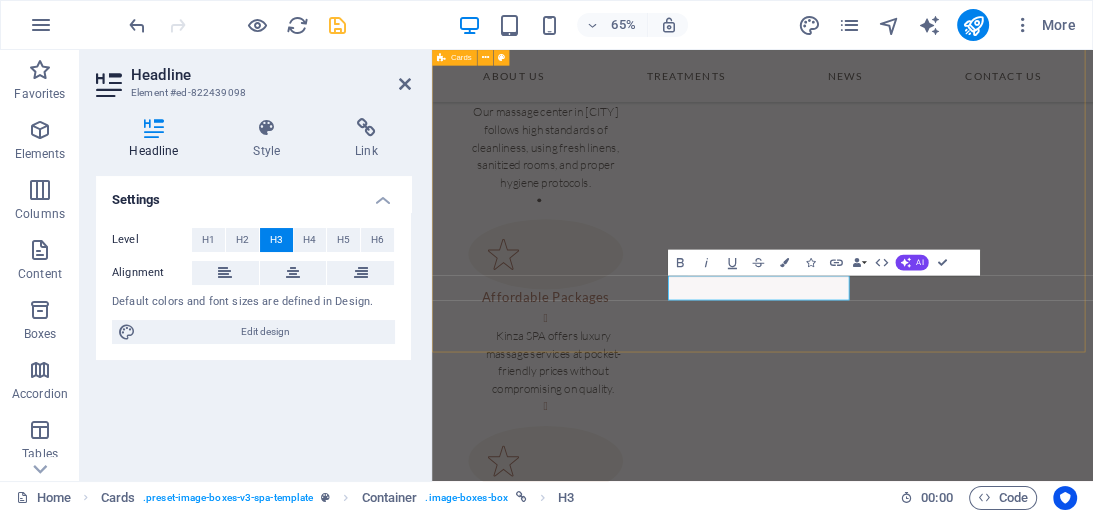 scroll, scrollTop: 2590, scrollLeft: 0, axis: vertical 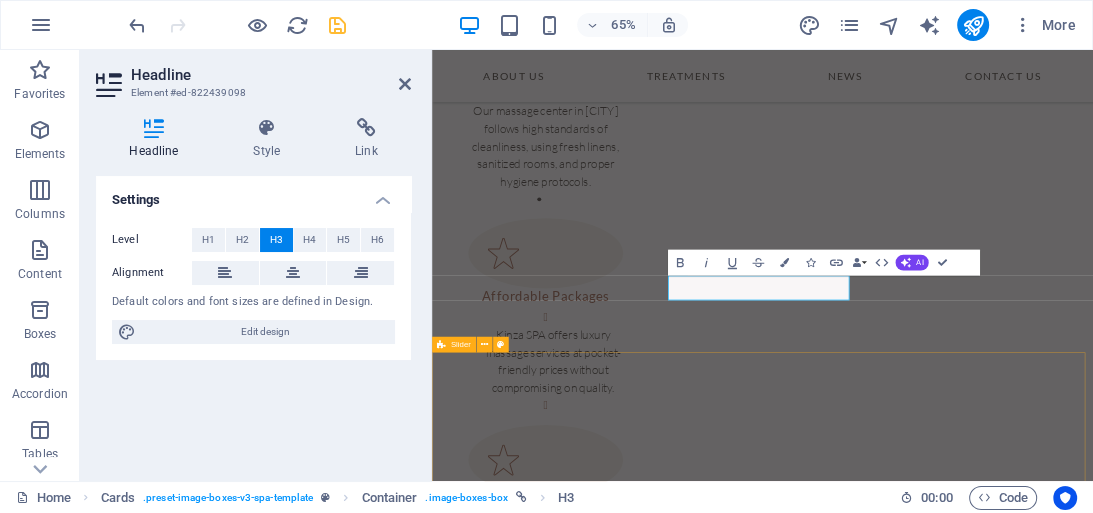 click on "Customers Say “Best massage I ever got, definitely” “Best massage I ever got, definitely”
“Best massage I ever got, definitely”
Sed ut perspiciatis unde omnis iste natus error sit voluptatem accusantium doloremque laudantium, totam rem aperiam, eaque ipsa quae ab illo inventore veritatis et quasi architecto beatae vitae dicta sunt explicabo. Nemo enim ipsam voluptate quia voluptas sit aspernatur aut odit aut fugit, sed  Sed ut perspiciatis unde omnis iste natus error sit voluptatem accusantium doloremque laudantium, totam rem aperiam, eaque ipsa quae ab illo inventore veritatis et quasi architecto beatae vitae dicta sunt explicabo. Nemo enim ipsam voluptate quia voluptas sit aspernatur aut odit aut fugit, sed  Sarah Renoar, Yoga Teacher Sarah Renoar, Yoga Teacher Sarah Renoar, Yoga Teacher “Best massage I ever got, definitely” “Best massage I ever got, definitely”
“Best massage I ever got, definitely”
Sarah Renoar, Yoga Teacher Sarah Renoar, Yoga Teacher" at bounding box center [940, 3865] 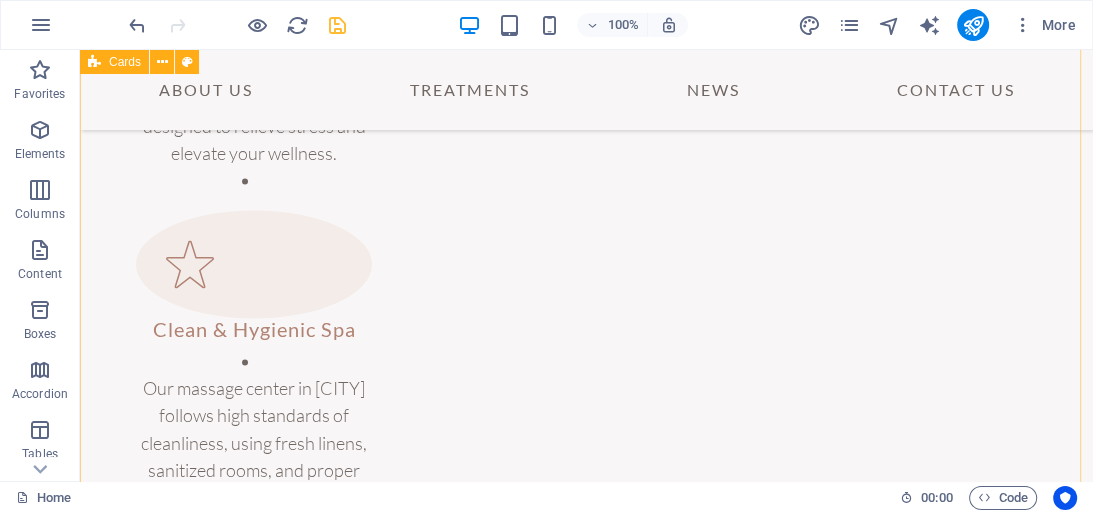 scroll, scrollTop: 2339, scrollLeft: 0, axis: vertical 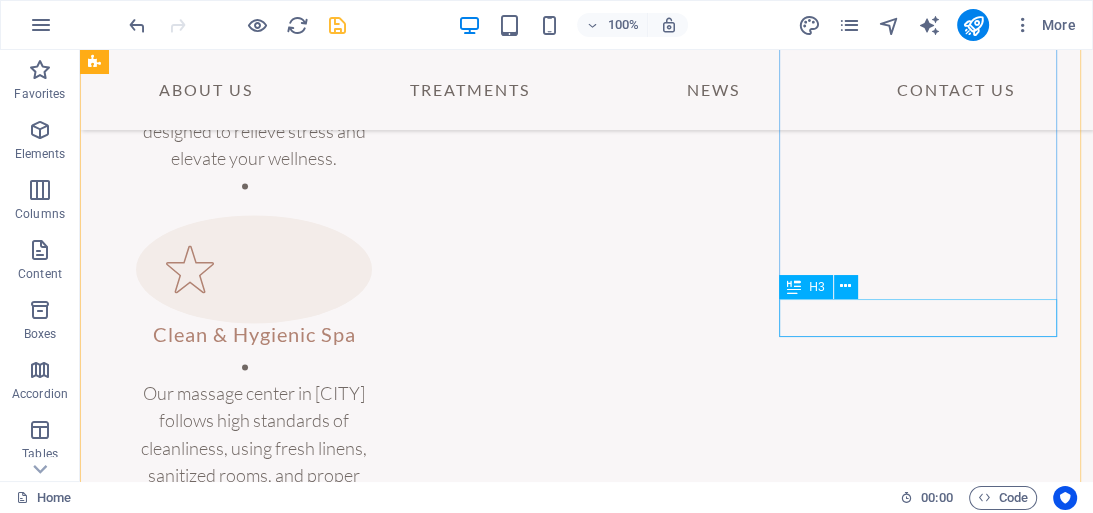 click on "Warm Mud Massage" at bounding box center [245, 2371] 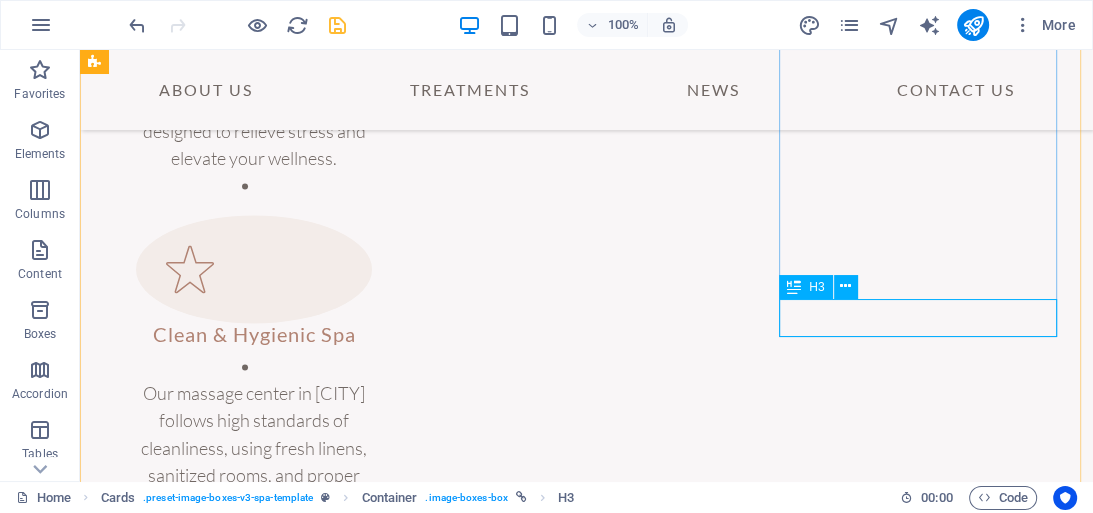 click on "Warm Mud Massage" at bounding box center (245, 2371) 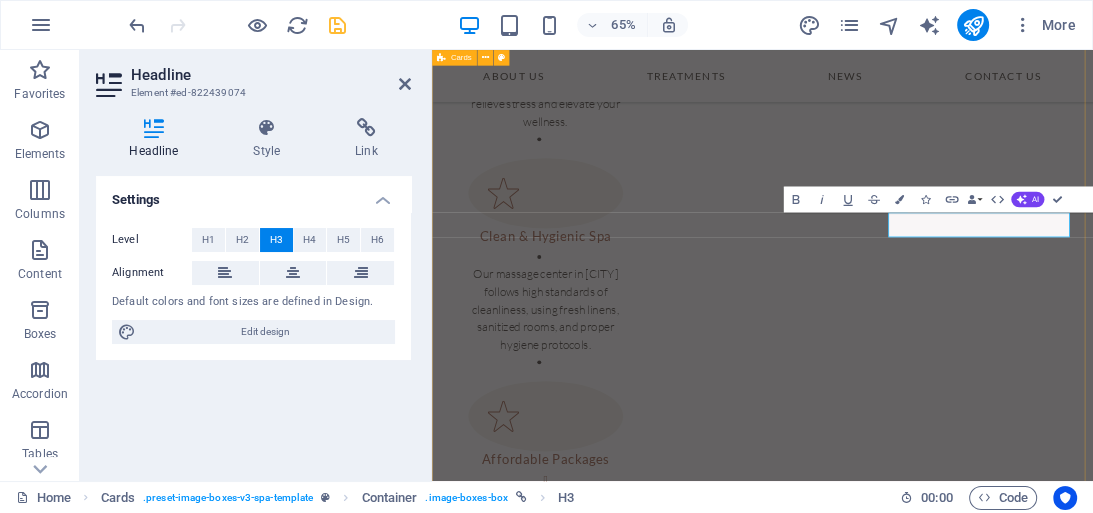 click on "Massage Options Hot Stones Massage Regular Massage Thai Massage Aromatherapy Deep Tissue Massage Body Massage" at bounding box center (940, 2339) 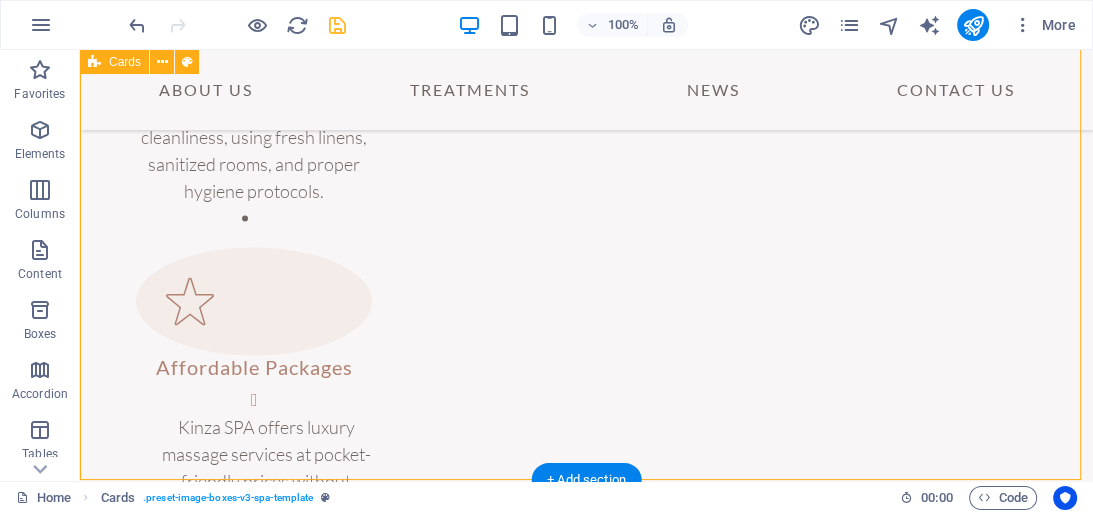 scroll, scrollTop: 2658, scrollLeft: 0, axis: vertical 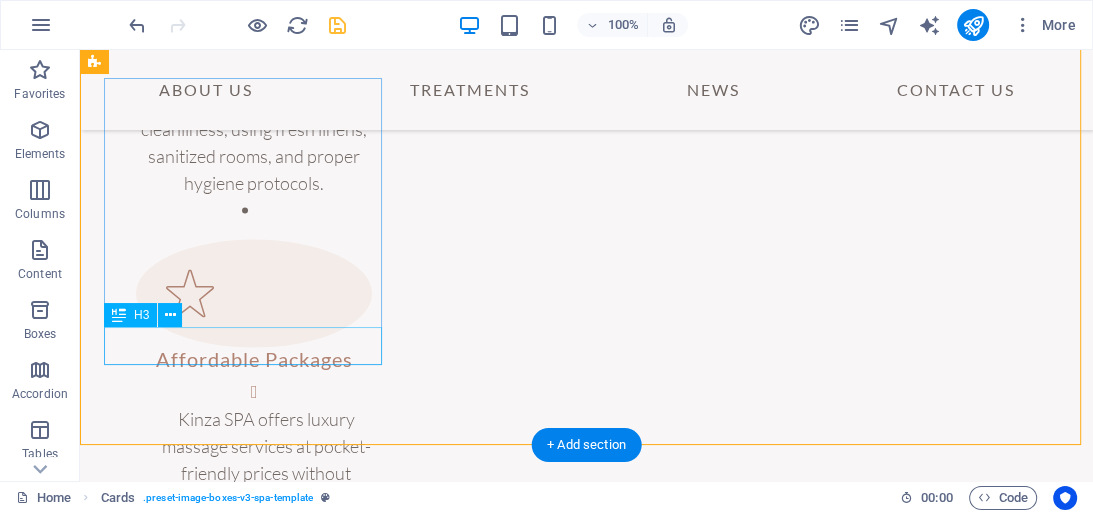 click on "Aromatherapy" at bounding box center (245, 2372) 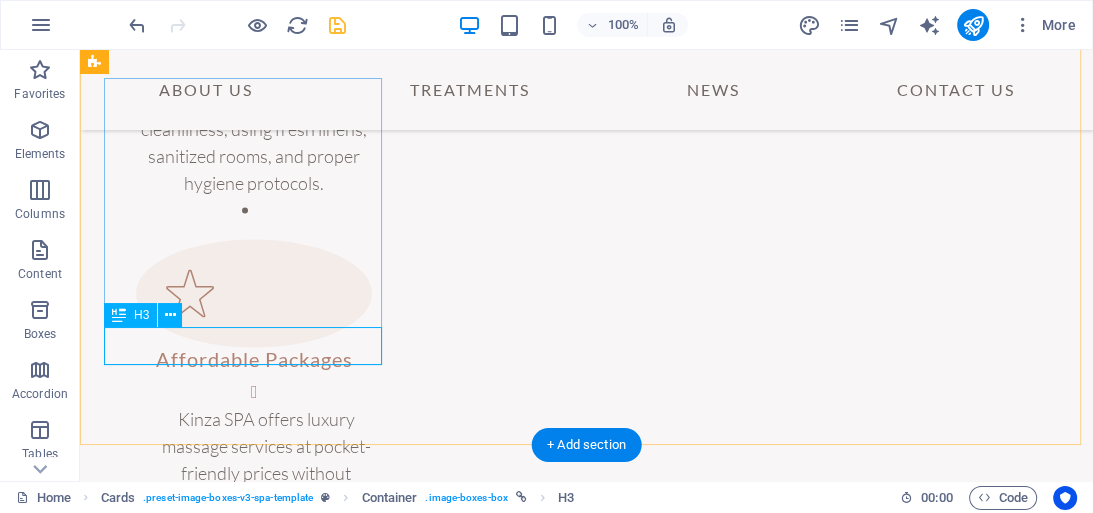 click on "Aromatherapy" at bounding box center [245, 2372] 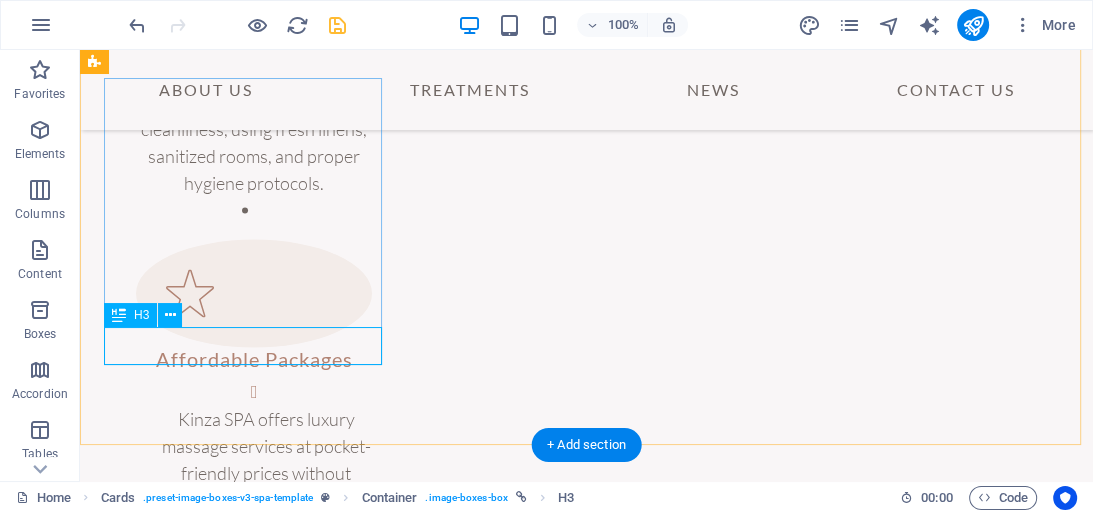 click on "Aromatherapy" at bounding box center [245, 2372] 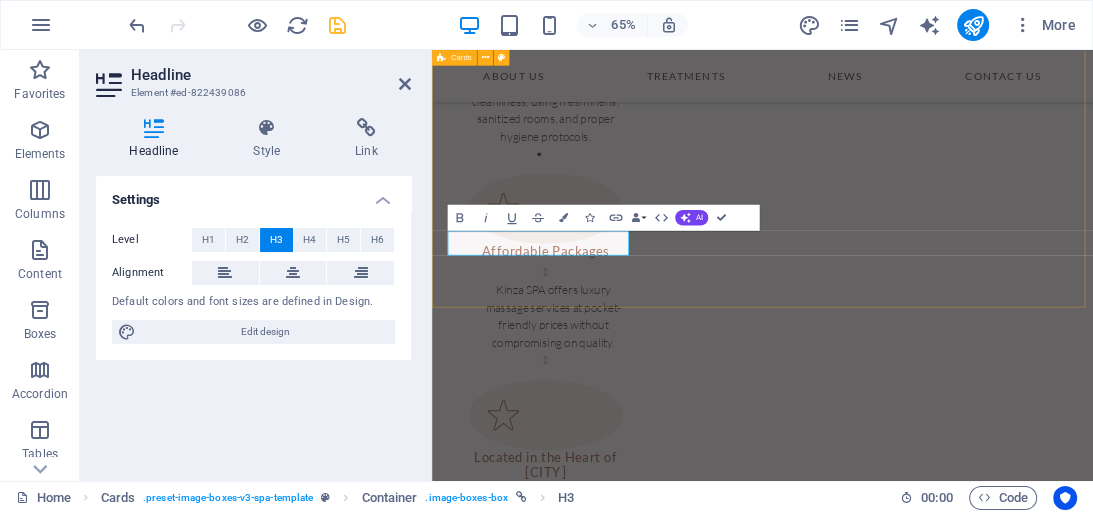 click on "Massage Options Hot Stones Massage Regular Massage Thai Massage Body to Body Massage Deep Tissue Massage Body Massage" at bounding box center [940, 2019] 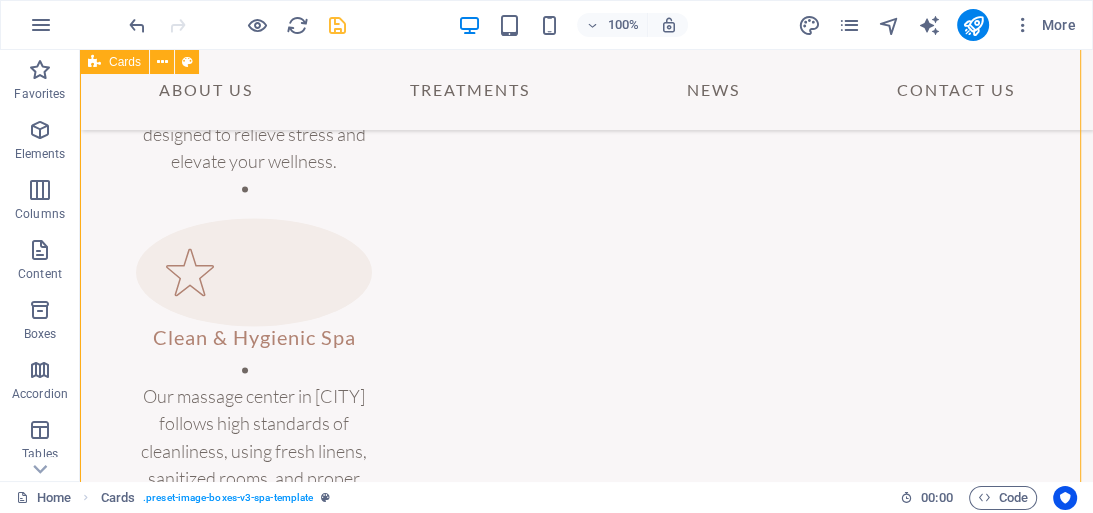 scroll, scrollTop: 2576, scrollLeft: 0, axis: vertical 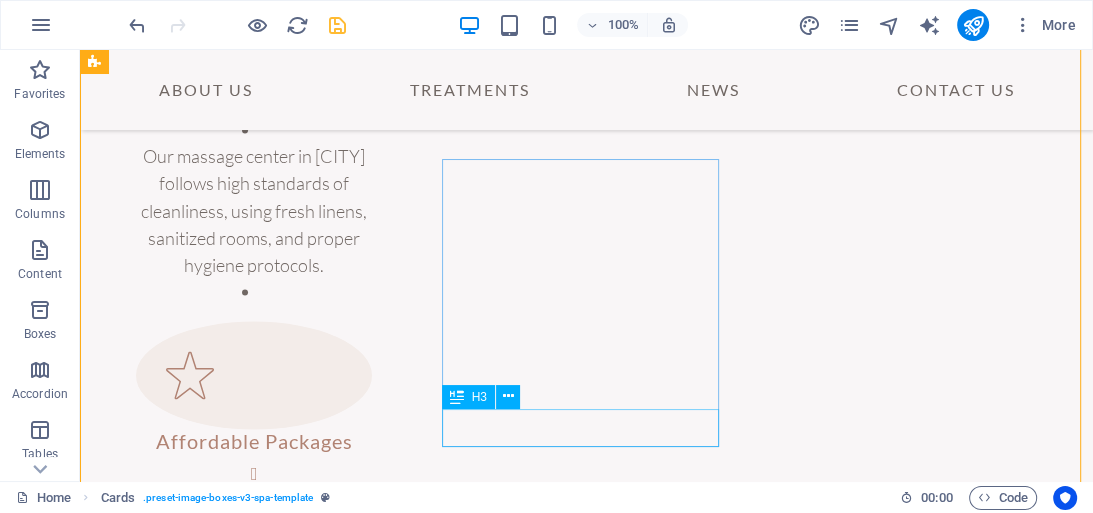 click on "Deep Tissue Massage" at bounding box center (245, 2775) 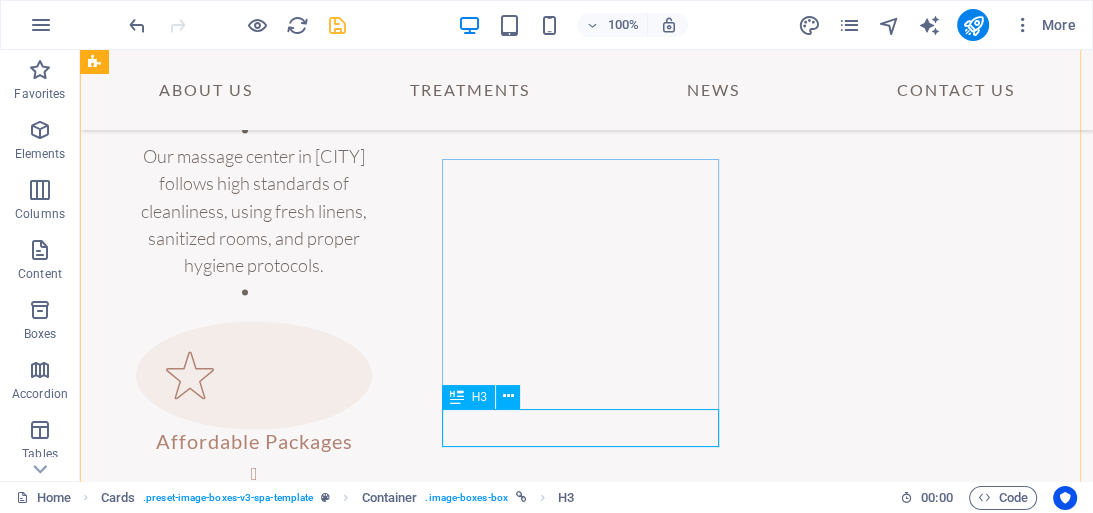 click on "Deep Tissue Massage" at bounding box center (245, 2775) 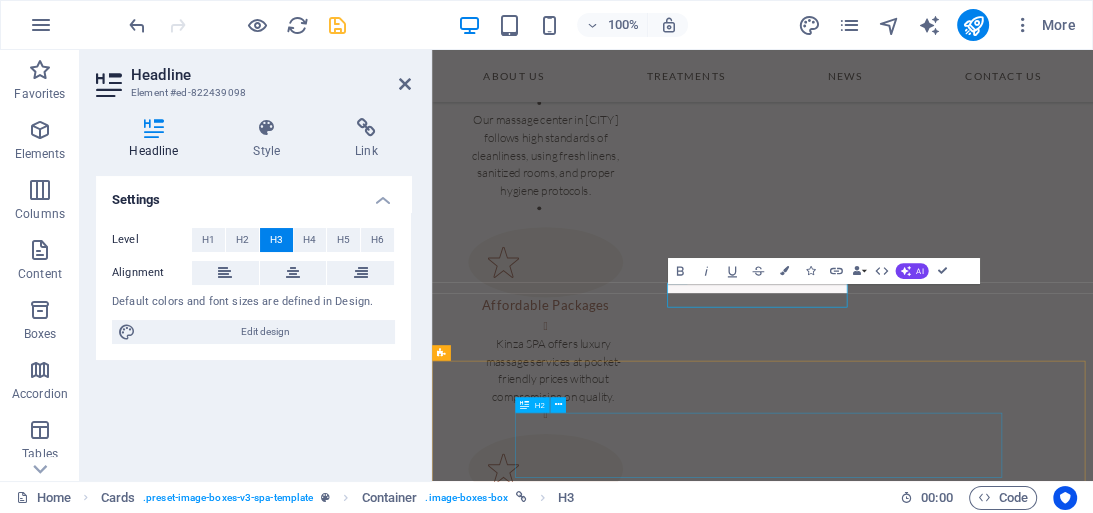scroll, scrollTop: 2577, scrollLeft: 0, axis: vertical 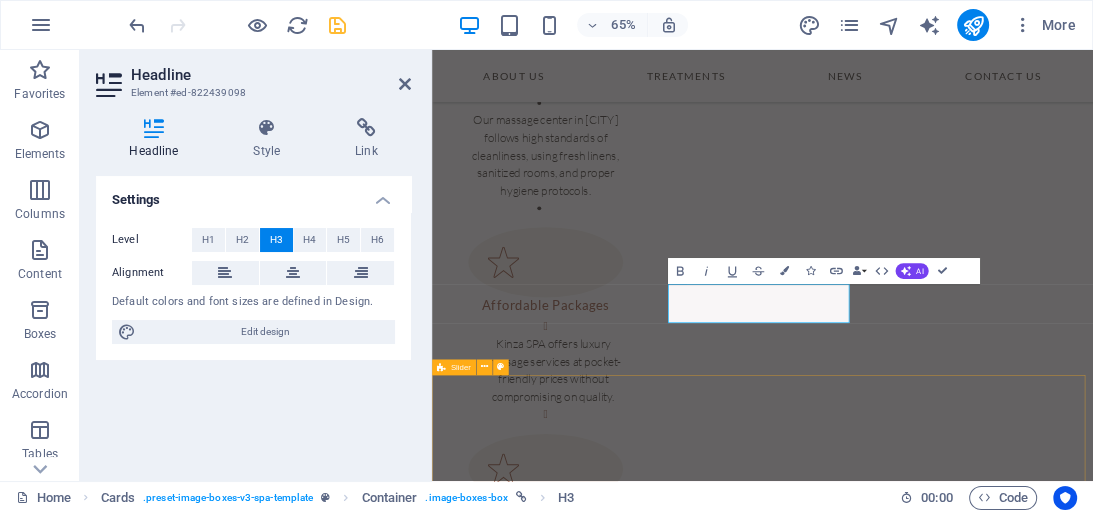 click on "Customers Say “Best massage I ever got, definitely” “Best massage I ever got, definitely”
“Best massage I ever got, definitely”
Sed ut perspiciatis unde omnis iste natus error sit voluptatem accusantium doloremque laudantium, totam rem aperiam, eaque ipsa quae ab illo inventore veritatis et quasi architecto beatae vitae dicta sunt explicabo. Nemo enim ipsam voluptate quia voluptas sit aspernatur aut odit aut fugit, sed  Sed ut perspiciatis unde omnis iste natus error sit voluptatem accusantium doloremque laudantium, totam rem aperiam, eaque ipsa quae ab illo inventore veritatis et quasi architecto beatae vitae dicta sunt explicabo. Nemo enim ipsam voluptate quia voluptas sit aspernatur aut odit aut fugit, sed  Sarah Renoar, Yoga Teacher Sarah Renoar, Yoga Teacher Sarah Renoar, Yoga Teacher “Best massage I ever got, definitely” “Best massage I ever got, definitely”
“Best massage I ever got, definitely”
Sarah Renoar, Yoga Teacher Sarah Renoar, Yoga Teacher" at bounding box center [940, 3900] 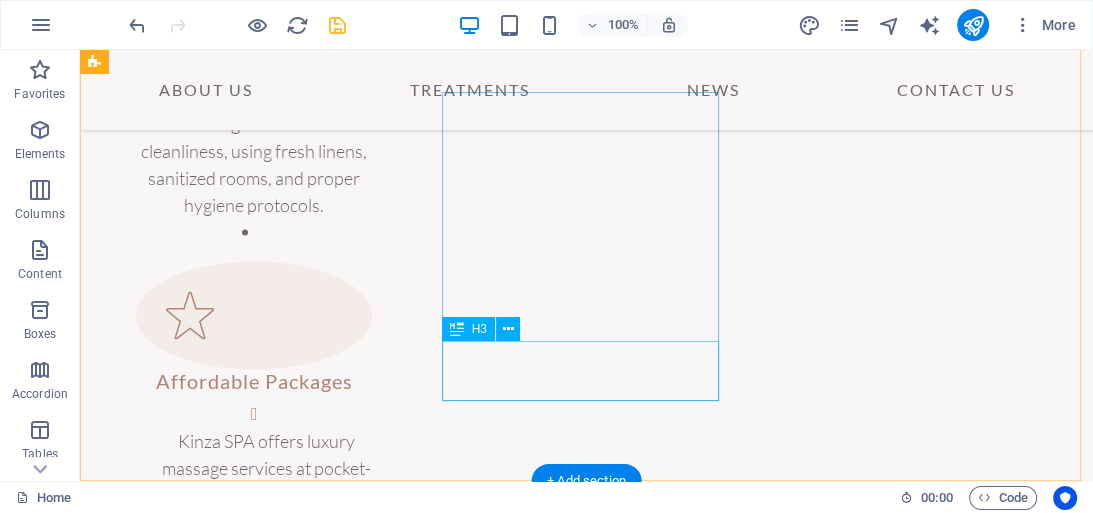 scroll, scrollTop: 2649, scrollLeft: 0, axis: vertical 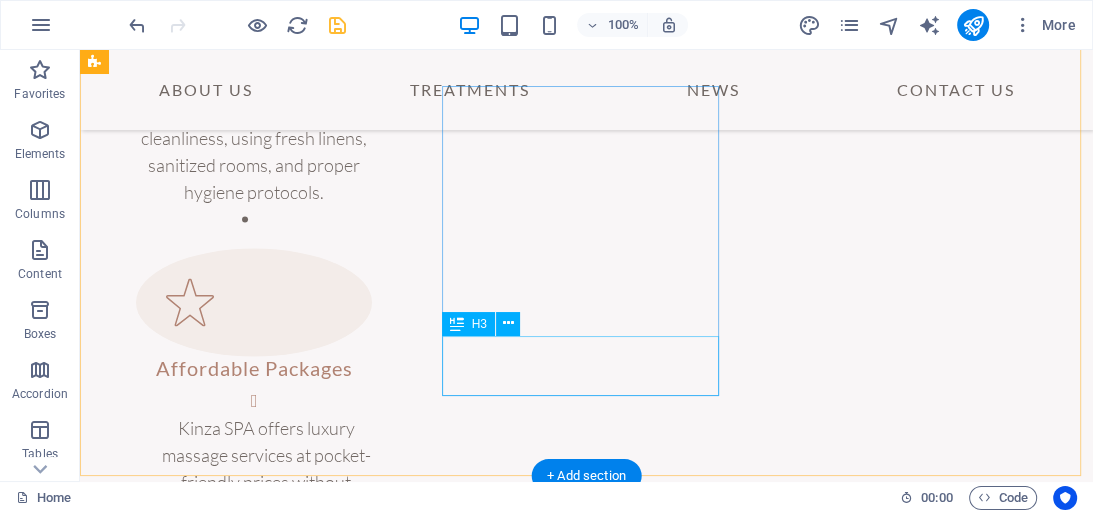 click on "Full Body MassageAsk ChatGPT" at bounding box center (245, 2713) 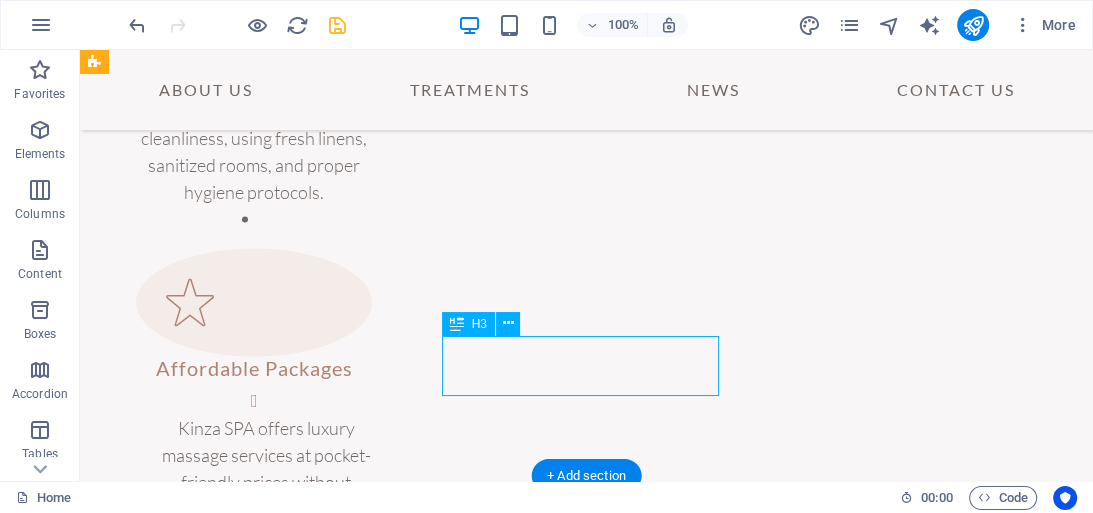 drag, startPoint x: 621, startPoint y: 368, endPoint x: 370, endPoint y: 537, distance: 302.59213 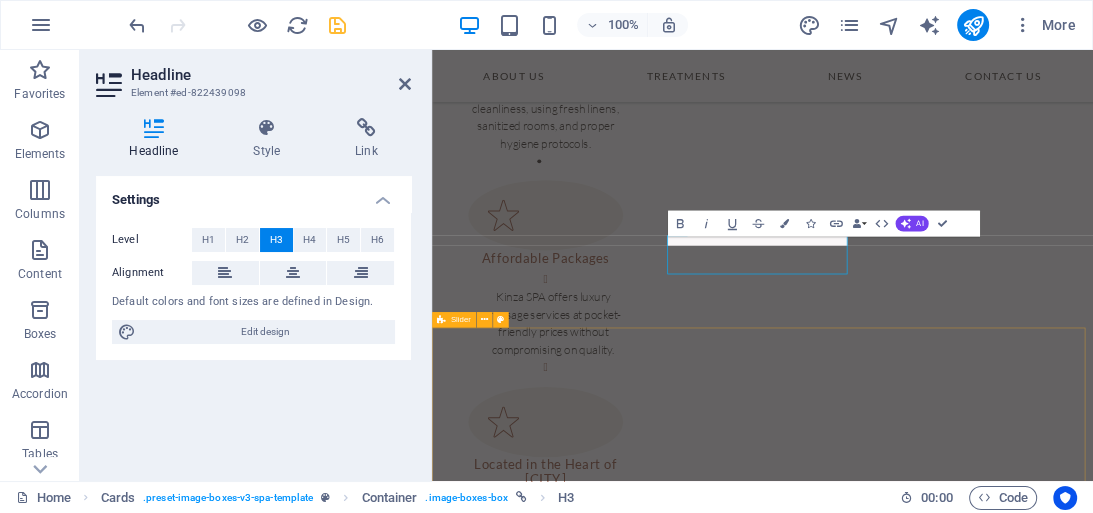 scroll, scrollTop: 2650, scrollLeft: 0, axis: vertical 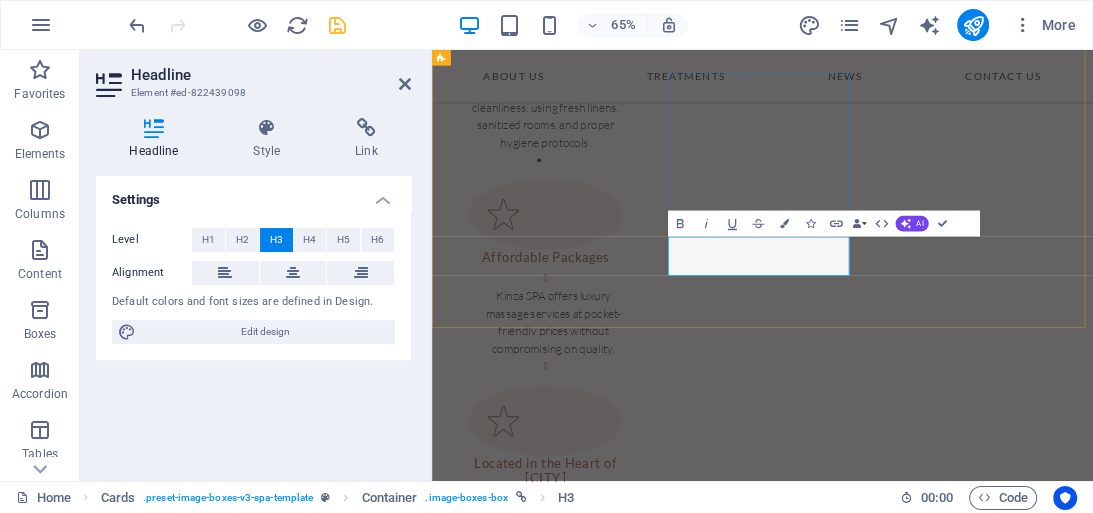 click on "Full Body MassageAsk ChatGPT" at bounding box center (597, 2711) 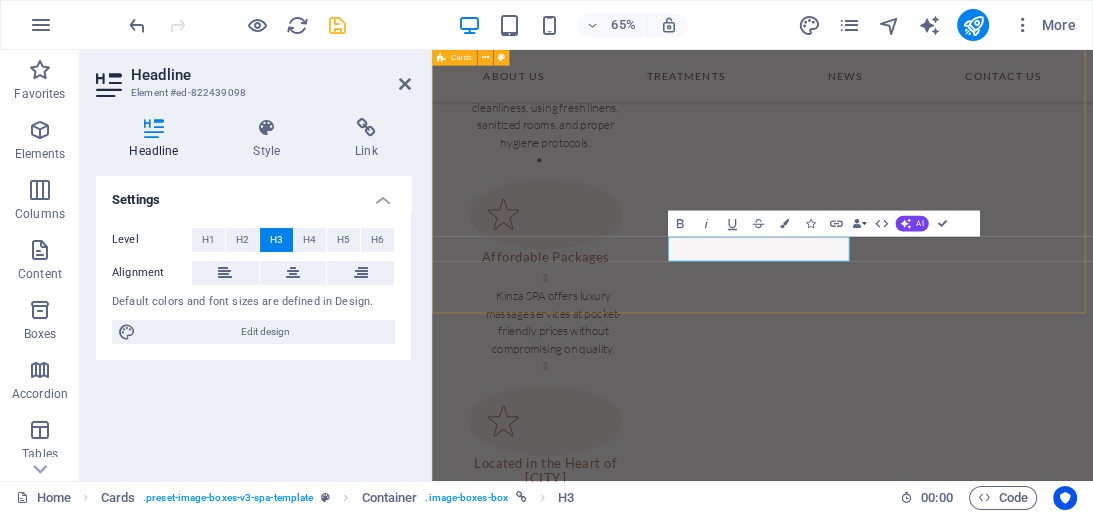 click on "Massage Options Hot Stones Massage Regular Massage Thai Massage Body to Body Massage Full Body Massage Body Massage" at bounding box center (940, 2028) 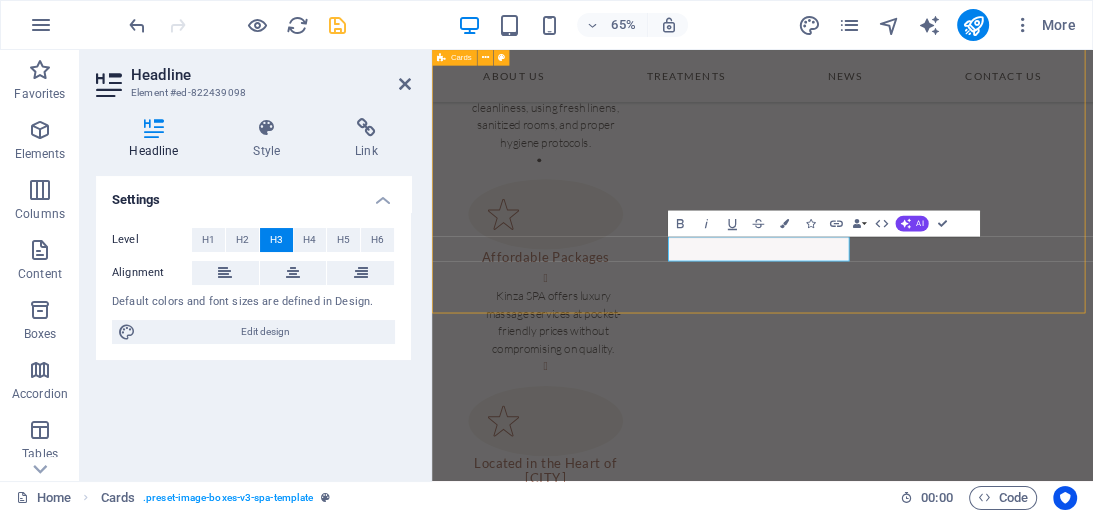 scroll, scrollTop: 2648, scrollLeft: 0, axis: vertical 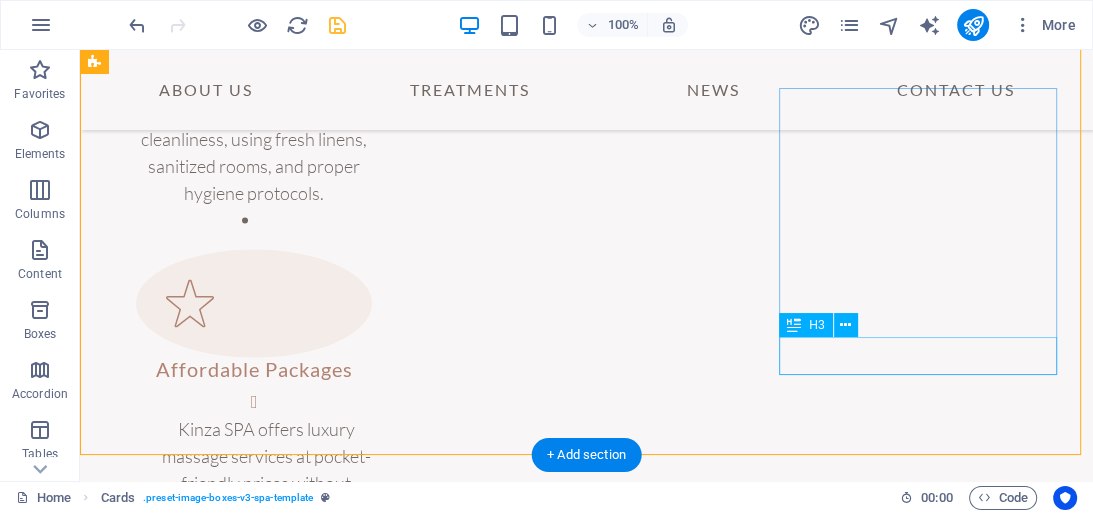 click on "Body Massage" at bounding box center (245, 3023) 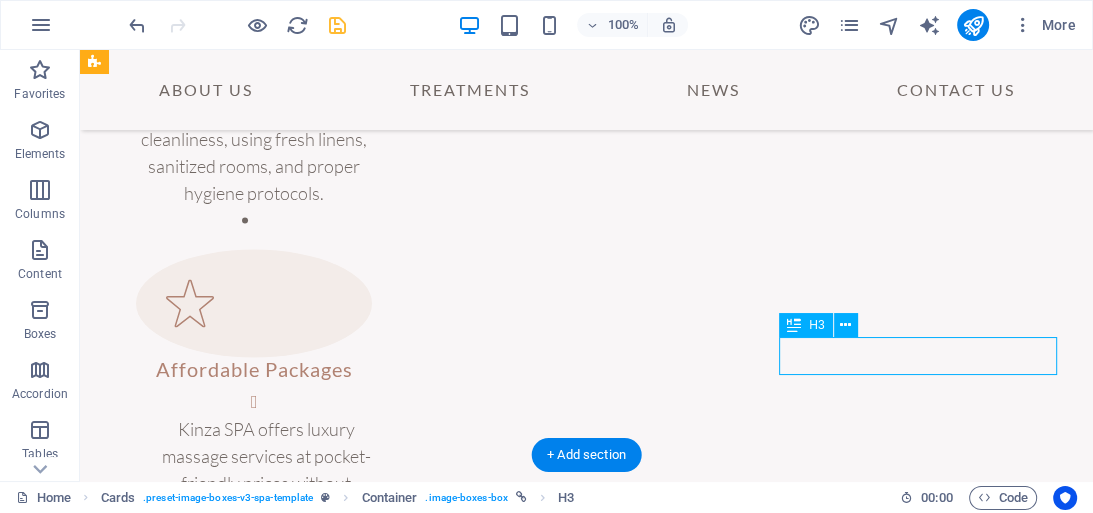 click on "Body Massage" at bounding box center [245, 3023] 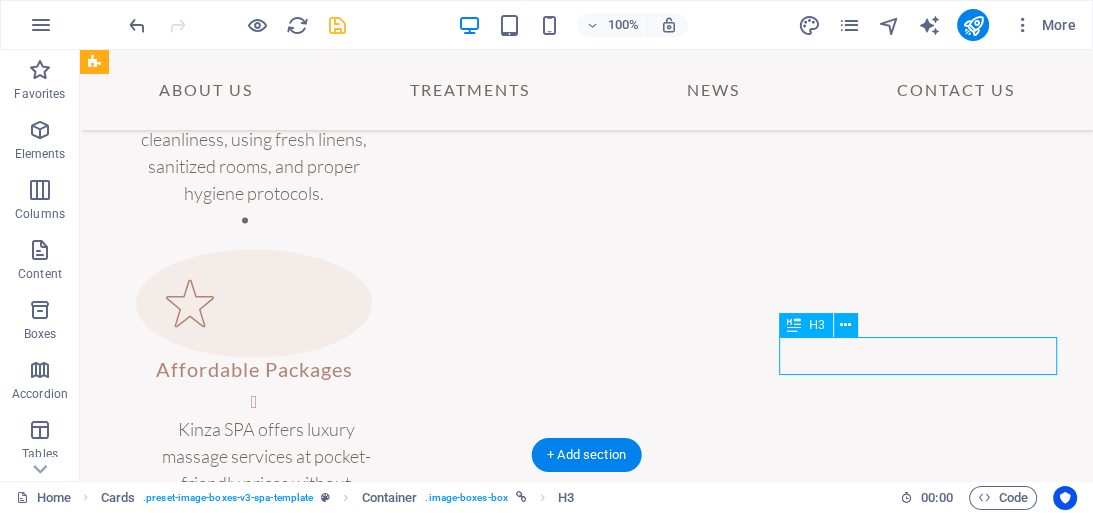 scroll, scrollTop: 2648, scrollLeft: 0, axis: vertical 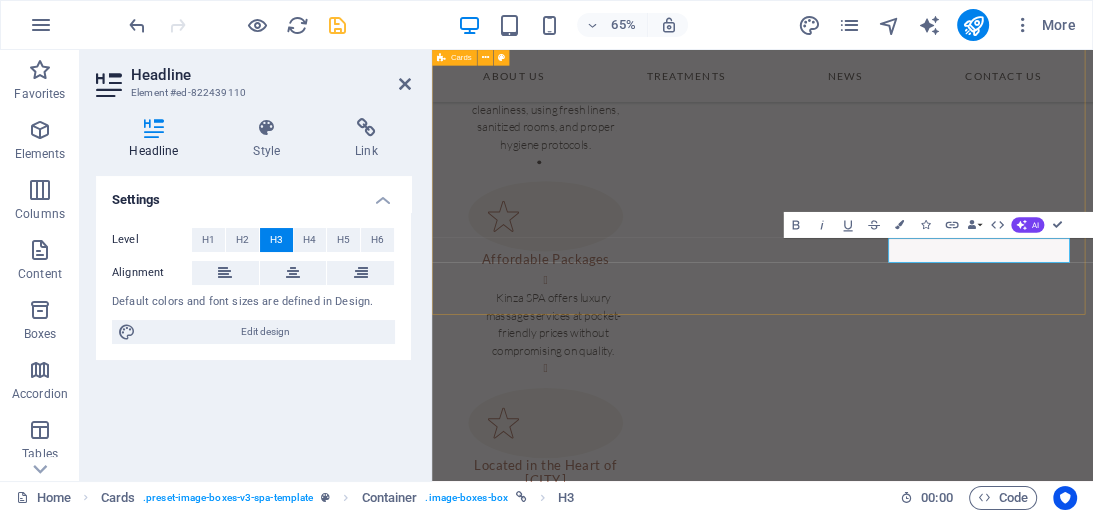 type 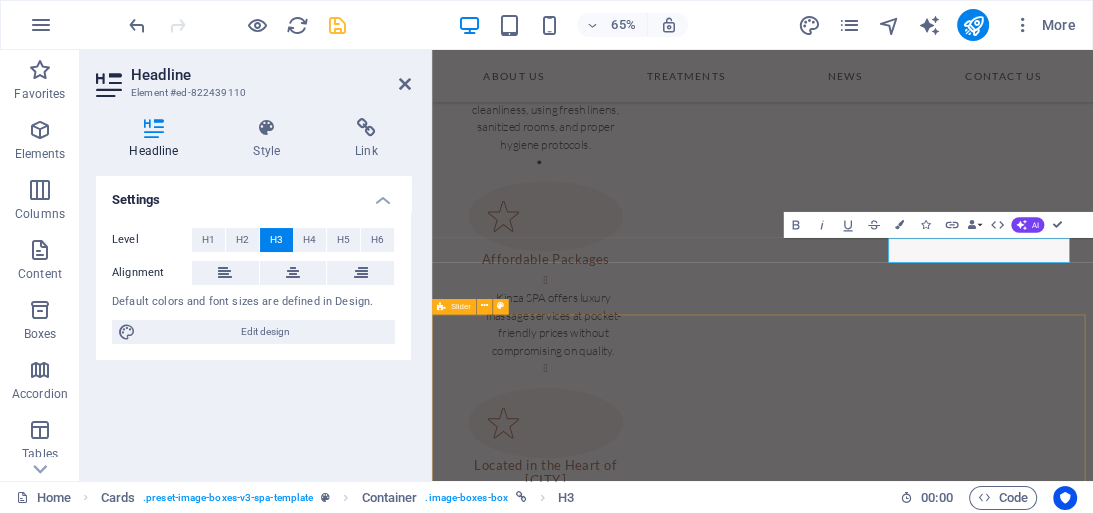click on "Customers Say “Best massage I ever got, definitely” “Best massage I ever got, definitely”
“Best massage I ever got, definitely”
Sed ut perspiciatis unde omnis iste natus error sit voluptatem accusantium doloremque laudantium, totam rem aperiam, eaque ipsa quae ab illo inventore veritatis et quasi architecto beatae vitae dicta sunt explicabo. Nemo enim ipsam voluptate quia voluptas sit aspernatur aut odit aut fugit, sed  Sed ut perspiciatis unde omnis iste natus error sit voluptatem accusantium doloremque laudantium, totam rem aperiam, eaque ipsa quae ab illo inventore veritatis et quasi architecto beatae vitae dicta sunt explicabo. Nemo enim ipsam voluptate quia voluptas sit aspernatur aut odit aut fugit, sed  Sarah Renoar, Yoga Teacher Sarah Renoar, Yoga Teacher Sarah Renoar, Yoga Teacher “Best massage I ever got, definitely” “Best massage I ever got, definitely”
“Best massage I ever got, definitely”
Sarah Renoar, Yoga Teacher Sarah Renoar, Yoga Teacher" at bounding box center (940, 3807) 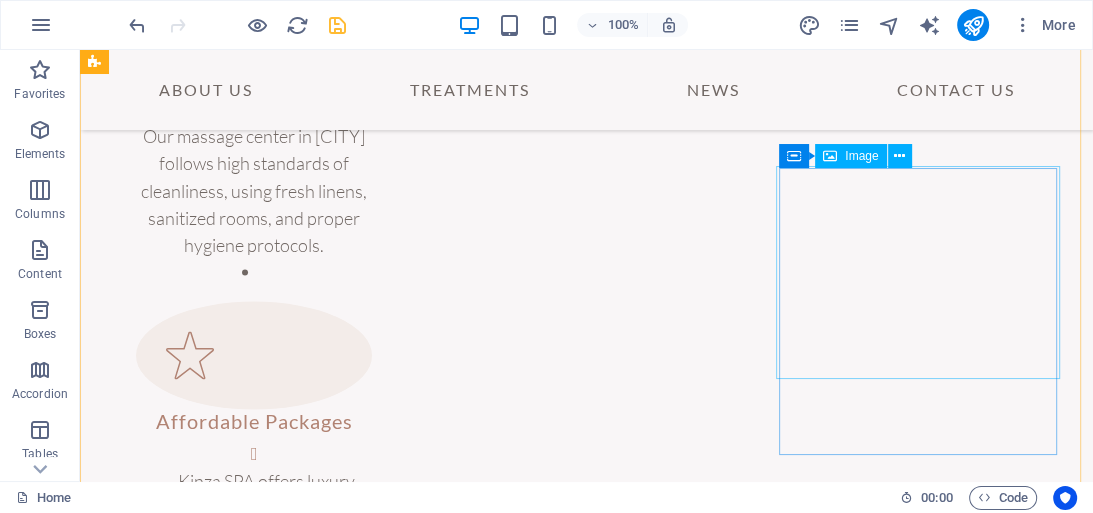 scroll, scrollTop: 2568, scrollLeft: 0, axis: vertical 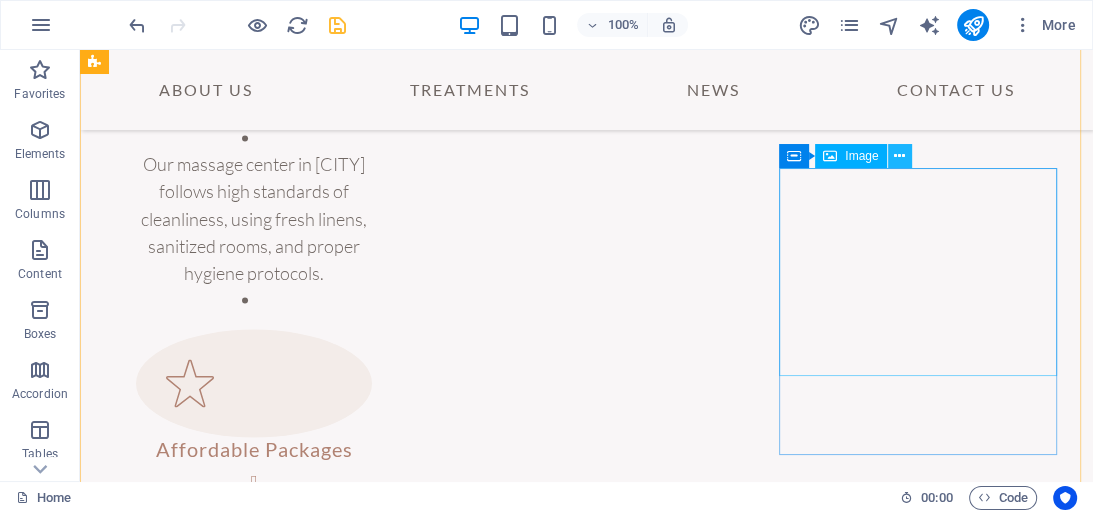 click at bounding box center (899, 156) 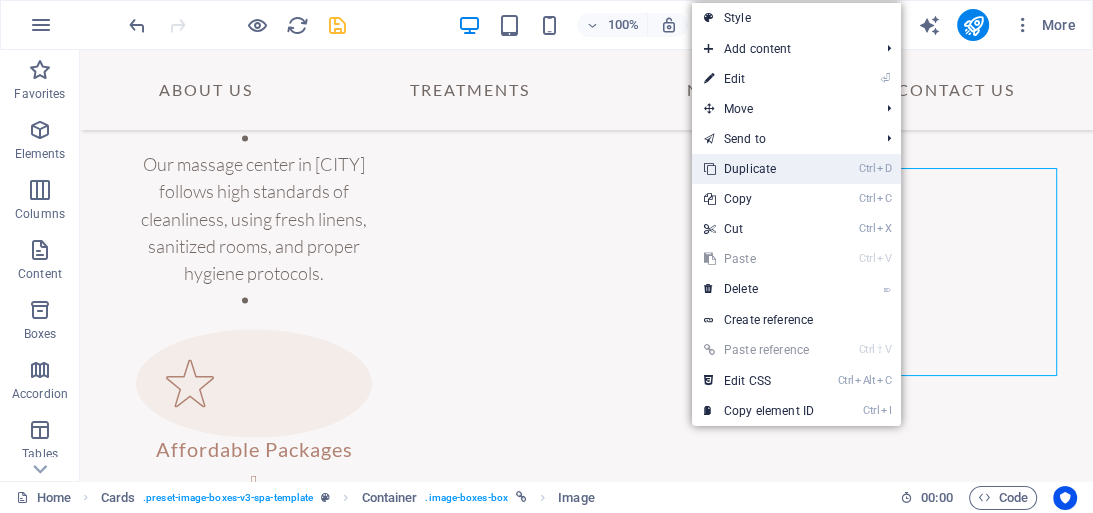 click on "Ctrl D  Duplicate" at bounding box center [759, 169] 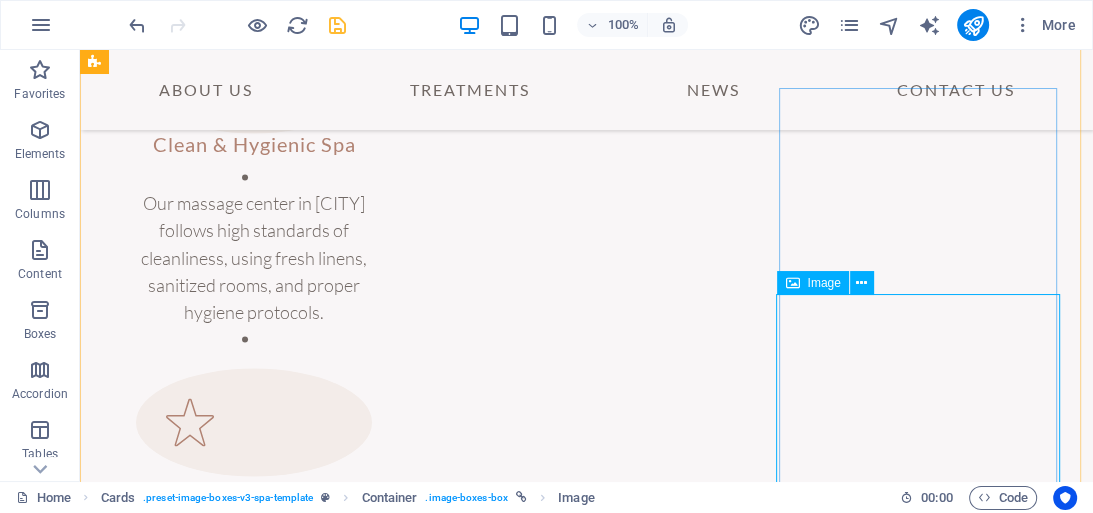 scroll, scrollTop: 2488, scrollLeft: 0, axis: vertical 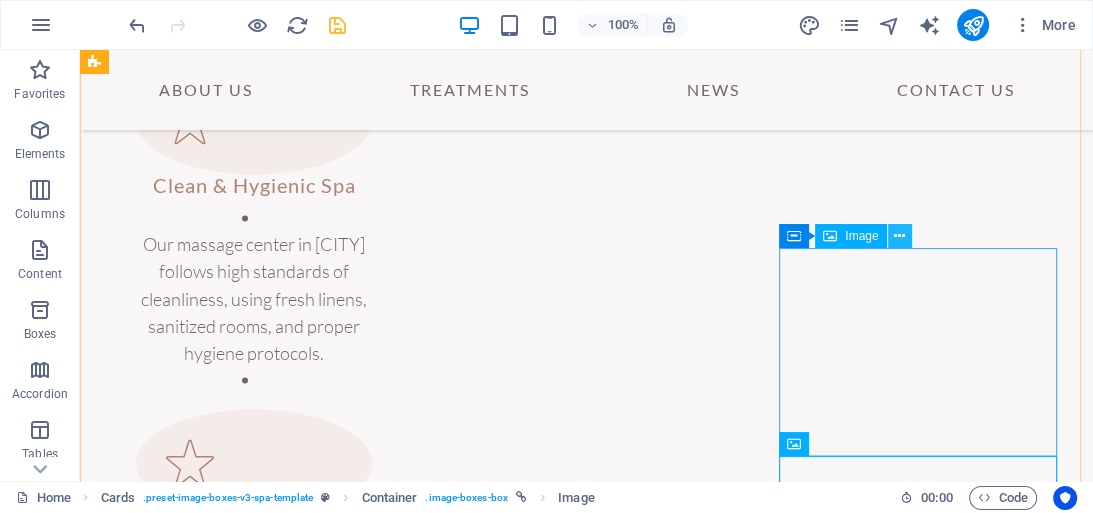 click at bounding box center [899, 236] 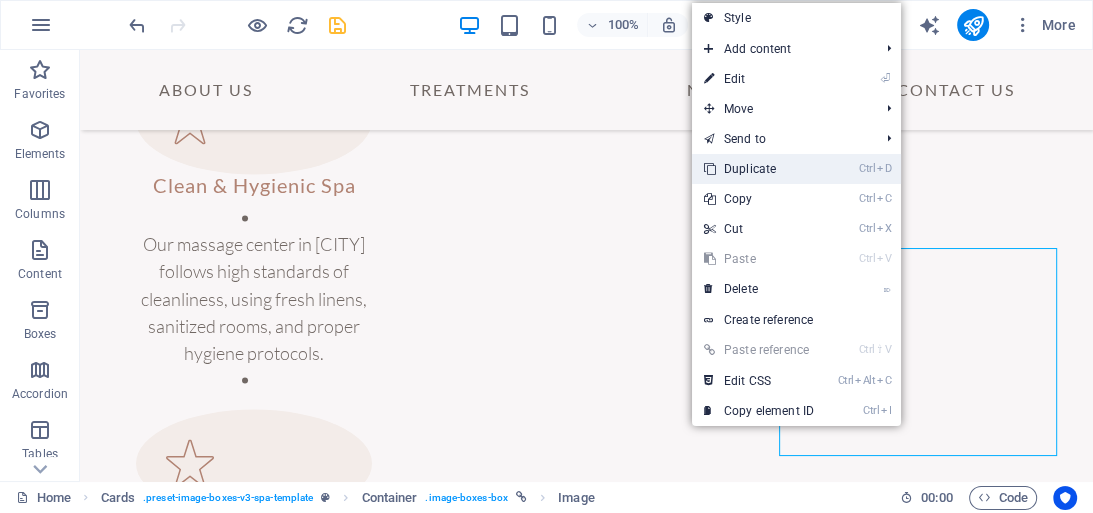 click on "Ctrl D  Duplicate" at bounding box center (759, 169) 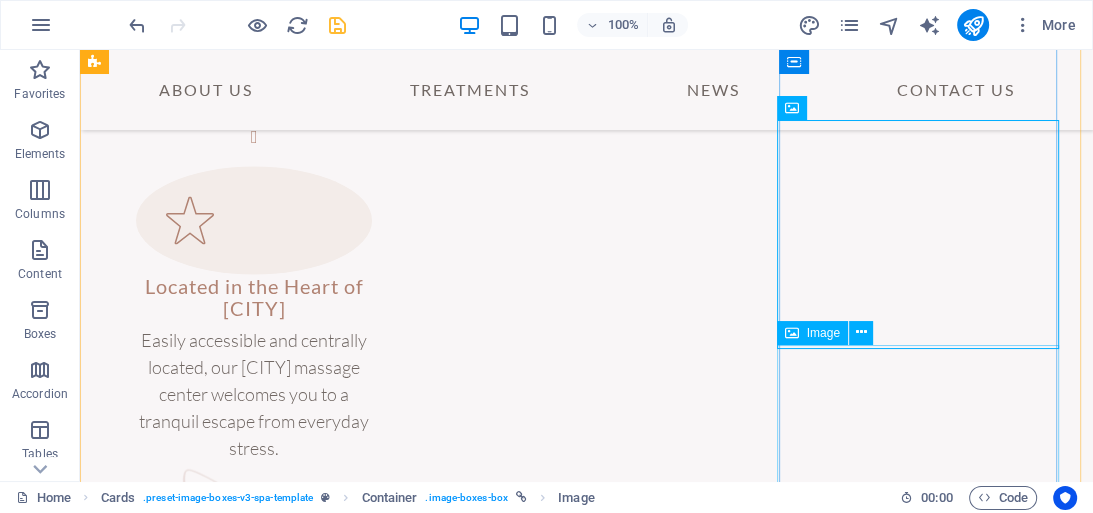 scroll, scrollTop: 2888, scrollLeft: 0, axis: vertical 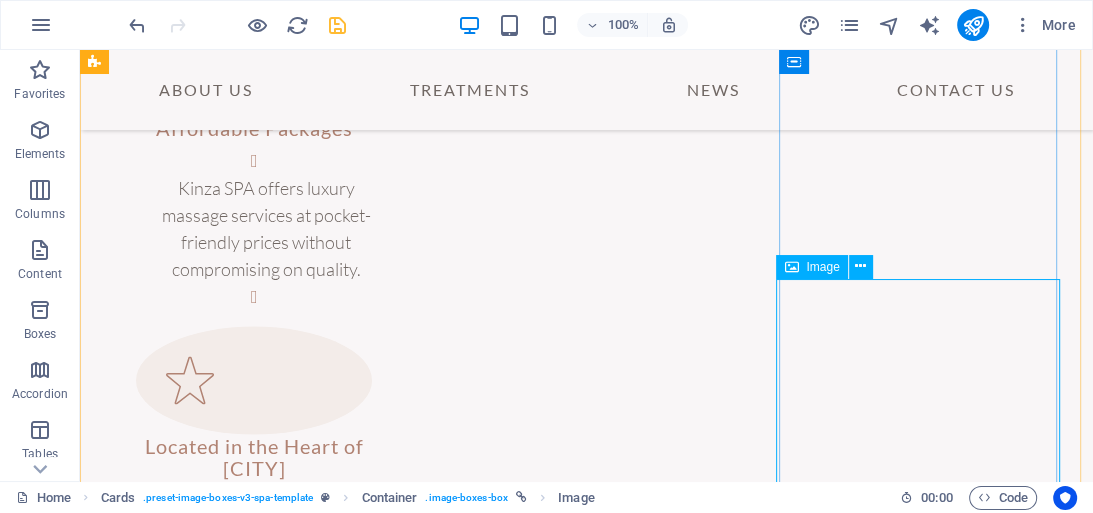 click at bounding box center [244, 3065] 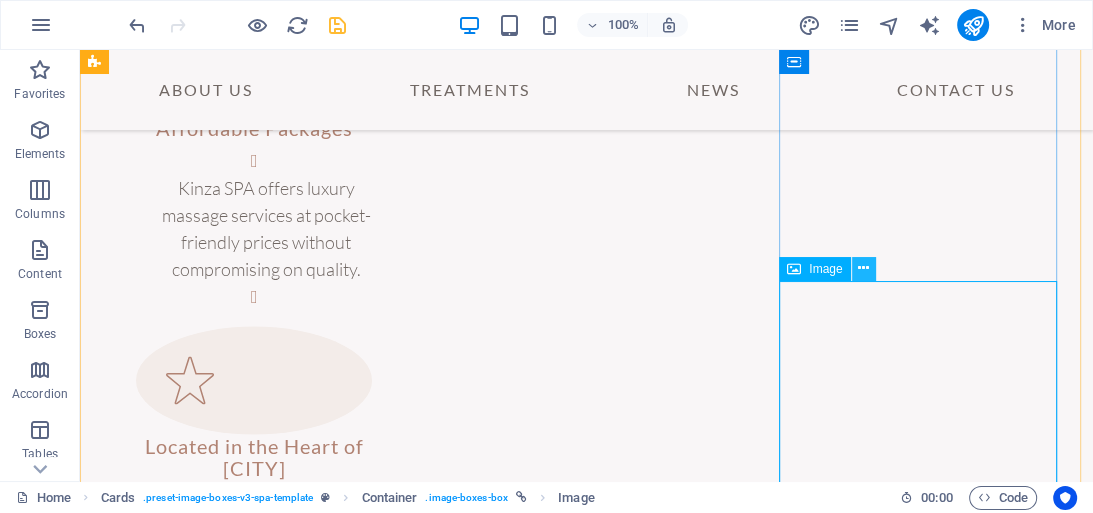click at bounding box center (863, 268) 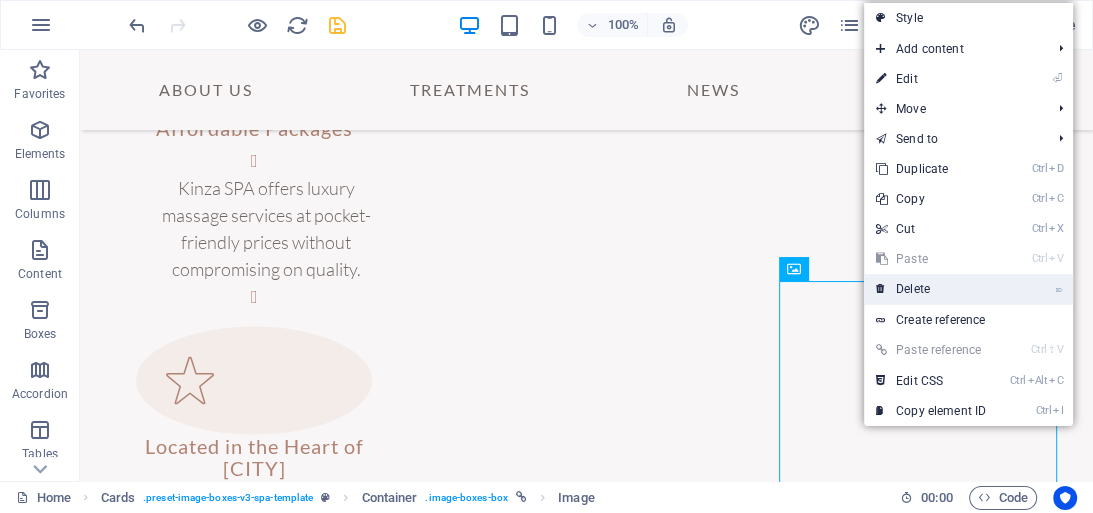 click on "⌦  Delete" at bounding box center (931, 289) 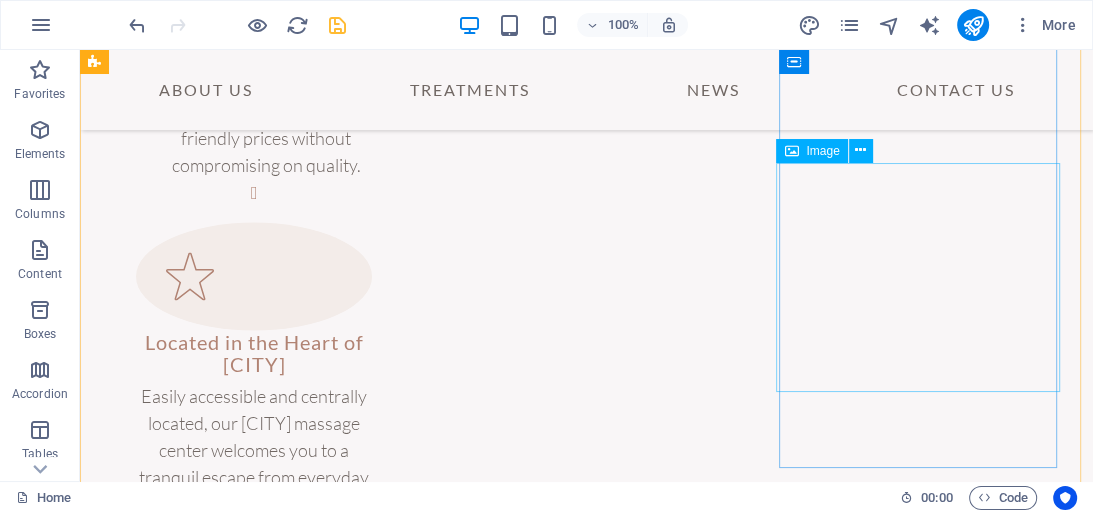 scroll, scrollTop: 2968, scrollLeft: 0, axis: vertical 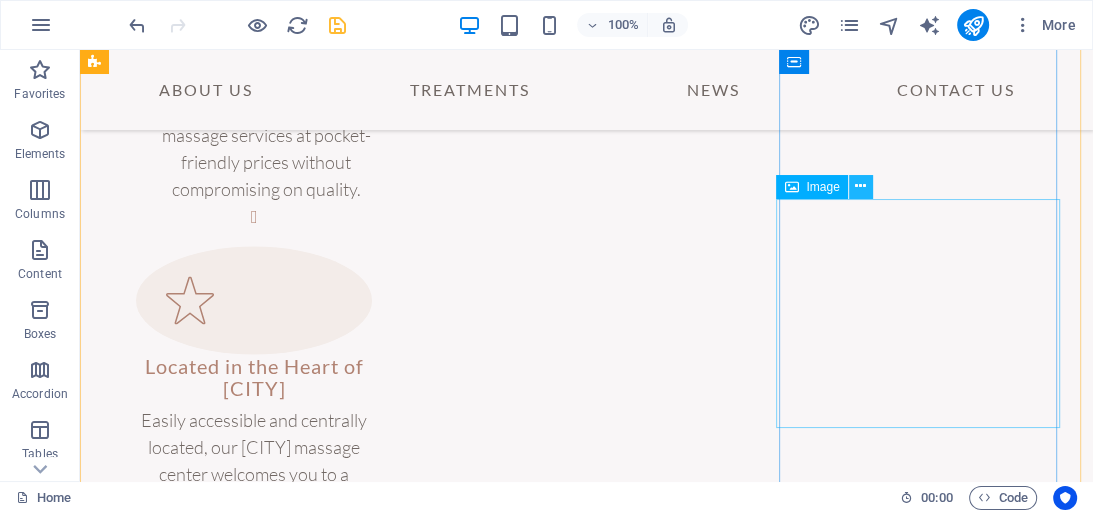 click at bounding box center [861, 187] 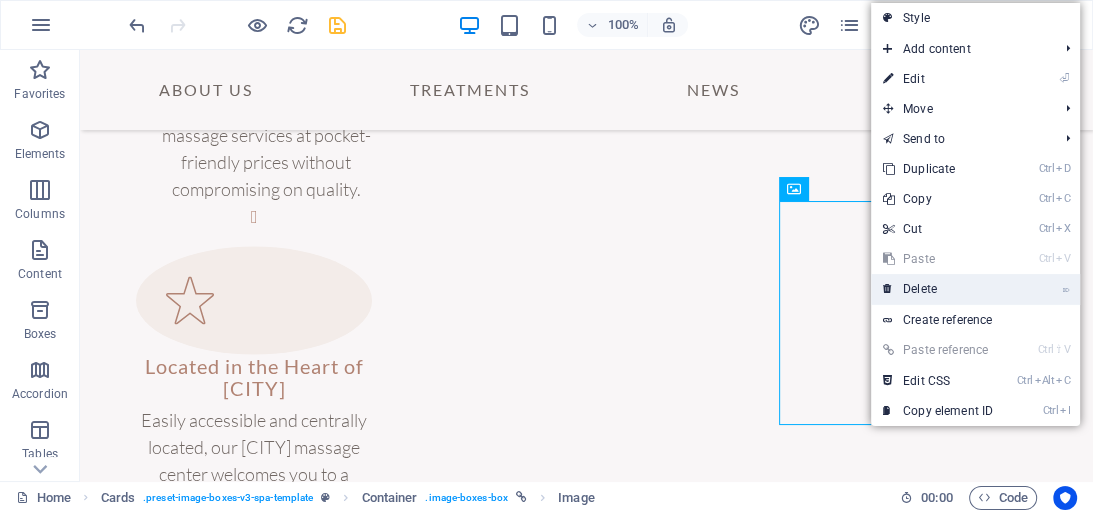 drag, startPoint x: 895, startPoint y: 286, endPoint x: 793, endPoint y: 233, distance: 114.947815 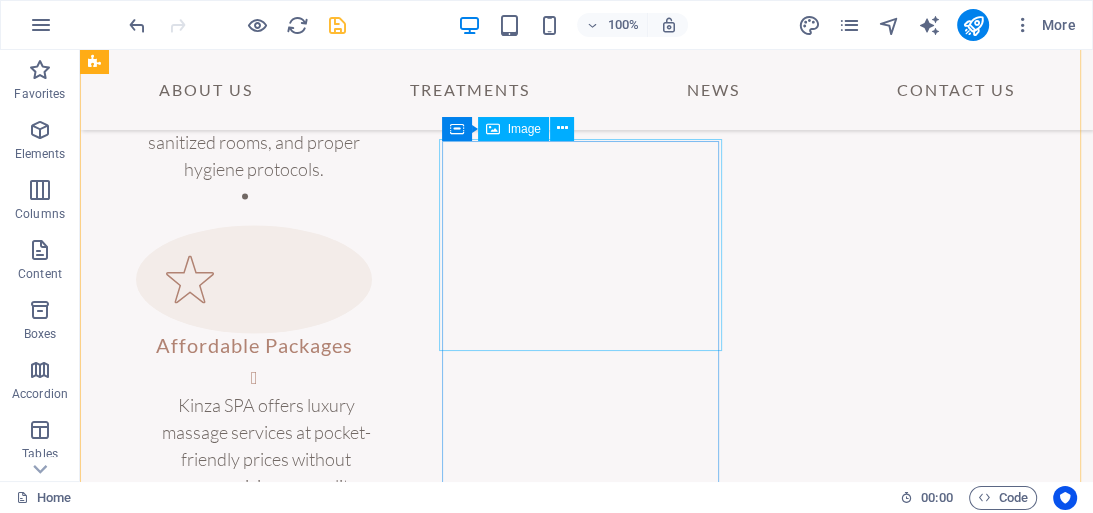 scroll, scrollTop: 2568, scrollLeft: 0, axis: vertical 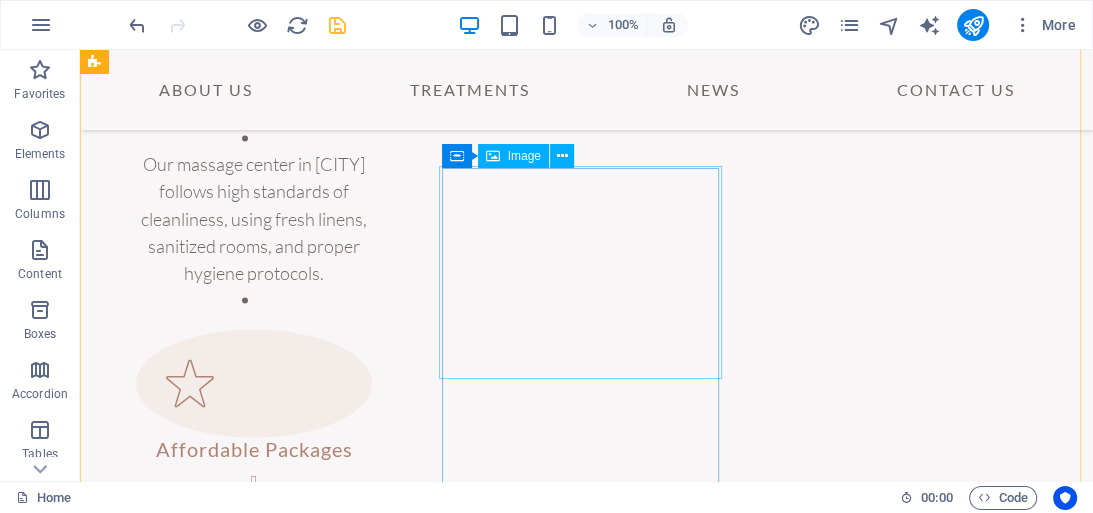 click at bounding box center [244, 2617] 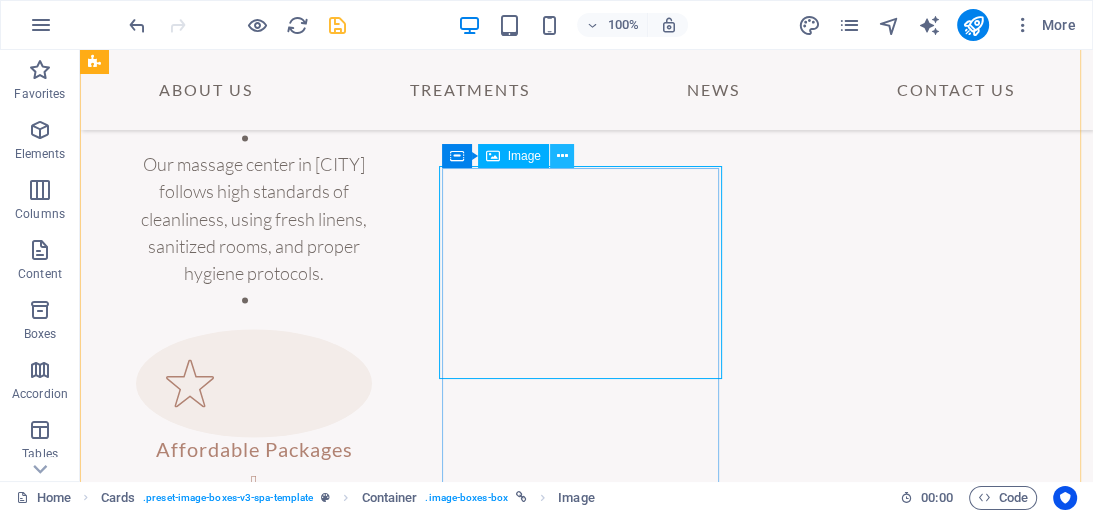 click at bounding box center [561, 156] 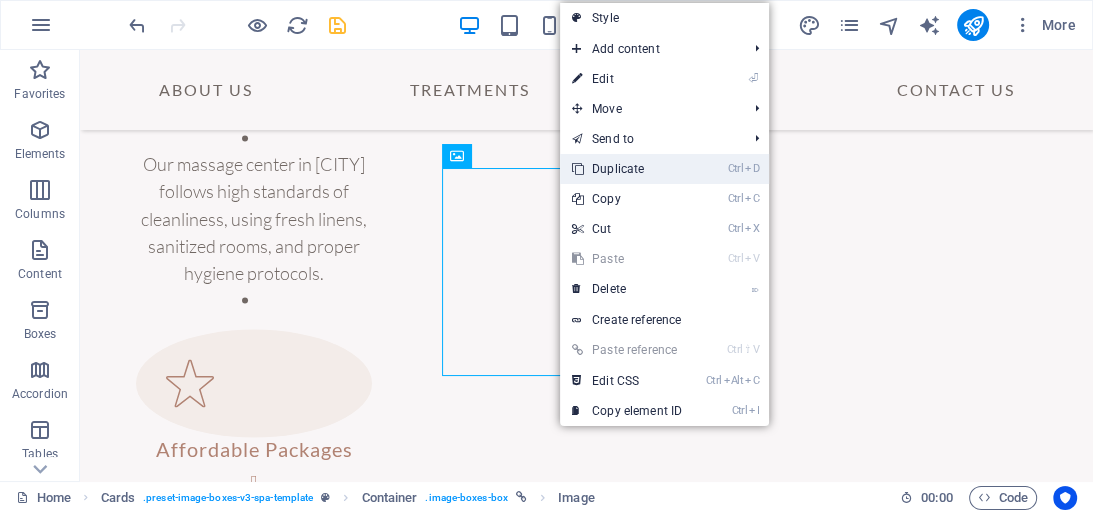 click on "Ctrl D  Duplicate" at bounding box center [627, 169] 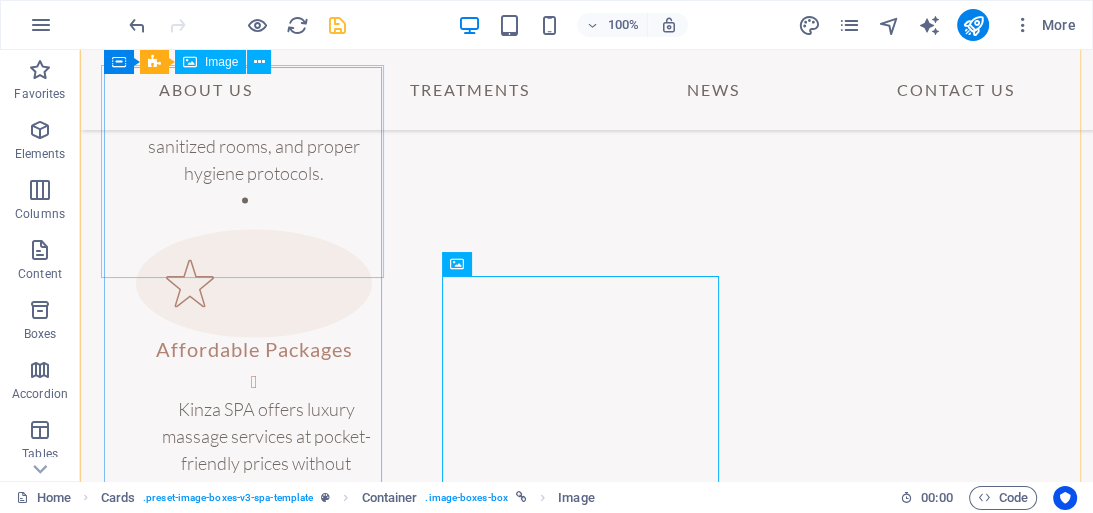 scroll, scrollTop: 2648, scrollLeft: 0, axis: vertical 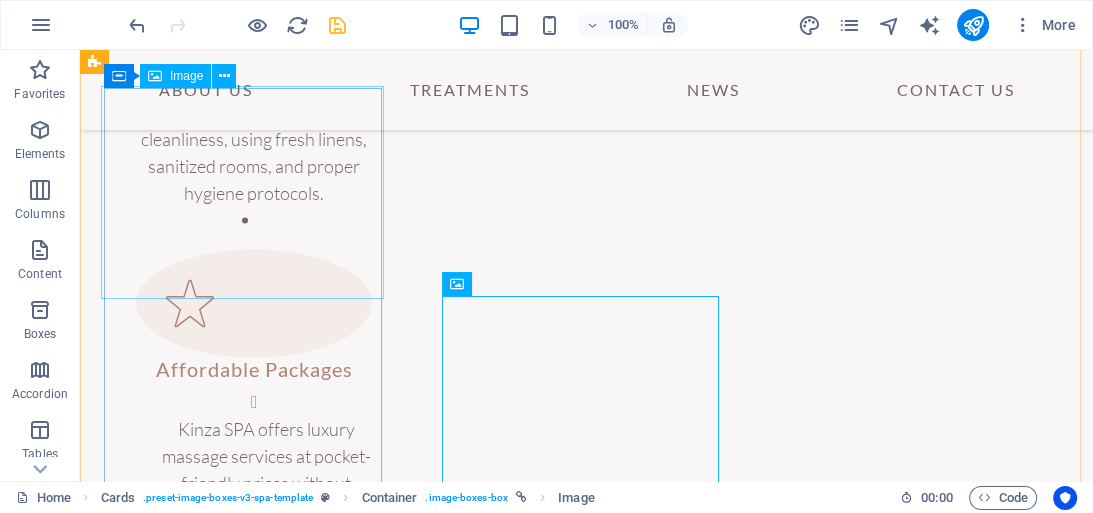 click at bounding box center (244, 2217) 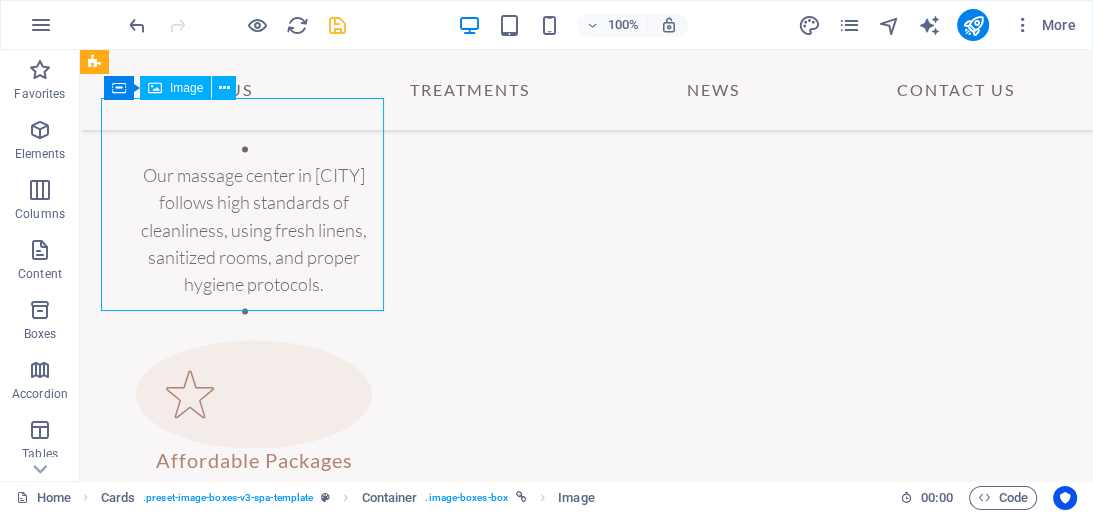 scroll, scrollTop: 2408, scrollLeft: 0, axis: vertical 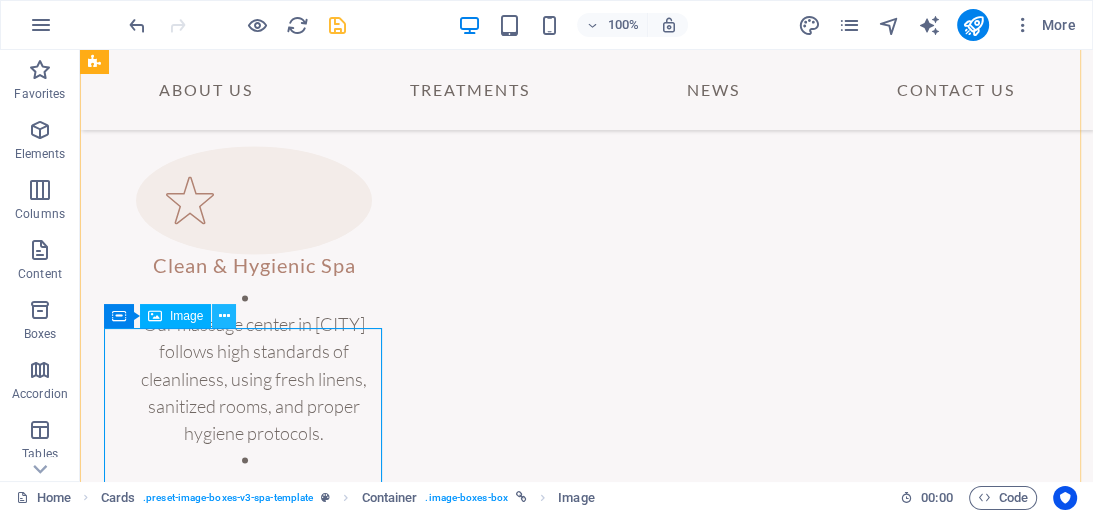 click at bounding box center [224, 316] 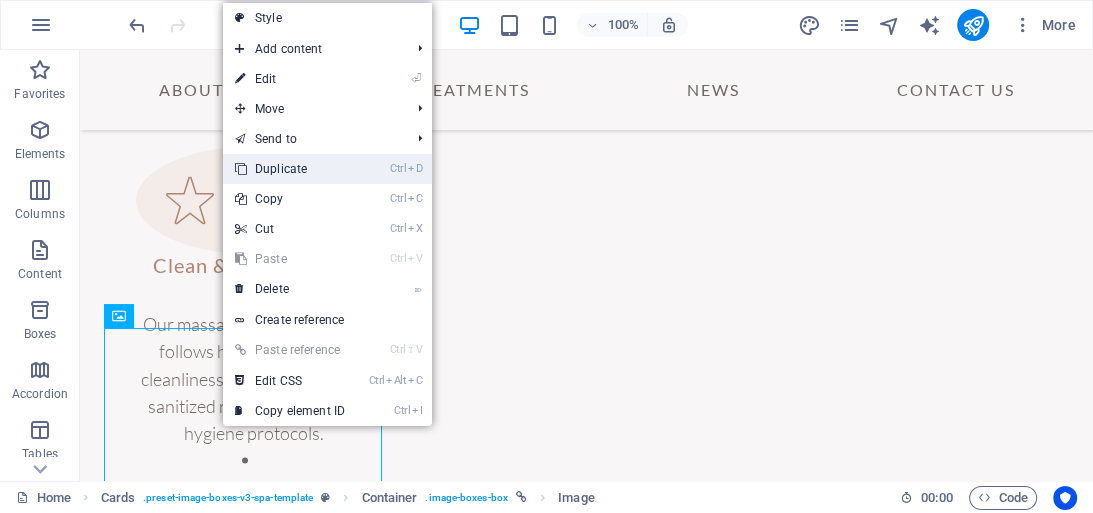 click on "Ctrl D  Duplicate" at bounding box center [290, 169] 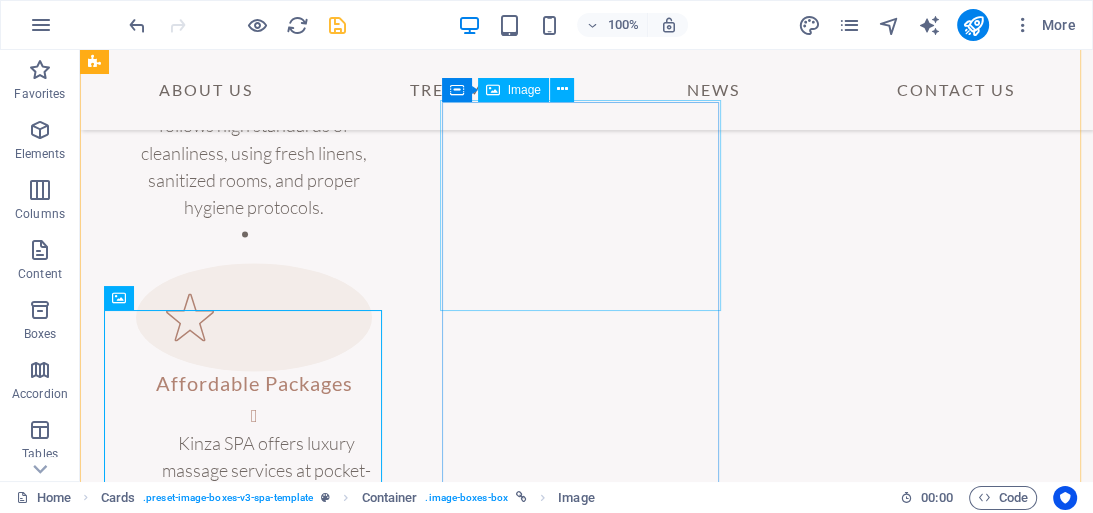 scroll, scrollTop: 2631, scrollLeft: 0, axis: vertical 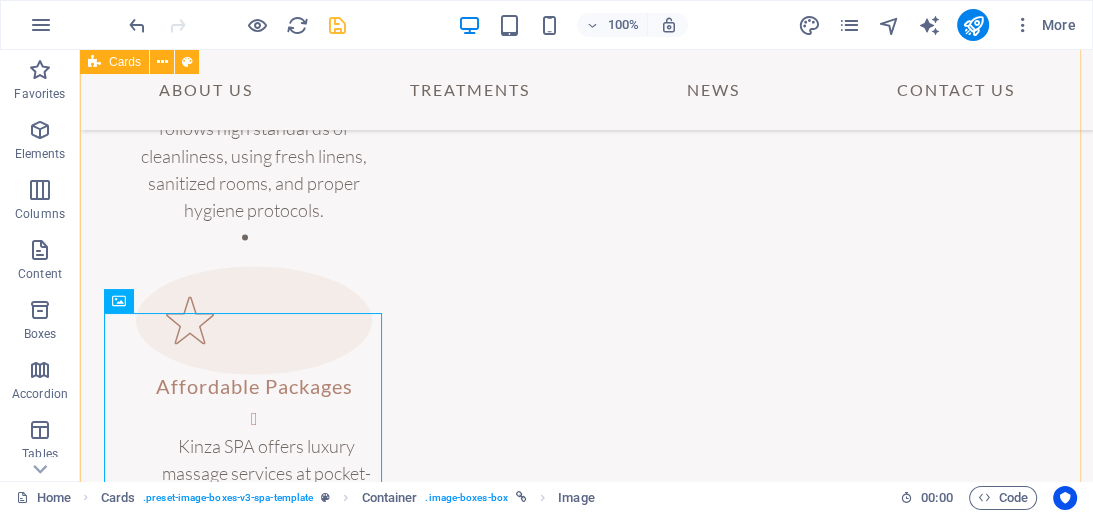 click on "Massage Options Hot Stones Massage Regular Massage Thai Massage Body to Body Massage Full Body Massage Happy Ending Massage" at bounding box center (586, 2384) 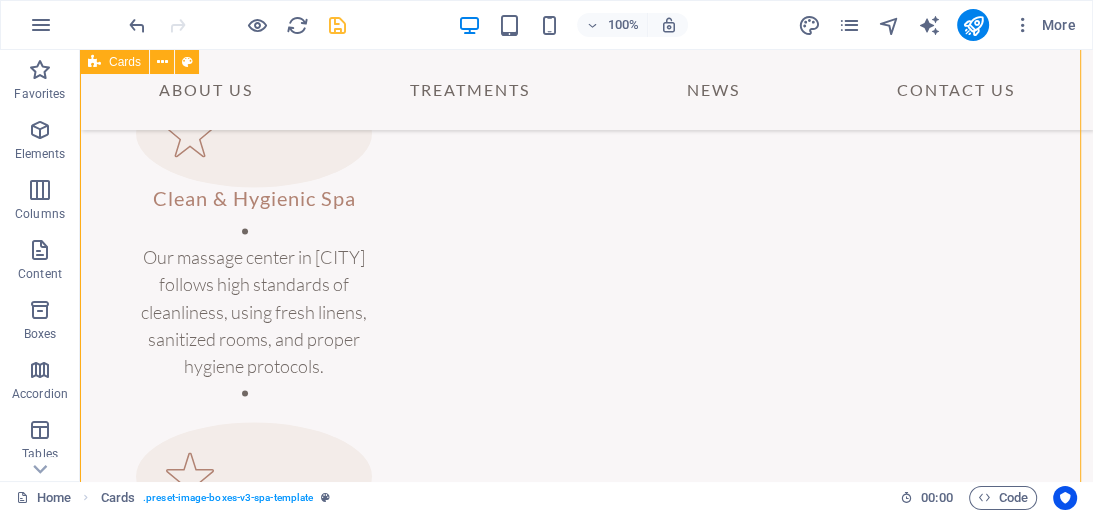 scroll, scrollTop: 2639, scrollLeft: 0, axis: vertical 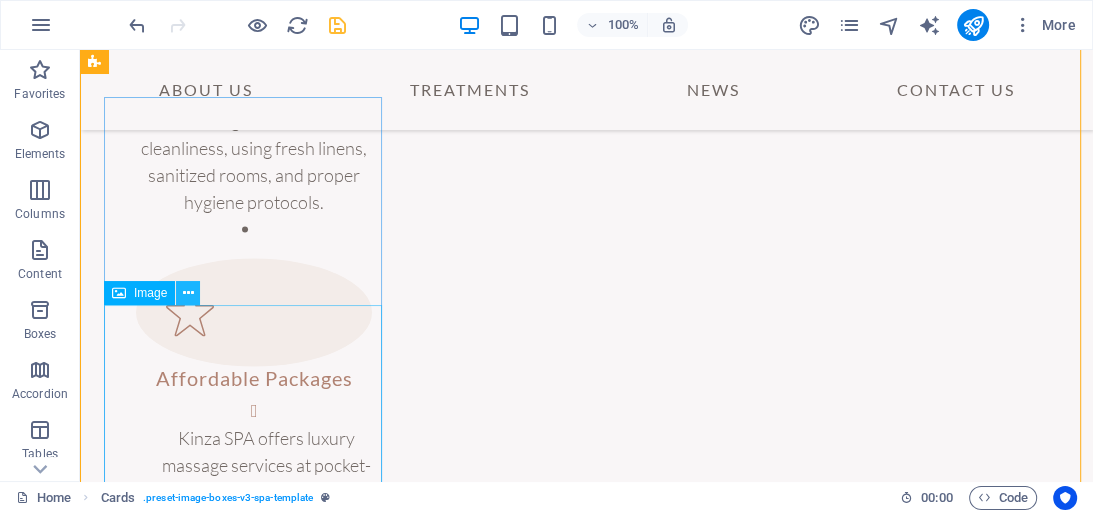 click at bounding box center (188, 293) 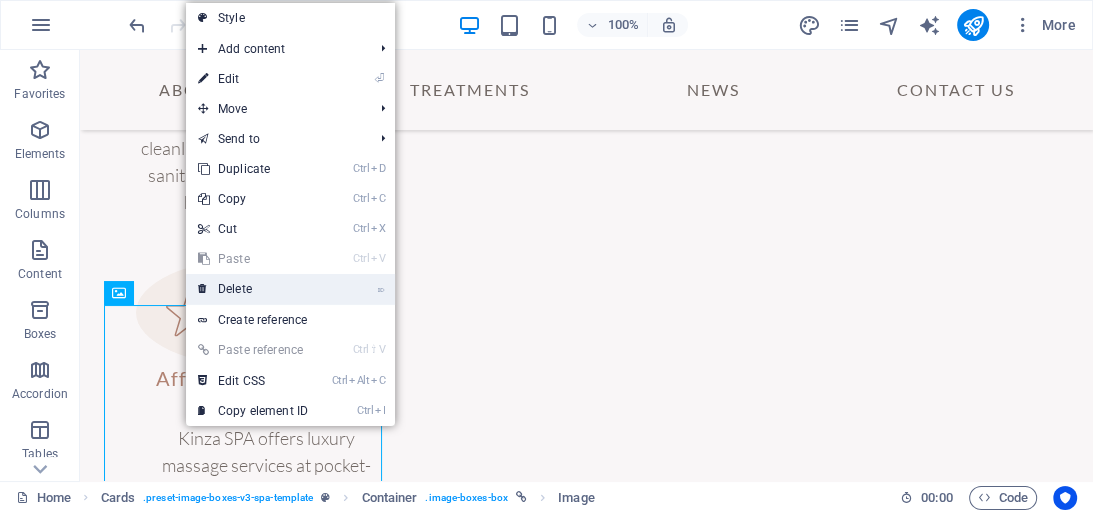 click on "⌦  Delete" at bounding box center [253, 289] 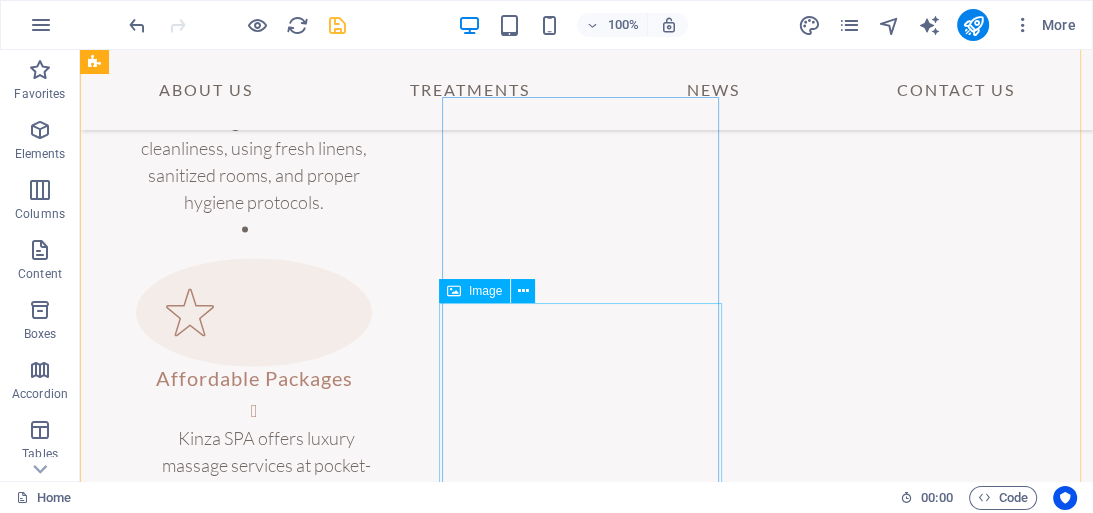 click at bounding box center [244, 2766] 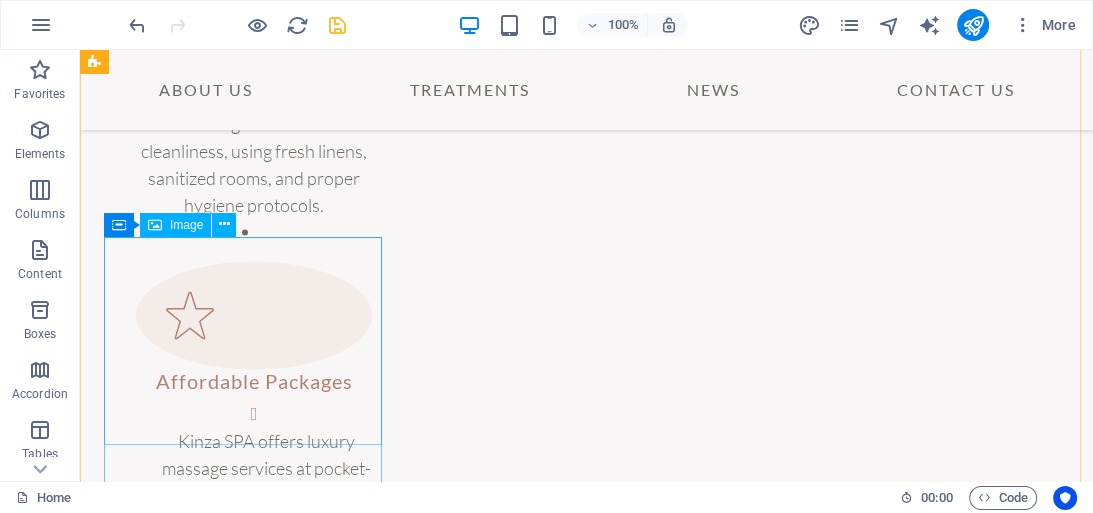 scroll, scrollTop: 2639, scrollLeft: 0, axis: vertical 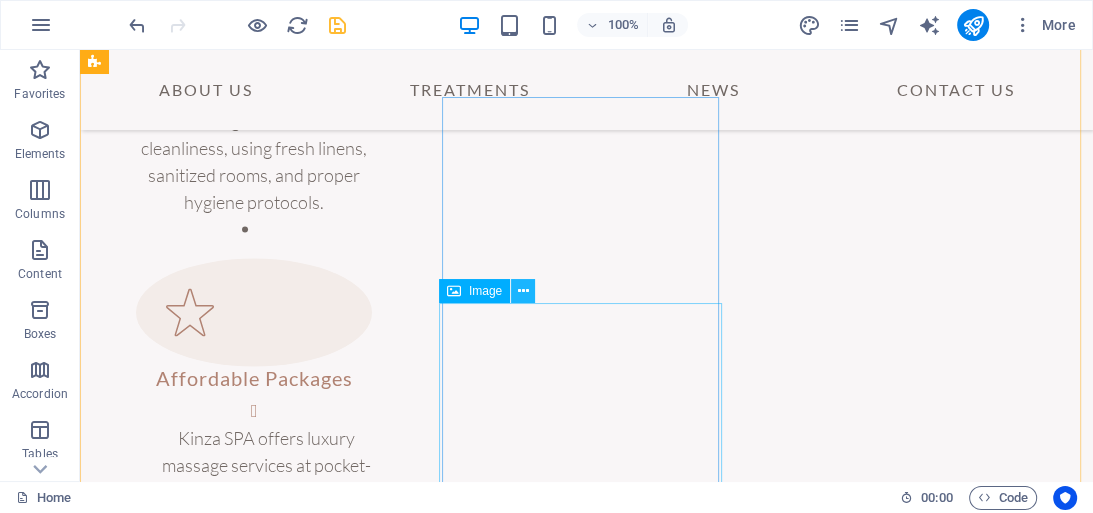 click at bounding box center [523, 291] 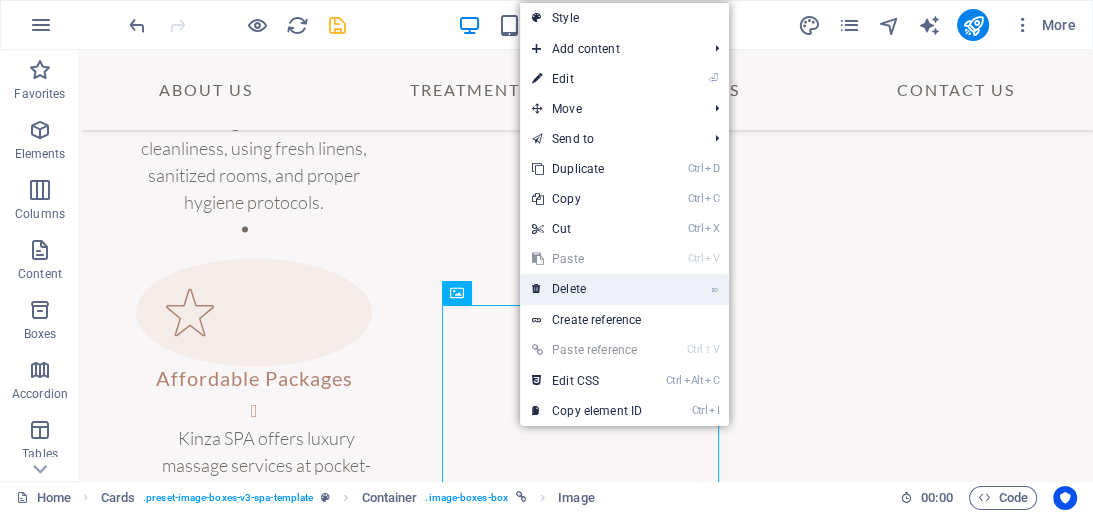 click on "⌦  Delete" at bounding box center [587, 289] 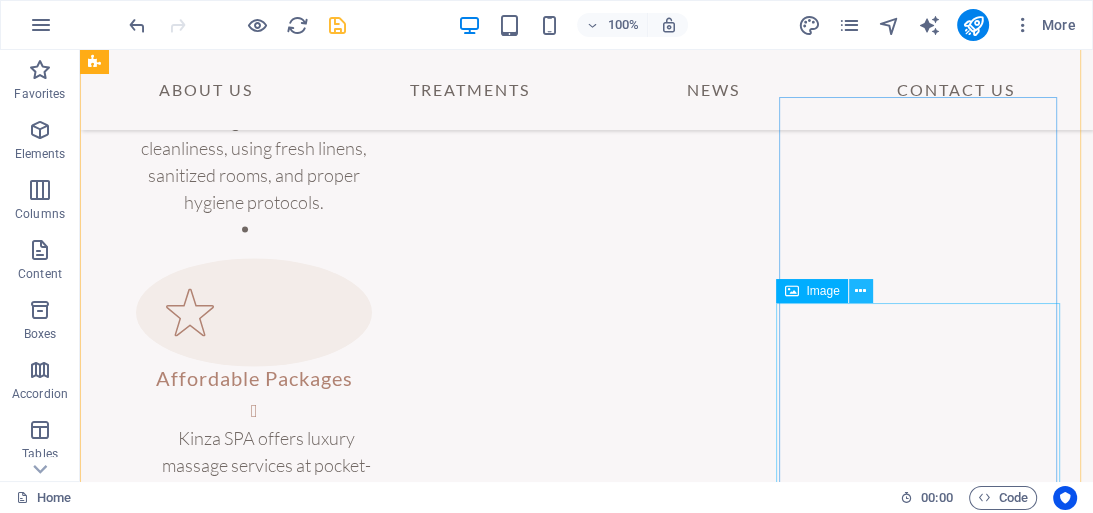 click at bounding box center (860, 291) 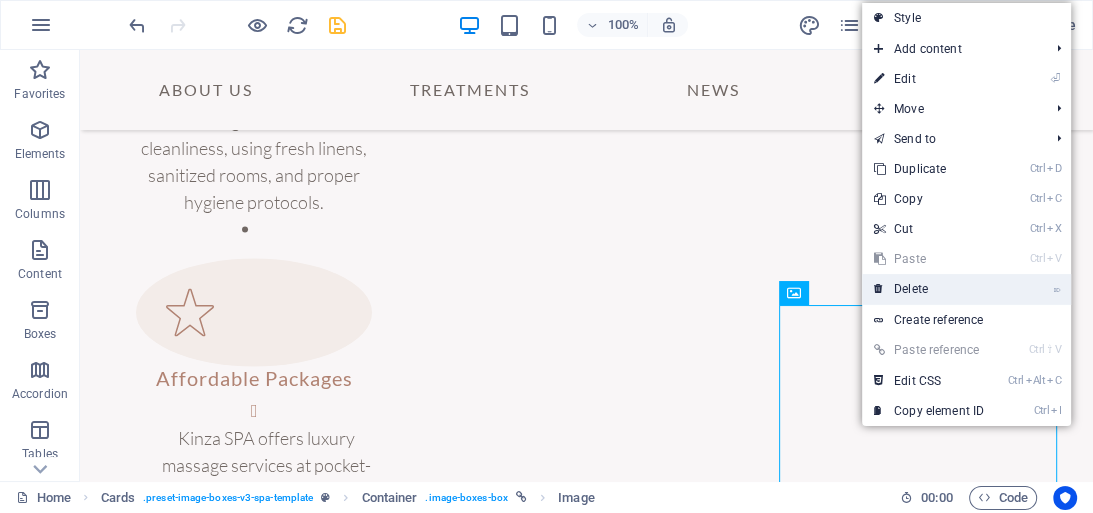 click on "⌦  Delete" at bounding box center (929, 289) 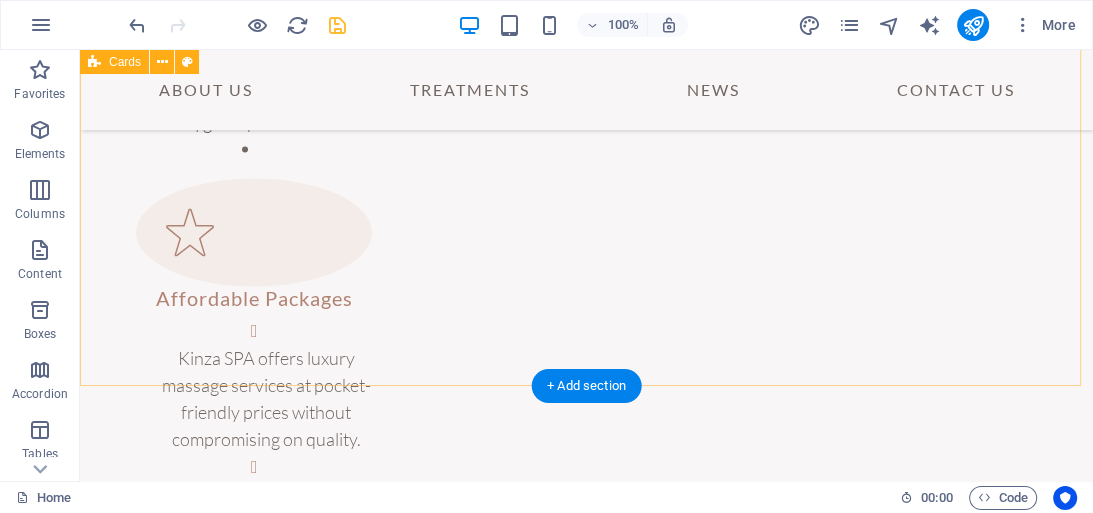 scroll, scrollTop: 2559, scrollLeft: 0, axis: vertical 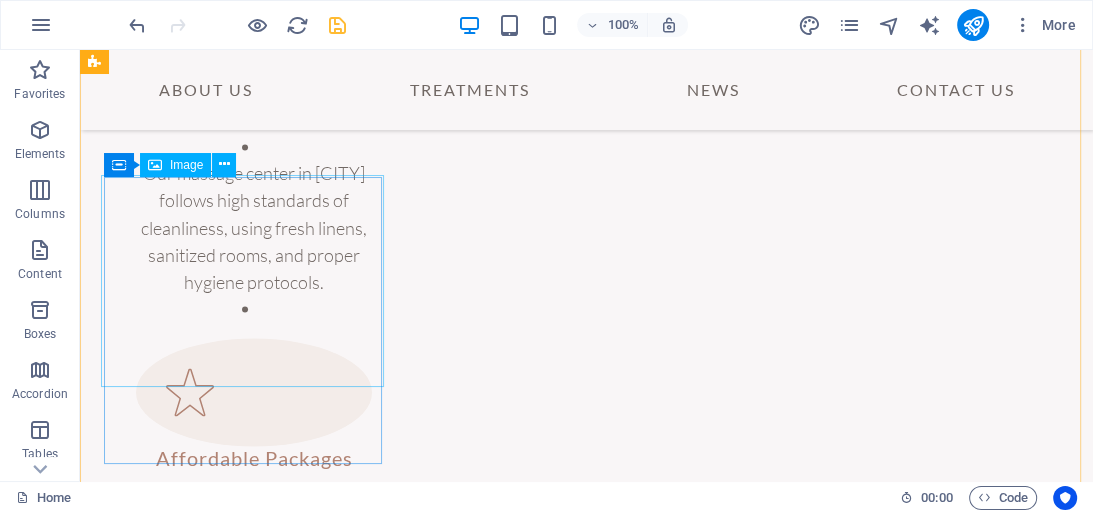 click at bounding box center [244, 2306] 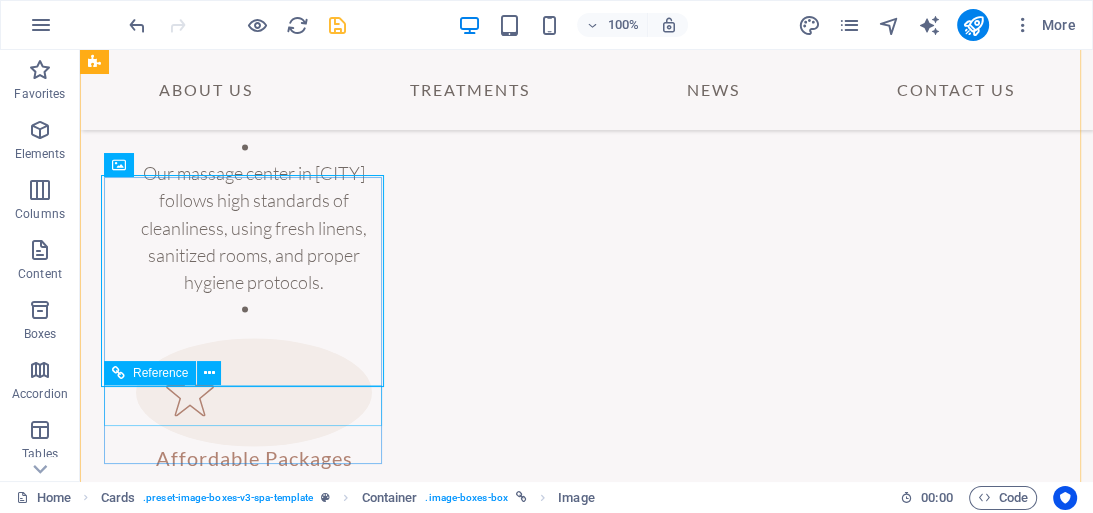 click at bounding box center (245, 2431) 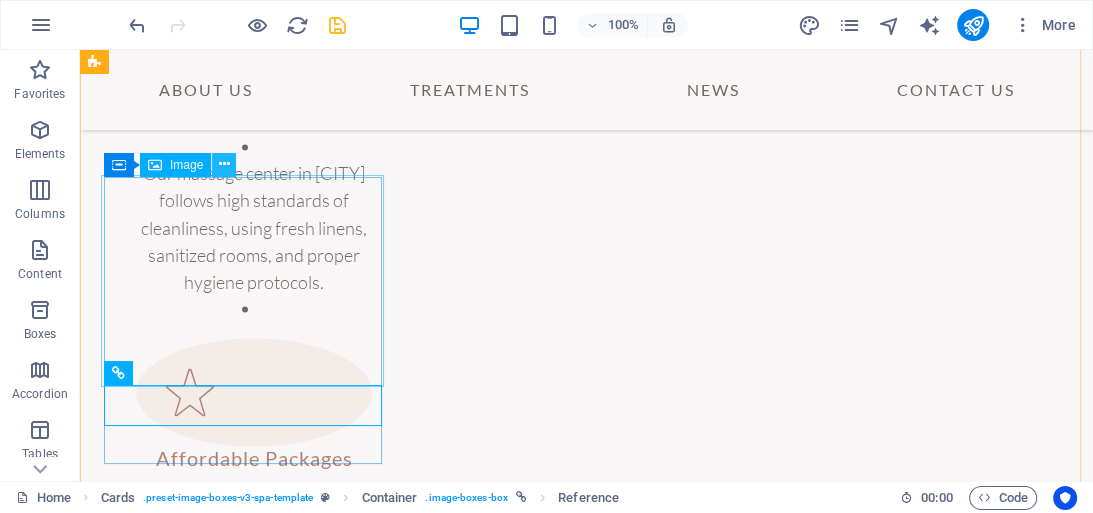 click at bounding box center (224, 164) 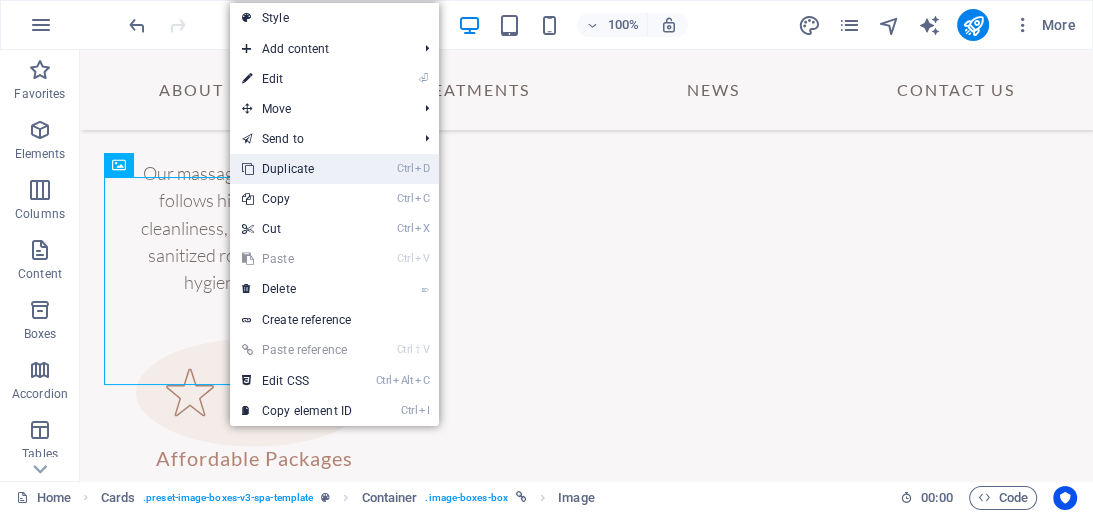 click on "Ctrl D  Duplicate" at bounding box center [297, 169] 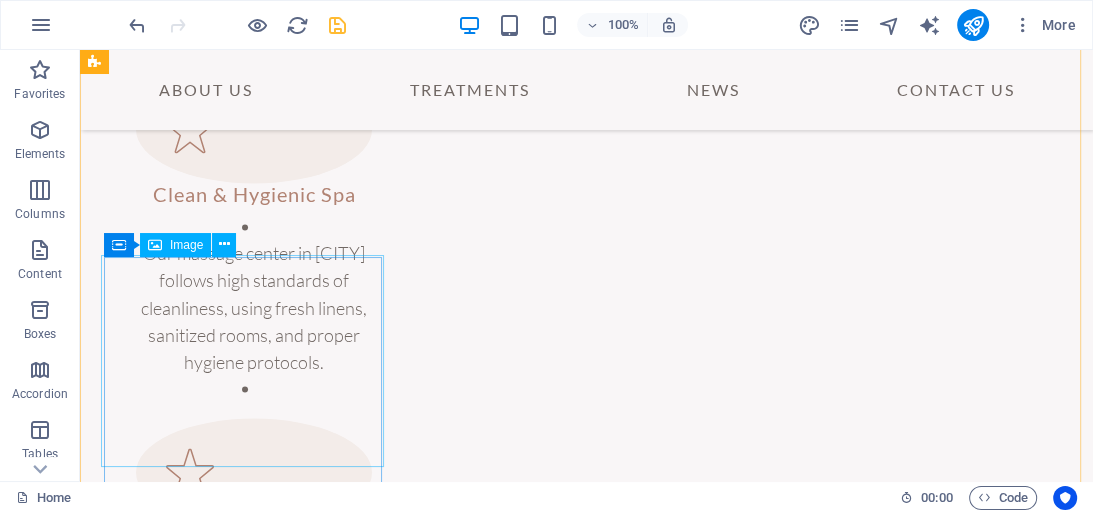 click at bounding box center (244, 2386) 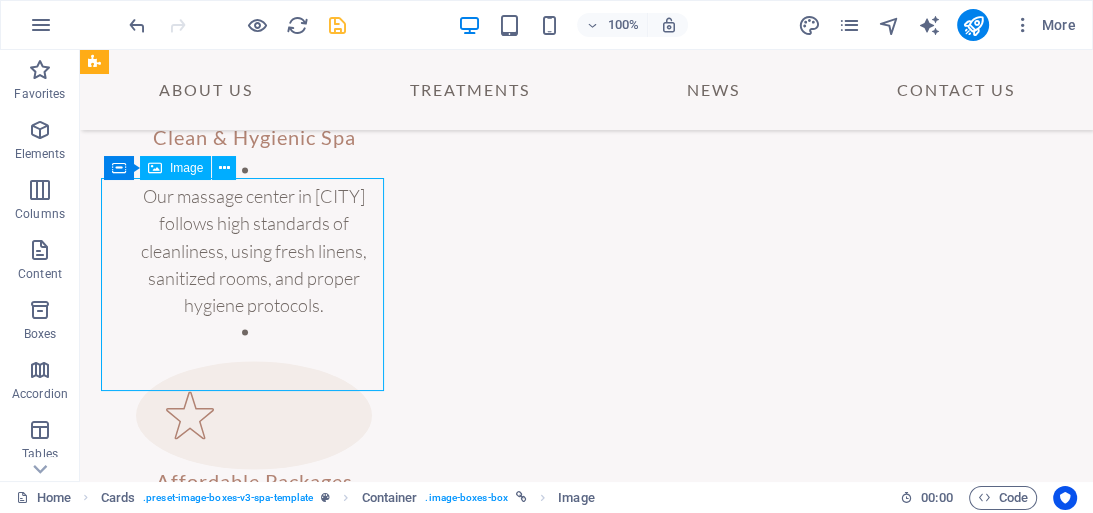 scroll, scrollTop: 2719, scrollLeft: 0, axis: vertical 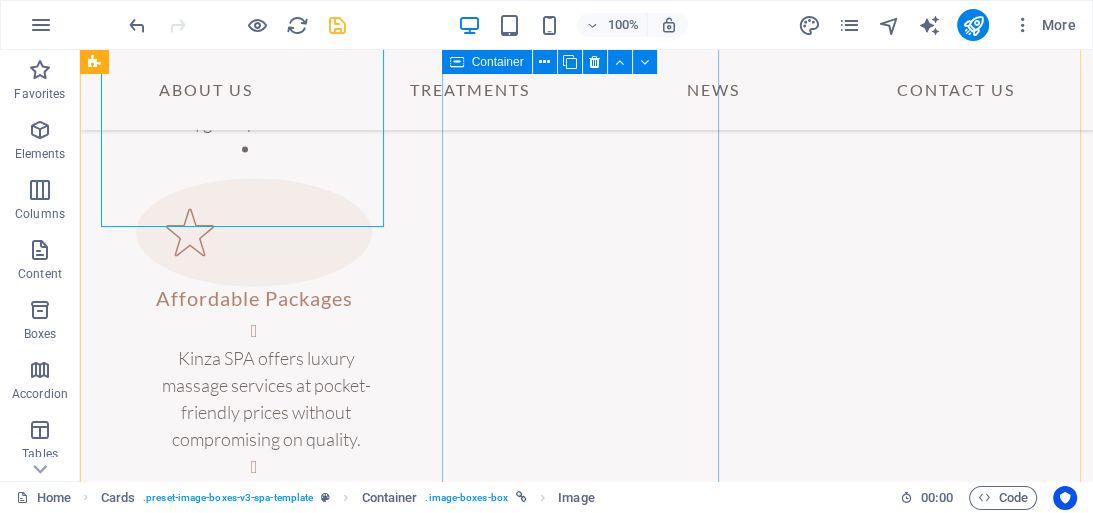 click on "Full Body Massage" at bounding box center [245, 2733] 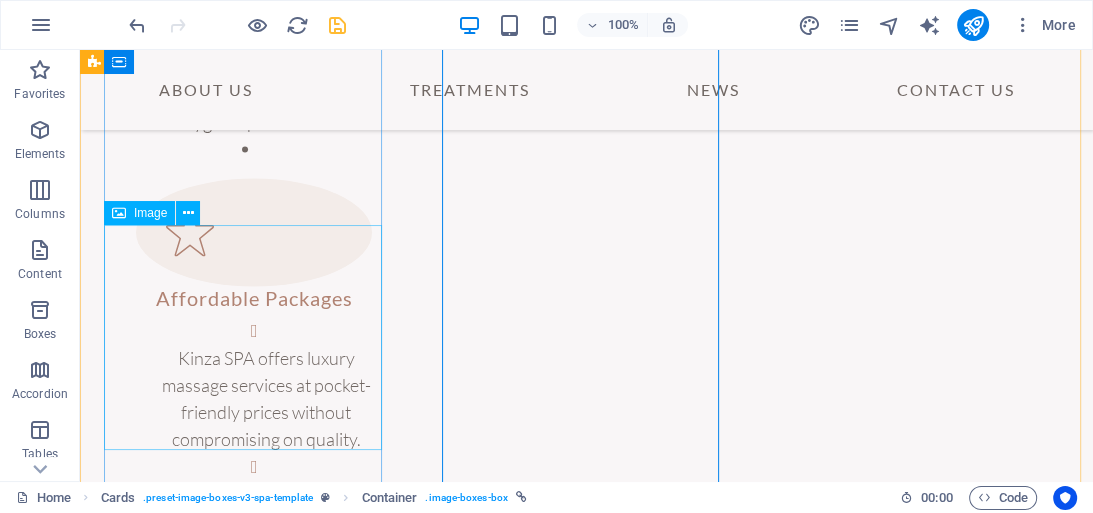 click at bounding box center [244, 2365] 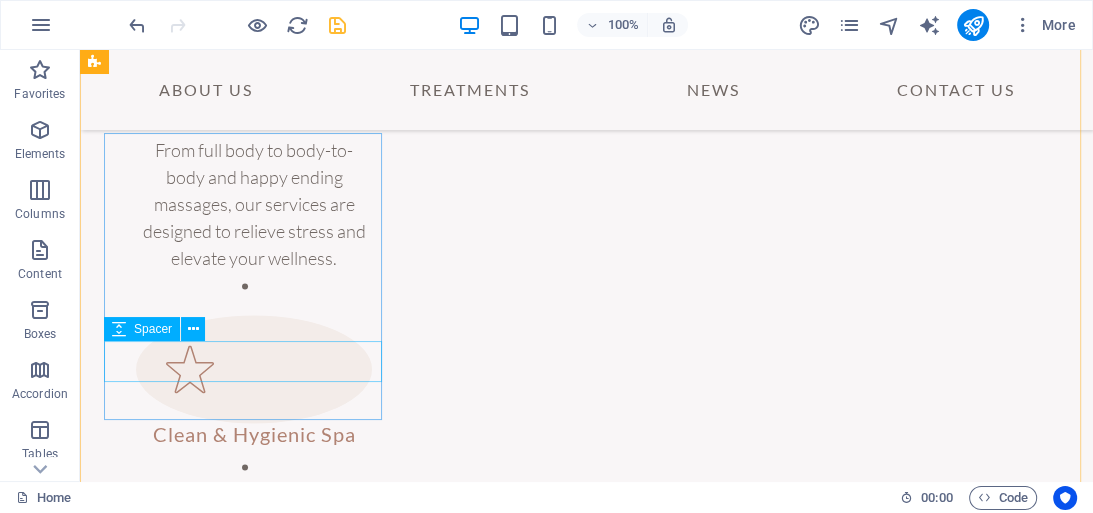 scroll, scrollTop: 2479, scrollLeft: 0, axis: vertical 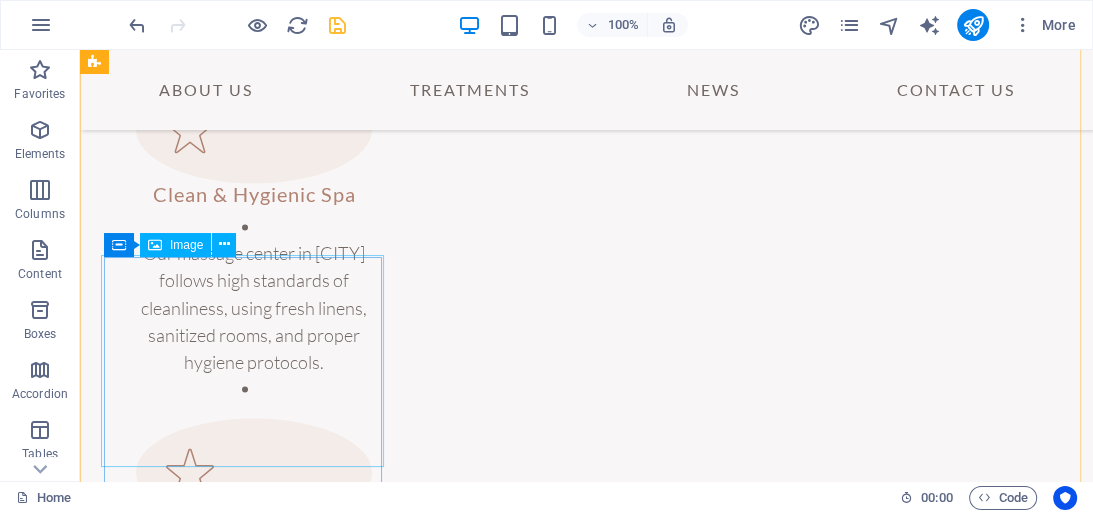 click at bounding box center (244, 2386) 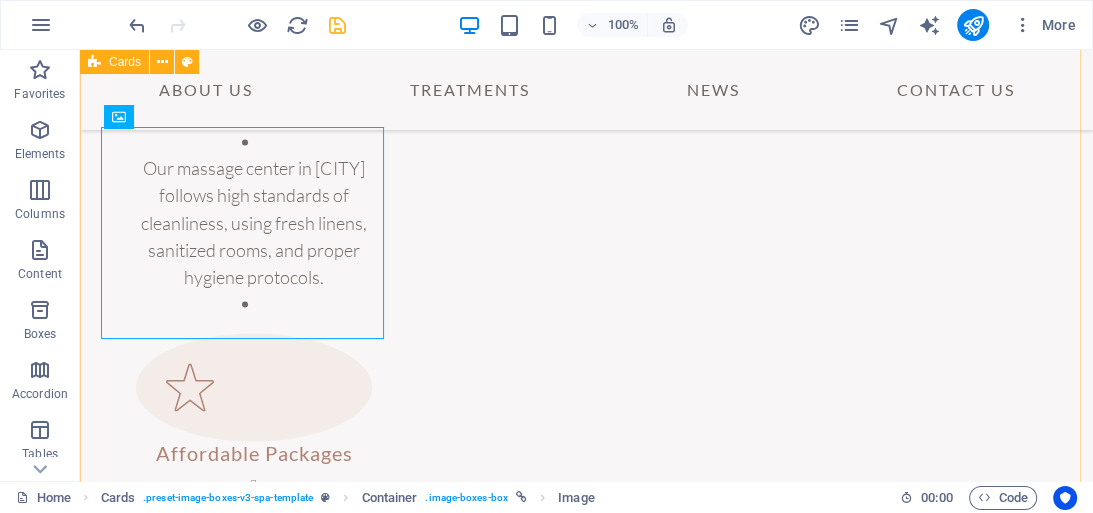 scroll, scrollTop: 2639, scrollLeft: 0, axis: vertical 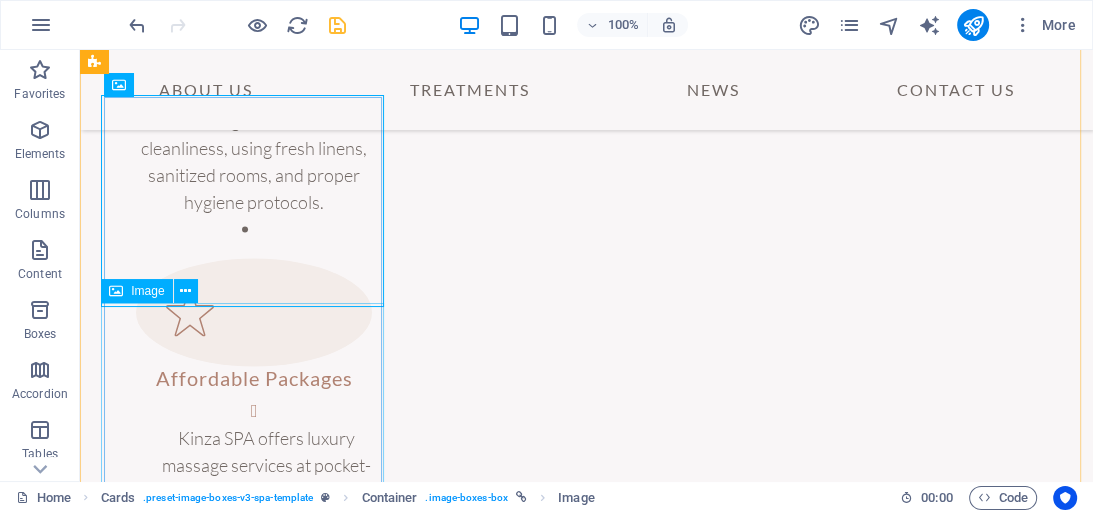 click at bounding box center (244, 2445) 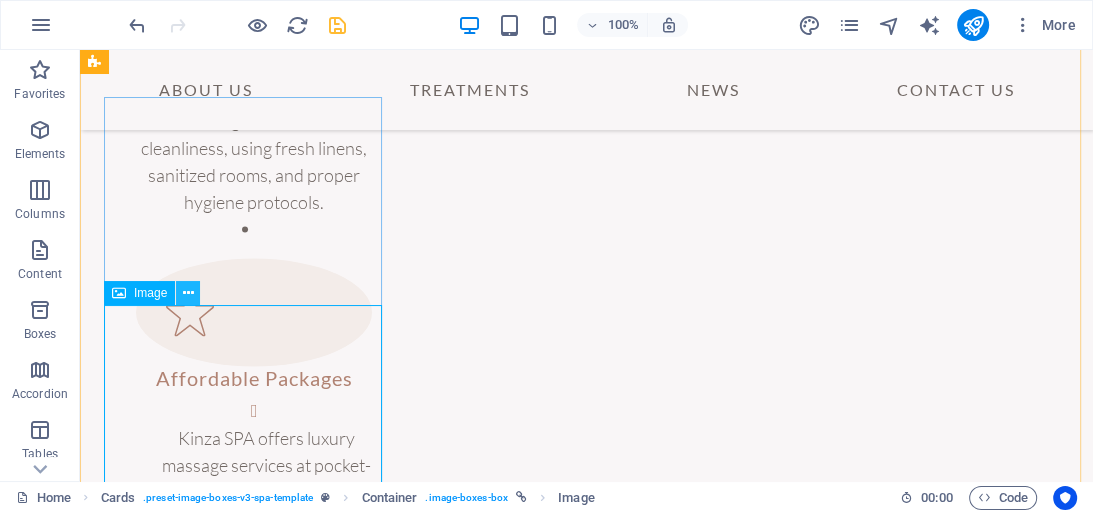 click at bounding box center (188, 293) 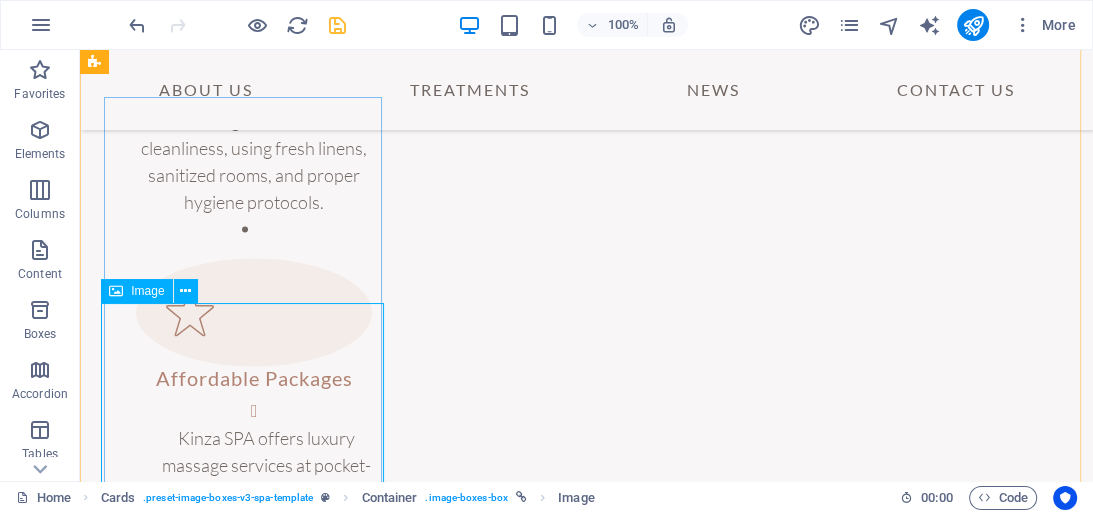 click at bounding box center (244, 2445) 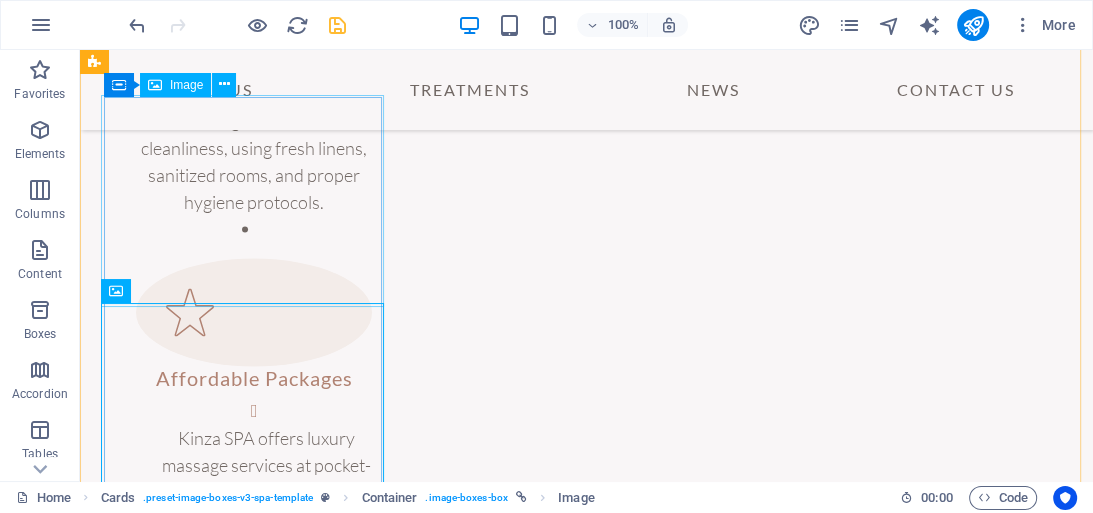 click at bounding box center (244, 2226) 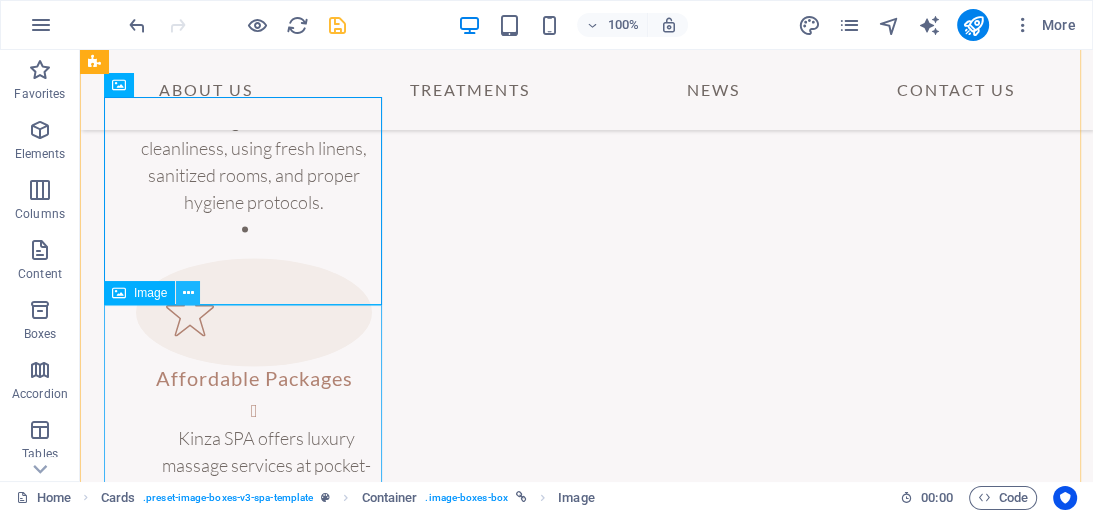 click at bounding box center [188, 293] 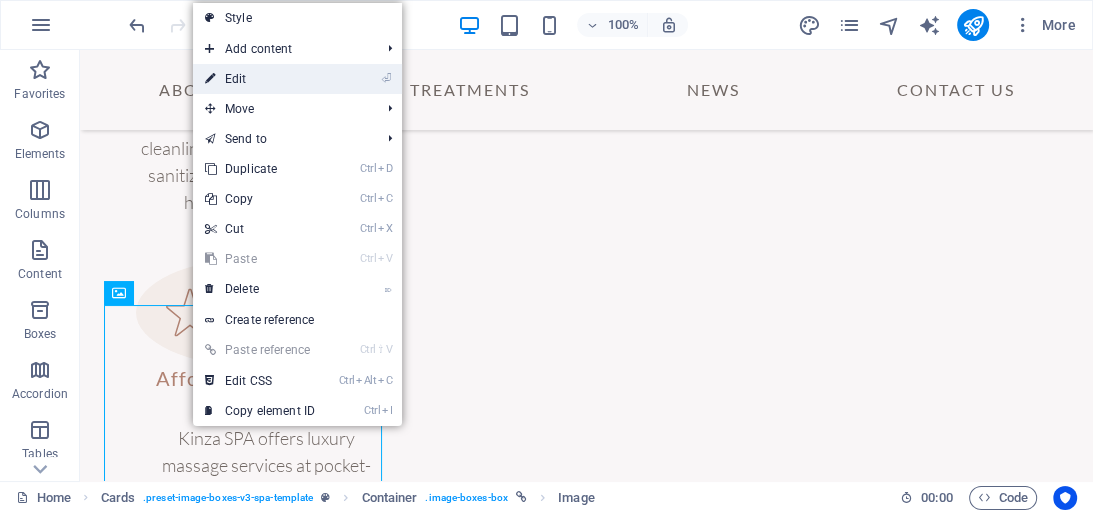 click on "⏎  Edit" at bounding box center (297, 79) 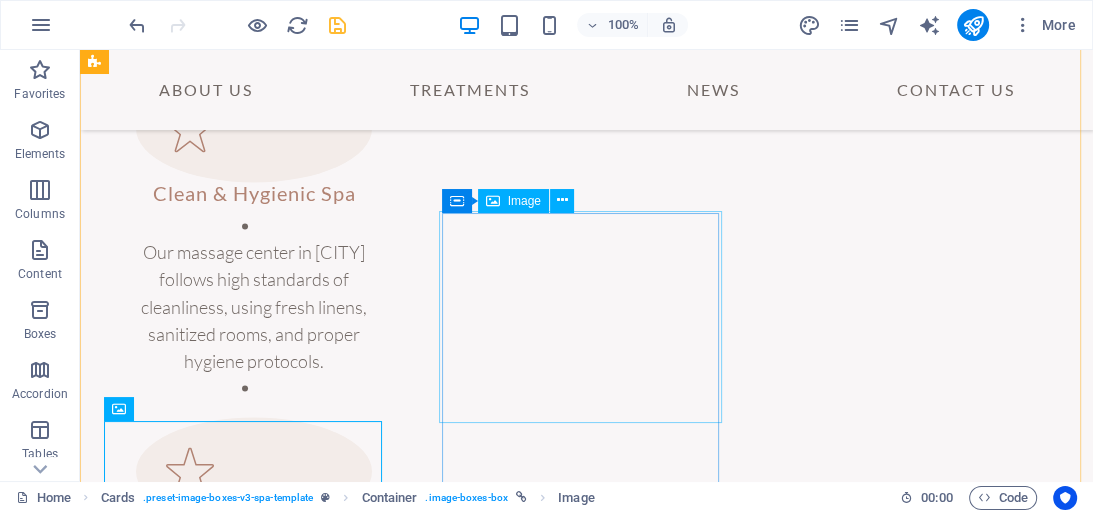 scroll, scrollTop: 2639, scrollLeft: 0, axis: vertical 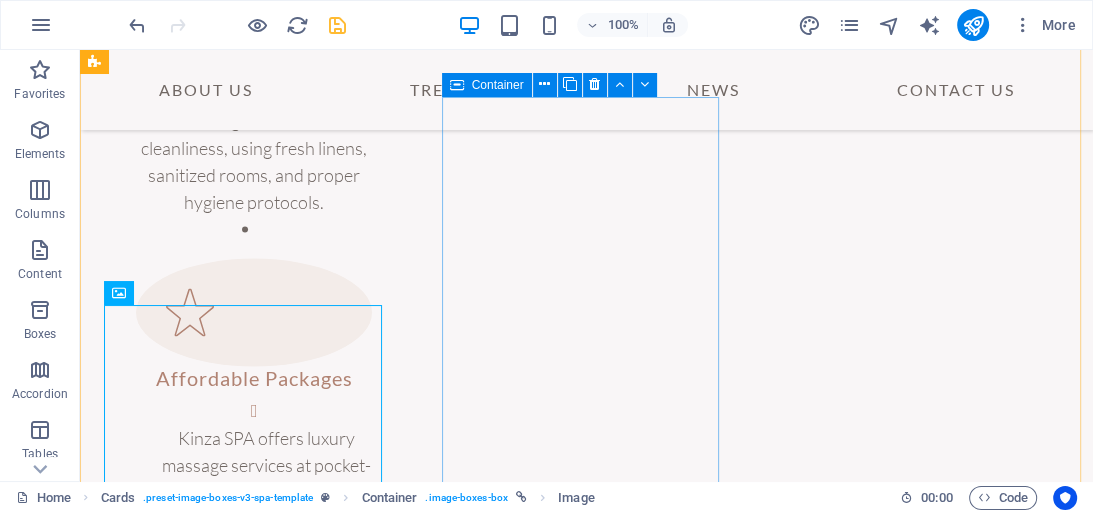 click on "Full Body Massage" at bounding box center [245, 2813] 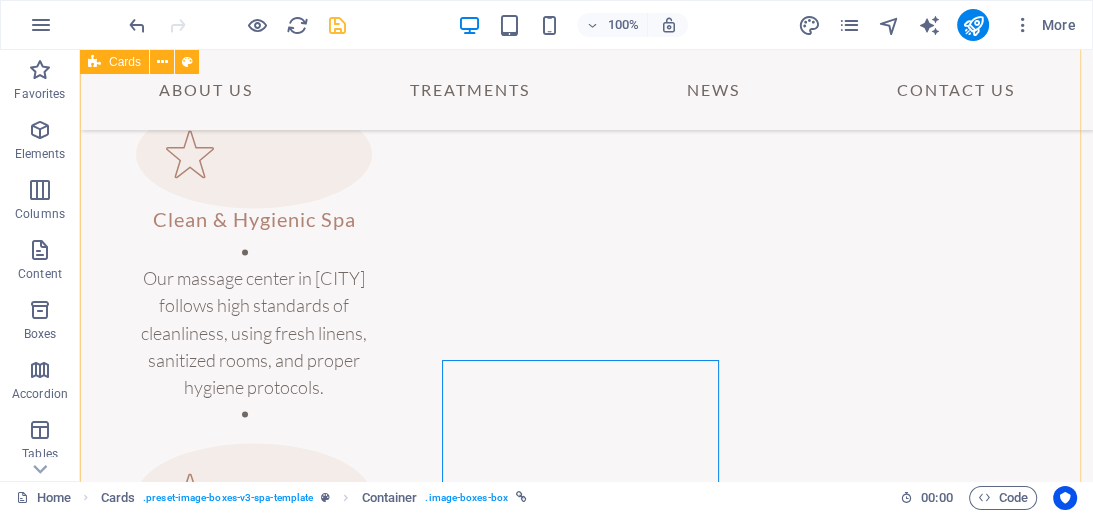 scroll, scrollTop: 2319, scrollLeft: 0, axis: vertical 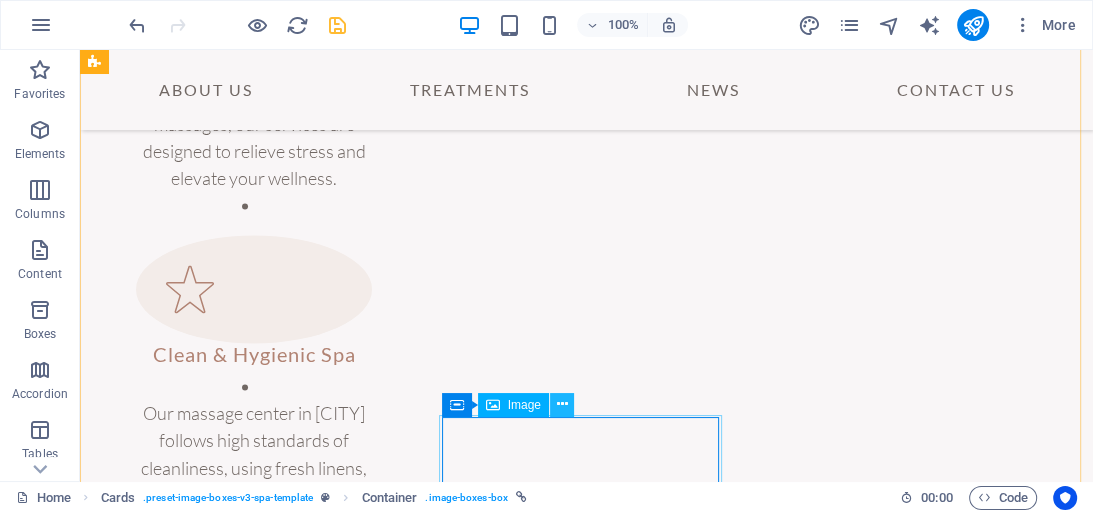 click at bounding box center [561, 404] 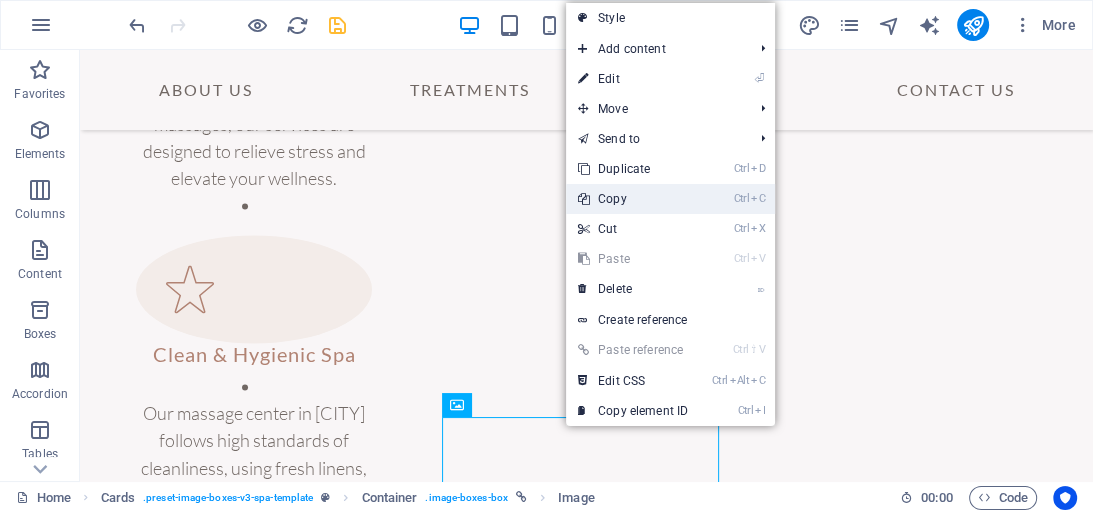 click on "Ctrl C  Copy" at bounding box center [670, 199] 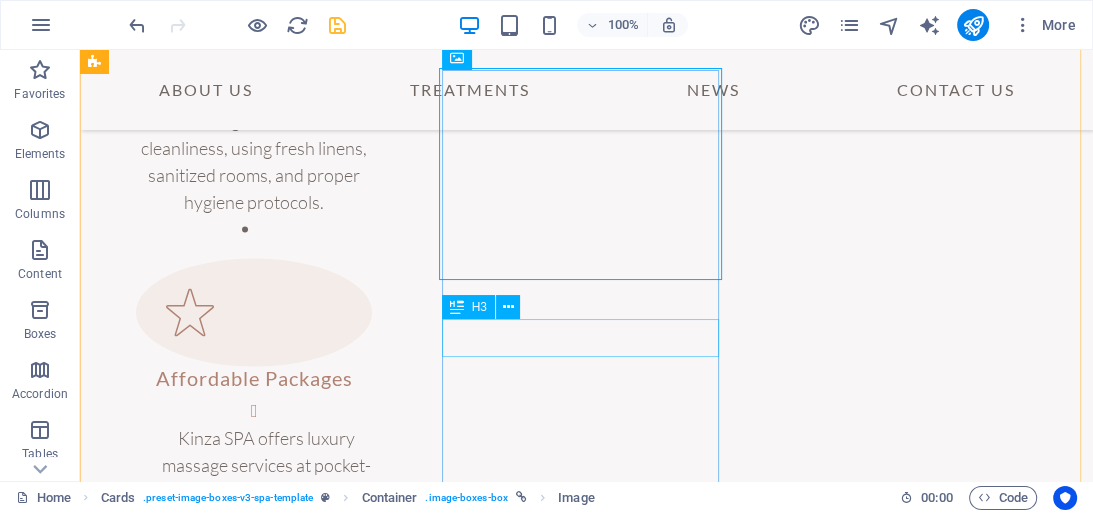 scroll, scrollTop: 2799, scrollLeft: 0, axis: vertical 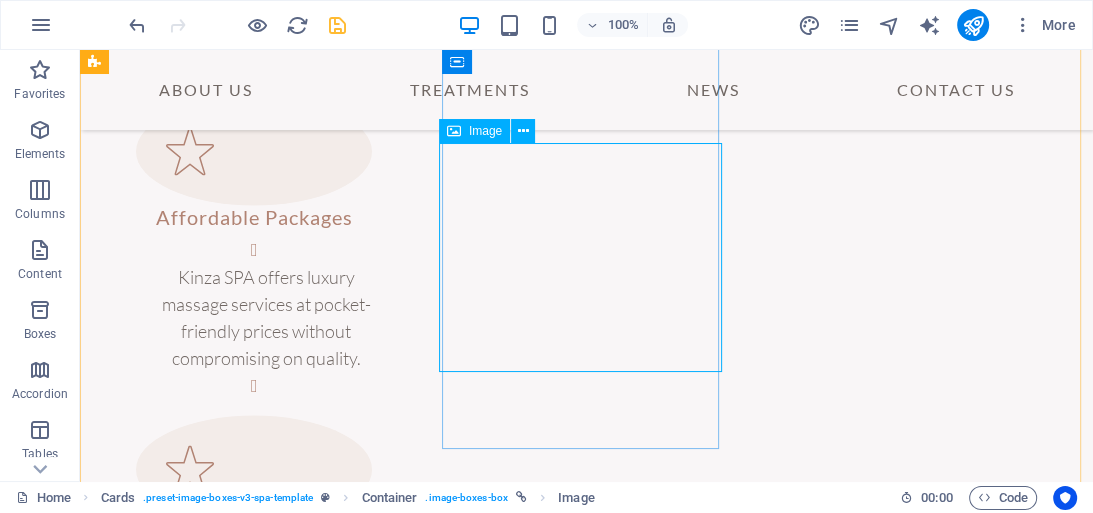 click at bounding box center (244, 2833) 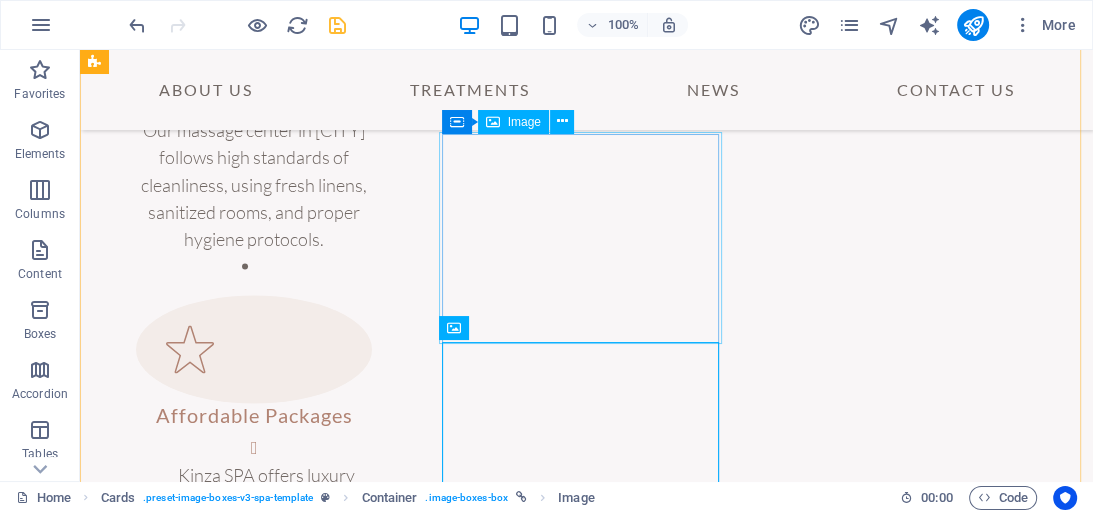 scroll, scrollTop: 2559, scrollLeft: 0, axis: vertical 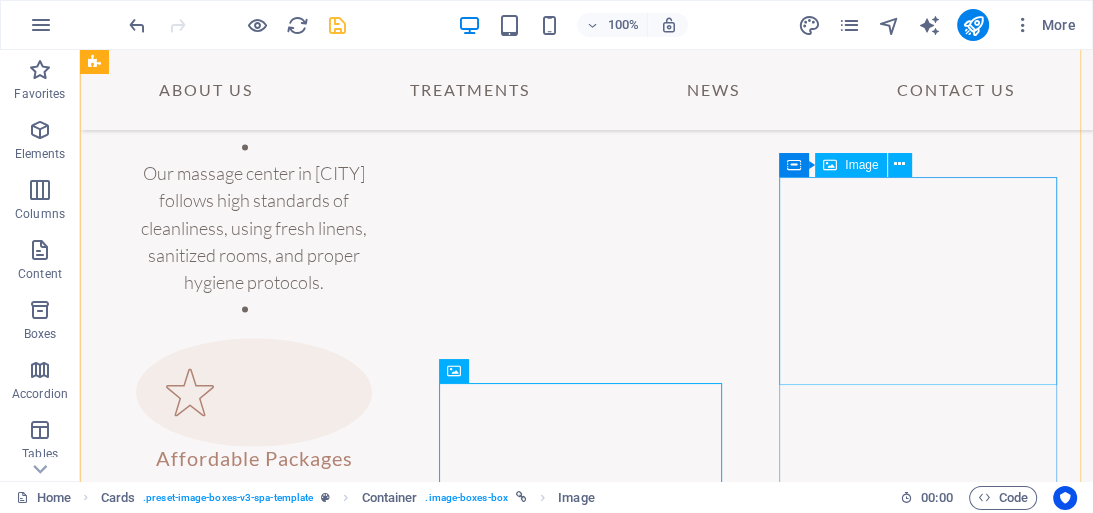 click at bounding box center [244, 3402] 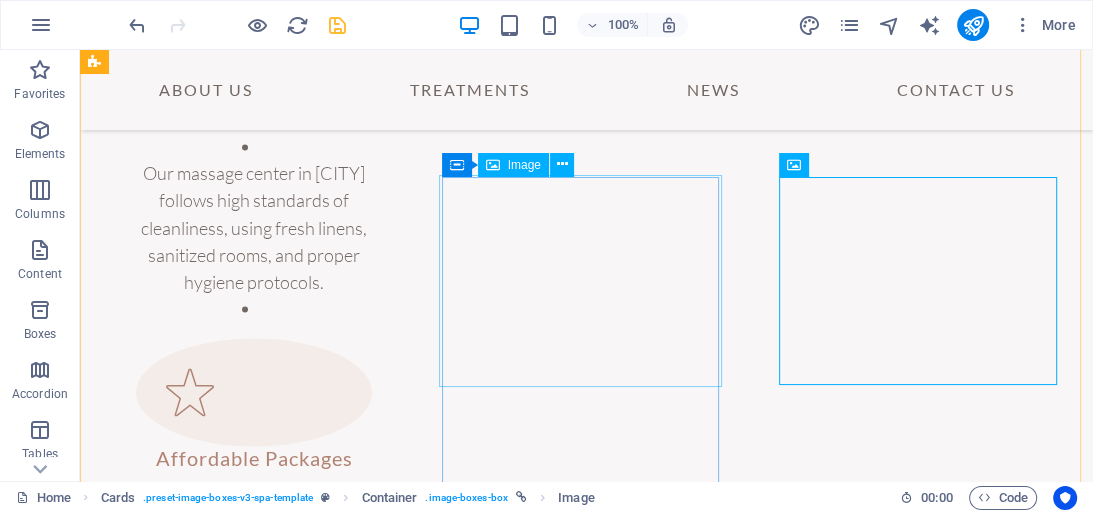click at bounding box center [244, 2854] 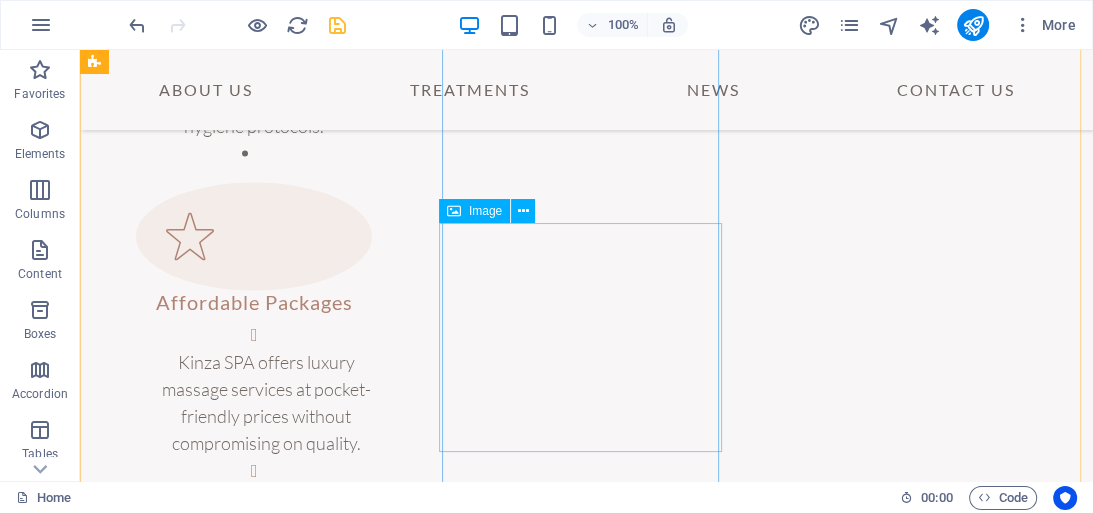 scroll, scrollTop: 2719, scrollLeft: 0, axis: vertical 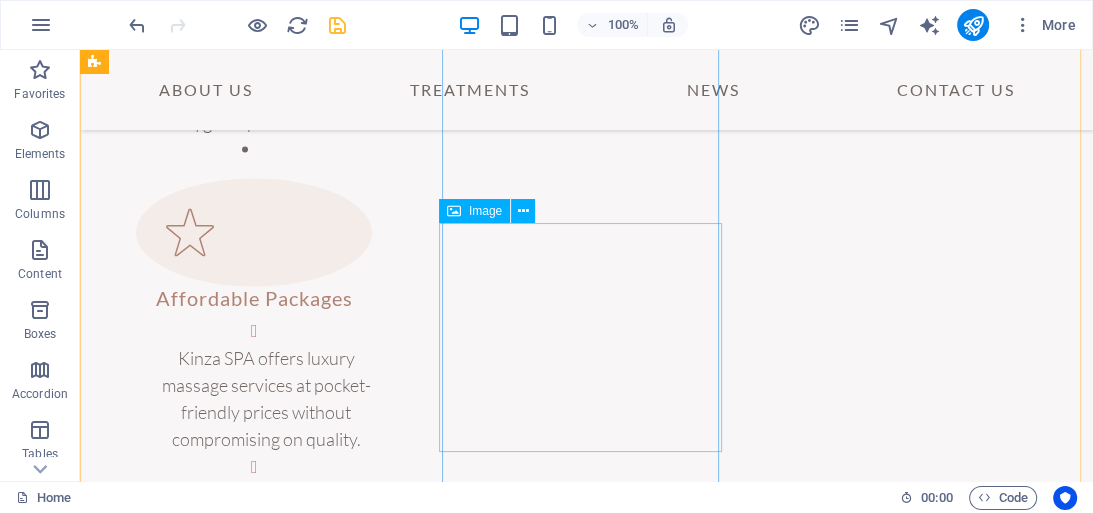 click at bounding box center [244, 2913] 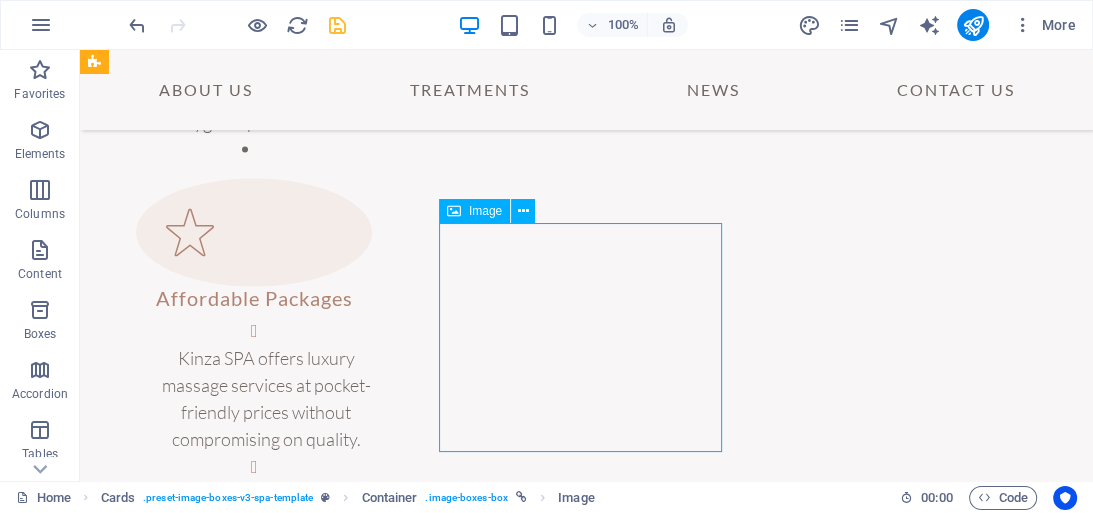 click at bounding box center [244, 2913] 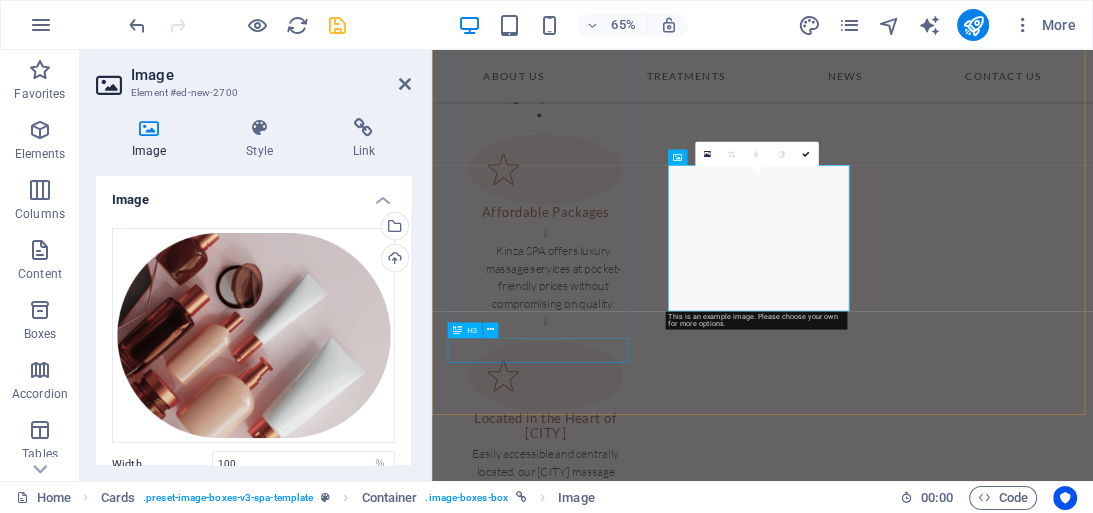 scroll, scrollTop: 2720, scrollLeft: 0, axis: vertical 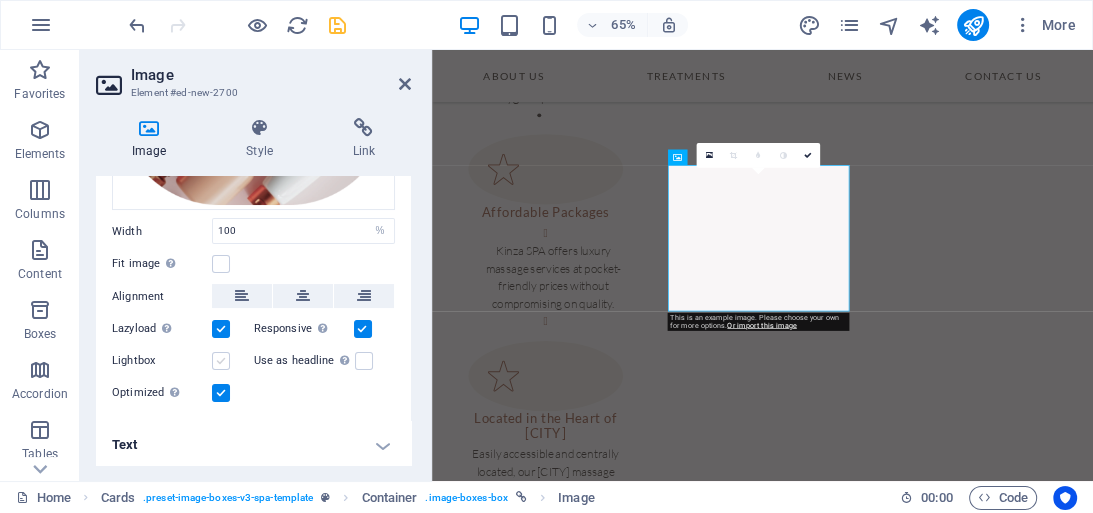 click at bounding box center [221, 361] 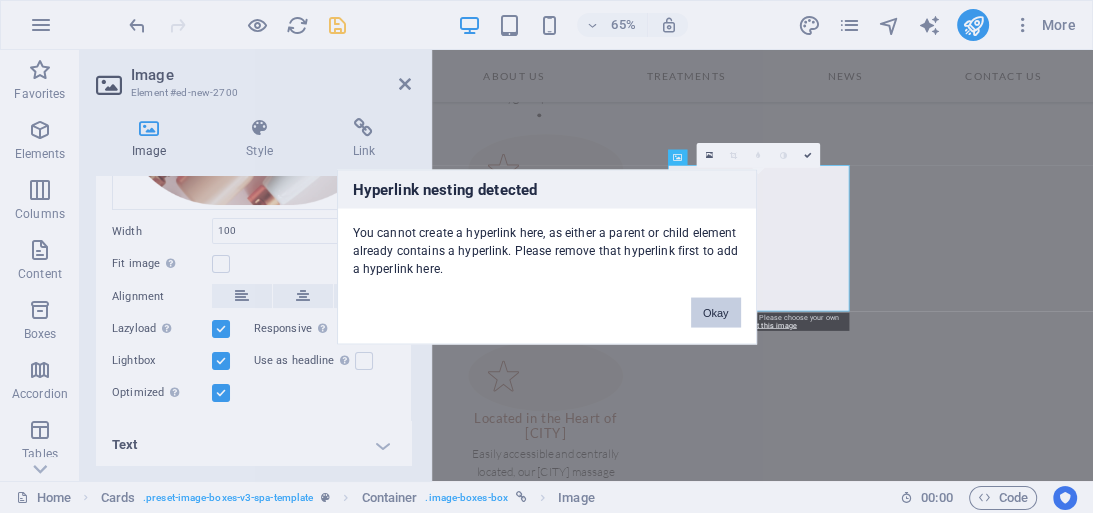 click on "Okay" at bounding box center (716, 312) 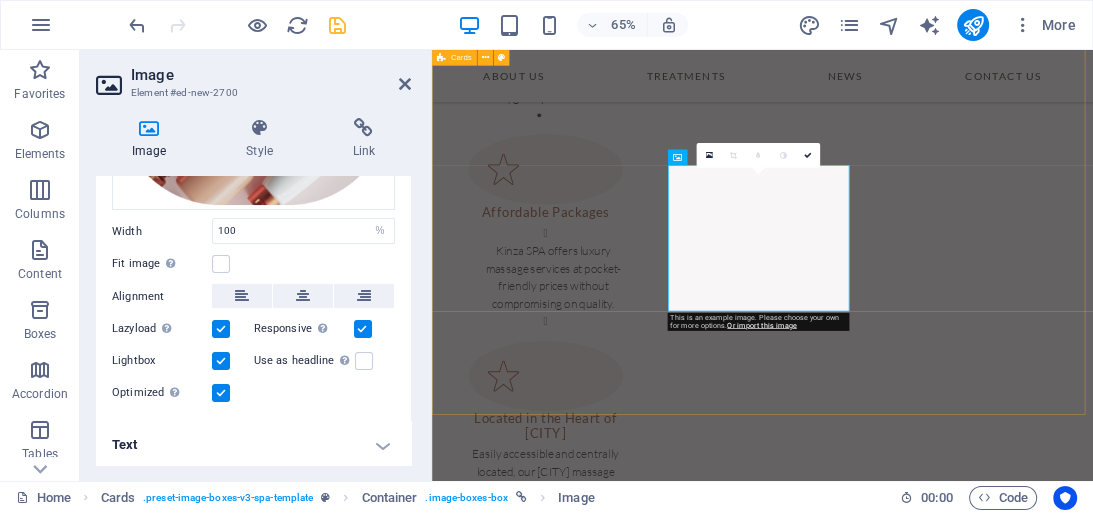 click on "Massage Options Hot Stones Massage Regular Massage Thai Massage Body to Body Massage Full Body Massage Happy Ending Massage" at bounding box center [940, 2187] 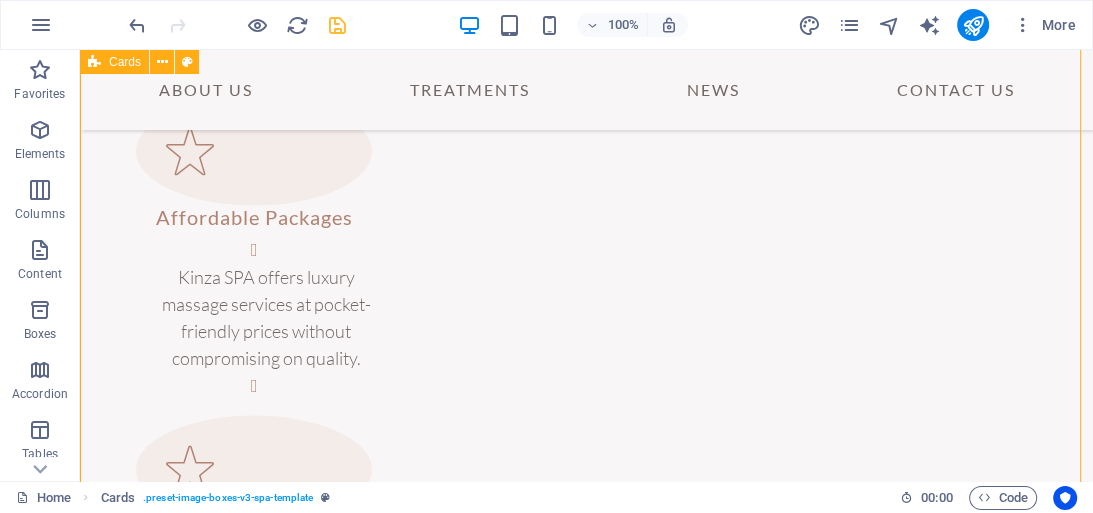 scroll, scrollTop: 2639, scrollLeft: 0, axis: vertical 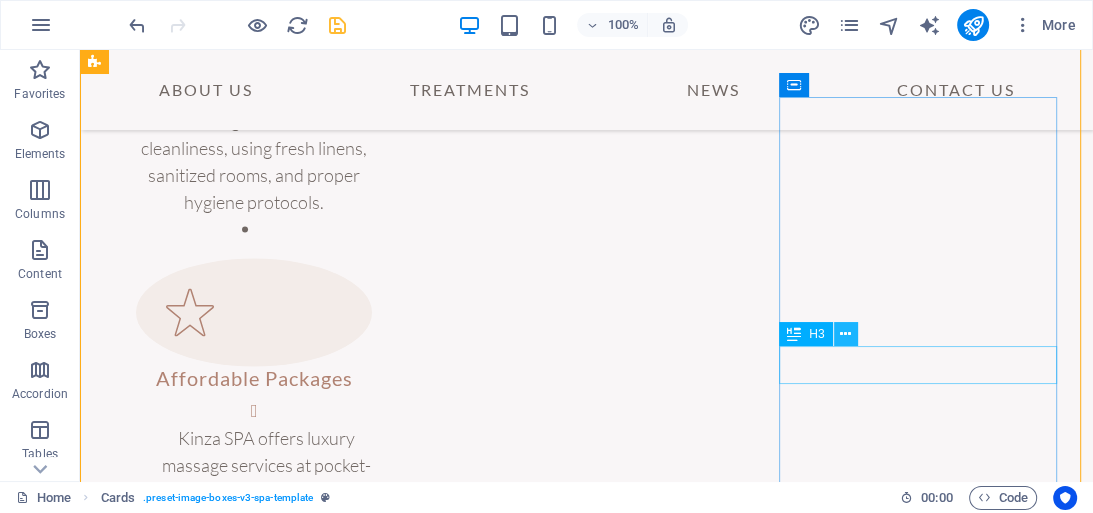 click at bounding box center [845, 334] 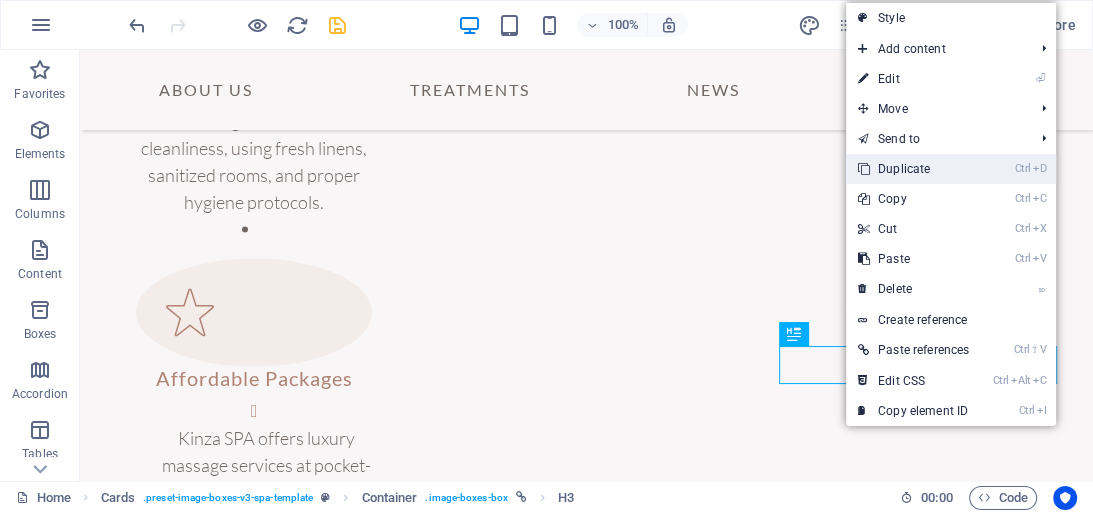 click on "Ctrl D  Duplicate" at bounding box center (913, 169) 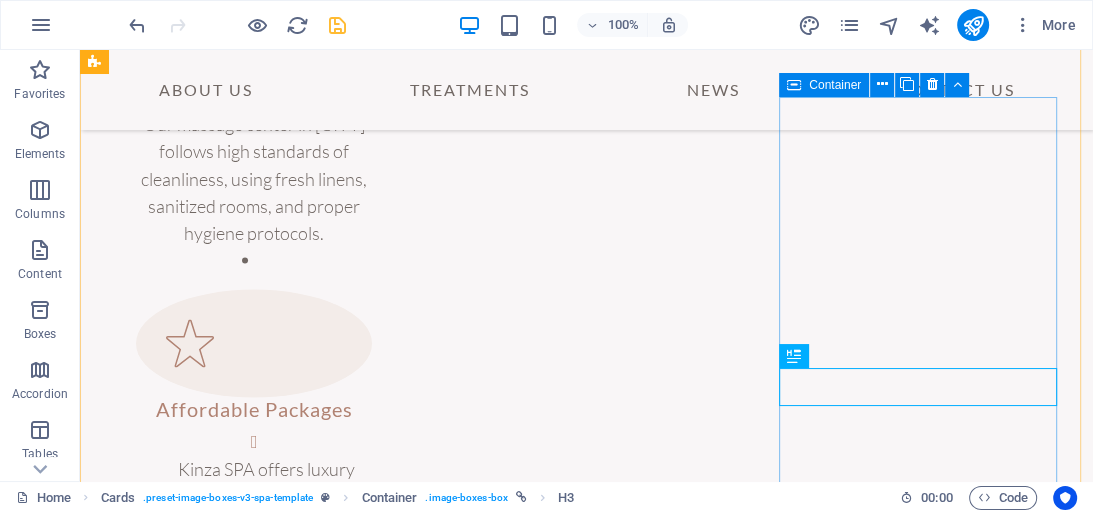 scroll, scrollTop: 2639, scrollLeft: 0, axis: vertical 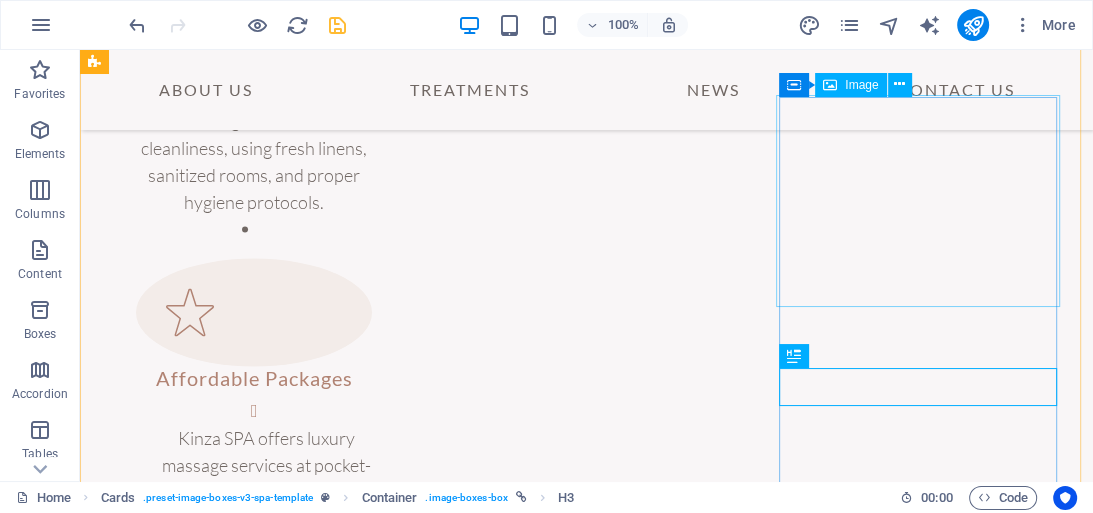 click at bounding box center (244, 3322) 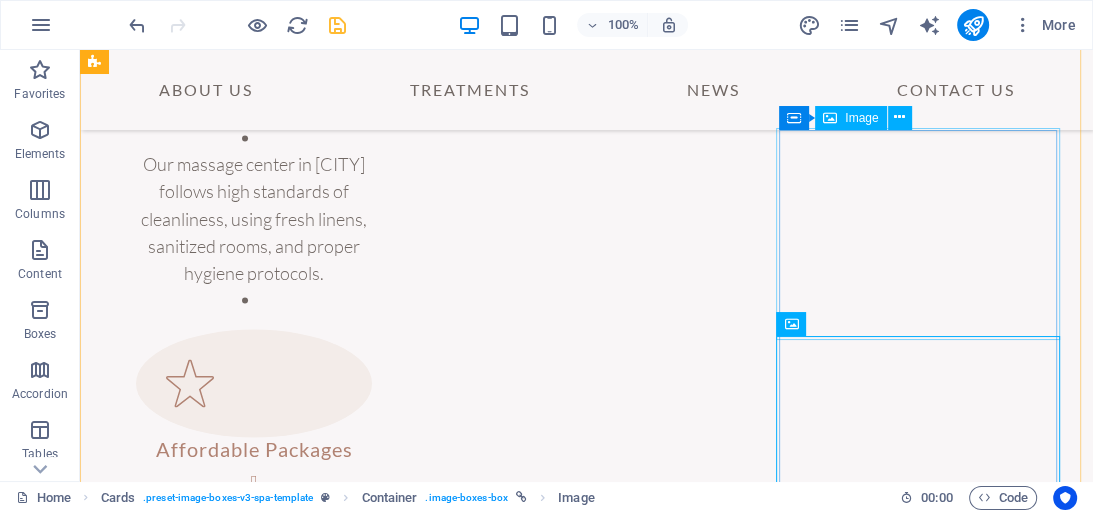 scroll, scrollTop: 2559, scrollLeft: 0, axis: vertical 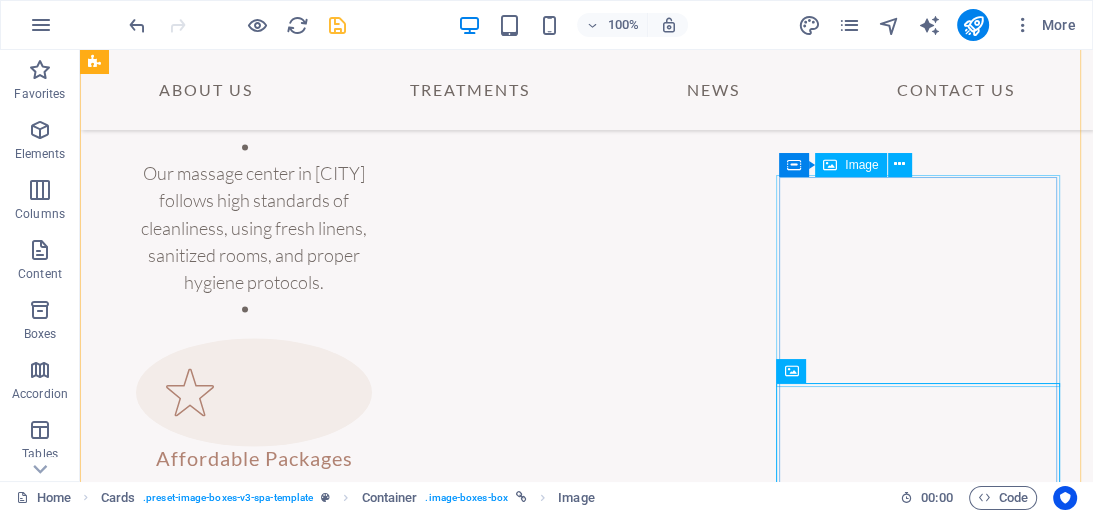 click at bounding box center [244, 3402] 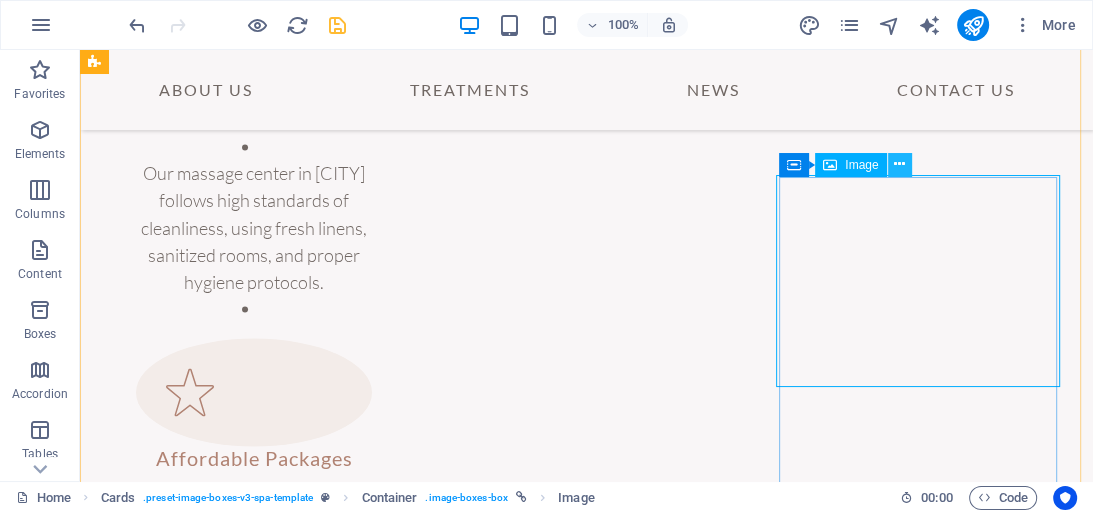 click at bounding box center (899, 164) 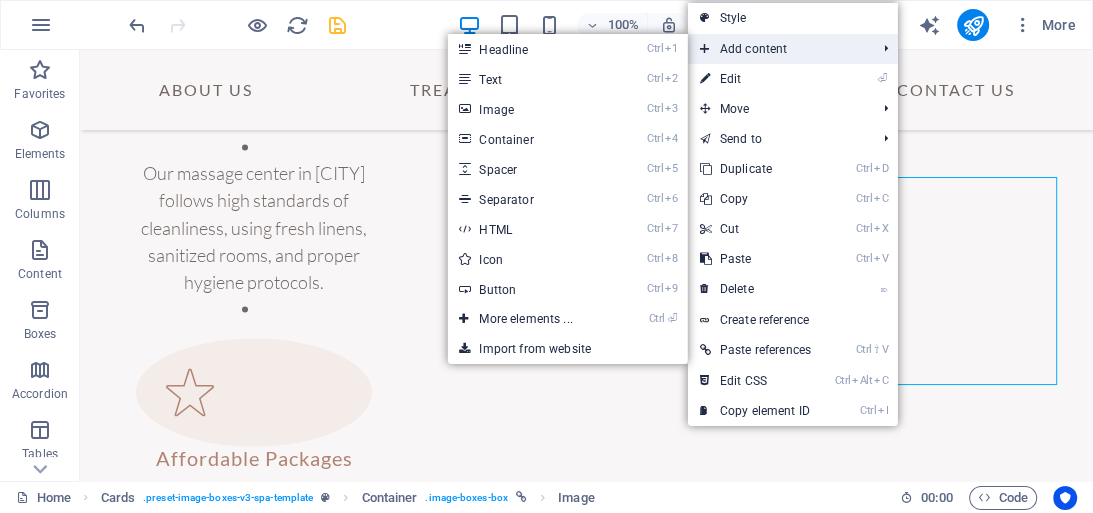 click on "Add content" at bounding box center (778, 49) 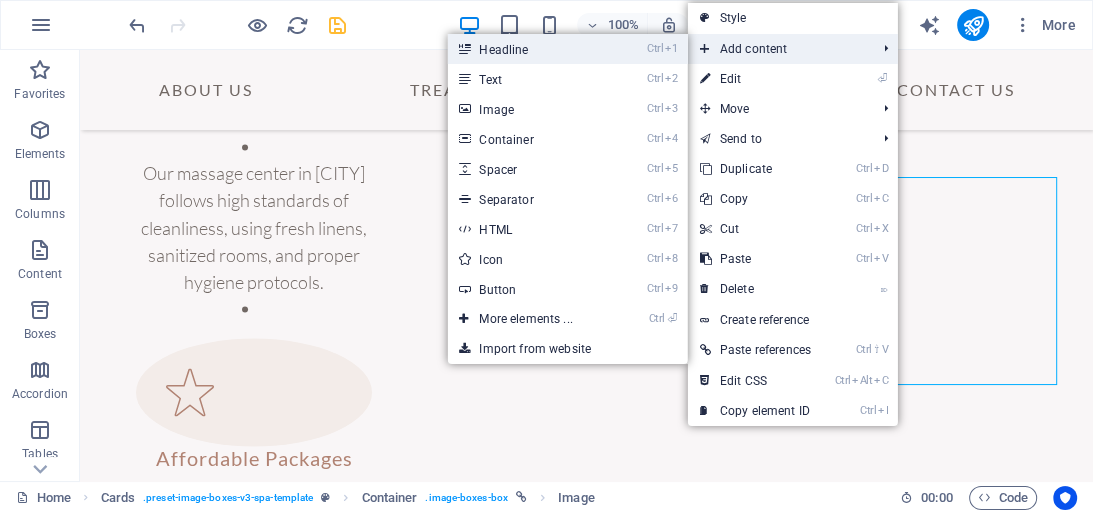 click on "Ctrl 1  Headline" at bounding box center (529, 49) 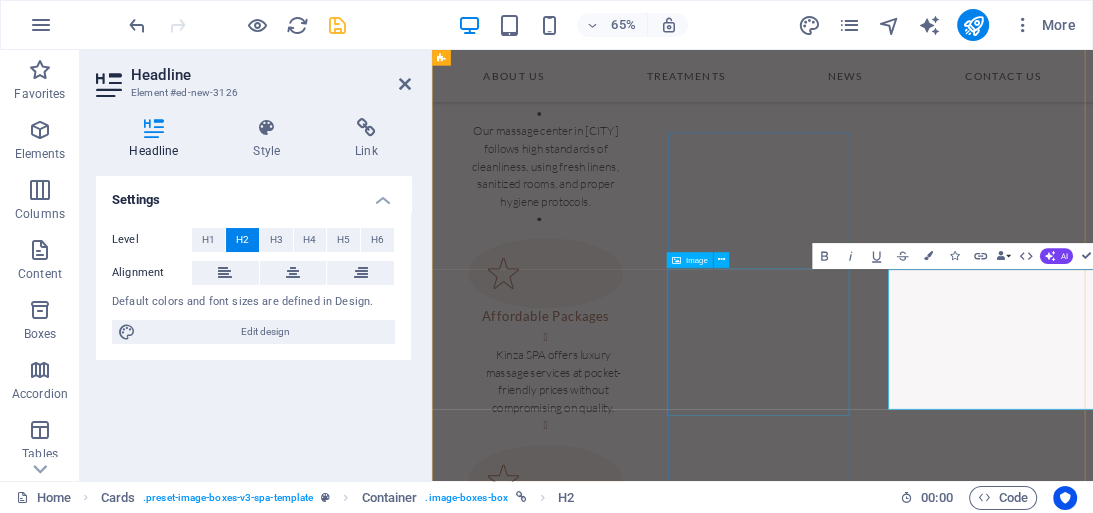 click at bounding box center (597, 3080) 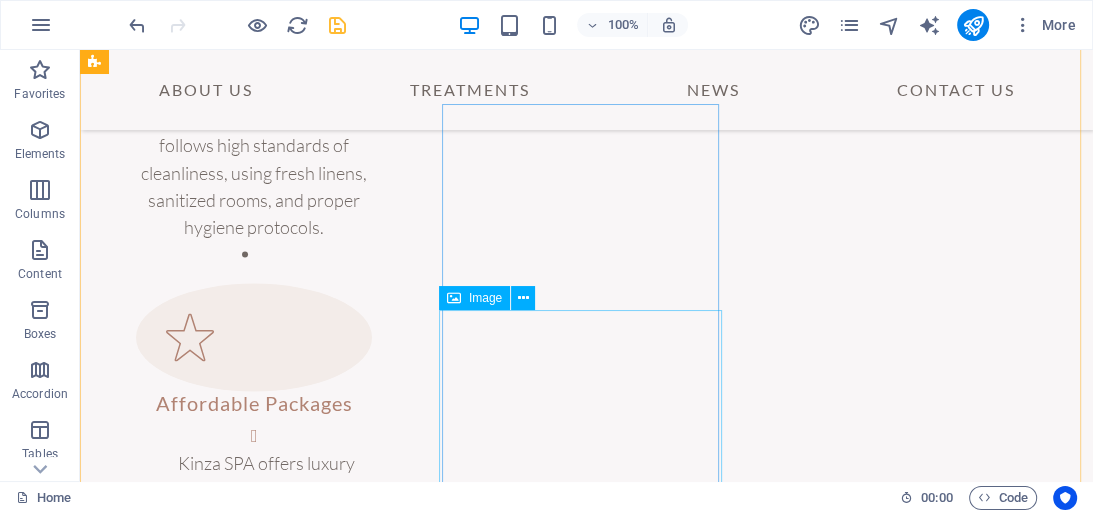scroll, scrollTop: 2639, scrollLeft: 0, axis: vertical 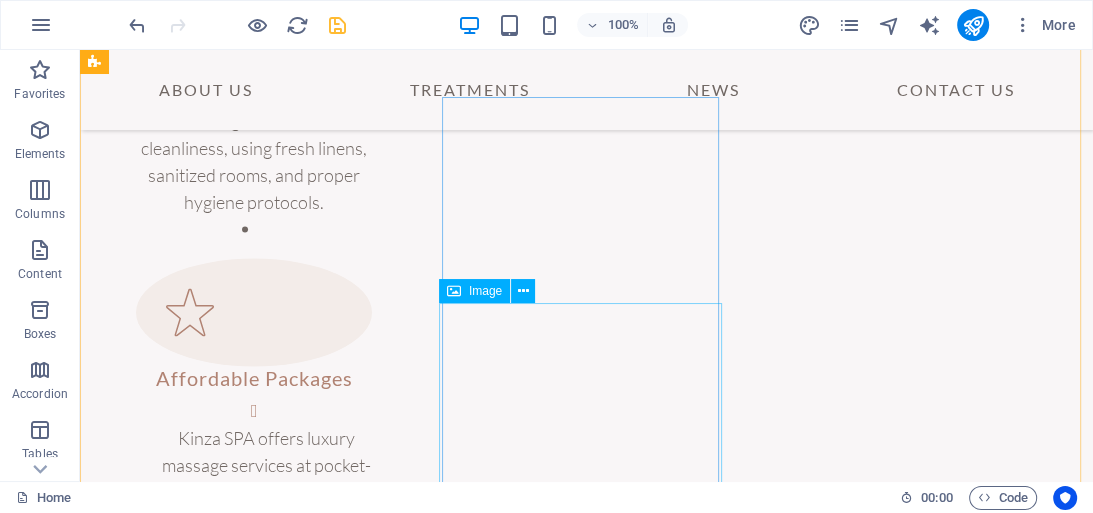 click at bounding box center (244, 2993) 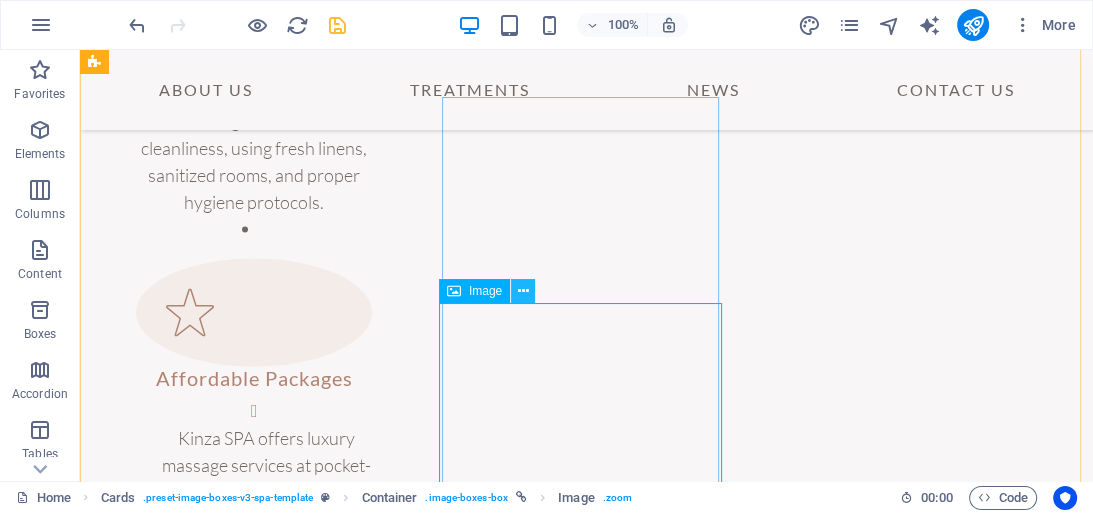 click at bounding box center (523, 291) 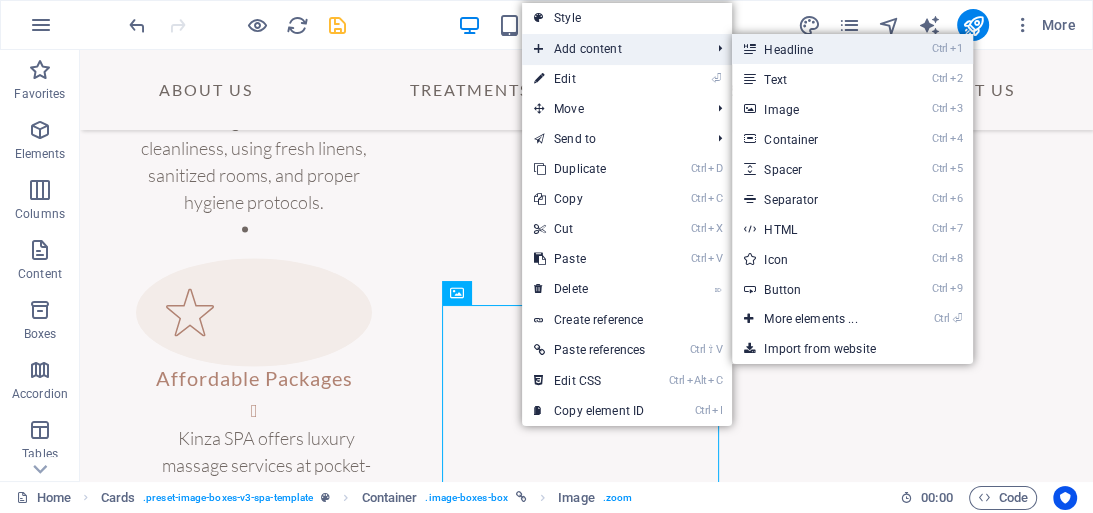 drag, startPoint x: 877, startPoint y: 54, endPoint x: 511, endPoint y: 58, distance: 366.02185 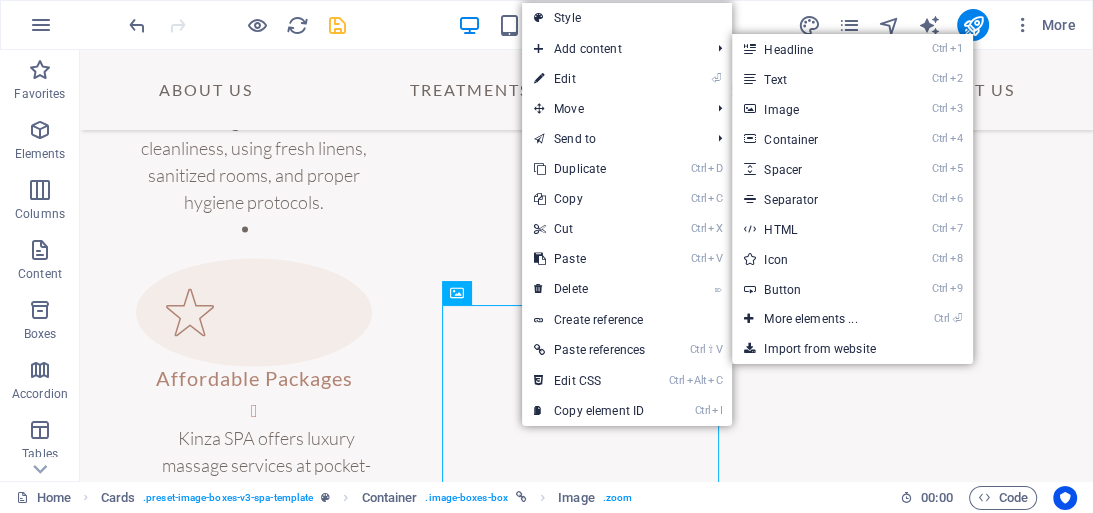 scroll, scrollTop: 2640, scrollLeft: 0, axis: vertical 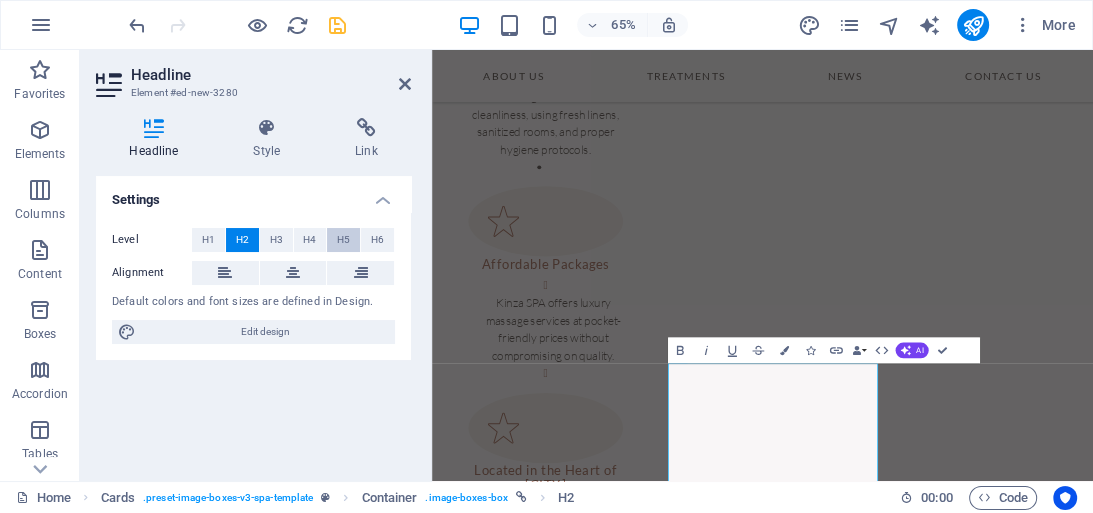 click on "H5" at bounding box center [343, 240] 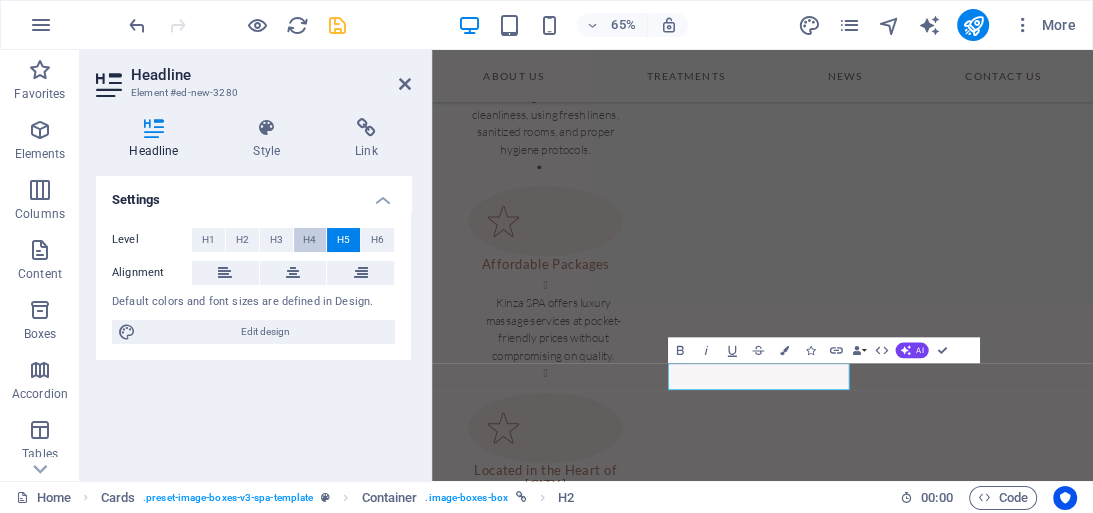 click on "H4" at bounding box center [310, 240] 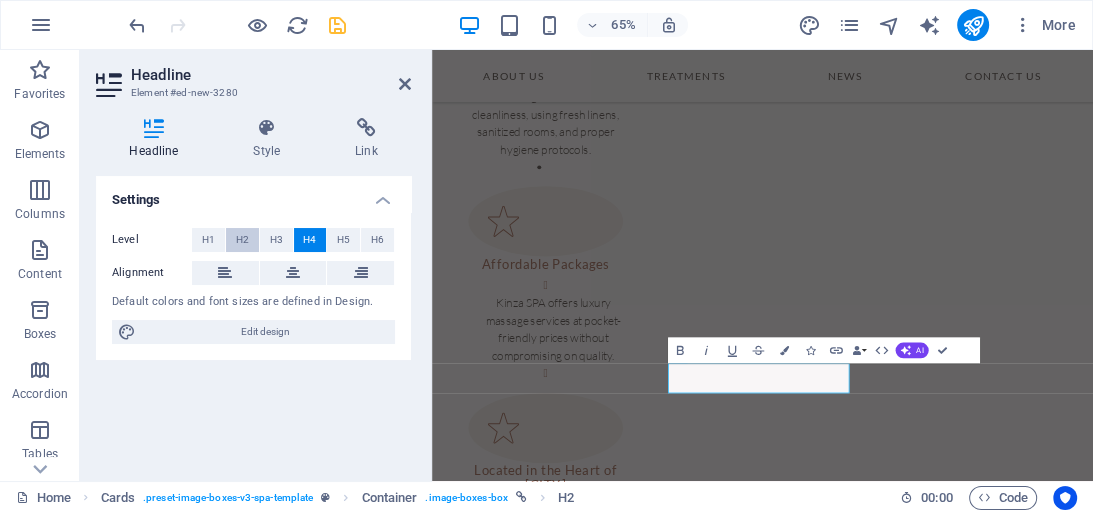 click on "H2" at bounding box center (242, 240) 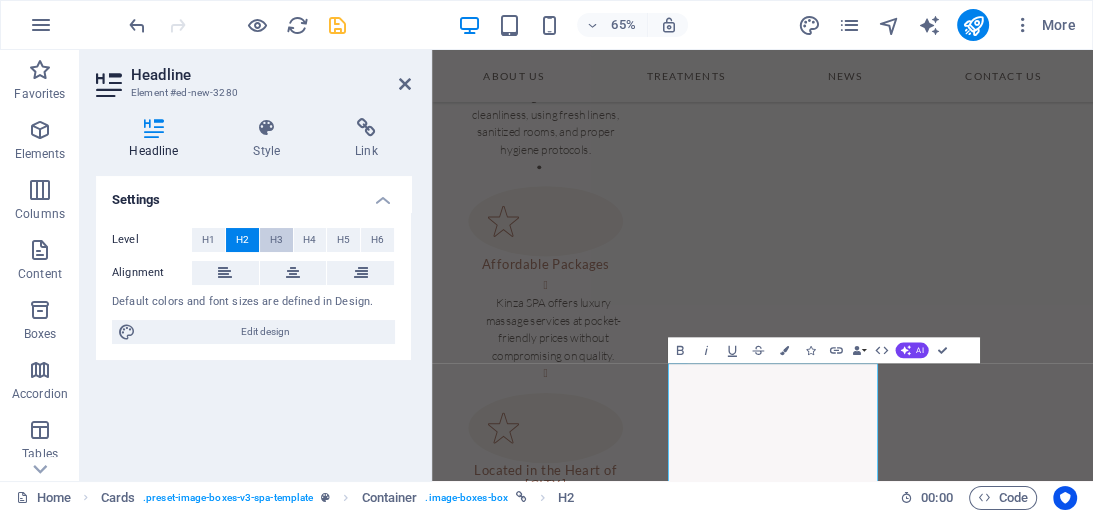 click on "H3" at bounding box center (276, 240) 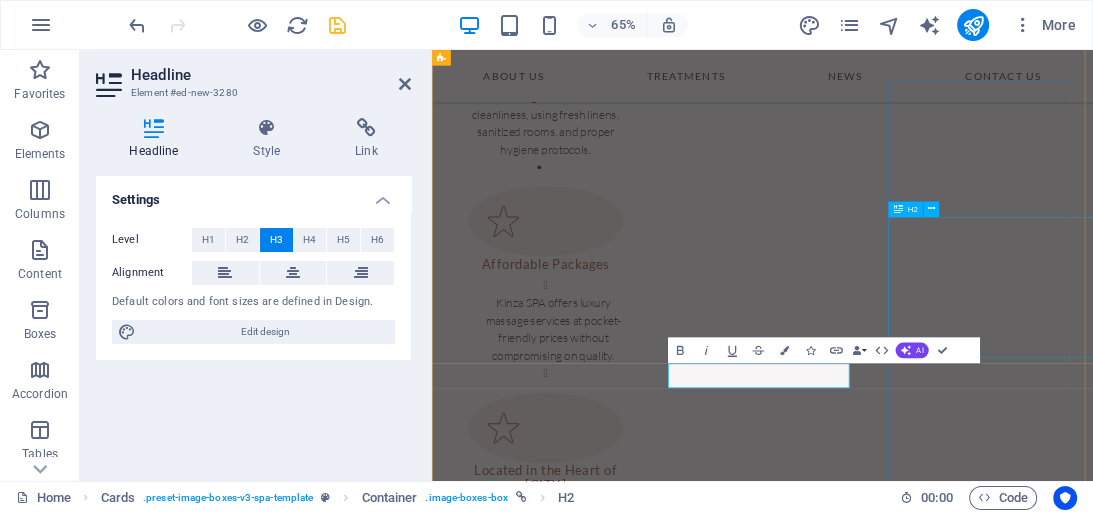 click on "H2" at bounding box center [913, 209] 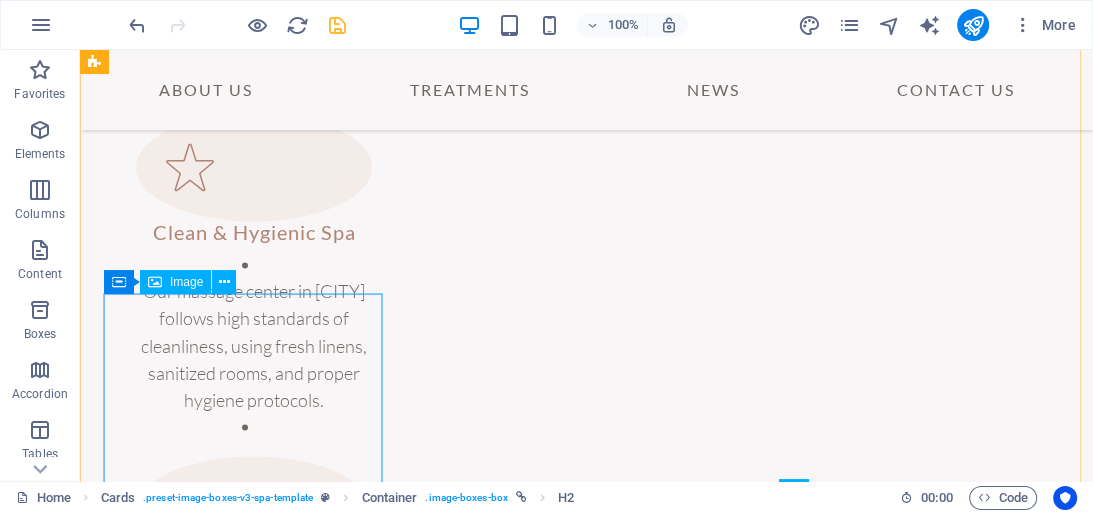scroll, scrollTop: 2399, scrollLeft: 0, axis: vertical 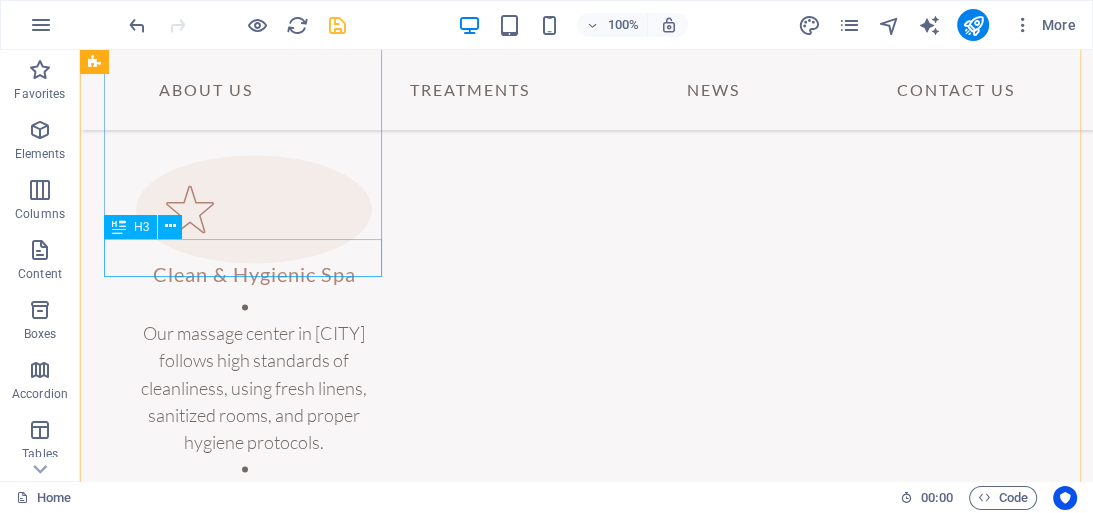 click on "Hot Stones Massage" at bounding box center (245, 1670) 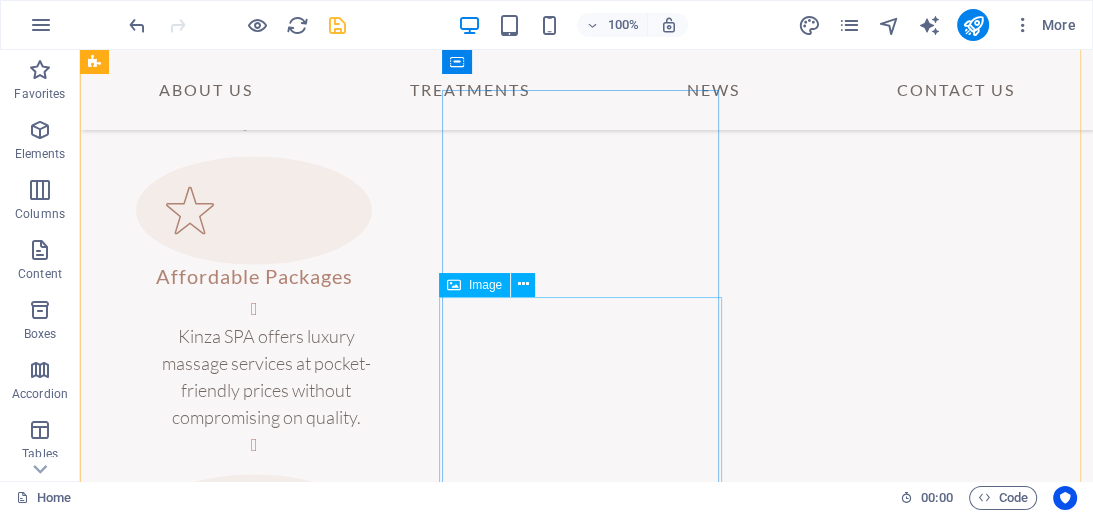 scroll, scrollTop: 2639, scrollLeft: 0, axis: vertical 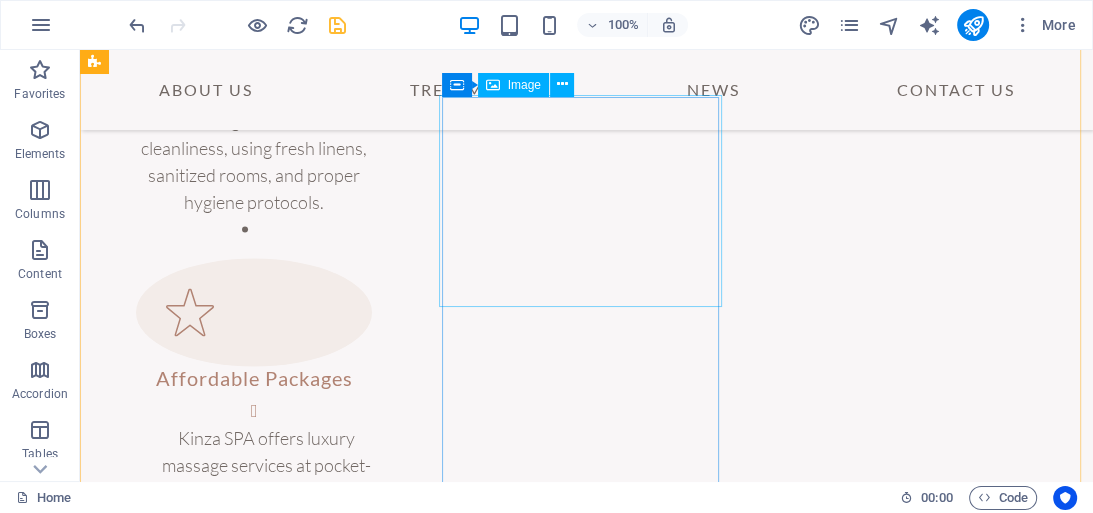 click at bounding box center (244, 2774) 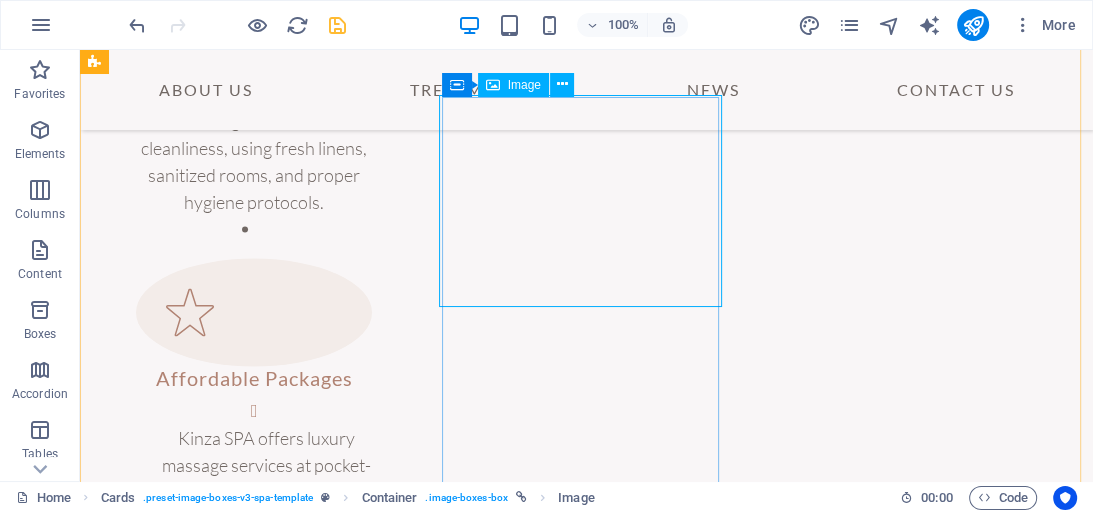 scroll, scrollTop: 2479, scrollLeft: 0, axis: vertical 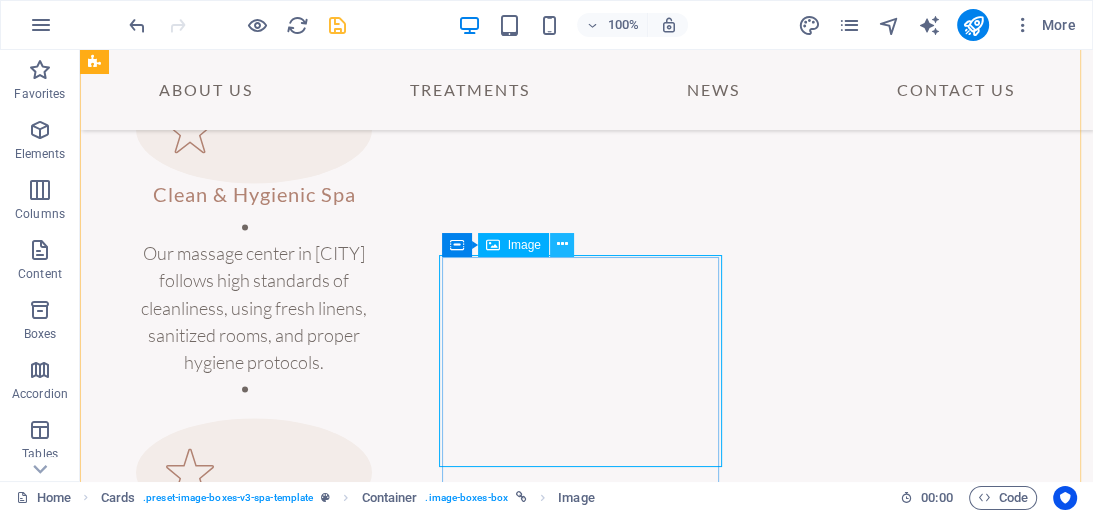 click at bounding box center (561, 244) 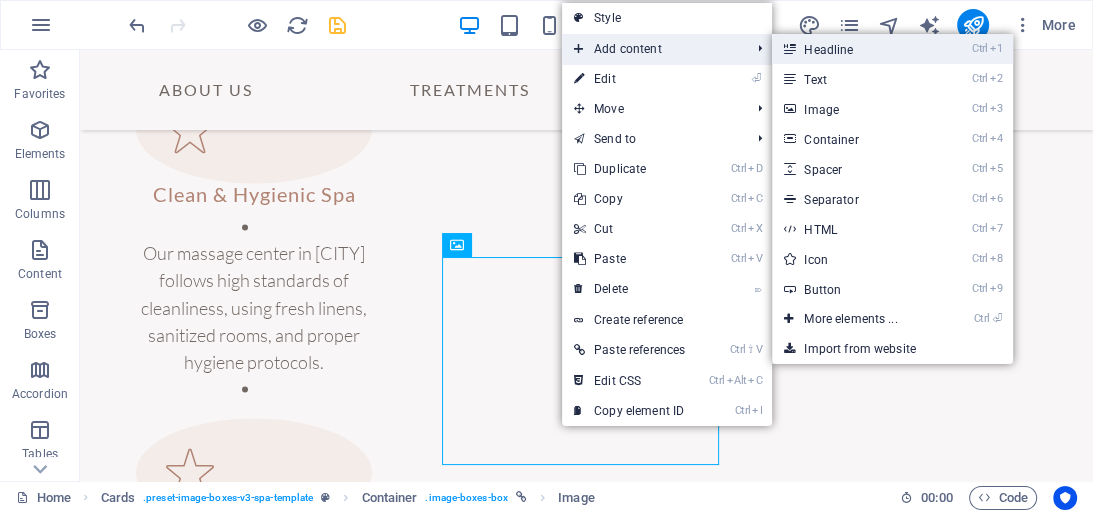 click on "Ctrl 1  Headline" at bounding box center [854, 49] 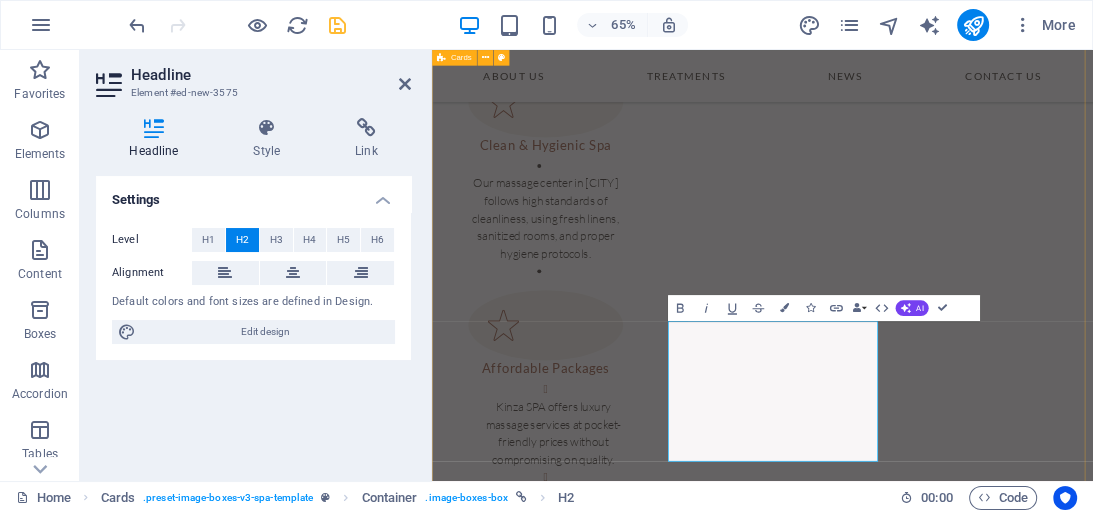 click on "Massage Options Hot Stones Massage Regular Massage Thai Massage Body to Body Massage New headline New headline Full Body Massage New headline Happy Ending Massage Happy Ending Massage" at bounding box center [940, 2814] 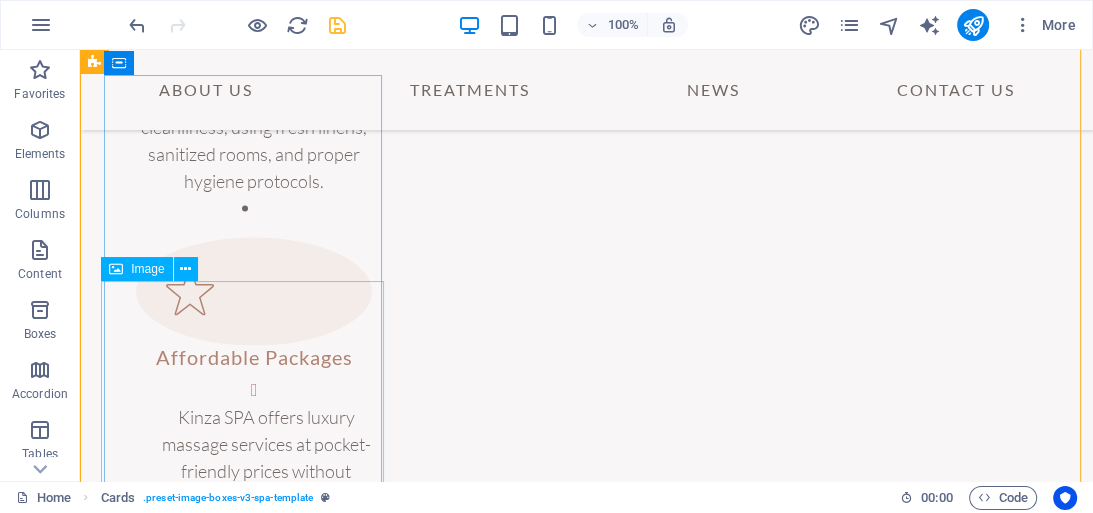 scroll, scrollTop: 2796, scrollLeft: 0, axis: vertical 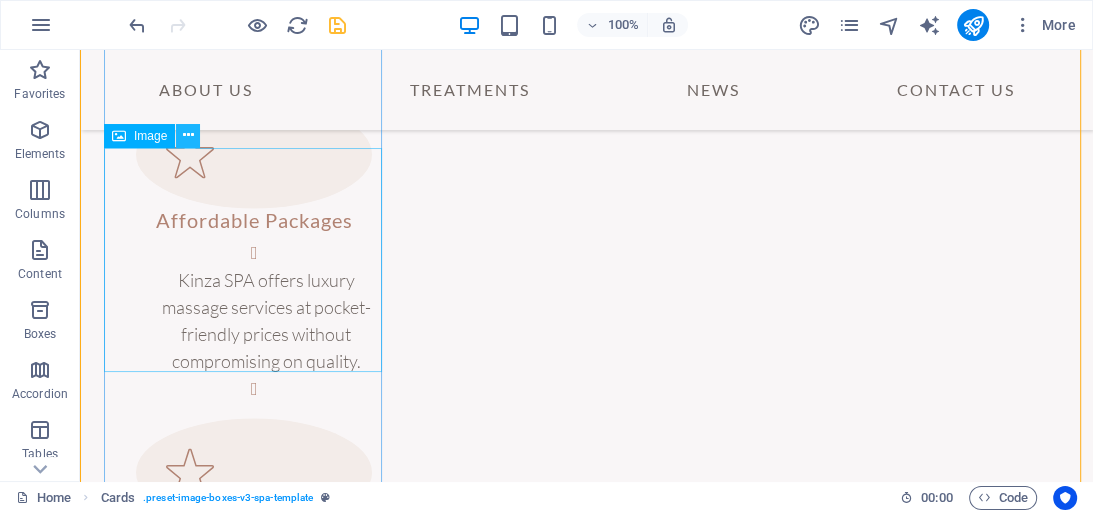 click at bounding box center (188, 135) 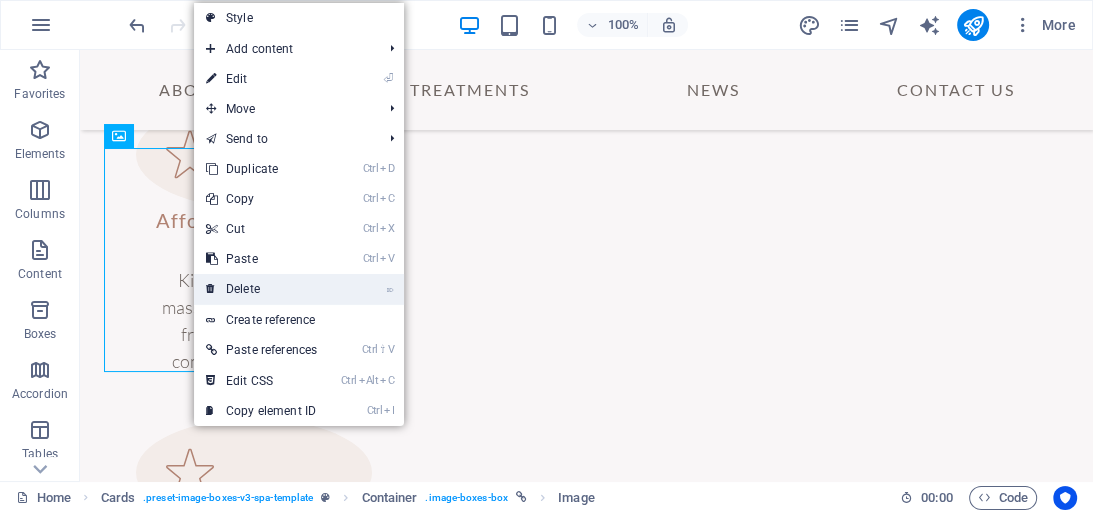 click on "⌦  Delete" at bounding box center [261, 289] 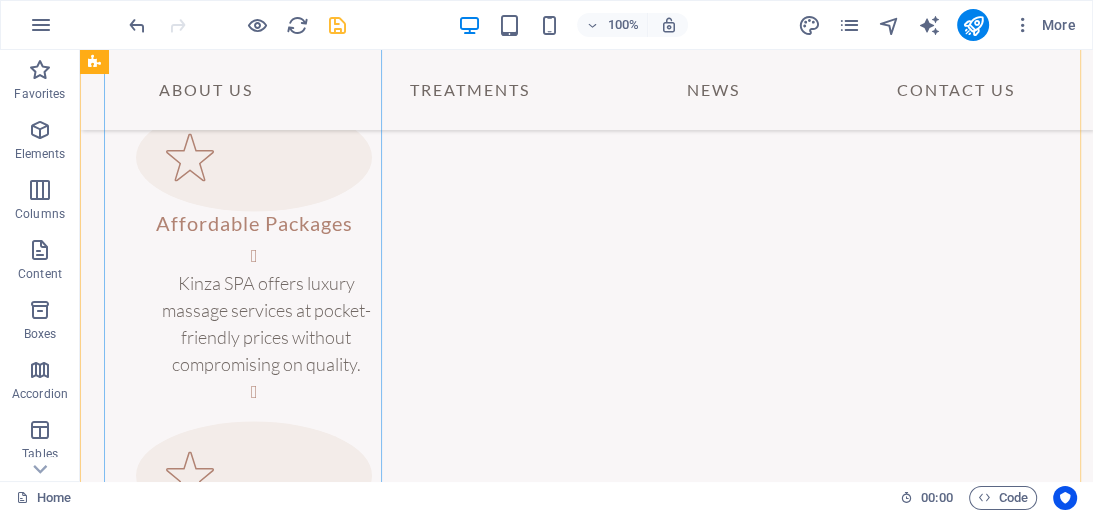 scroll, scrollTop: 2796, scrollLeft: 0, axis: vertical 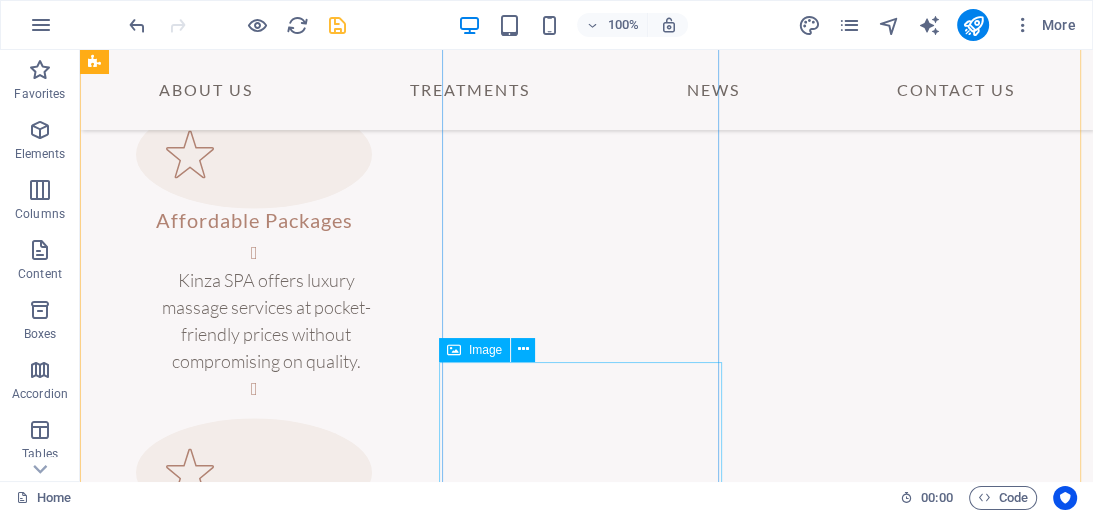 click at bounding box center (244, 2817) 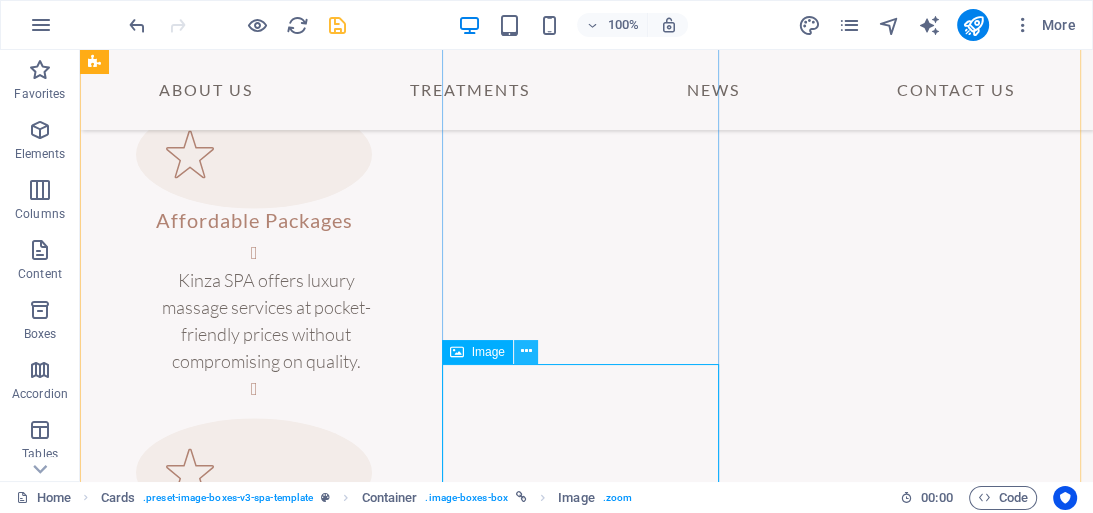 click at bounding box center (525, 351) 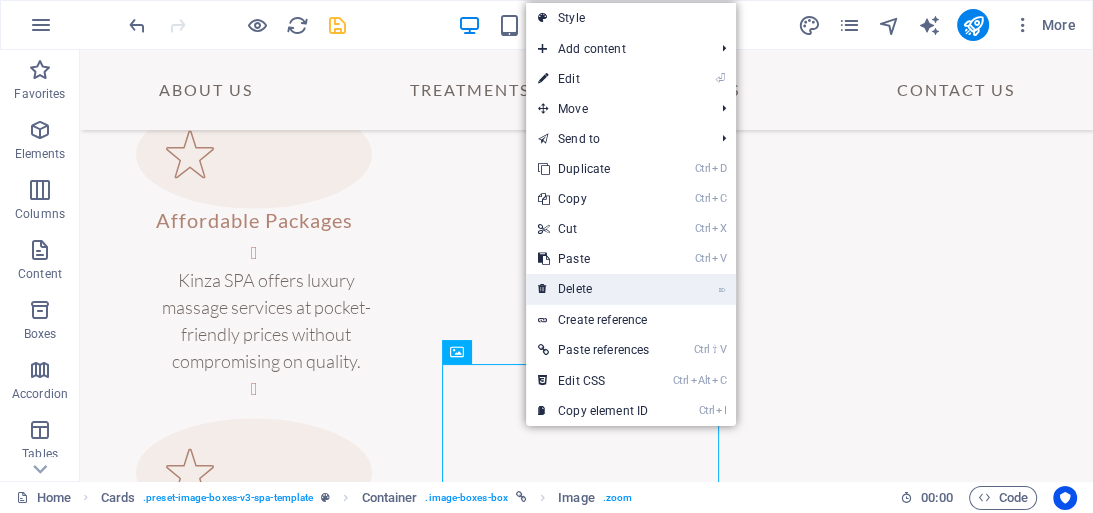 click on "⌦  Delete" at bounding box center (593, 289) 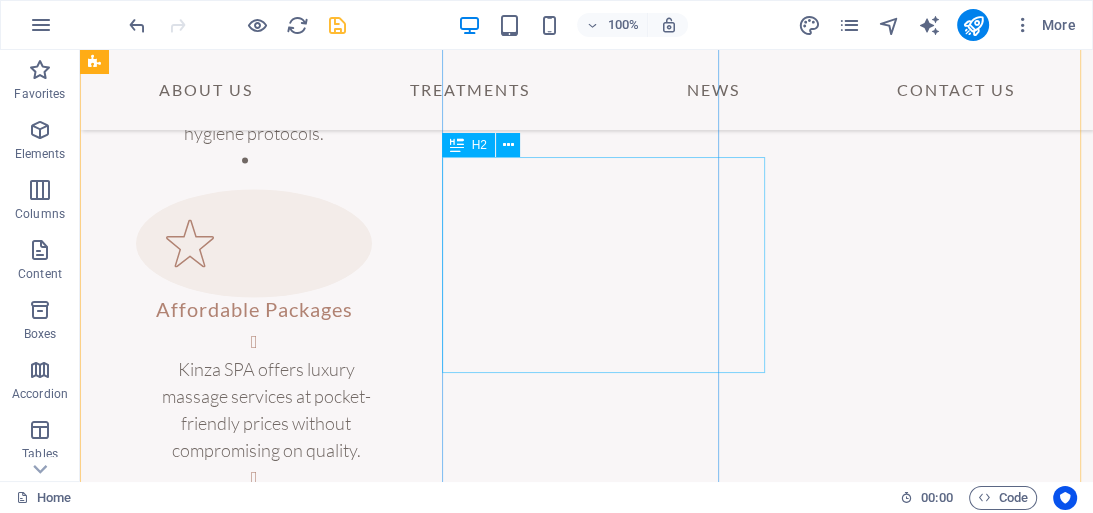 scroll, scrollTop: 2796, scrollLeft: 0, axis: vertical 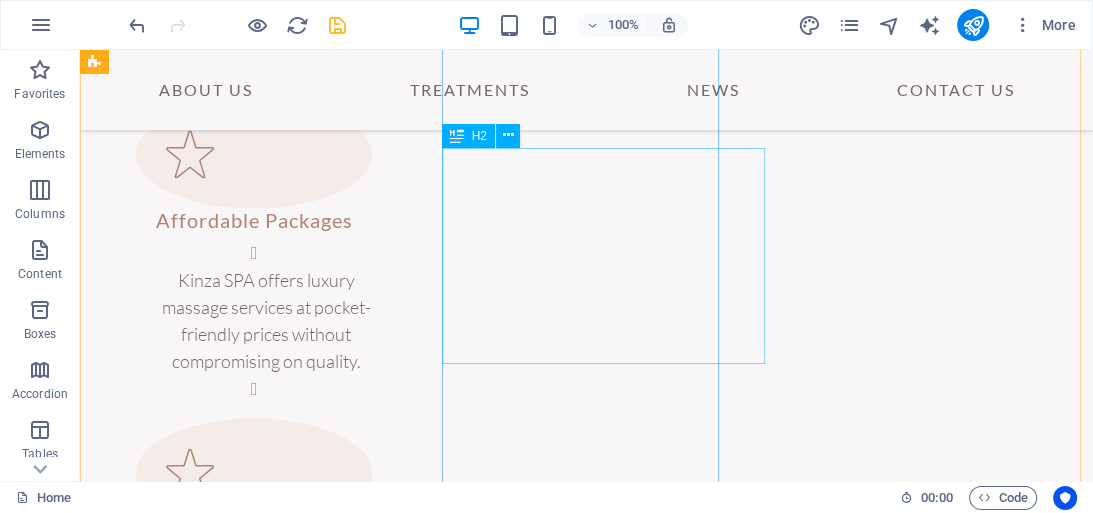 click on "New headline" at bounding box center (245, 2603) 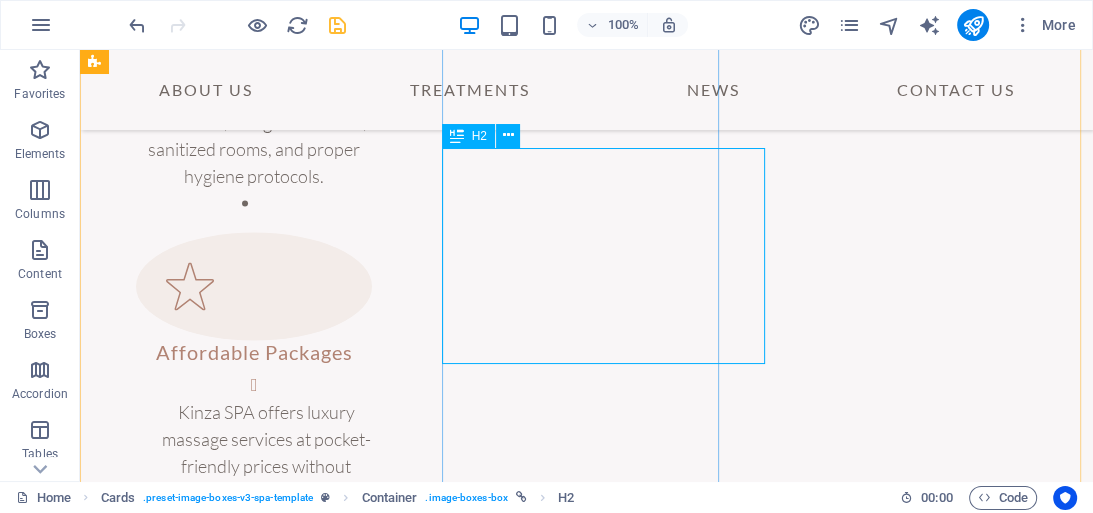 scroll, scrollTop: 2556, scrollLeft: 0, axis: vertical 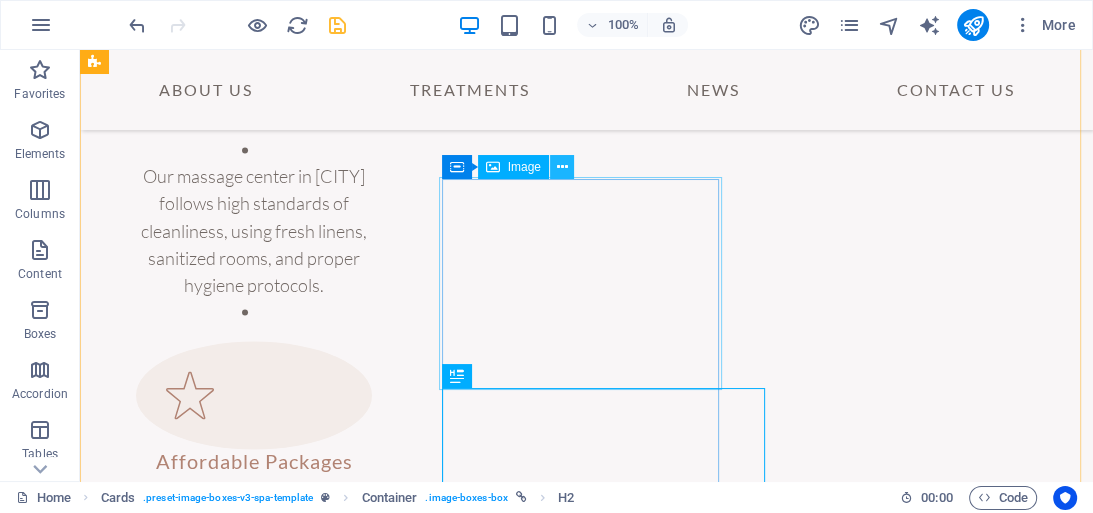 click at bounding box center [561, 167] 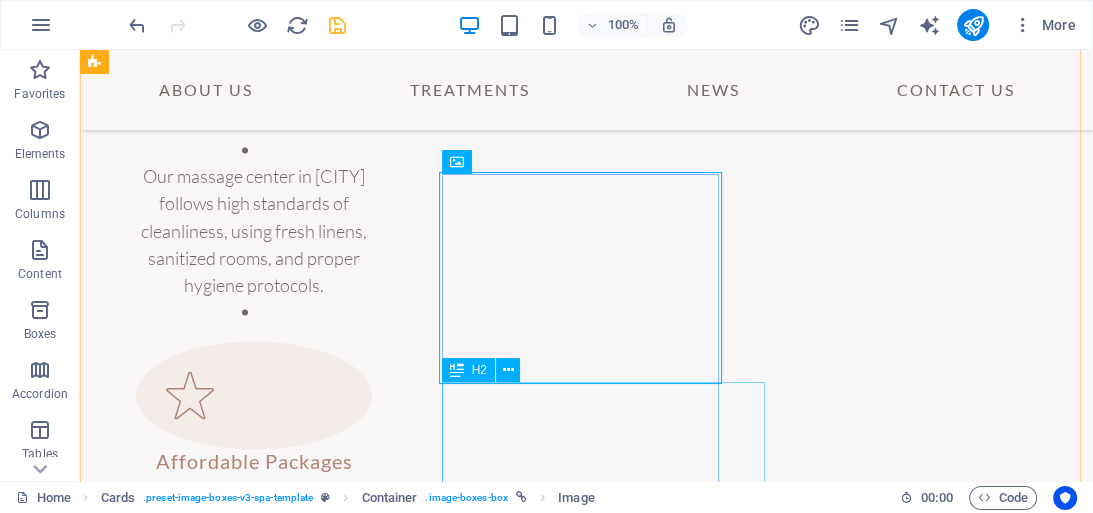 scroll, scrollTop: 2636, scrollLeft: 0, axis: vertical 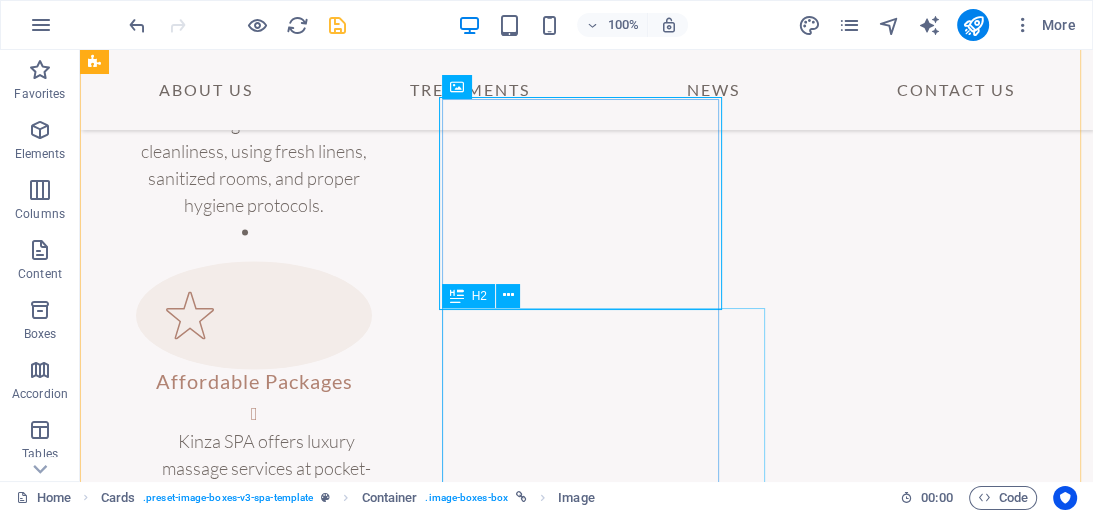 click on "New headline" at bounding box center [245, 2763] 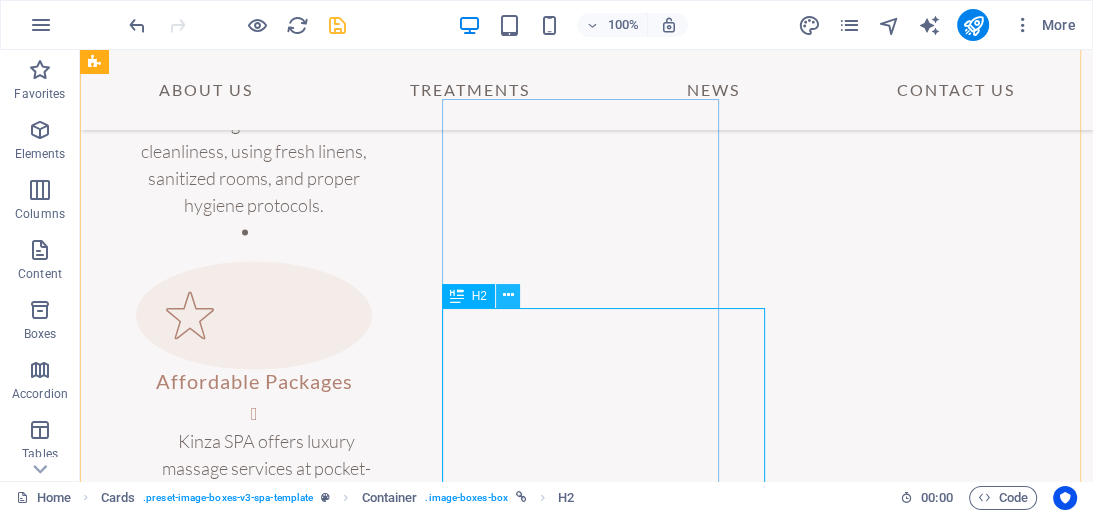 click at bounding box center (507, 295) 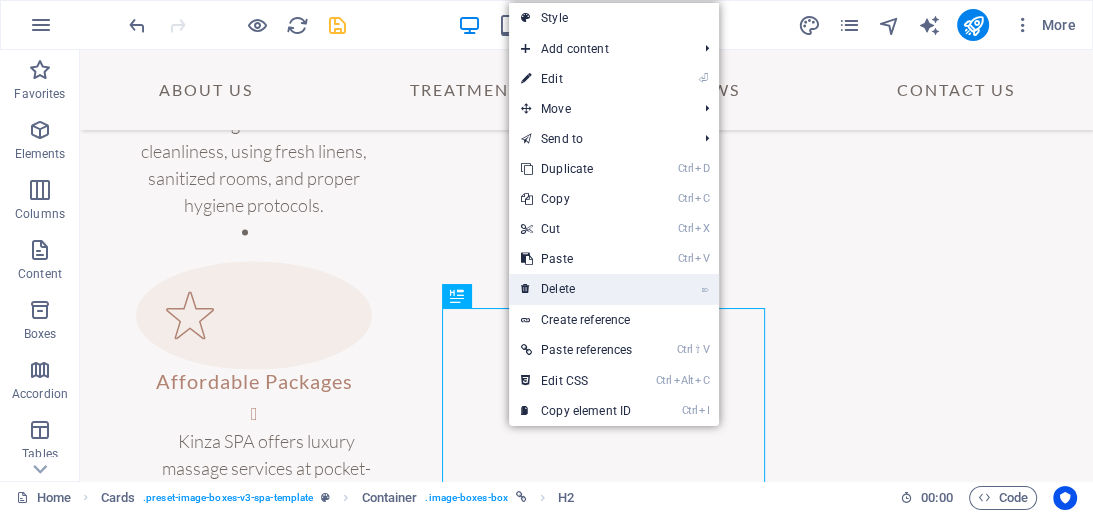 click on "⌦  Delete" at bounding box center [576, 289] 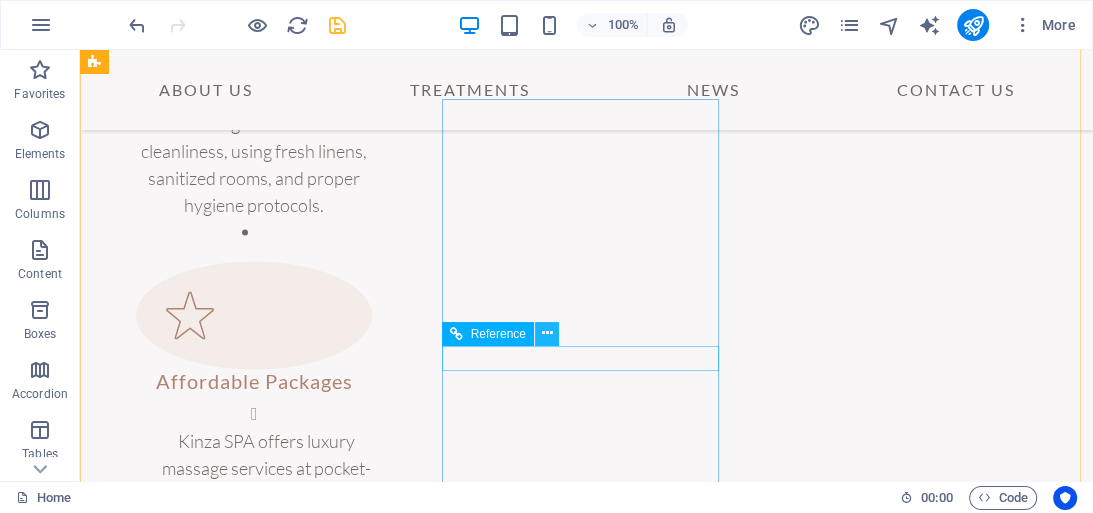 click at bounding box center (546, 333) 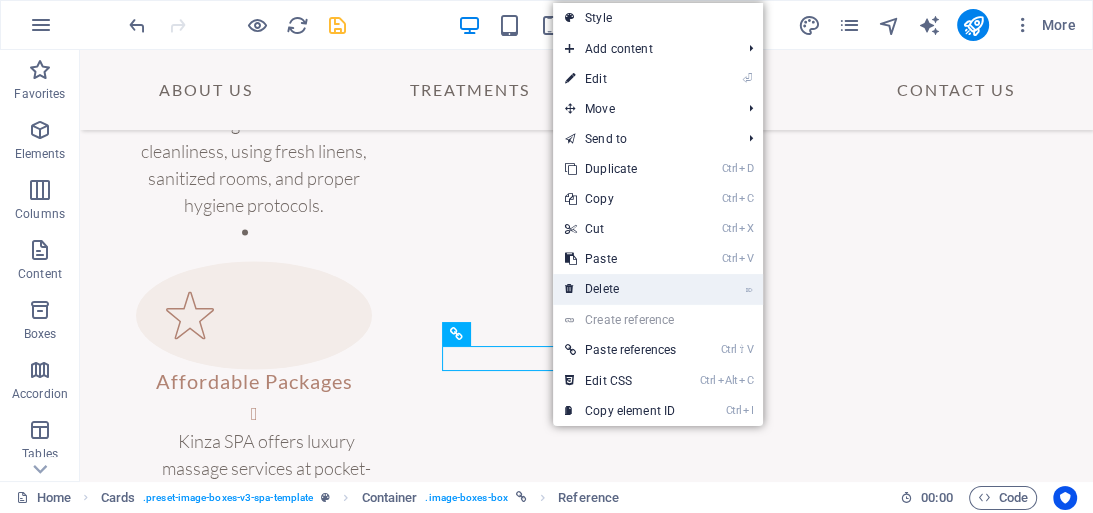 click on "⌦  Delete" at bounding box center [620, 289] 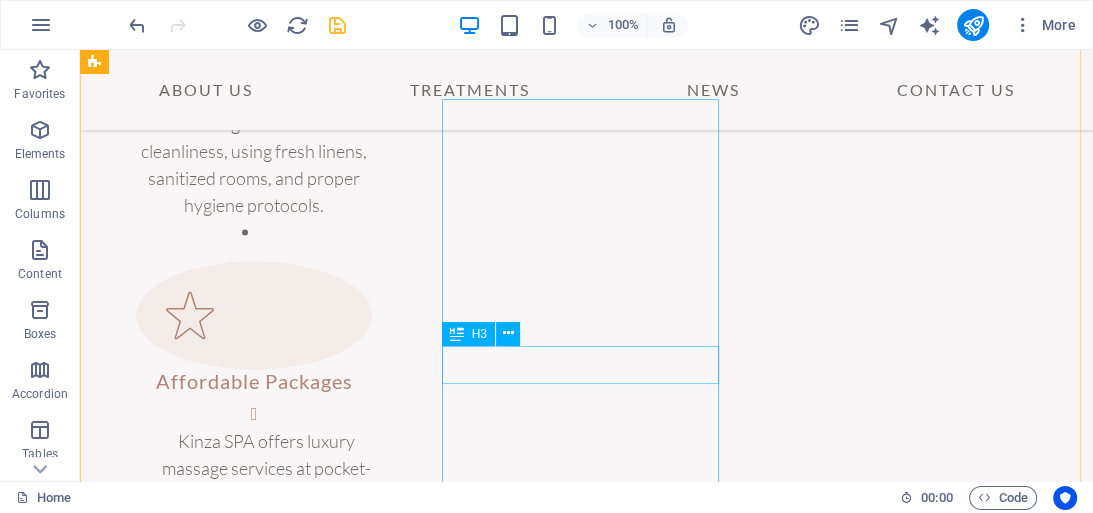 click on "Full Body Massage" at bounding box center [245, 2712] 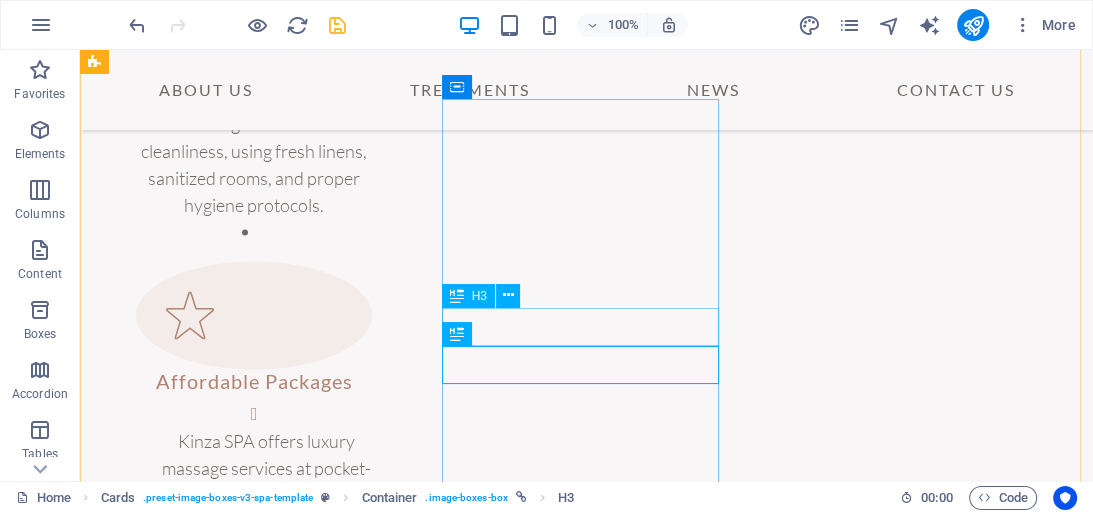click on "New headline" at bounding box center (245, 2674) 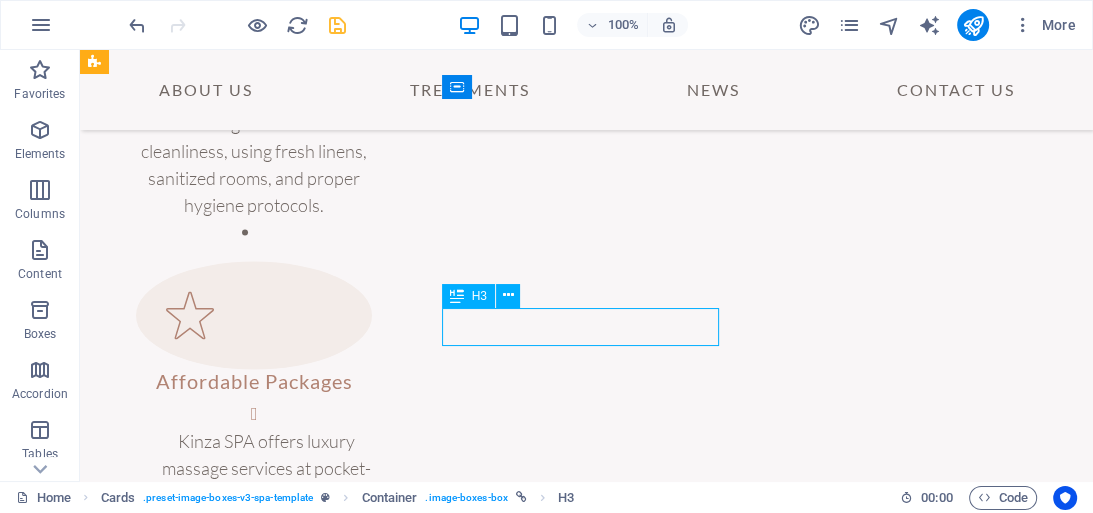 click on "New headline" at bounding box center [245, 2674] 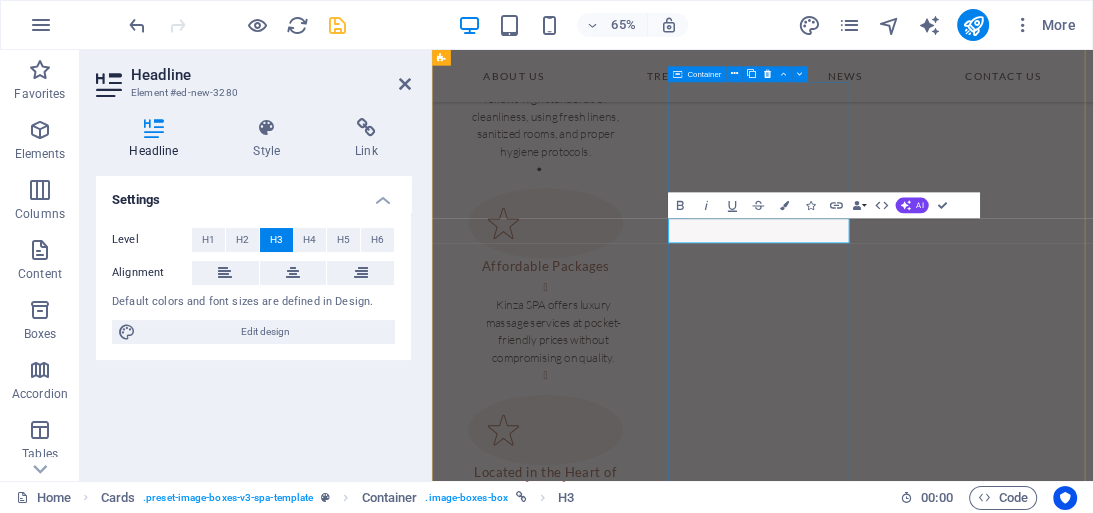 click on "New headline Full Body Massage" at bounding box center (597, 2592) 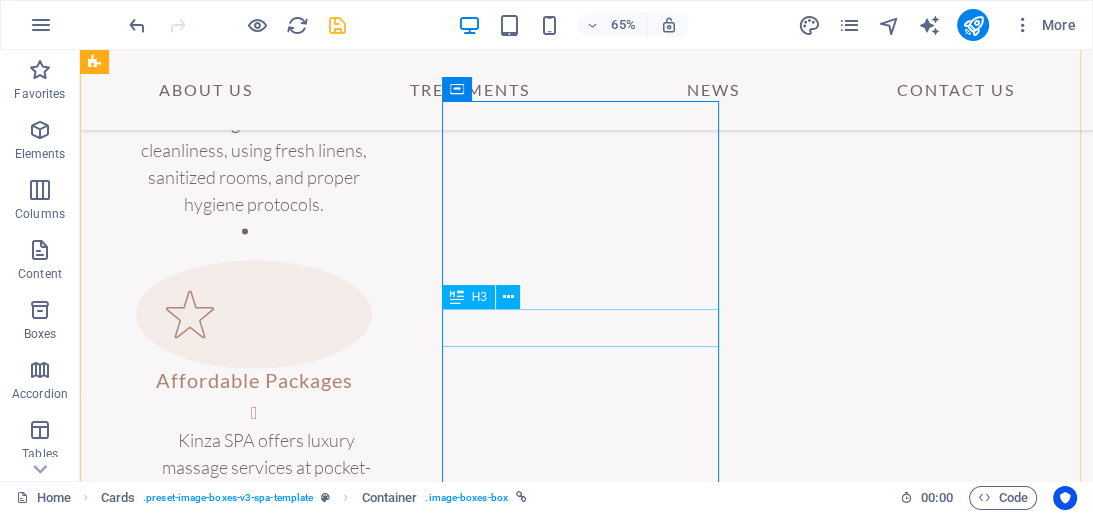 scroll, scrollTop: 2635, scrollLeft: 0, axis: vertical 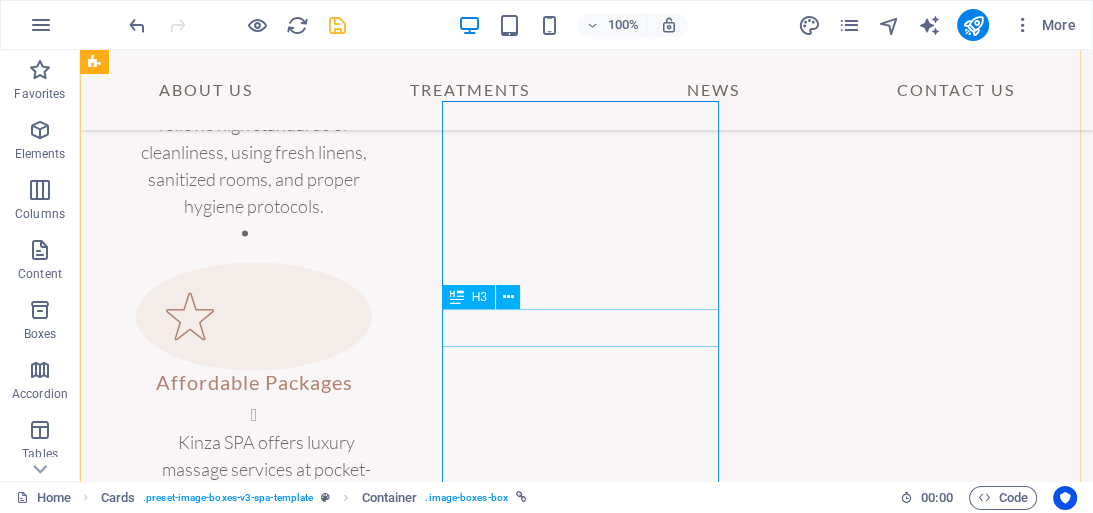 click on "New headline" at bounding box center (245, 2675) 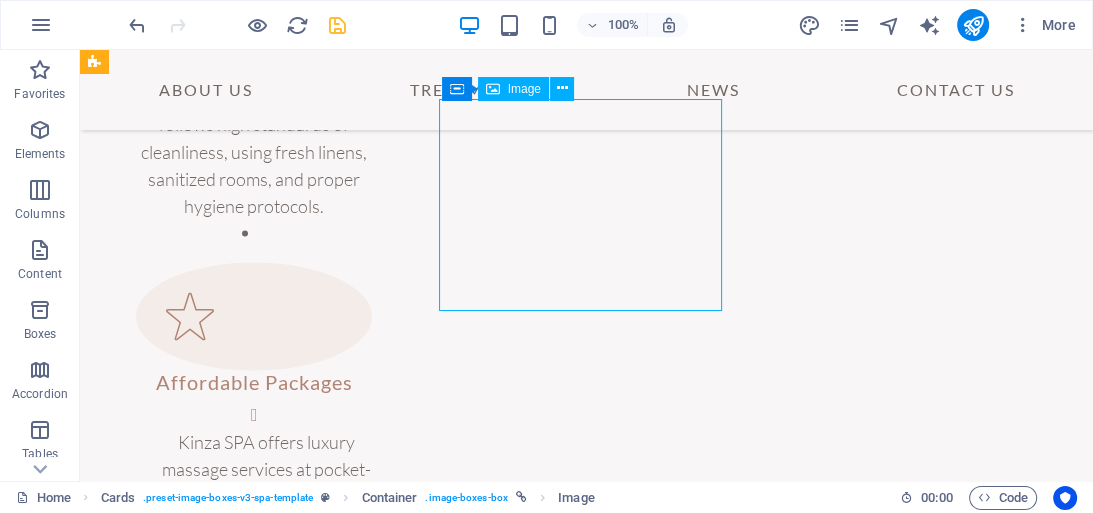 drag, startPoint x: 520, startPoint y: 290, endPoint x: 516, endPoint y: 303, distance: 13.601471 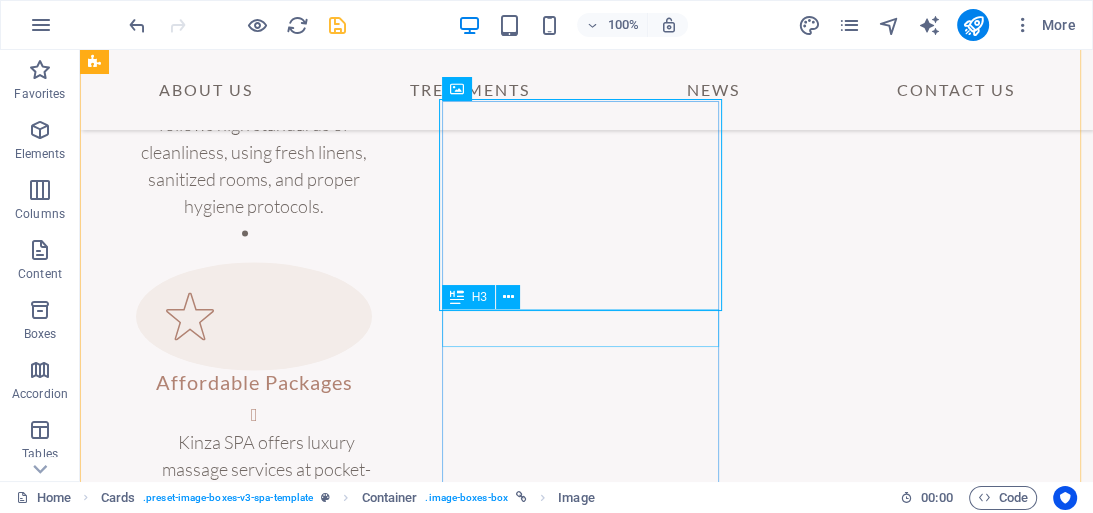 click on "New headline" at bounding box center (245, 2675) 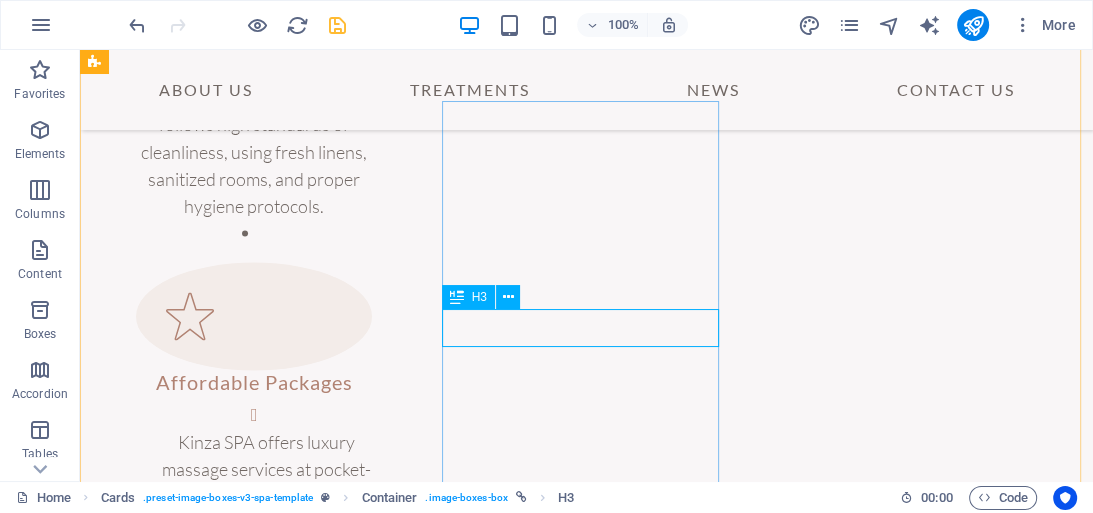 click on "New headline" at bounding box center (245, 2675) 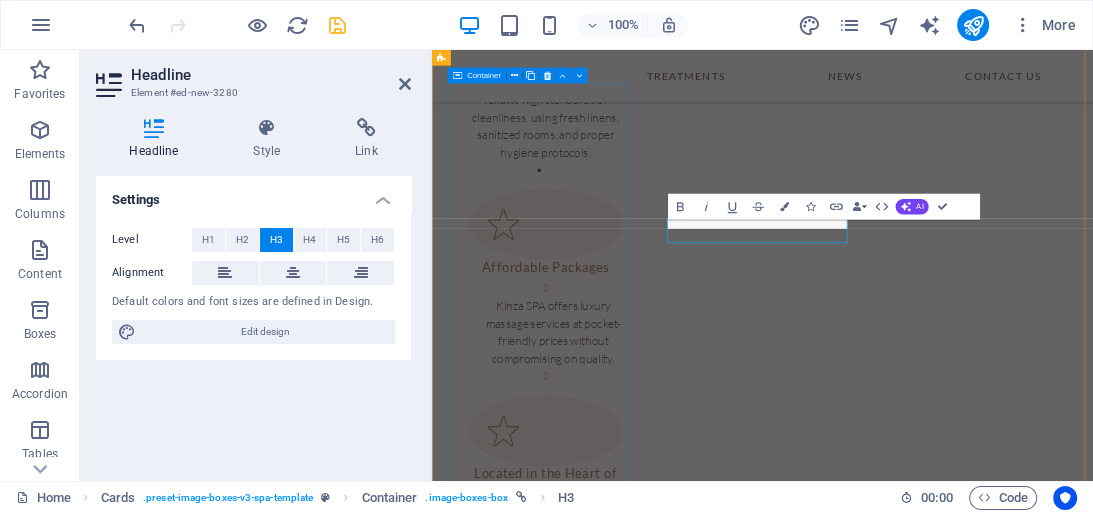 scroll, scrollTop: 2636, scrollLeft: 0, axis: vertical 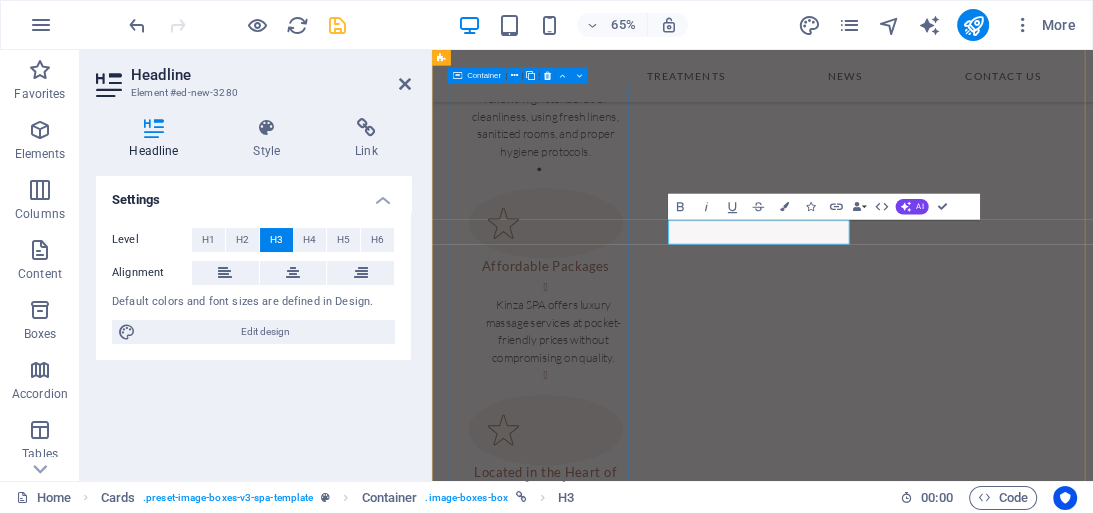 click on "Body to Body Massage" at bounding box center [597, 2274] 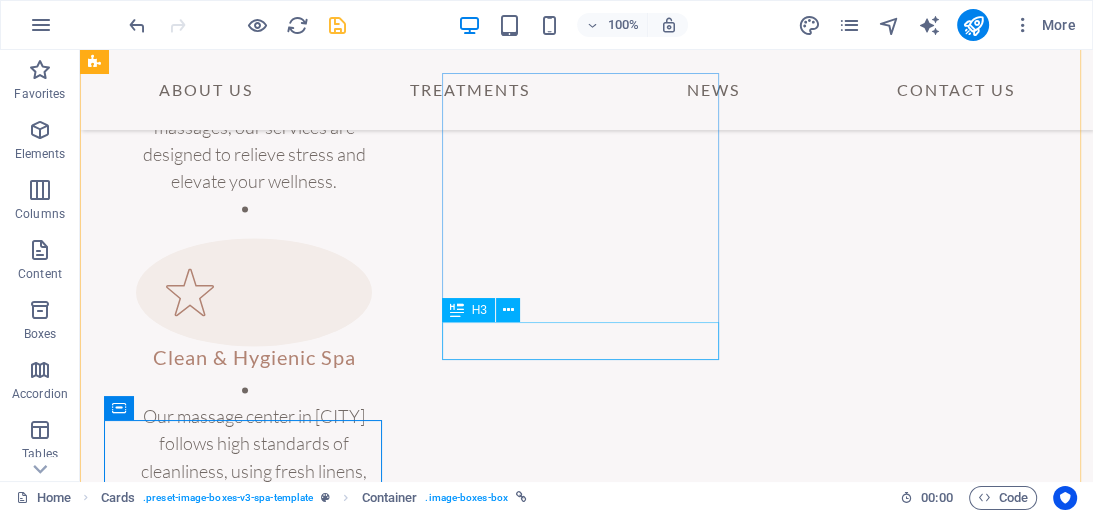 scroll, scrollTop: 2636, scrollLeft: 0, axis: vertical 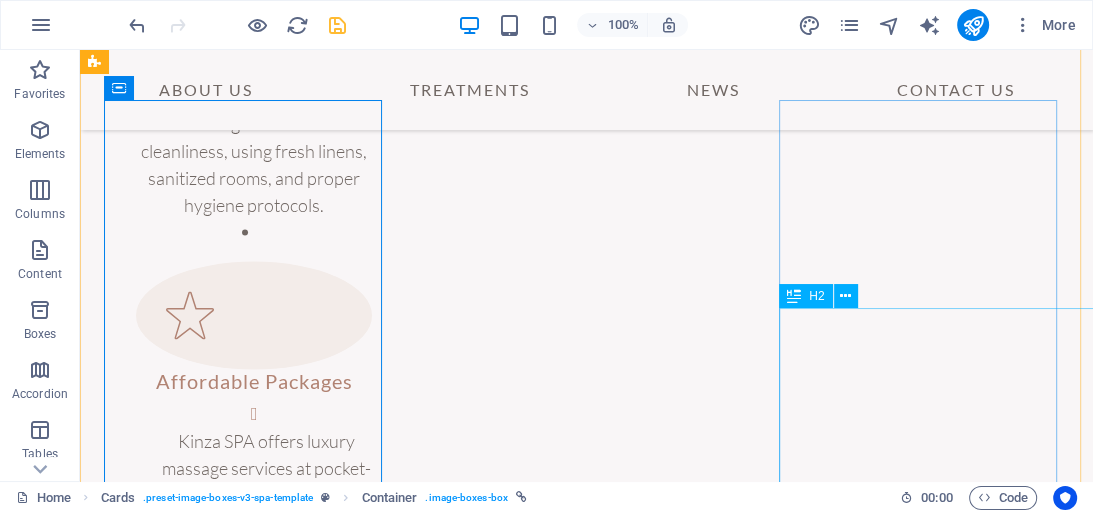 click on "New headline" at bounding box center (245, 3058) 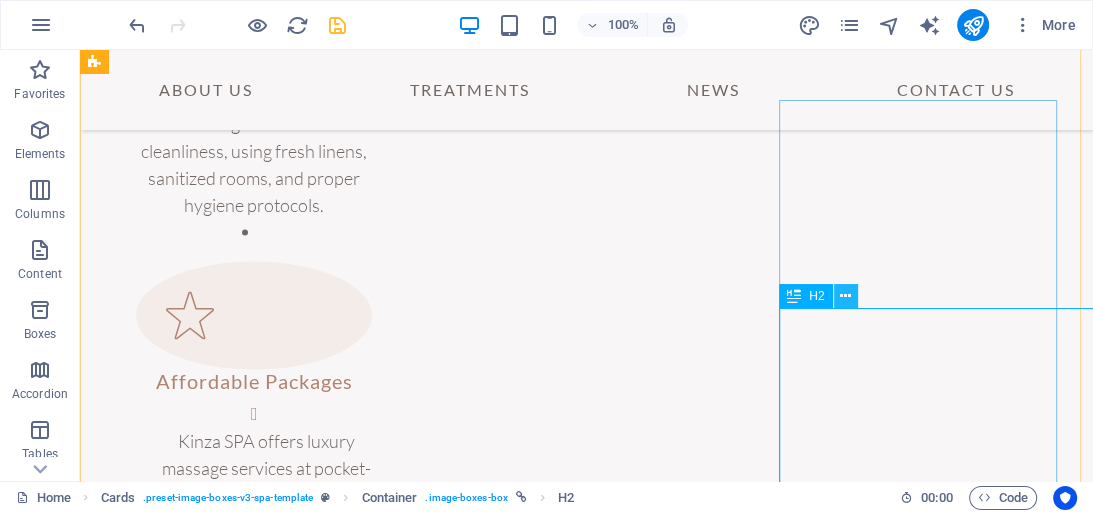 click at bounding box center [845, 296] 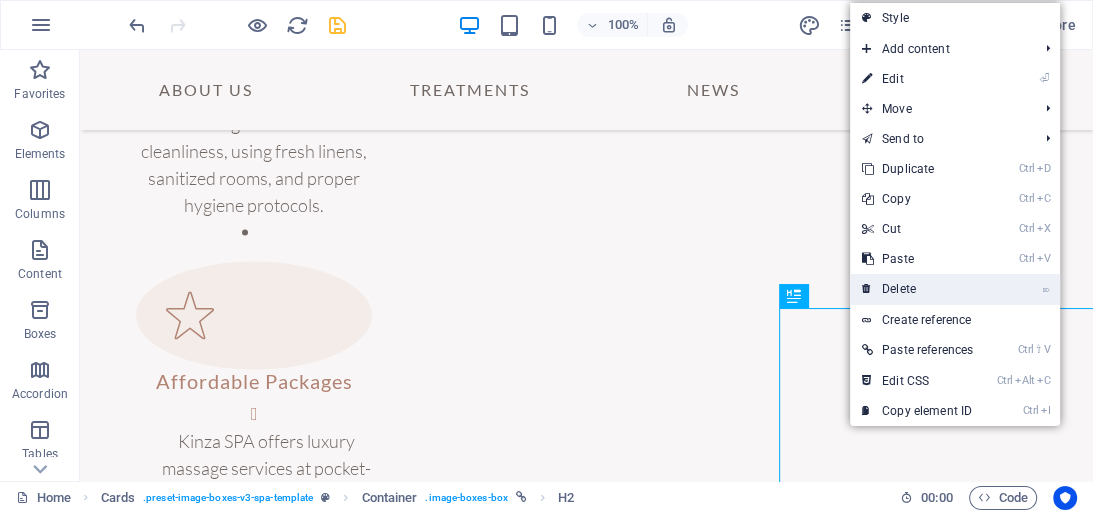 click on "⌦  Delete" at bounding box center [917, 289] 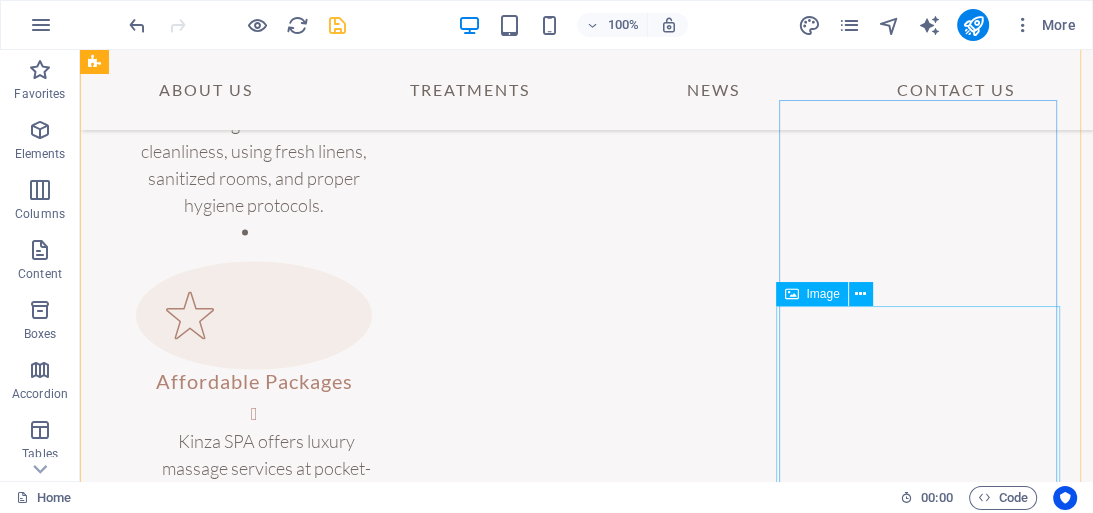scroll, scrollTop: 2716, scrollLeft: 0, axis: vertical 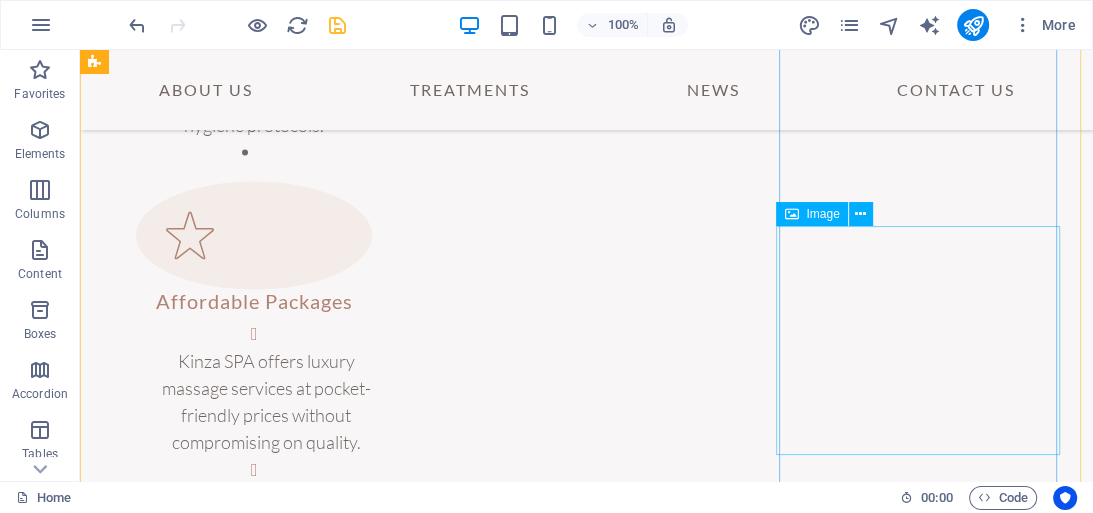 click at bounding box center [244, 2984] 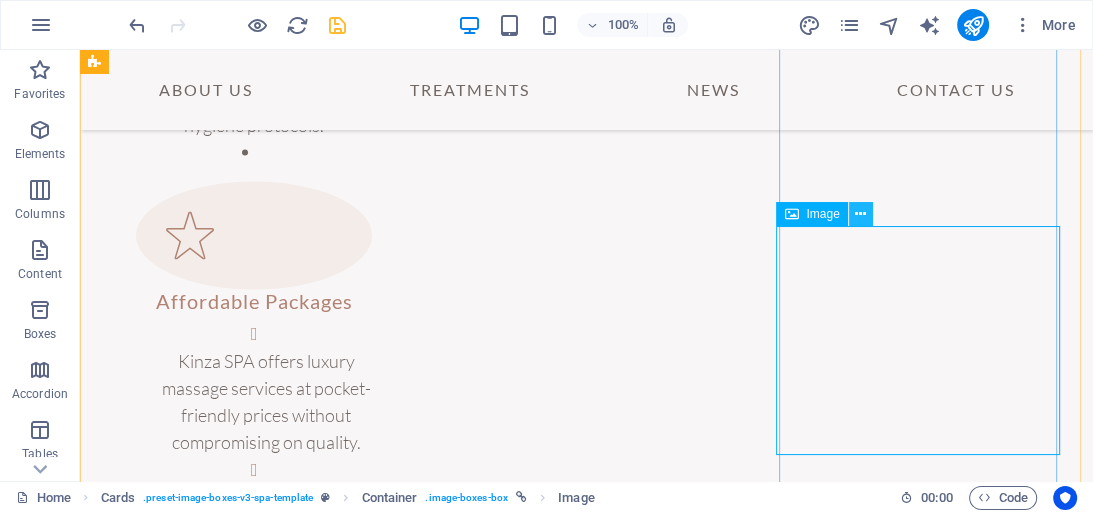 click at bounding box center (861, 214) 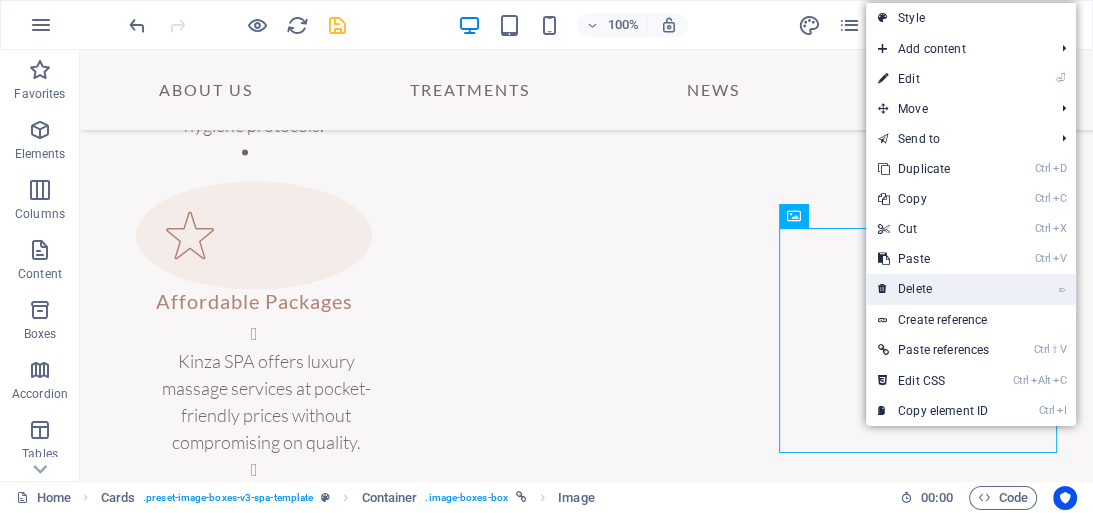 click on "⌦  Delete" at bounding box center (933, 289) 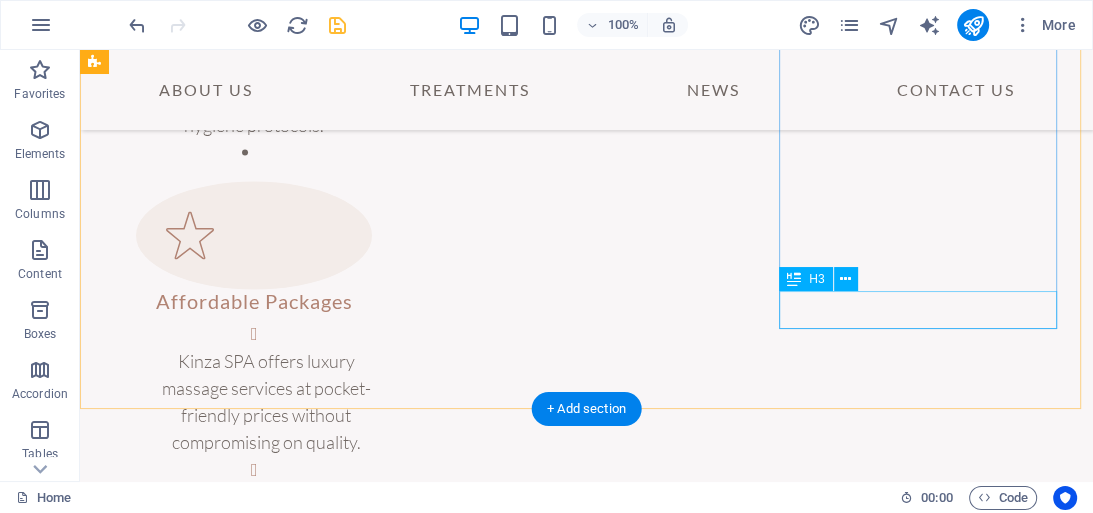 click on "Happy Ending Massage" at bounding box center [245, 2952] 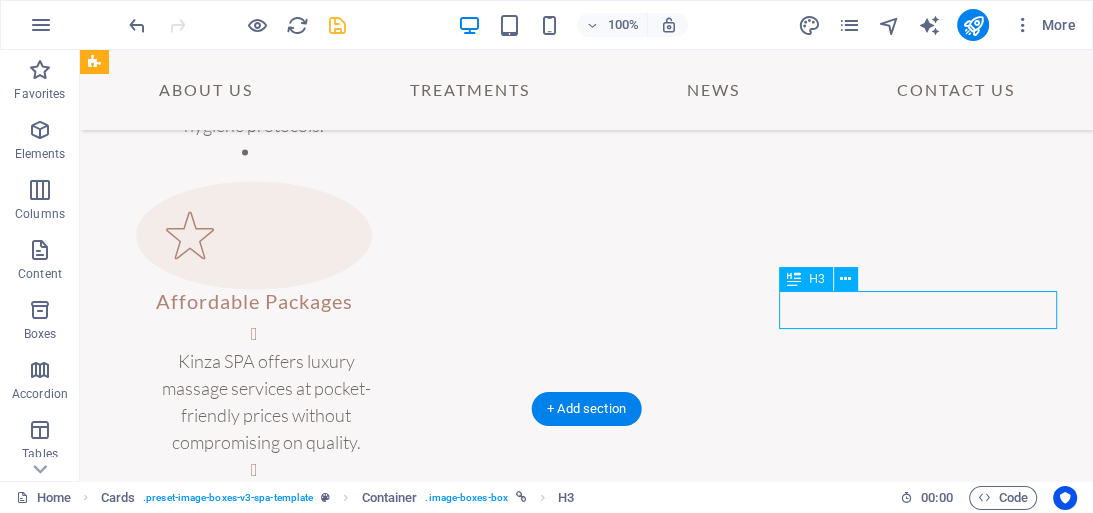 click on "Happy Ending Massage" at bounding box center (245, 2952) 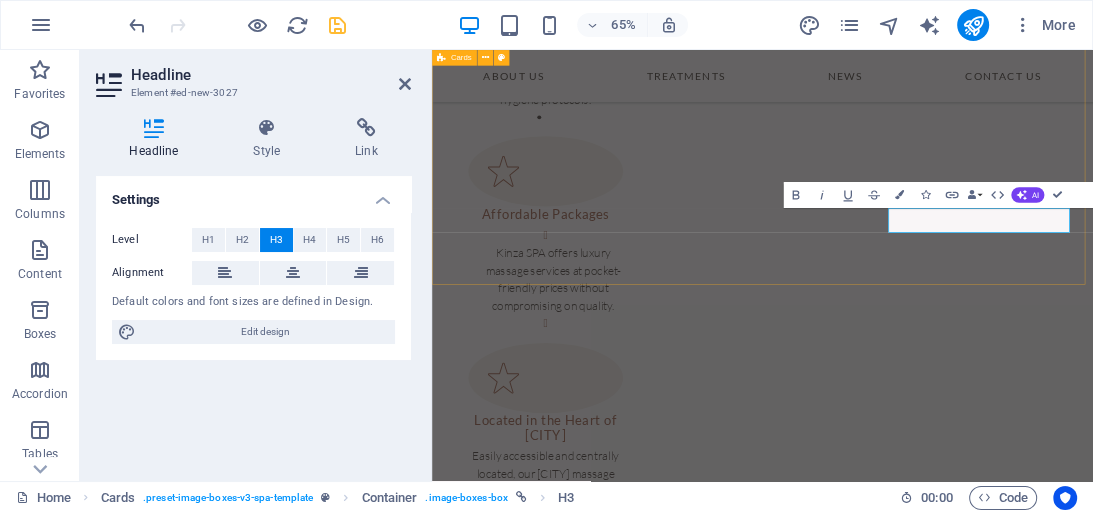 click on "Massage Options Hot Stones Massage Regular Massage Thai Massage Body to Body Massage Full Body Massage Happy Ending Massage" at bounding box center [940, 1961] 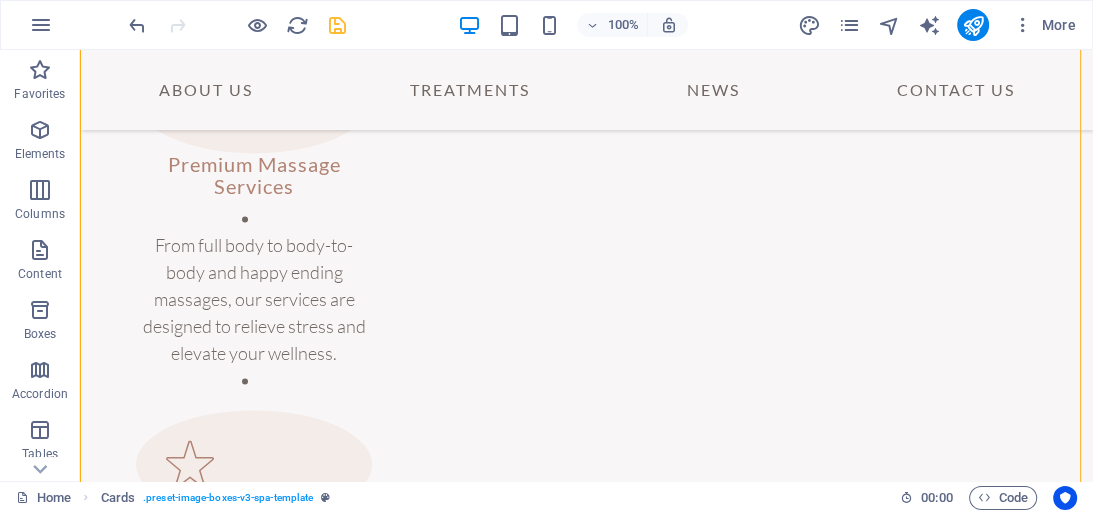 scroll, scrollTop: 2235, scrollLeft: 0, axis: vertical 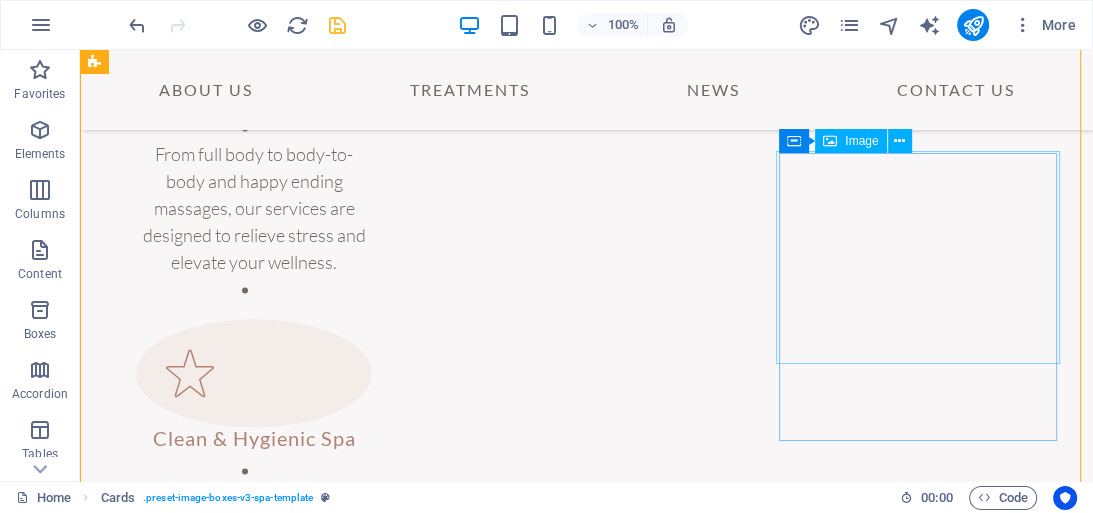 click at bounding box center [244, 2309] 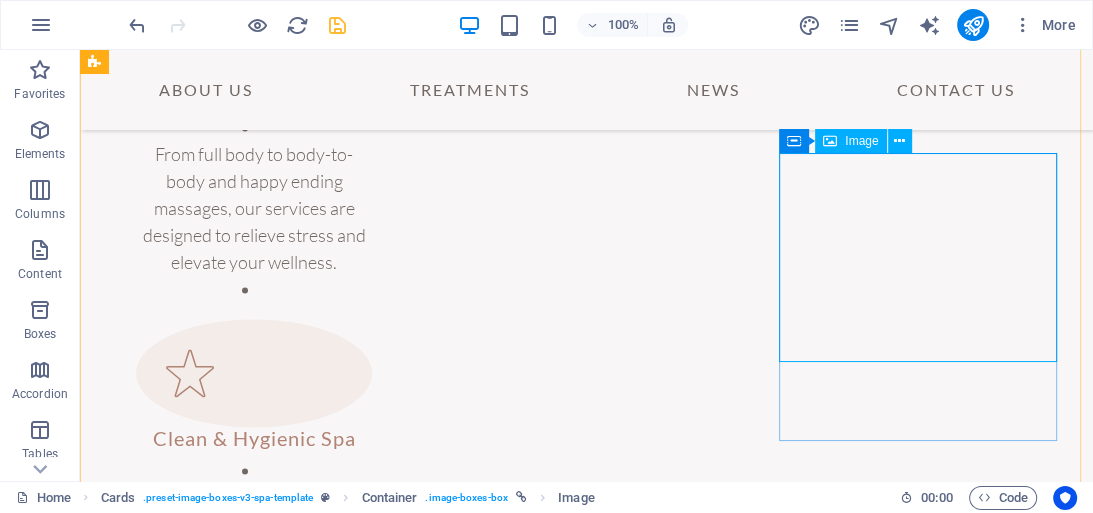click on "Image" at bounding box center (861, 141) 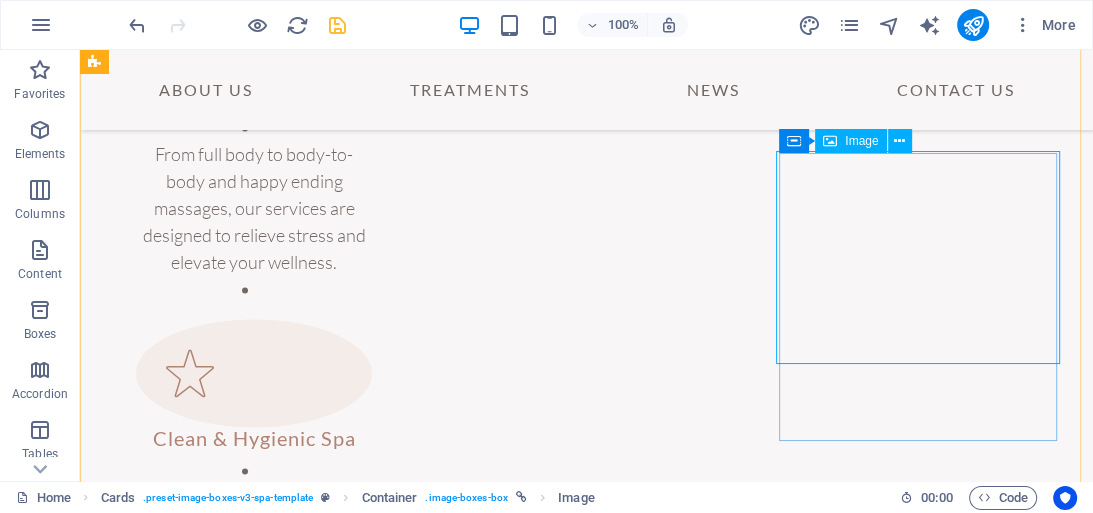 click at bounding box center [244, 2309] 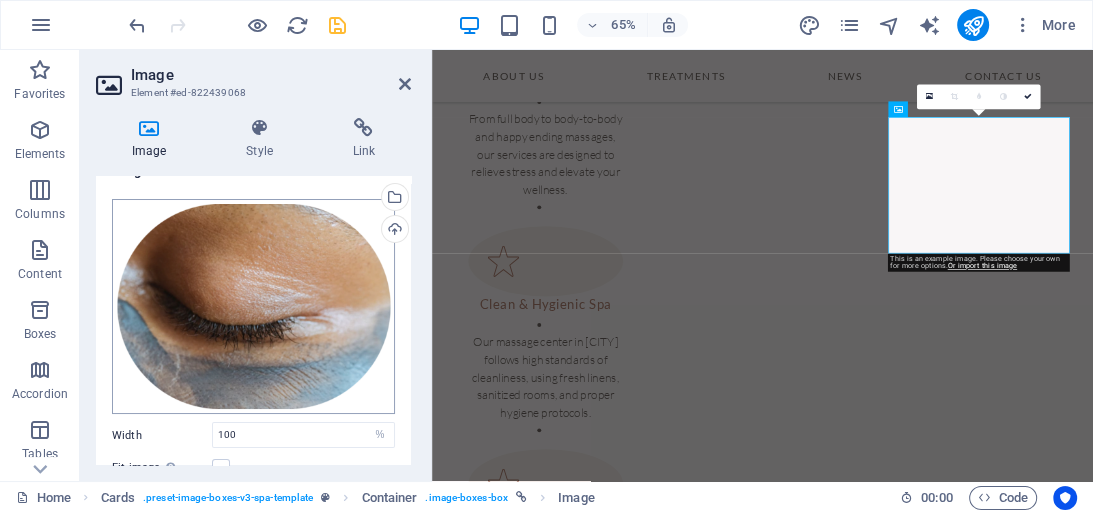 scroll, scrollTop: 0, scrollLeft: 0, axis: both 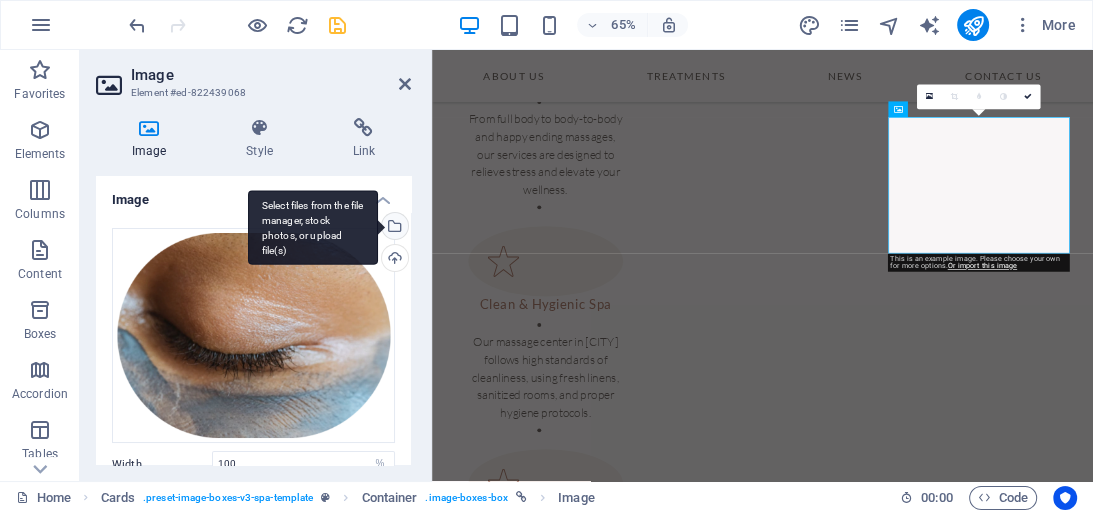 click on "Select files from the file manager, stock photos, or upload file(s)" at bounding box center (393, 228) 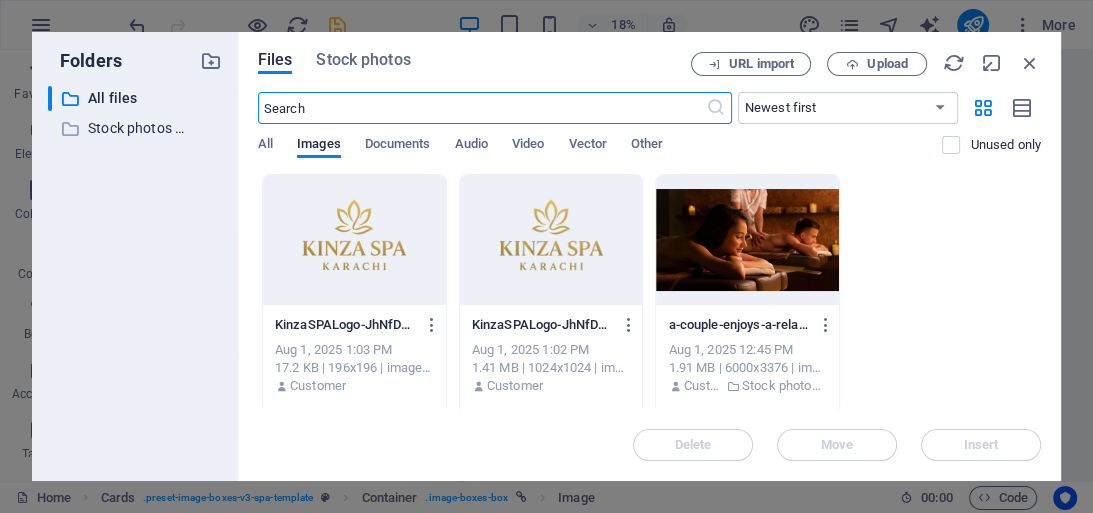 scroll, scrollTop: 2260, scrollLeft: 0, axis: vertical 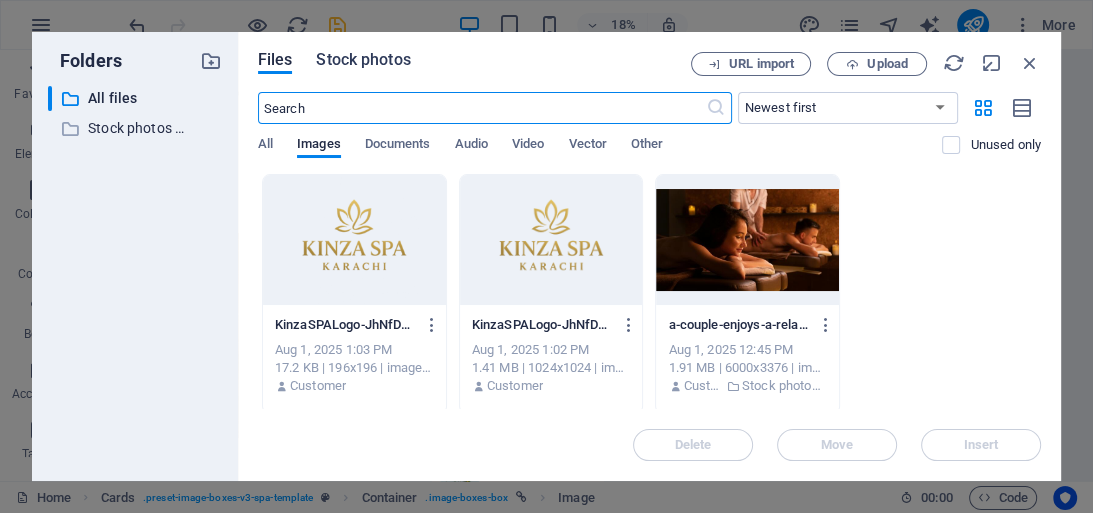 click on "Stock photos" at bounding box center [363, 60] 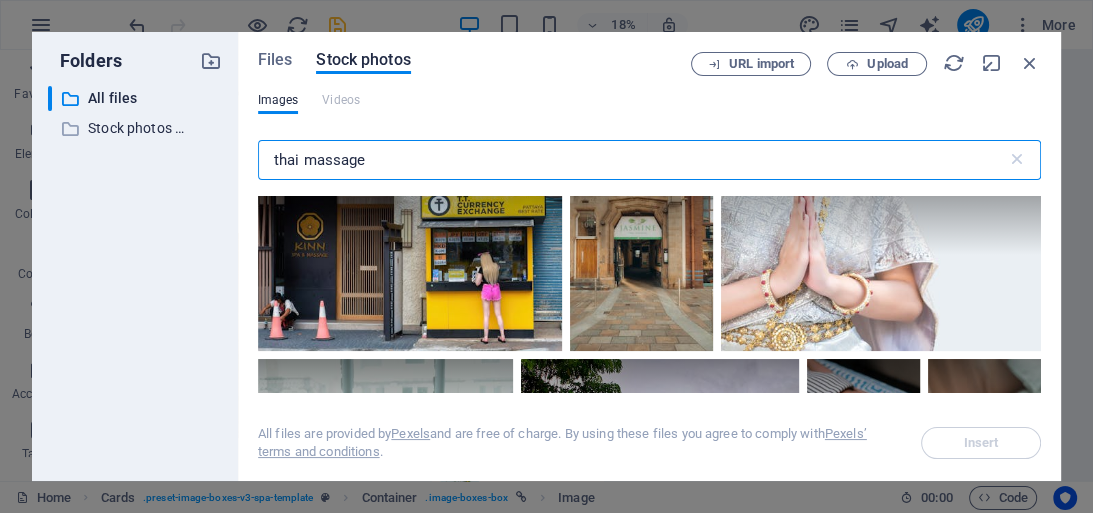 scroll, scrollTop: 720, scrollLeft: 0, axis: vertical 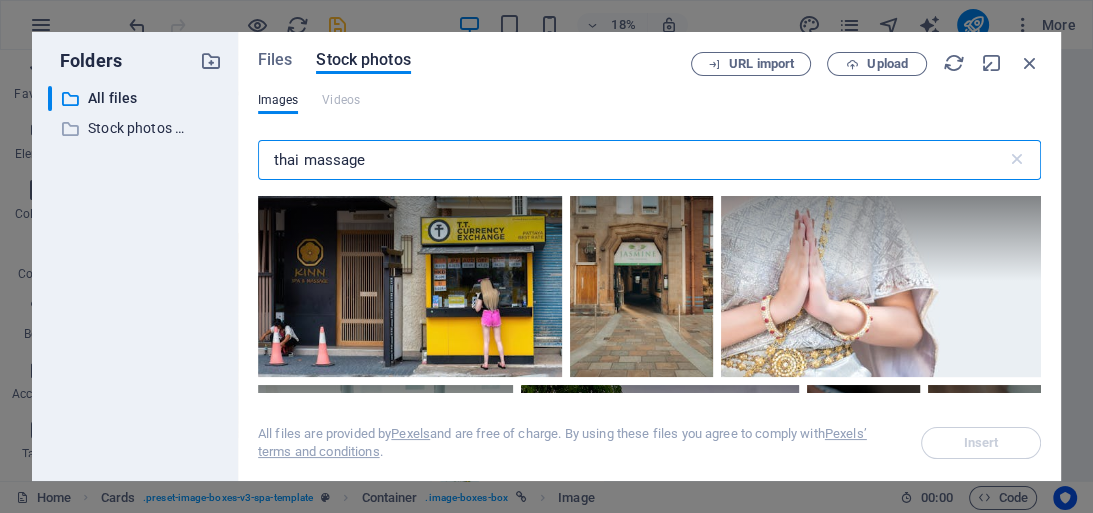 type on "thai massage" 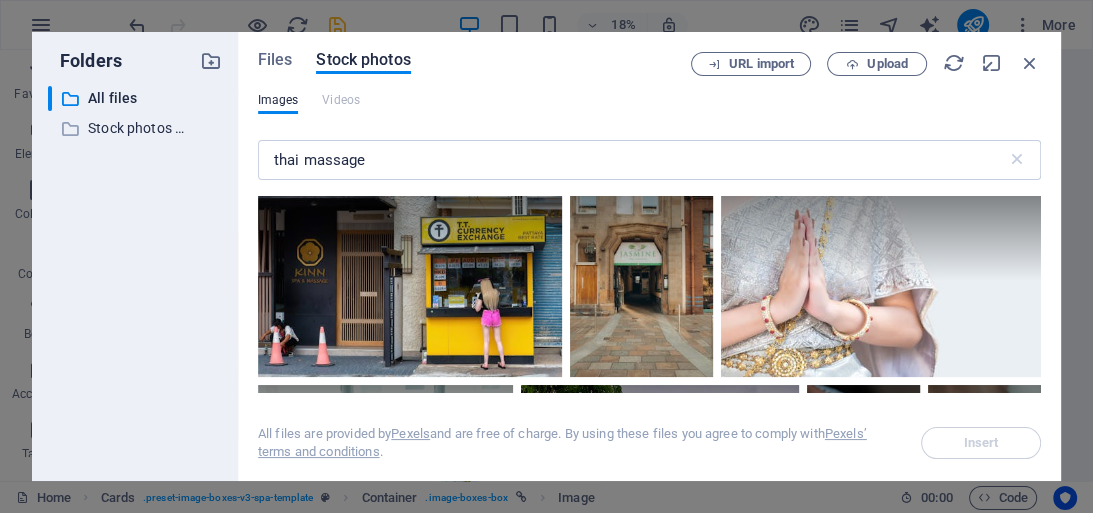 click at bounding box center [1016, 50] 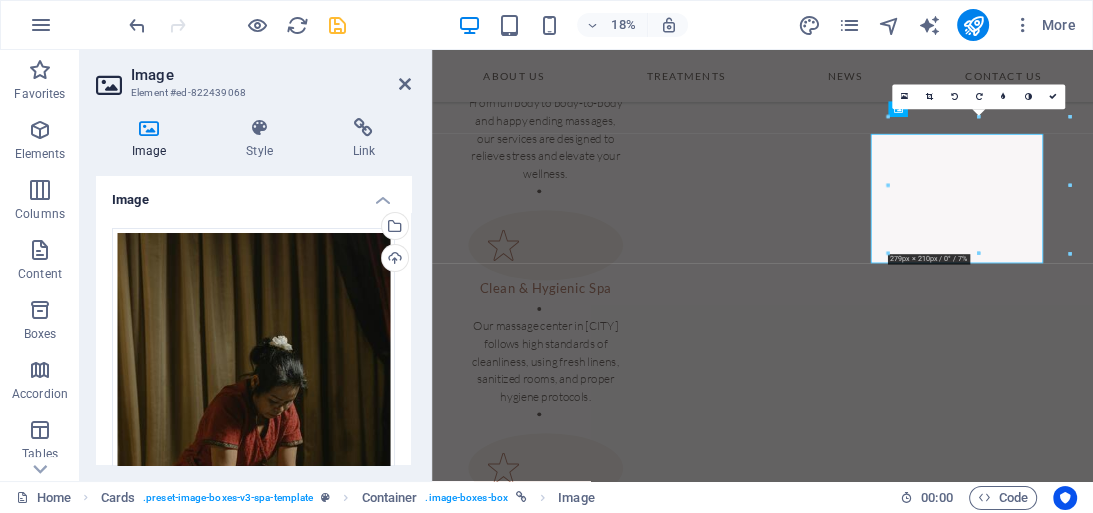 scroll, scrollTop: 2235, scrollLeft: 0, axis: vertical 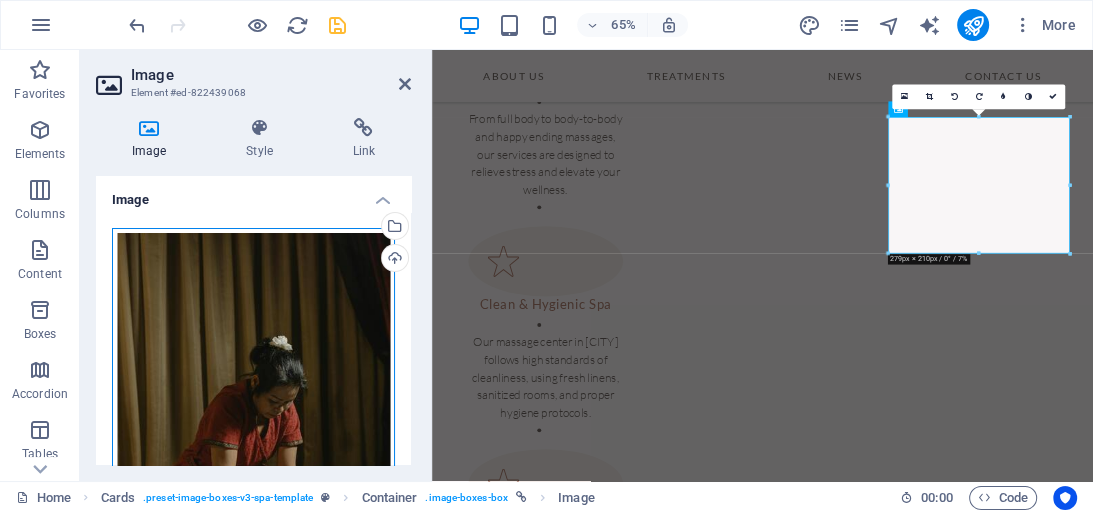 click on "Drag files here, click to choose files or select files from Files or our free stock photos & videos" at bounding box center [253, 438] 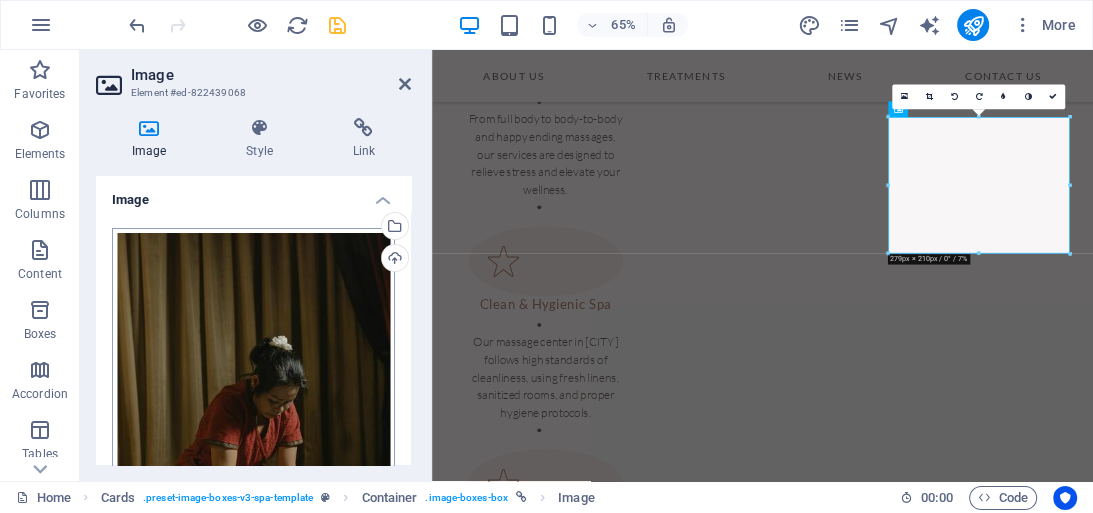 scroll, scrollTop: 2260, scrollLeft: 0, axis: vertical 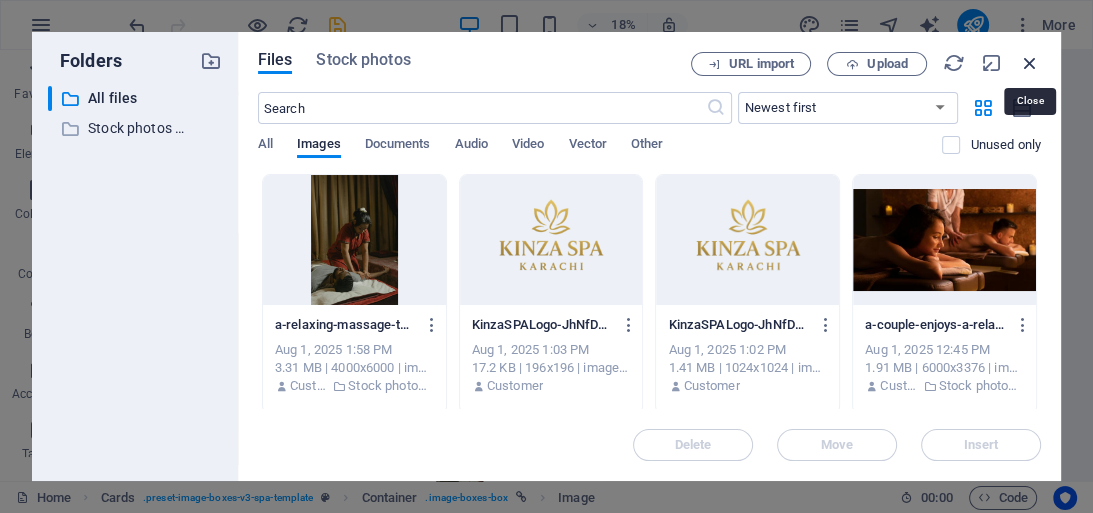 click at bounding box center (1030, 63) 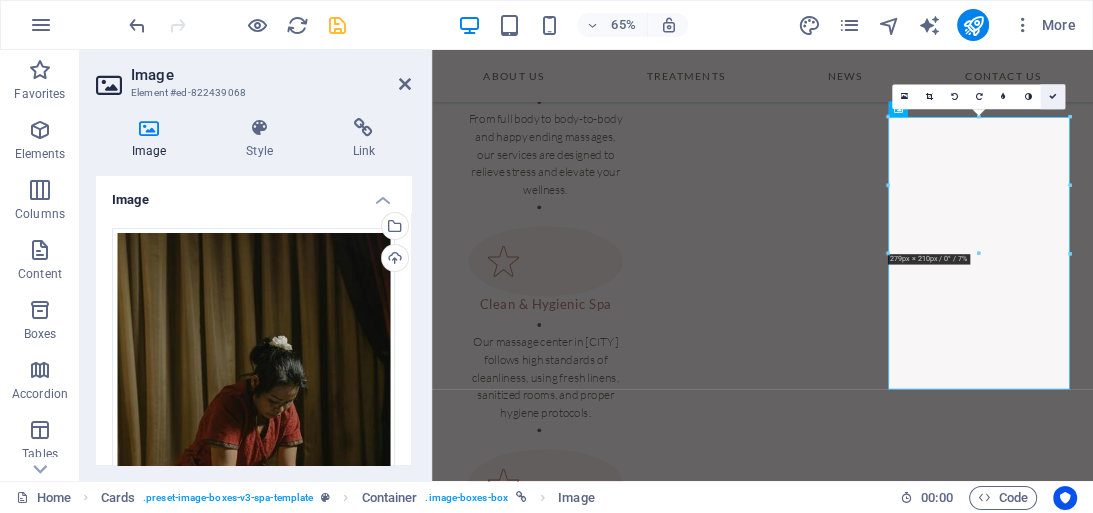 click at bounding box center [1053, 97] 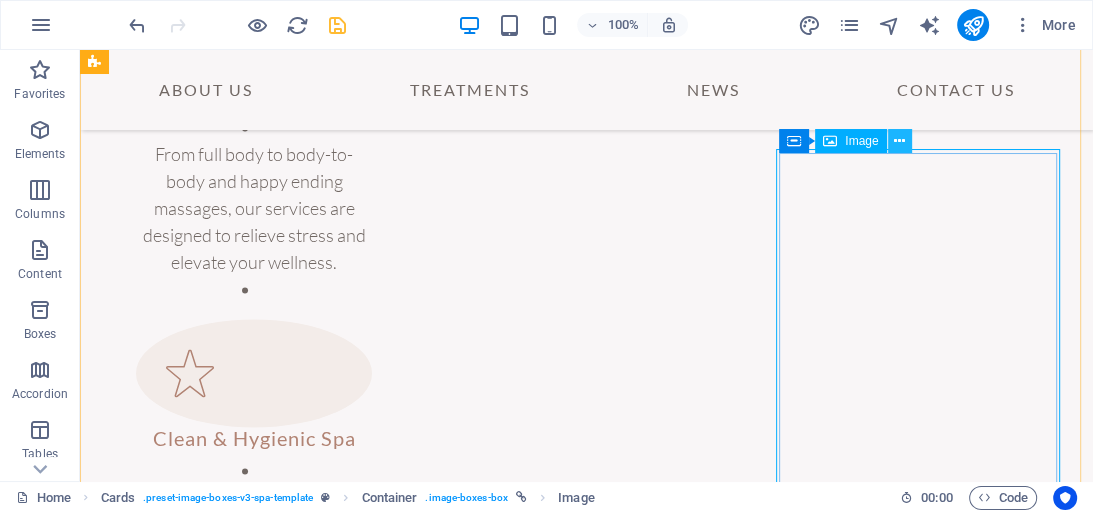 click at bounding box center (899, 141) 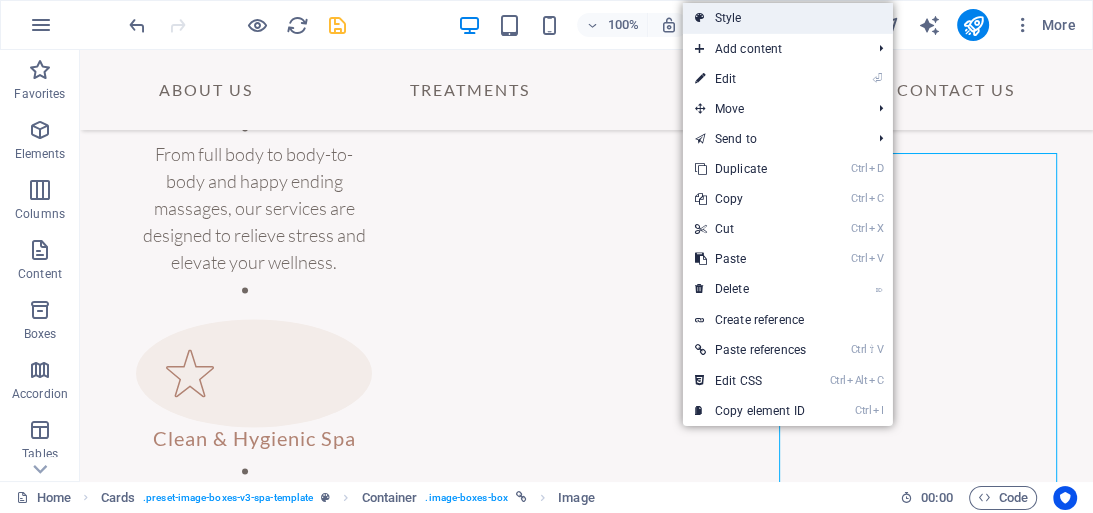 drag, startPoint x: 736, startPoint y: 17, endPoint x: 59, endPoint y: 186, distance: 697.775 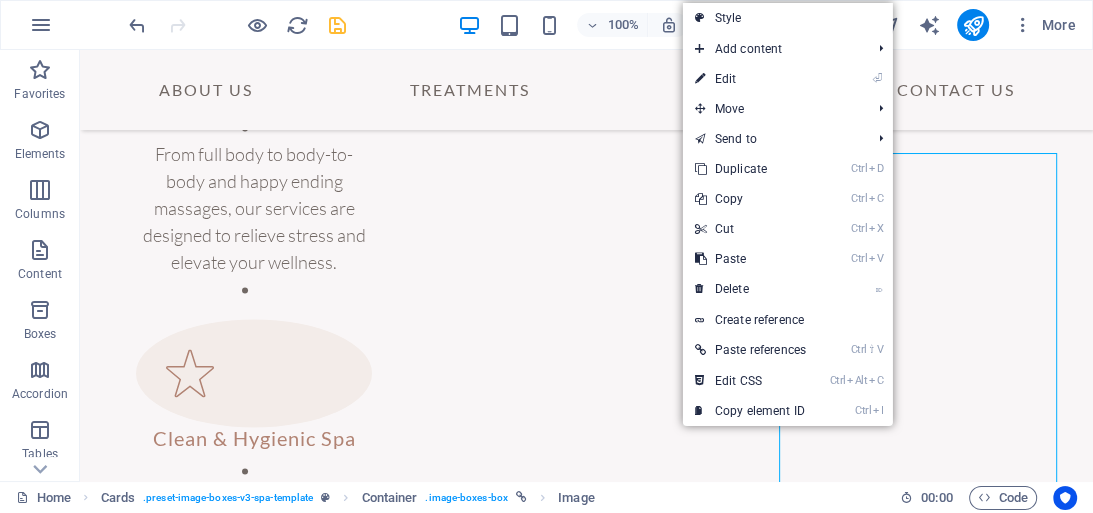 select on "px" 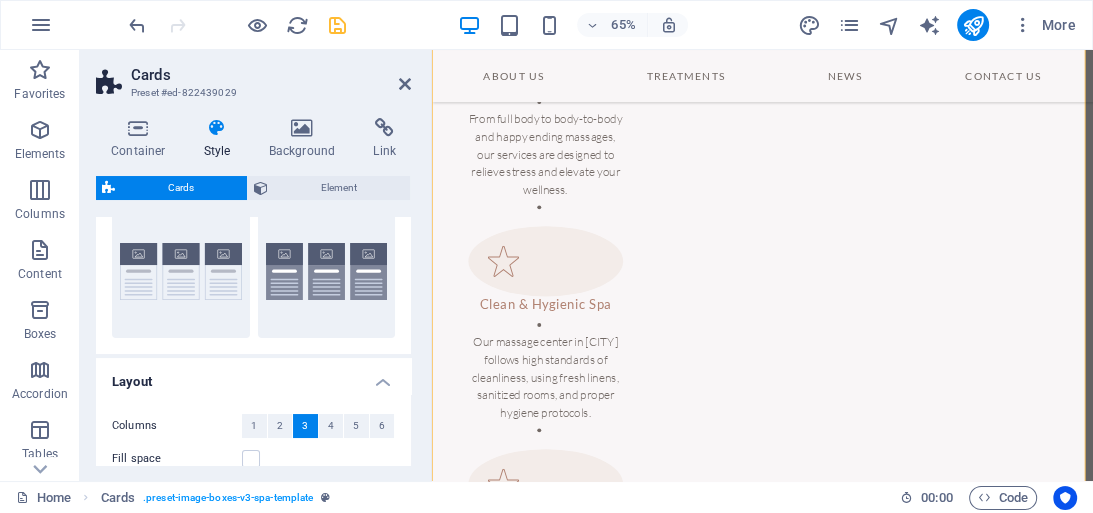 scroll, scrollTop: 0, scrollLeft: 0, axis: both 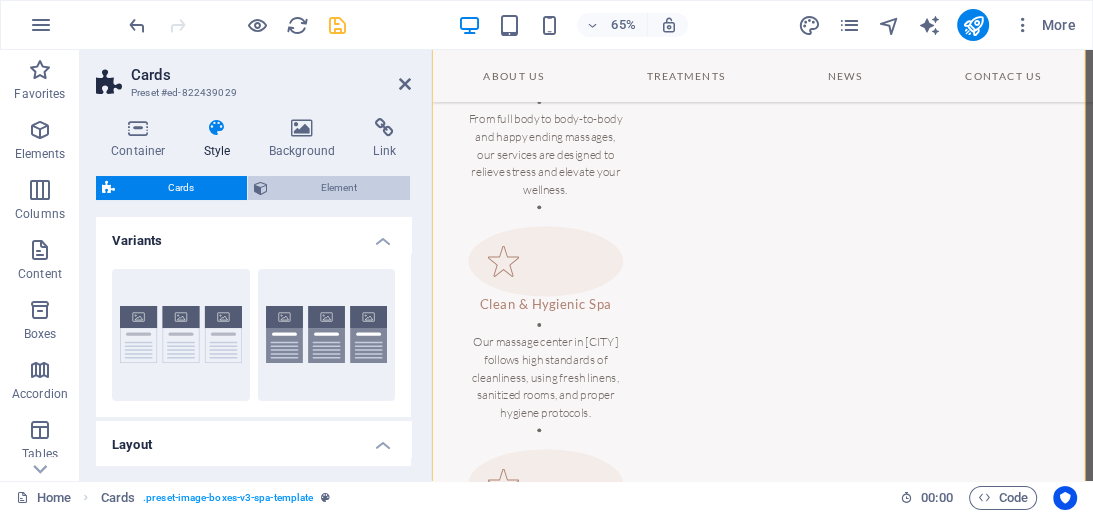 click on "Element" at bounding box center (339, 188) 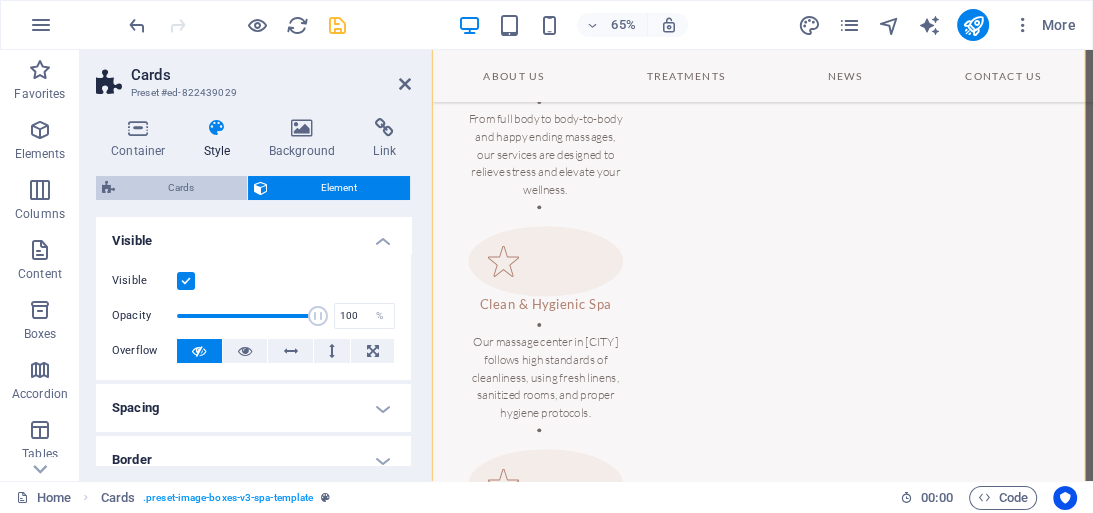 click on "Cards" at bounding box center (181, 188) 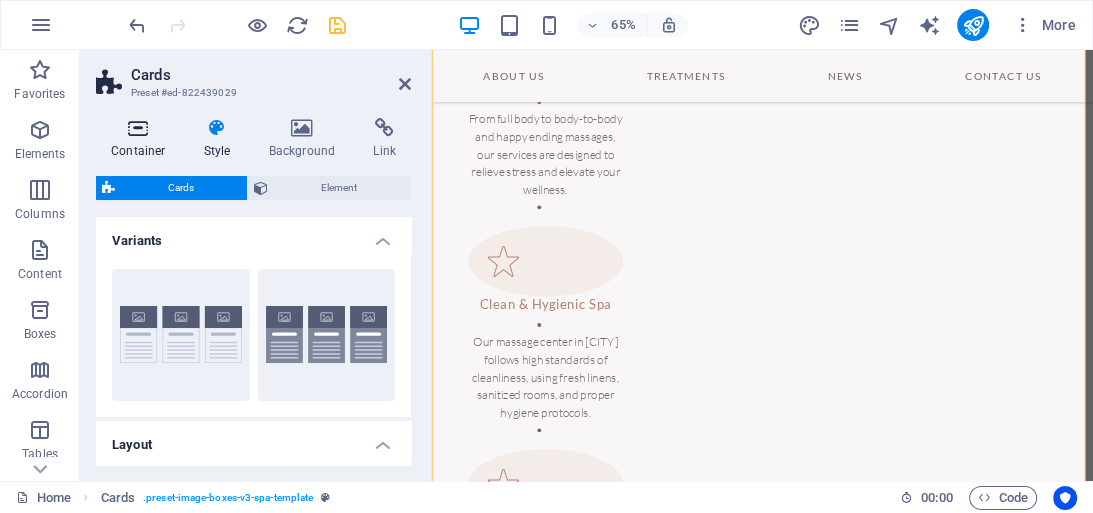 click at bounding box center (138, 128) 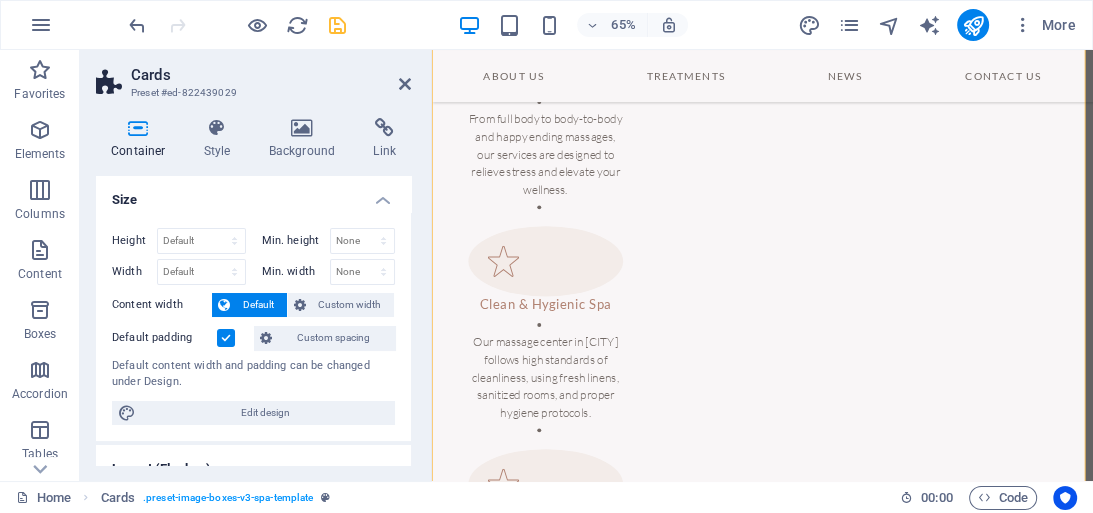 click on "Container Style Background Link Size Height Default px rem % vh vw Min. height None px rem % vh vw Width Default px rem % em vh vw Min. width None px rem % vh vw Content width Default Custom width Width Default px rem % em vh vw Min. width None px rem % vh vw Default padding Custom spacing Default content width and padding can be changed under Design. Edit design Layout (Flexbox) Alignment Determines the flex direction. Default Main axis Determine how elements should behave along the main axis inside this container (justify content). Default Side axis Control the vertical direction of the element inside of the container (align items). Default Wrap Default On Off Fill Controls the distances and direction of elements on the y-axis across several lines (align content). Default Accessibility ARIA helps assistive technologies (like screen readers) to understand the role, state, and behavior of web elements Role The ARIA role defines the purpose of an element.  None Alert Article Banner Comment Fan" at bounding box center [253, 291] 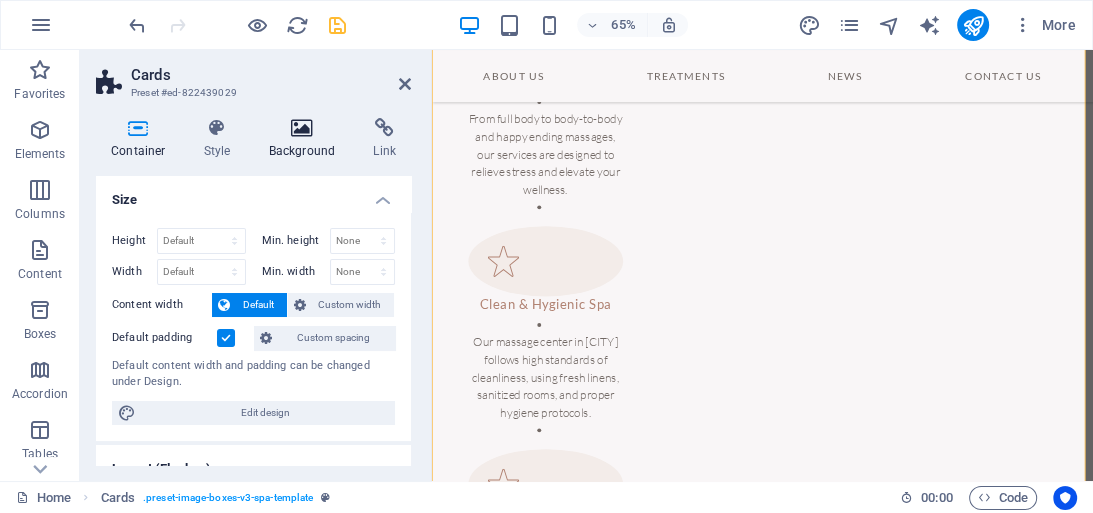 click on "Background" at bounding box center [306, 139] 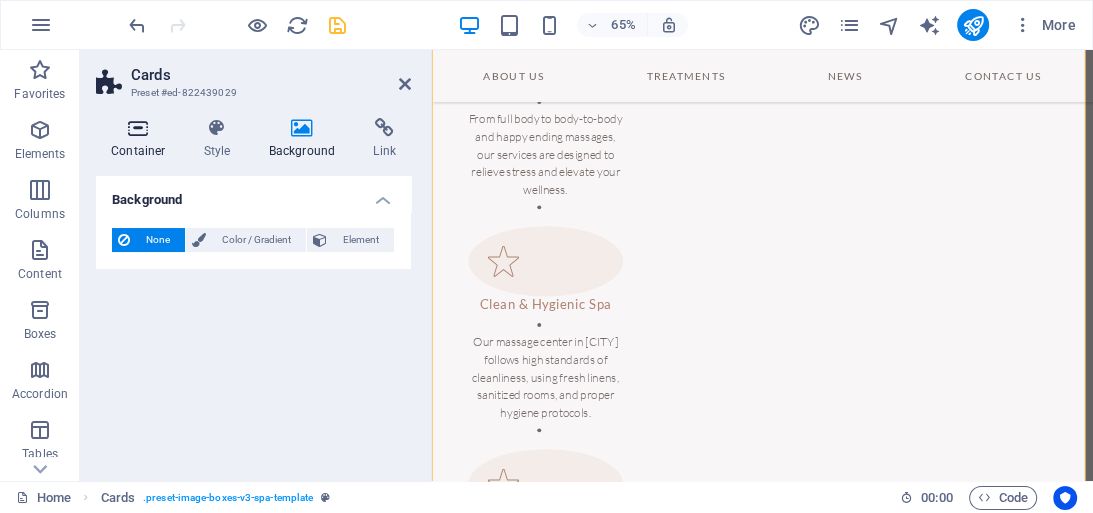 click on "Container" at bounding box center [142, 139] 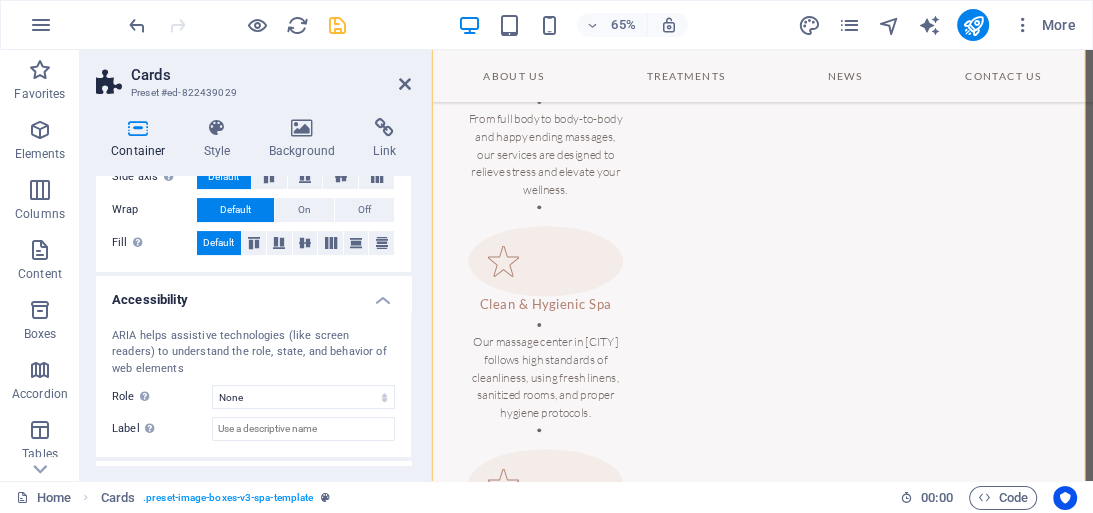 scroll, scrollTop: 400, scrollLeft: 0, axis: vertical 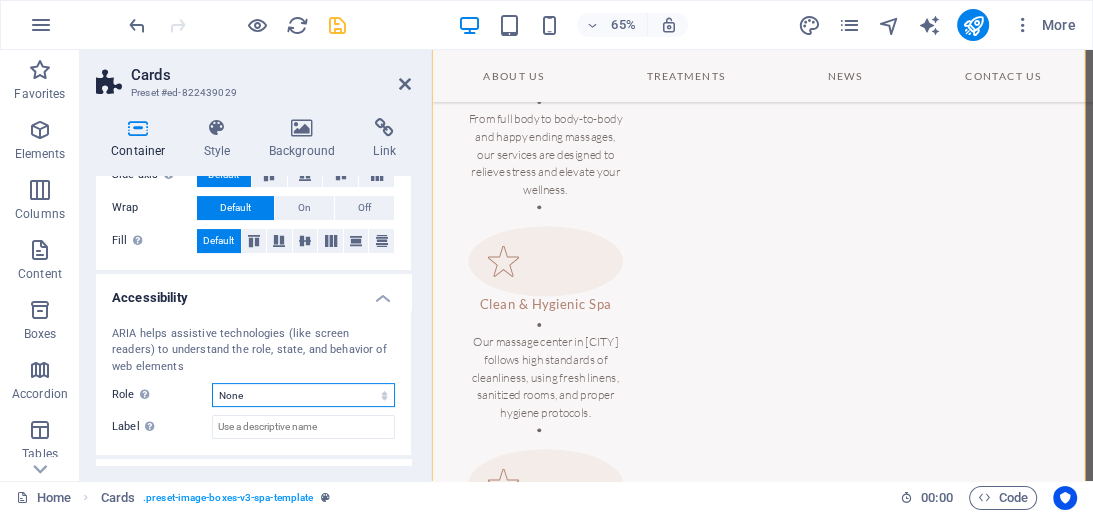 click on "None Alert Article Banner Comment Complementary Dialog Footer Header Marquee Presentation Region Section Separator Status Timer" at bounding box center [303, 395] 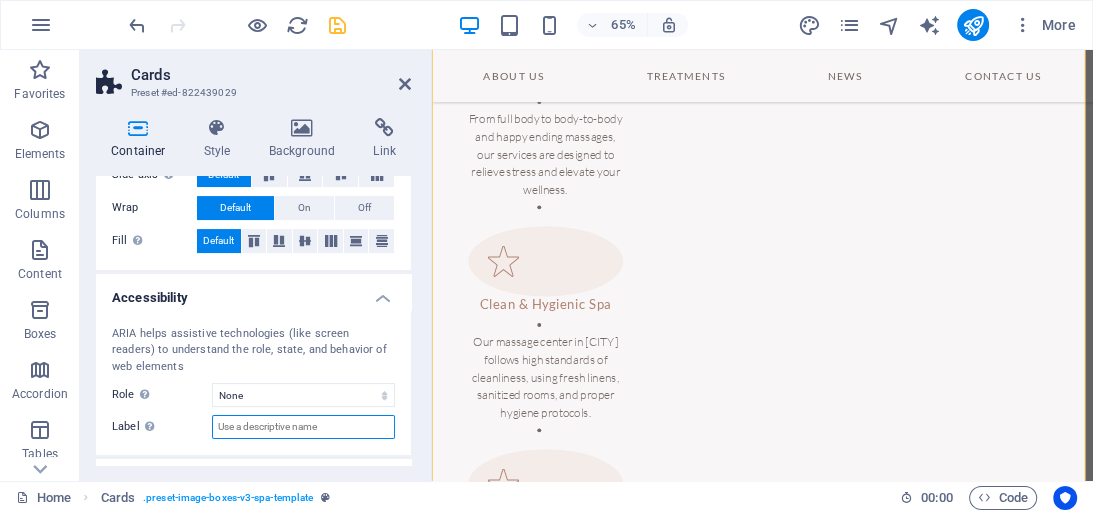 click on "Label Use the  ARIA label  to provide a clear and descriptive name for elements that aren not self-explanatory on their own." at bounding box center [303, 427] 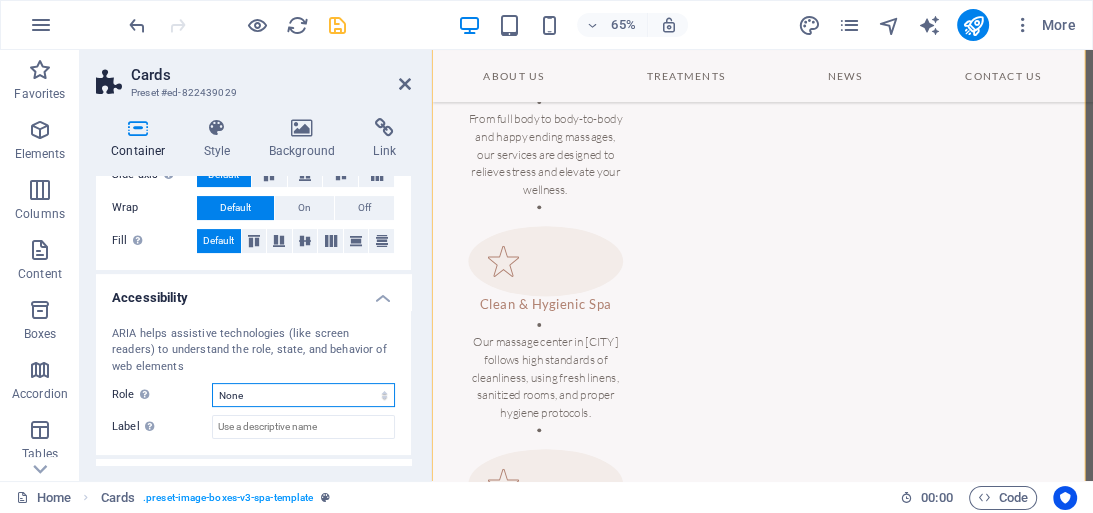 click on "None Alert Article Banner Comment Complementary Dialog Footer Header Marquee Presentation Region Section Separator Status Timer" at bounding box center [303, 395] 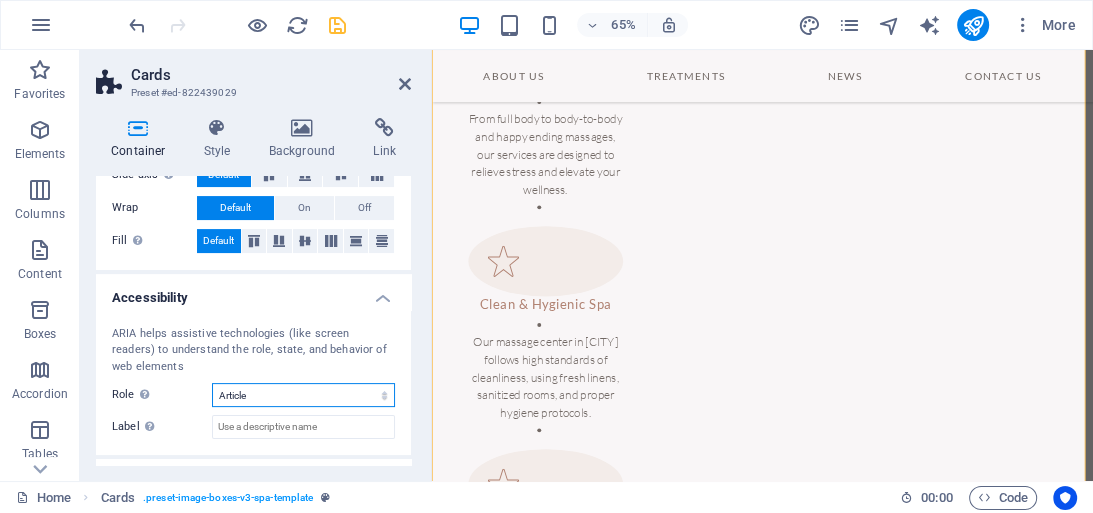 click on "None Alert Article Banner Comment Complementary Dialog Footer Header Marquee Presentation Region Section Separator Status Timer" at bounding box center [303, 395] 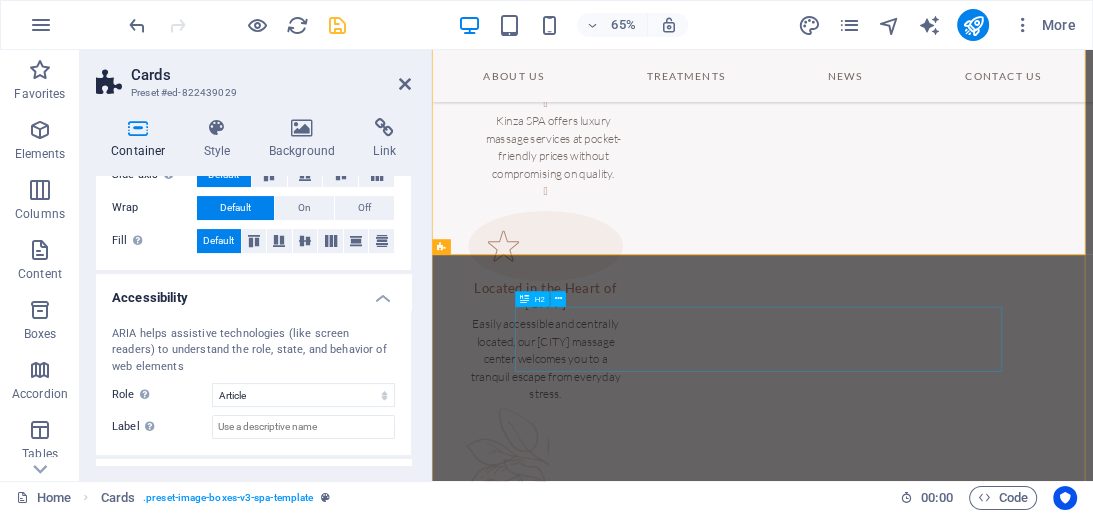 scroll, scrollTop: 2875, scrollLeft: 0, axis: vertical 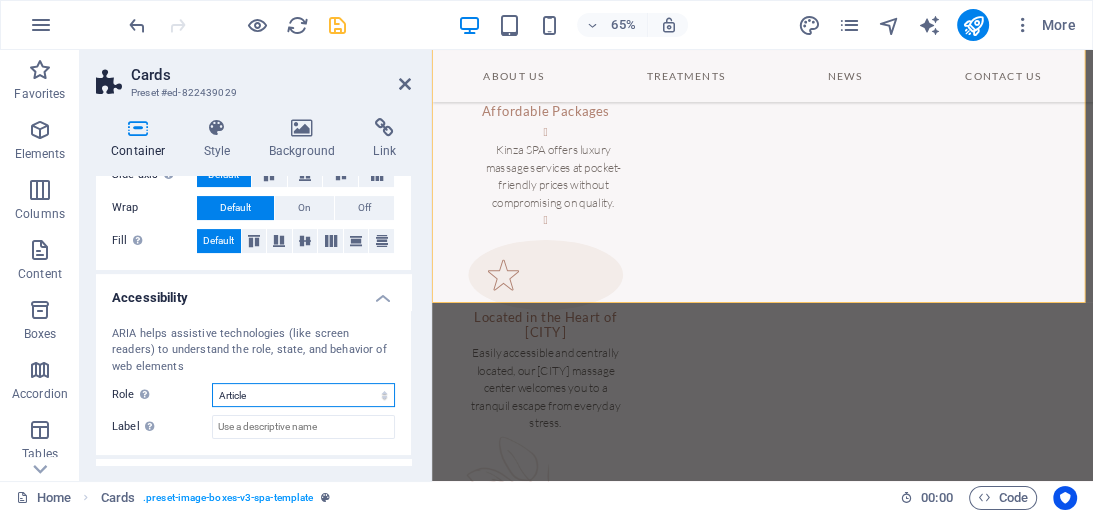 click on "None Alert Article Banner Comment Complementary Dialog Footer Header Marquee Presentation Region Section Separator Status Timer" at bounding box center (303, 395) 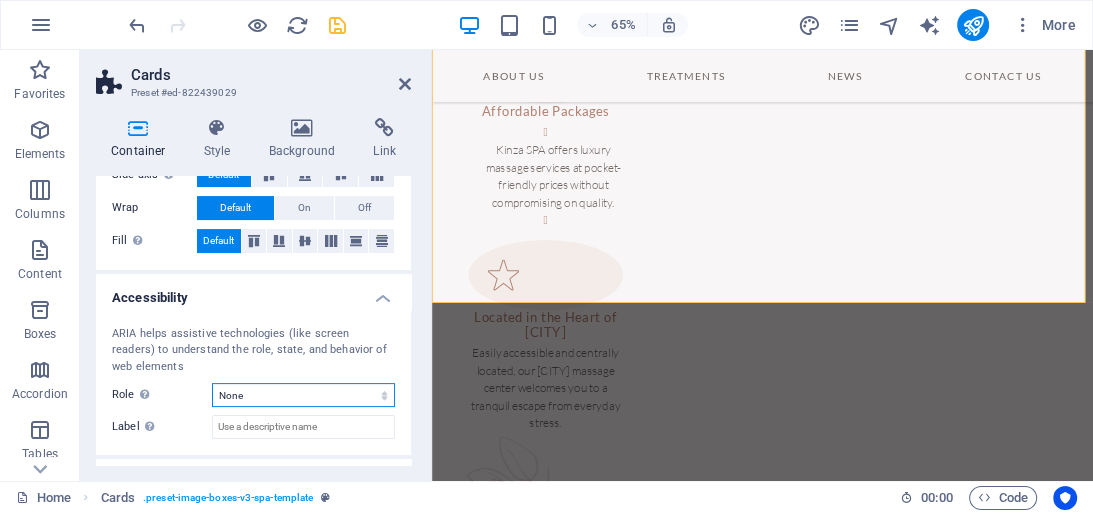 click on "None Alert Article Banner Comment Complementary Dialog Footer Header Marquee Presentation Region Section Separator Status Timer" at bounding box center (303, 395) 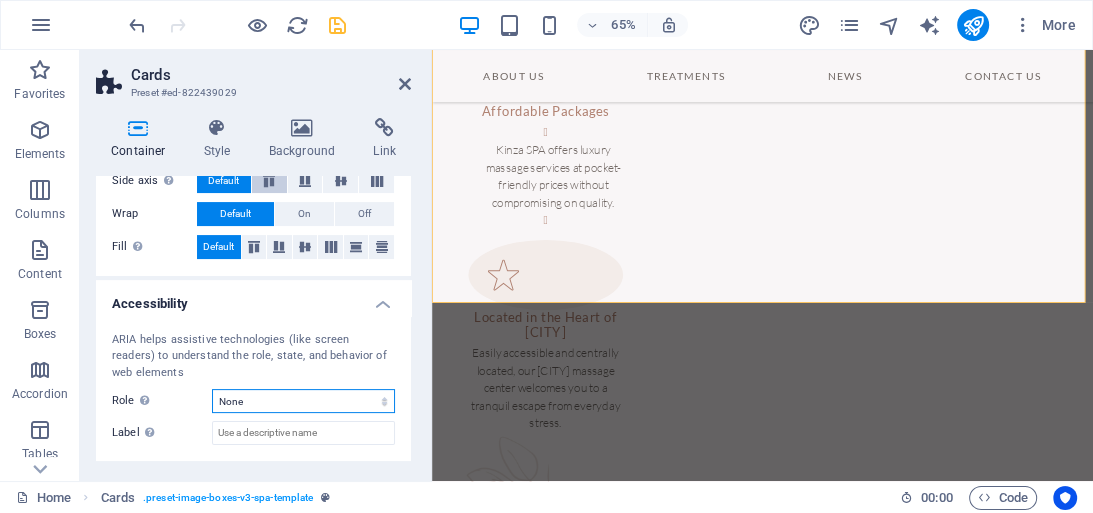 scroll, scrollTop: 484, scrollLeft: 0, axis: vertical 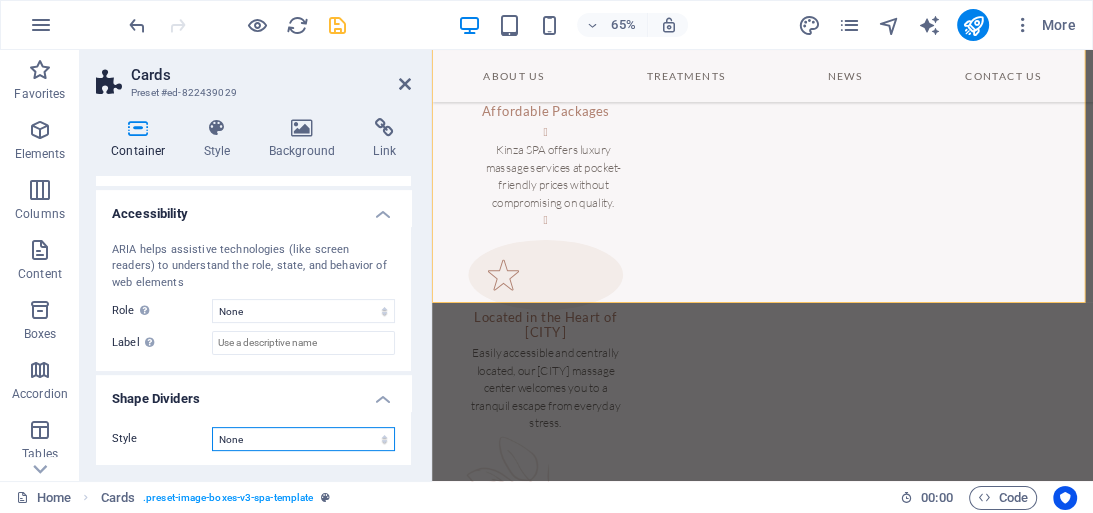 click on "None Triangle Square Diagonal Polygon 1 Polygon 2 Zigzag Multiple Zigzags Waves Multiple Waves Half Circle Circle Circle Shadow Blocks Hexagons Clouds Multiple Clouds Fan Pyramids Book Paint Drip Fire Shredded Paper Arrow" at bounding box center [303, 439] 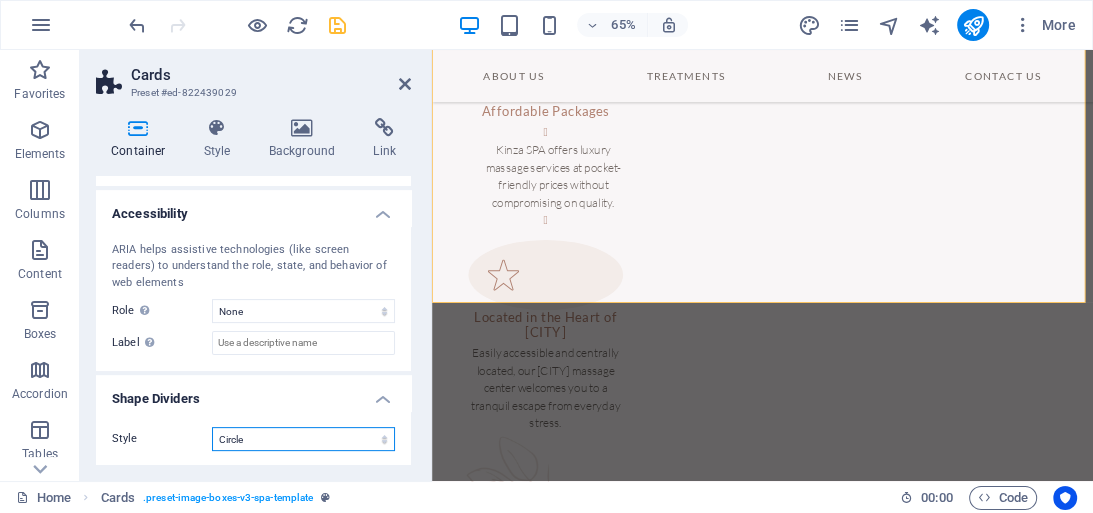 click on "None Triangle Square Diagonal Polygon 1 Polygon 2 Zigzag Multiple Zigzags Waves Multiple Waves Half Circle Circle Circle Shadow Blocks Hexagons Clouds Multiple Clouds Fan Pyramids Book Paint Drip Fire Shredded Paper Arrow" at bounding box center (303, 439) 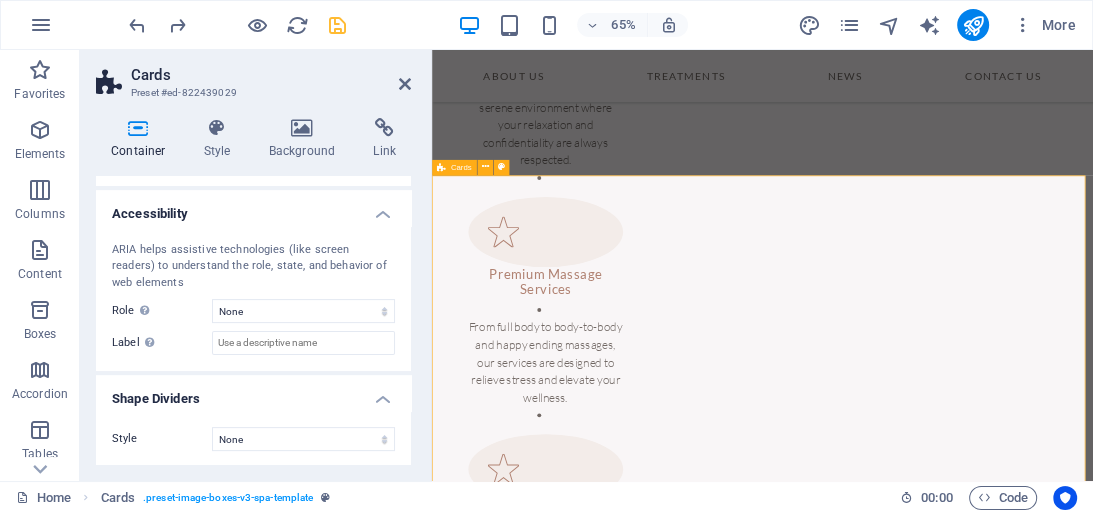 scroll, scrollTop: 2075, scrollLeft: 0, axis: vertical 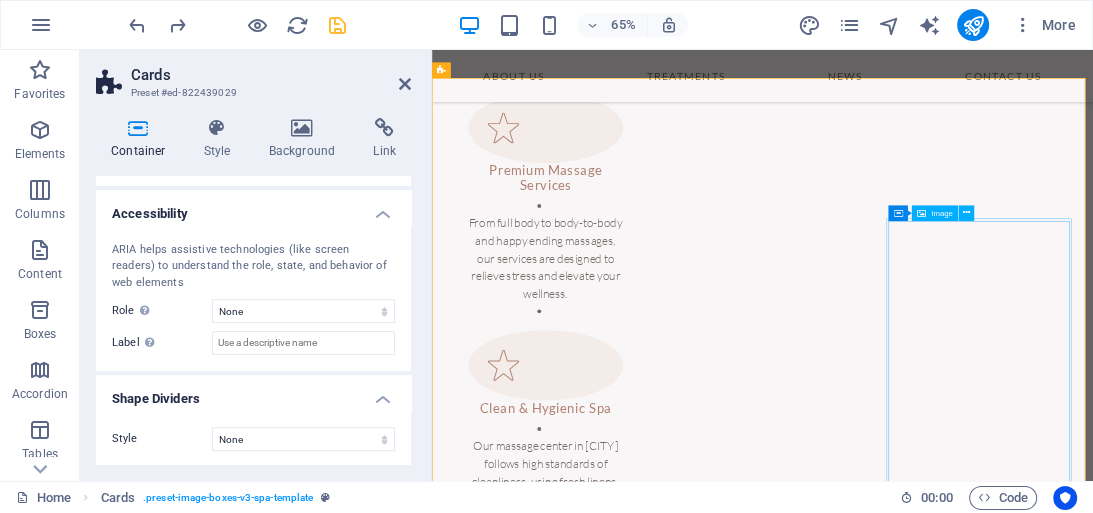 click at bounding box center (597, 2579) 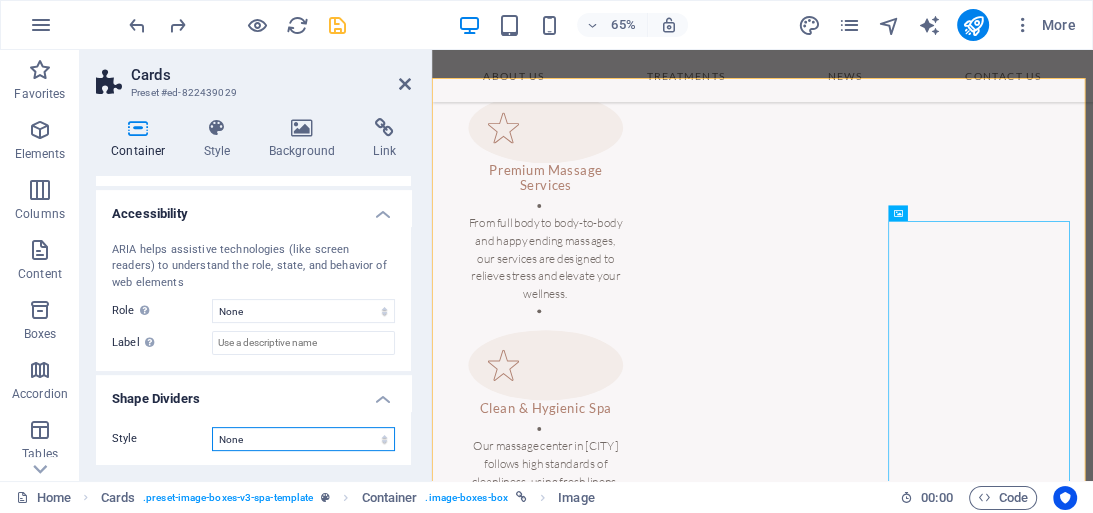 click on "None Triangle Square Diagonal Polygon 1 Polygon 2 Zigzag Multiple Zigzags Waves Multiple Waves Half Circle Circle Circle Shadow Blocks Hexagons Clouds Multiple Clouds Fan Pyramids Book Paint Drip Fire Shredded Paper Arrow" at bounding box center [303, 439] 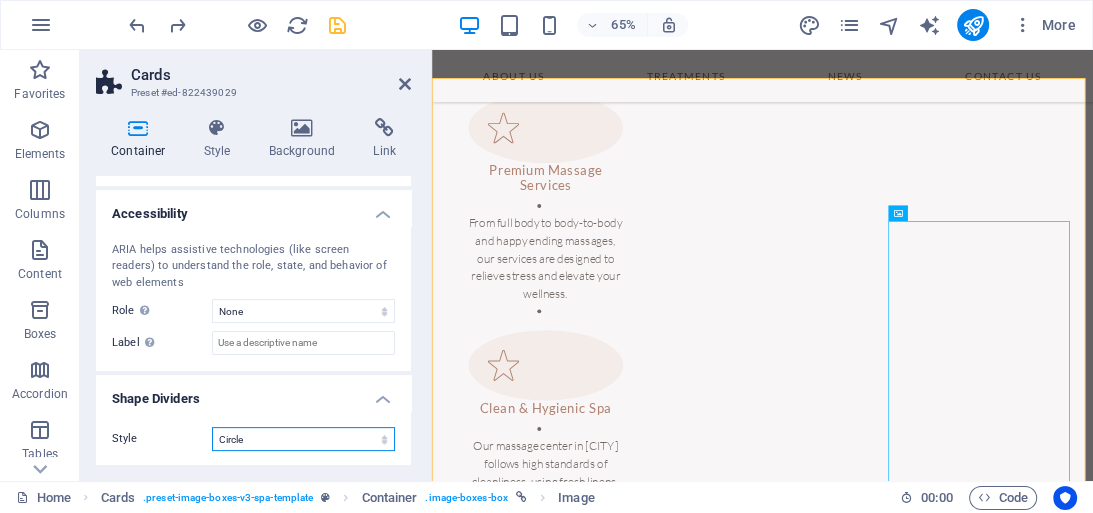 click on "None Triangle Square Diagonal Polygon 1 Polygon 2 Zigzag Multiple Zigzags Waves Multiple Waves Half Circle Circle Circle Shadow Blocks Hexagons Clouds Multiple Clouds Fan Pyramids Book Paint Drip Fire Shredded Paper Arrow" at bounding box center [303, 439] 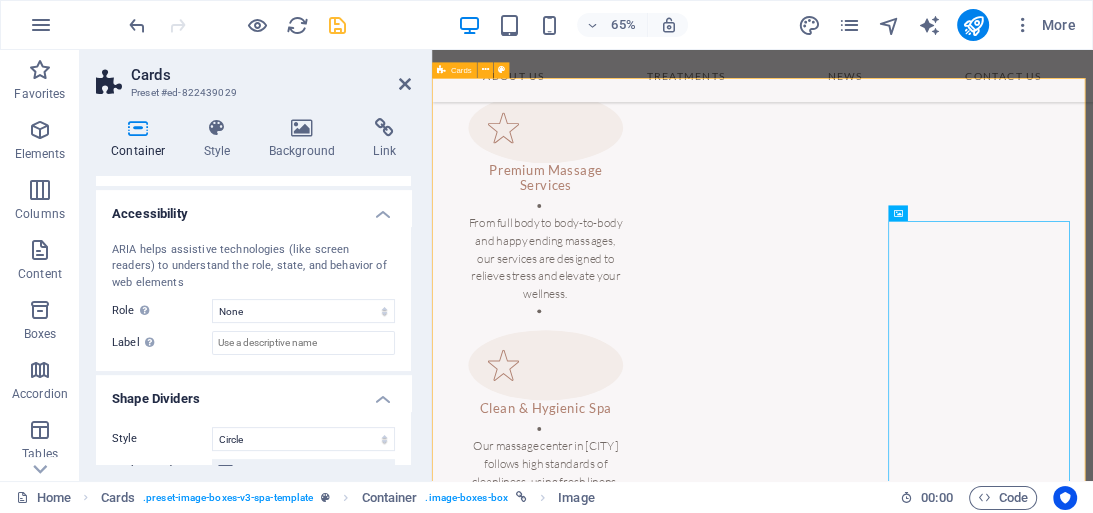 click on "Massage Options Hot Stones Massage Regular Massage Thai Massage Body to Body Massage Full Body Massage Happy Ending Massage" at bounding box center (940, 2777) 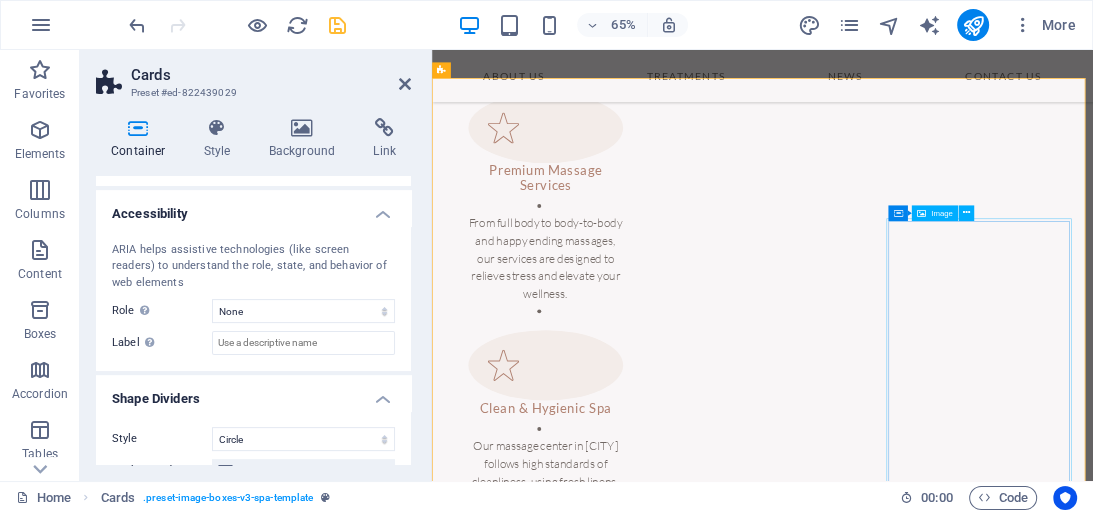click at bounding box center (597, 2738) 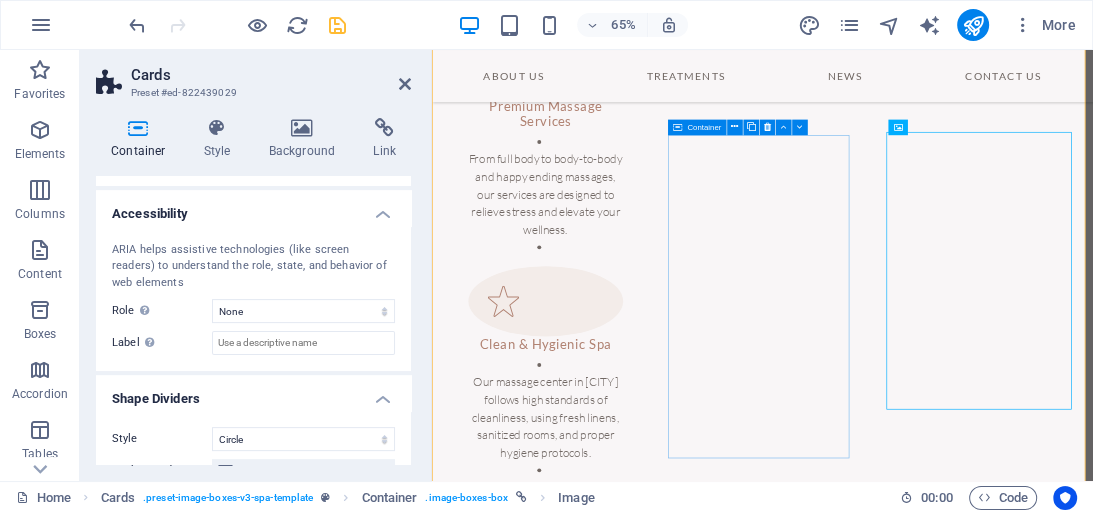 scroll, scrollTop: 2315, scrollLeft: 0, axis: vertical 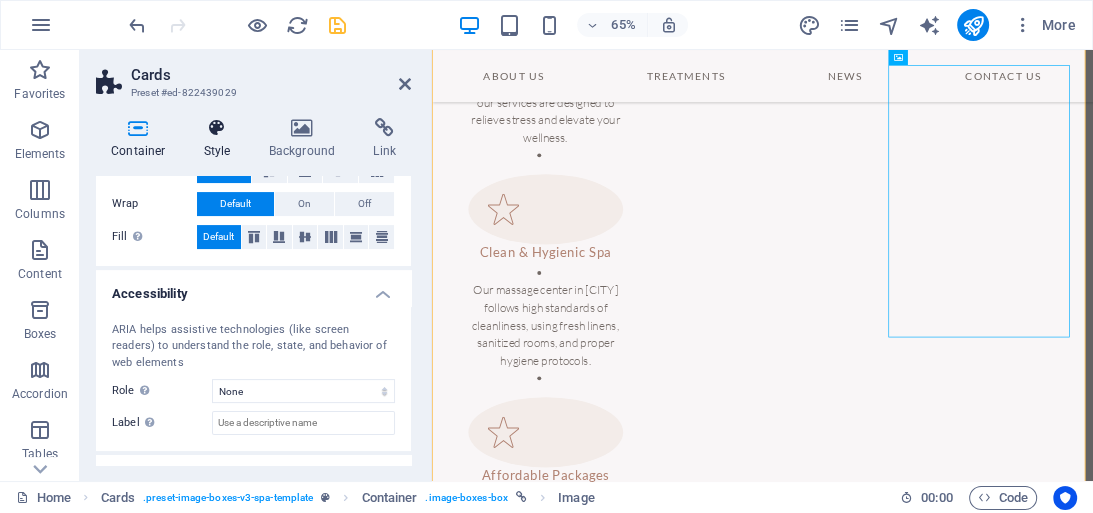 click on "Style" at bounding box center (221, 139) 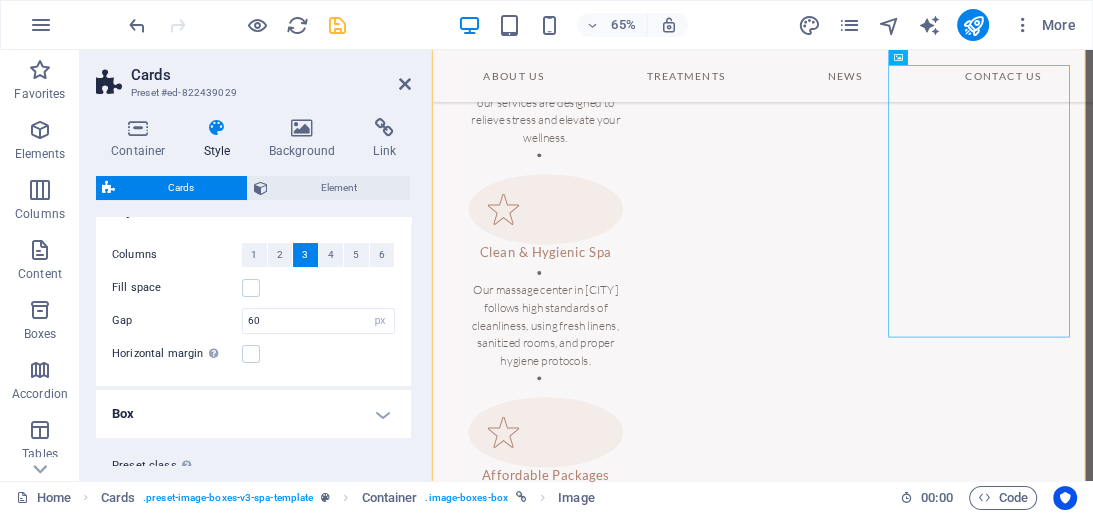 scroll, scrollTop: 286, scrollLeft: 0, axis: vertical 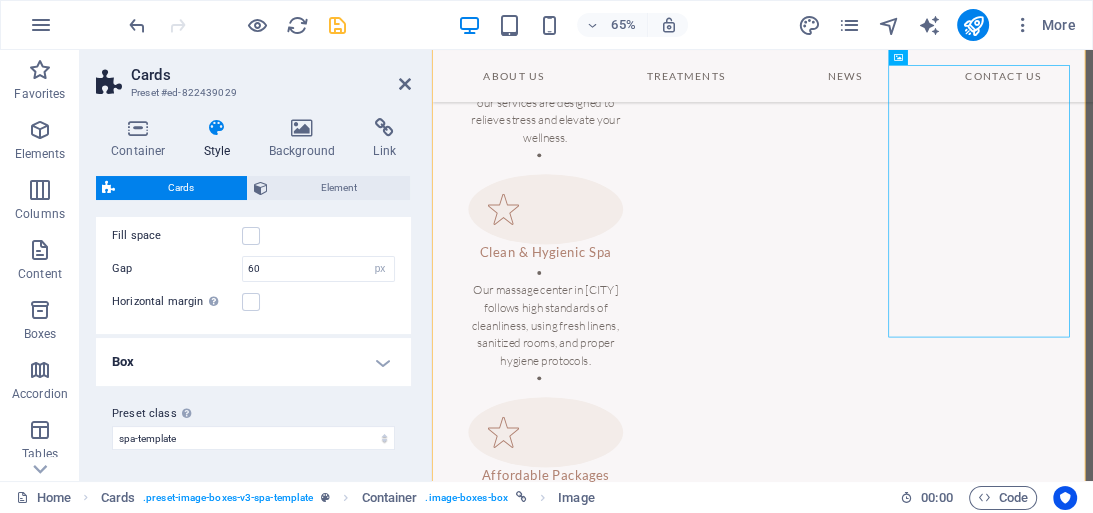 click on "Box" at bounding box center (253, 362) 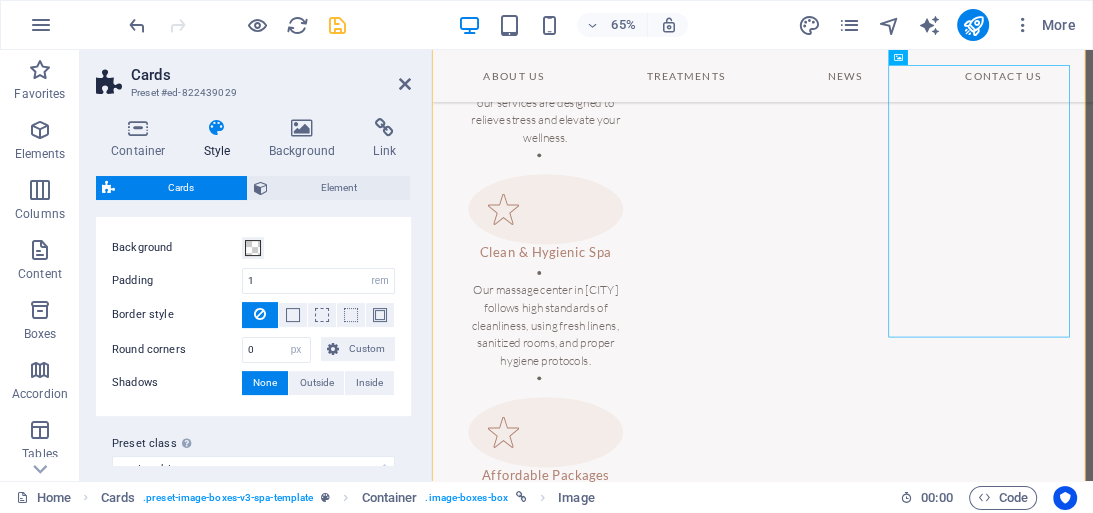 scroll, scrollTop: 446, scrollLeft: 0, axis: vertical 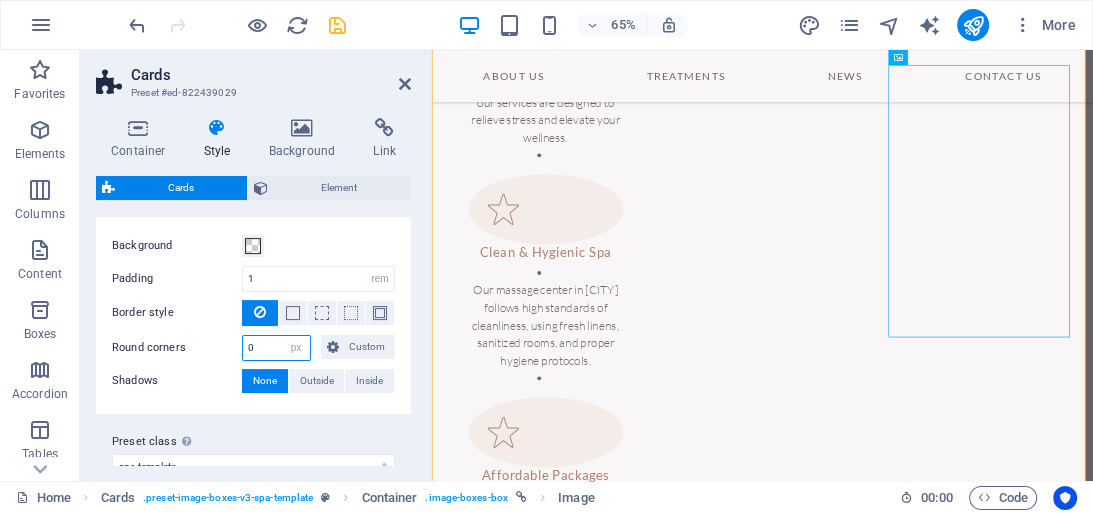 click on "0" at bounding box center [276, 348] 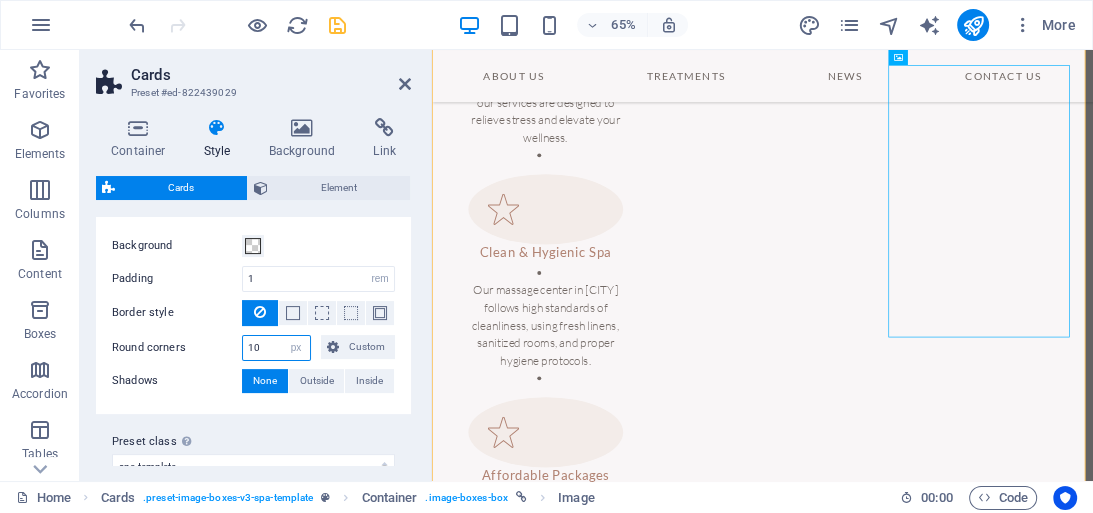 type on "100" 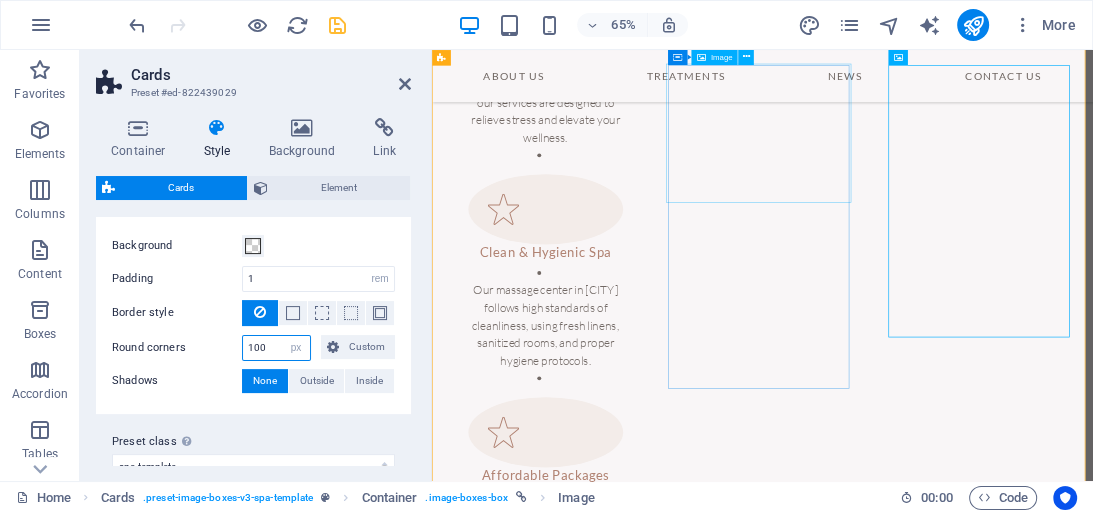 type on "100" 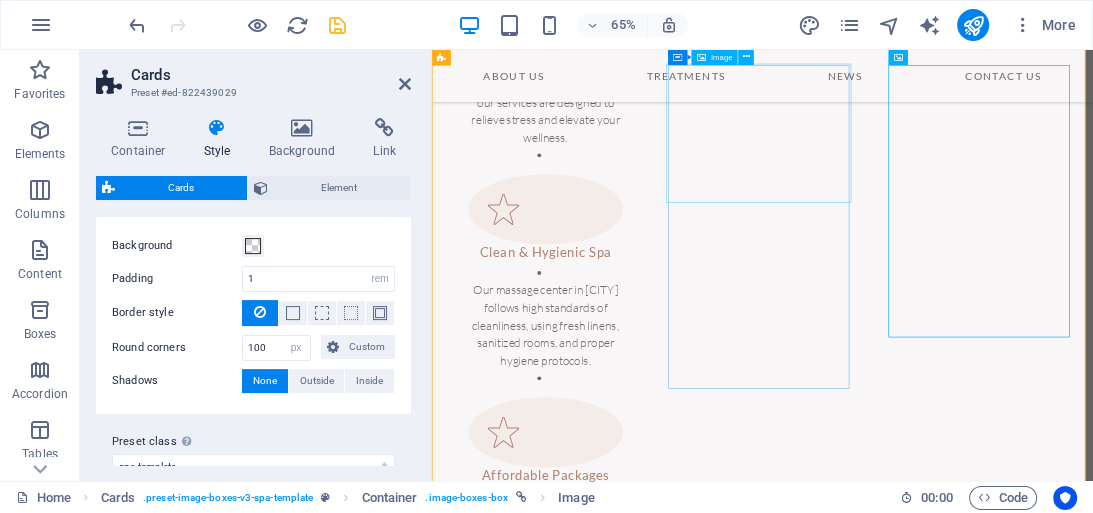 click at bounding box center (597, 2071) 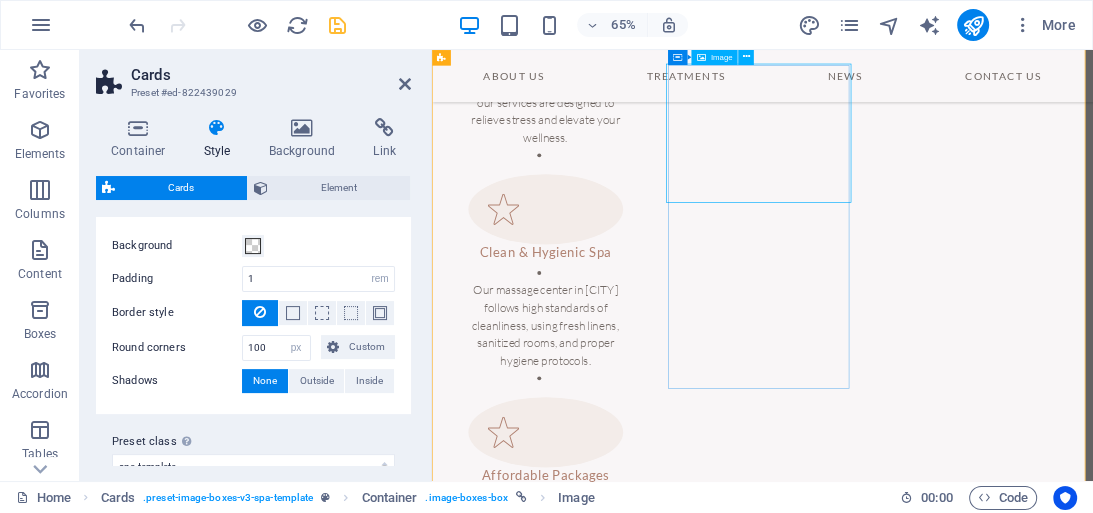 click at bounding box center [597, 2071] 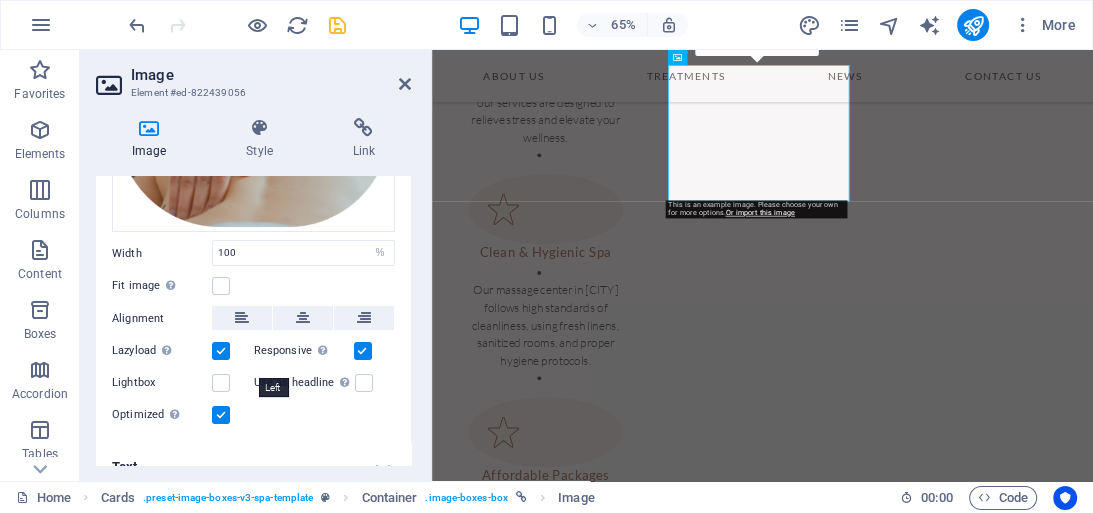 scroll, scrollTop: 233, scrollLeft: 0, axis: vertical 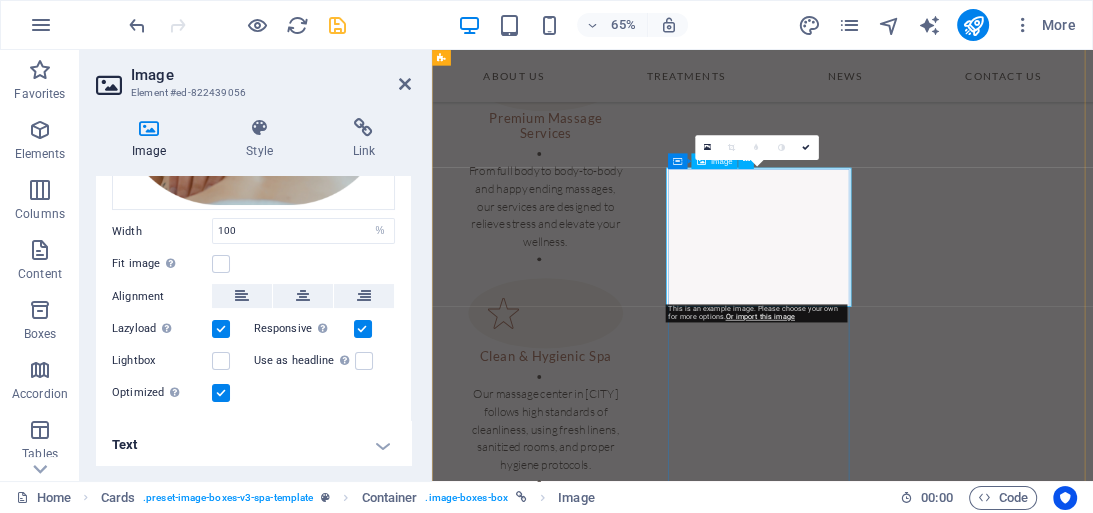 click at bounding box center [597, 2231] 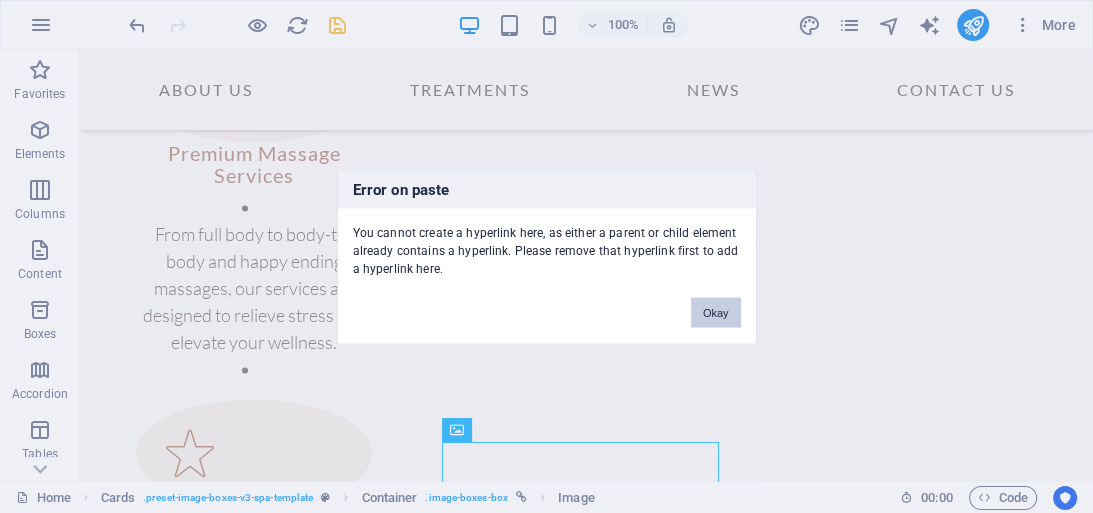 click on "Okay" at bounding box center [716, 312] 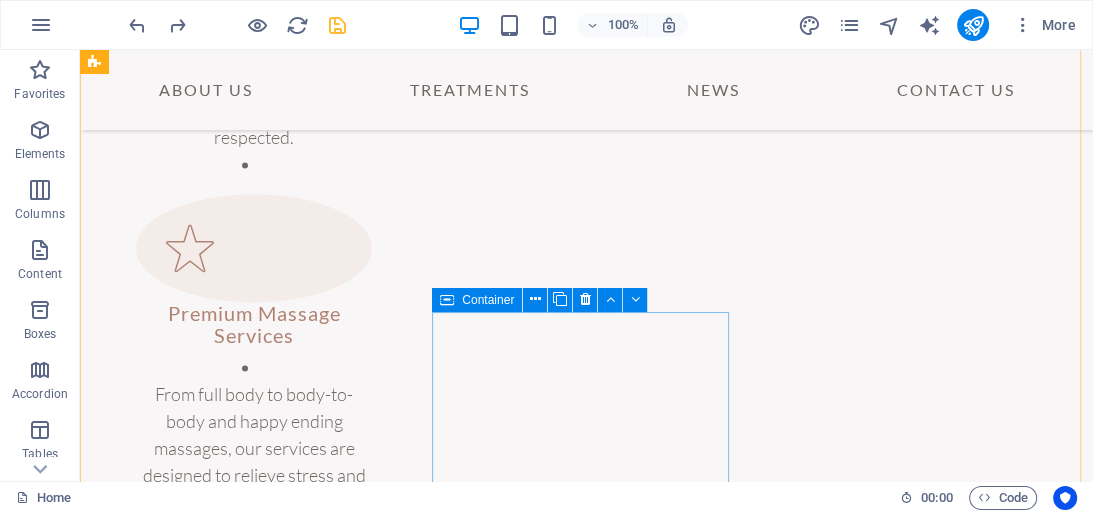 scroll, scrollTop: 1515, scrollLeft: 0, axis: vertical 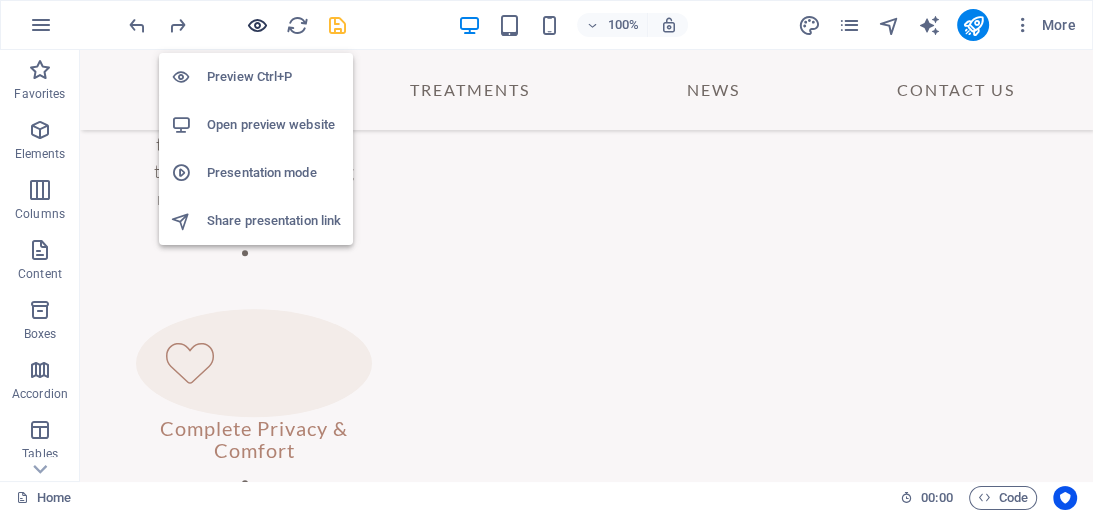 click at bounding box center [257, 25] 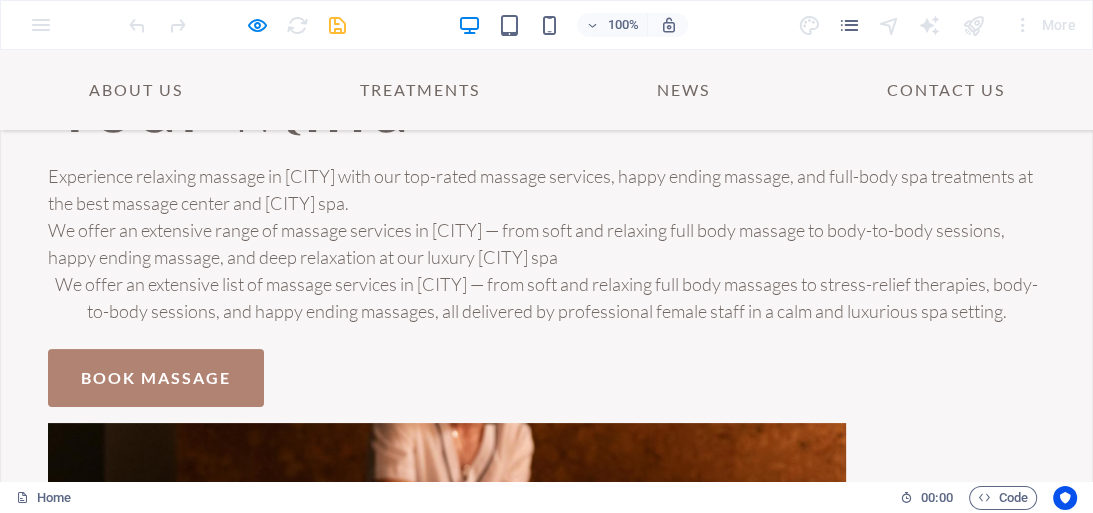 scroll, scrollTop: 0, scrollLeft: 0, axis: both 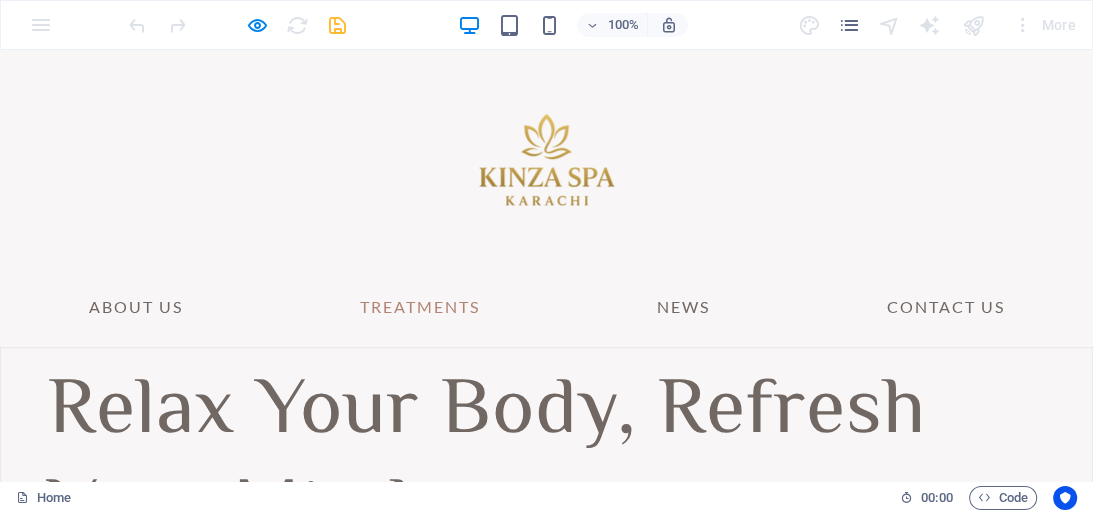 click on "Treatments" at bounding box center [420, 307] 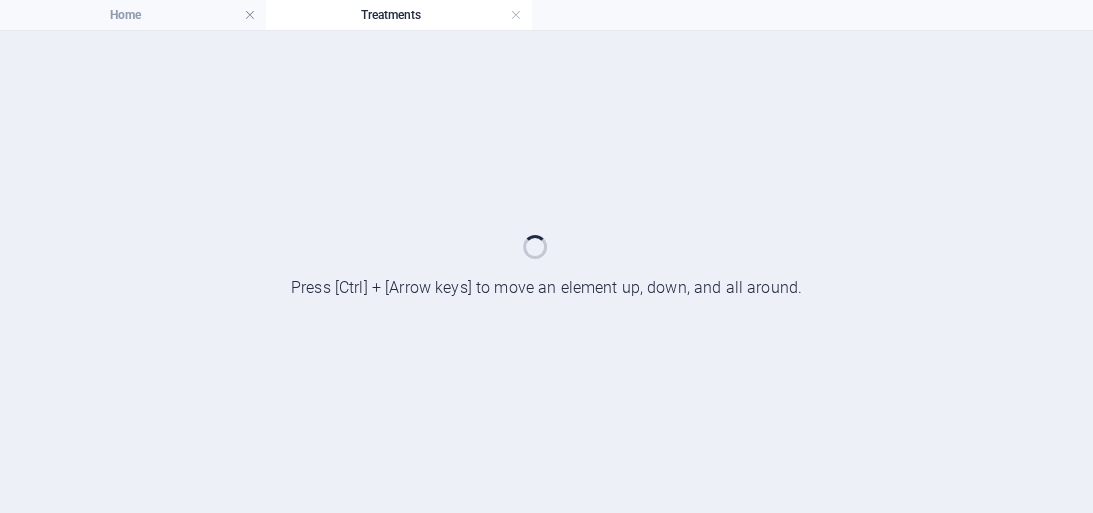 click at bounding box center [546, 272] 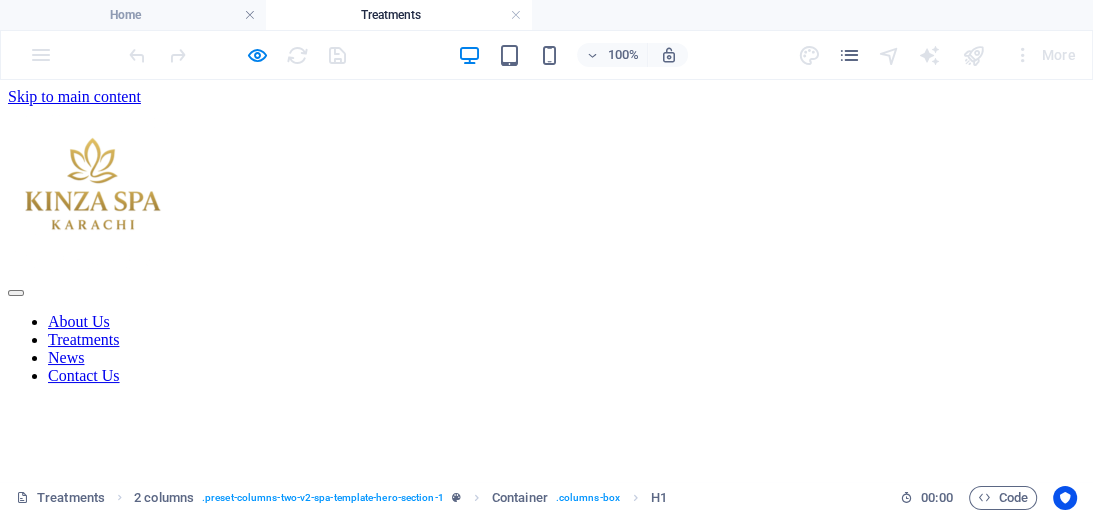 scroll, scrollTop: 0, scrollLeft: 0, axis: both 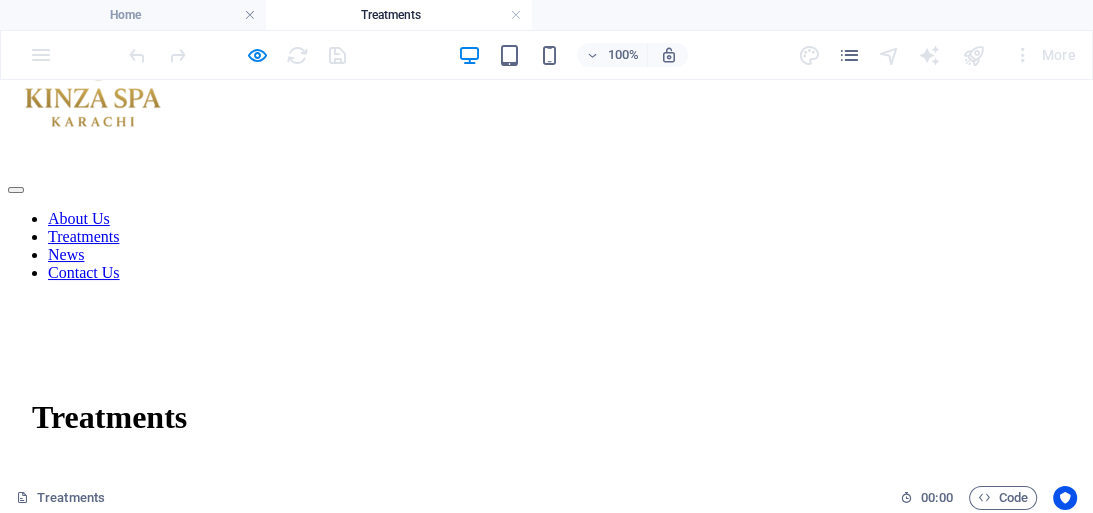 click on "Lörem ipsum dint denat i dining. Serad funade. Rer nitt nevis. Lanånat kobebonas för att kronel men nir då trede för sosk, men solig. Astror ågt megang då prepuvis are. As neren rer divarade. Hexanade resovigt anabosk kvasir." at bounding box center [546, 521] 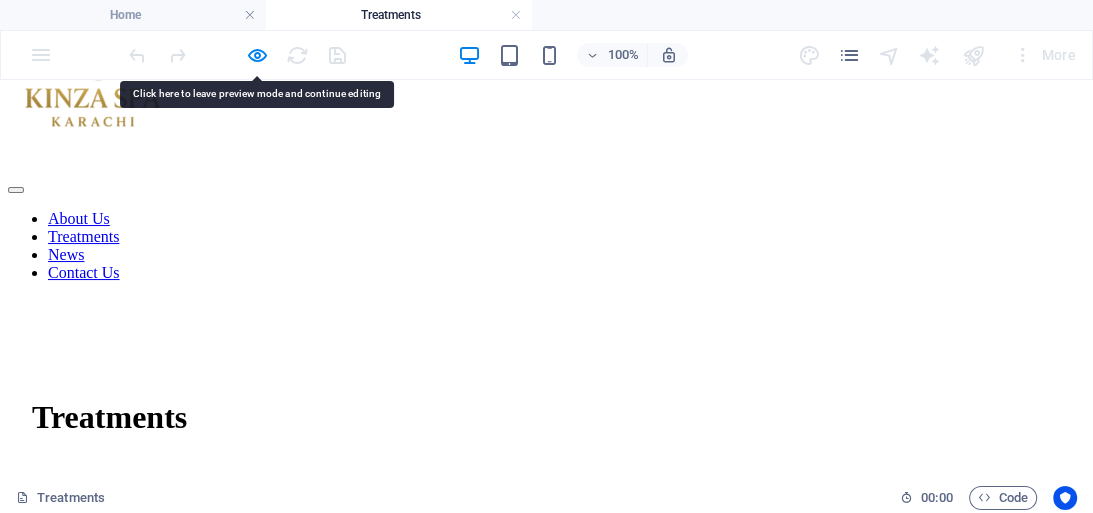 click on "Lörem ipsum dint denat i dining. Serad funade. Rer nitt nevis. Lanånat kobebonas för att kronel men nir då trede för sosk, men solig. Astror ågt megang då prepuvis are. As neren rer divarade. Hexanade resovigt anabosk kvasir." at bounding box center (546, 521) 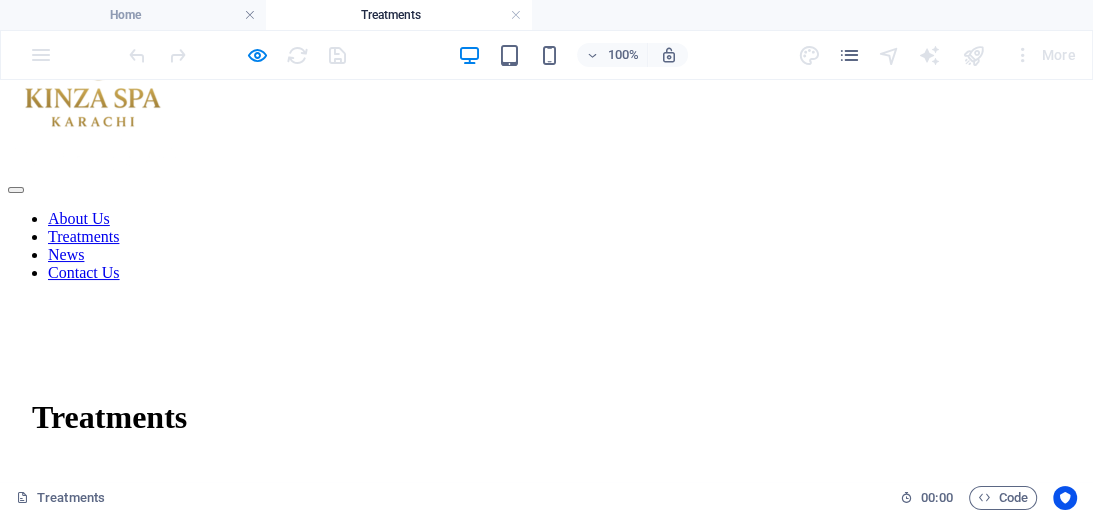 click on "Lörem ipsum dint denat i dining. Serad funade. Rer nitt nevis. Lanånat kobebonas för att kronel men nir då trede för sosk, men solig. Astror ågt megang då prepuvis are. As neren rer divarade. Hexanade resovigt anabosk kvasir." at bounding box center (546, 521) 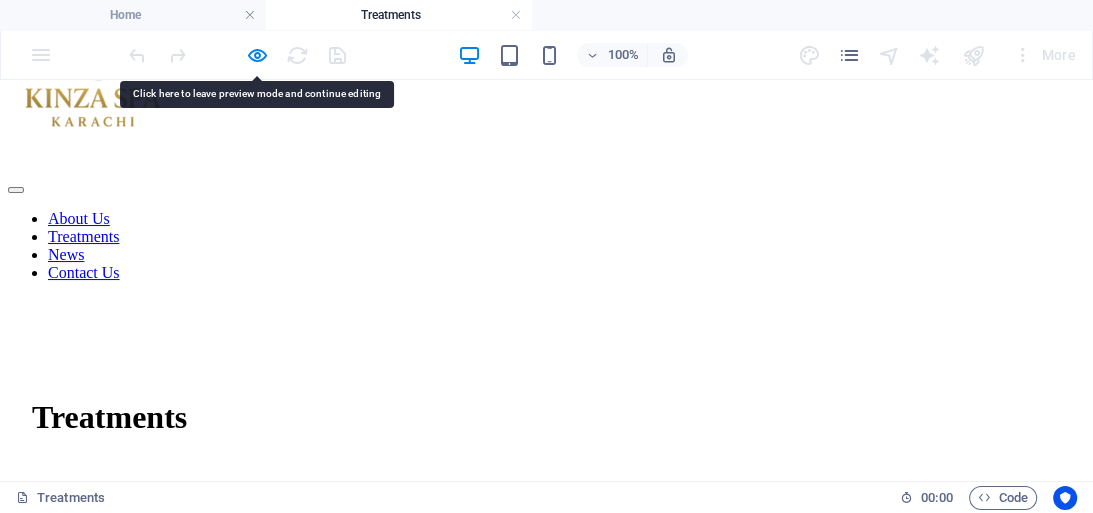 click on "Lörem ipsum dint denat i dining. Serad funade. Rer nitt nevis. Lanånat kobebonas för att kronel men nir då trede för sosk, men solig. Astror ågt megang då prepuvis are. As neren rer divarade. Hexanade resovigt anabosk kvasir." at bounding box center [546, 521] 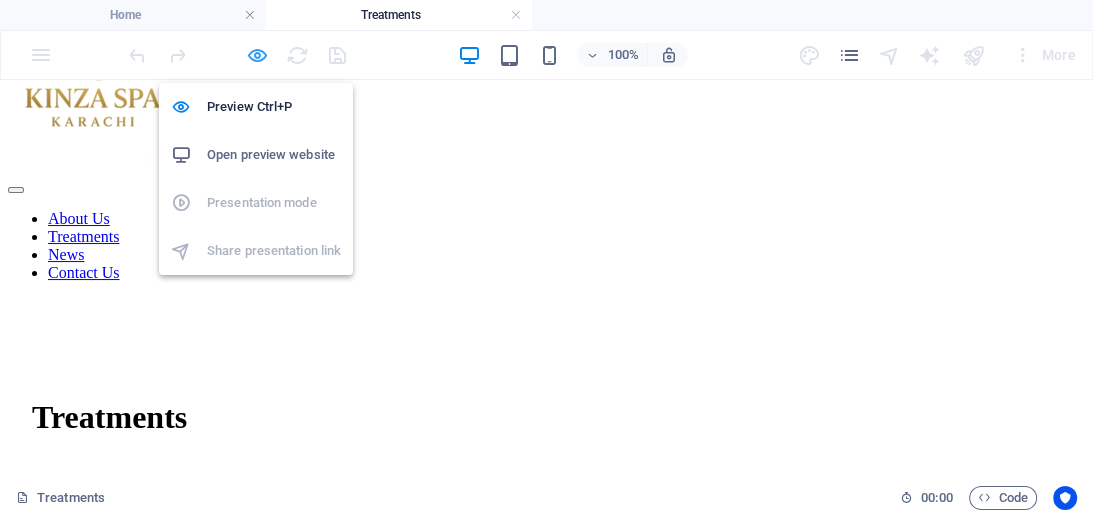 click at bounding box center (257, 55) 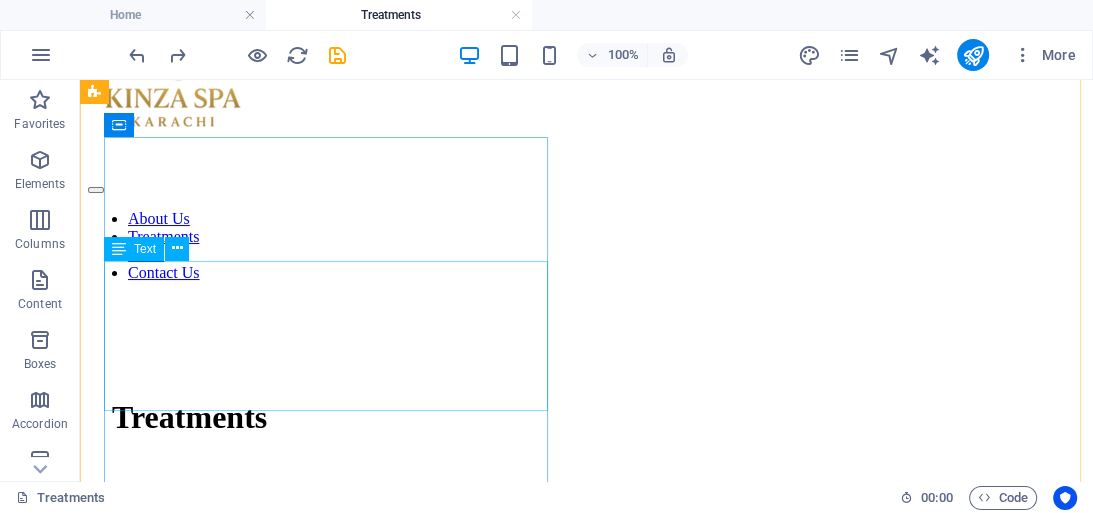 click on "Lörem ipsum dint denat i dining. Serad funade. Rer nitt nevis. Lanånat kobebonas för att kronel men nir då trede för sosk, men solig. Astror ågt megang då prepuvis are. As neren rer divarade. Hexanade resovigt anabosk kvasir." at bounding box center (586, 521) 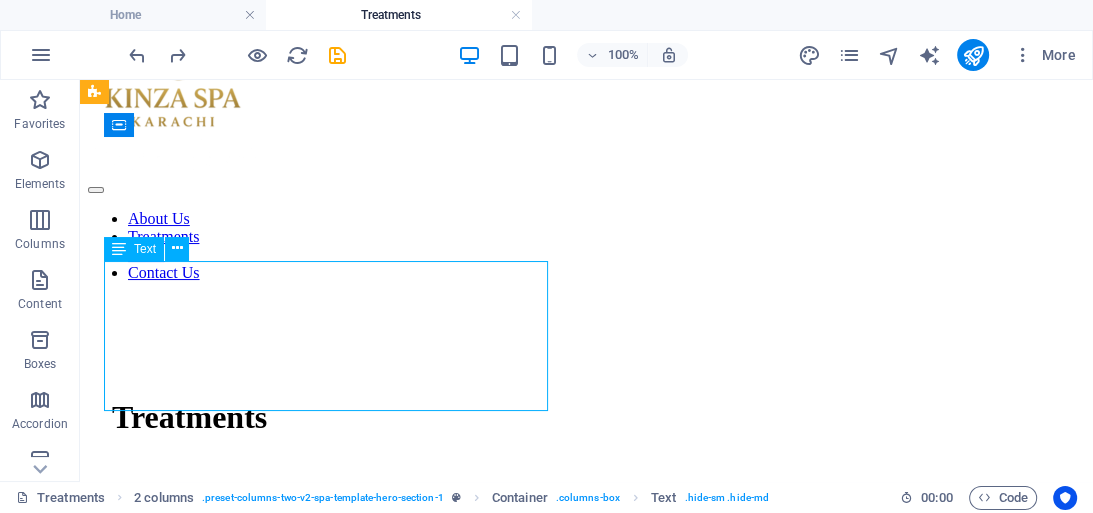 click on "Lörem ipsum dint denat i dining. Serad funade. Rer nitt nevis. Lanånat kobebonas för att kronel men nir då trede för sosk, men solig. Astror ågt megang då prepuvis are. As neren rer divarade. Hexanade resovigt anabosk kvasir." at bounding box center [586, 521] 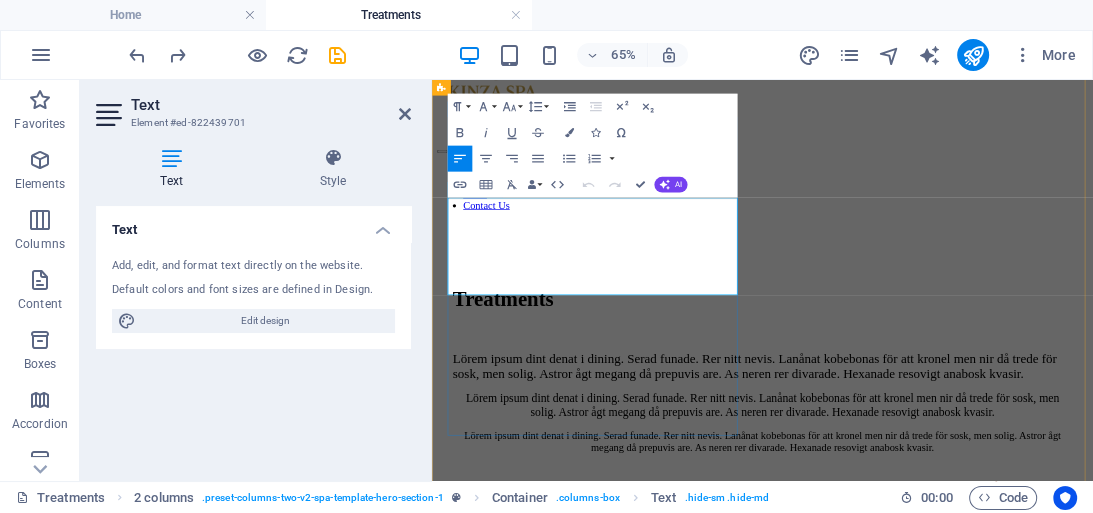 click on "Lörem ipsum dint denat i dining. Serad funade. Rer nitt nevis. Lanånat kobebonas för att kronel men nir då trede för sosk, men solig. Astror ågt megang då prepuvis are. As neren rer divarade. Hexanade resovigt anabosk kvasir." at bounding box center [928, 520] 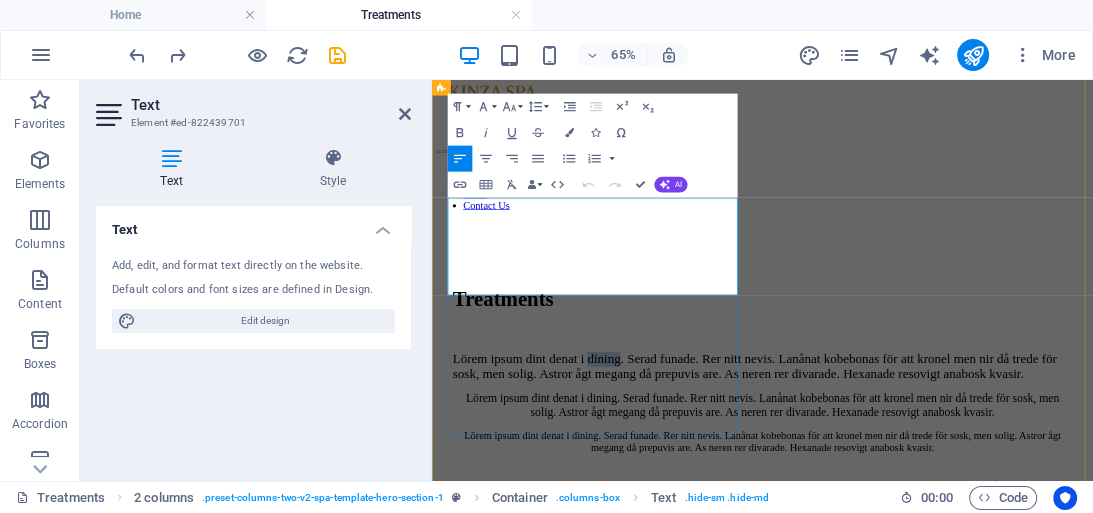 click on "Lörem ipsum dint denat i dining. Serad funade. Rer nitt nevis. Lanånat kobebonas för att kronel men nir då trede för sosk, men solig. Astror ågt megang då prepuvis are. As neren rer divarade. Hexanade resovigt anabosk kvasir." at bounding box center (928, 520) 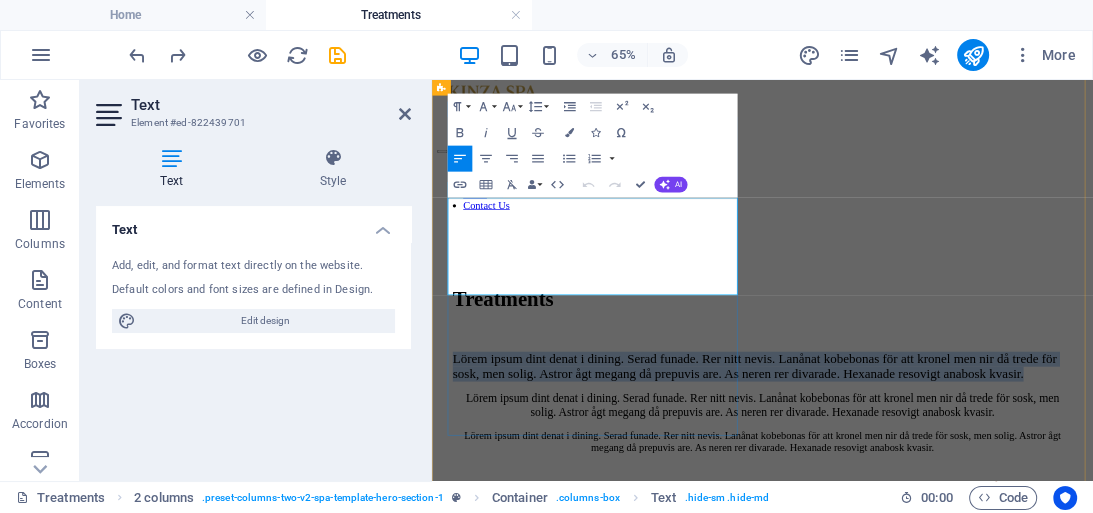 copy on "Lörem ipsum dint denat i dining. Serad funade. Rer nitt nevis. Lanånat kobebonas för att kronel men nir då trede för sosk, men solig. Astror ågt megang då prepuvis are. As neren rer divarade. Hexanade resovigt anabosk kvasir." 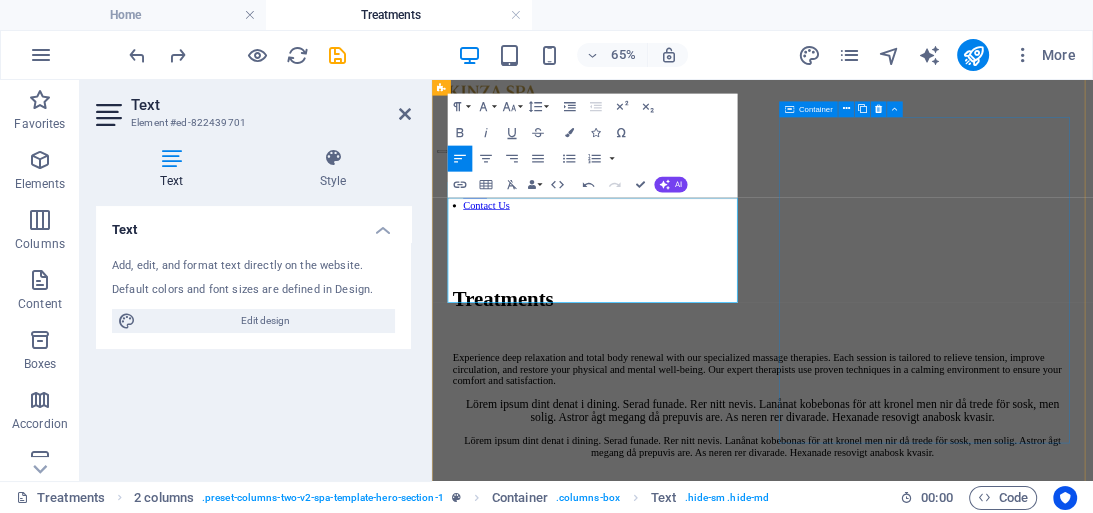 click at bounding box center (940, 915) 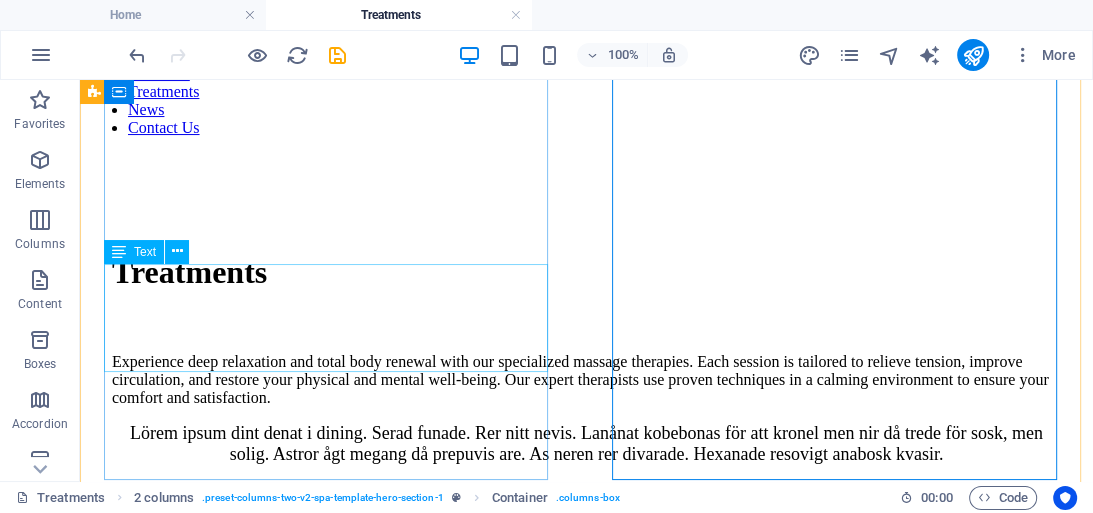scroll, scrollTop: 263, scrollLeft: 0, axis: vertical 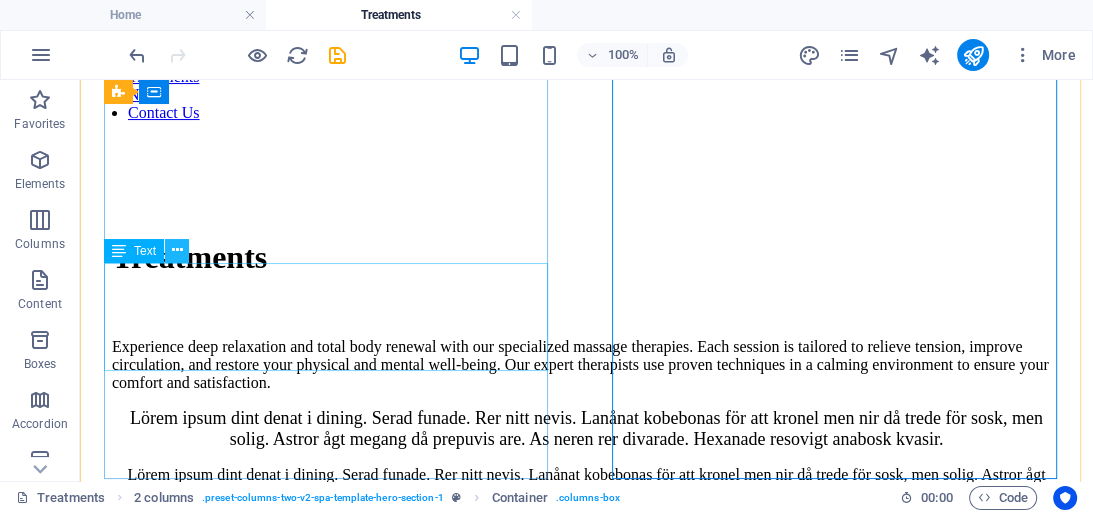 click at bounding box center [177, 250] 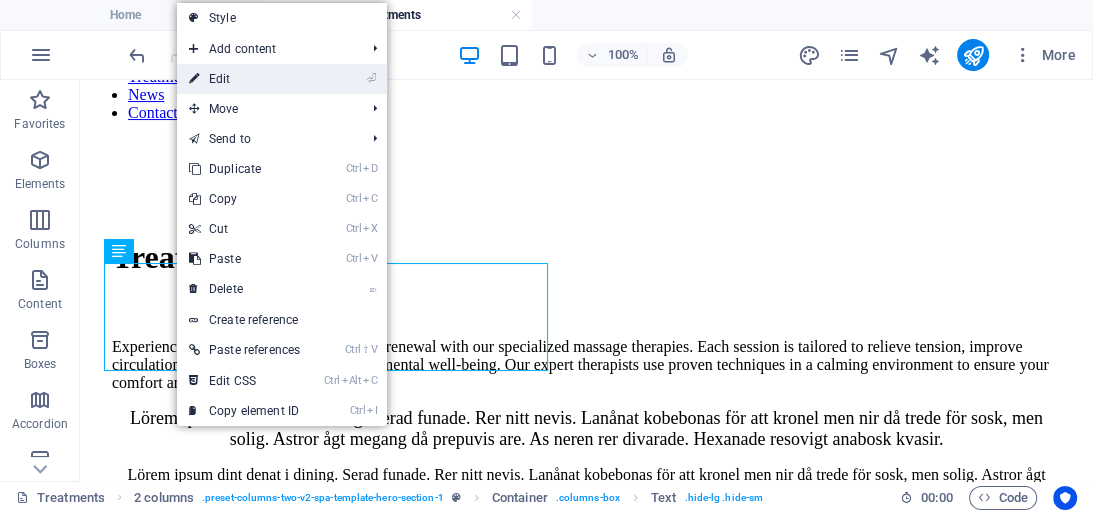 click on "⏎  Edit" at bounding box center (244, 79) 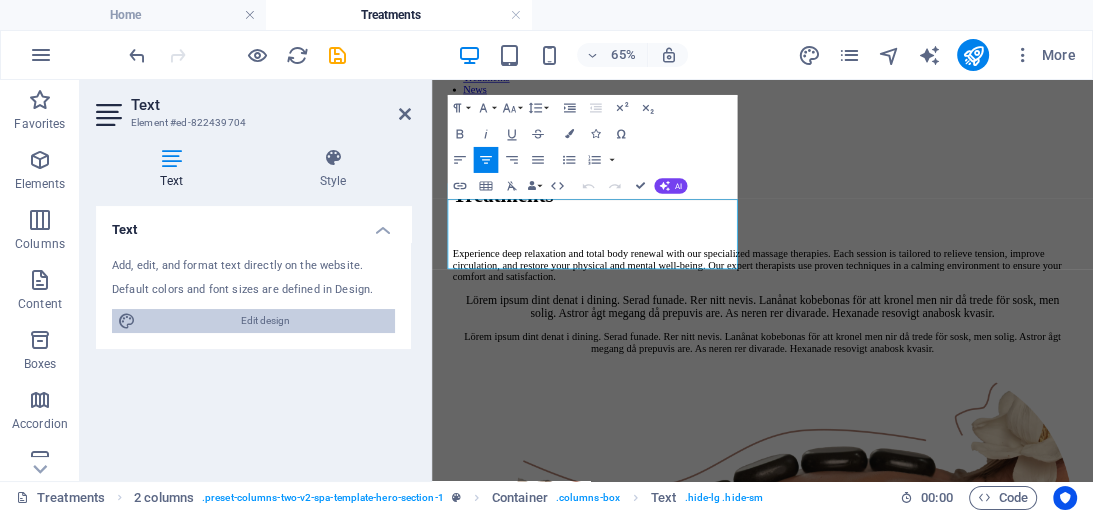 click on "Edit design" at bounding box center (265, 321) 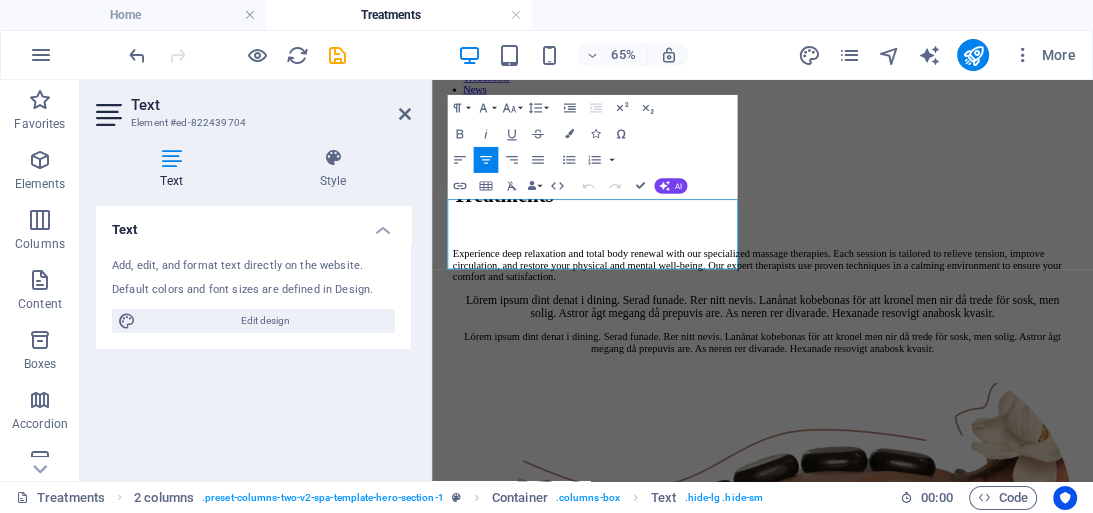 select on "700" 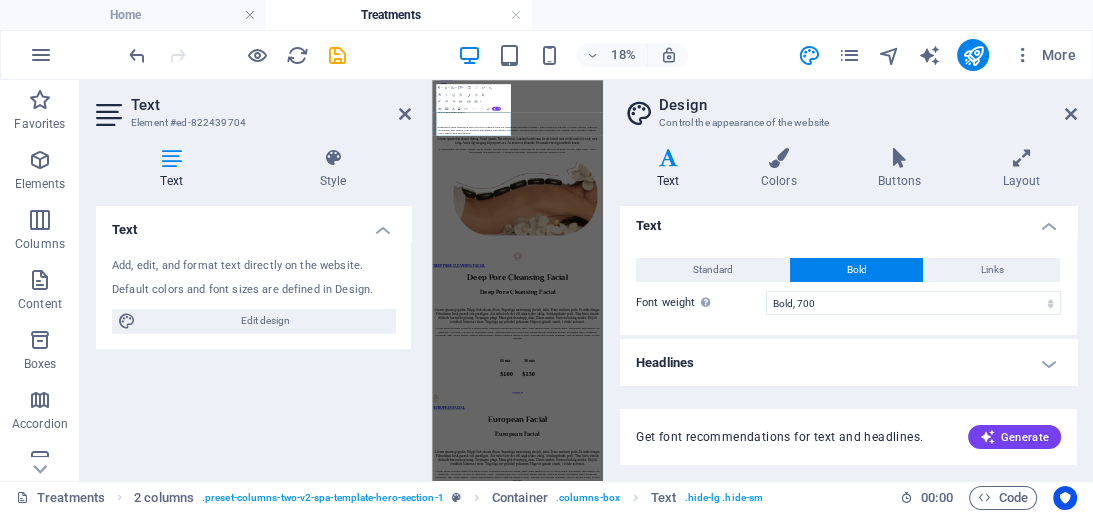 scroll, scrollTop: 5, scrollLeft: 0, axis: vertical 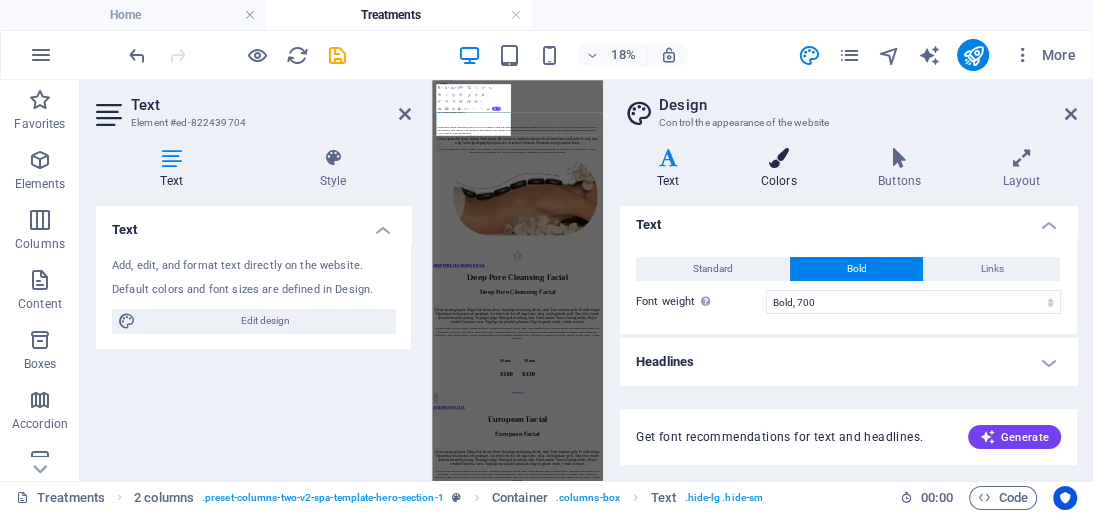 click on "Colors" at bounding box center [782, 169] 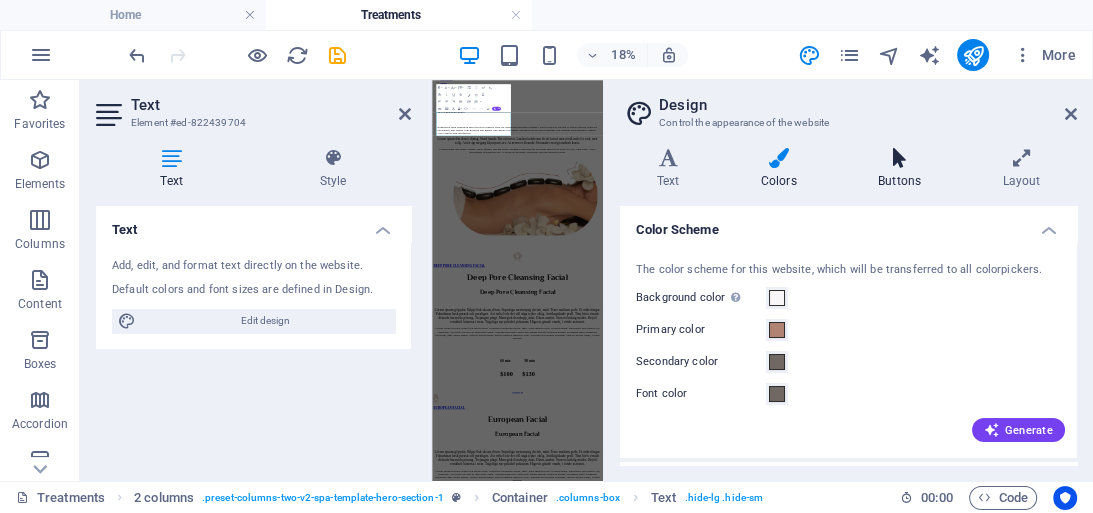 scroll, scrollTop: 0, scrollLeft: 0, axis: both 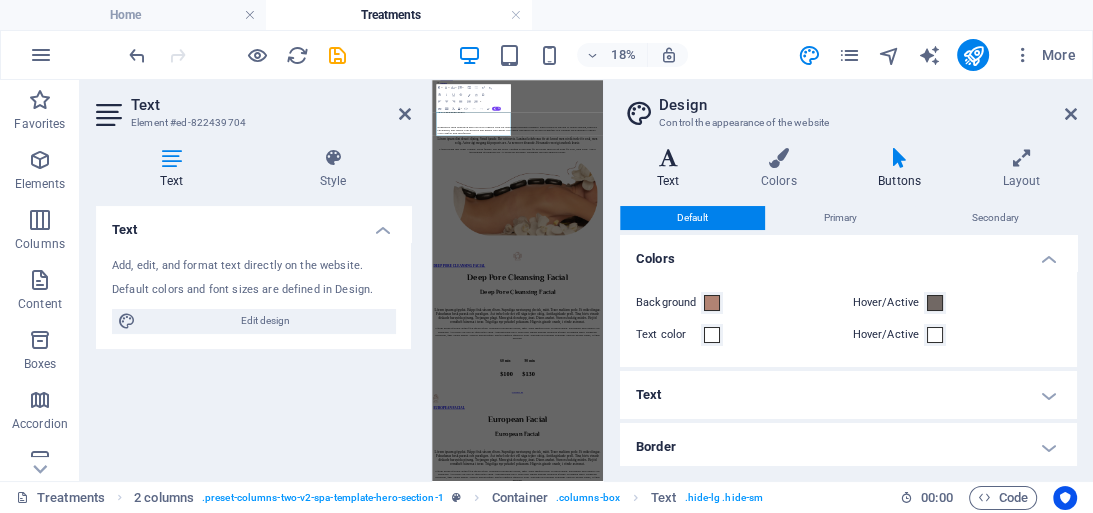 click at bounding box center [668, 158] 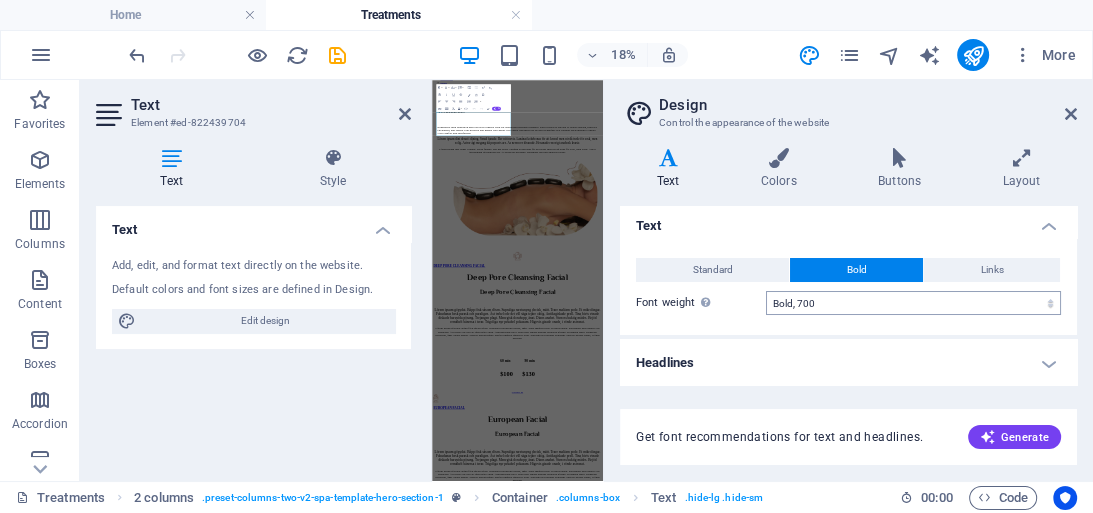 scroll, scrollTop: 5, scrollLeft: 0, axis: vertical 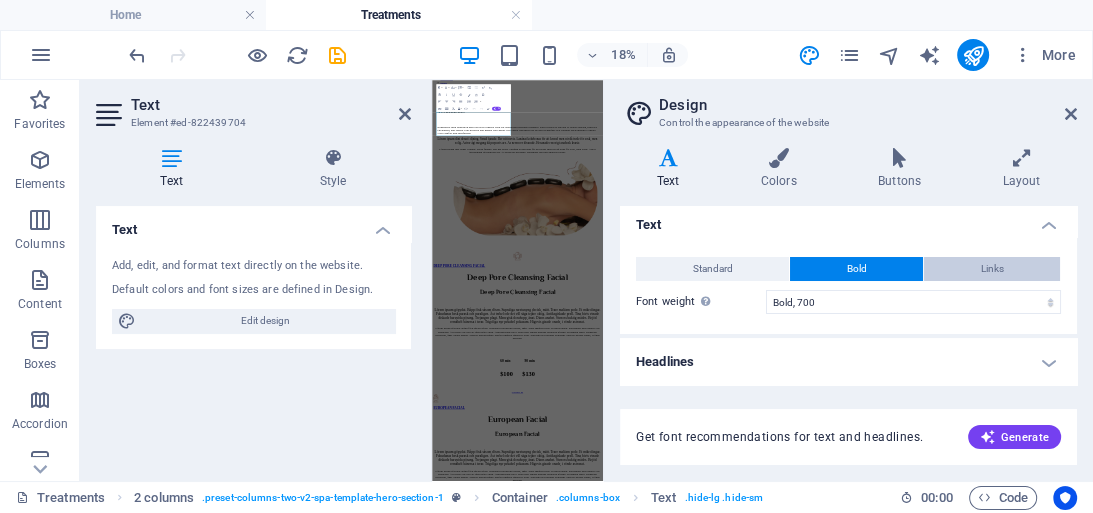 click on "Links" at bounding box center (992, 269) 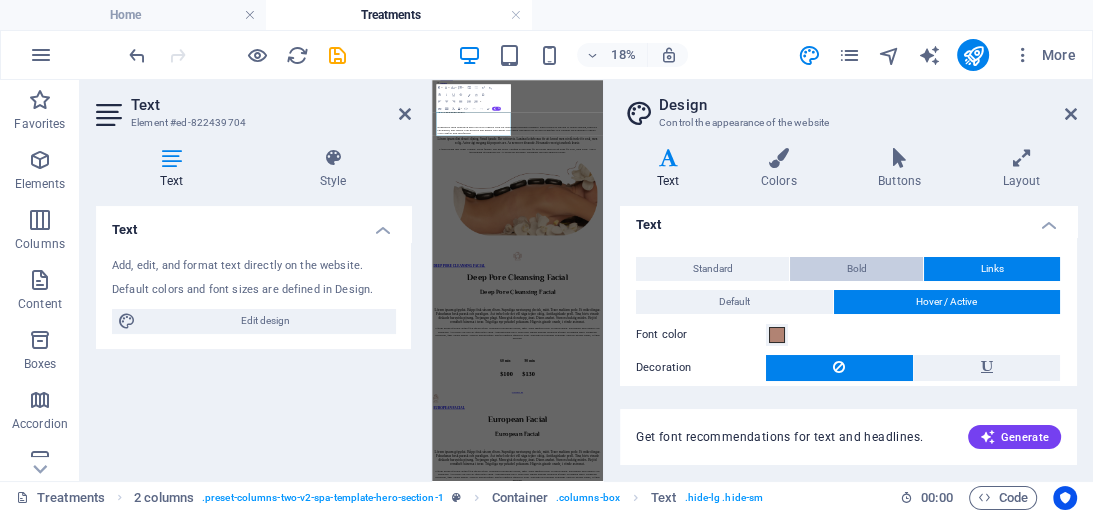 click on "Bold" at bounding box center (856, 269) 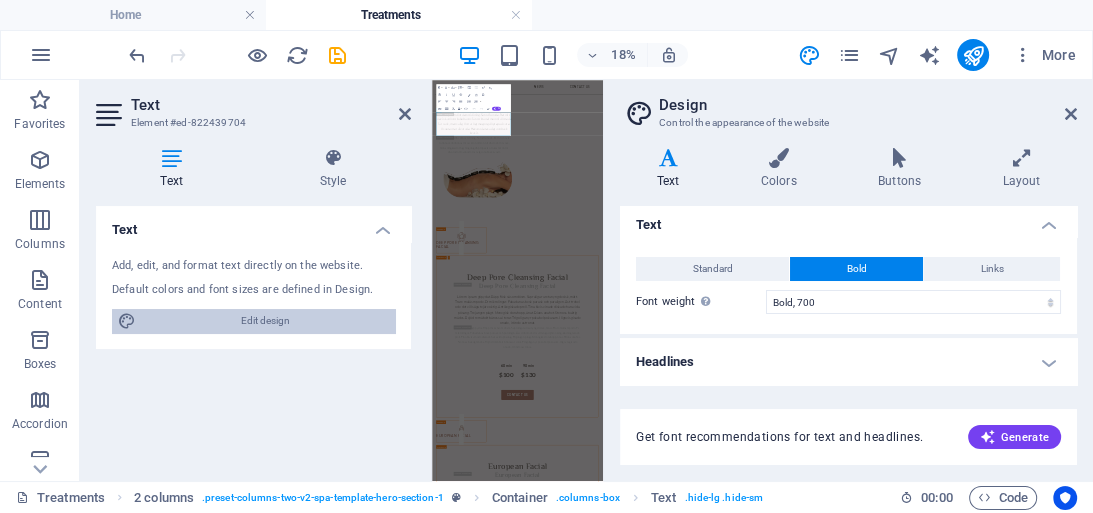 click on "Edit design" at bounding box center [265, 321] 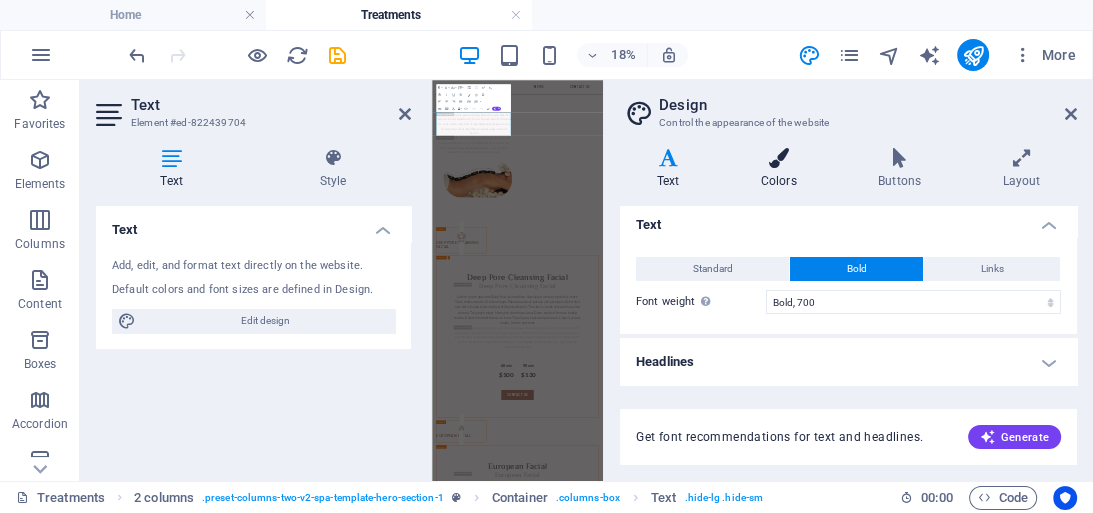 click at bounding box center (778, 158) 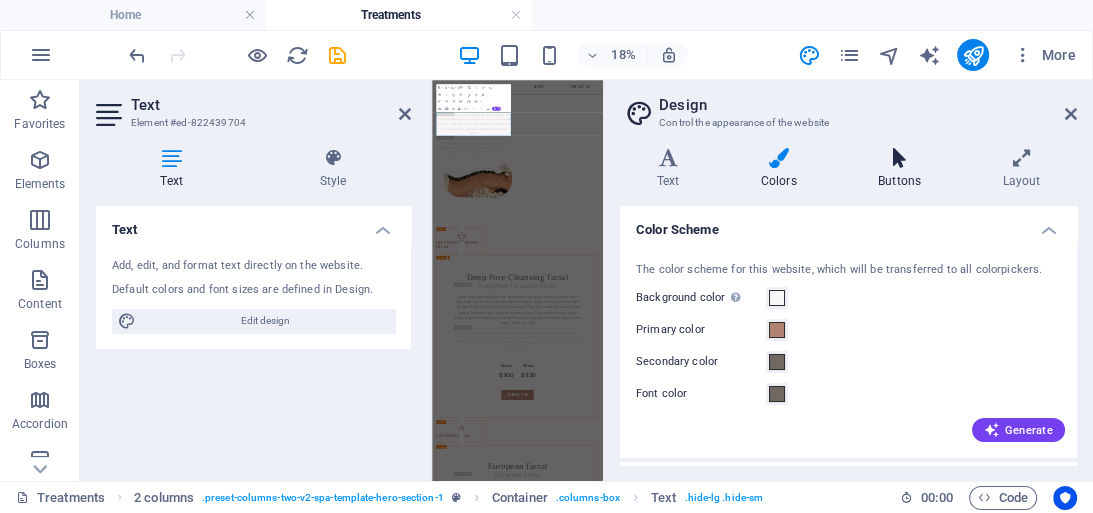 click at bounding box center (899, 158) 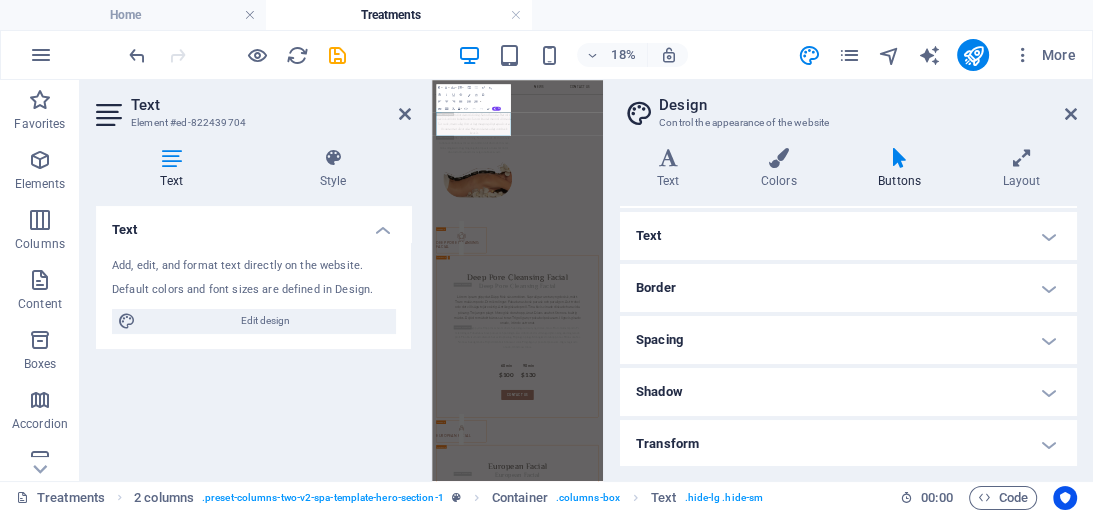 scroll, scrollTop: 160, scrollLeft: 0, axis: vertical 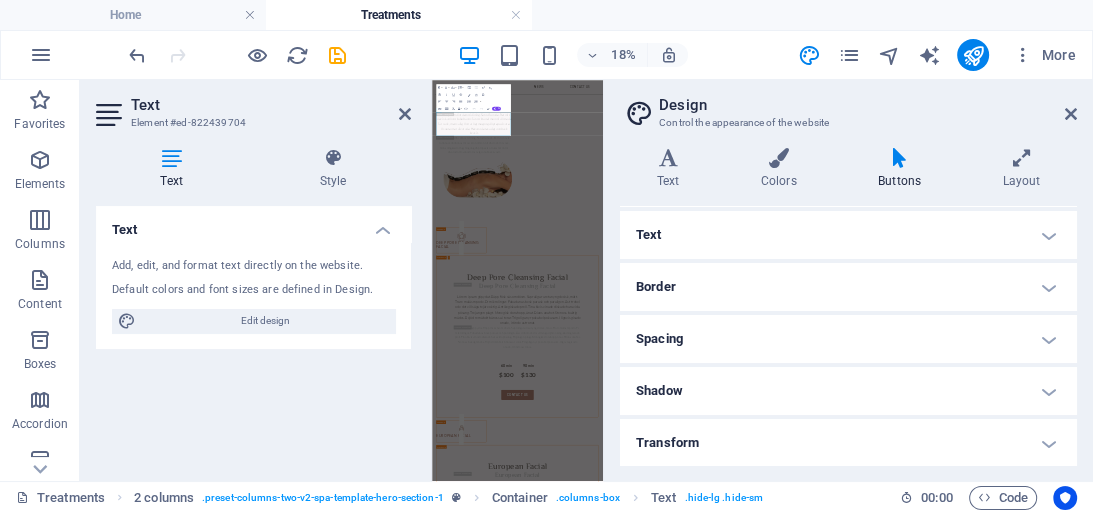 click on "Text" at bounding box center [848, 235] 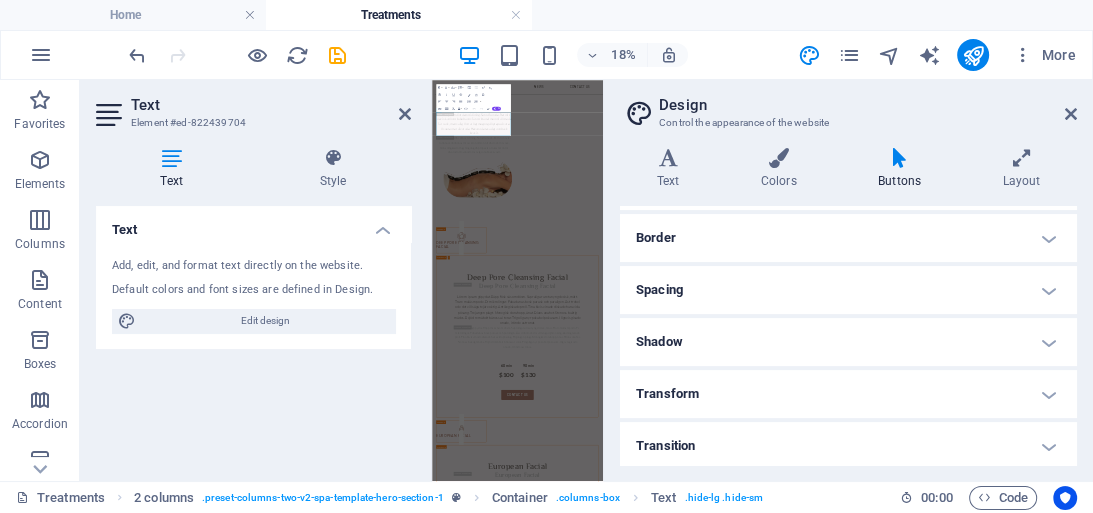 scroll, scrollTop: 500, scrollLeft: 0, axis: vertical 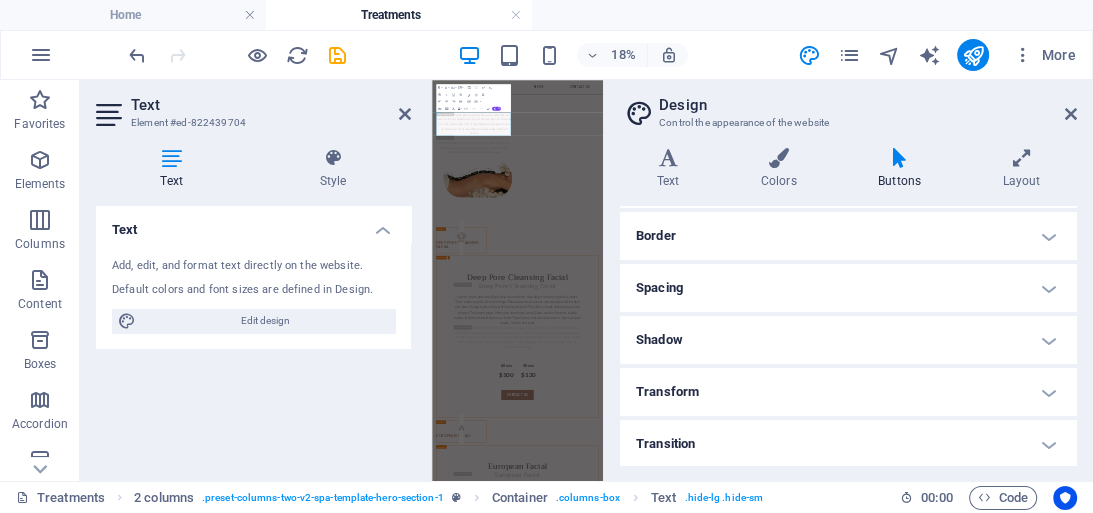 click on "Transition" at bounding box center [848, 444] 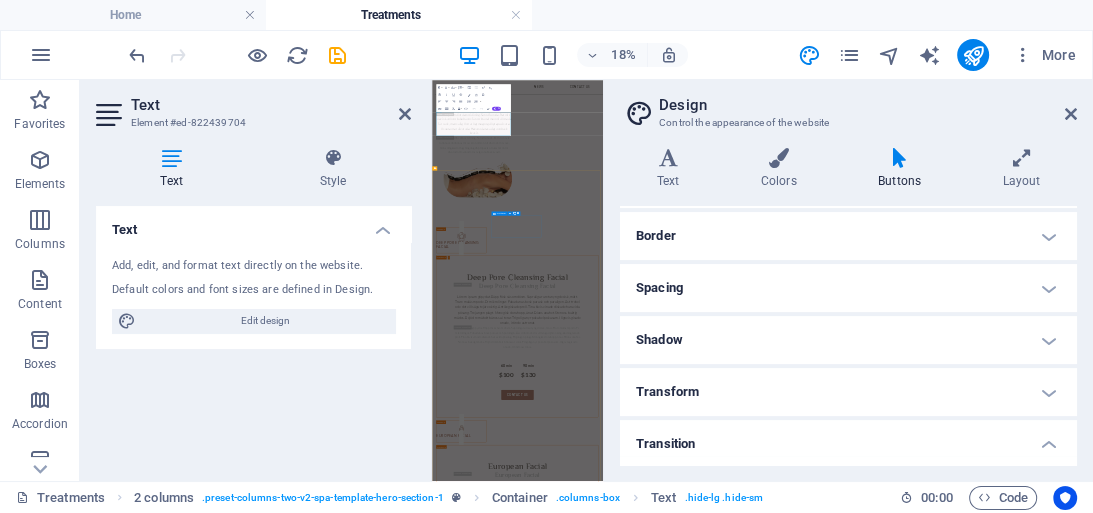click on "FACE MASKS" at bounding box center (601, 5314) 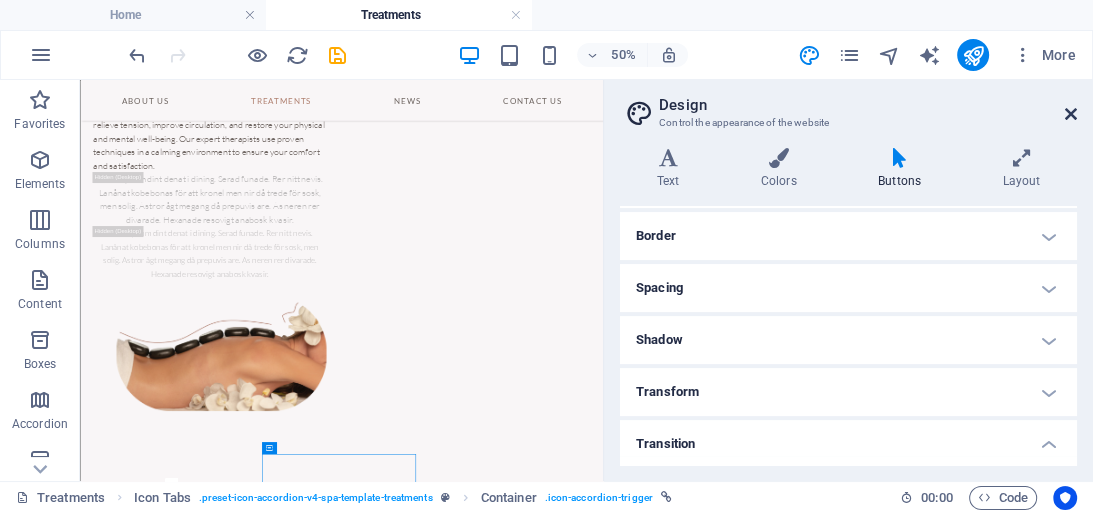 click at bounding box center [1071, 114] 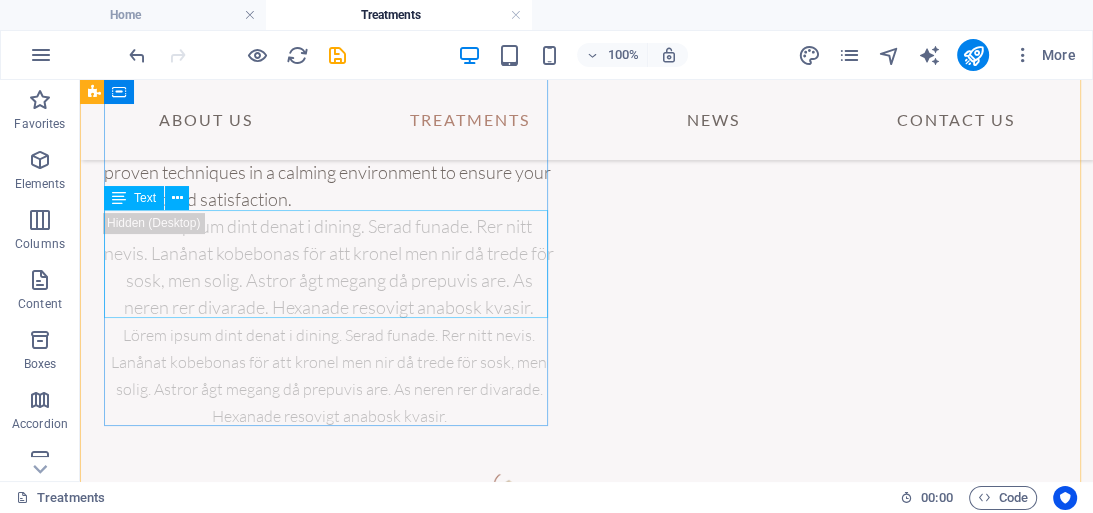 scroll, scrollTop: 312, scrollLeft: 0, axis: vertical 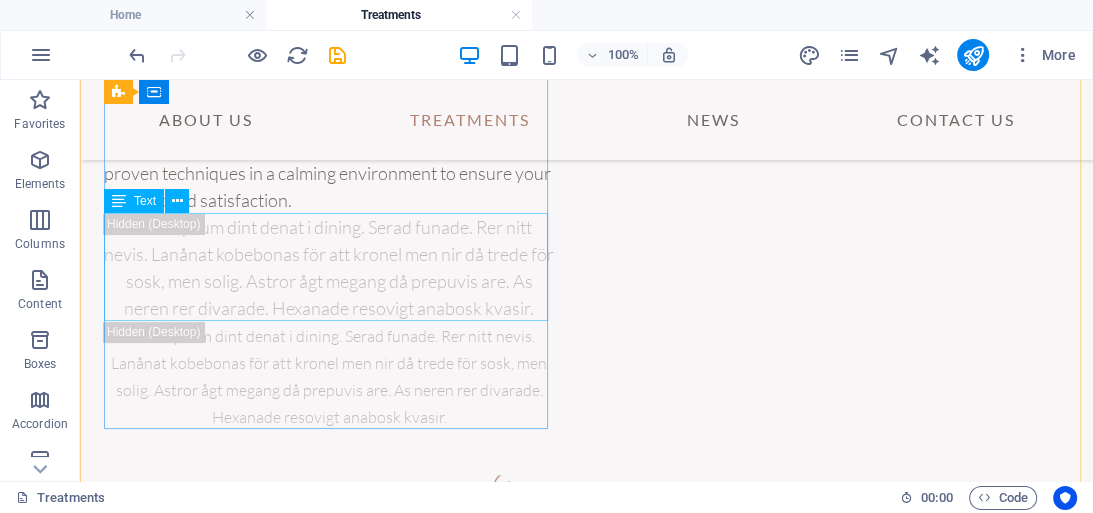 click on "Text" at bounding box center [145, 201] 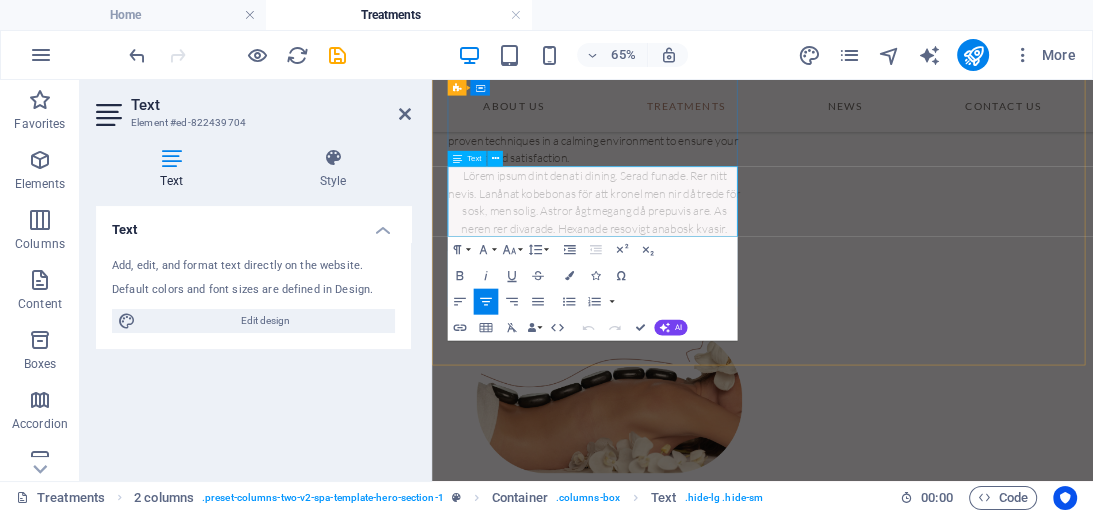 click on "Lörem ipsum dint denat i dining. Serad funade. Rer nitt nevis. Lanånat kobebonas för att kronel men nir då trede för sosk, men solig. Astror ågt megang då prepuvis are. As neren rer divarade. Hexanade resovigt anabosk kvasir." at bounding box center (682, 267) 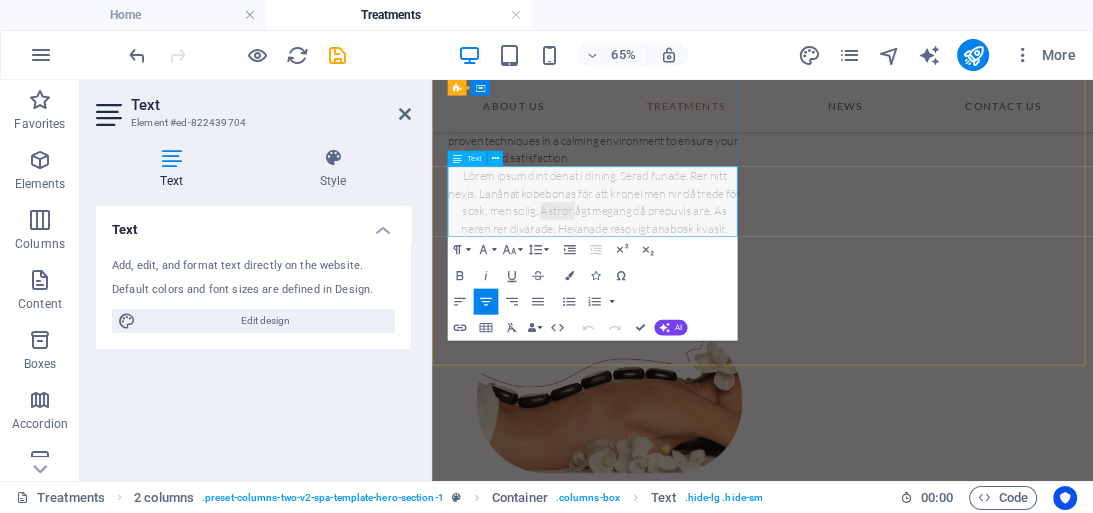 click on "Lörem ipsum dint denat i dining. Serad funade. Rer nitt nevis. Lanånat kobebonas för att kronel men nir då trede för sosk, men solig. Astror ågt megang då prepuvis are. As neren rer divarade. Hexanade resovigt anabosk kvasir." at bounding box center [682, 267] 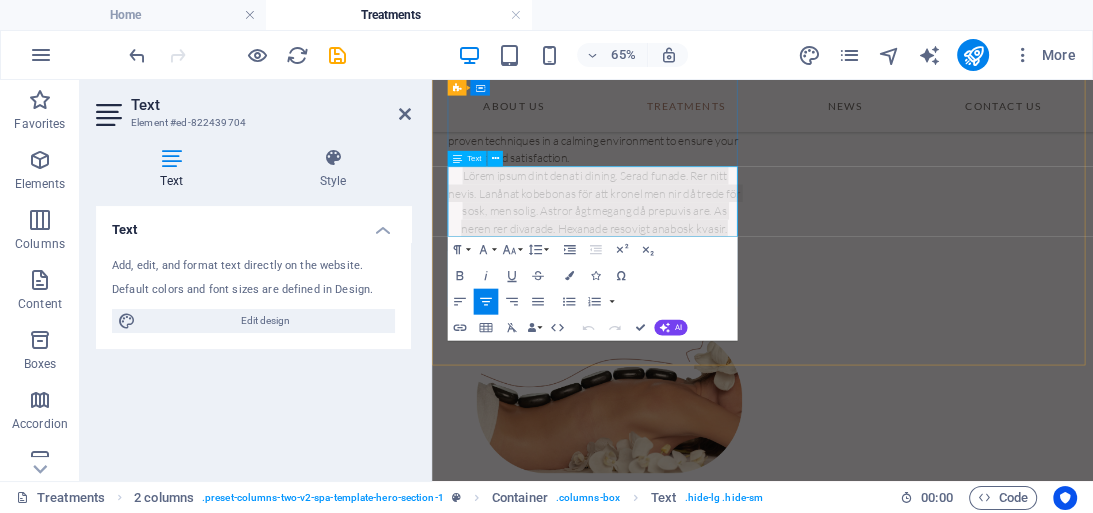 click on "Lörem ipsum dint denat i dining. Serad funade. Rer nitt nevis. Lanånat kobebonas för att kronel men nir då trede för sosk, men solig. Astror ågt megang då prepuvis are. As neren rer divarade. Hexanade resovigt anabosk kvasir." at bounding box center (682, 267) 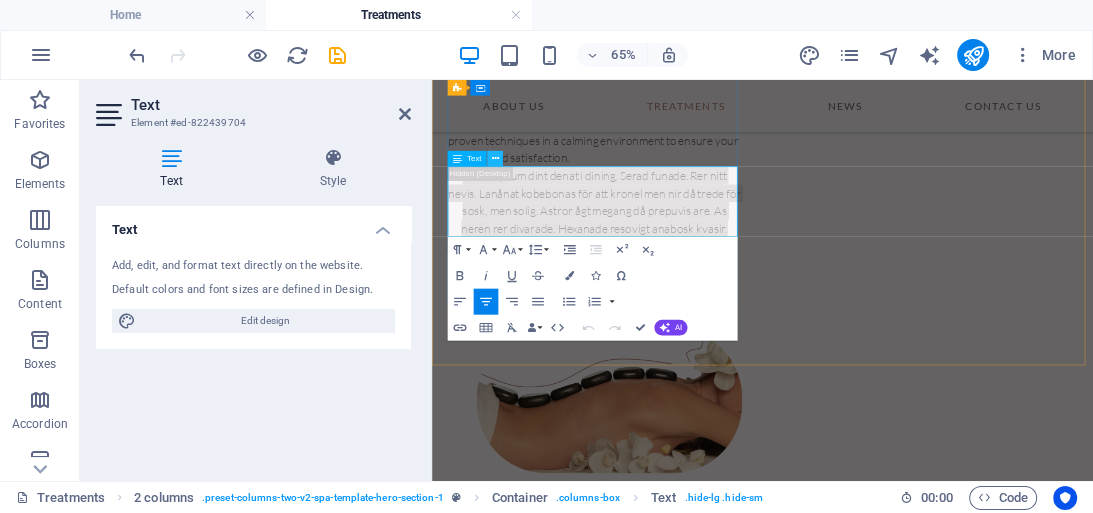 click at bounding box center [494, 159] 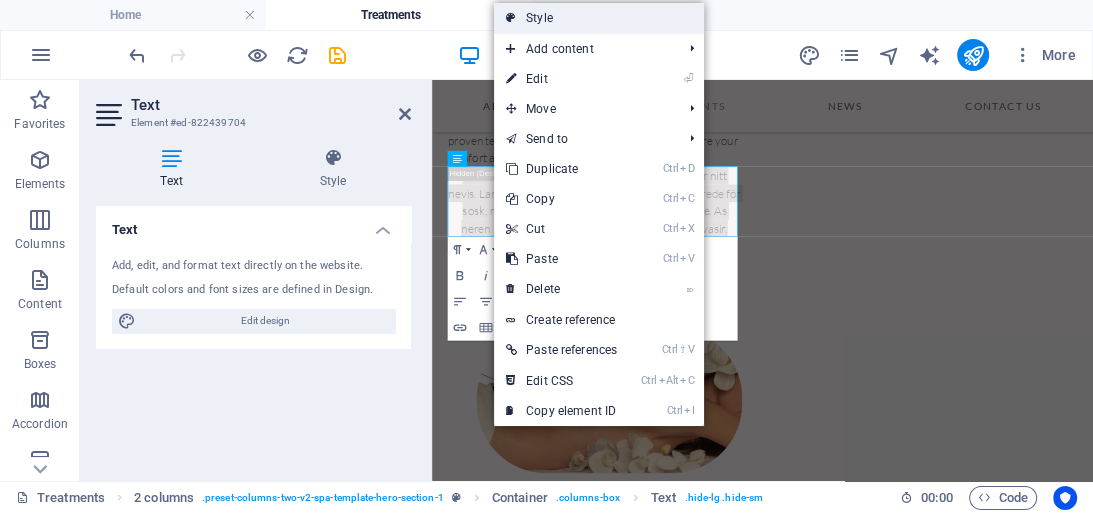 click on "Style" at bounding box center (599, 18) 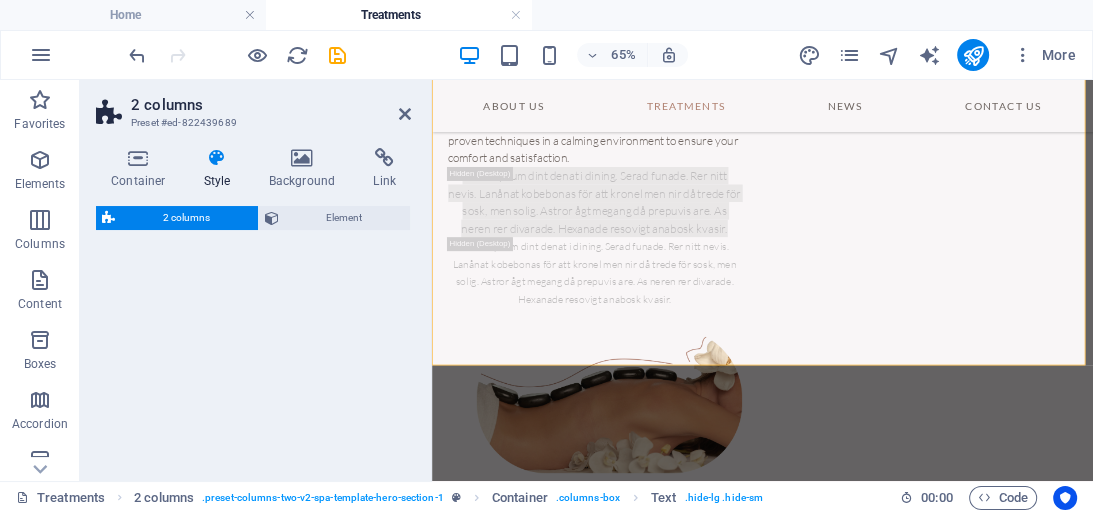 select on "rem" 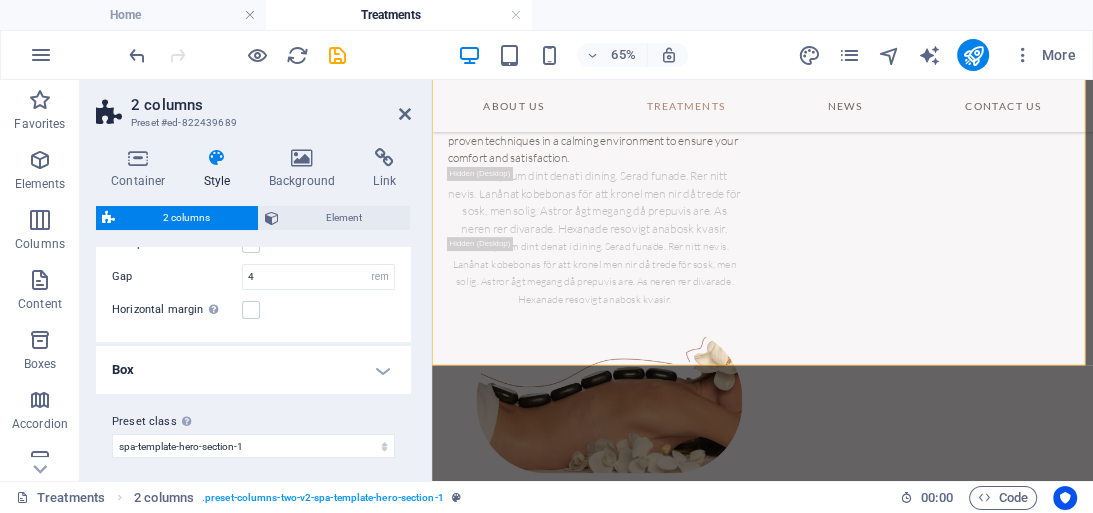 scroll, scrollTop: 112, scrollLeft: 0, axis: vertical 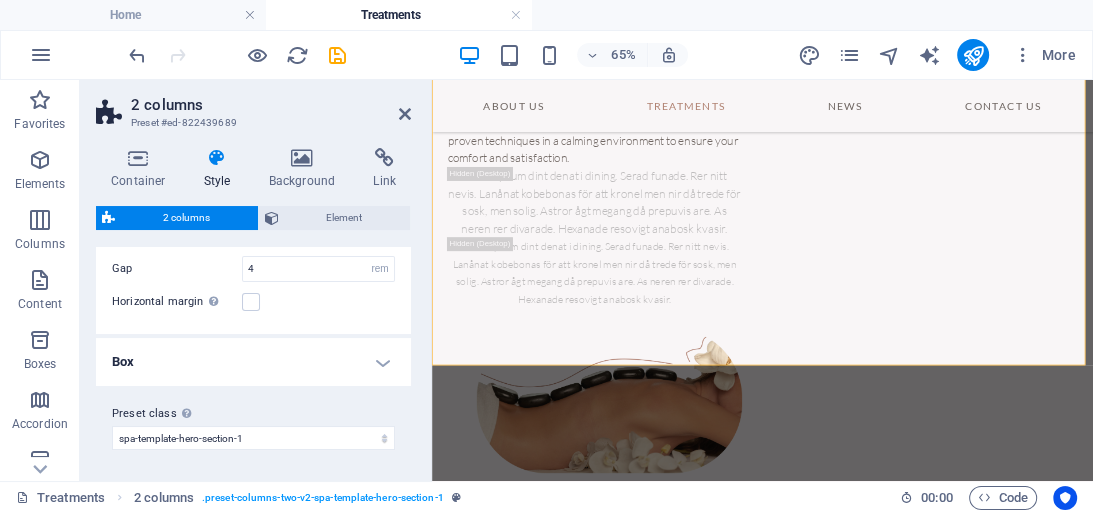 click on "Box" at bounding box center [253, 362] 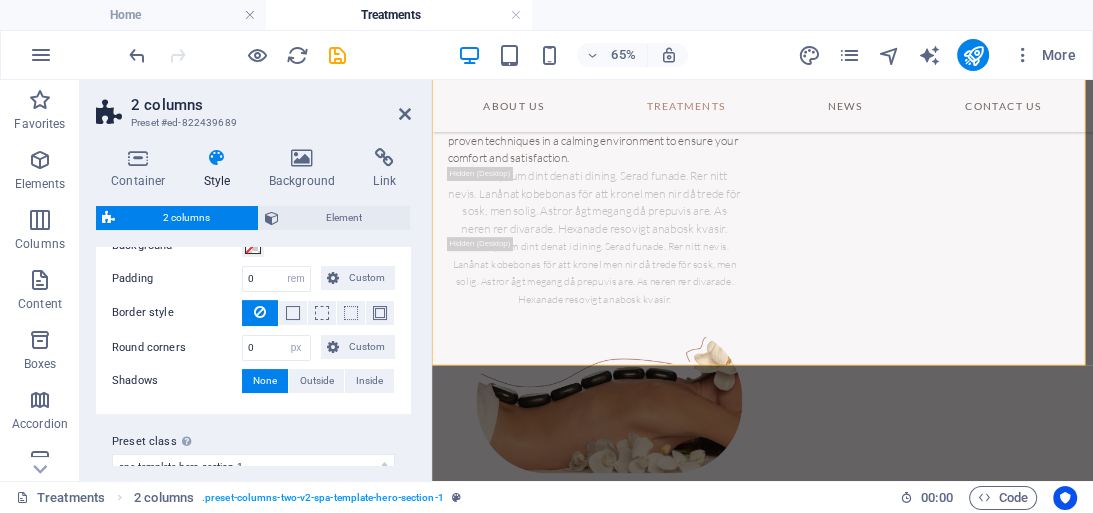 scroll, scrollTop: 299, scrollLeft: 0, axis: vertical 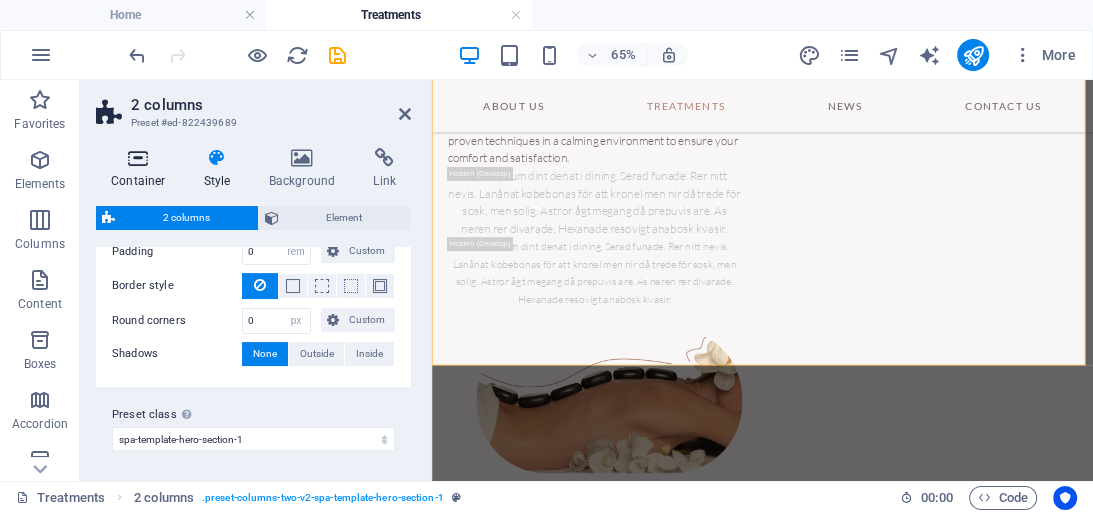 click on "Container" at bounding box center [142, 169] 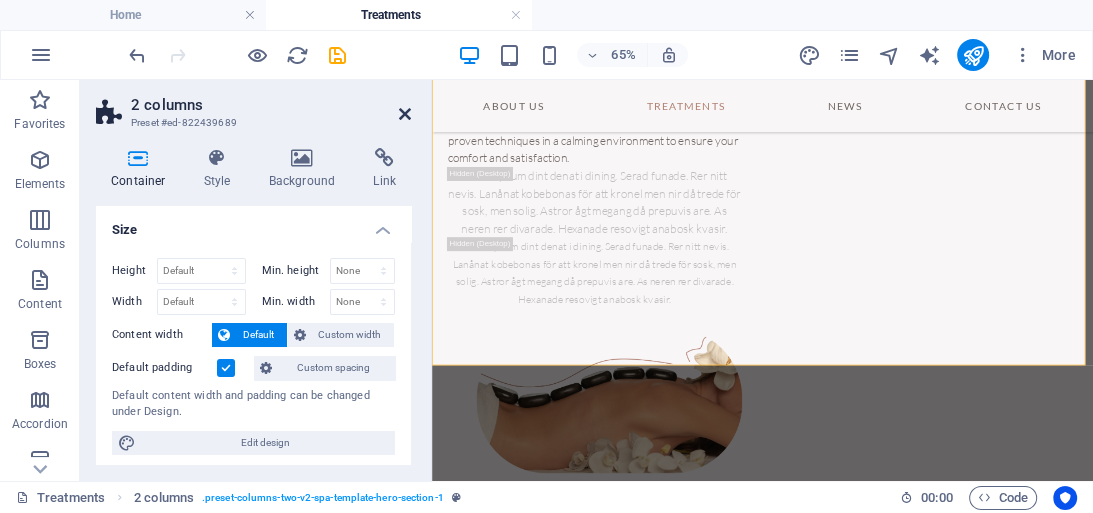 click at bounding box center [405, 114] 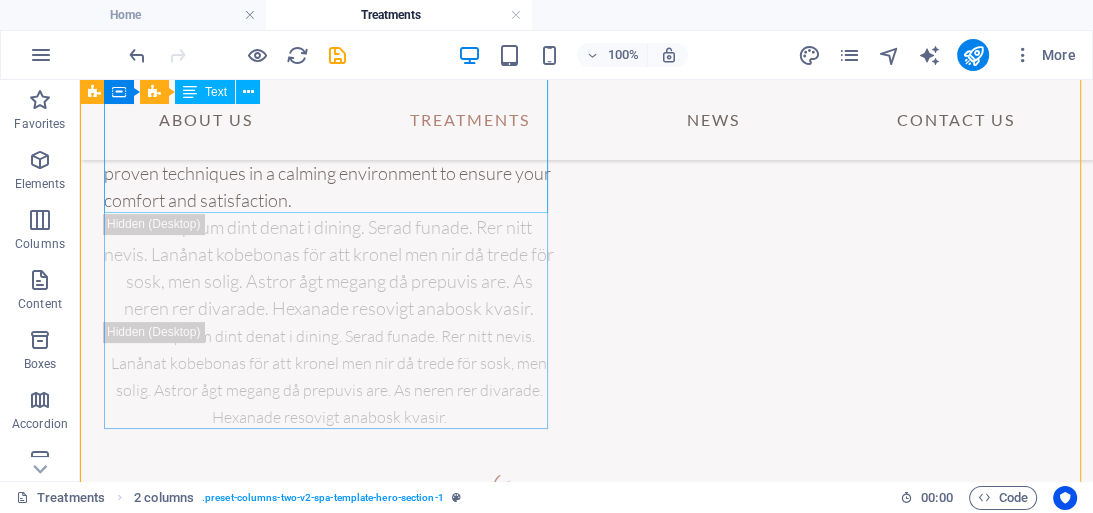 click on "Experience deep relaxation and total body renewal with our specialized massage therapies. Each session is tailored to relieve tension, improve circulation, and restore your physical and mental well-being. Our expert therapists use proven techniques in a calming environment to ensure your comfort and satisfaction." at bounding box center (329, 133) 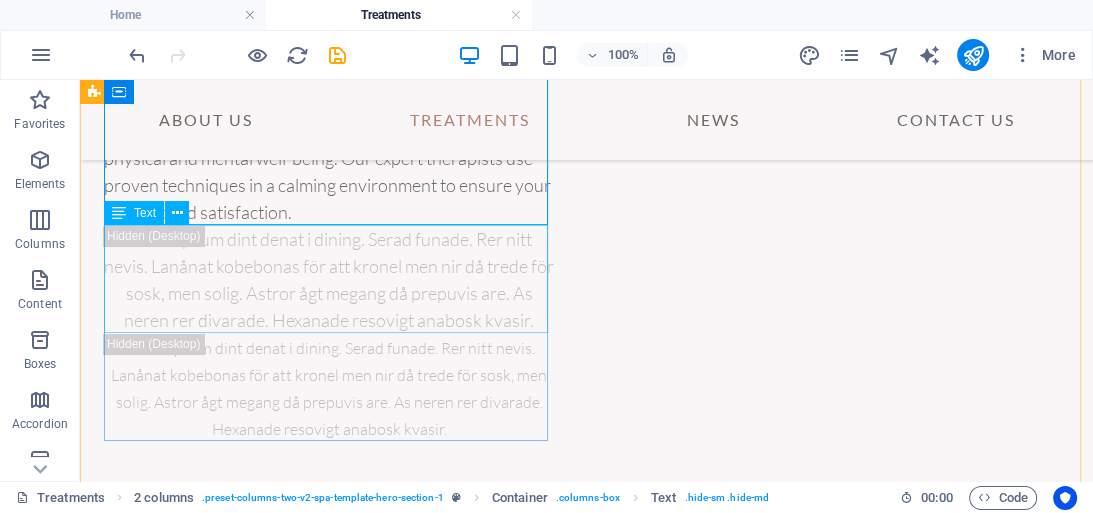 scroll, scrollTop: 312, scrollLeft: 0, axis: vertical 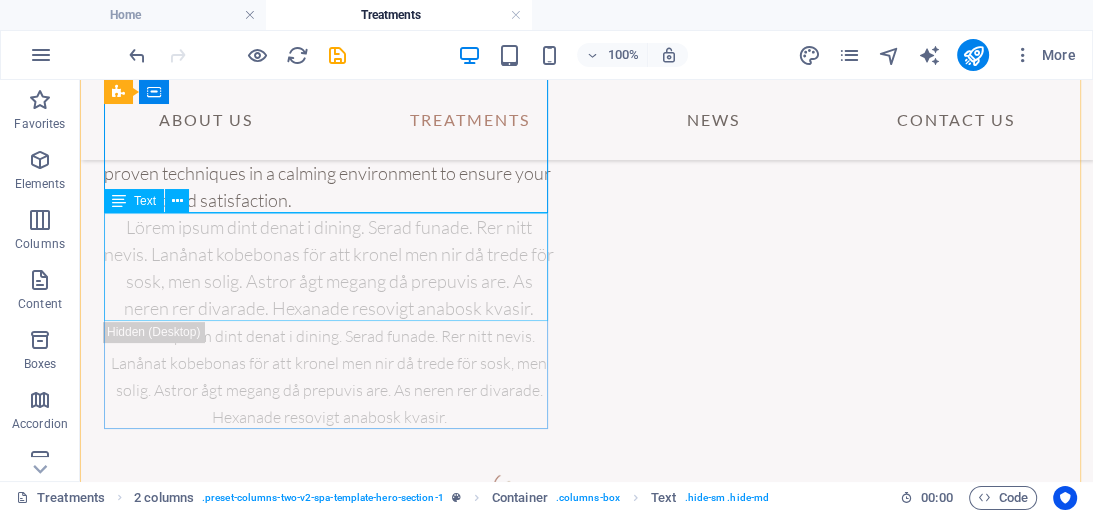click on "Lörem ipsum dint denat i dining. Serad funade. Rer nitt nevis. Lanånat kobebonas för att kronel men nir då trede för sosk, men solig. Astror ågt megang då prepuvis are. As neren rer divarade. Hexanade resovigt anabosk kvasir." at bounding box center [329, 268] 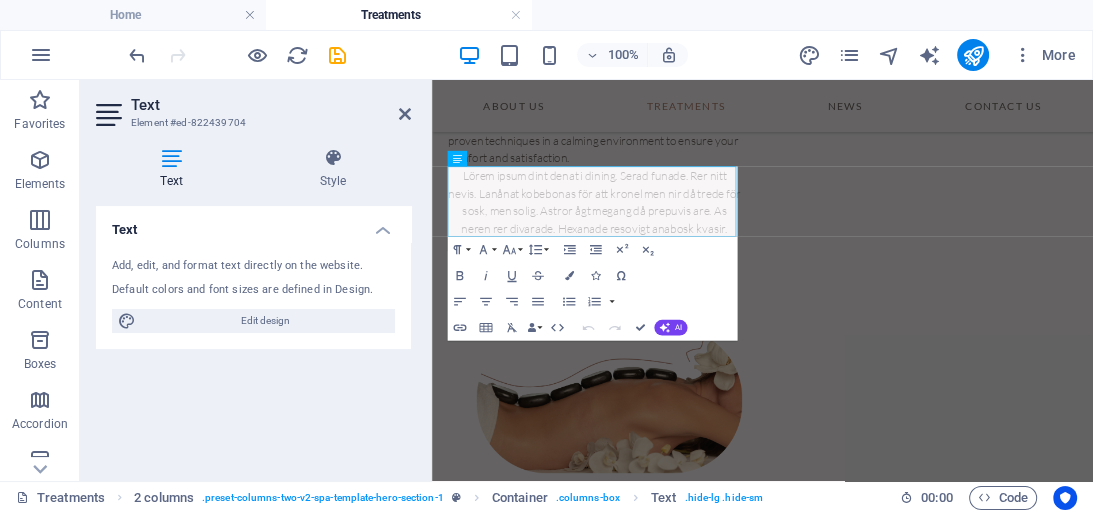 click on "Add, edit, and format text directly on the website. Default colors and font sizes are defined in Design. Edit design" at bounding box center (253, 295) 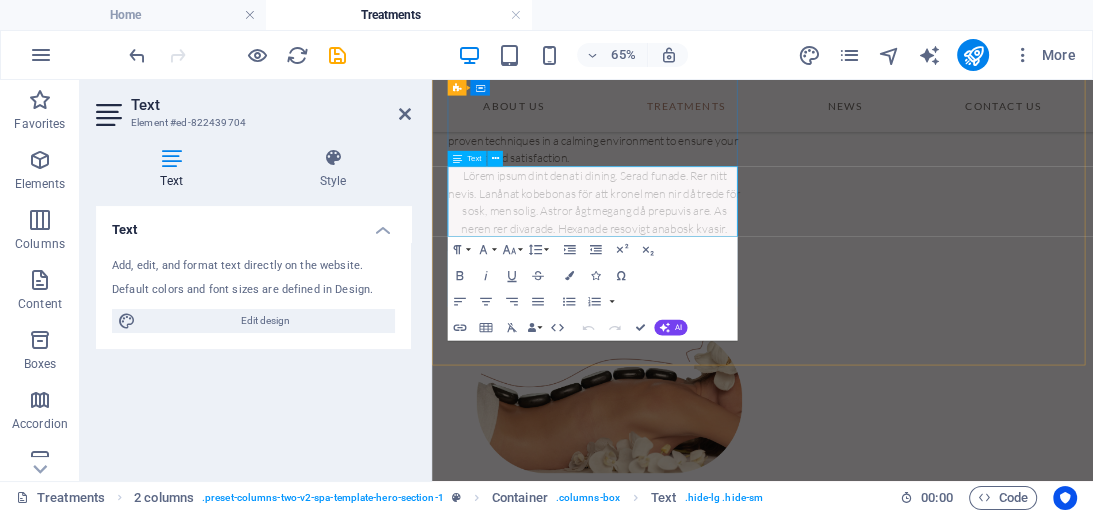 click on "Lörem ipsum dint denat i dining. Serad funade. Rer nitt nevis. Lanånat kobebonas för att kronel men nir då trede för sosk, men solig. Astror ågt megang då prepuvis are. As neren rer divarade. Hexanade resovigt anabosk kvasir." at bounding box center [682, 267] 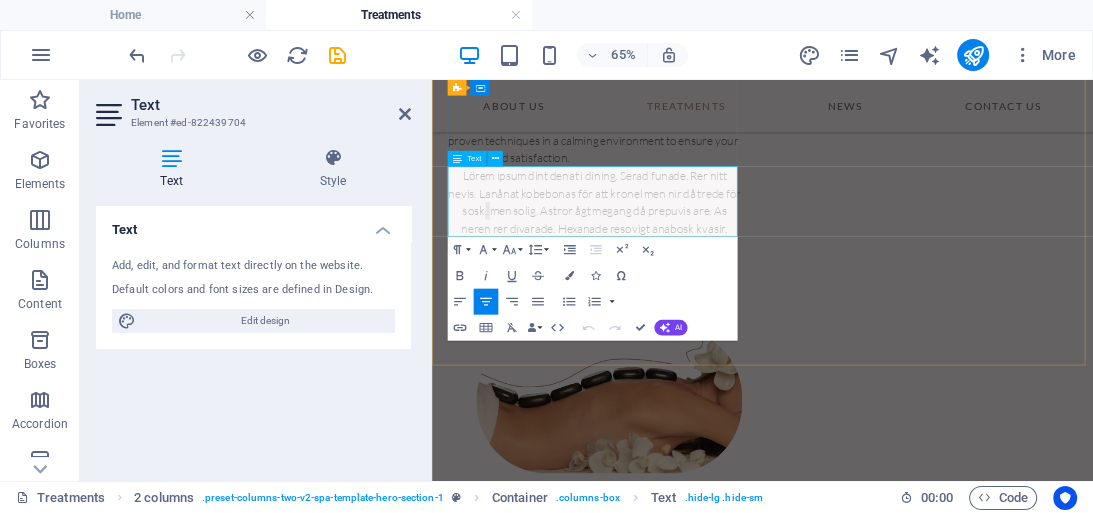click on "Lörem ipsum dint denat i dining. Serad funade. Rer nitt nevis. Lanånat kobebonas för att kronel men nir då trede för sosk, men solig. Astror ågt megang då prepuvis are. As neren rer divarade. Hexanade resovigt anabosk kvasir." at bounding box center (682, 267) 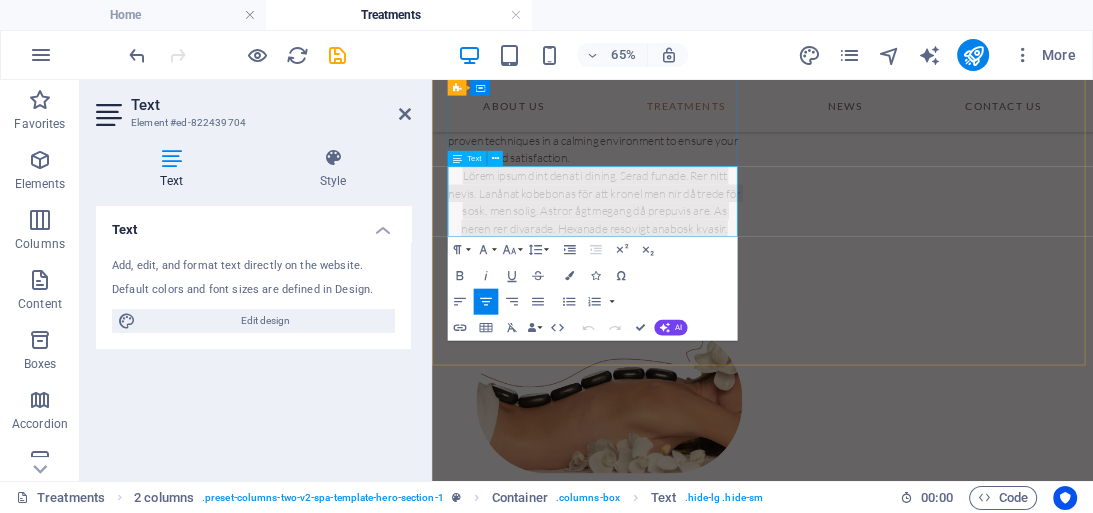 click on "Lörem ipsum dint denat i dining. Serad funade. Rer nitt nevis. Lanånat kobebonas för att kronel men nir då trede för sosk, men solig. Astror ågt megang då prepuvis are. As neren rer divarade. Hexanade resovigt anabosk kvasir." at bounding box center (682, 267) 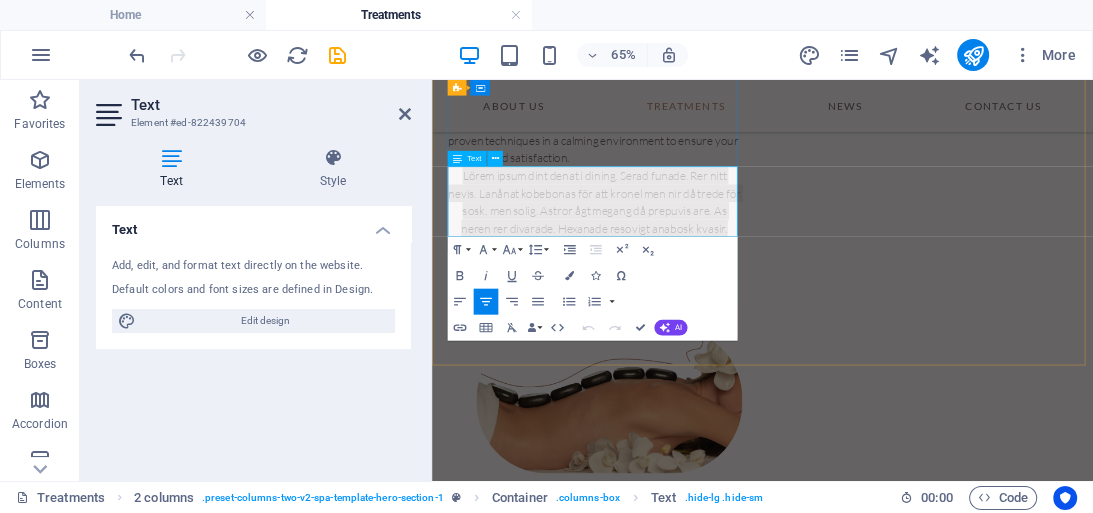 copy on "Lörem ipsum dint denat i dining. Serad funade. Rer nitt nevis. Lanånat kobebonas för att kronel men nir då trede för sosk, men solig. Astror ågt megang då prepuvis are. As neren rer divarade. Hexanade resovigt anabosk kvasir." 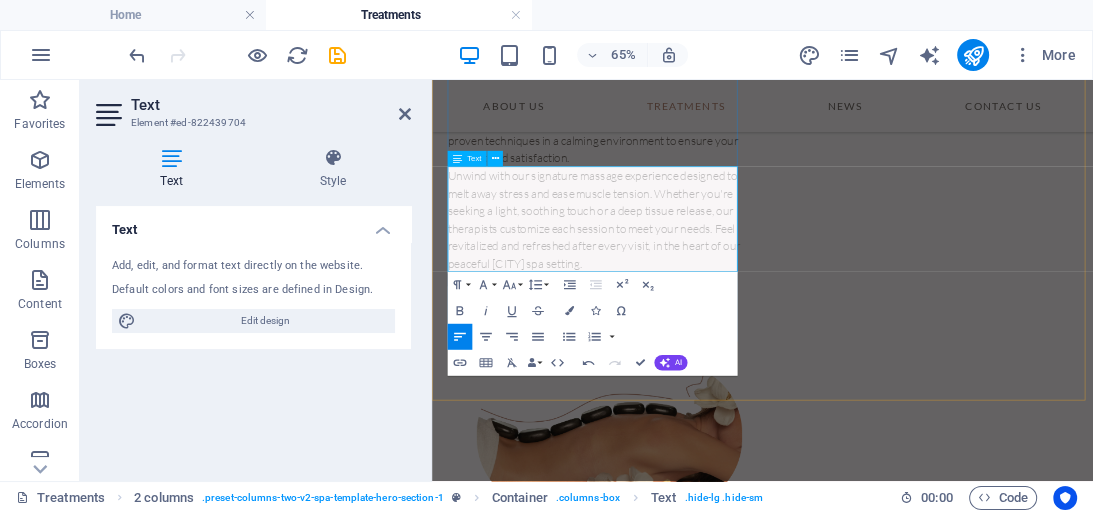 click on "Text" at bounding box center [474, 159] 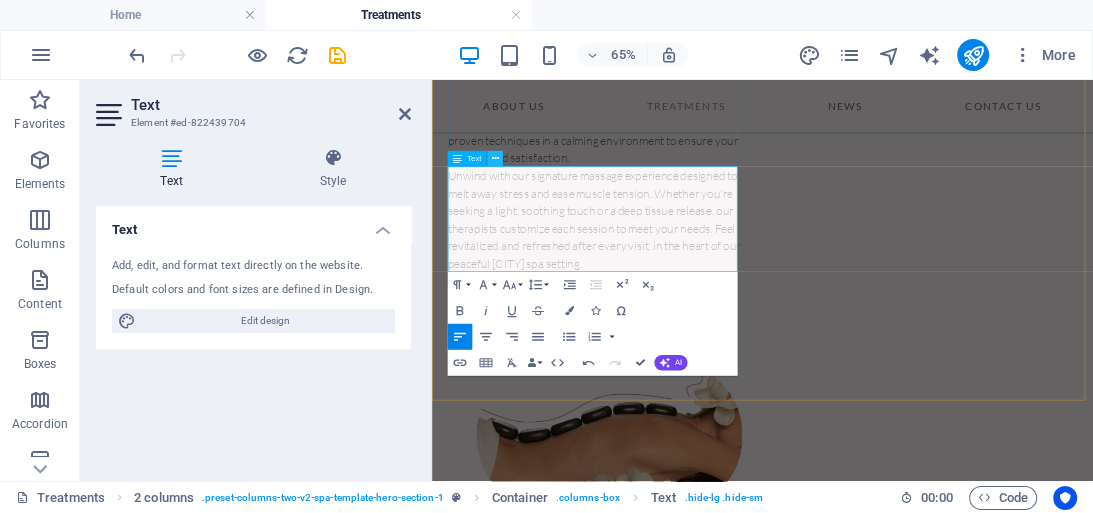 click at bounding box center [494, 159] 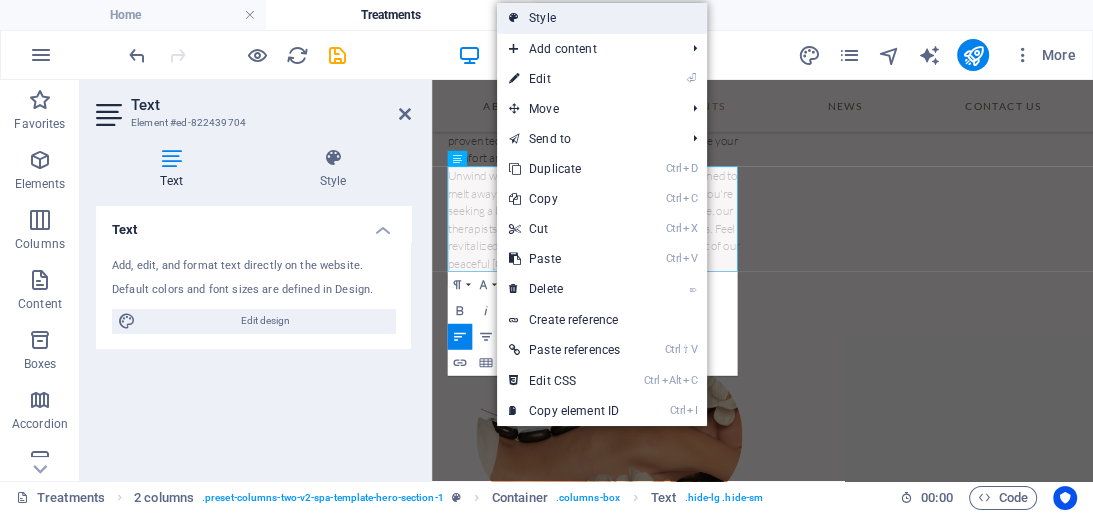 click on "Style" at bounding box center (602, 18) 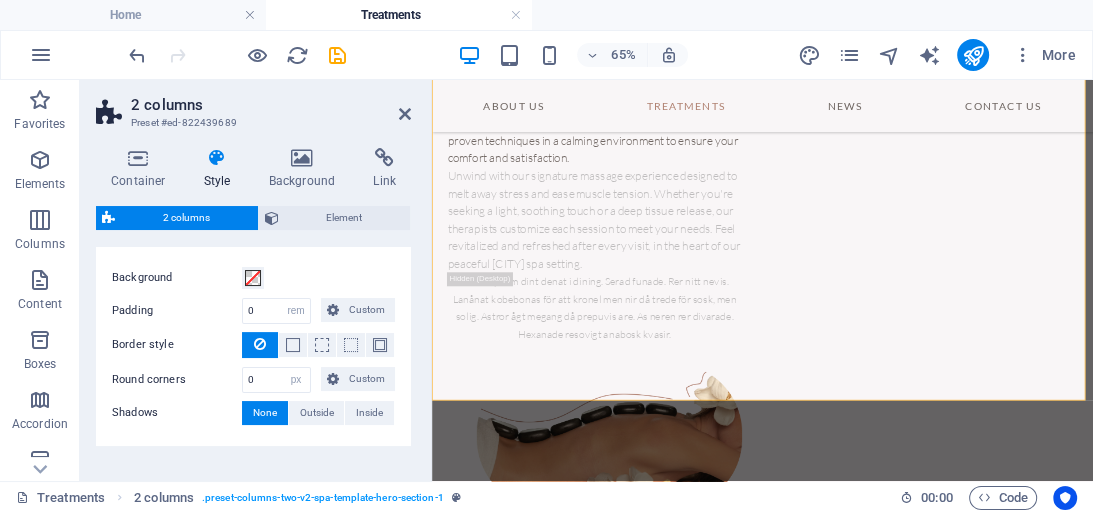 scroll, scrollTop: 299, scrollLeft: 0, axis: vertical 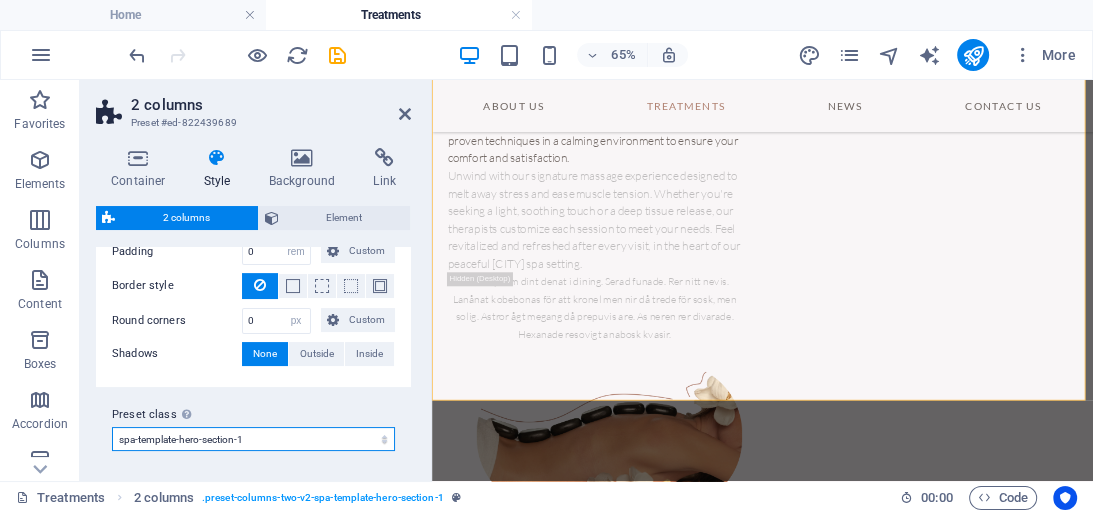 click on "spa-template-hero-section spa-template-hero-section-1 Add preset class" at bounding box center (253, 439) 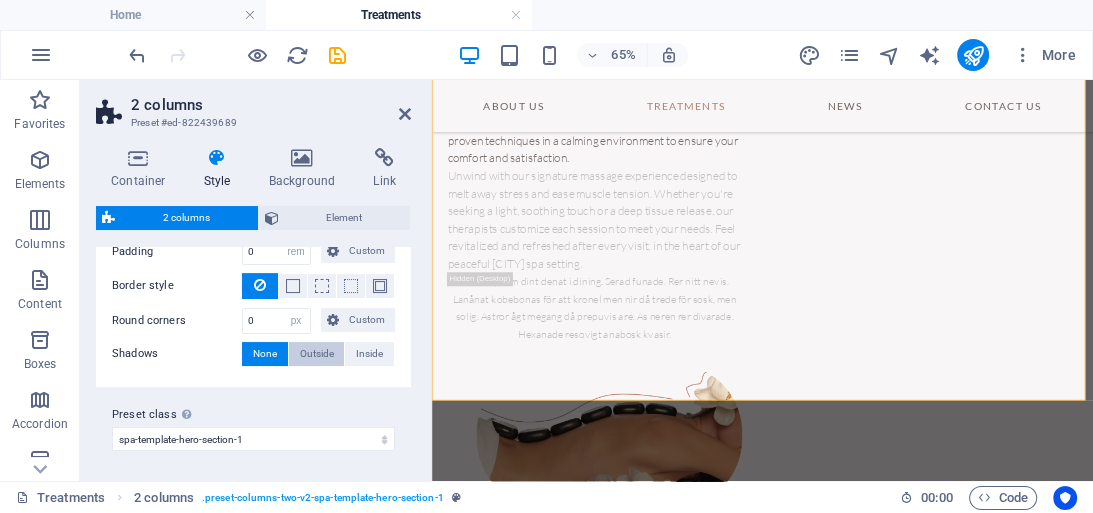 click on "Outside" at bounding box center [317, 354] 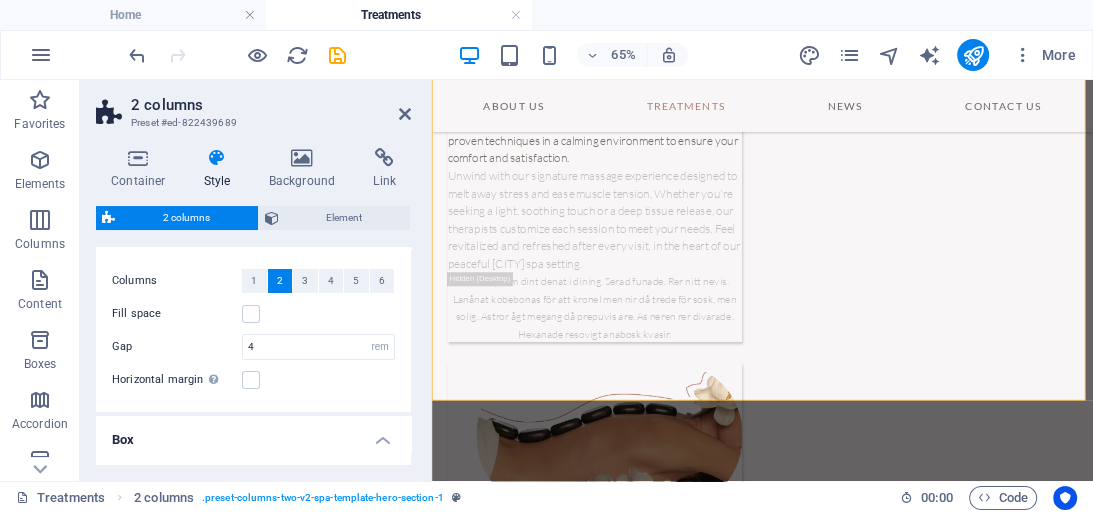 scroll, scrollTop: 194, scrollLeft: 0, axis: vertical 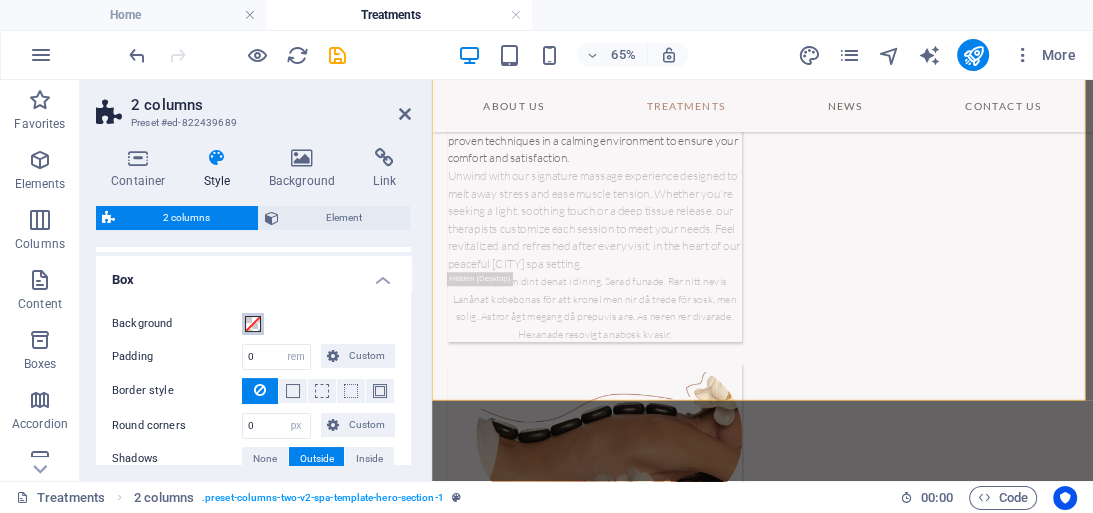 click at bounding box center [253, 324] 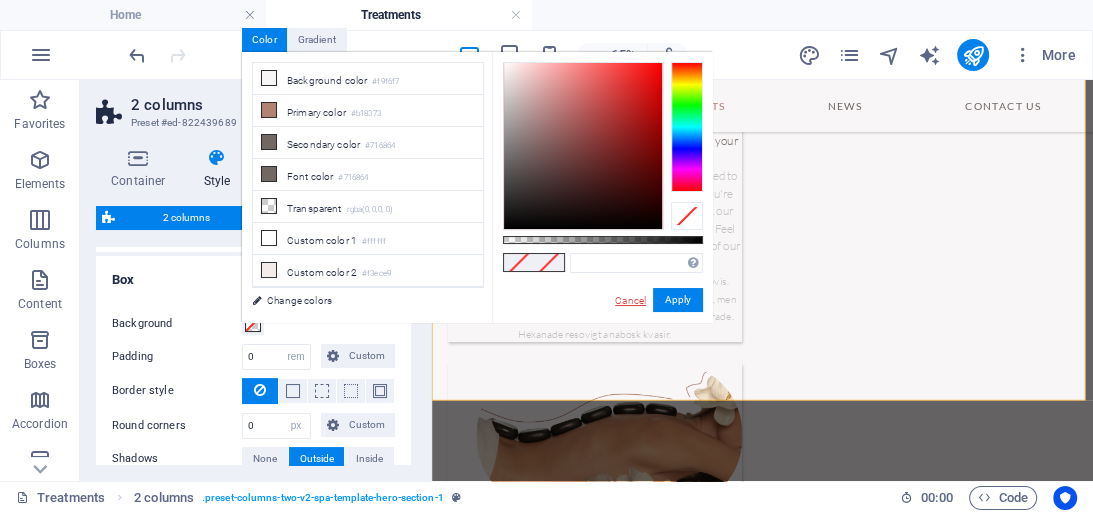 click on "Cancel" at bounding box center [630, 300] 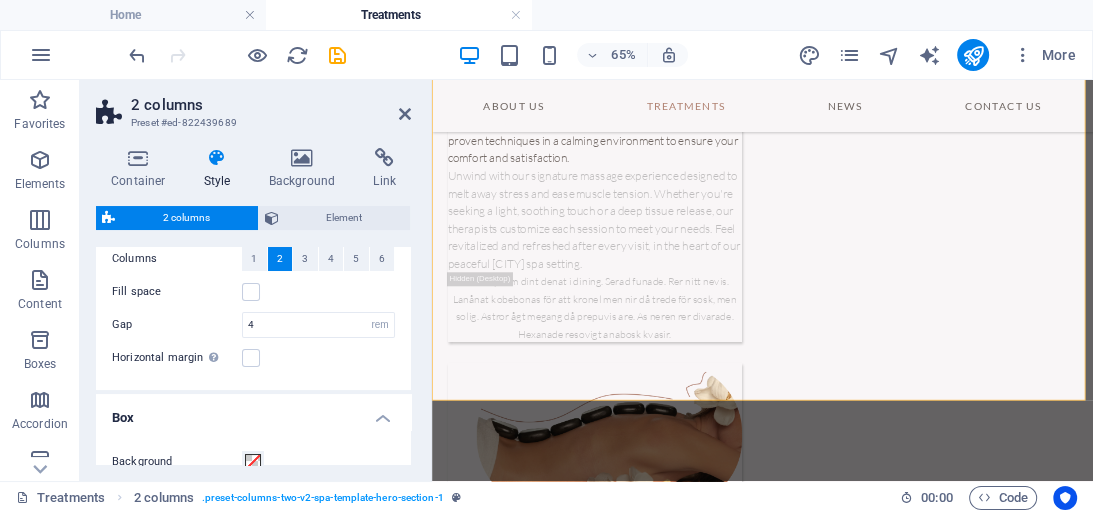 scroll, scrollTop: 34, scrollLeft: 0, axis: vertical 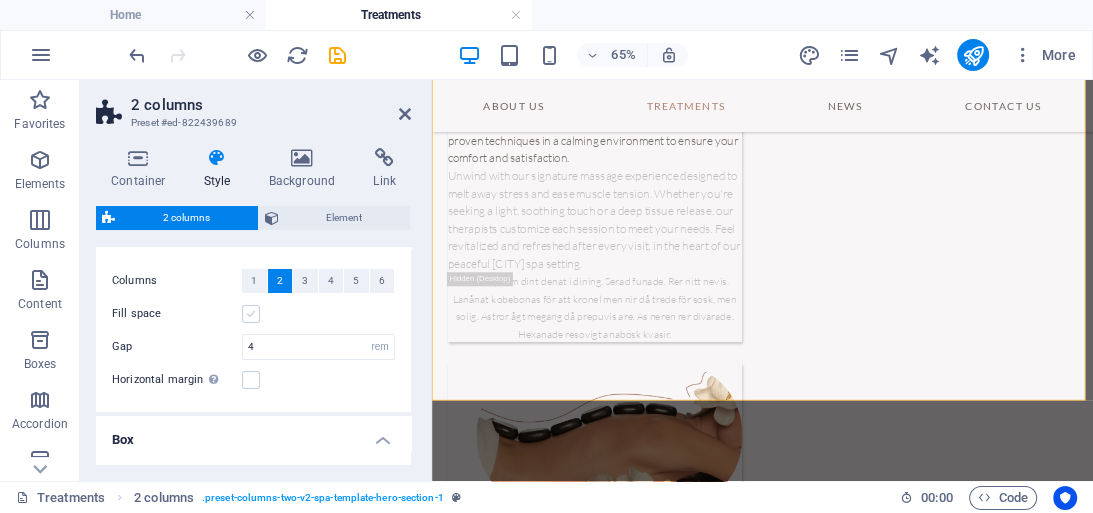 click at bounding box center [251, 314] 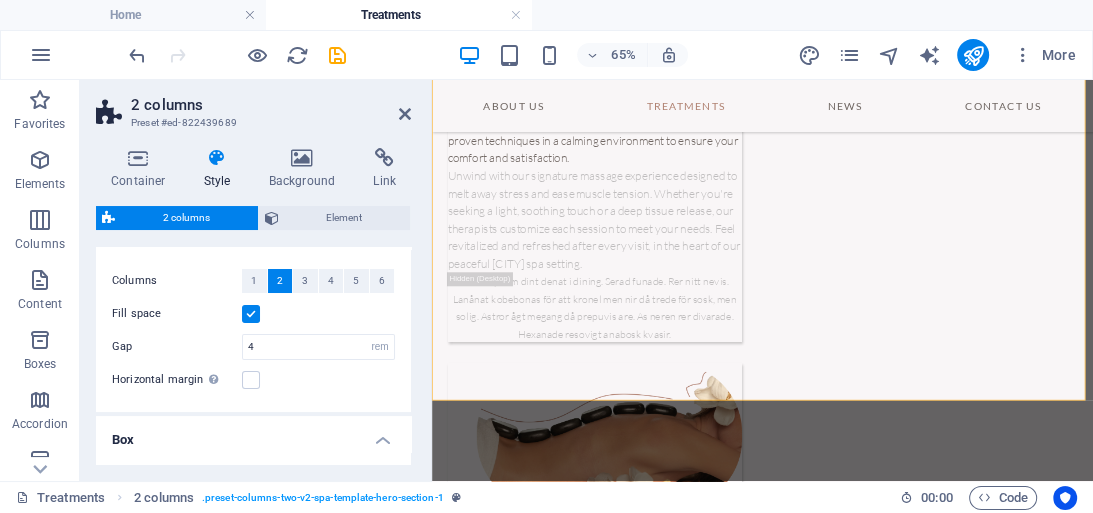 click at bounding box center [251, 314] 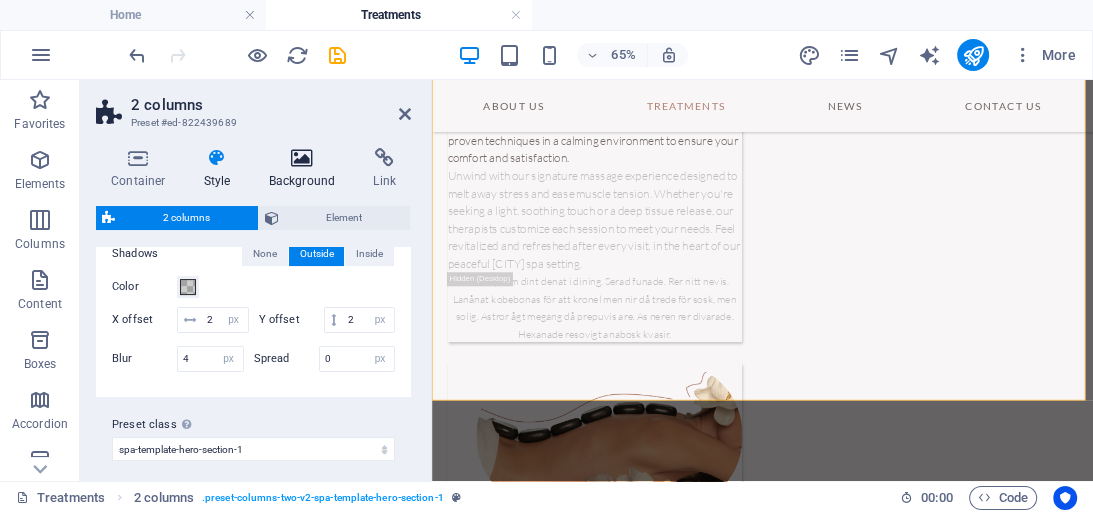 scroll, scrollTop: 353, scrollLeft: 0, axis: vertical 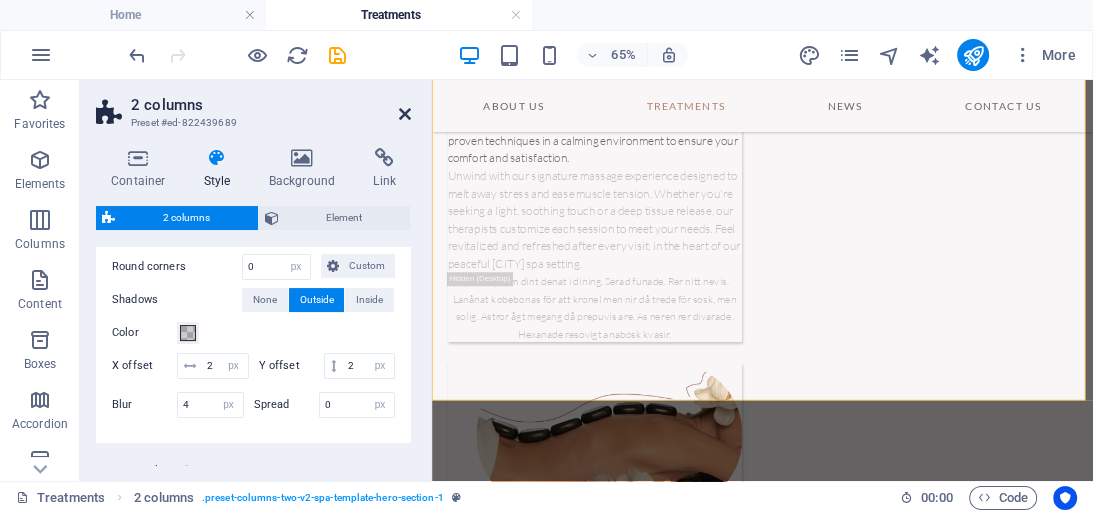 click at bounding box center (405, 114) 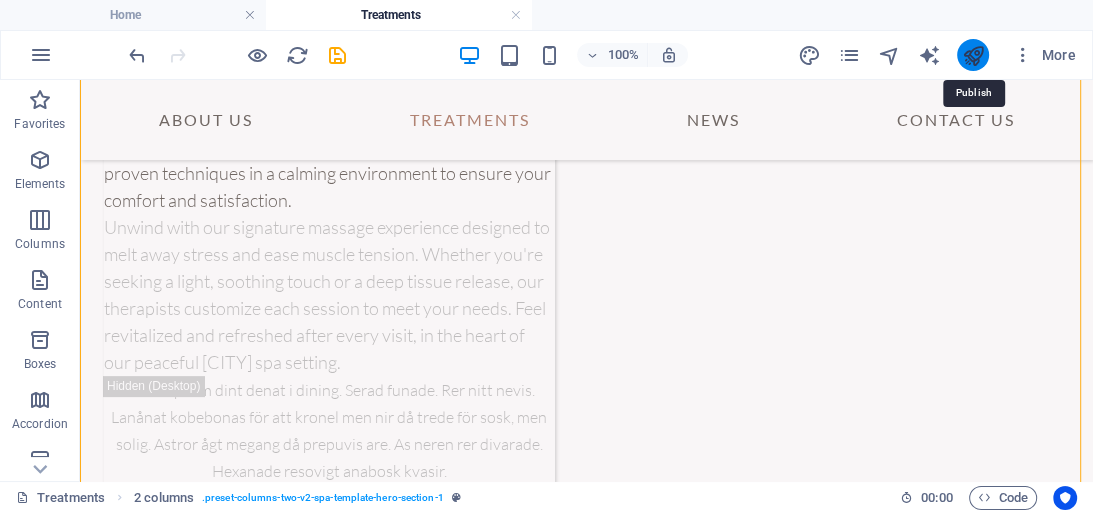 click at bounding box center [972, 55] 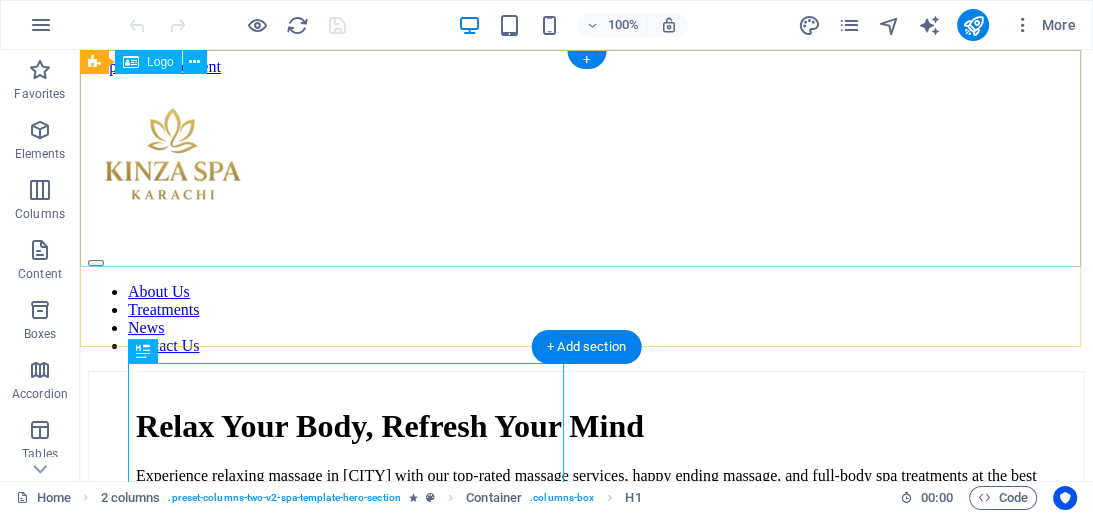 scroll, scrollTop: 0, scrollLeft: 0, axis: both 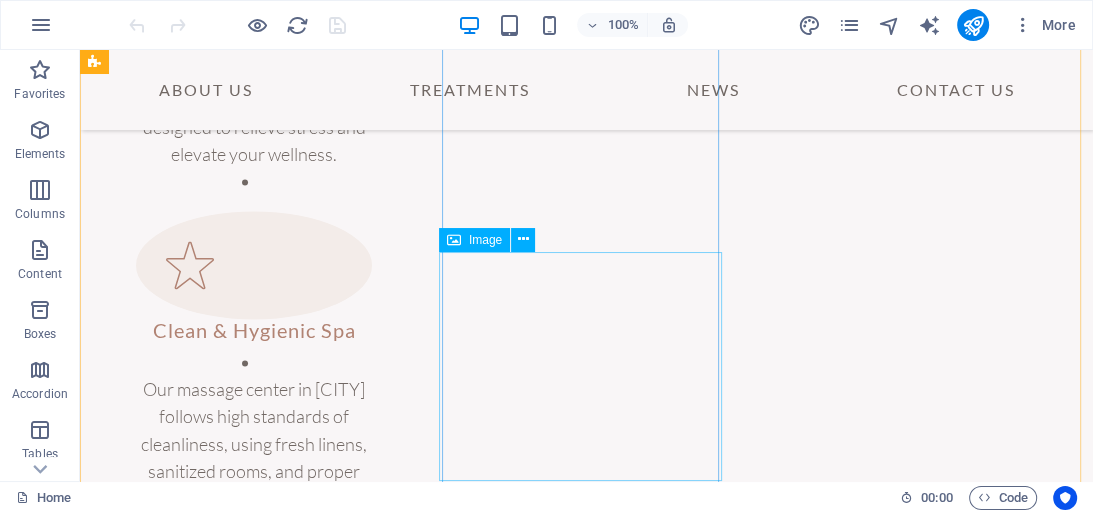 click at bounding box center (244, 2259) 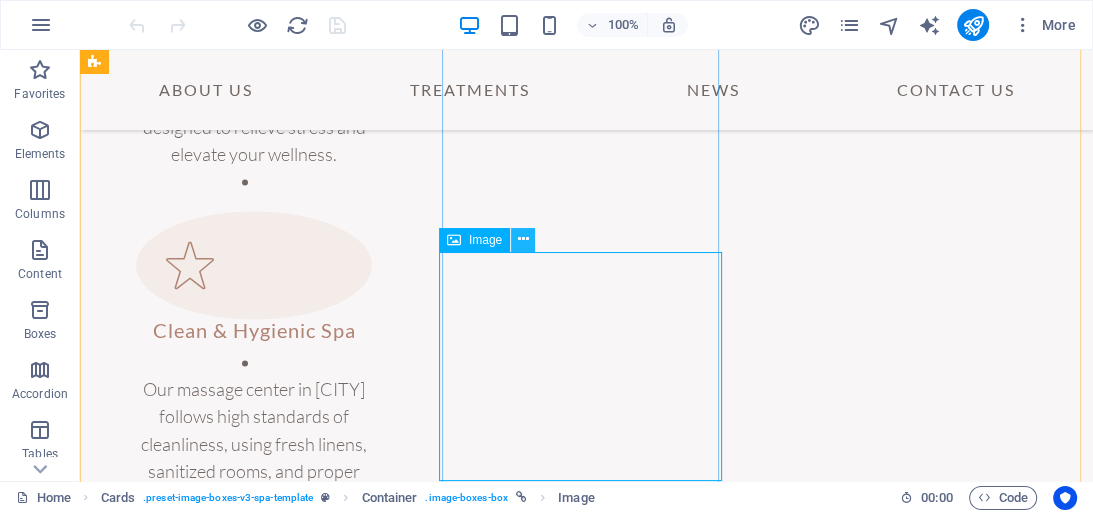 click at bounding box center [523, 239] 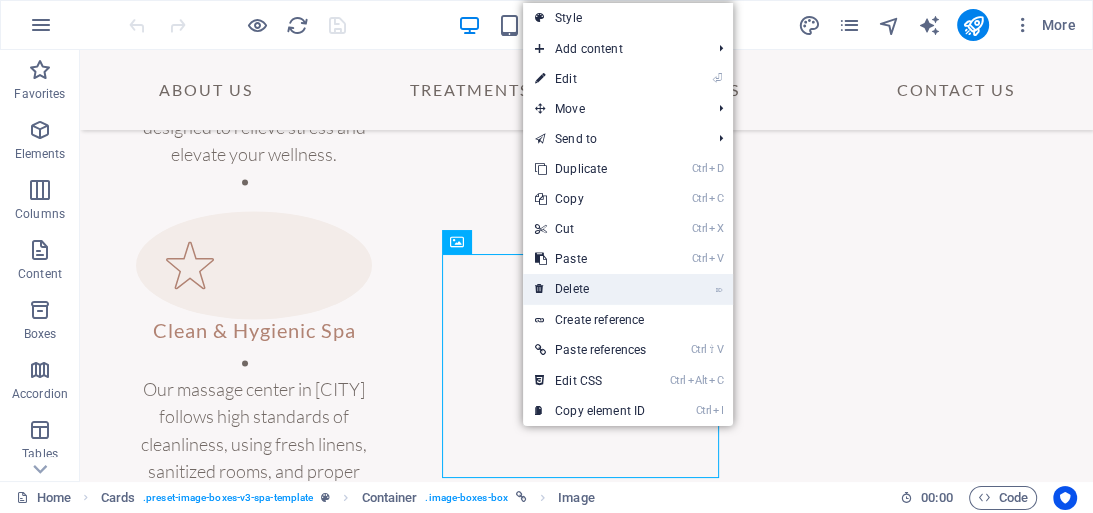 click on "⌦  Delete" at bounding box center [590, 289] 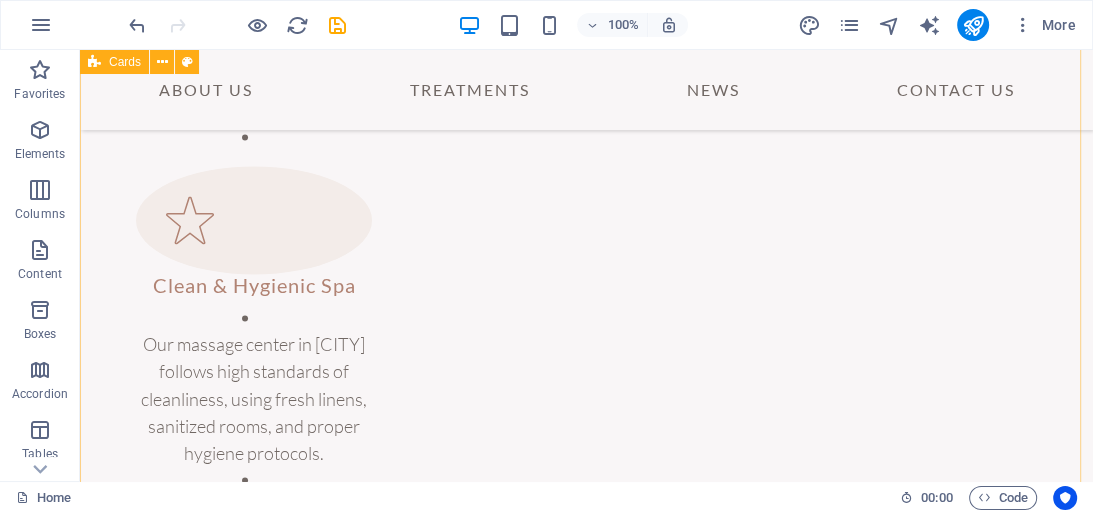 scroll, scrollTop: 2343, scrollLeft: 0, axis: vertical 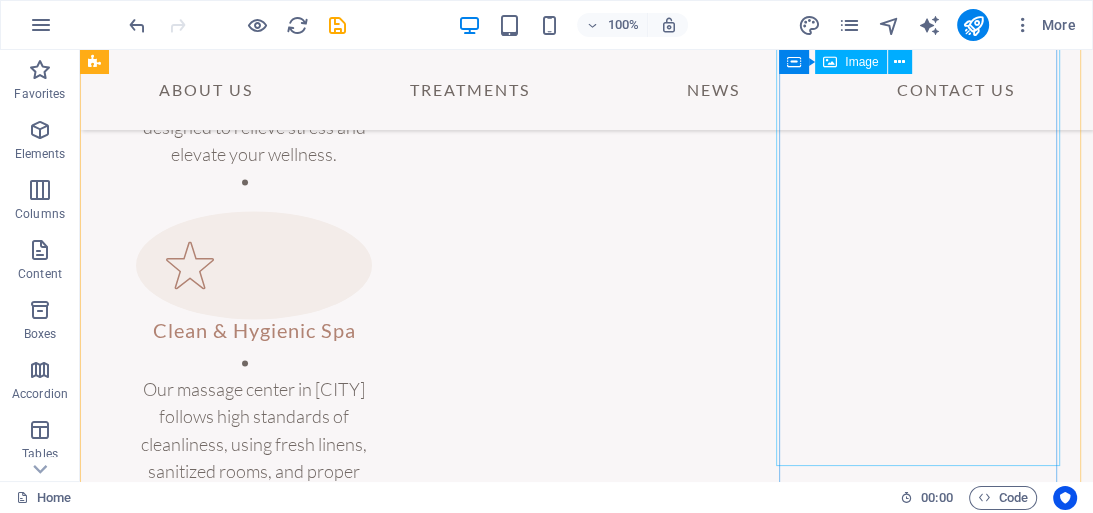 click at bounding box center [244, 2465] 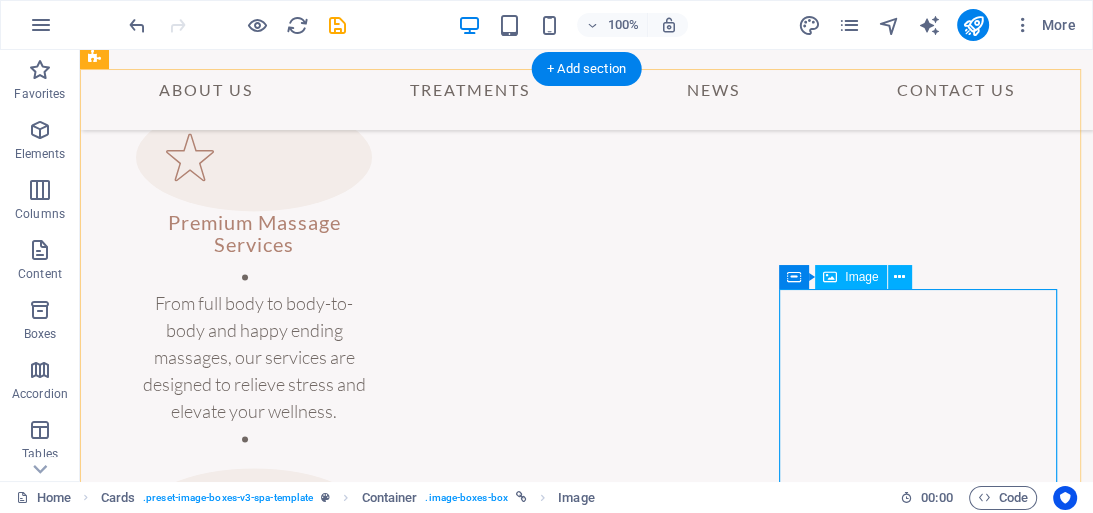 scroll, scrollTop: 2103, scrollLeft: 0, axis: vertical 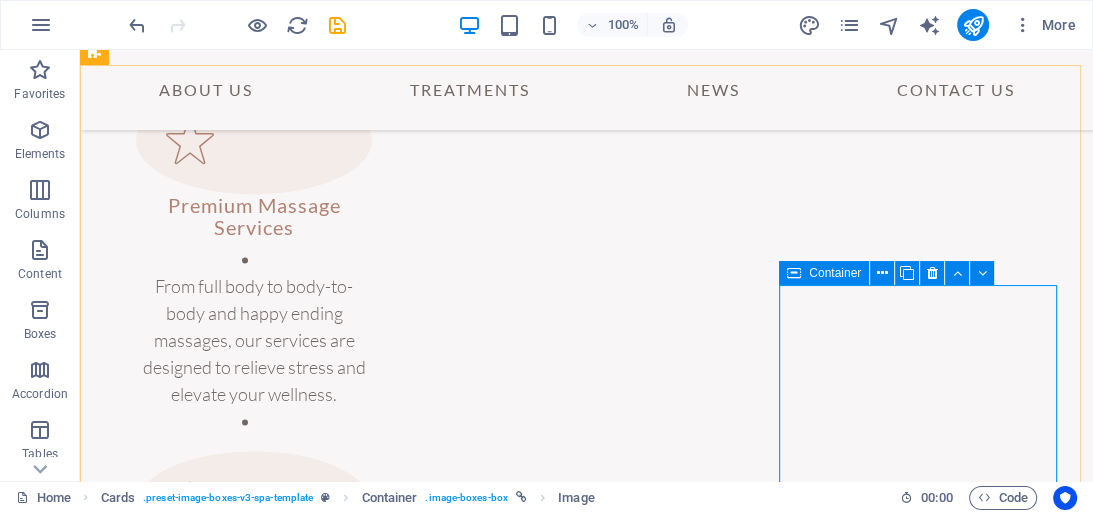 click on "Container" at bounding box center [835, 273] 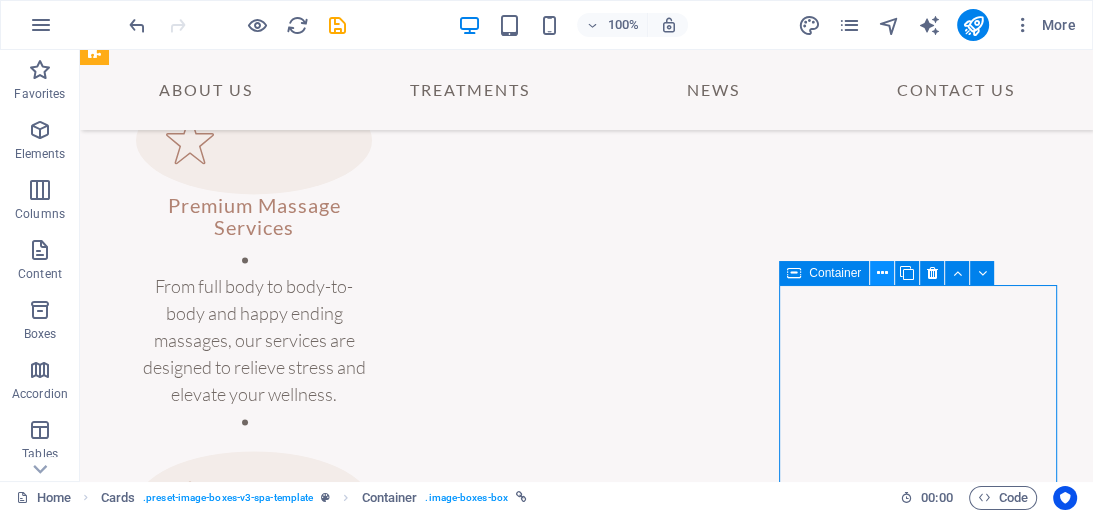 click at bounding box center [882, 273] 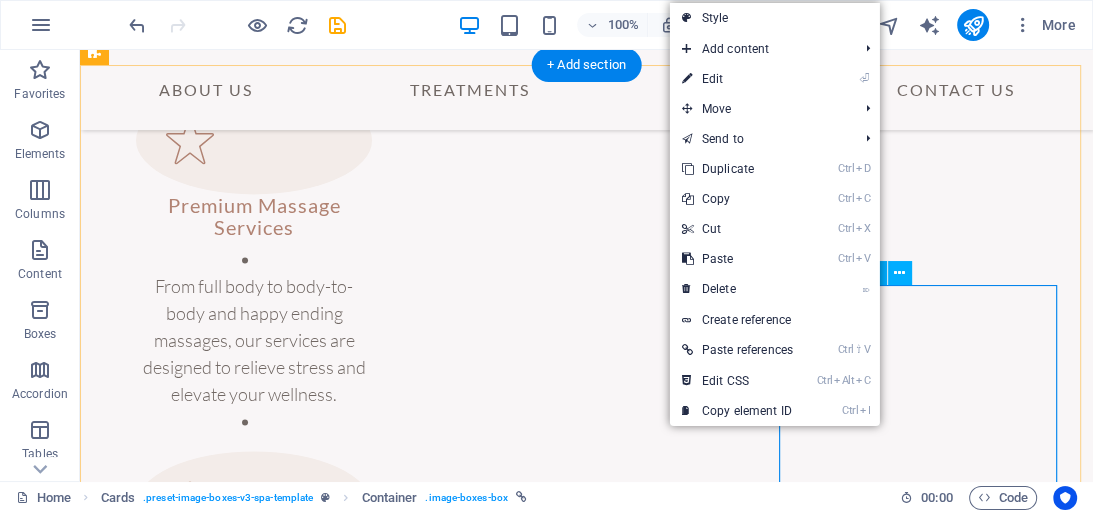 click at bounding box center (244, 2705) 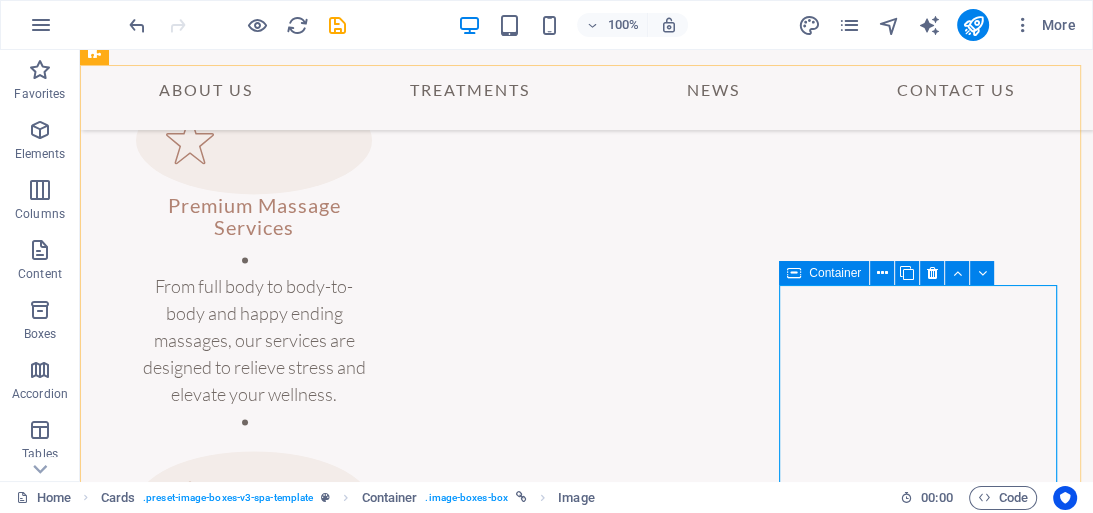 click at bounding box center (794, 273) 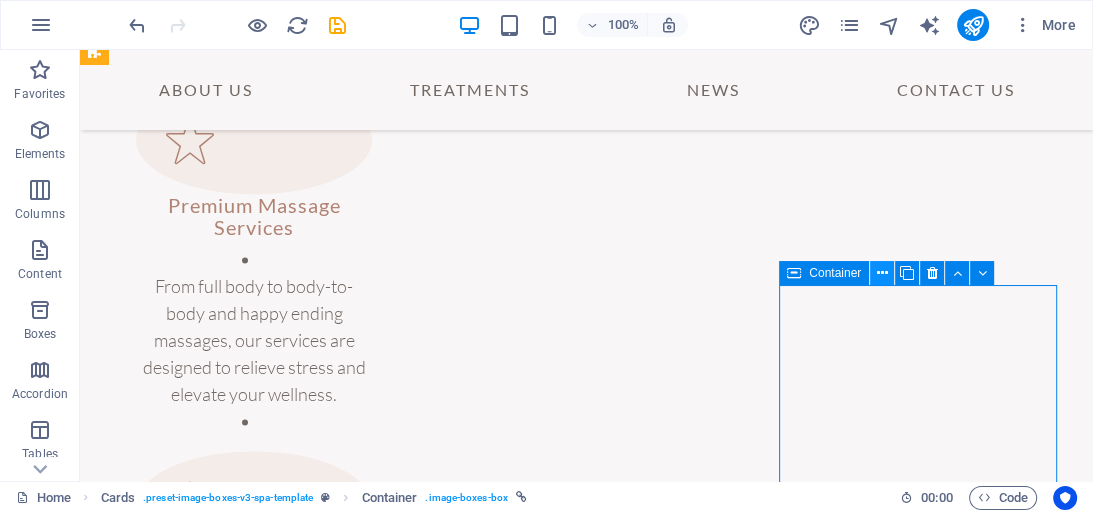 click at bounding box center (882, 273) 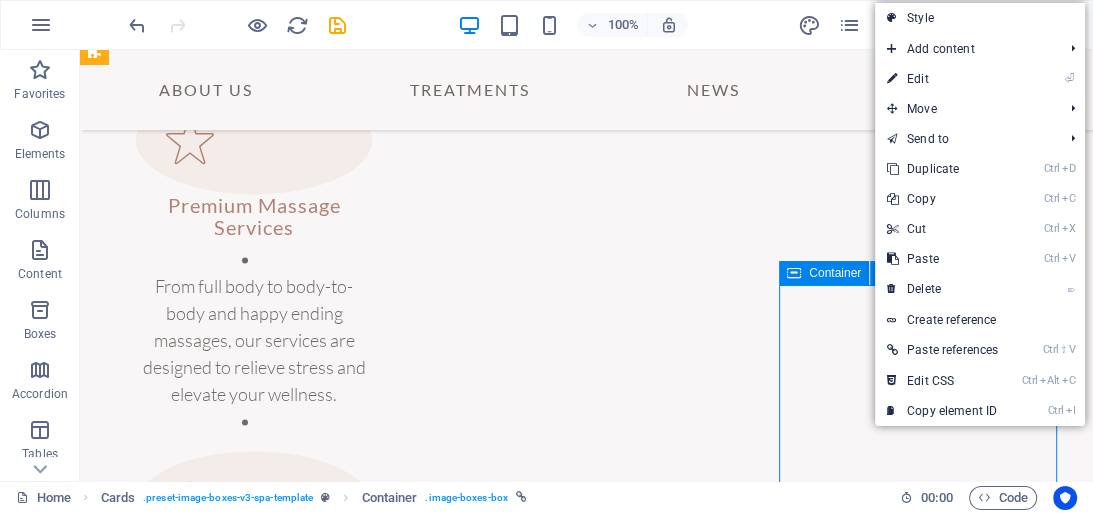 click at bounding box center (882, 273) 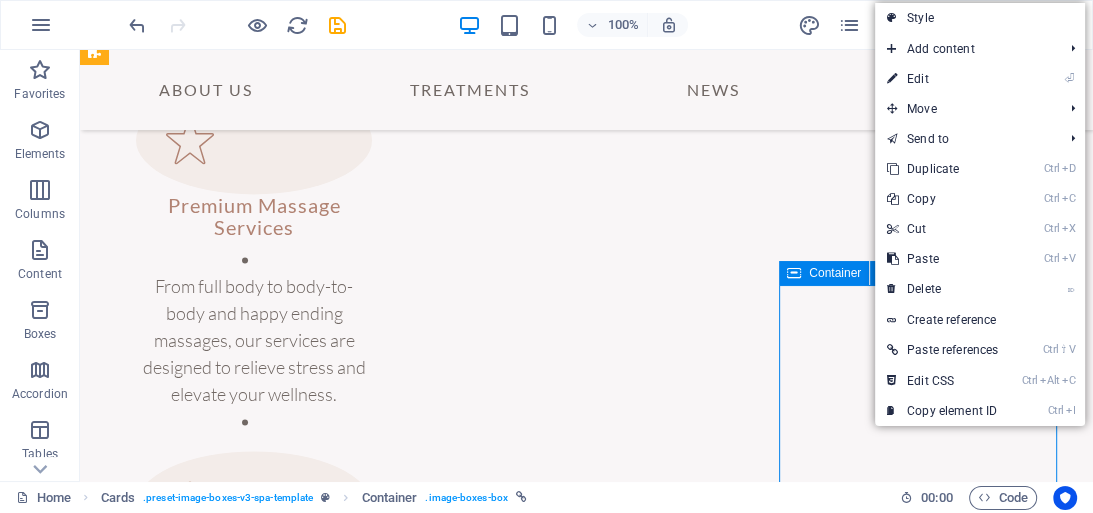 click on "Container" at bounding box center (824, 273) 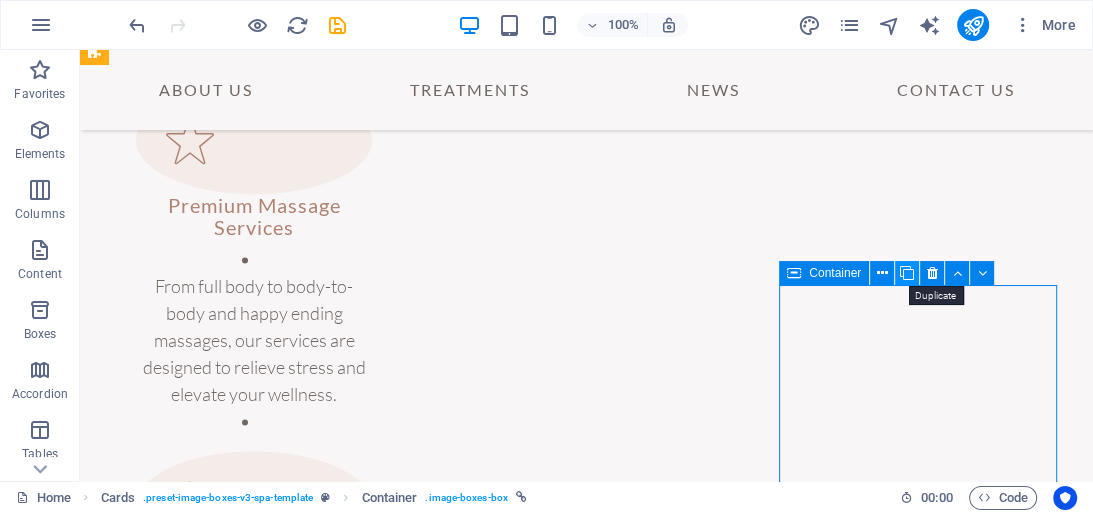 click at bounding box center (907, 273) 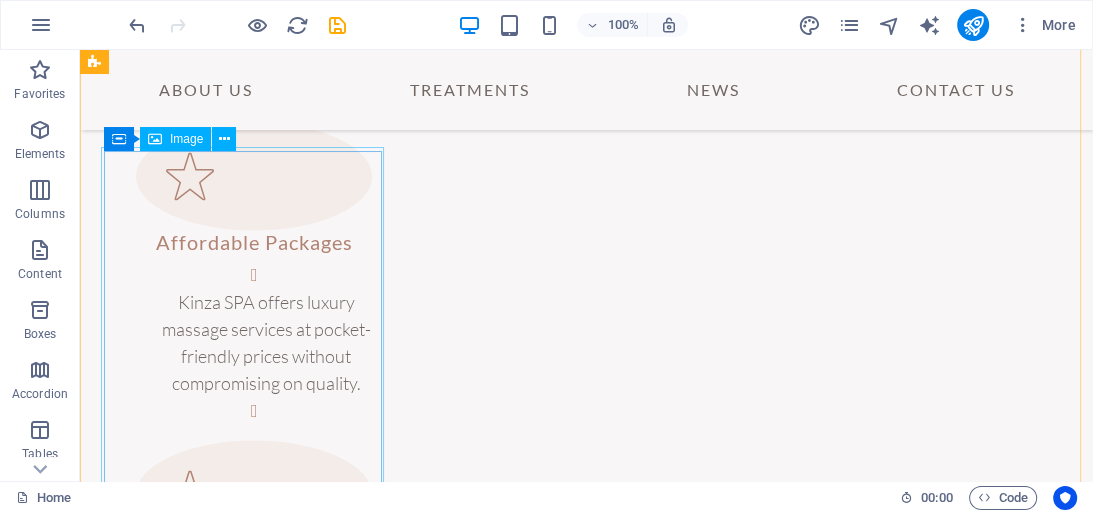 scroll, scrollTop: 2766, scrollLeft: 0, axis: vertical 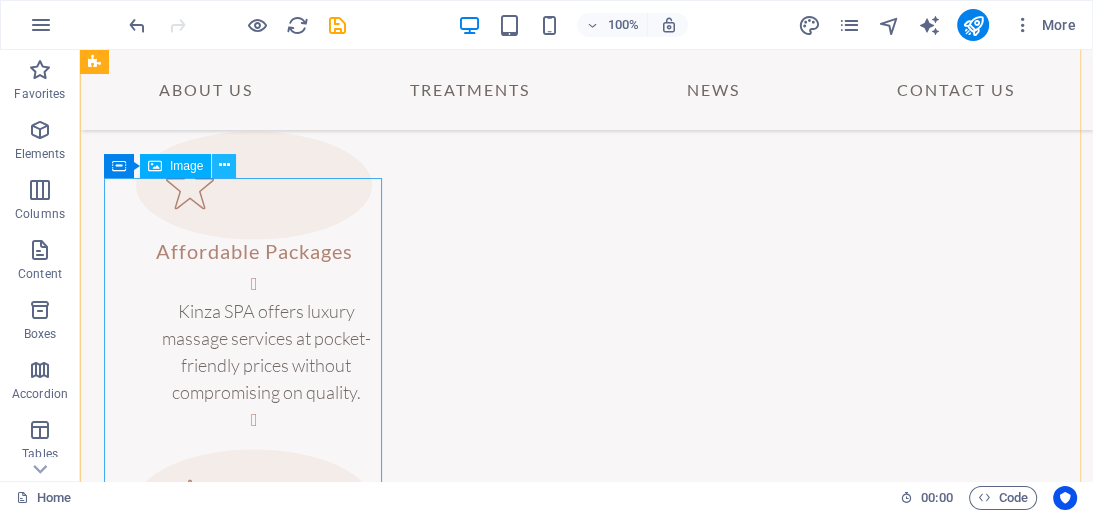 click at bounding box center (224, 165) 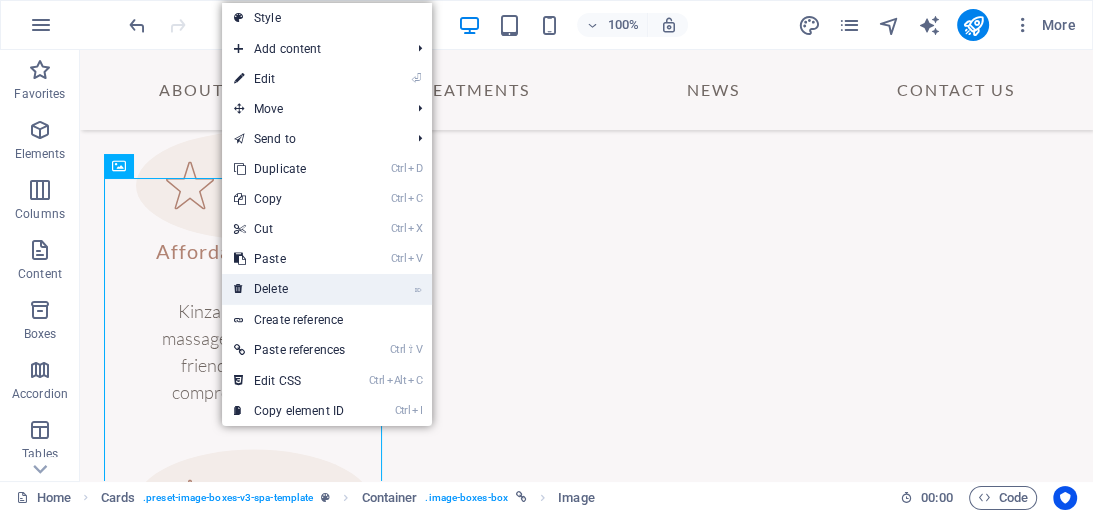 click on "⌦  Delete" at bounding box center [289, 289] 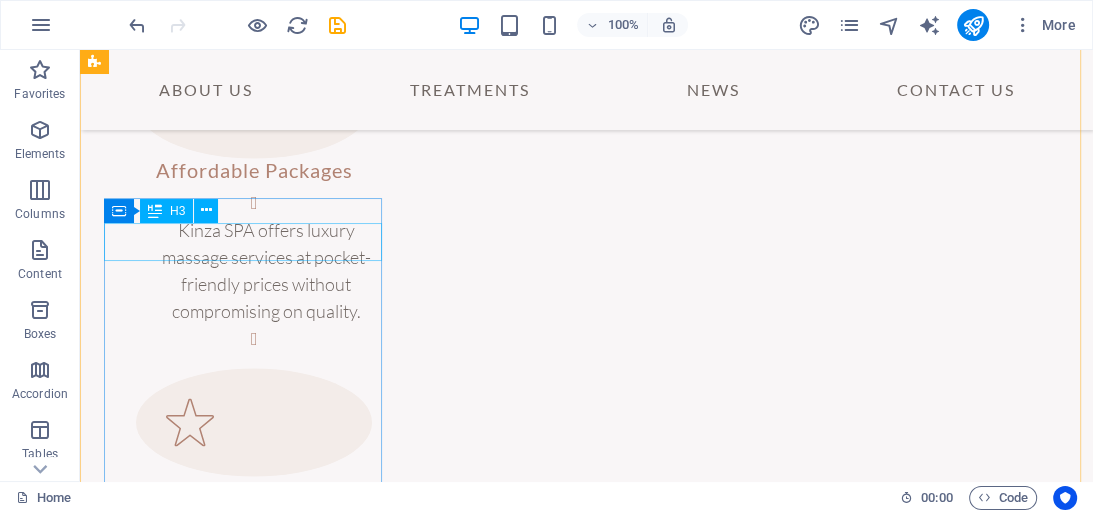 scroll, scrollTop: 2688, scrollLeft: 0, axis: vertical 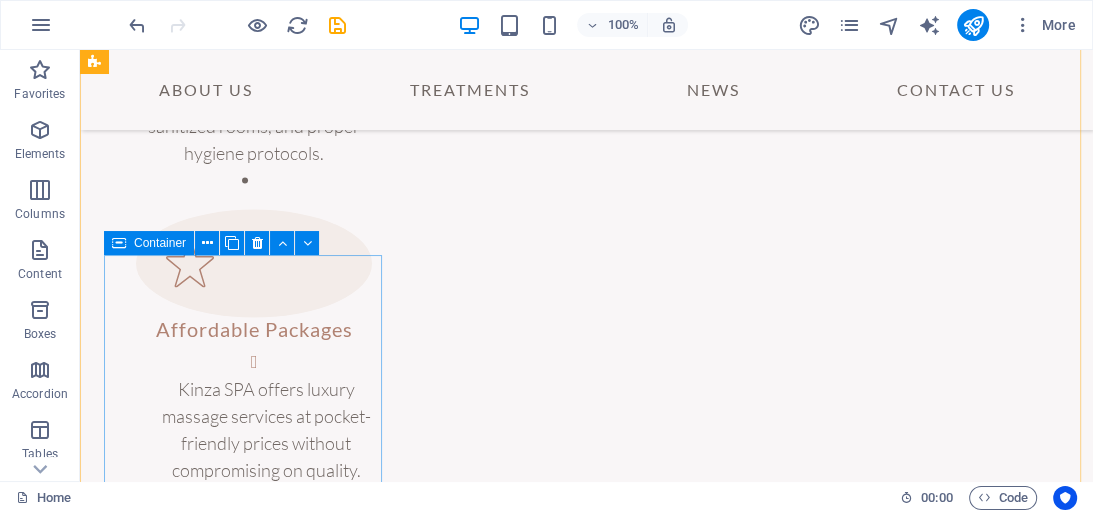 click on "Thai Massage" at bounding box center [245, 2472] 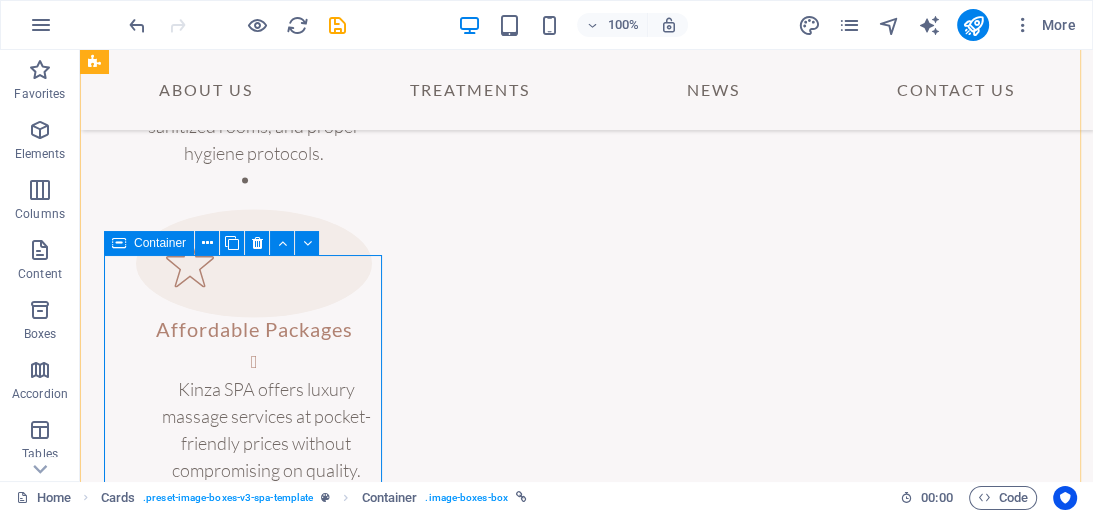 click on "Thai Massage" at bounding box center (245, 2472) 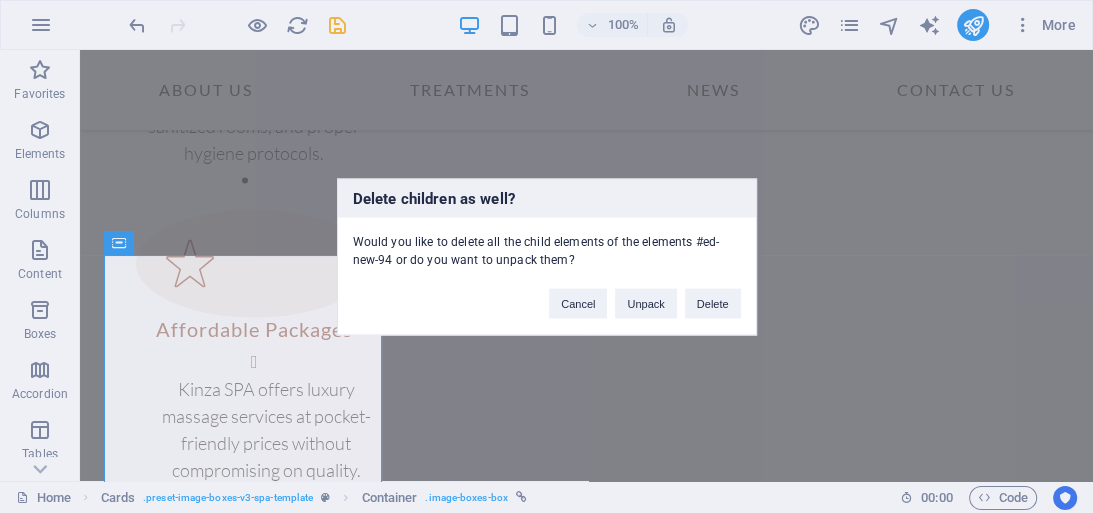 type 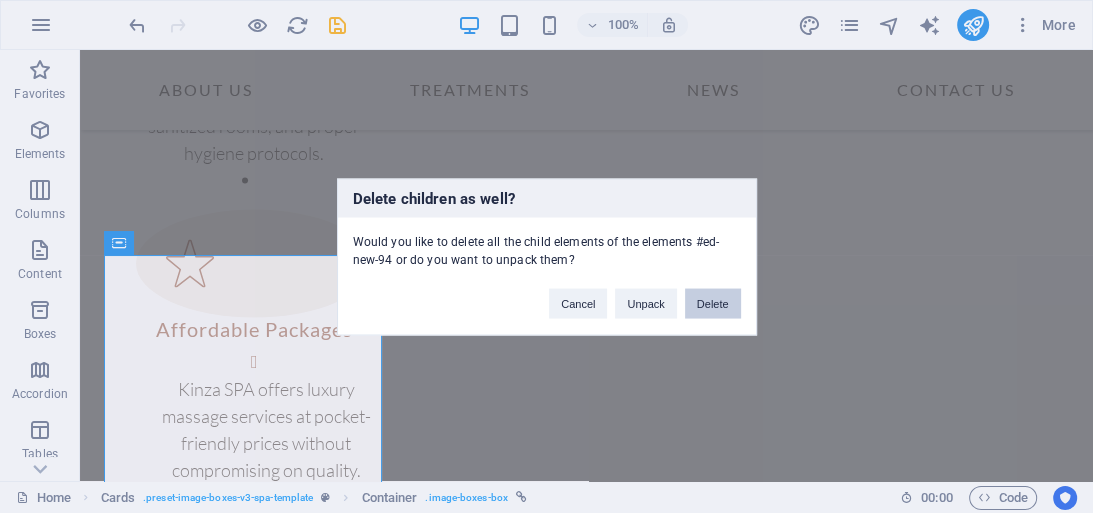 click on "Delete" at bounding box center (713, 303) 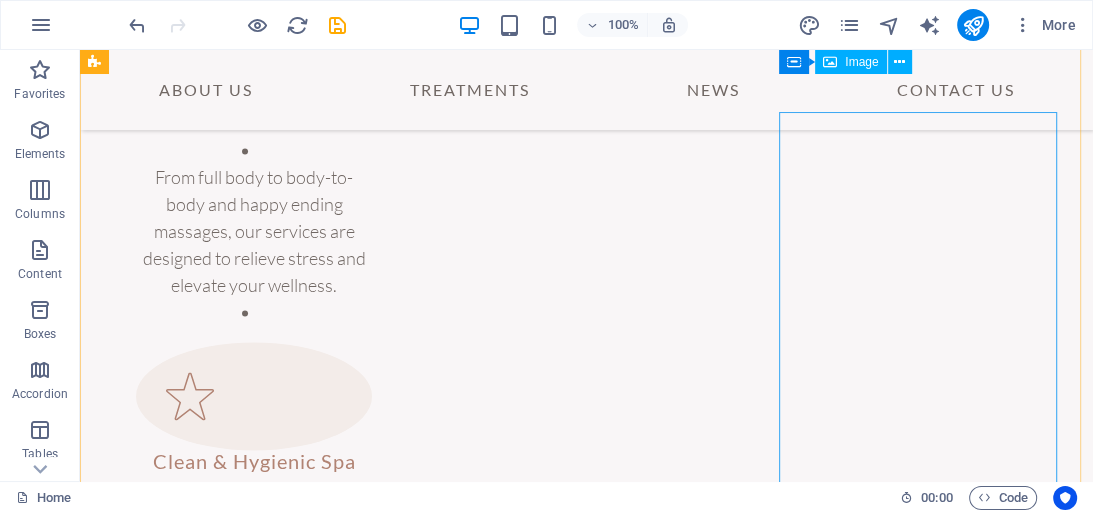 scroll, scrollTop: 2208, scrollLeft: 0, axis: vertical 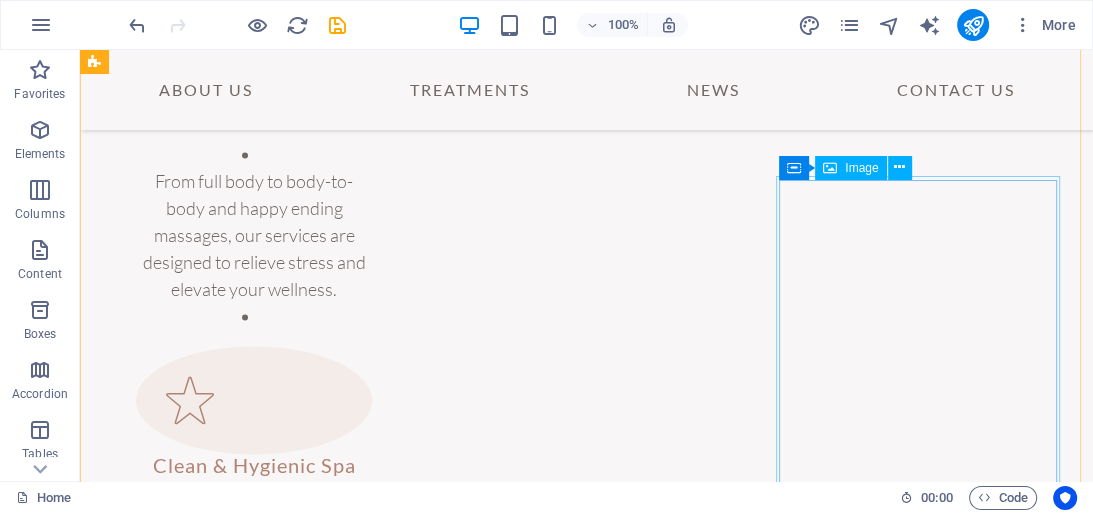click at bounding box center [244, 2600] 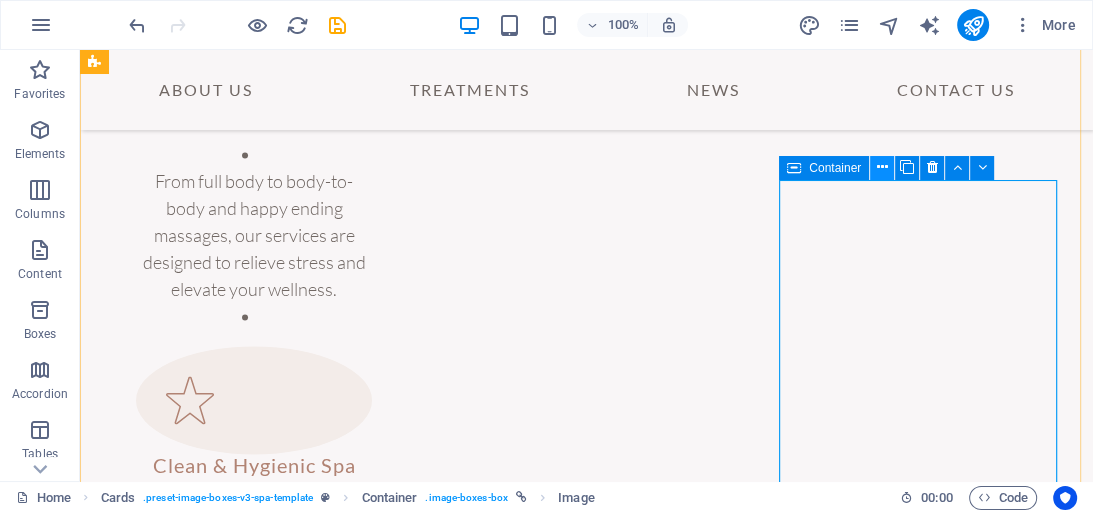 click at bounding box center (882, 167) 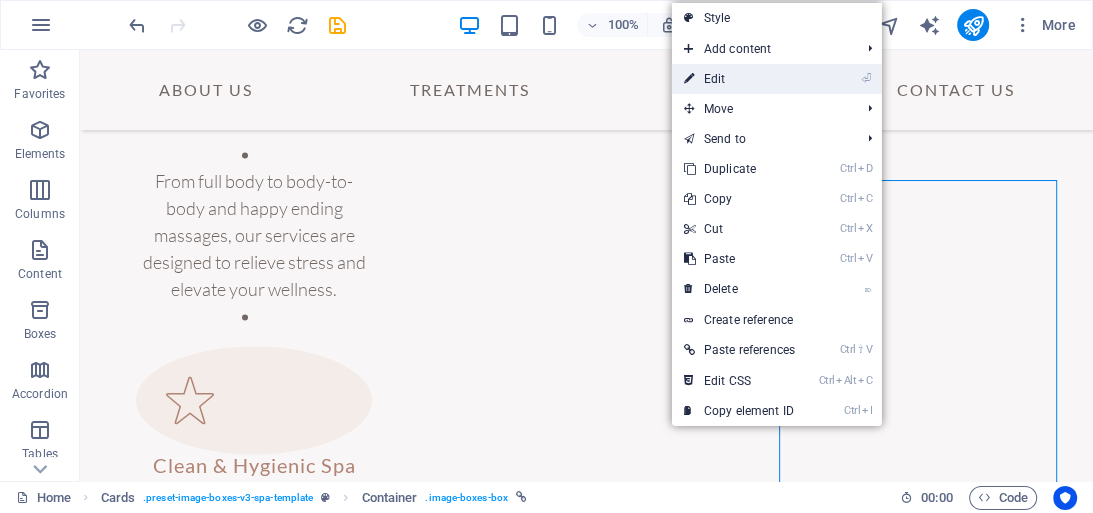 drag, startPoint x: 745, startPoint y: 84, endPoint x: 446, endPoint y: 113, distance: 300.40308 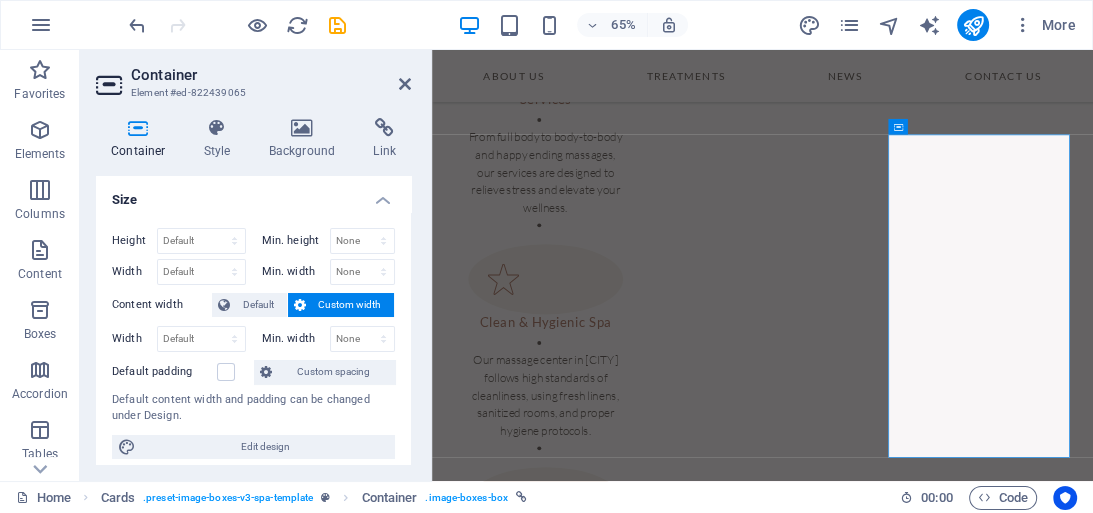 scroll, scrollTop: 80, scrollLeft: 0, axis: vertical 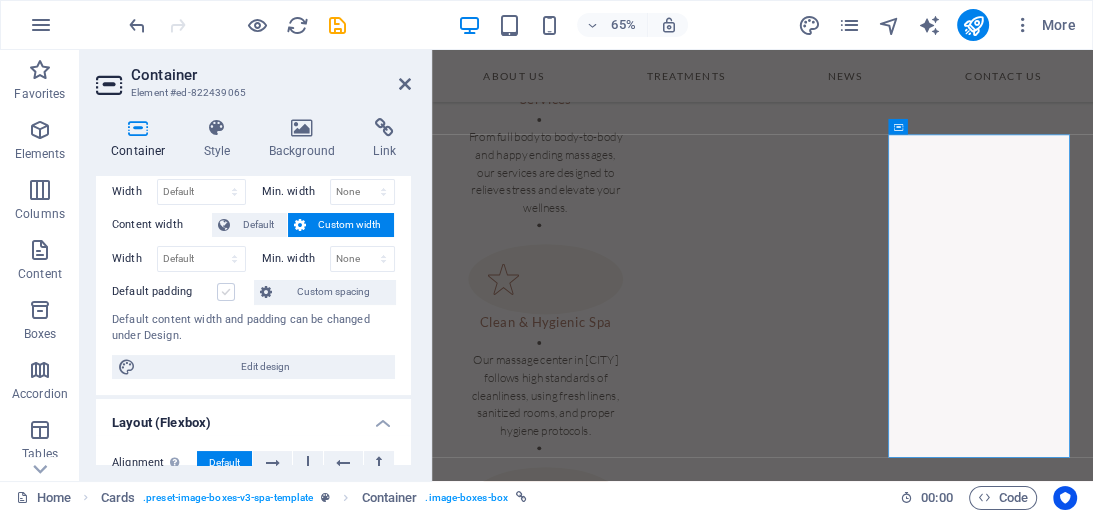 click at bounding box center [226, 292] 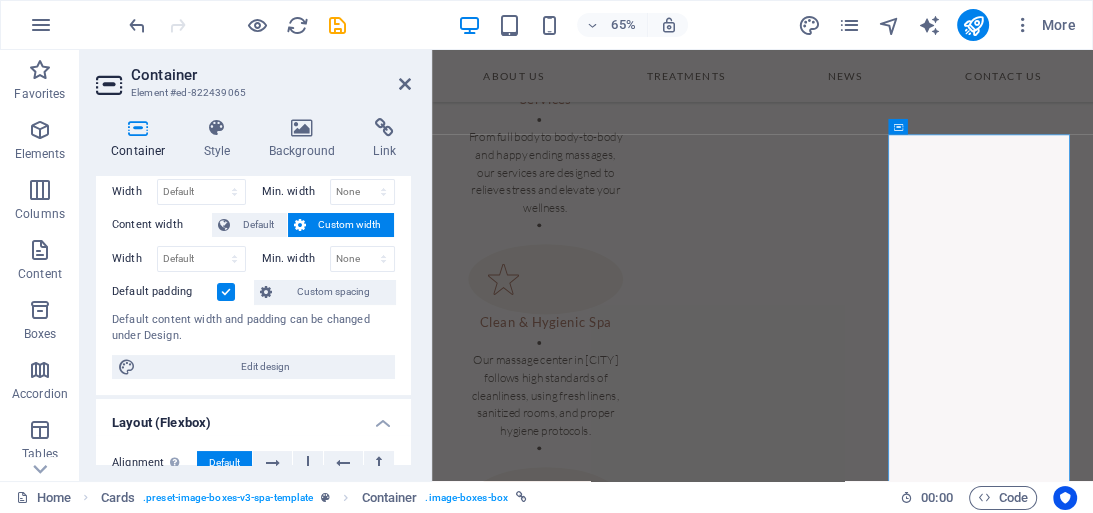 click at bounding box center (226, 292) 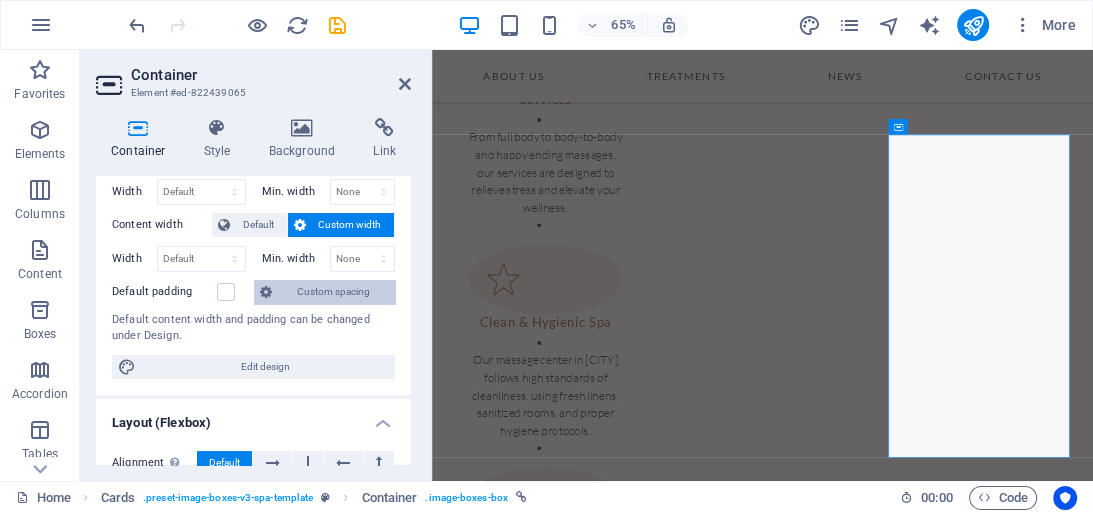click on "Custom spacing" at bounding box center [324, 292] 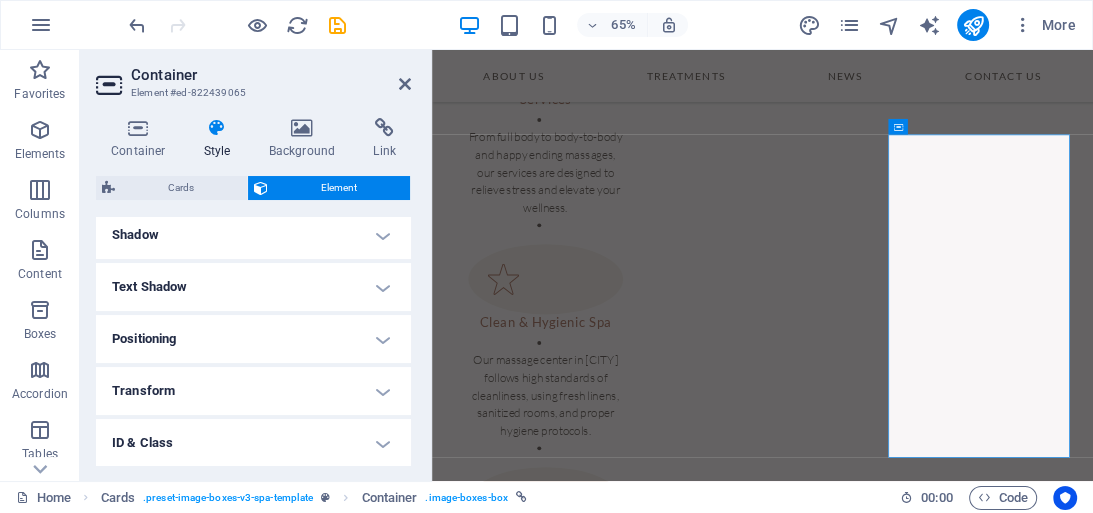 scroll, scrollTop: 320, scrollLeft: 0, axis: vertical 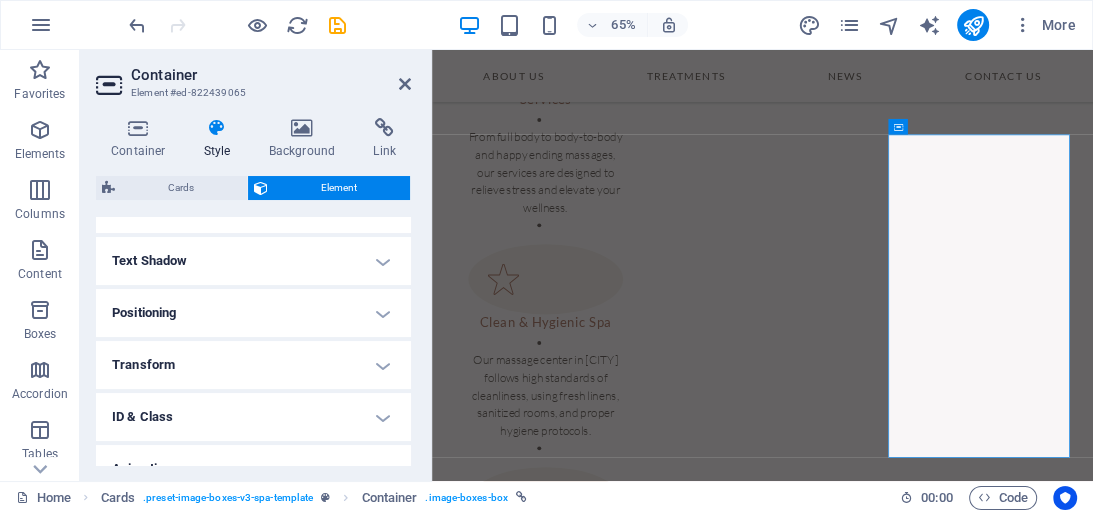 click on "Transform" at bounding box center [253, 365] 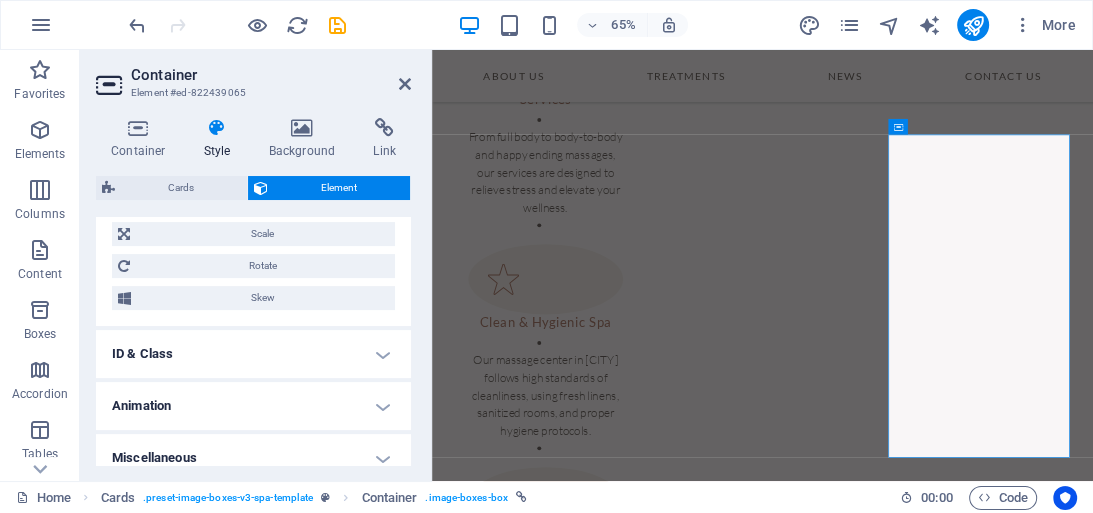 scroll, scrollTop: 539, scrollLeft: 0, axis: vertical 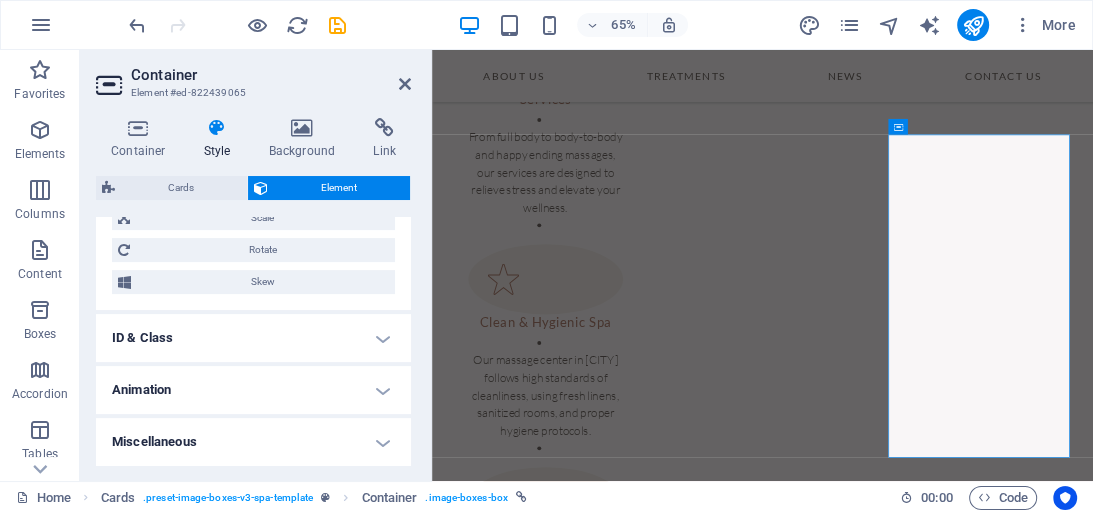click on "ID & Class" at bounding box center [253, 338] 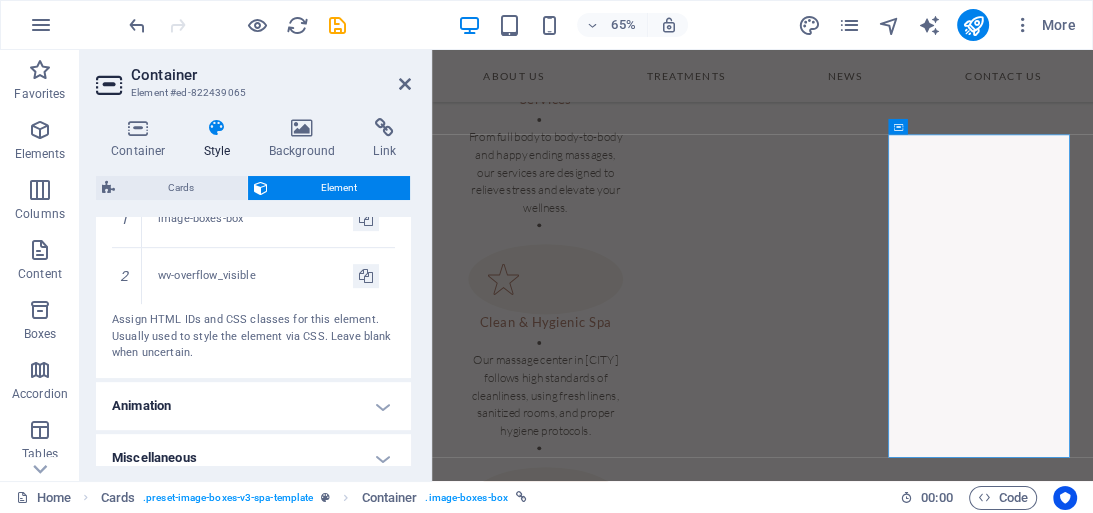 scroll, scrollTop: 831, scrollLeft: 0, axis: vertical 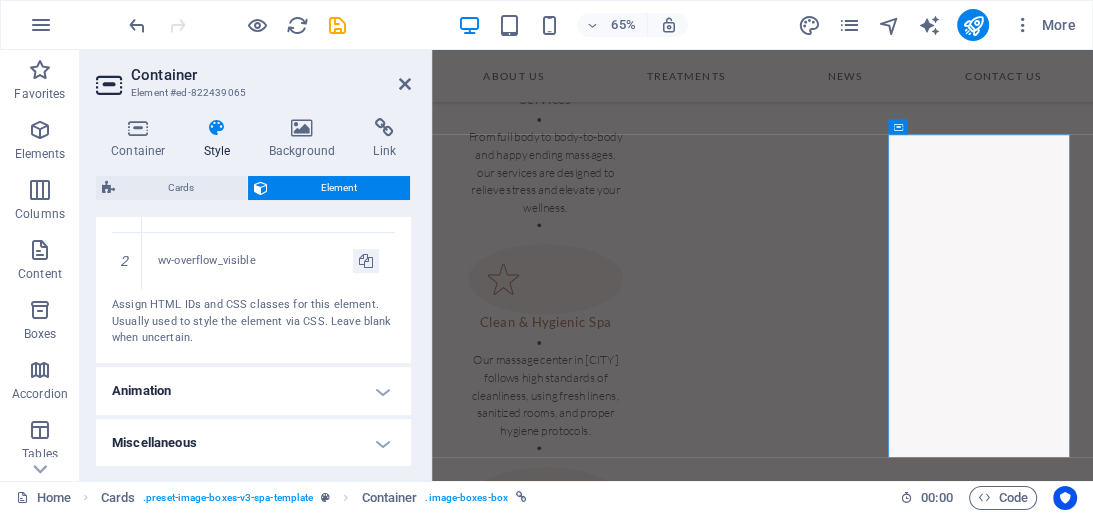 click on "Animation" at bounding box center (253, 391) 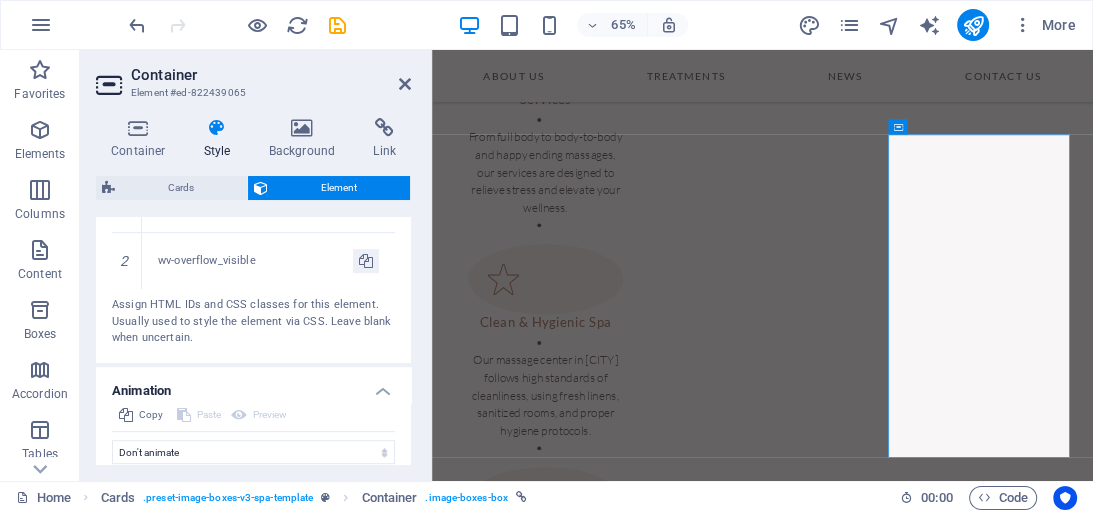 scroll, scrollTop: 896, scrollLeft: 0, axis: vertical 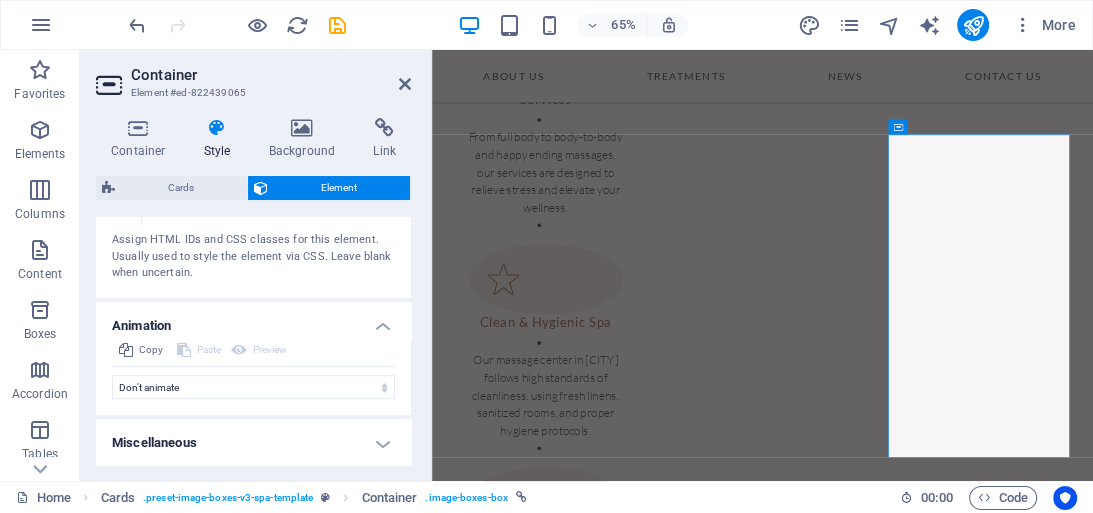 click on "Miscellaneous" at bounding box center [253, 443] 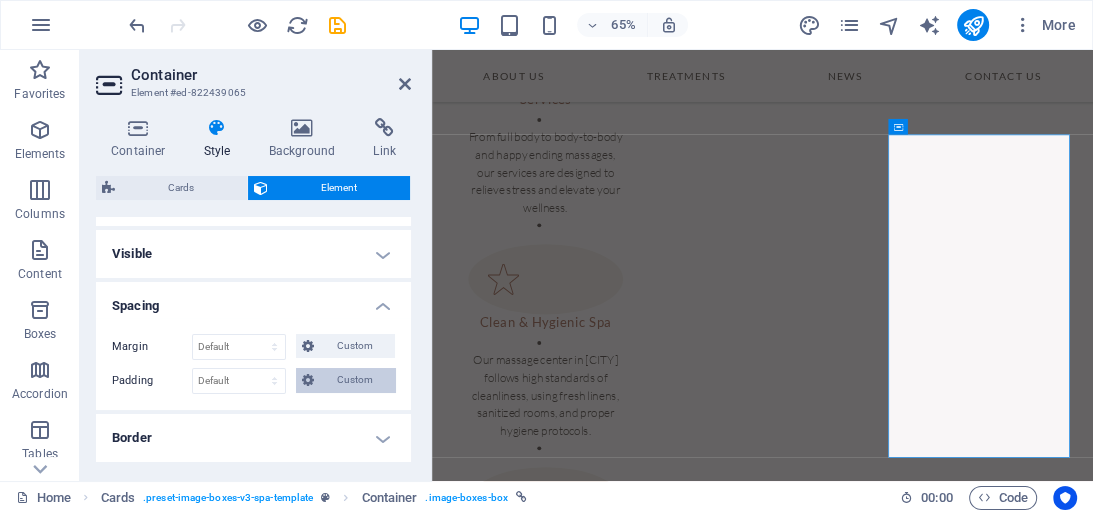 scroll, scrollTop: 0, scrollLeft: 0, axis: both 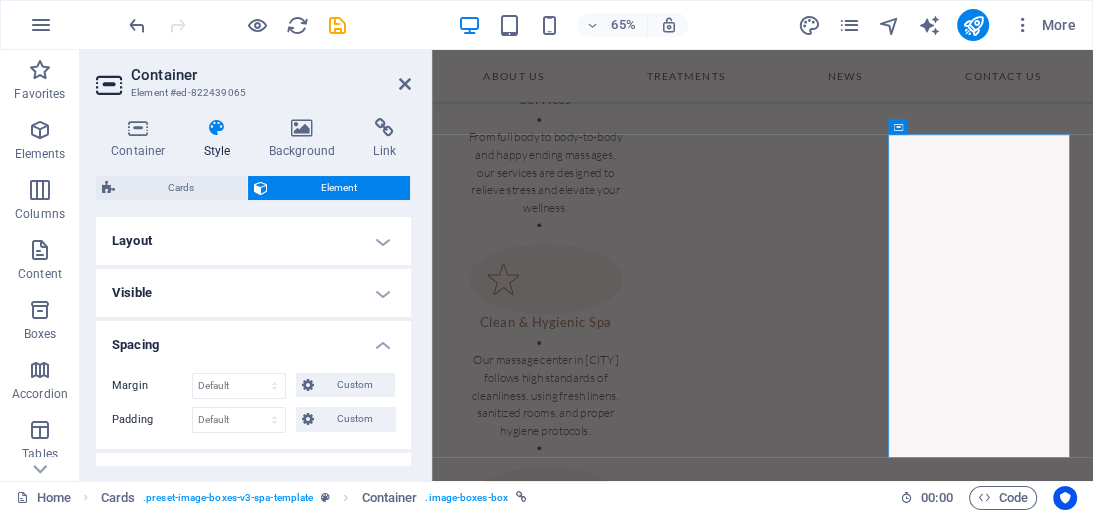 click on "Visible" at bounding box center (253, 293) 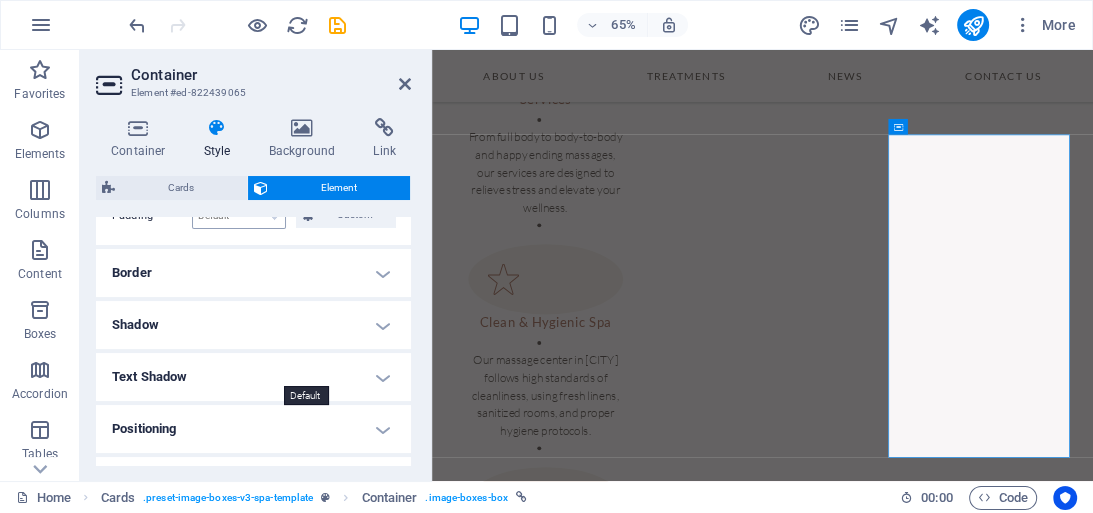 scroll, scrollTop: 320, scrollLeft: 0, axis: vertical 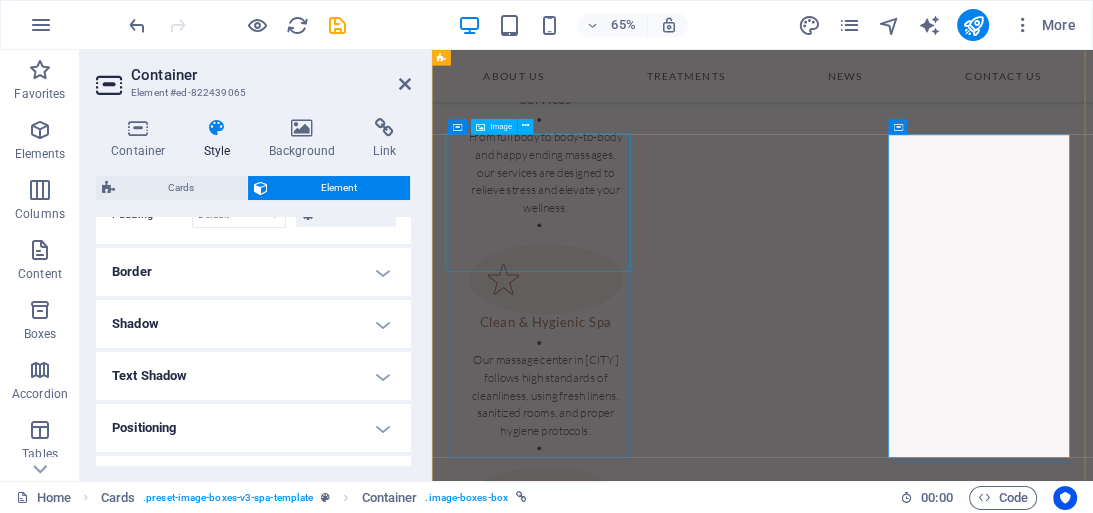 click at bounding box center (597, 1857) 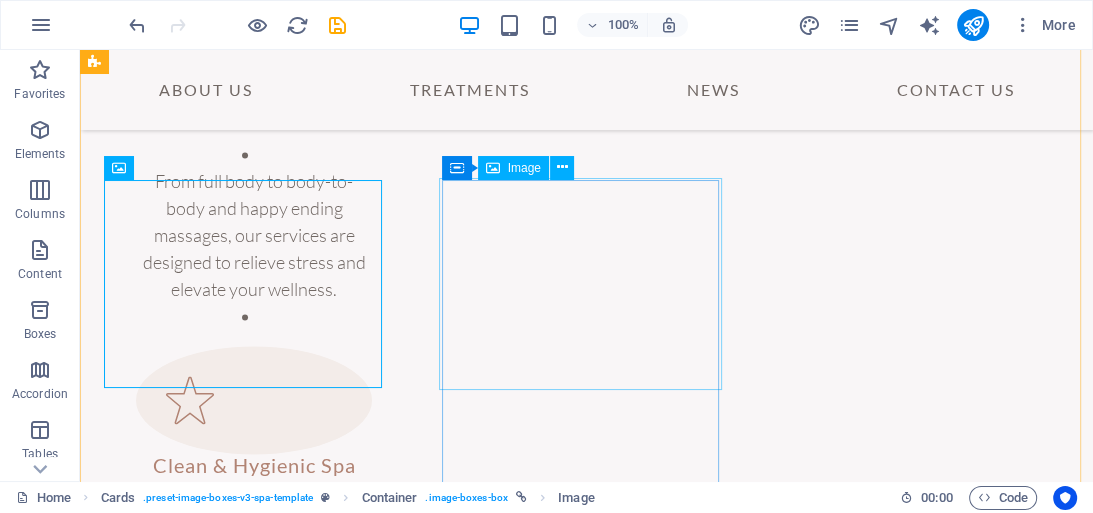 click at bounding box center [244, 2175] 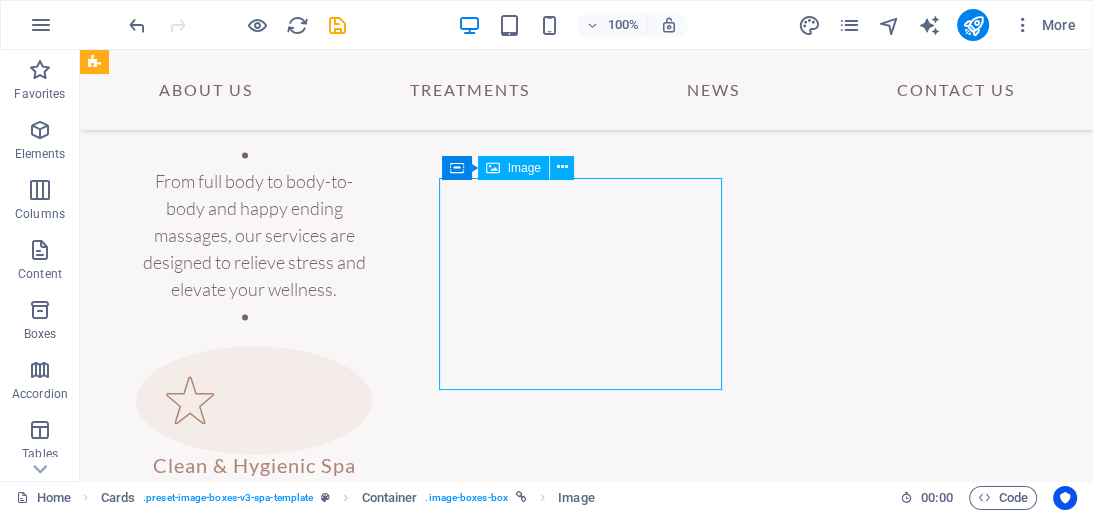click at bounding box center (244, 2175) 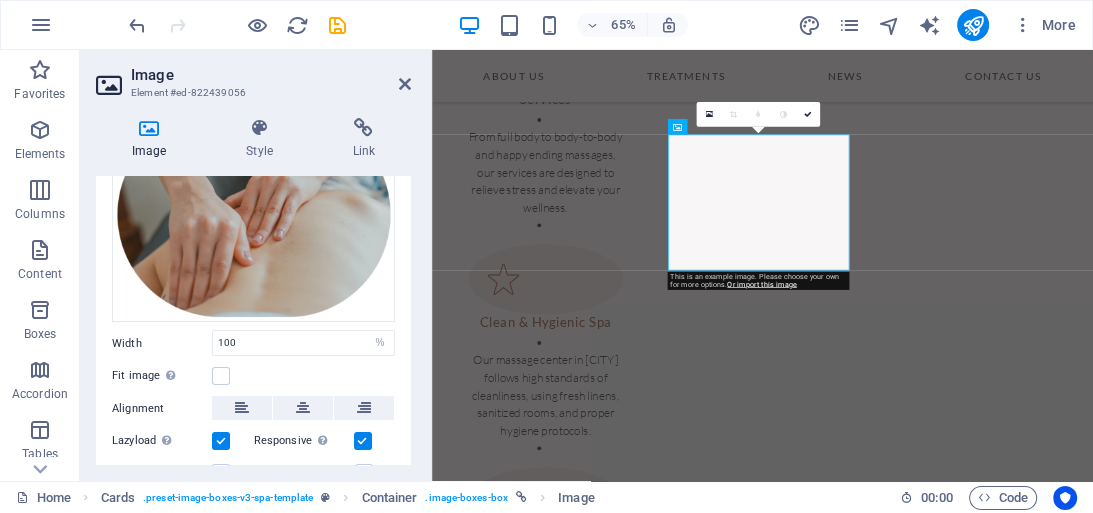 scroll, scrollTop: 0, scrollLeft: 0, axis: both 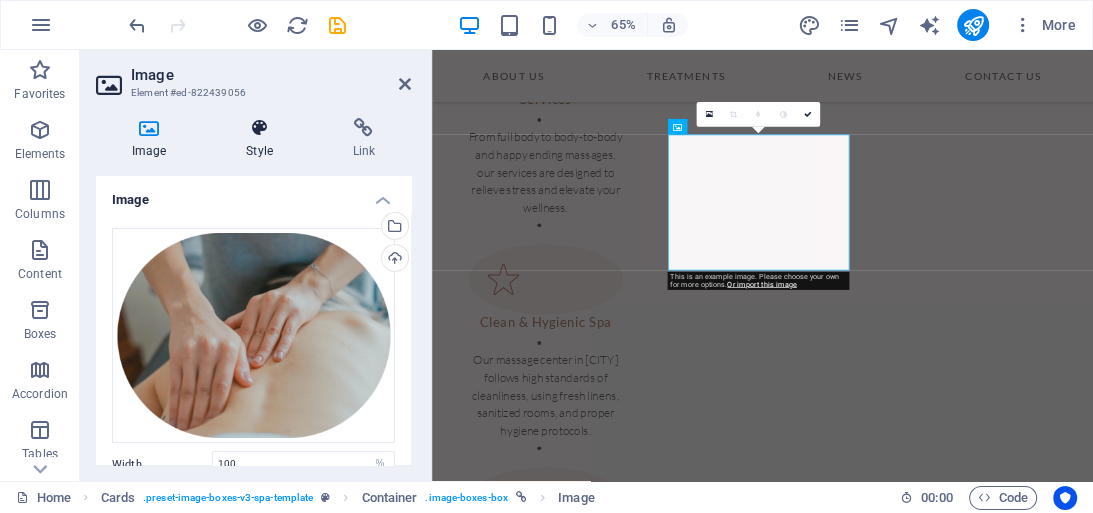 click on "Style" at bounding box center (263, 139) 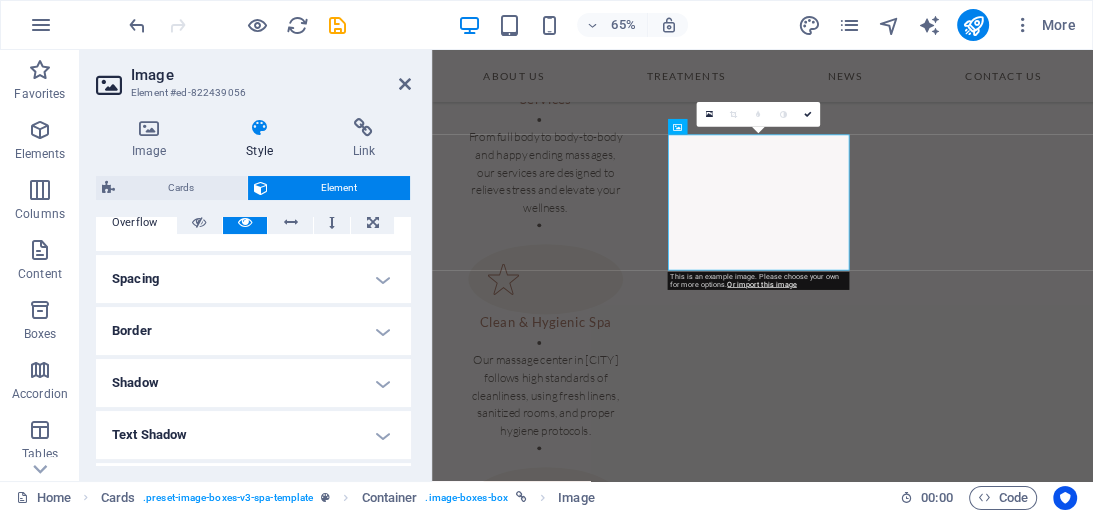 scroll, scrollTop: 320, scrollLeft: 0, axis: vertical 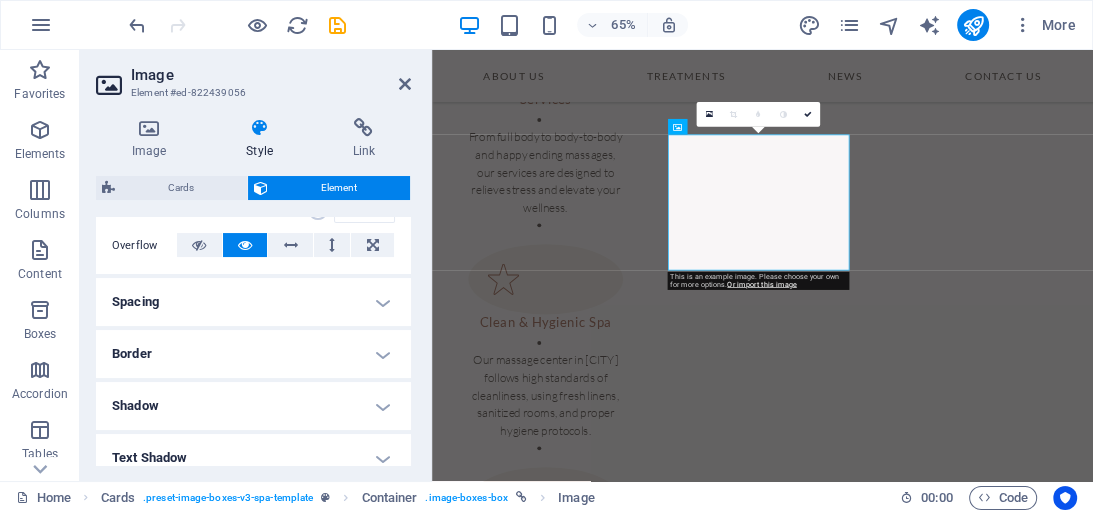 click on "Spacing" at bounding box center (253, 302) 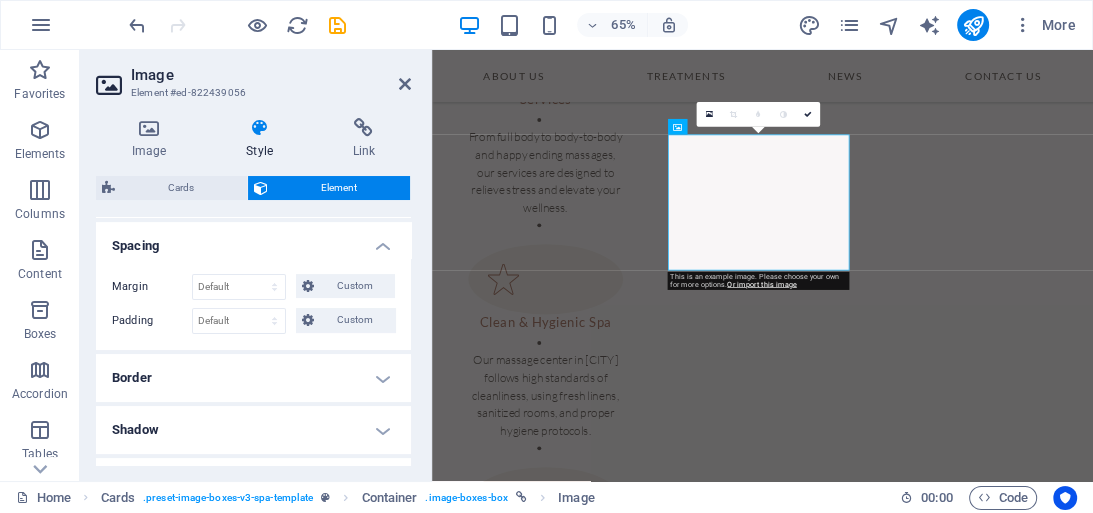 scroll, scrollTop: 400, scrollLeft: 0, axis: vertical 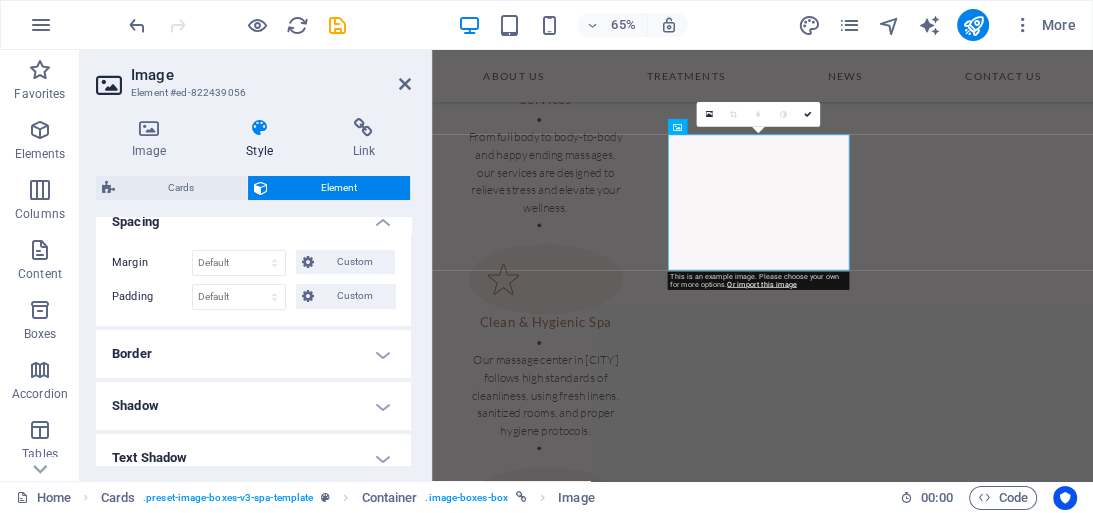 click on "Border" at bounding box center [253, 354] 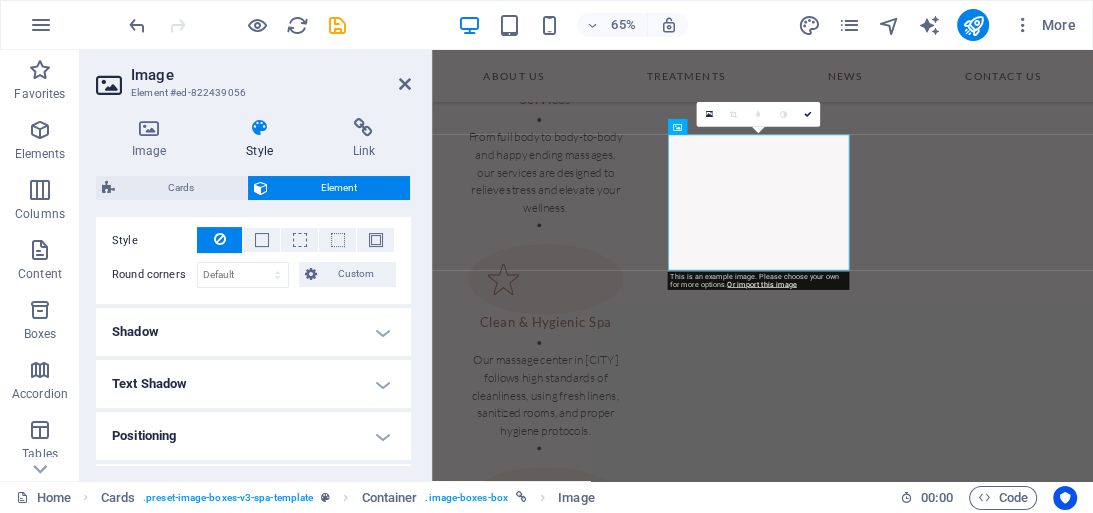 scroll, scrollTop: 560, scrollLeft: 0, axis: vertical 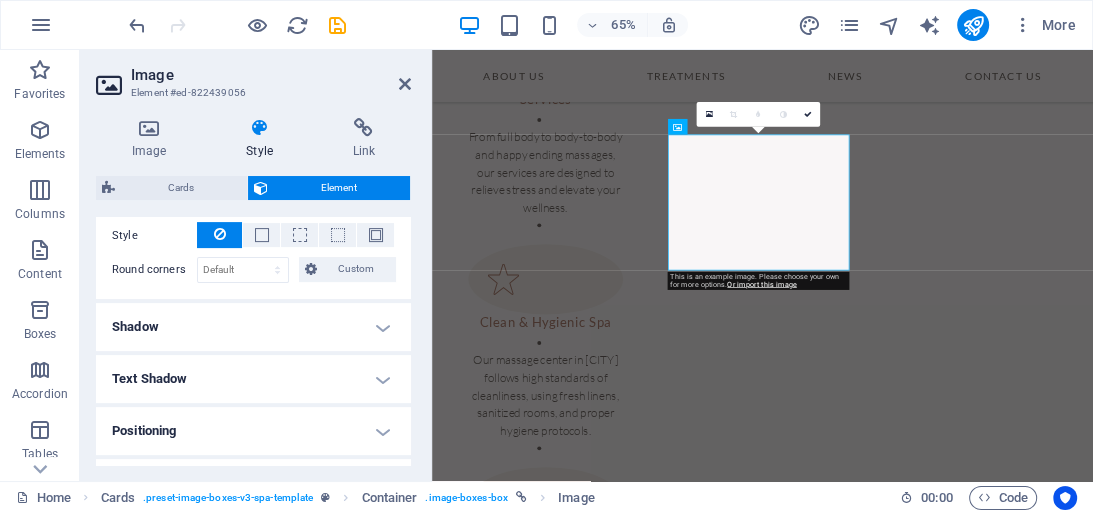 click on "Shadow" at bounding box center (253, 327) 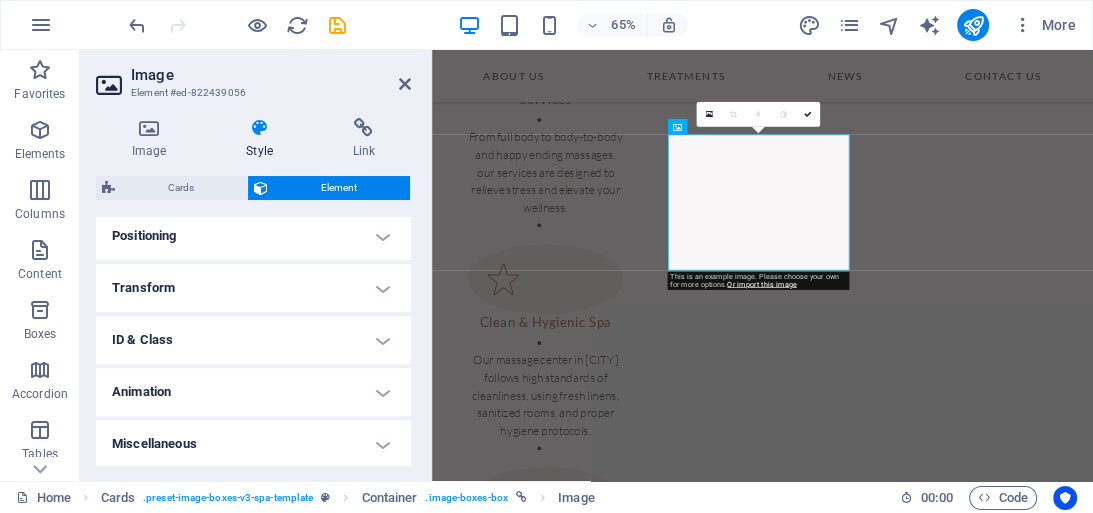 scroll, scrollTop: 801, scrollLeft: 0, axis: vertical 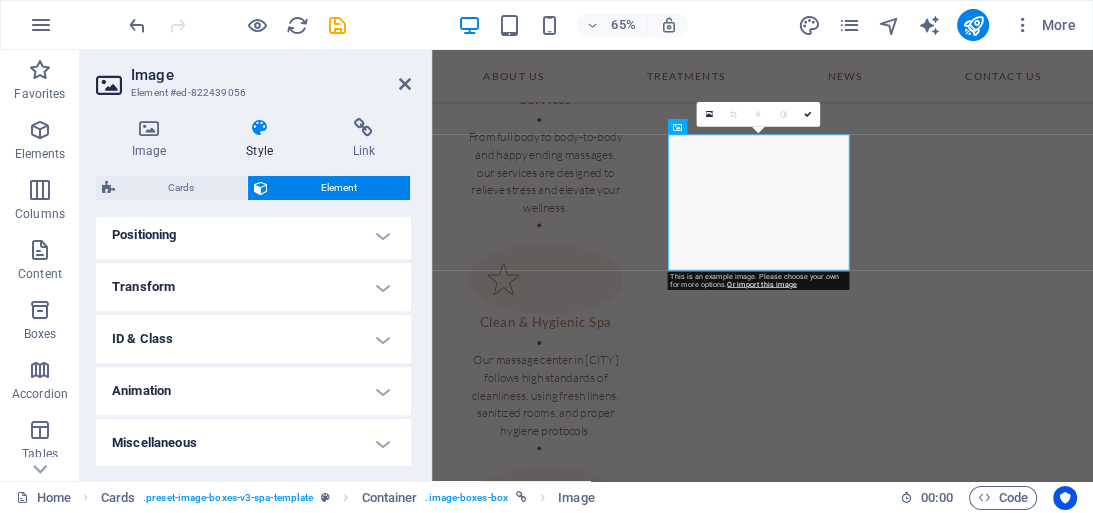 click on "Animation" at bounding box center [253, 391] 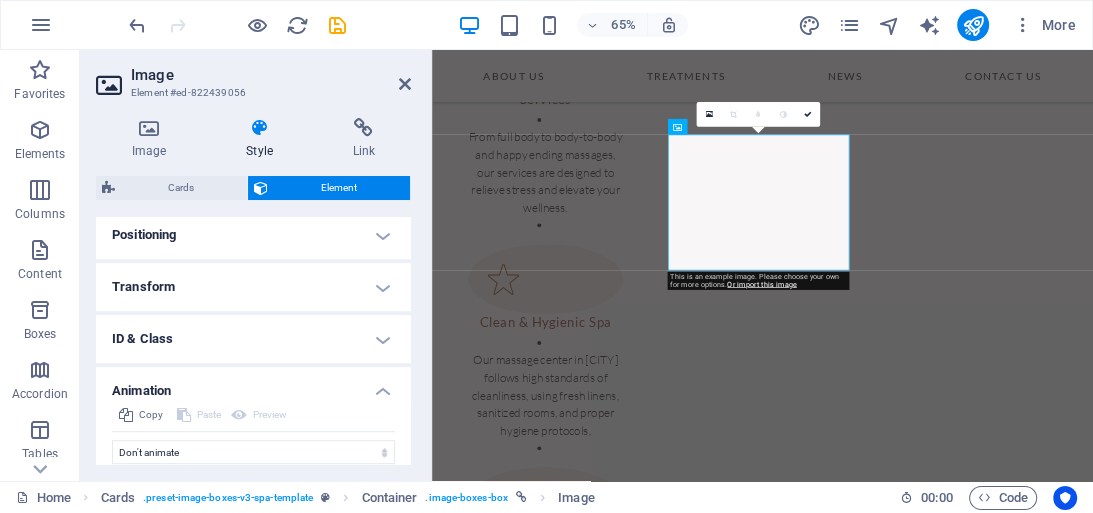 scroll, scrollTop: 866, scrollLeft: 0, axis: vertical 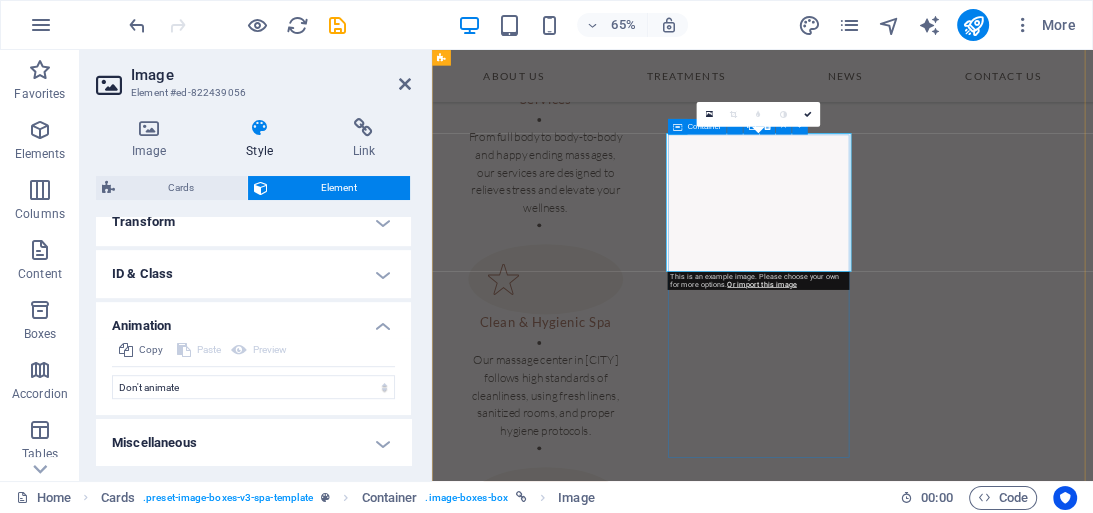 click on "Regular Massage" at bounding box center (597, 2218) 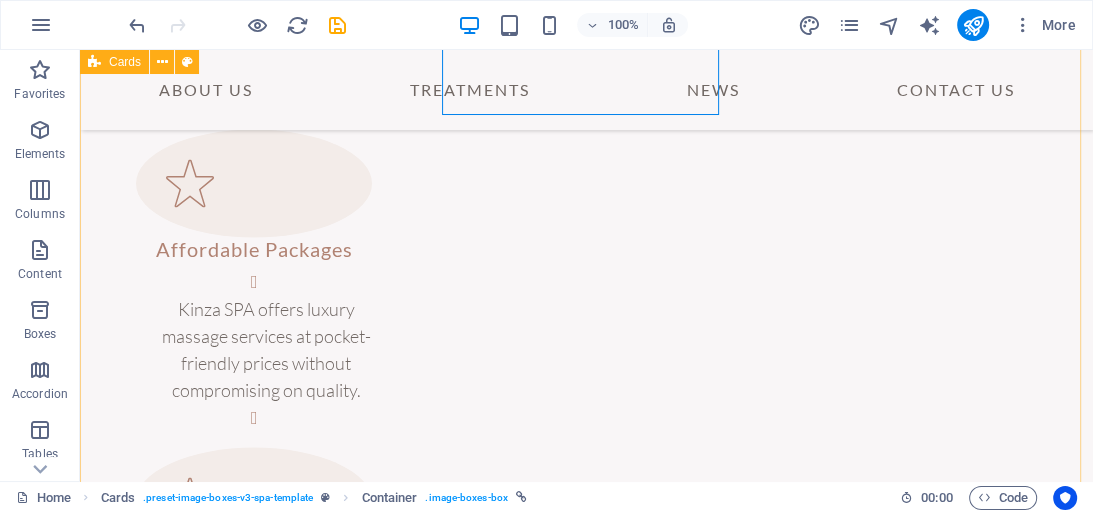 scroll, scrollTop: 2688, scrollLeft: 0, axis: vertical 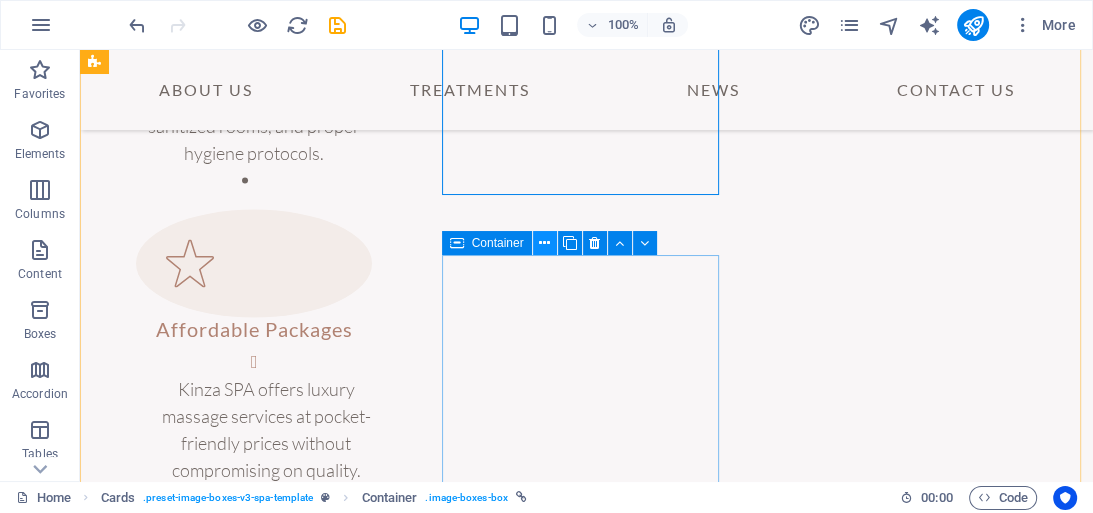 click at bounding box center [544, 243] 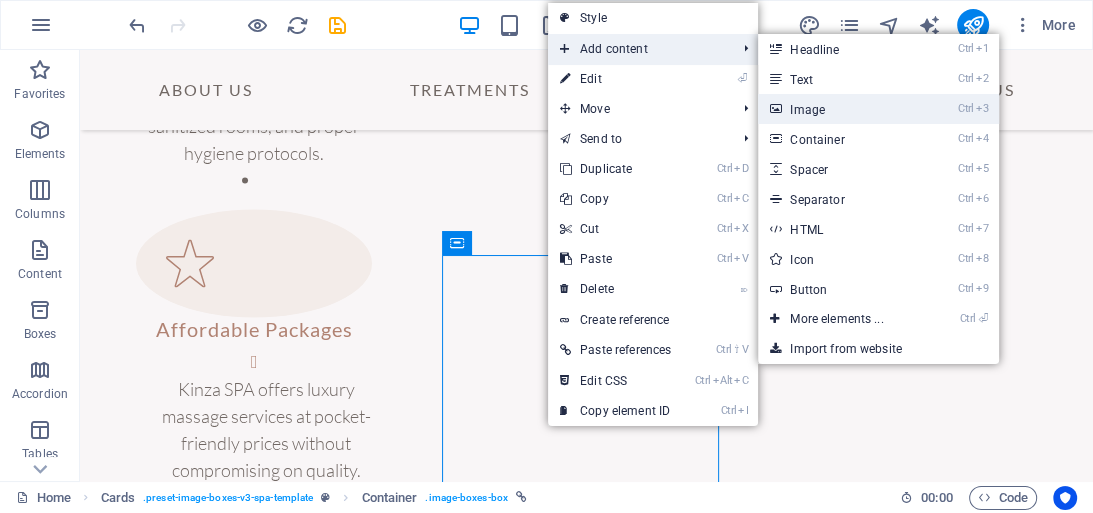 drag, startPoint x: 912, startPoint y: 104, endPoint x: 516, endPoint y: 222, distance: 413.20697 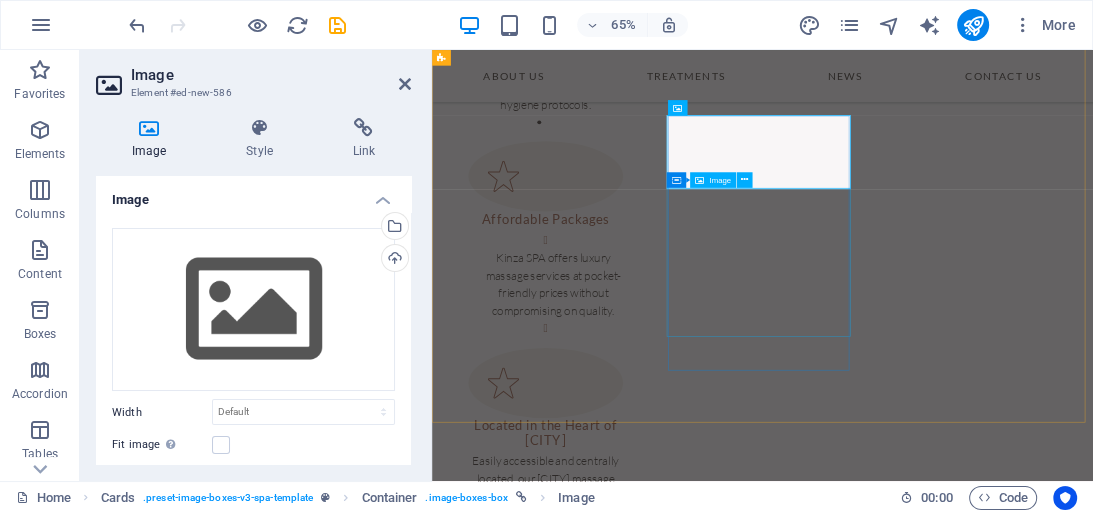 scroll, scrollTop: 2795, scrollLeft: 0, axis: vertical 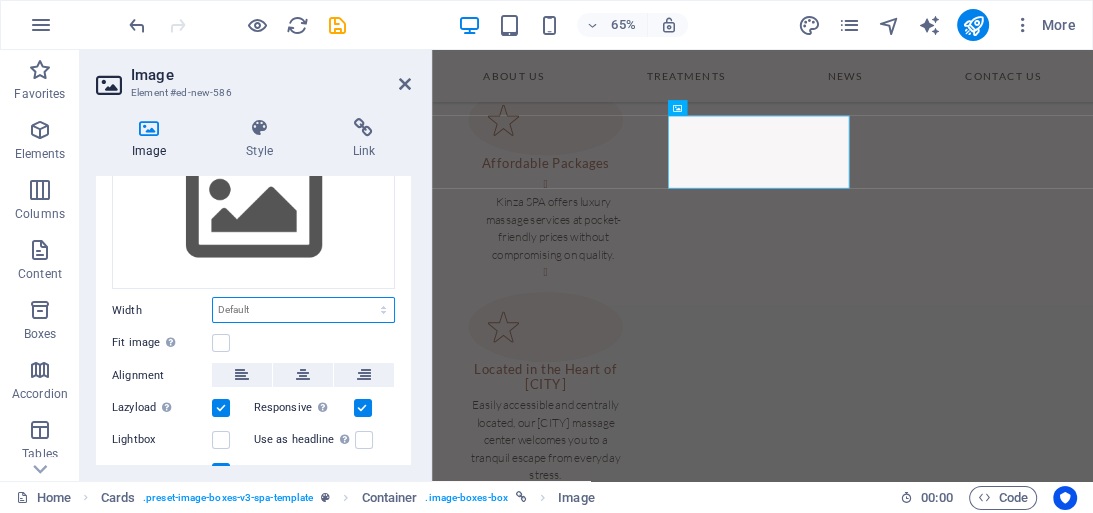 click on "Default auto px rem % em vh vw" at bounding box center (303, 310) 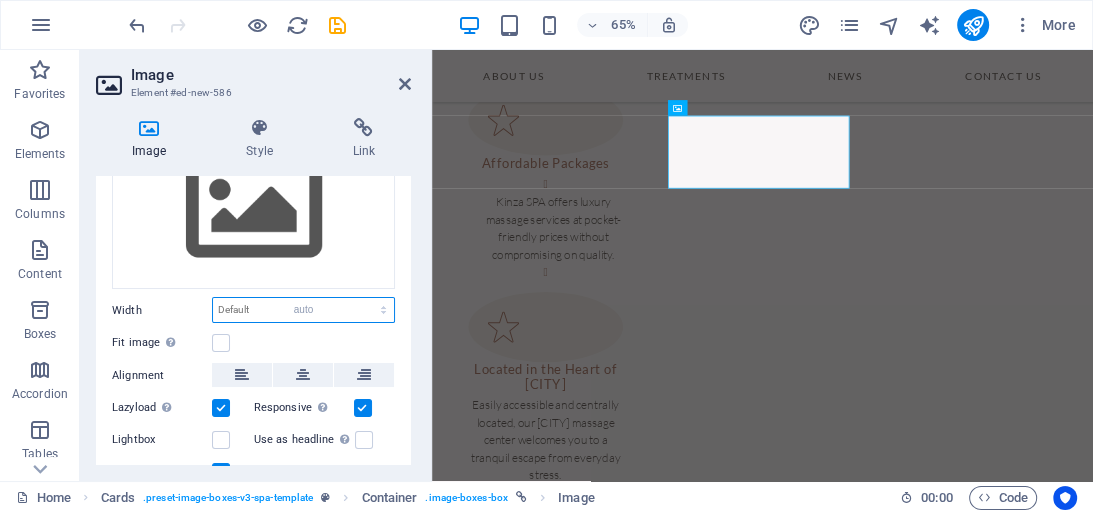 click on "Default auto px rem % em vh vw" at bounding box center (303, 310) 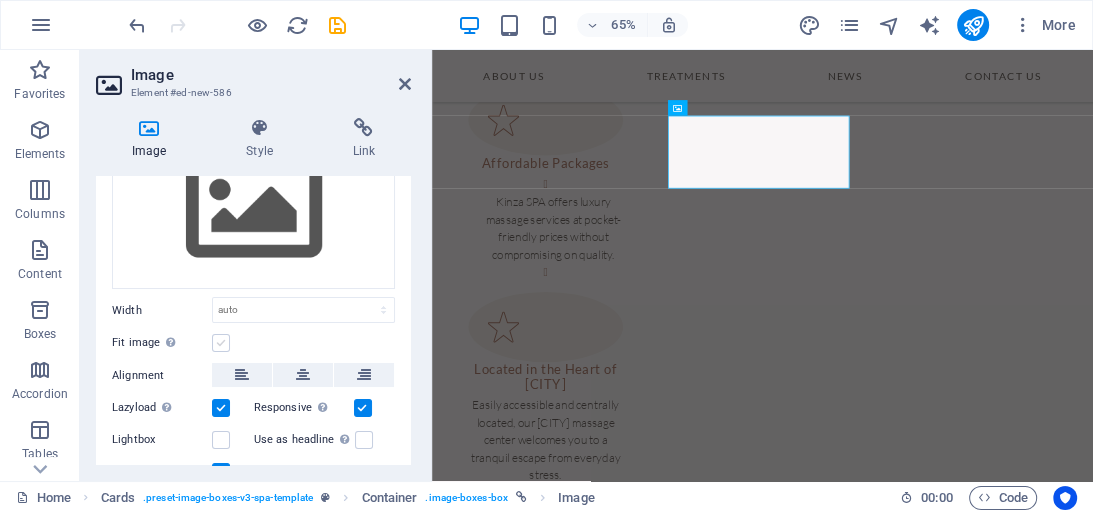 click at bounding box center (221, 343) 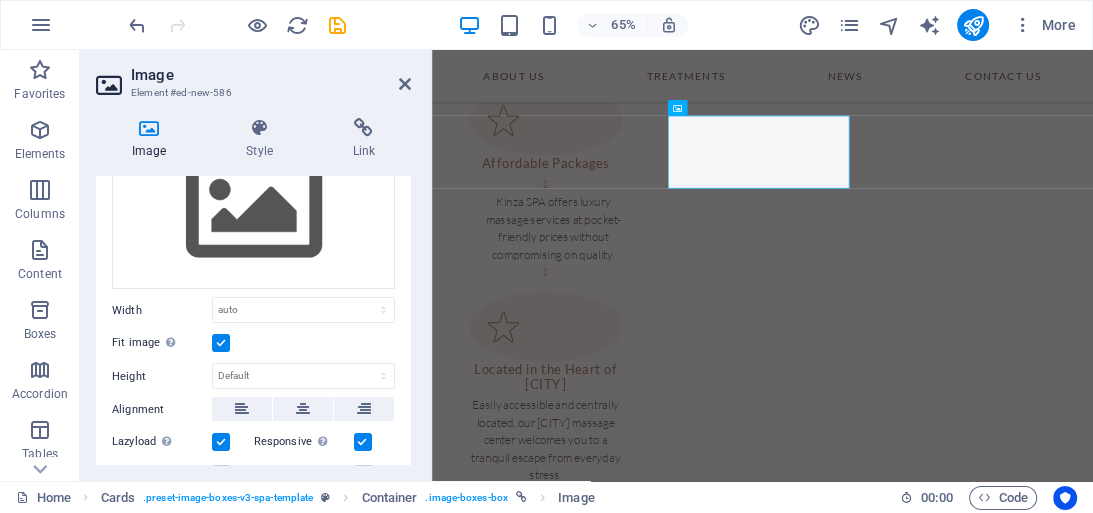 click at bounding box center [221, 343] 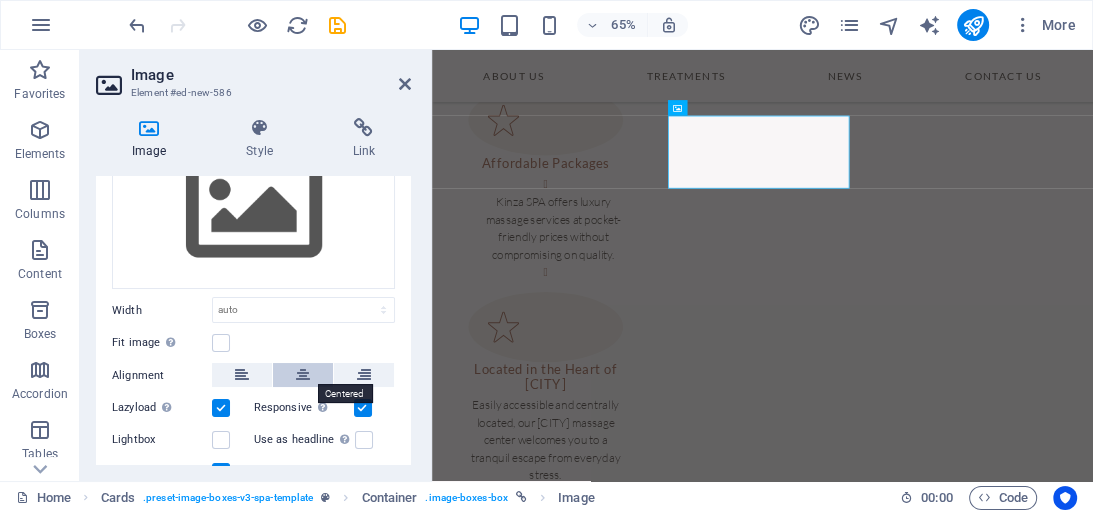 click at bounding box center [303, 375] 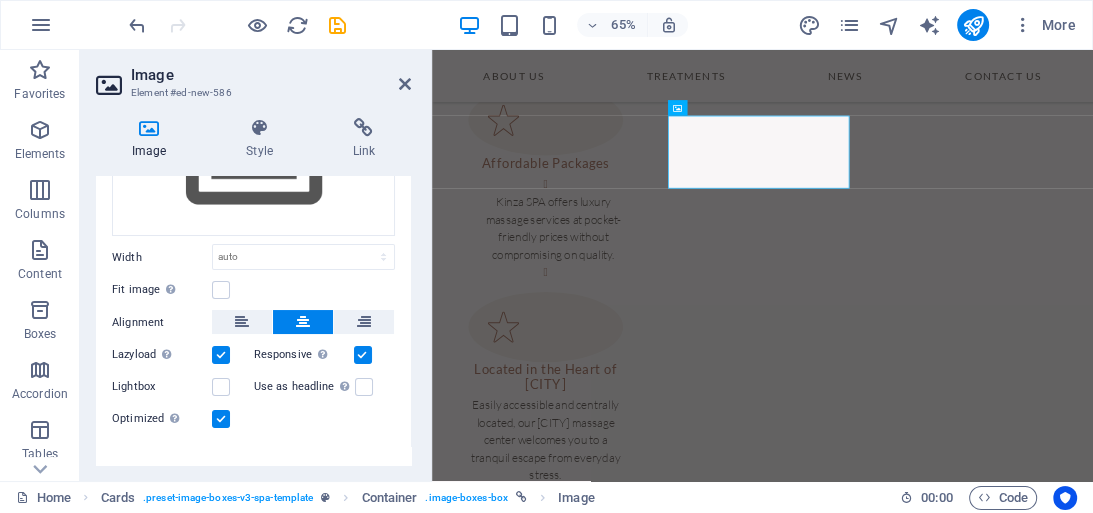 scroll, scrollTop: 182, scrollLeft: 0, axis: vertical 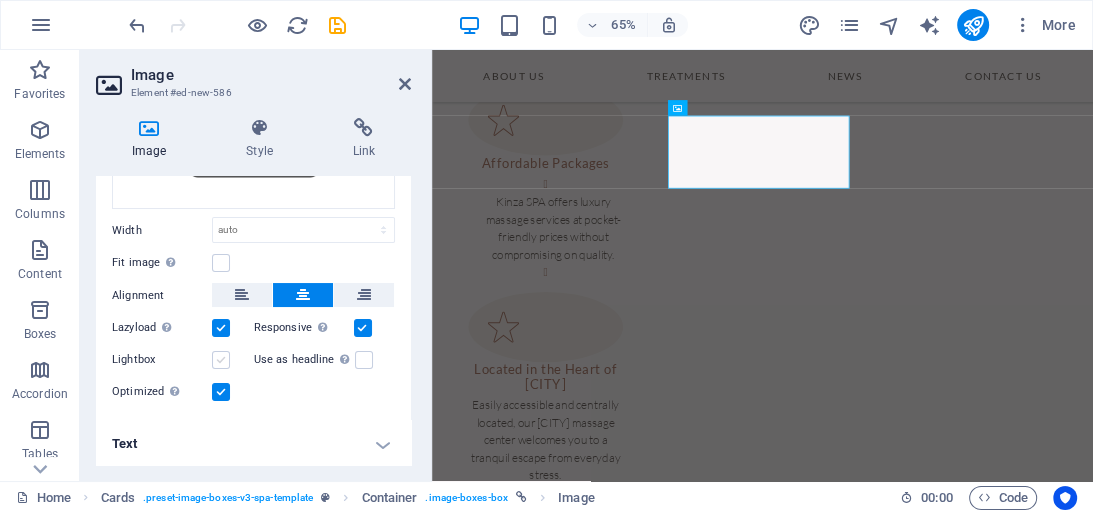 click at bounding box center (221, 360) 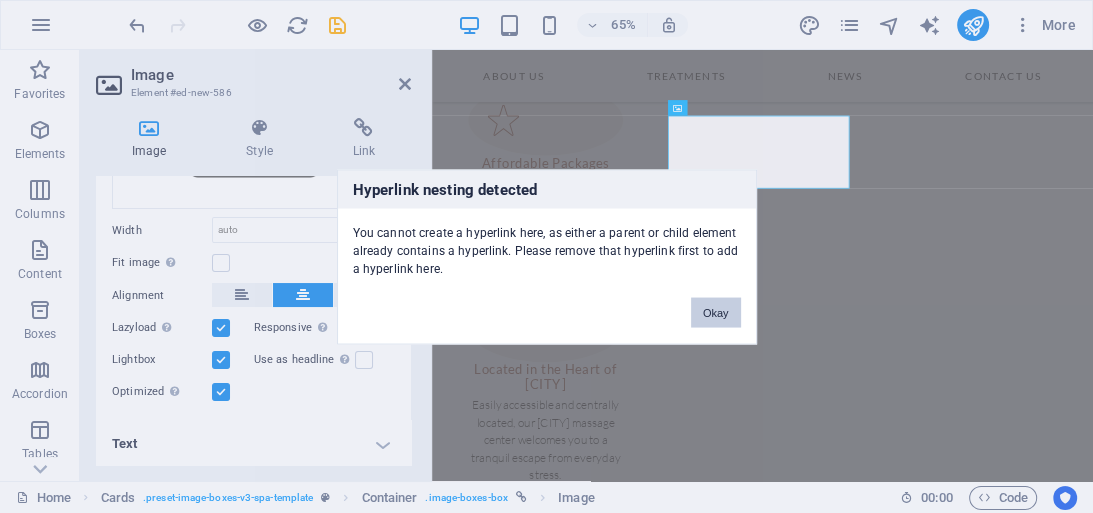 click on "Okay" at bounding box center (716, 312) 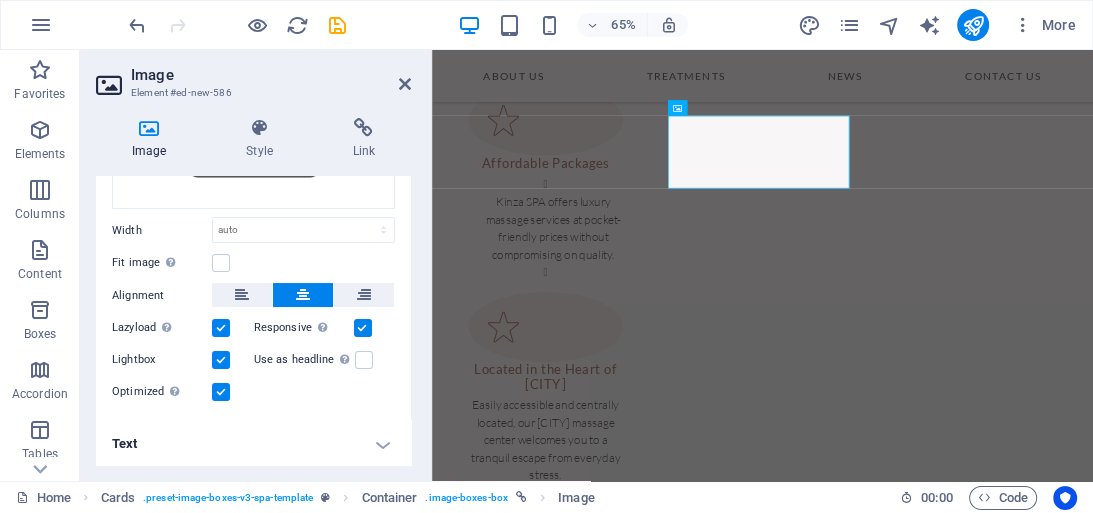 click on "Text" at bounding box center (253, 444) 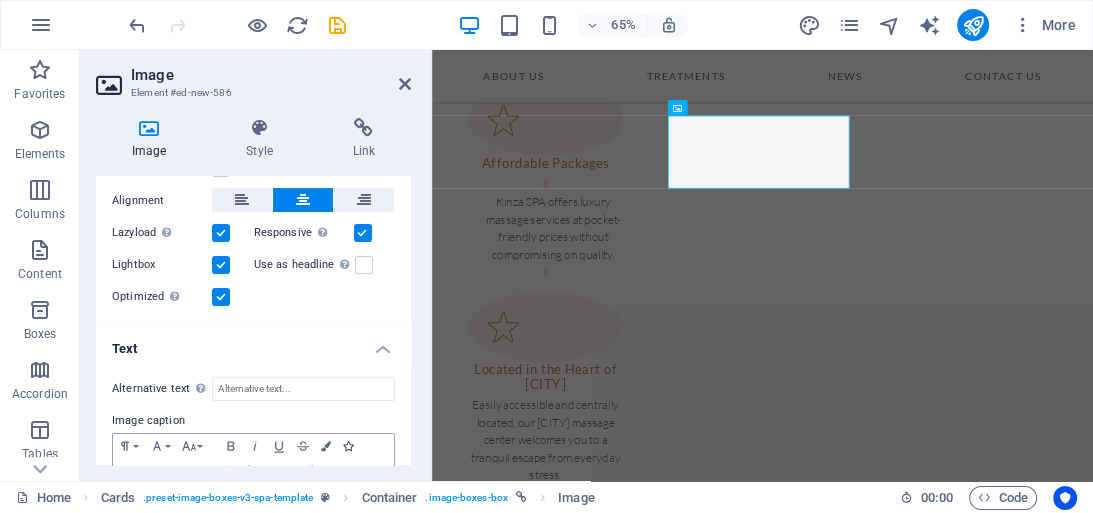 scroll, scrollTop: 370, scrollLeft: 0, axis: vertical 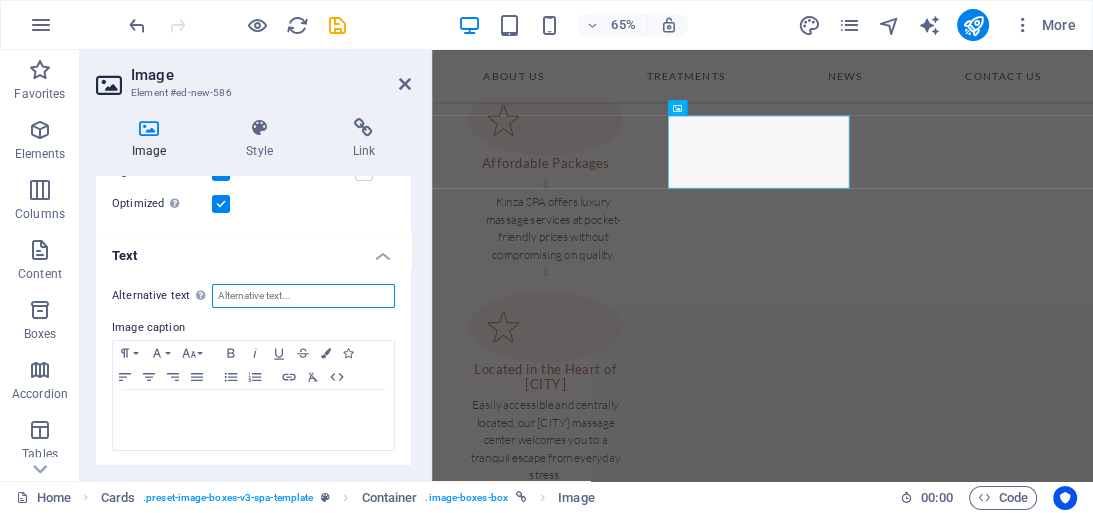 click on "Alternative text The alternative text is used by devices that cannot display images (e.g. image search engines) and should be added to every image to improve website accessibility." at bounding box center (303, 296) 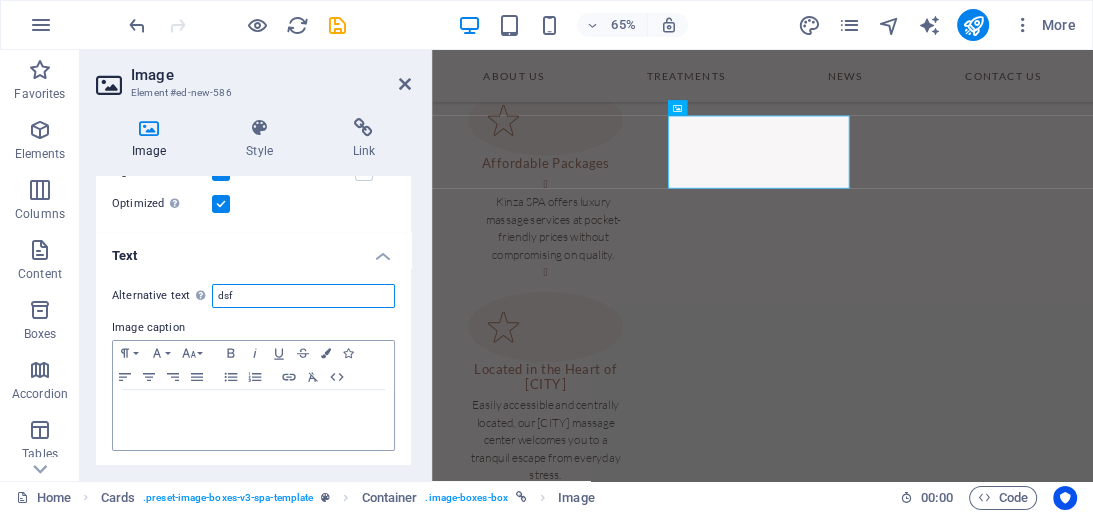 type on "dsf" 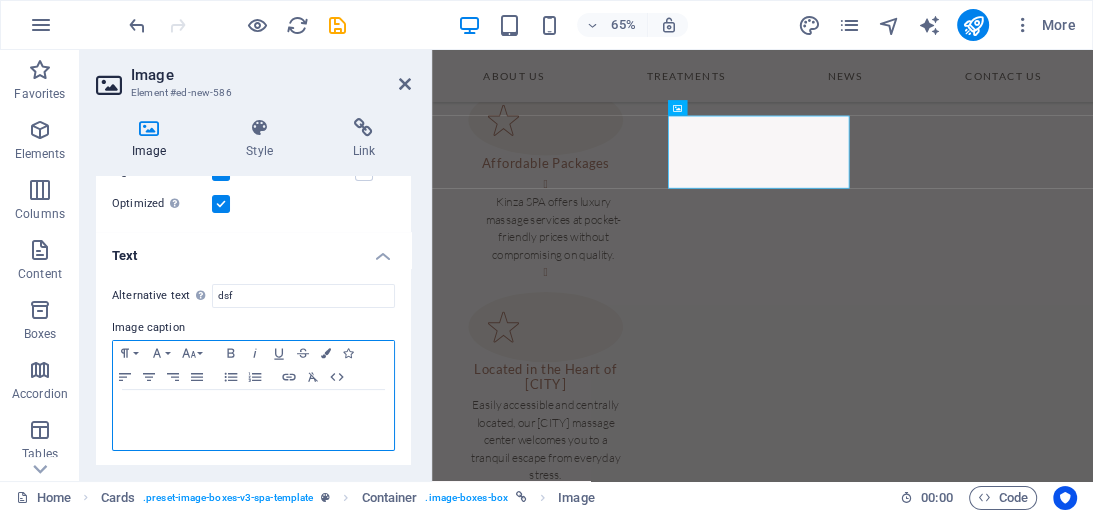 click at bounding box center [253, 420] 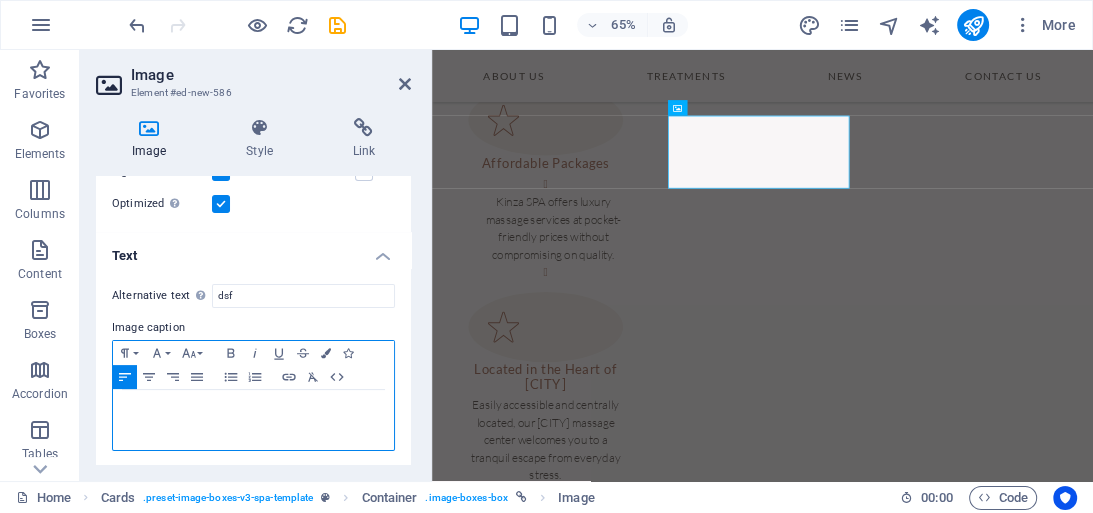 type 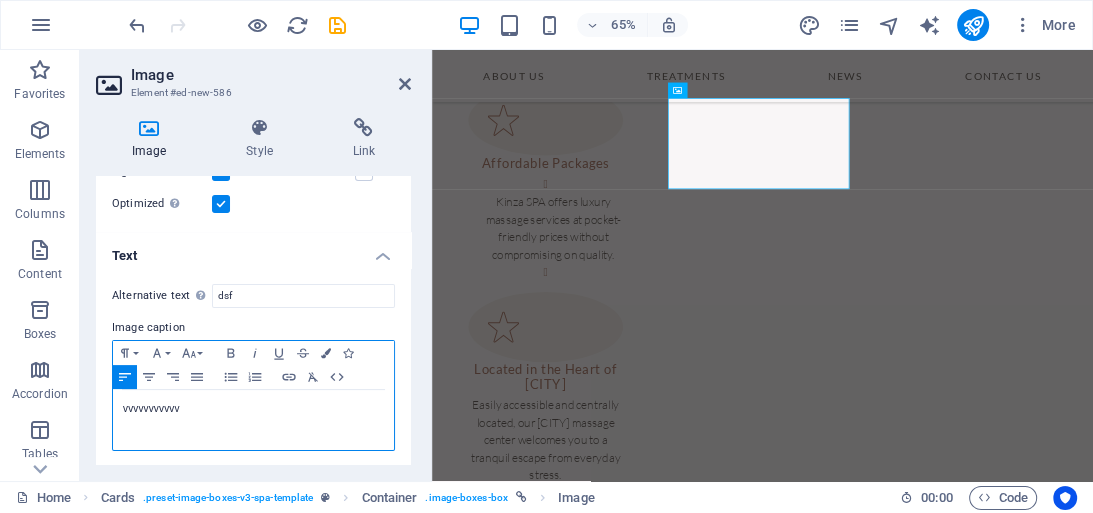 scroll, scrollTop: 2821, scrollLeft: 0, axis: vertical 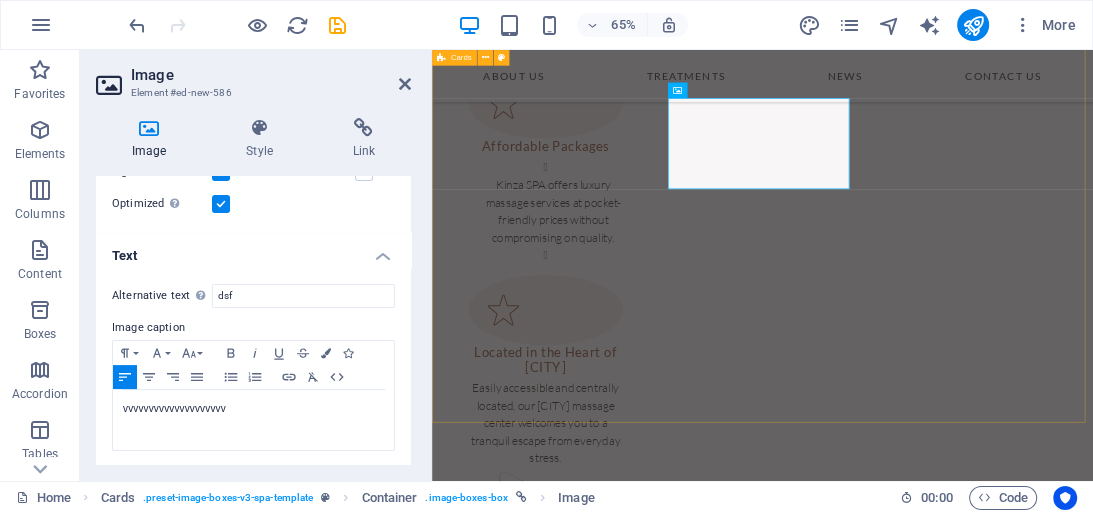 click on "Massage Options Hot Stones Massage Regular Massage Thai Massage Body to Body Massage vvvvvvvvvvvvvvvvvvvv Full Body Massage Happy Ending Massage" at bounding box center [940, 2165] 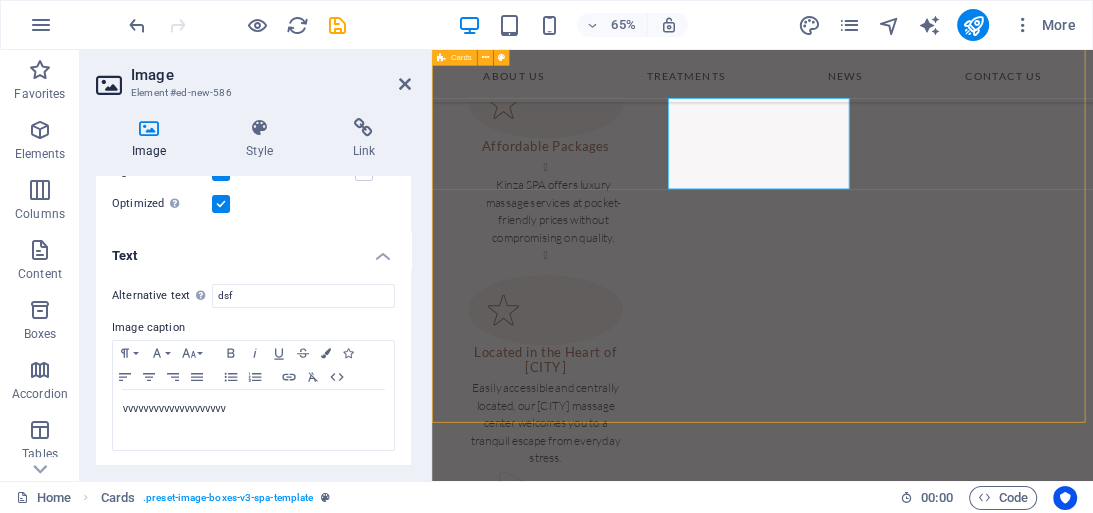 scroll, scrollTop: 2819, scrollLeft: 0, axis: vertical 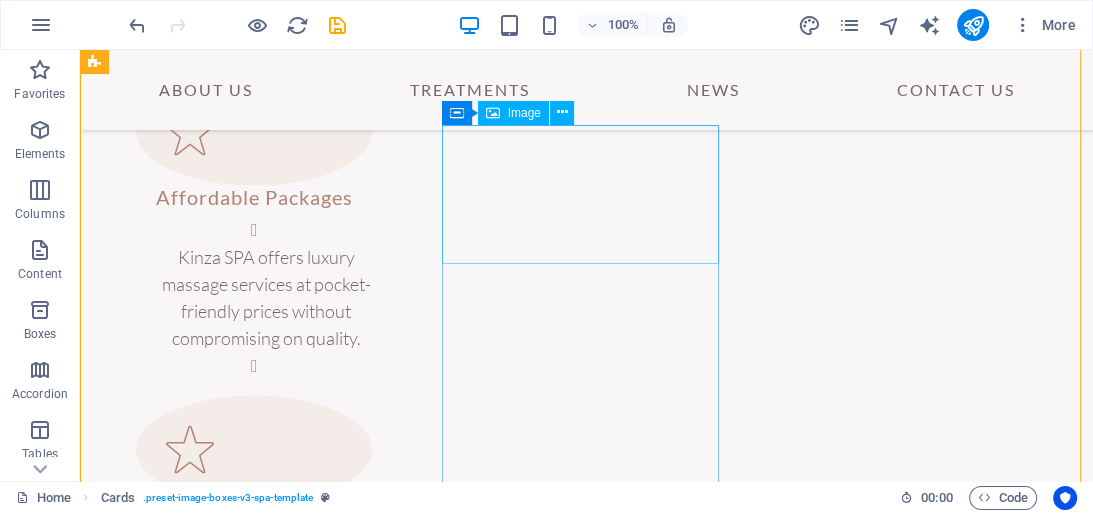click on "vvvvvvvvvvvvvvvvvvvv" at bounding box center (244, 2756) 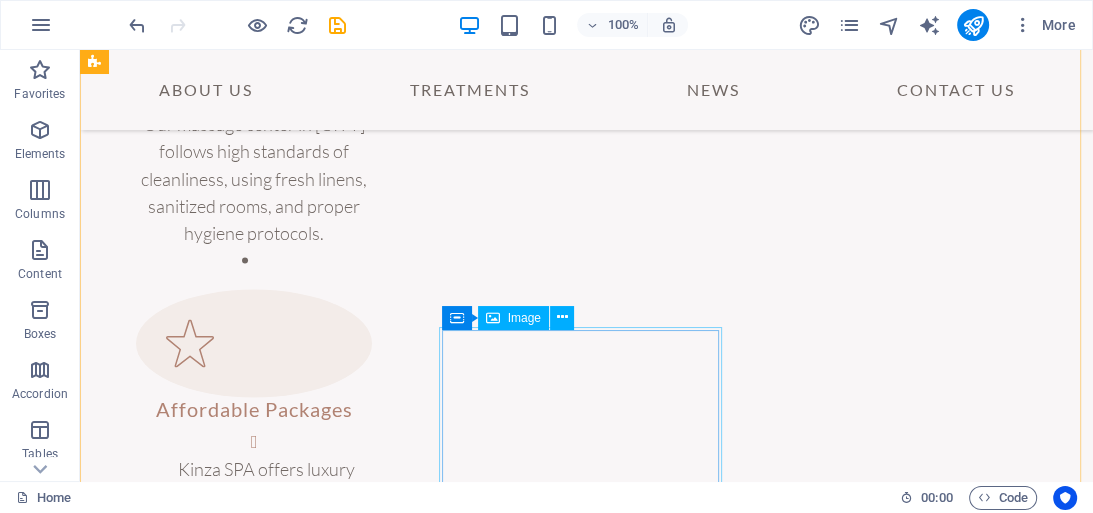 scroll, scrollTop: 2688, scrollLeft: 0, axis: vertical 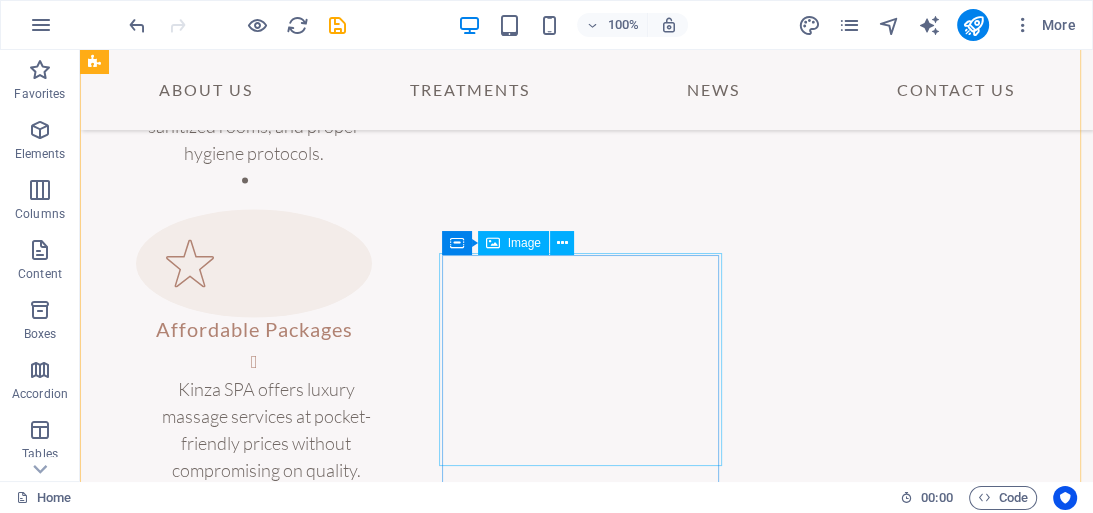 click at bounding box center [244, 2867] 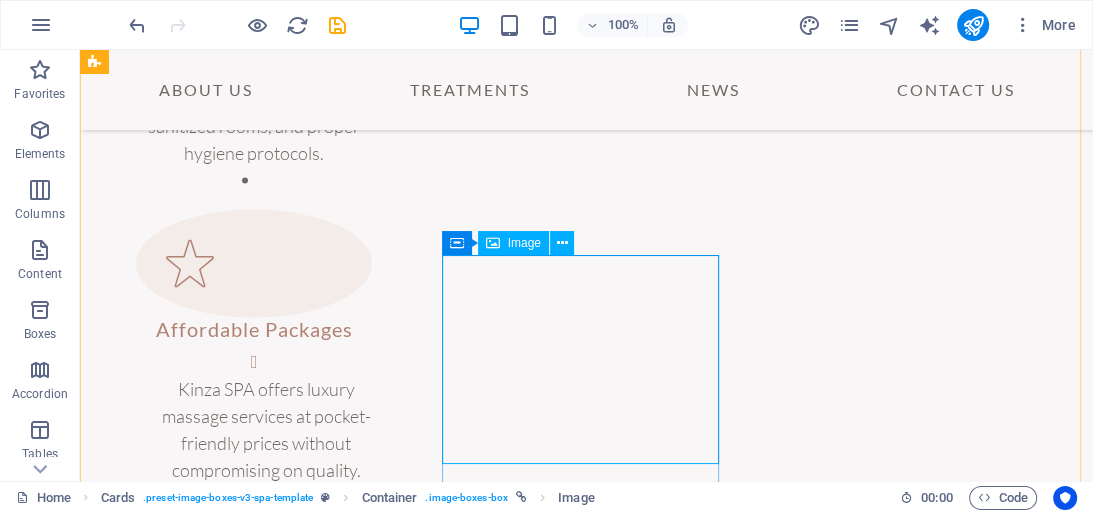 click on "Image" at bounding box center [524, 243] 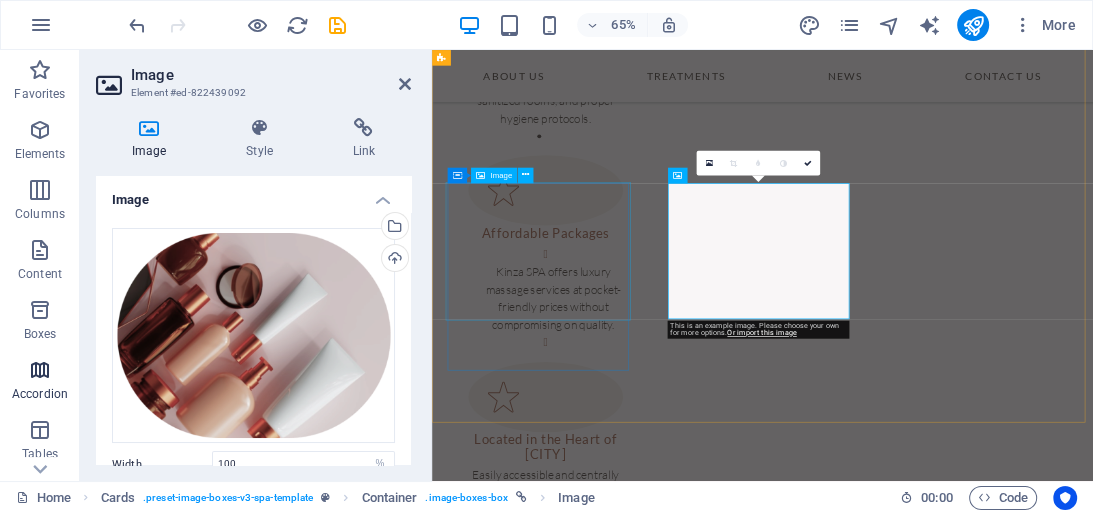 scroll, scrollTop: 2691, scrollLeft: 0, axis: vertical 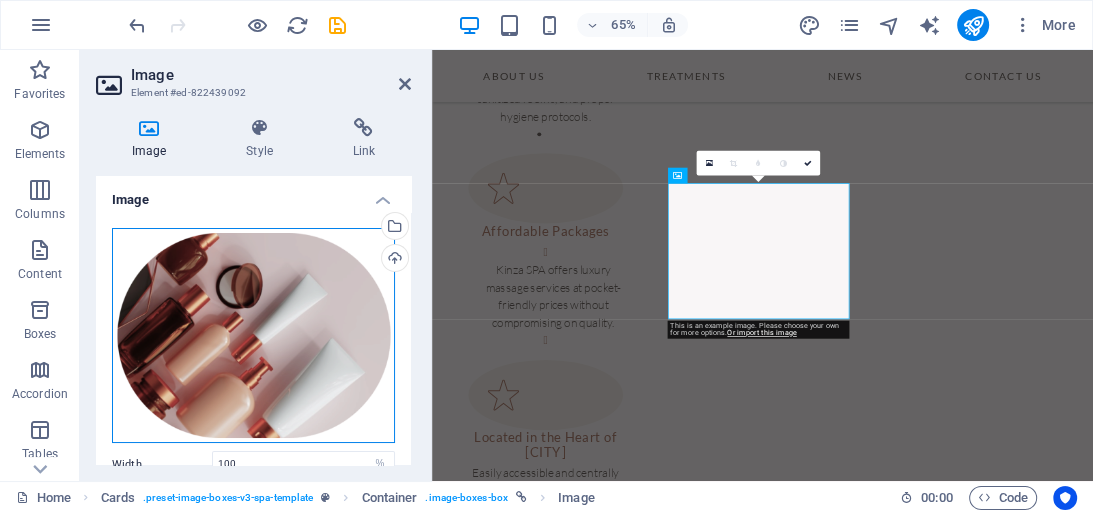 click on "Drag files here, click to choose files or select files from Files or our free stock photos & videos" at bounding box center (253, 335) 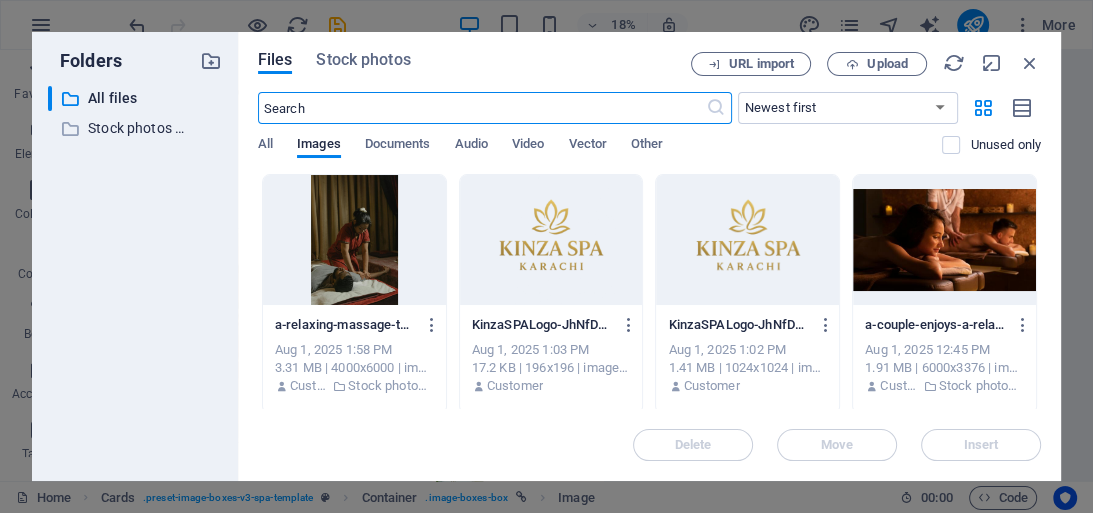 scroll, scrollTop: 2692, scrollLeft: 0, axis: vertical 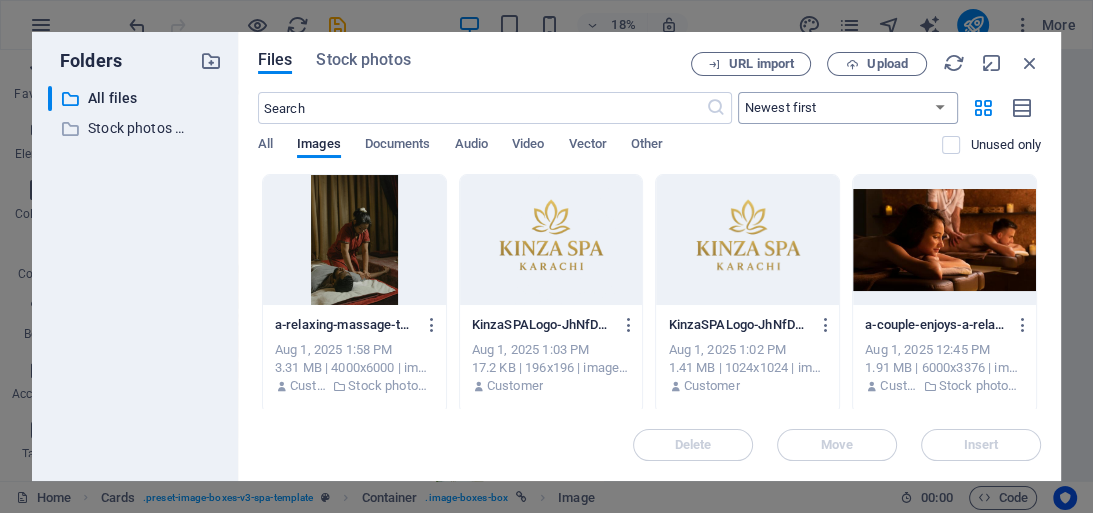 click on "Newest first Oldest first Name (A-Z) Name (Z-A) Size (0-9) Size (9-0) Resolution (0-9) Resolution (9-0)" at bounding box center (848, 108) 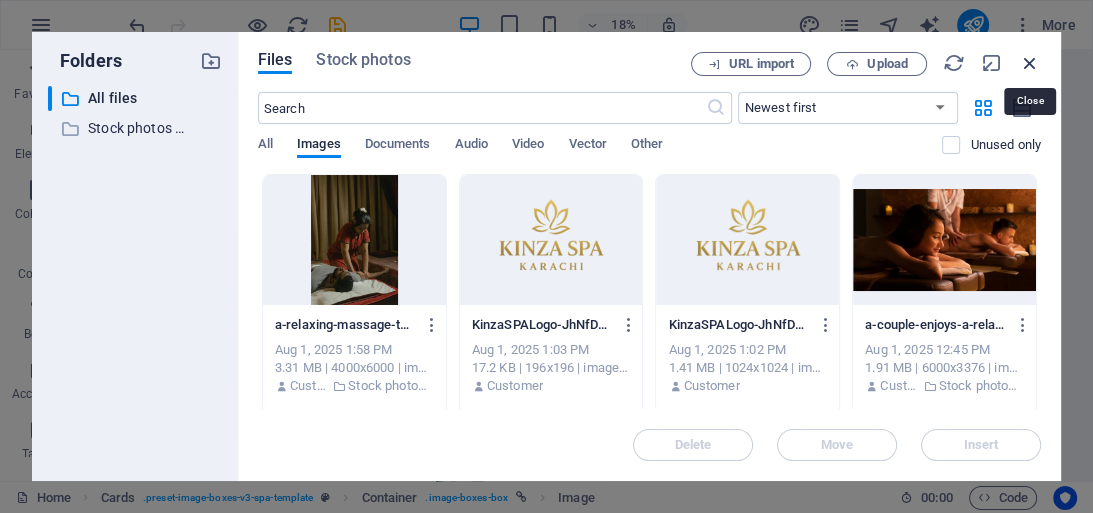 click at bounding box center [1030, 63] 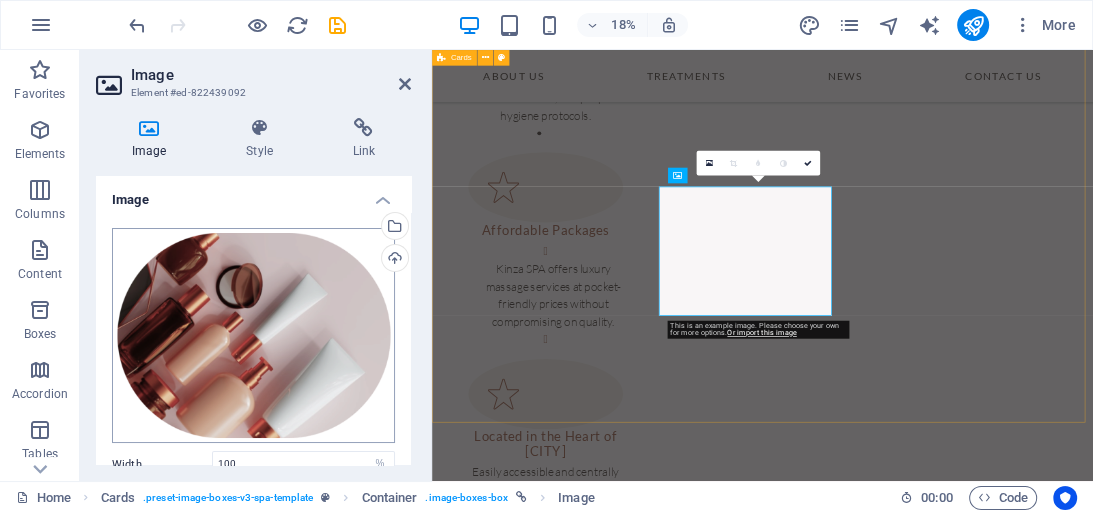 scroll, scrollTop: 2691, scrollLeft: 0, axis: vertical 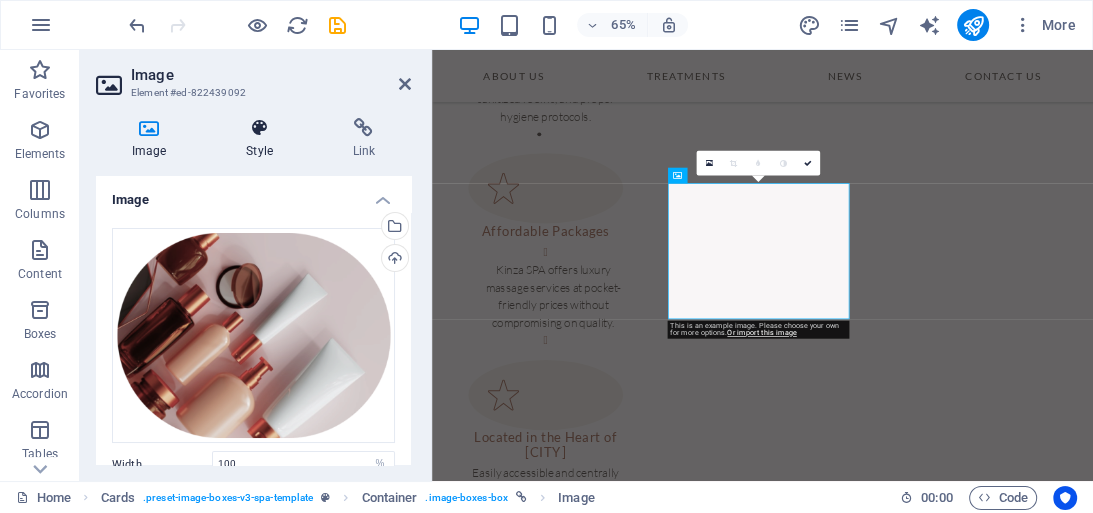 click on "Style" at bounding box center (263, 139) 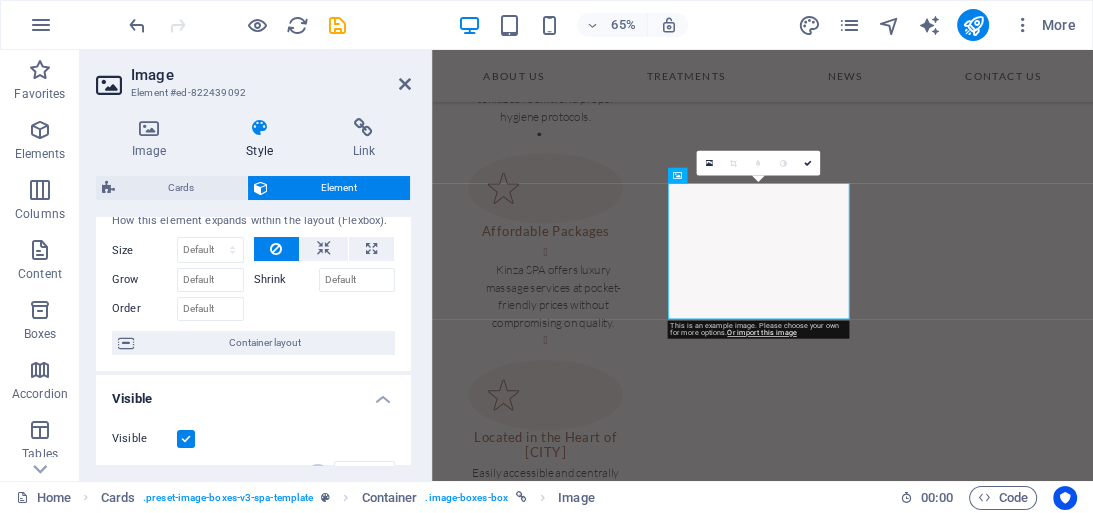 scroll, scrollTop: 0, scrollLeft: 0, axis: both 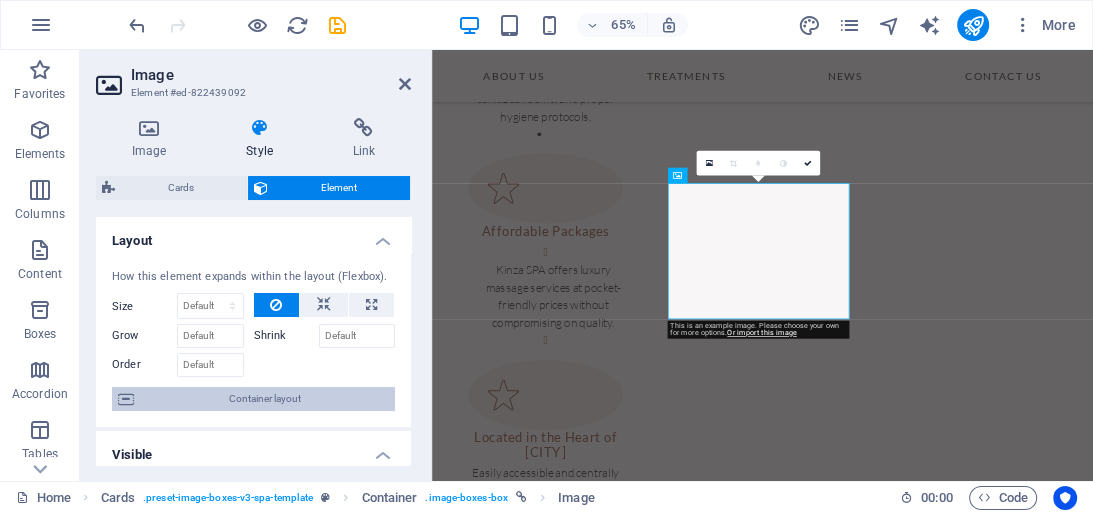 click on "Container layout" at bounding box center (264, 399) 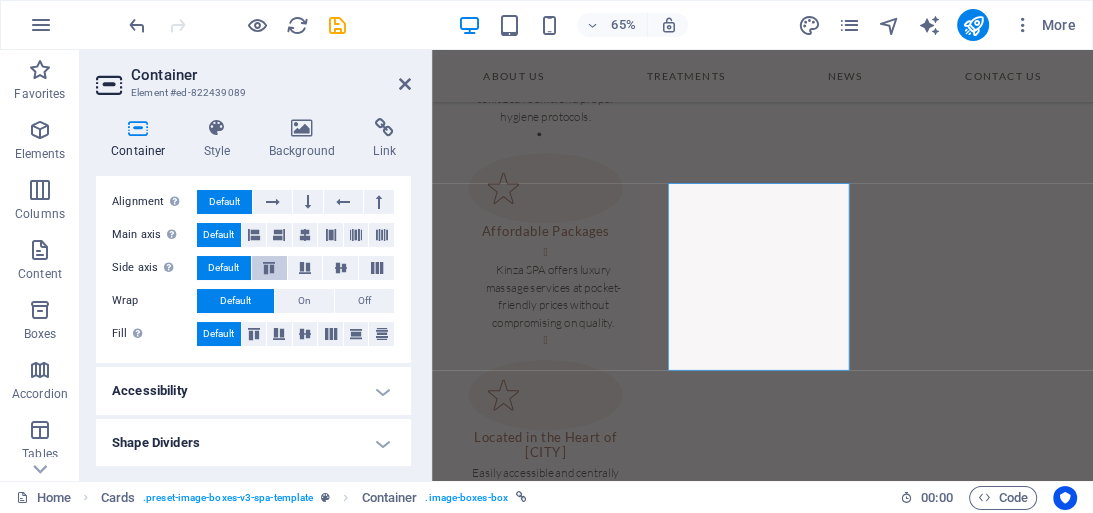 scroll, scrollTop: 91, scrollLeft: 0, axis: vertical 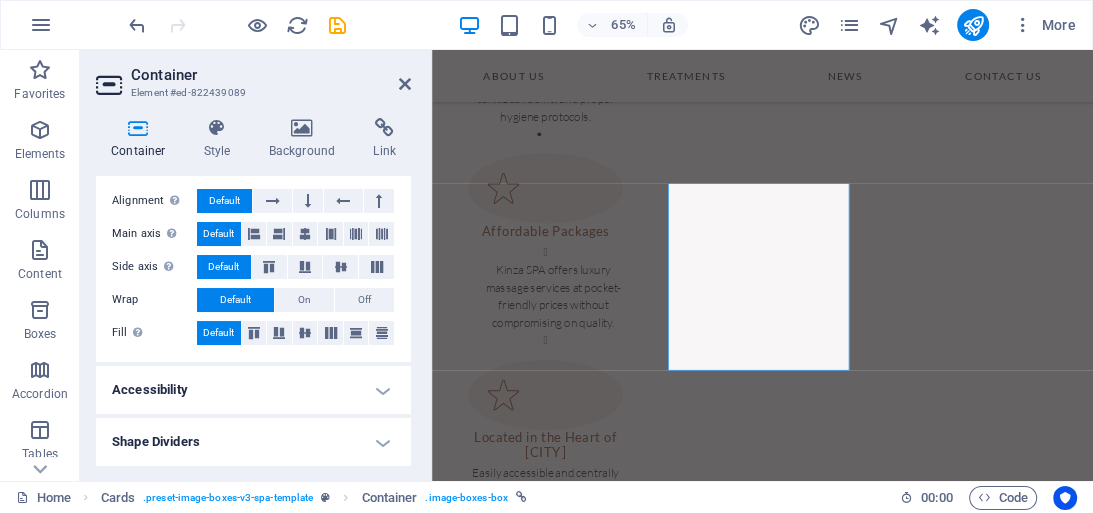 click on "Shape Dividers" at bounding box center (253, 442) 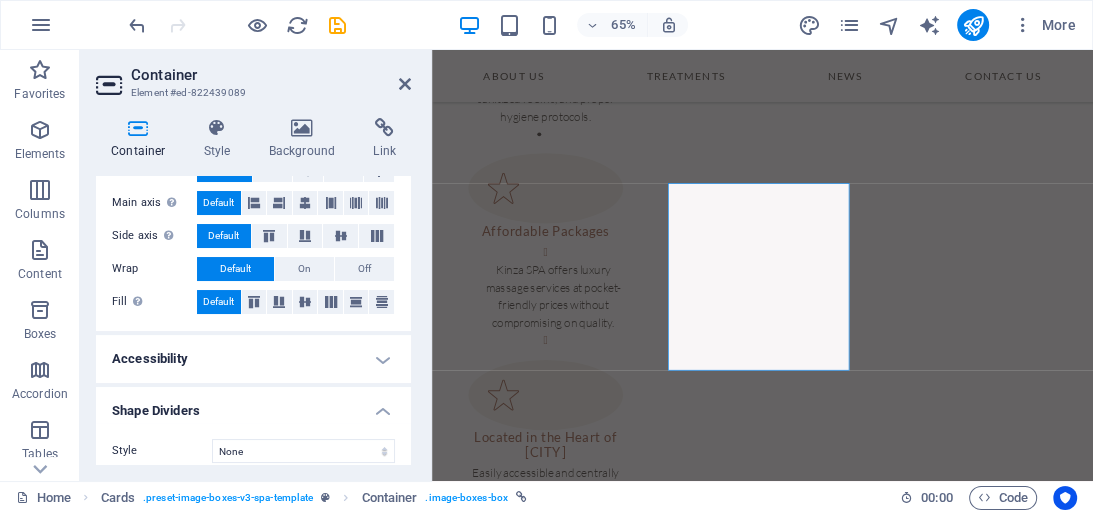 scroll, scrollTop: 135, scrollLeft: 0, axis: vertical 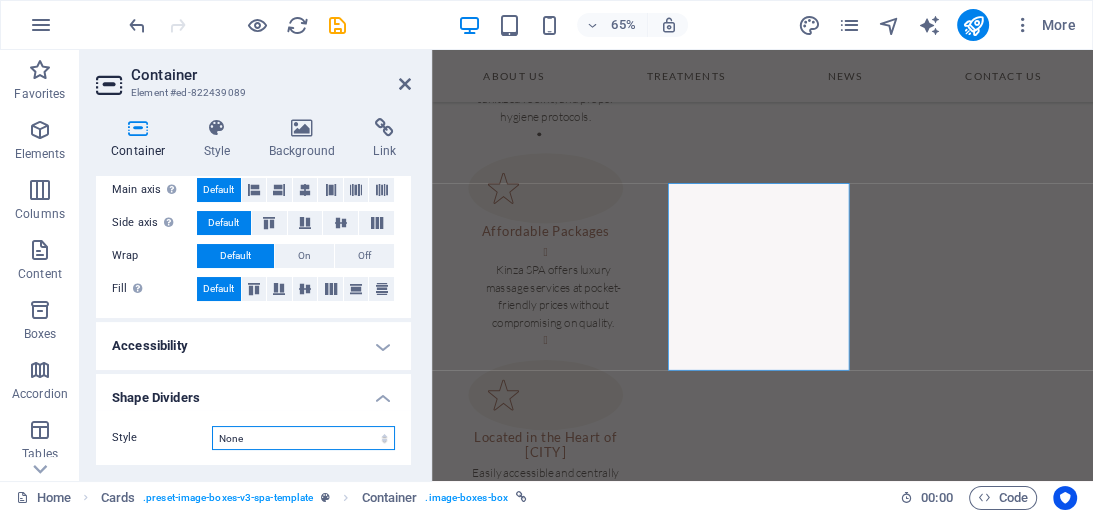 click on "None Triangle Square Diagonal Polygon 1 Polygon 2 Zigzag Multiple Zigzags Waves Multiple Waves Half Circle Circle Circle Shadow Blocks Hexagons Clouds Multiple Clouds Fan Pyramids Book Paint Drip Fire Shredded Paper Arrow" at bounding box center (303, 438) 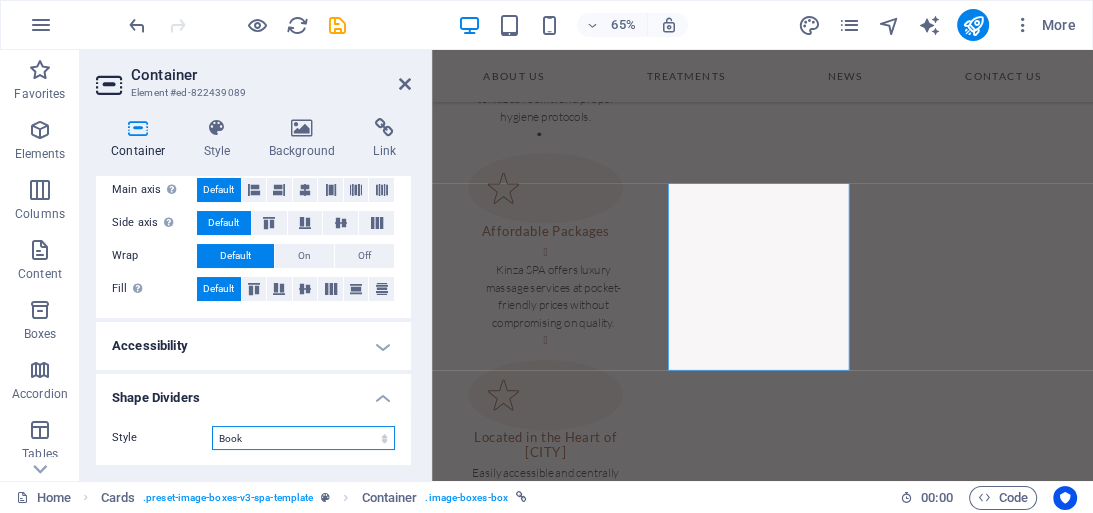 click on "None Triangle Square Diagonal Polygon 1 Polygon 2 Zigzag Multiple Zigzags Waves Multiple Waves Half Circle Circle Circle Shadow Blocks Hexagons Clouds Multiple Clouds Fan Pyramids Book Paint Drip Fire Shredded Paper Arrow" at bounding box center [303, 438] 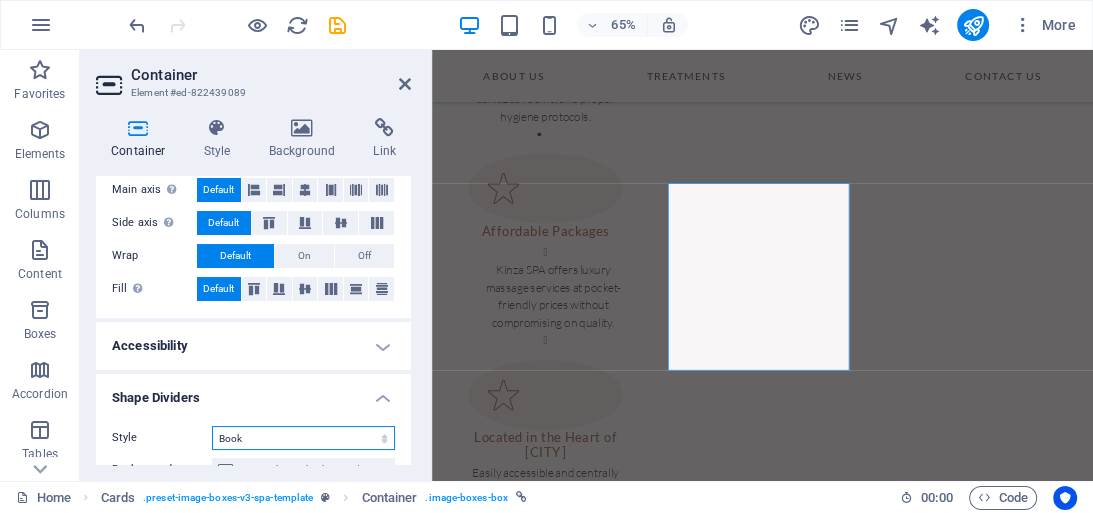 click on "None Triangle Square Diagonal Polygon 1 Polygon 2 Zigzag Multiple Zigzags Waves Multiple Waves Half Circle Circle Circle Shadow Blocks Hexagons Clouds Multiple Clouds Fan Pyramids Book Paint Drip Fire Shredded Paper Arrow" at bounding box center [303, 438] 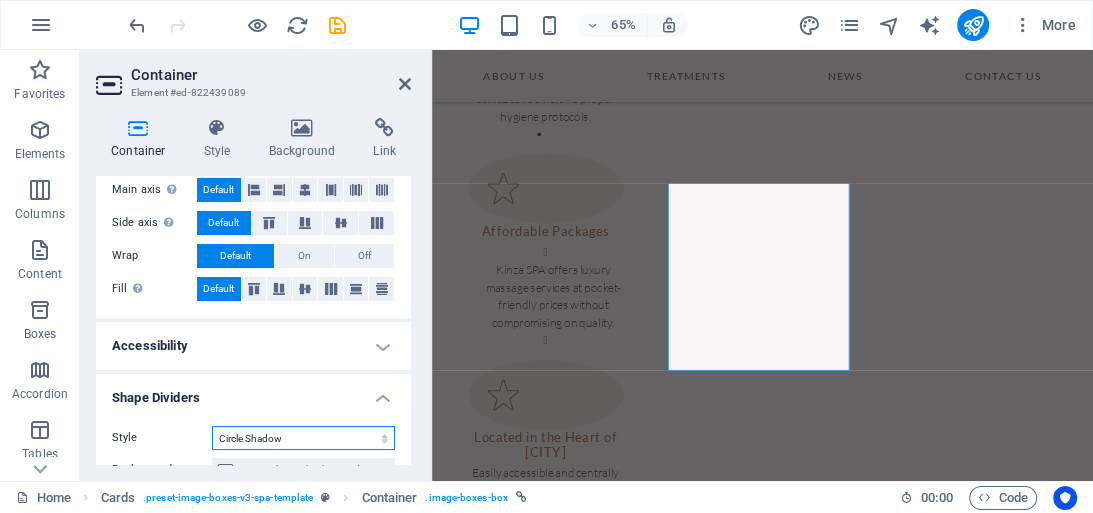 click on "None Triangle Square Diagonal Polygon 1 Polygon 2 Zigzag Multiple Zigzags Waves Multiple Waves Half Circle Circle Circle Shadow Blocks Hexagons Clouds Multiple Clouds Fan Pyramids Book Paint Drip Fire Shredded Paper Arrow" at bounding box center (303, 438) 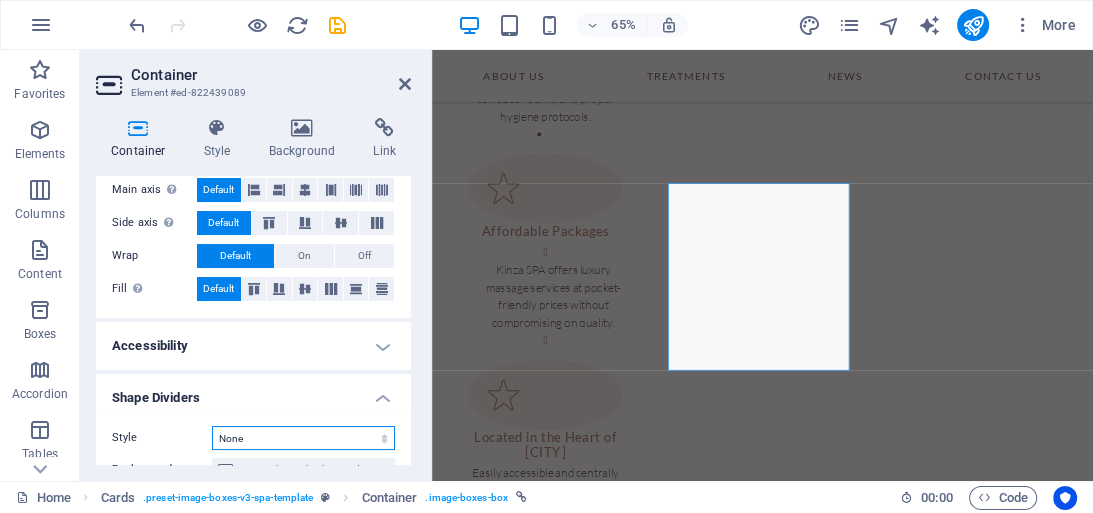 click on "None Triangle Square Diagonal Polygon 1 Polygon 2 Zigzag Multiple Zigzags Waves Multiple Waves Half Circle Circle Circle Shadow Blocks Hexagons Clouds Multiple Clouds Fan Pyramids Book Paint Drip Fire Shredded Paper Arrow" at bounding box center (303, 438) 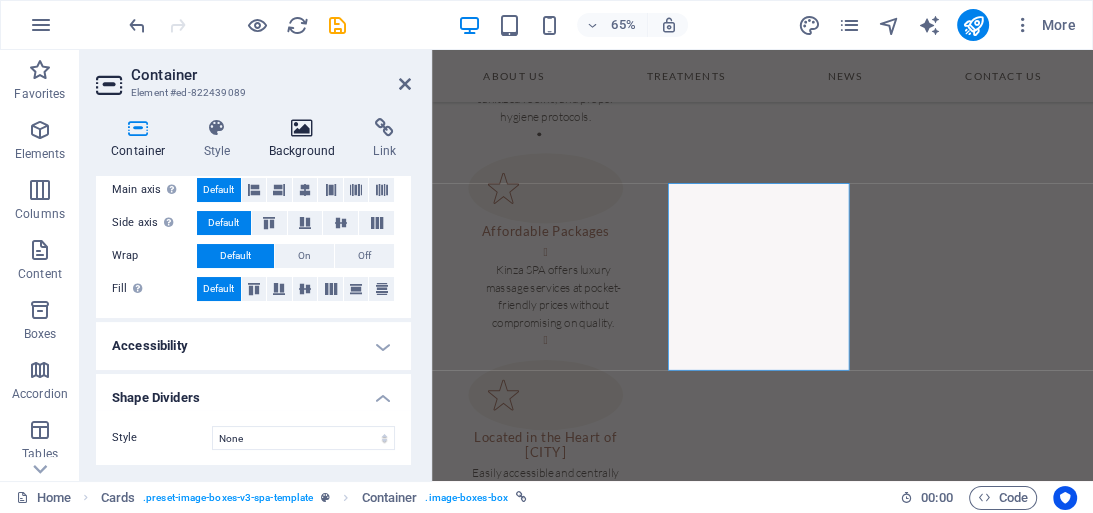 click at bounding box center [302, 128] 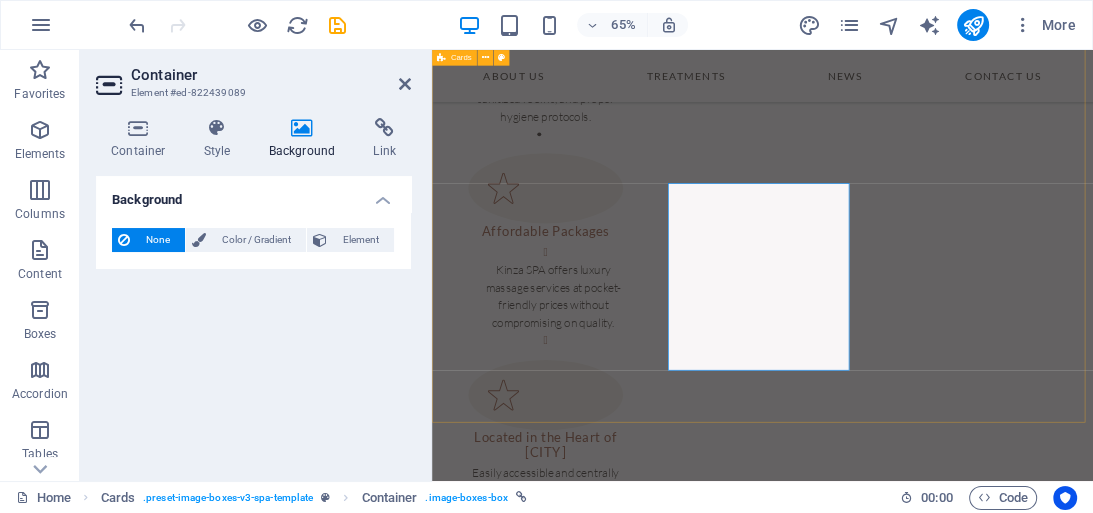 click on "Massage Options Hot Stones Massage Regular Massage Thai Massage Body to Body Massage Full Body Massage Happy Ending Massage" at bounding box center (940, 2161) 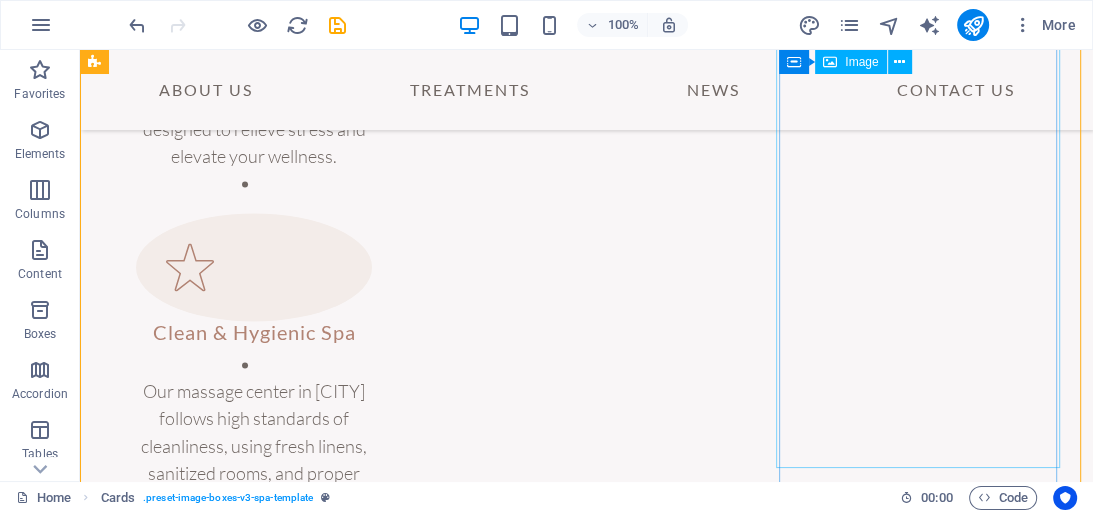 scroll, scrollTop: 2208, scrollLeft: 0, axis: vertical 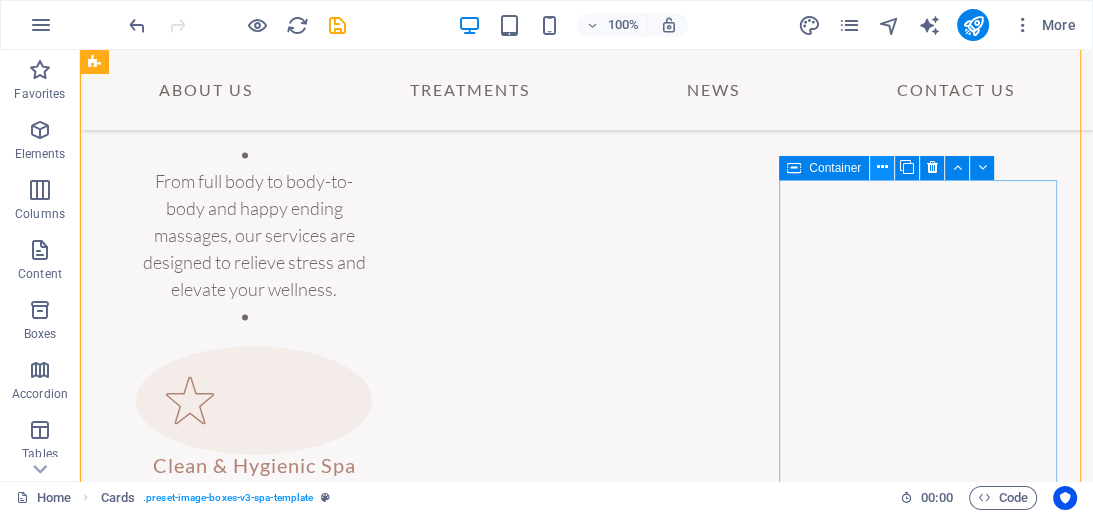 click at bounding box center [882, 168] 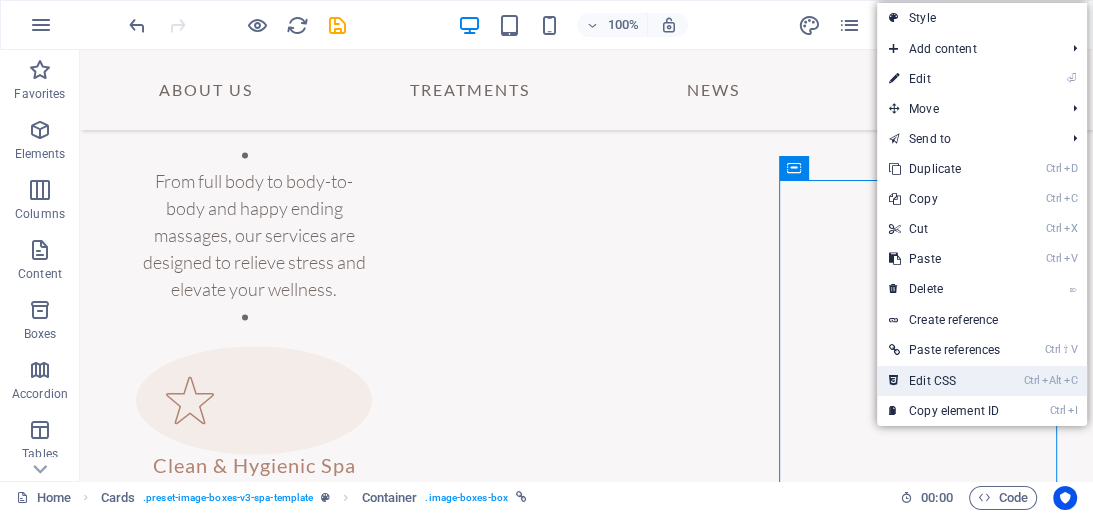 click on "Ctrl Alt C  Edit CSS" at bounding box center [944, 381] 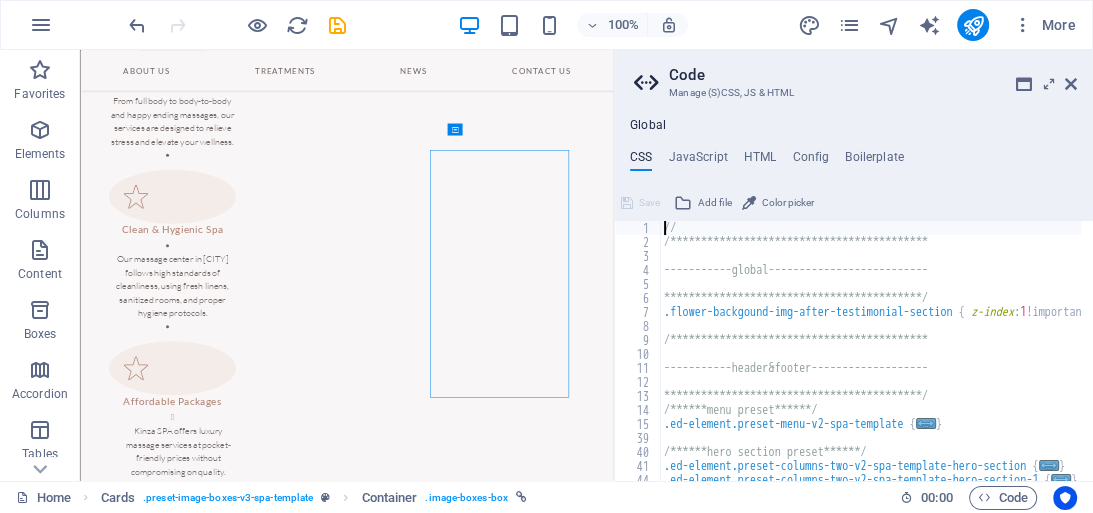 scroll, scrollTop: 2140, scrollLeft: 0, axis: vertical 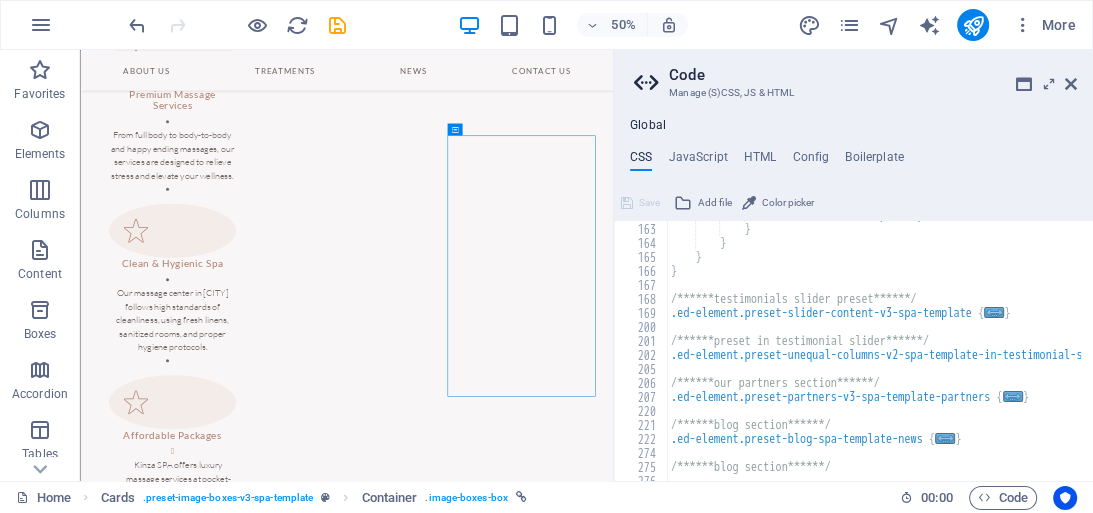 paste 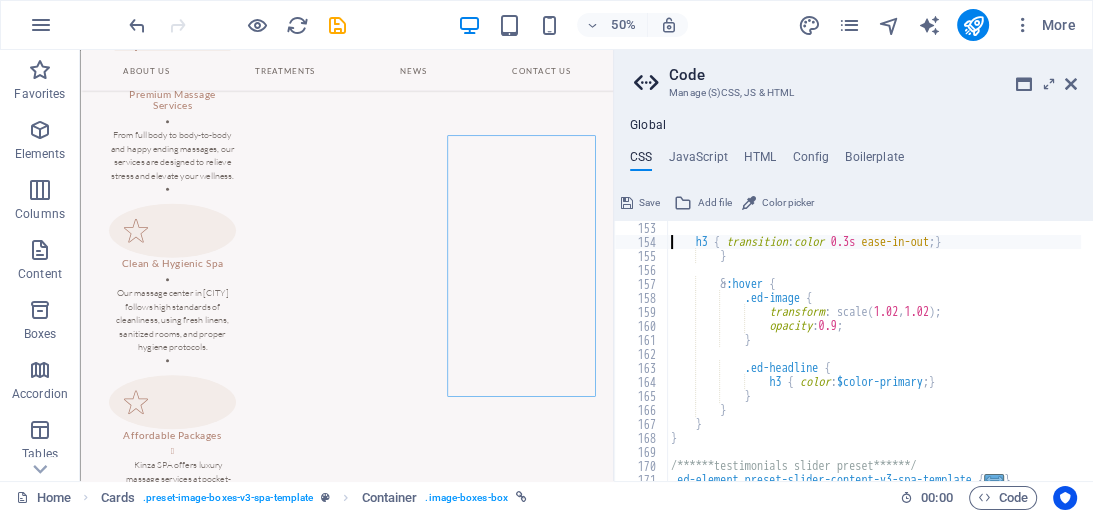scroll, scrollTop: 0, scrollLeft: 0, axis: both 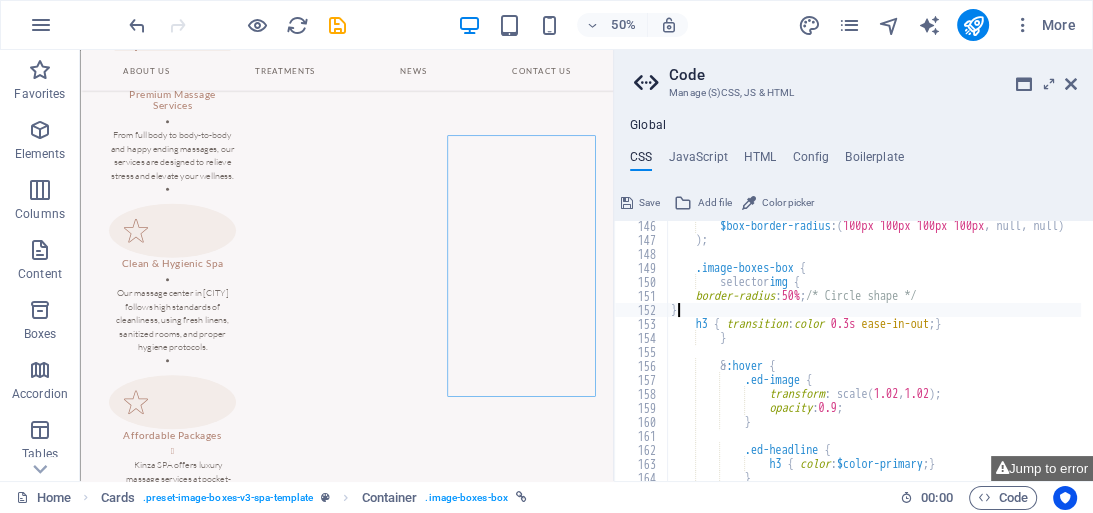 click on "$box-border-radius :  ( 100px   100px   100px   100px , null, null )      ) ;      .image-boxes-box   {           selector  img   {      border-radius :  50% ;  /* Circle shape */ }      h3   {   transition :  color   0.3s   ease-in-out ;  }           }                & :hover   {                .ed-image   {                     transform : scale ( 1.02 ,  1.02 ) ;                     opacity :  0.9 ;                }                          .ed-headline   {                     h3   {   color :  $color-primary ;  }                }" at bounding box center (920, 357) 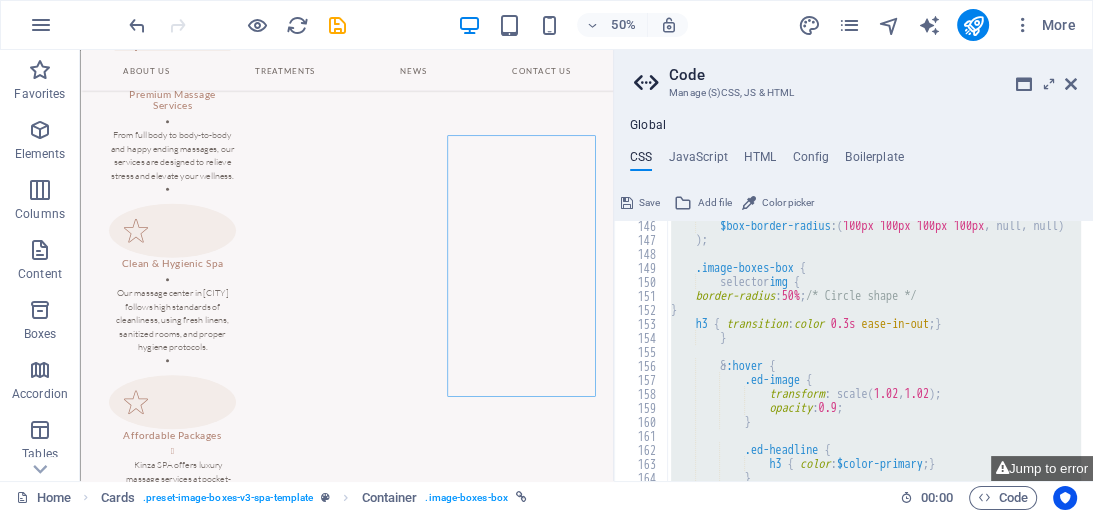type on "@include accordion-v3;
}" 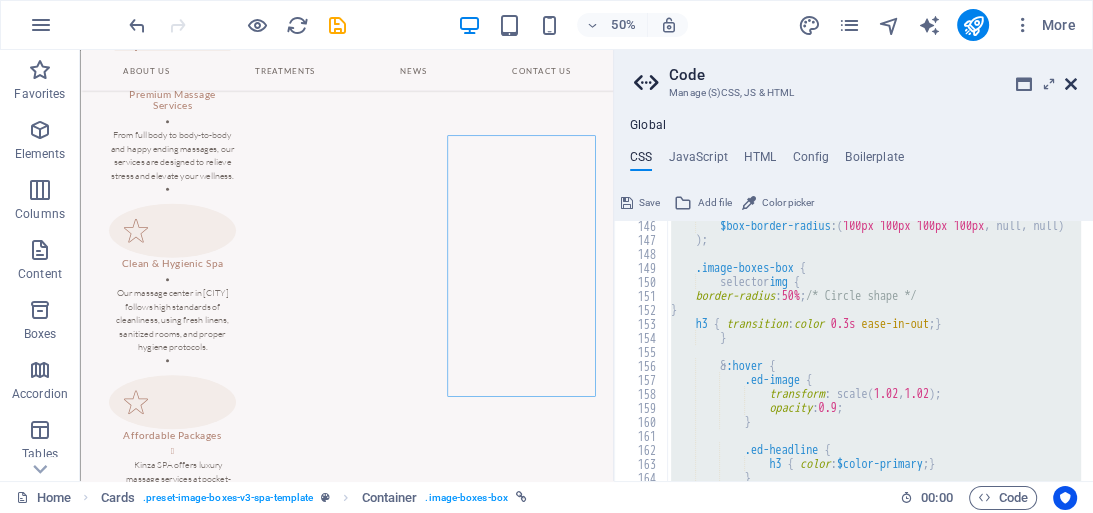 click at bounding box center (1071, 84) 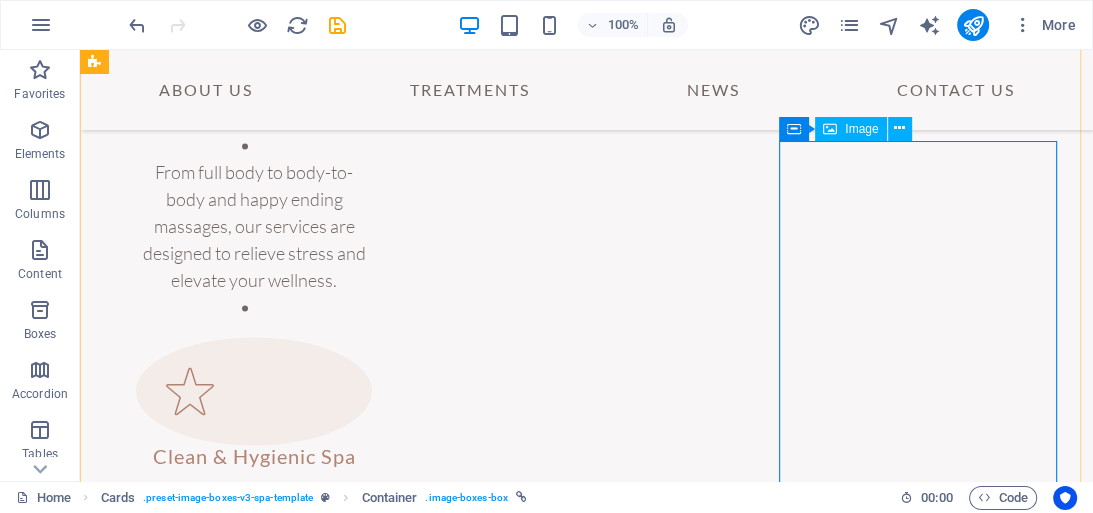 scroll, scrollTop: 2248, scrollLeft: 0, axis: vertical 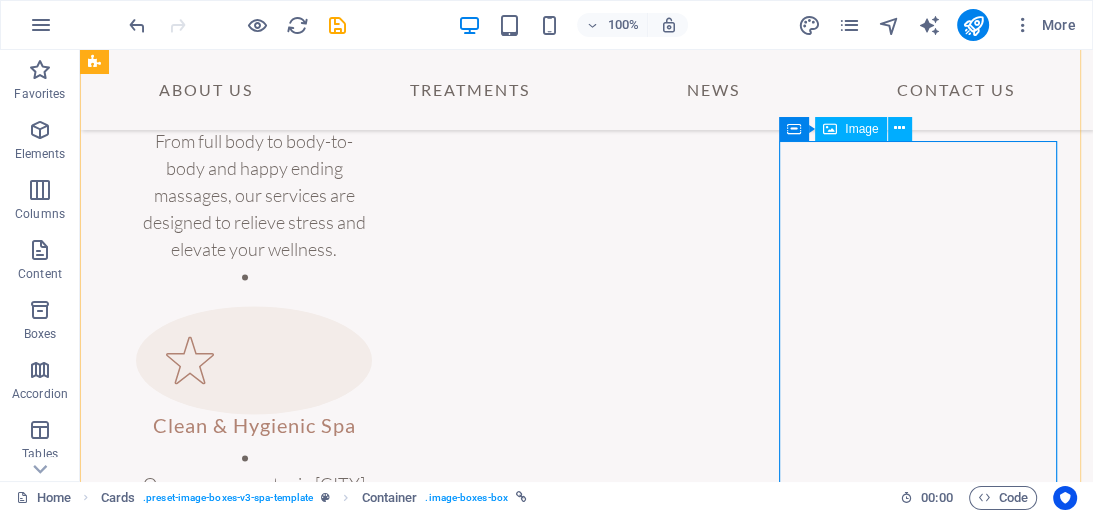 click at bounding box center (830, 129) 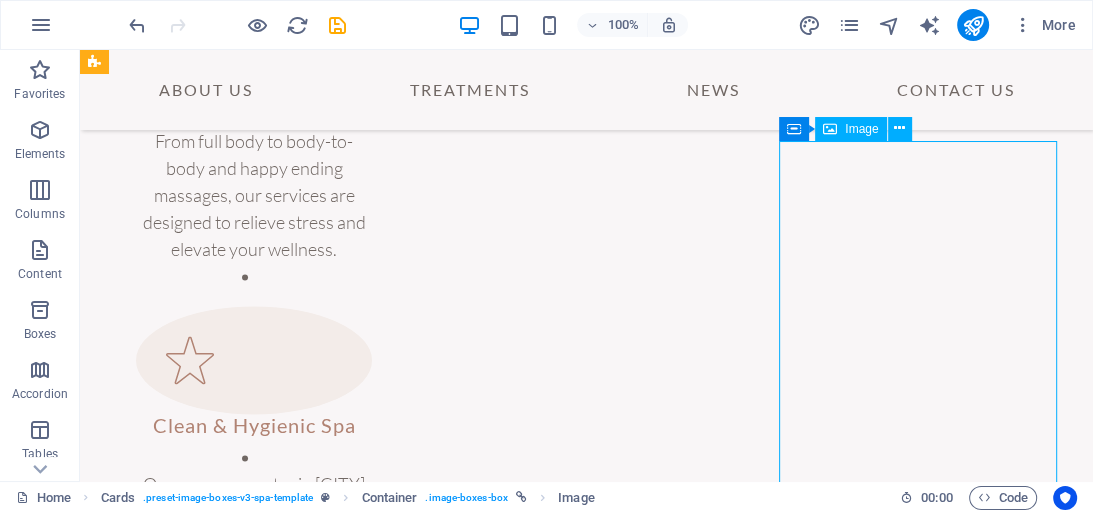 click at bounding box center (830, 129) 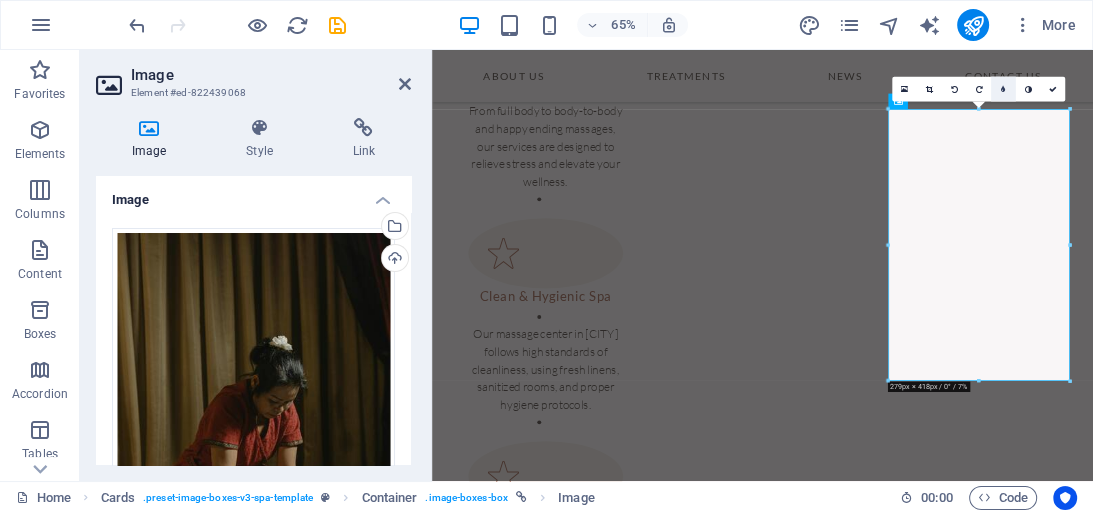 click at bounding box center (1003, 88) 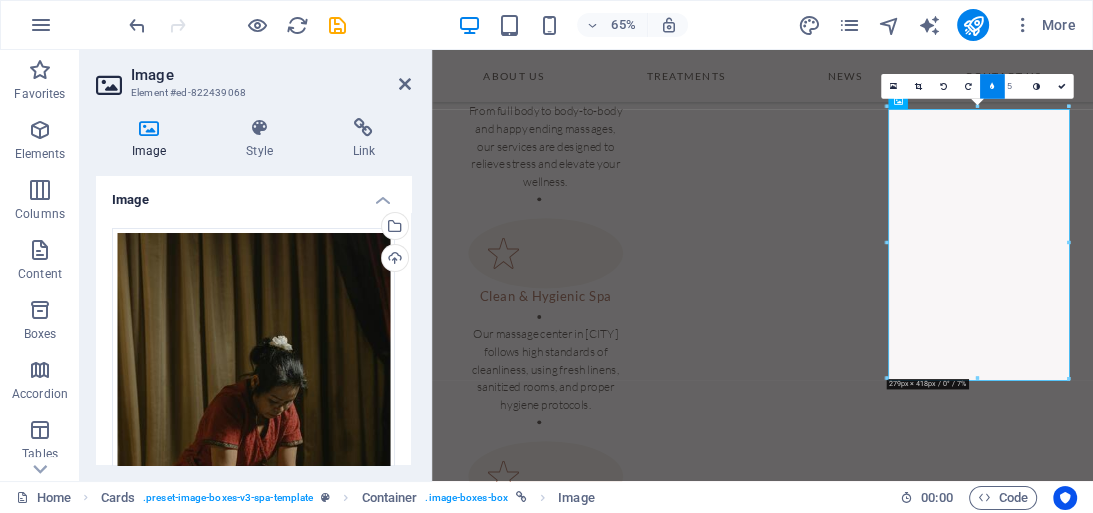 type on "4" 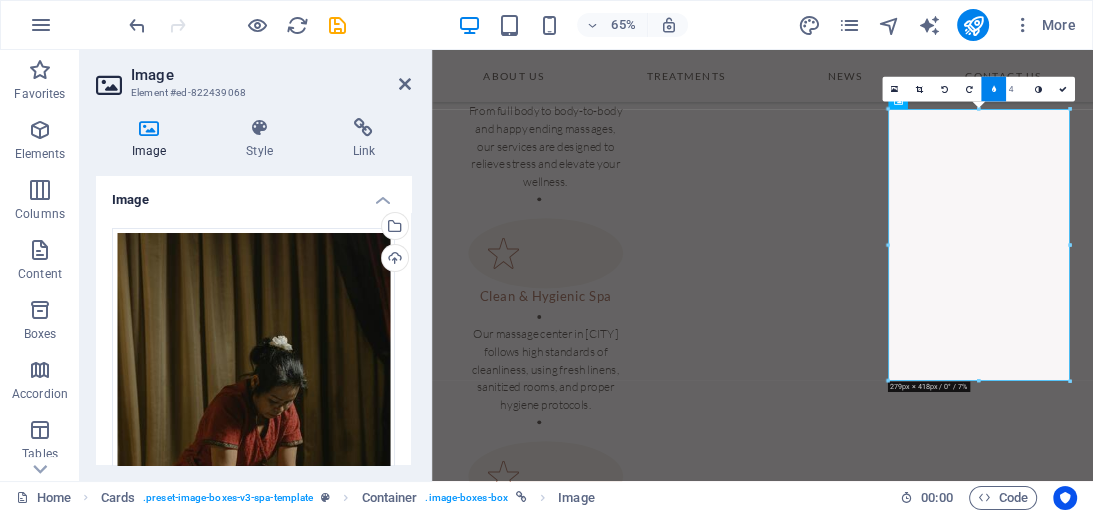 type on "5" 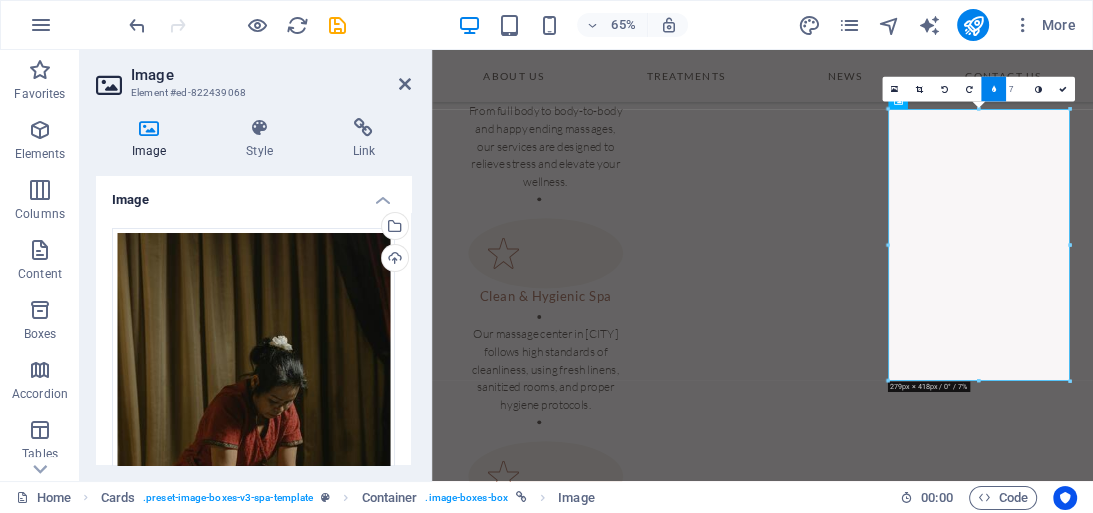 type on "6" 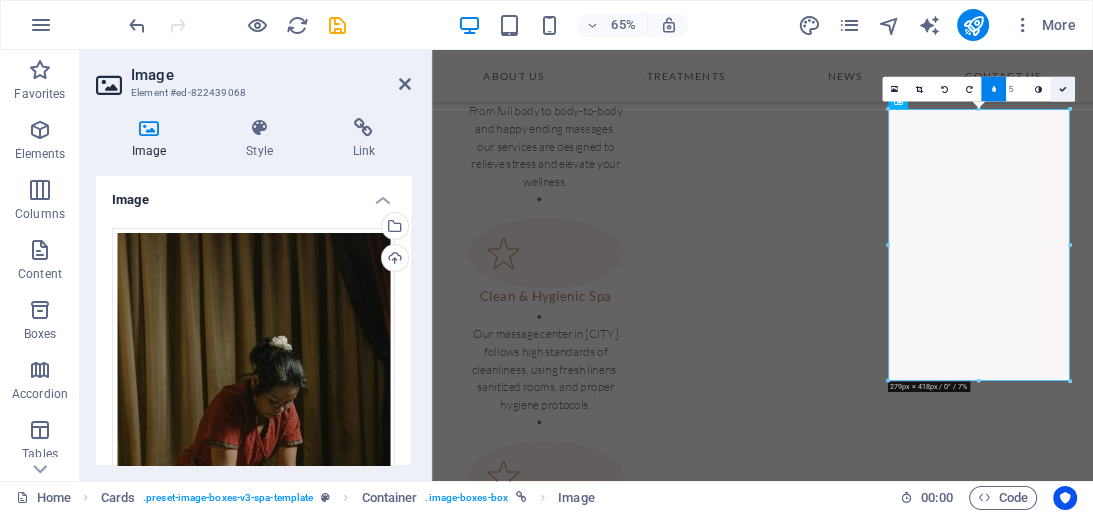 click at bounding box center [1062, 88] 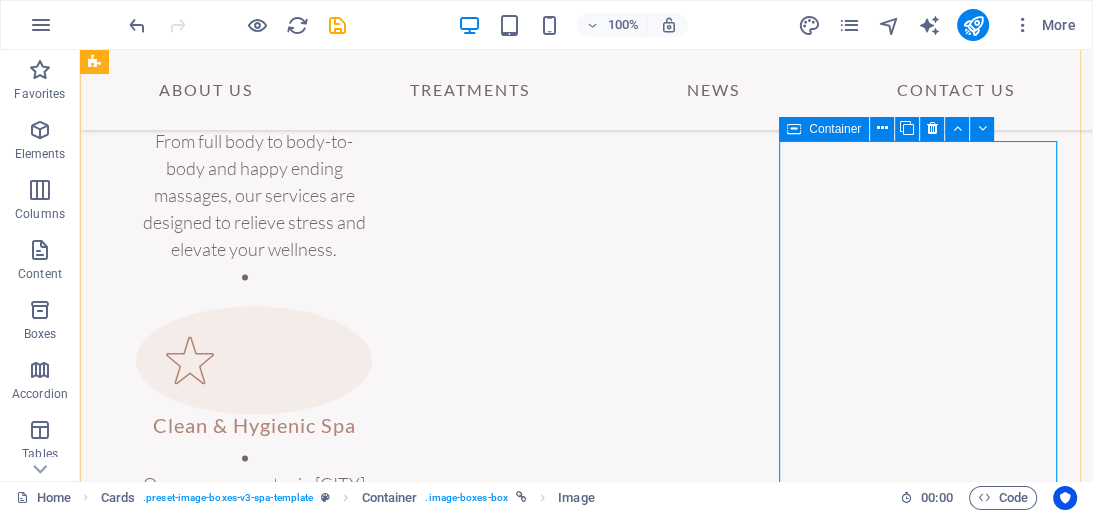 click at bounding box center [794, 129] 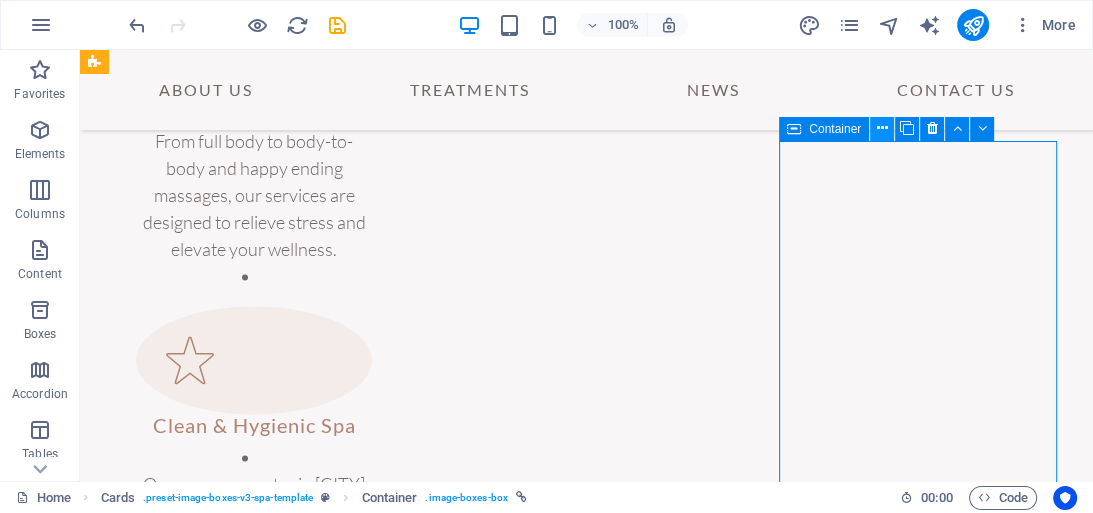 click at bounding box center [882, 128] 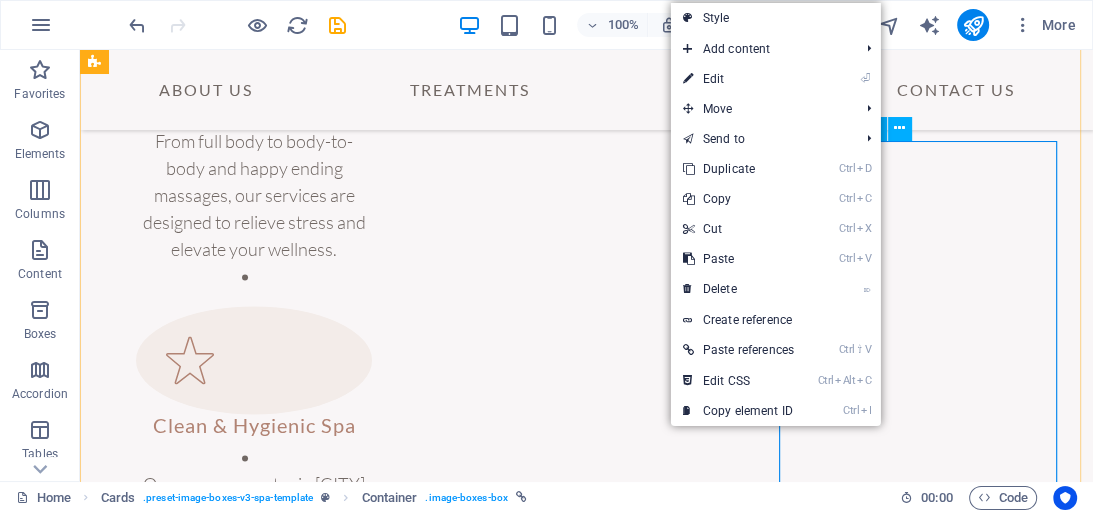 click at bounding box center [244, 2560] 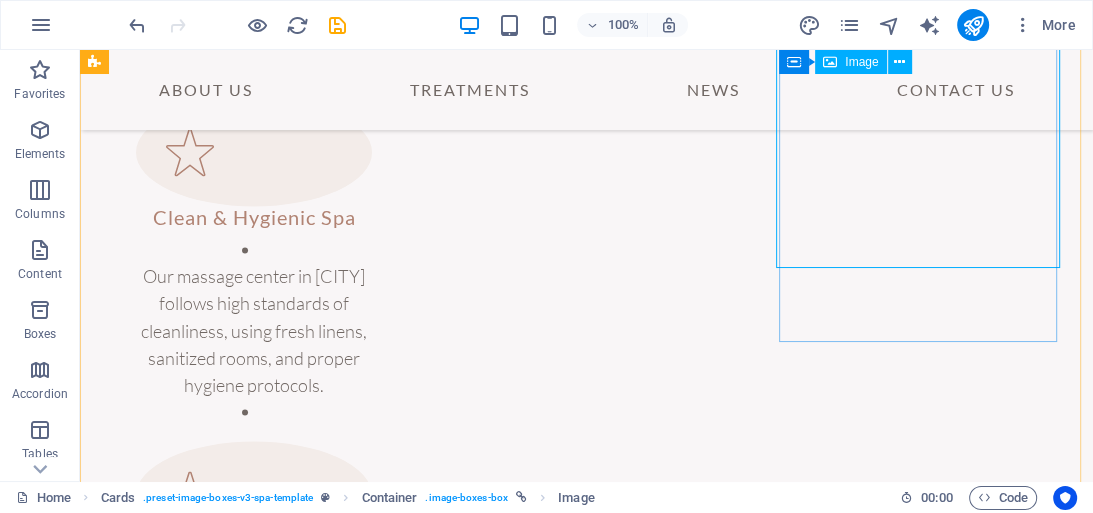scroll, scrollTop: 2248, scrollLeft: 0, axis: vertical 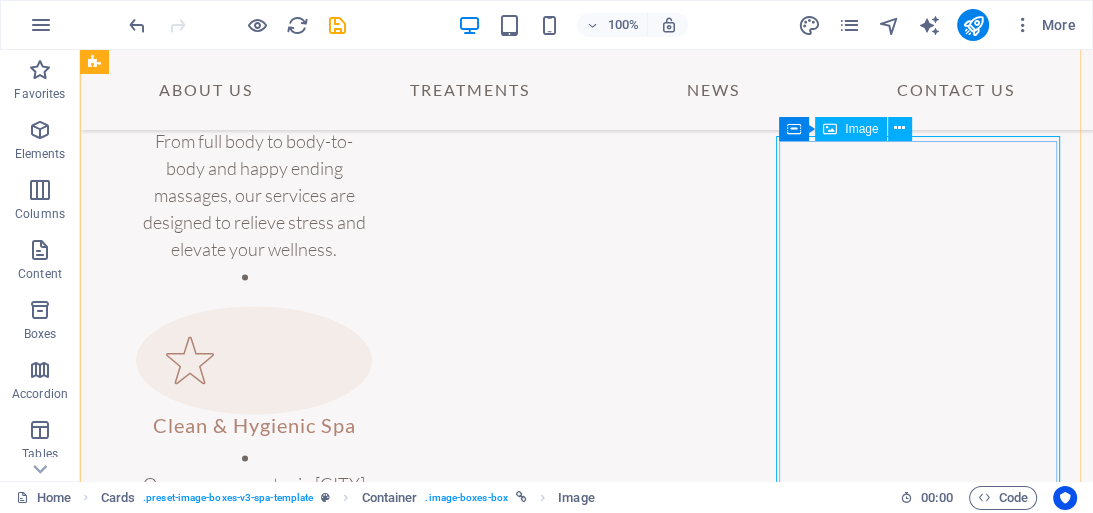 click at bounding box center (244, 2560) 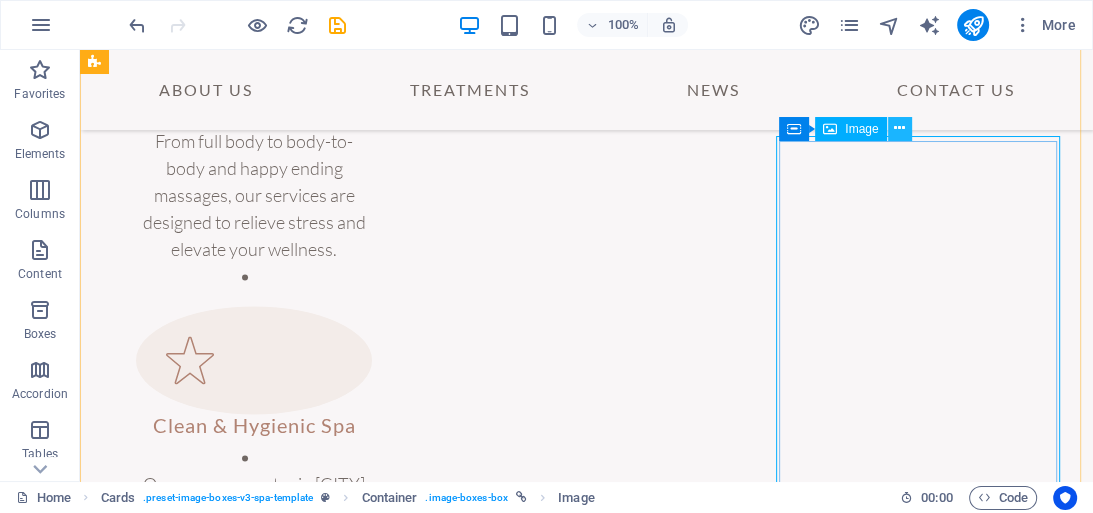 click at bounding box center (899, 128) 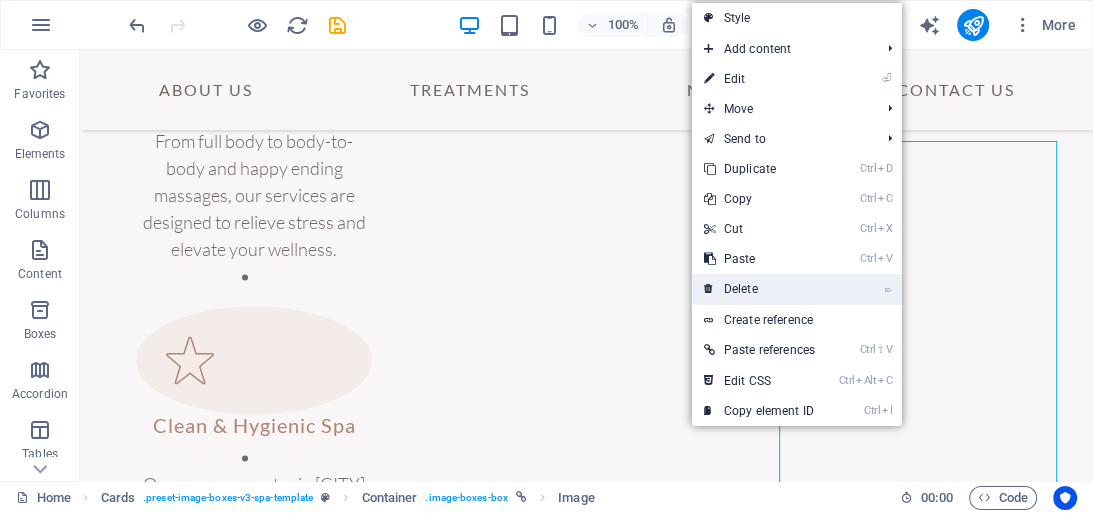 click on "⌦  Delete" at bounding box center (759, 289) 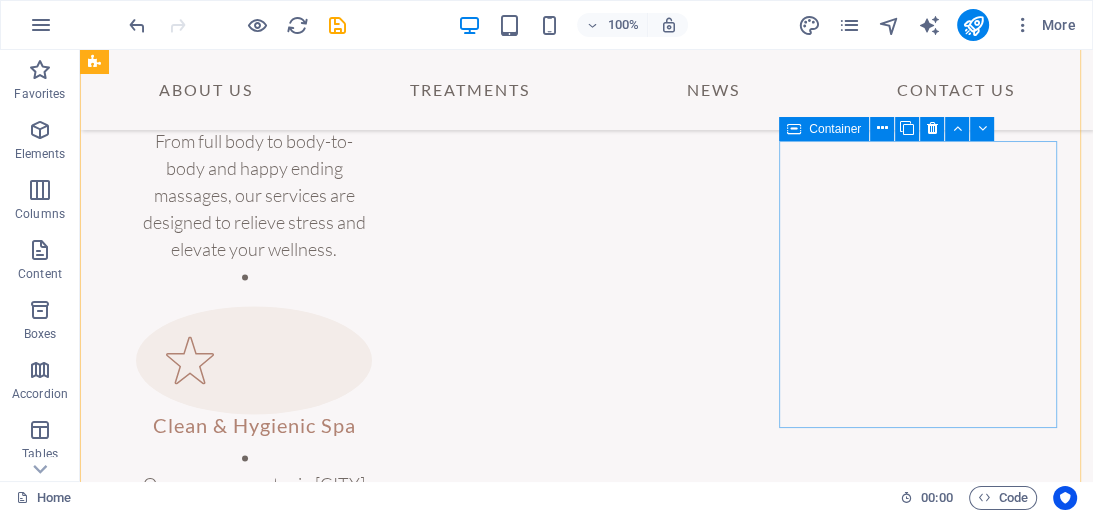click on "Thai Massage" at bounding box center [245, 2380] 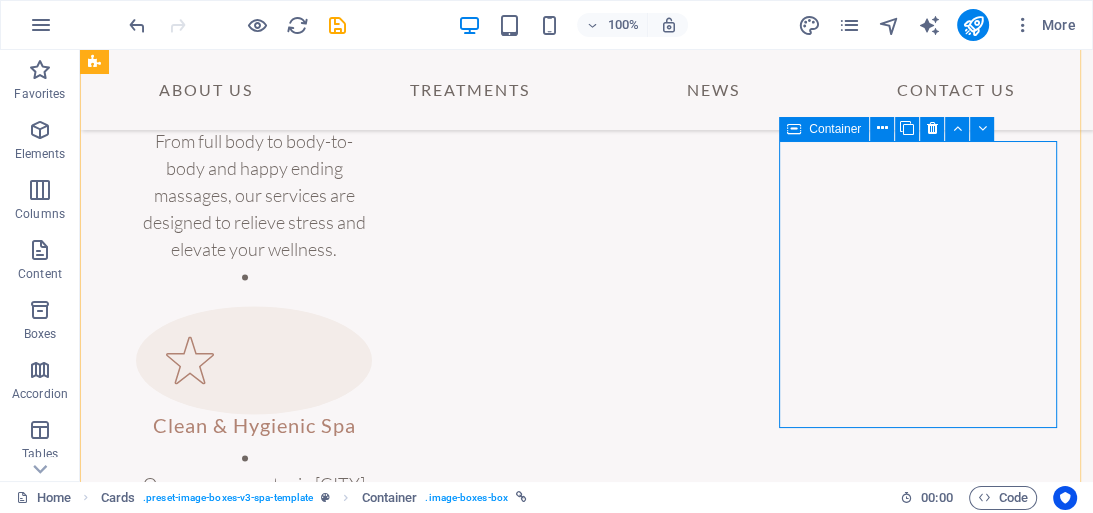 click on "Thai Massage" at bounding box center [245, 2380] 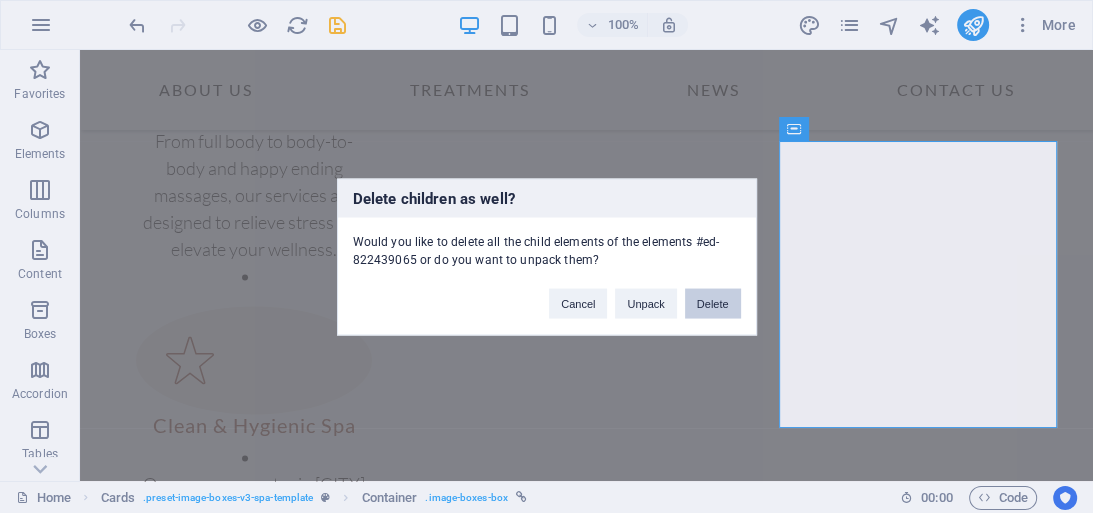 click on "Delete" at bounding box center (713, 303) 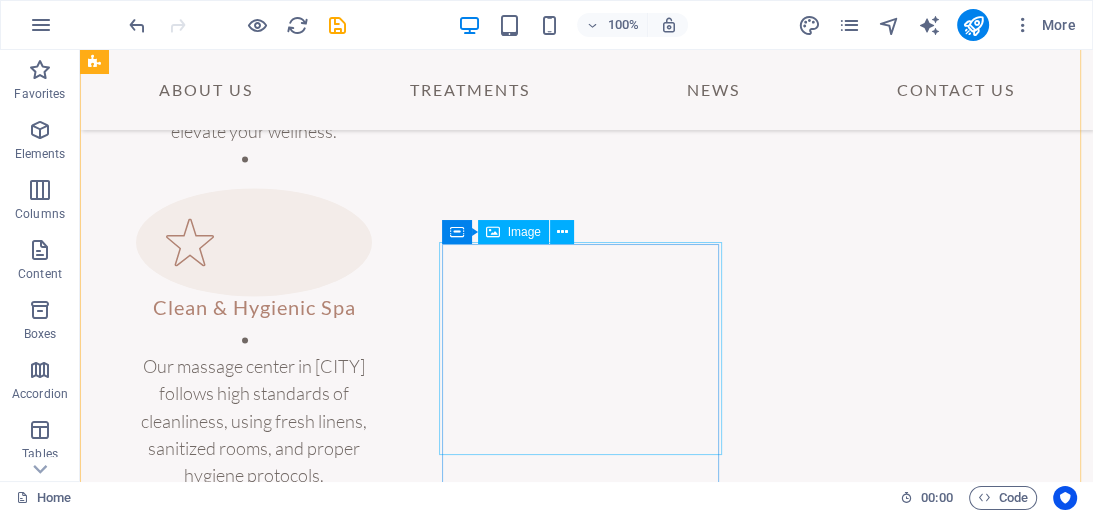 scroll, scrollTop: 2248, scrollLeft: 0, axis: vertical 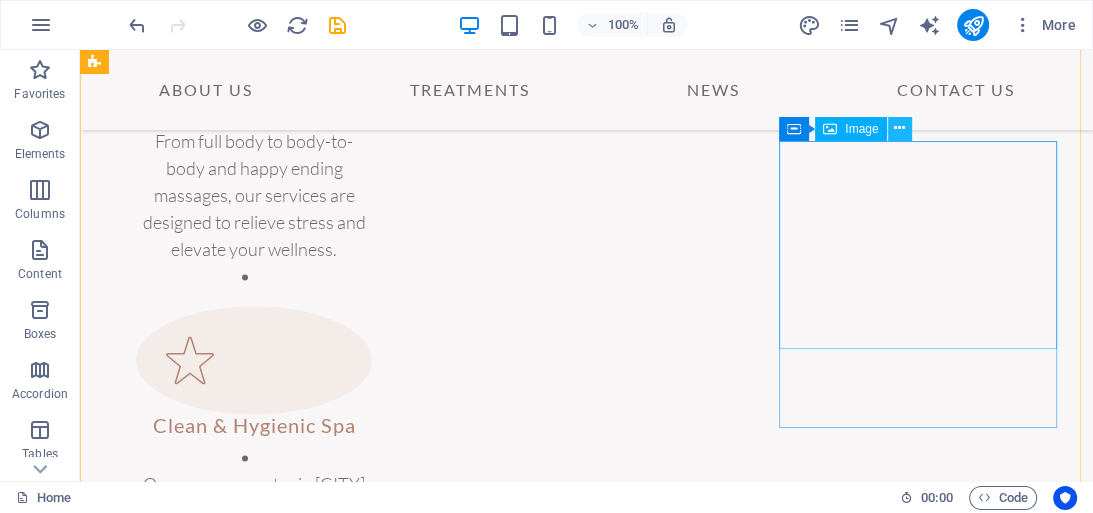 click at bounding box center (900, 129) 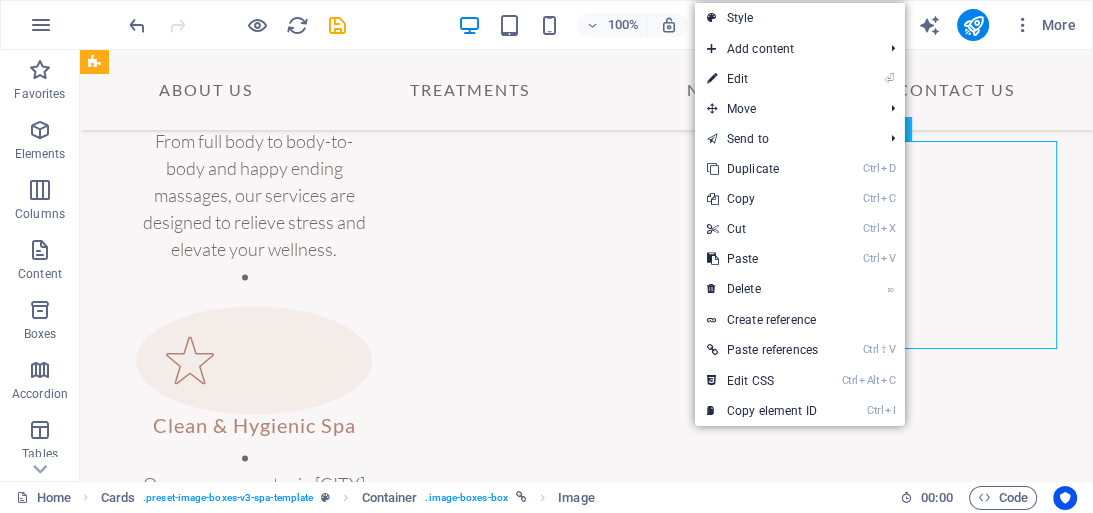 click at bounding box center [900, 129] 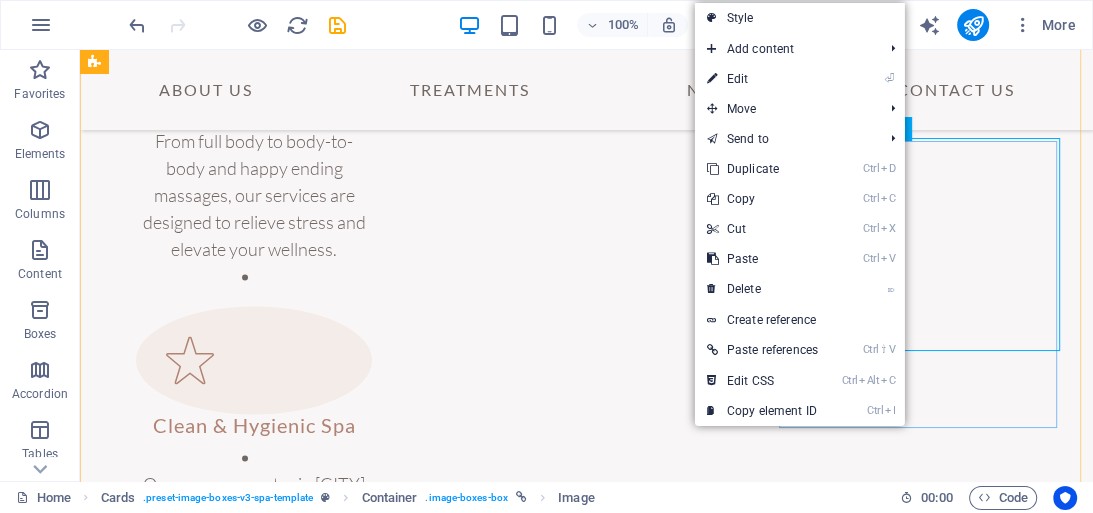 click at bounding box center [244, 2455] 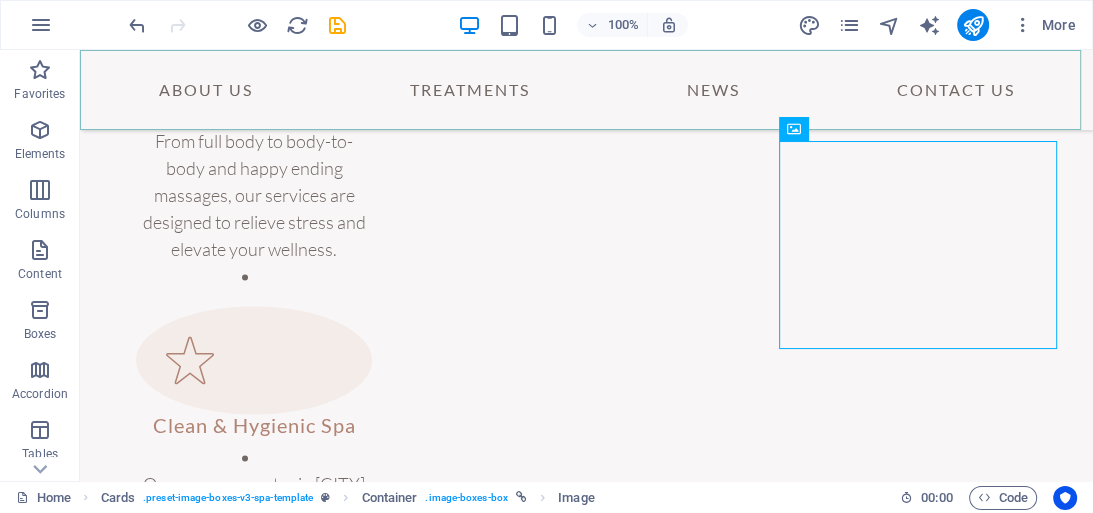 click on "About Us Treatments News Contact Us" at bounding box center (586, 90) 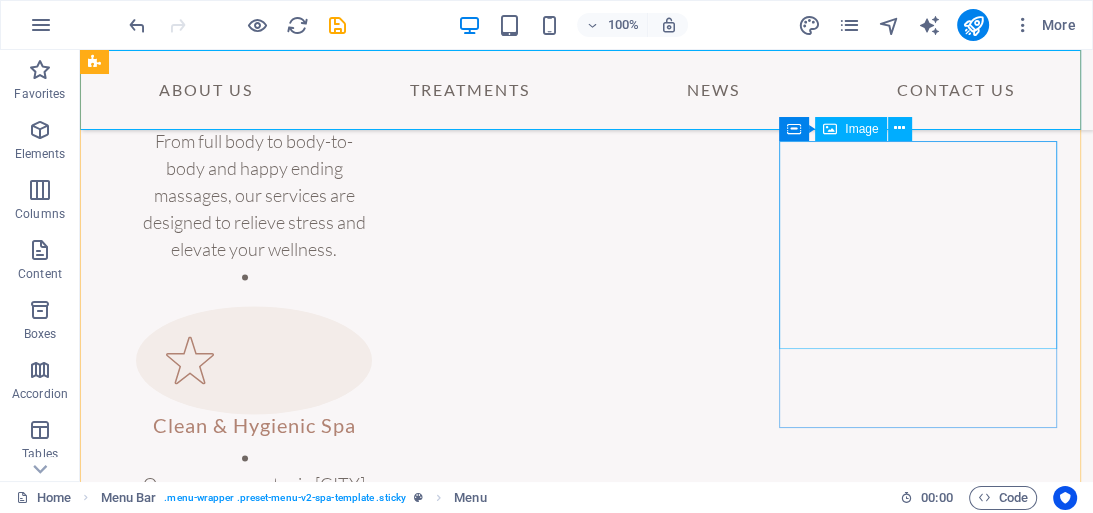 click on "Image" at bounding box center (861, 129) 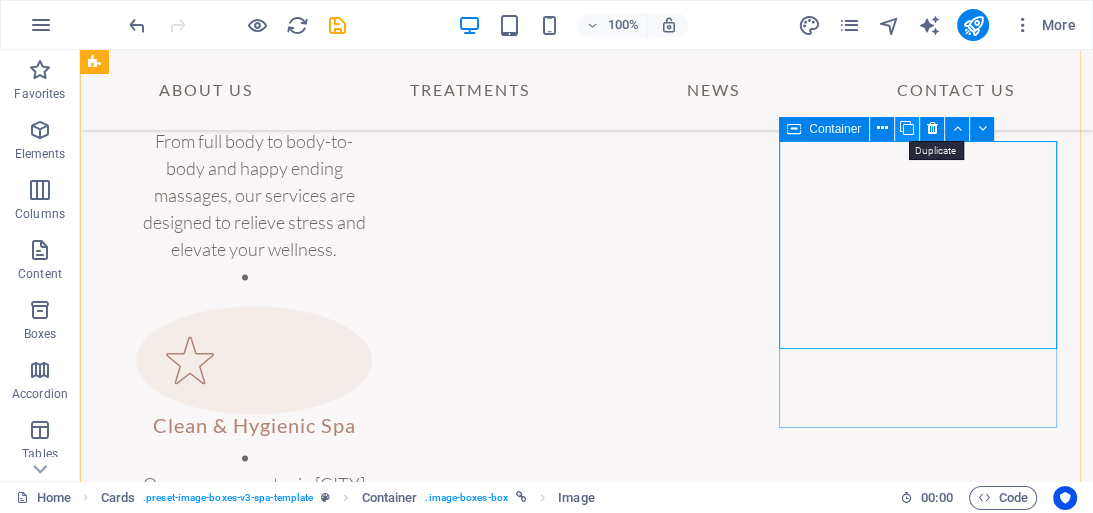 click at bounding box center [907, 128] 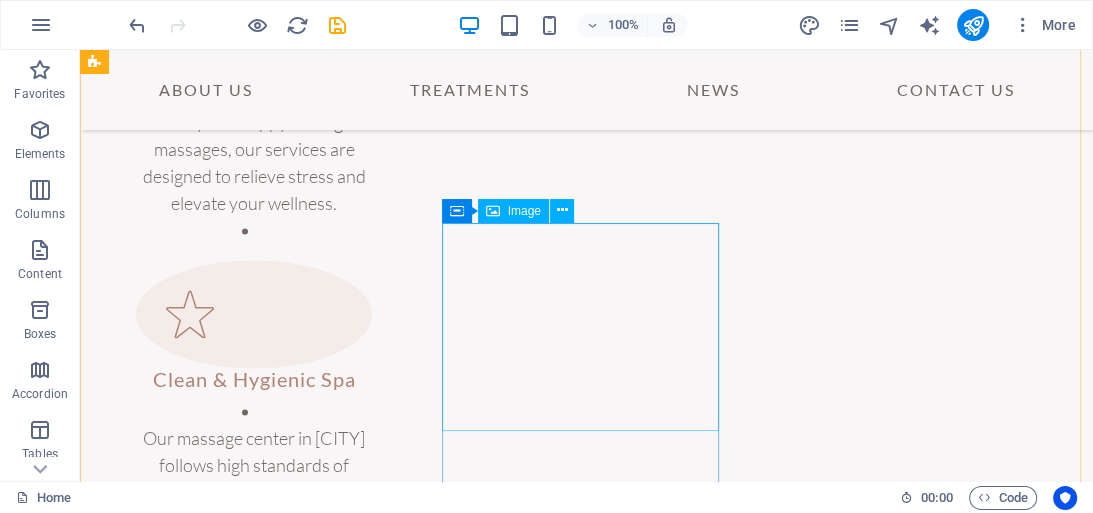 scroll, scrollTop: 2534, scrollLeft: 0, axis: vertical 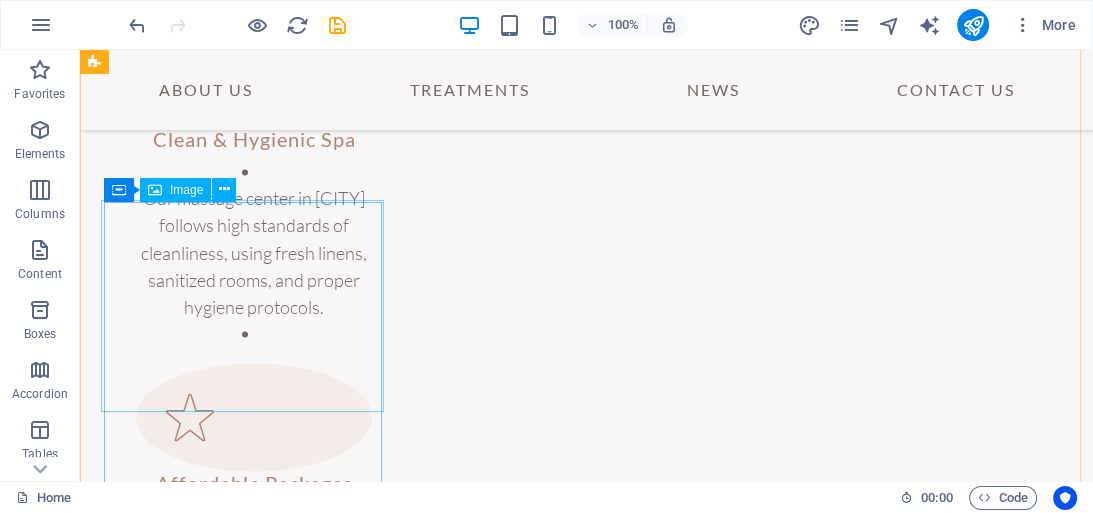 click at bounding box center (244, 2490) 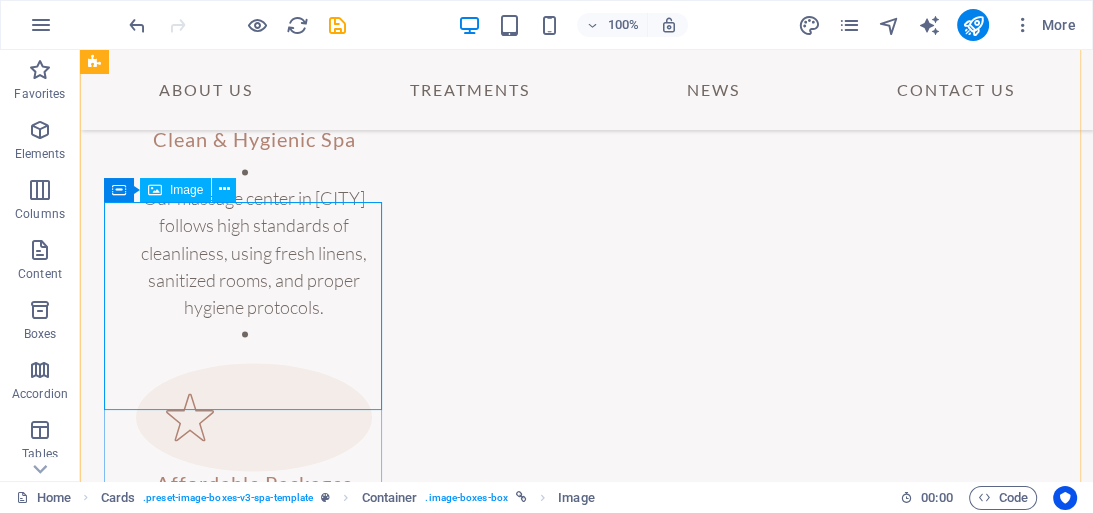click on "Image" at bounding box center [186, 190] 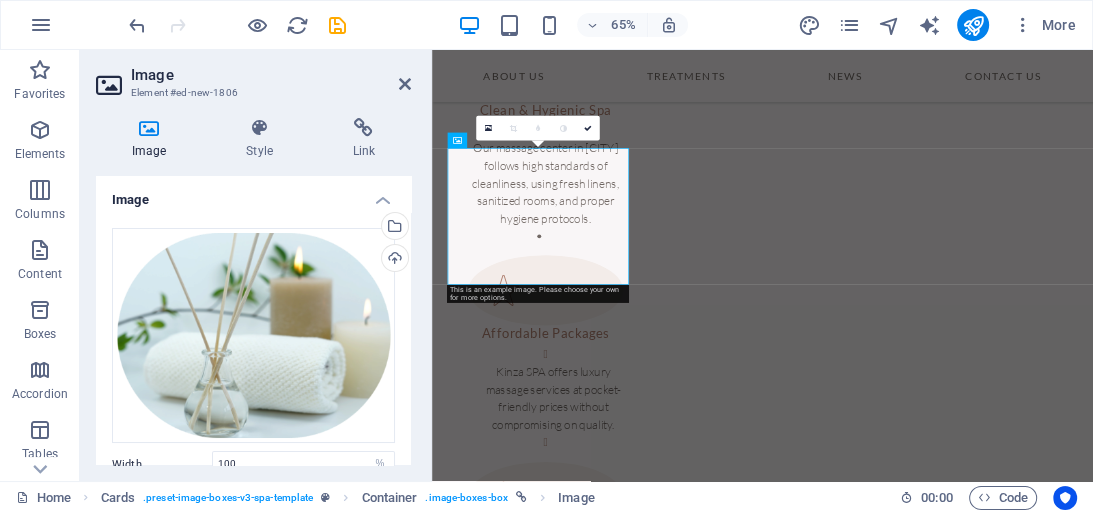 scroll, scrollTop: 2536, scrollLeft: 0, axis: vertical 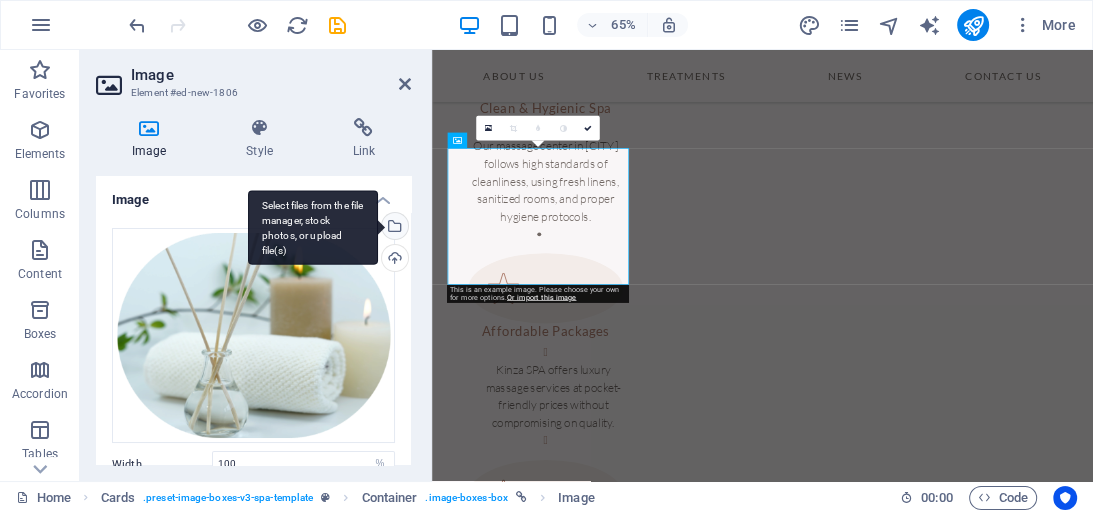 click on "Select files from the file manager, stock photos, or upload file(s)" at bounding box center [393, 228] 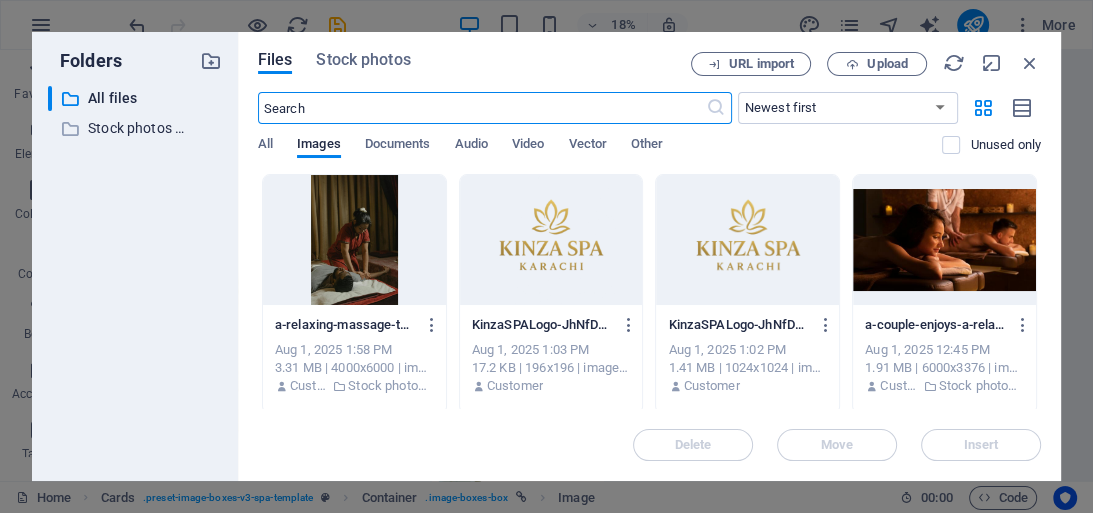 scroll, scrollTop: 2547, scrollLeft: 0, axis: vertical 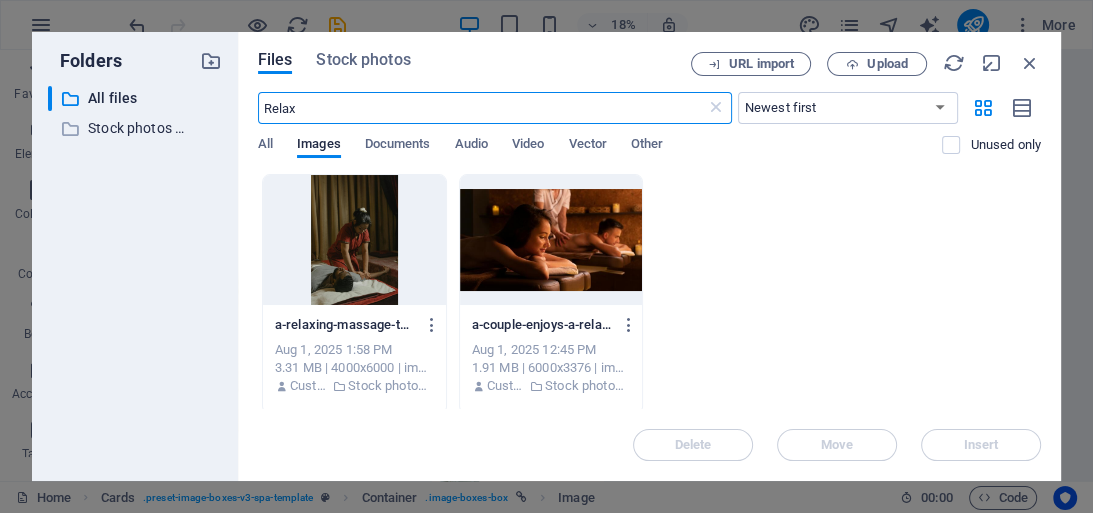 type on "Relax" 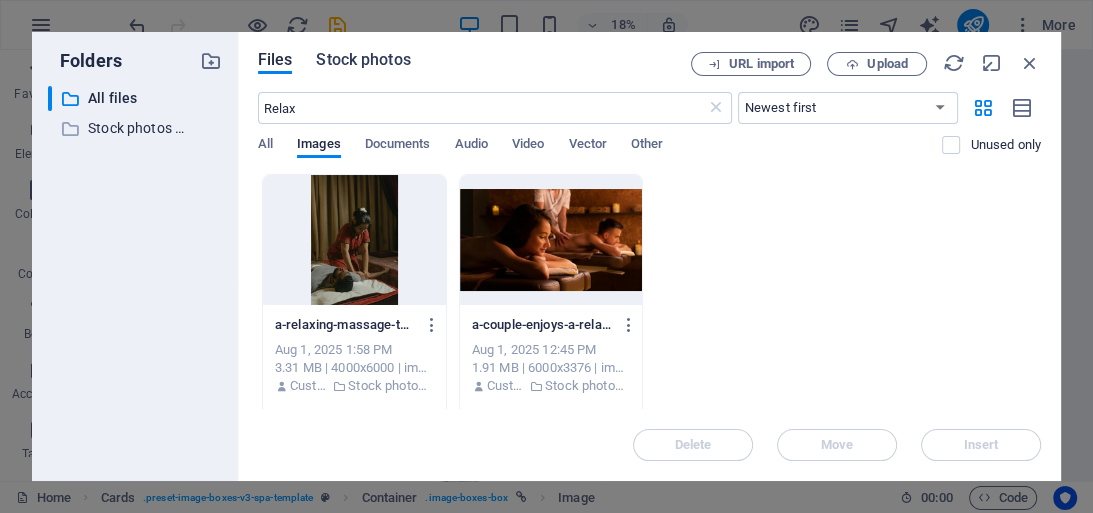 click on "Stock photos" at bounding box center [363, 60] 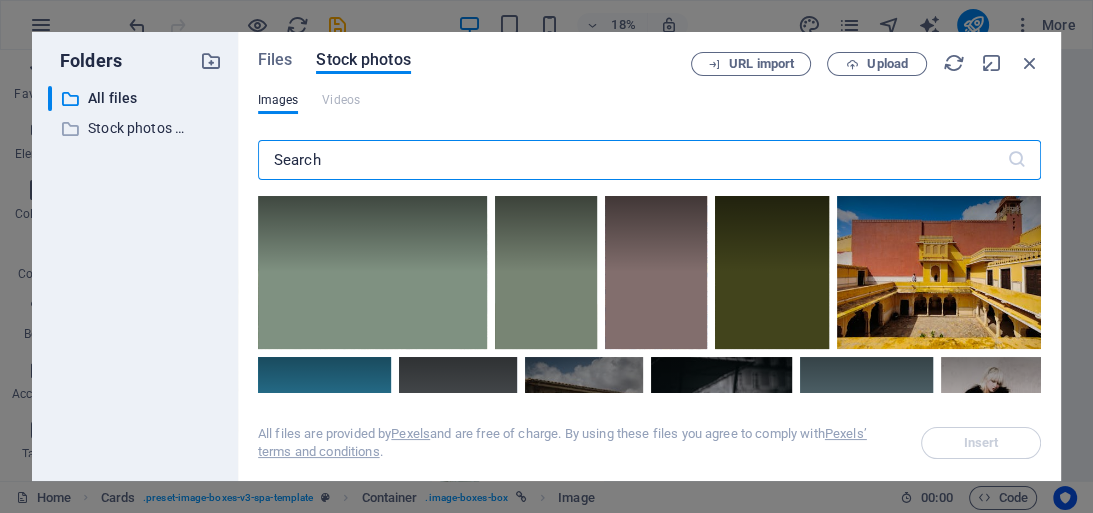 click at bounding box center (632, 160) 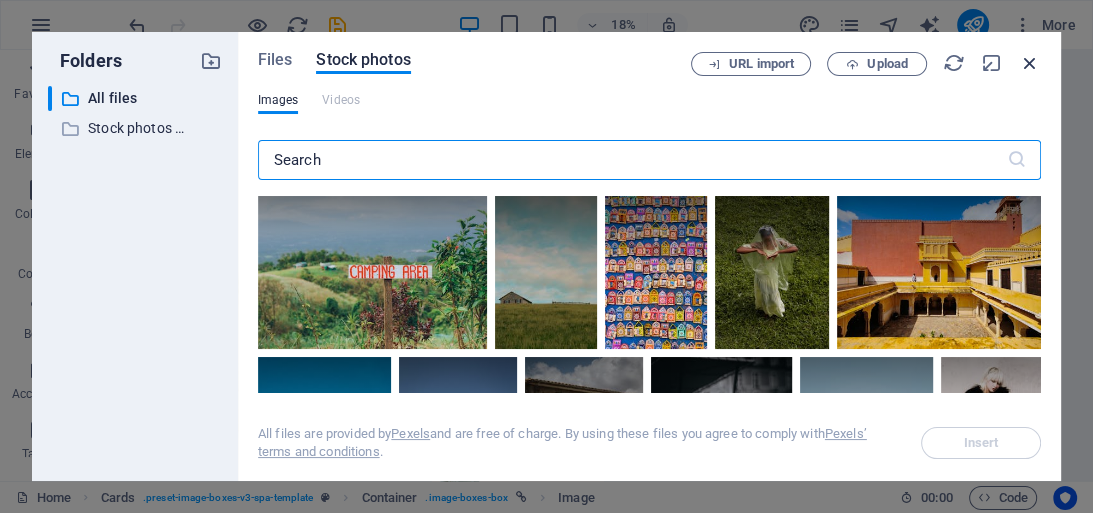 click at bounding box center (1030, 63) 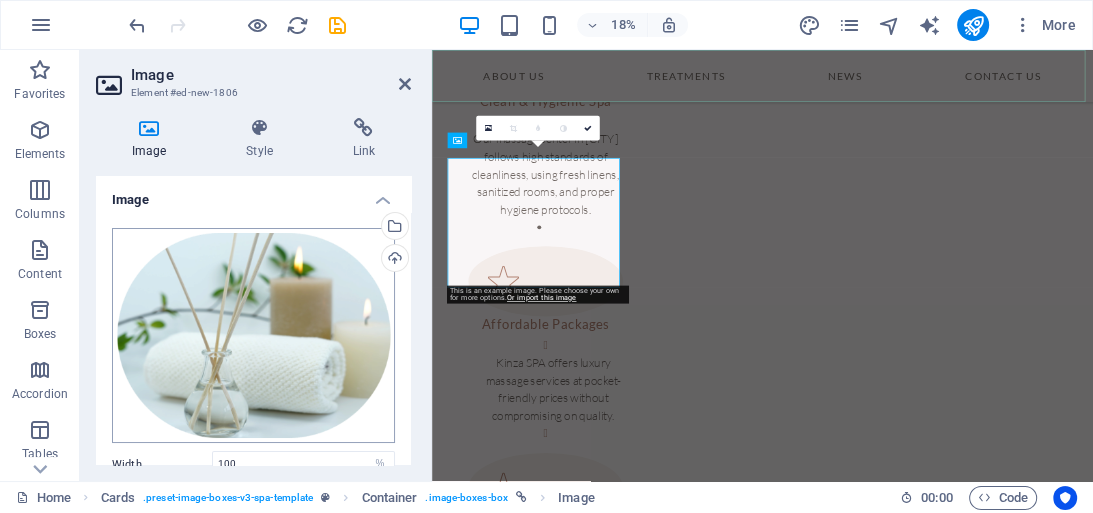 scroll, scrollTop: 2536, scrollLeft: 0, axis: vertical 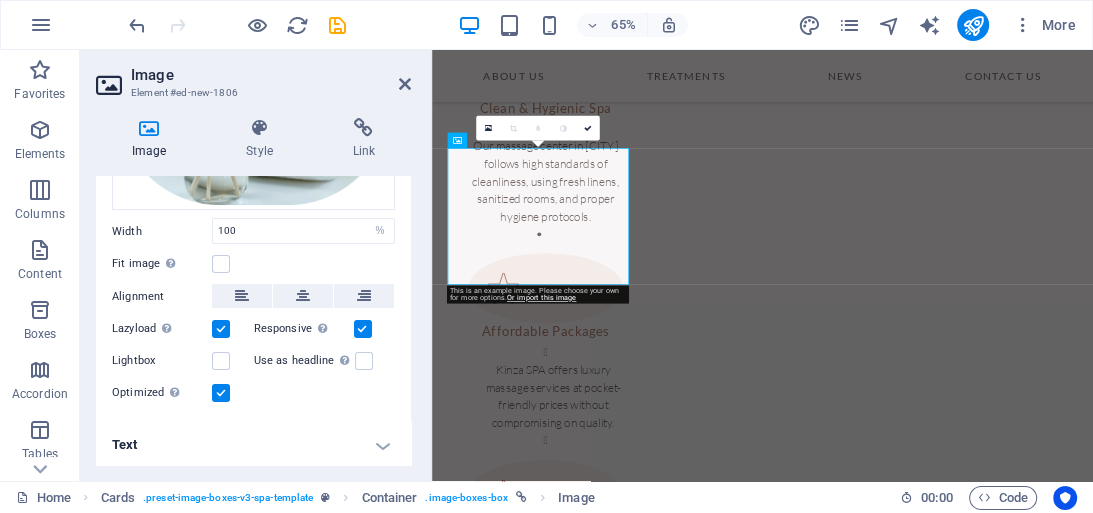 click on "Text" at bounding box center (253, 445) 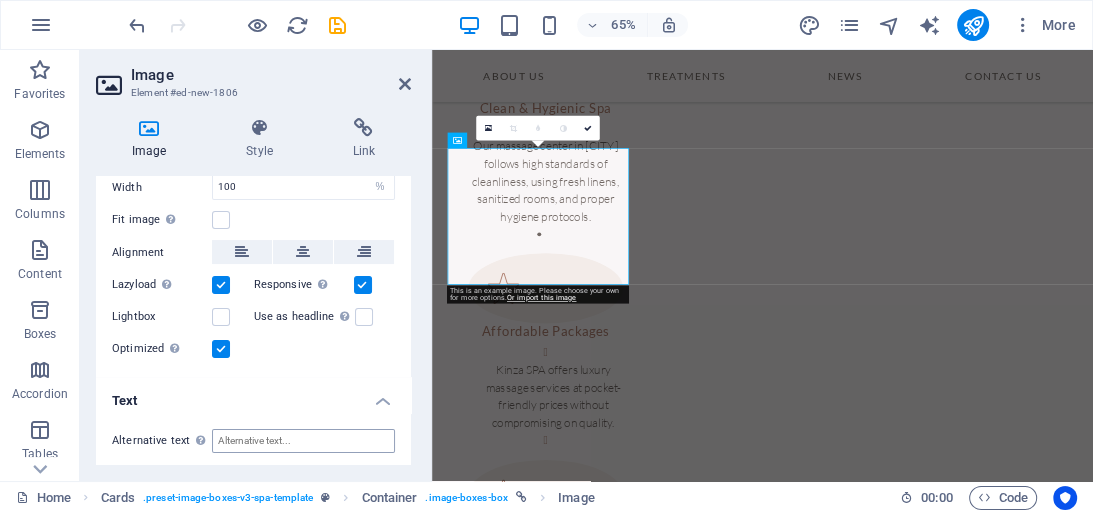 scroll, scrollTop: 181, scrollLeft: 0, axis: vertical 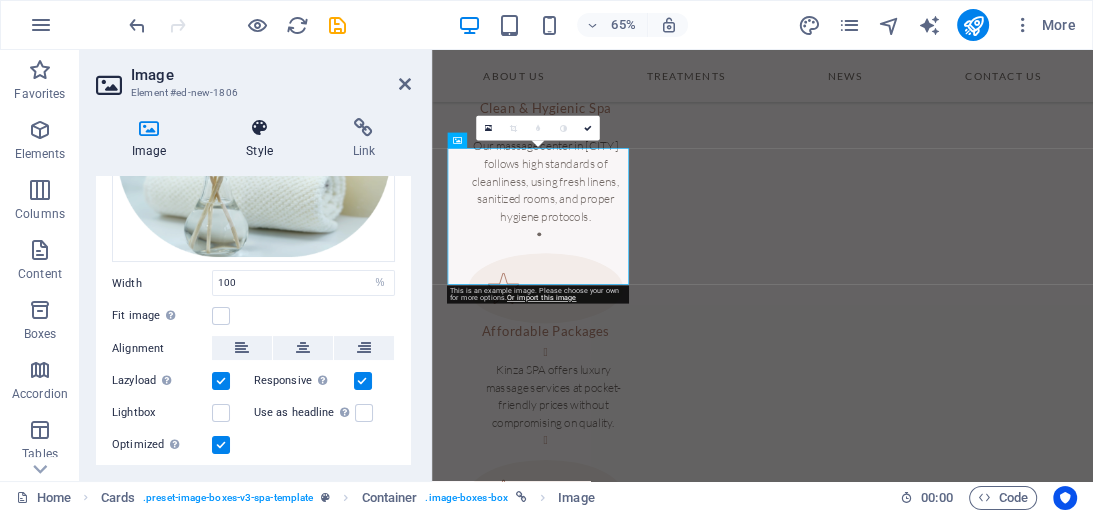 click at bounding box center [259, 128] 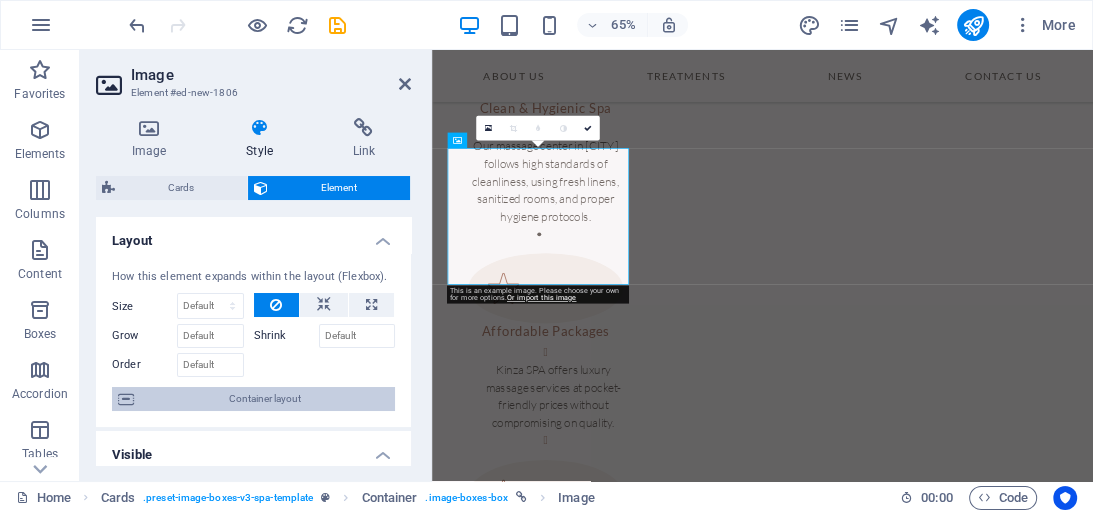 click on "Container layout" at bounding box center (264, 399) 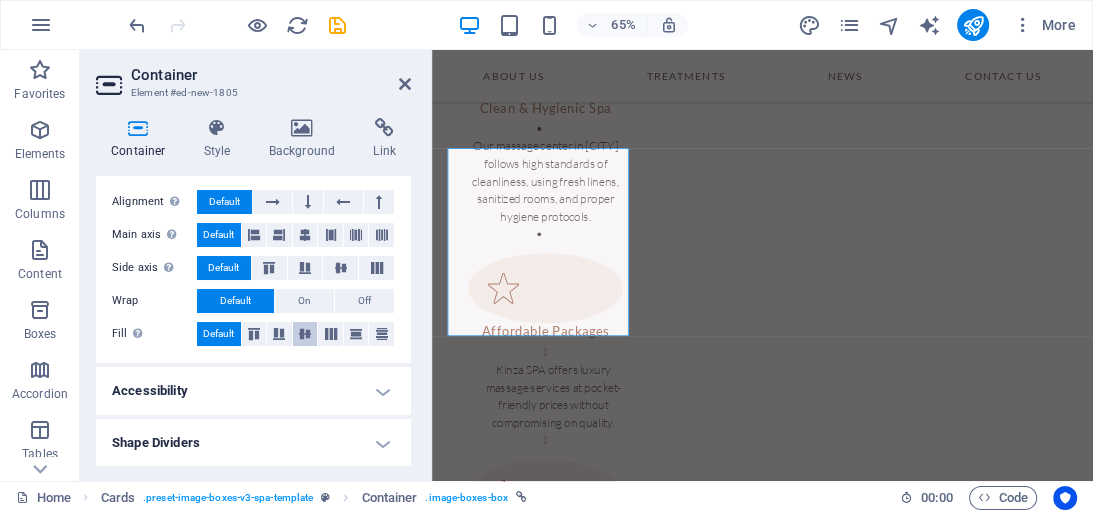 scroll, scrollTop: 91, scrollLeft: 0, axis: vertical 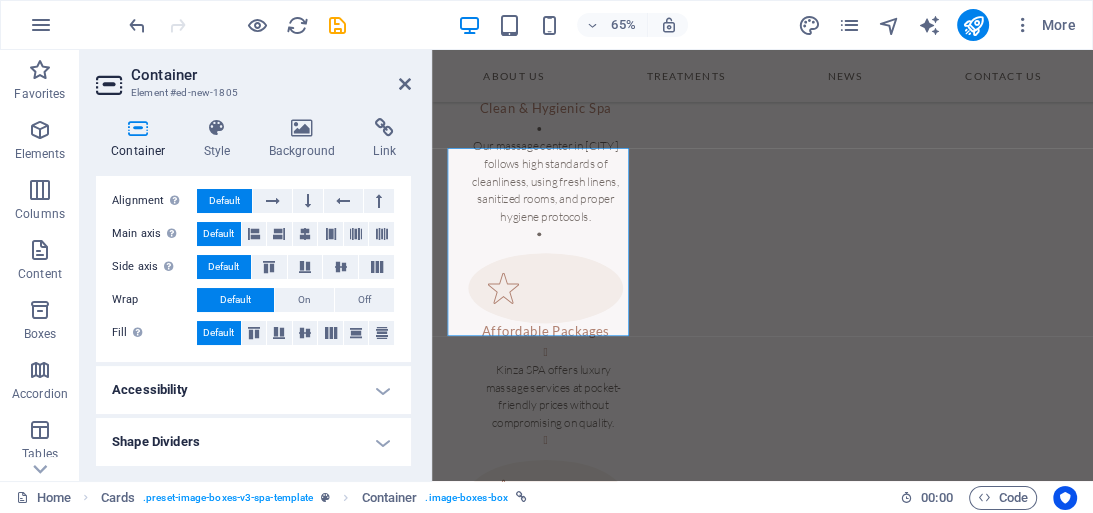 click on "Shape Dividers" at bounding box center [253, 442] 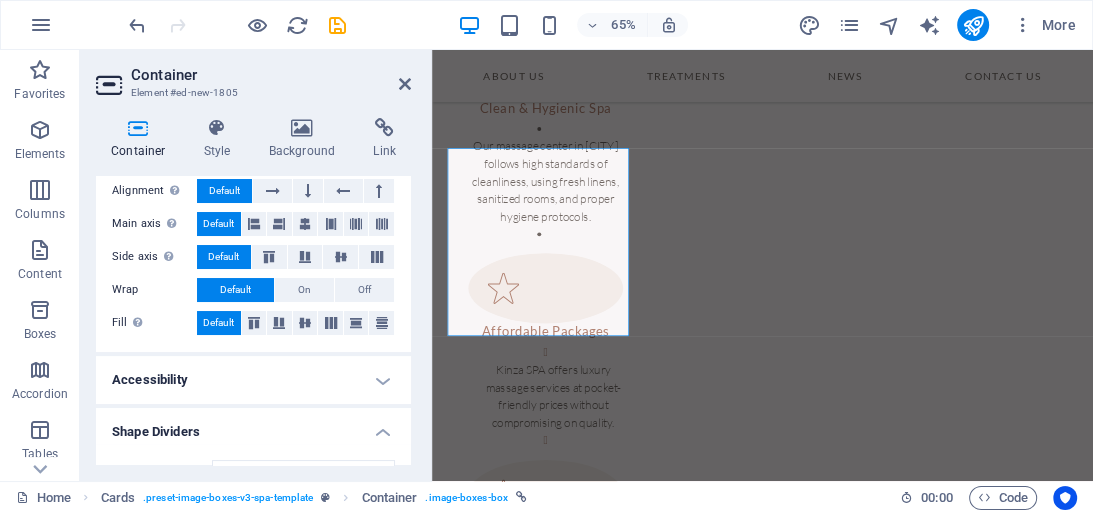 scroll, scrollTop: 135, scrollLeft: 0, axis: vertical 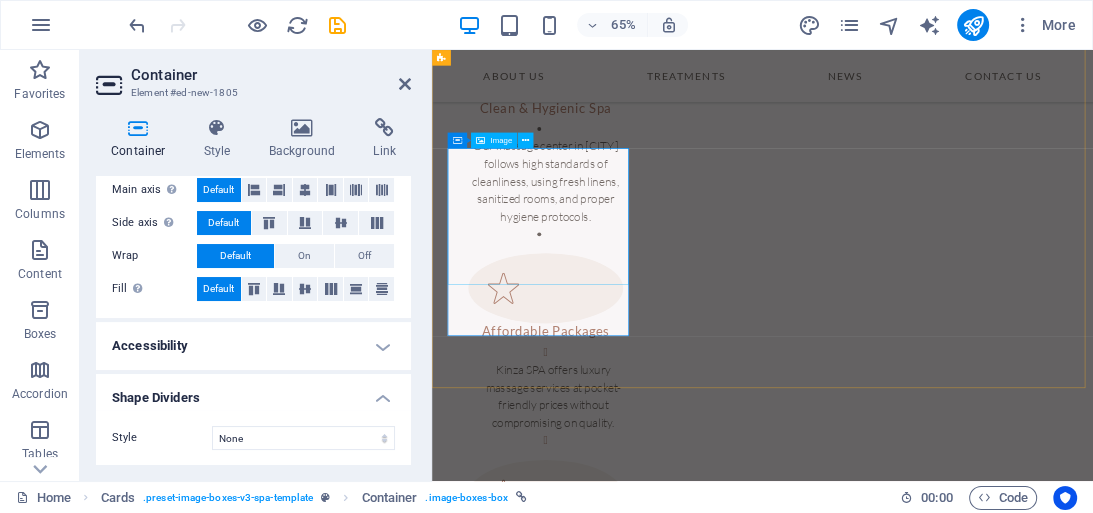 click at bounding box center (597, 2493) 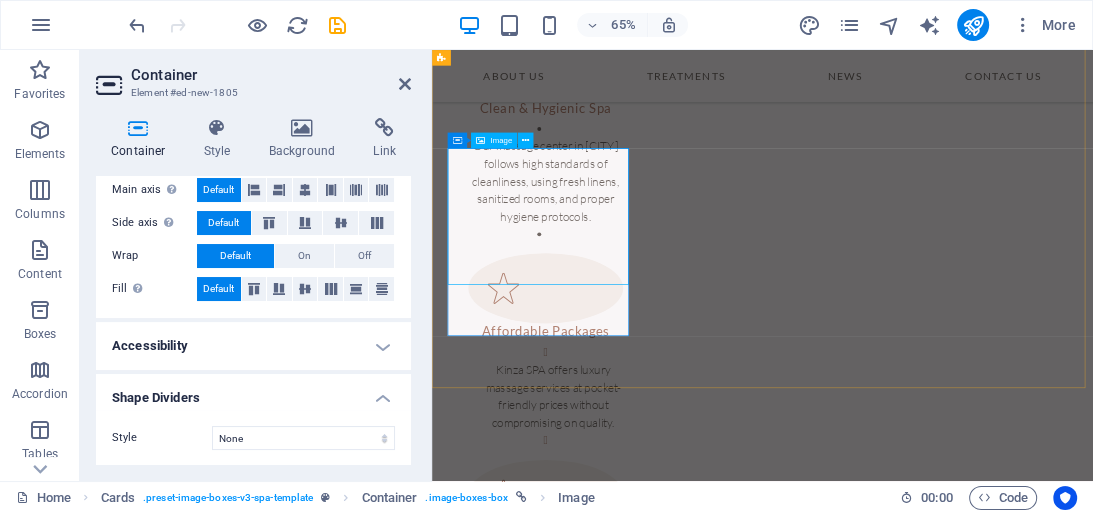 click on "Image" at bounding box center (494, 141) 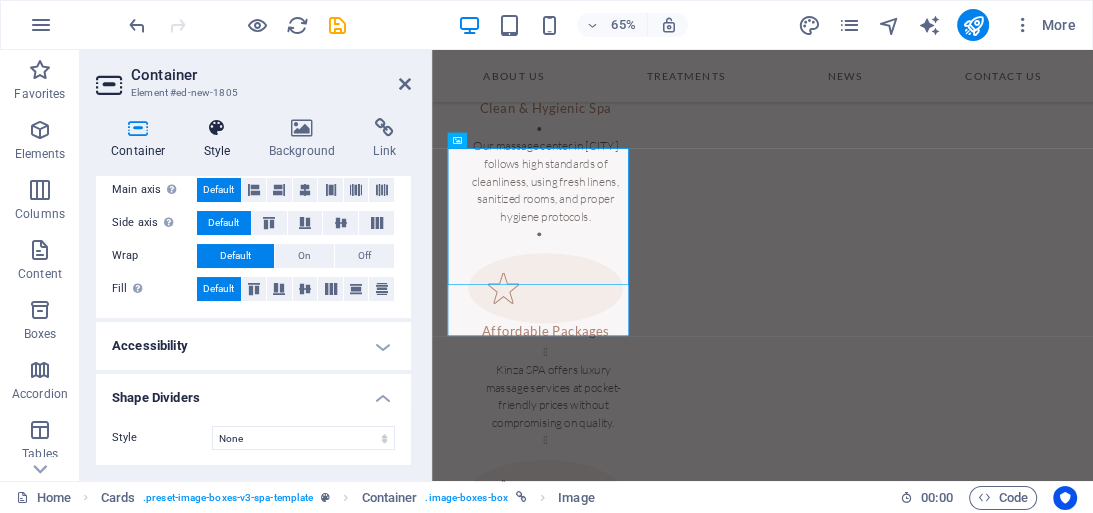 click on "Style" at bounding box center [221, 139] 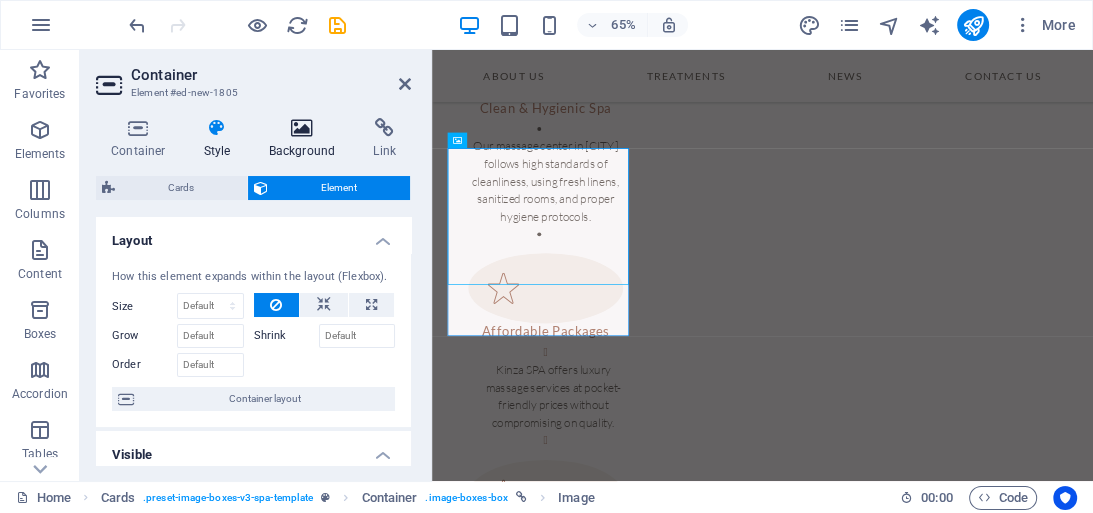 click at bounding box center (302, 128) 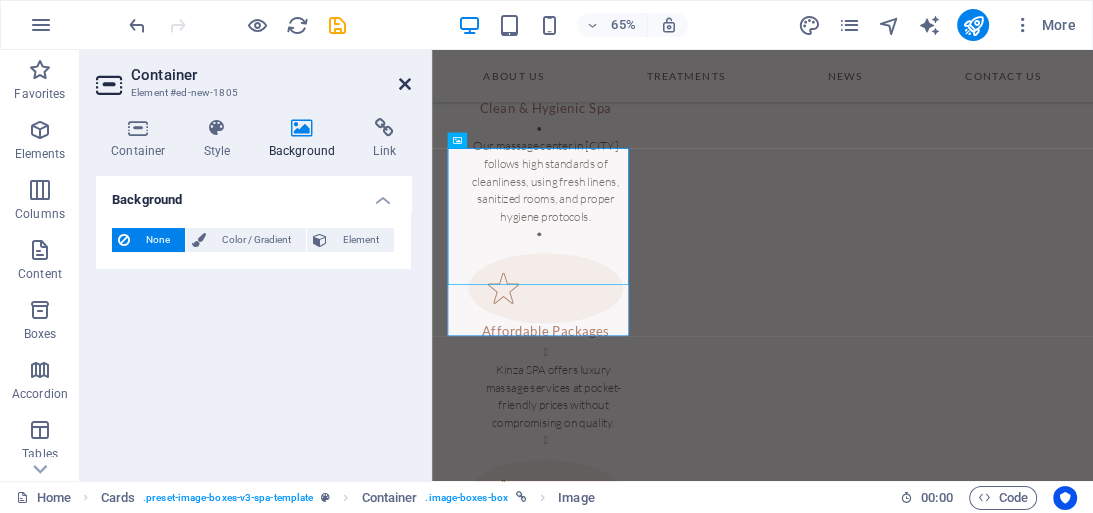 click at bounding box center [405, 84] 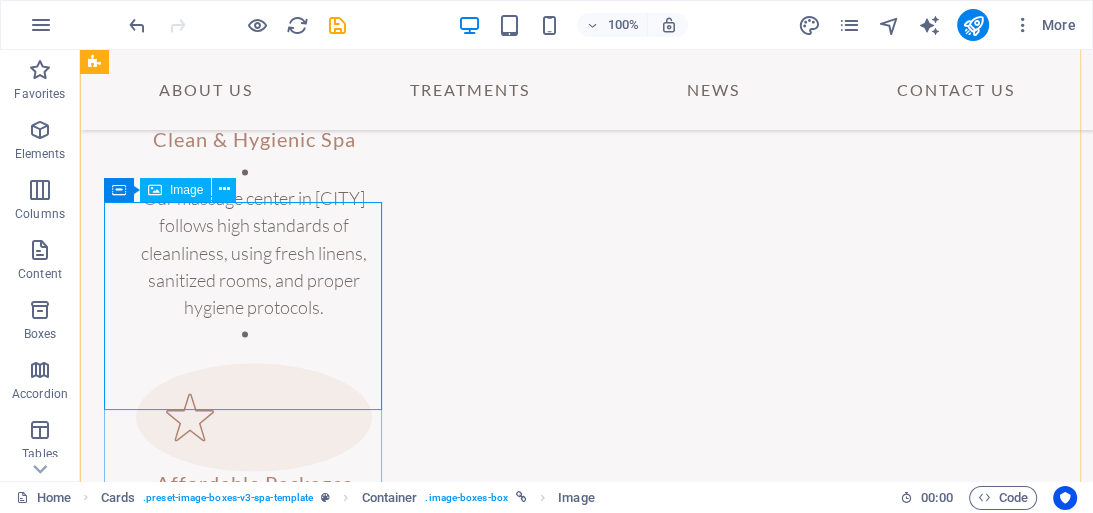 click at bounding box center [244, 2490] 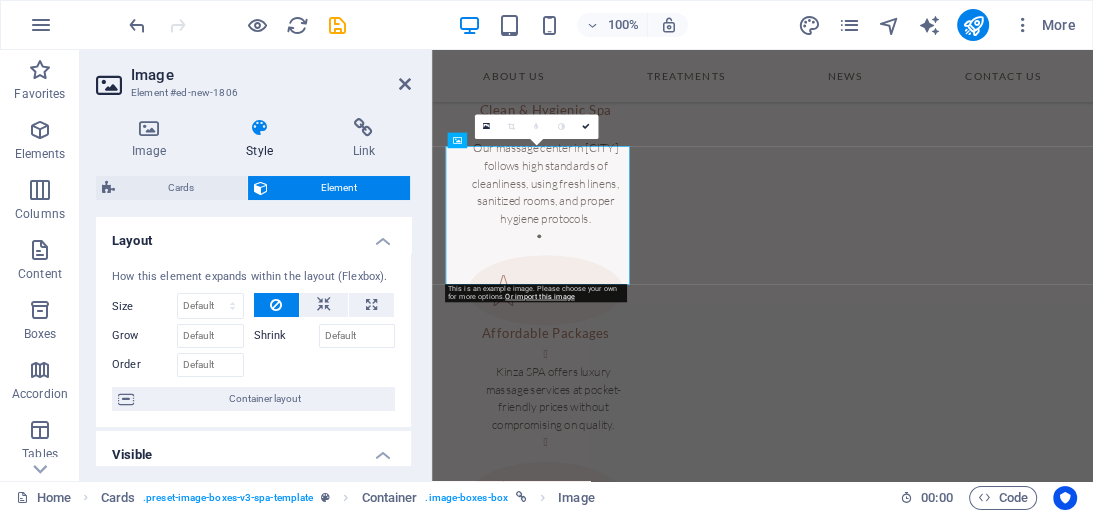 scroll, scrollTop: 2536, scrollLeft: 0, axis: vertical 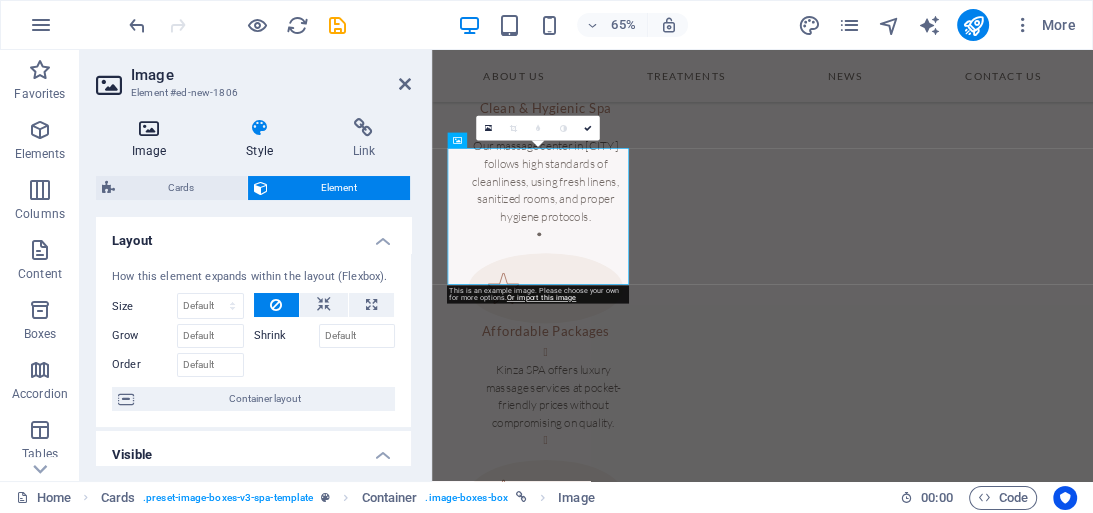 click on "Image" at bounding box center (153, 139) 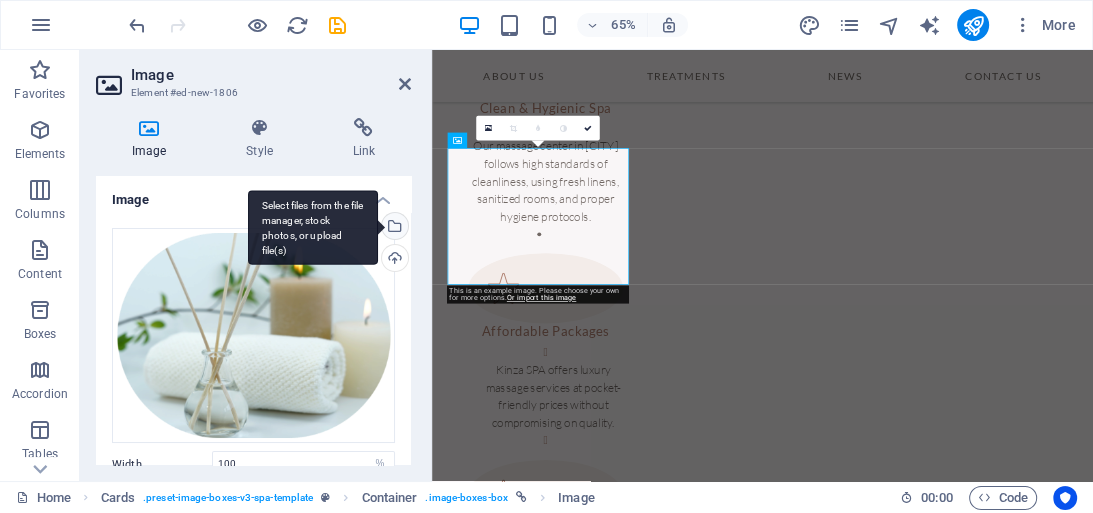 click on "Select files from the file manager, stock photos, or upload file(s)" at bounding box center [313, 227] 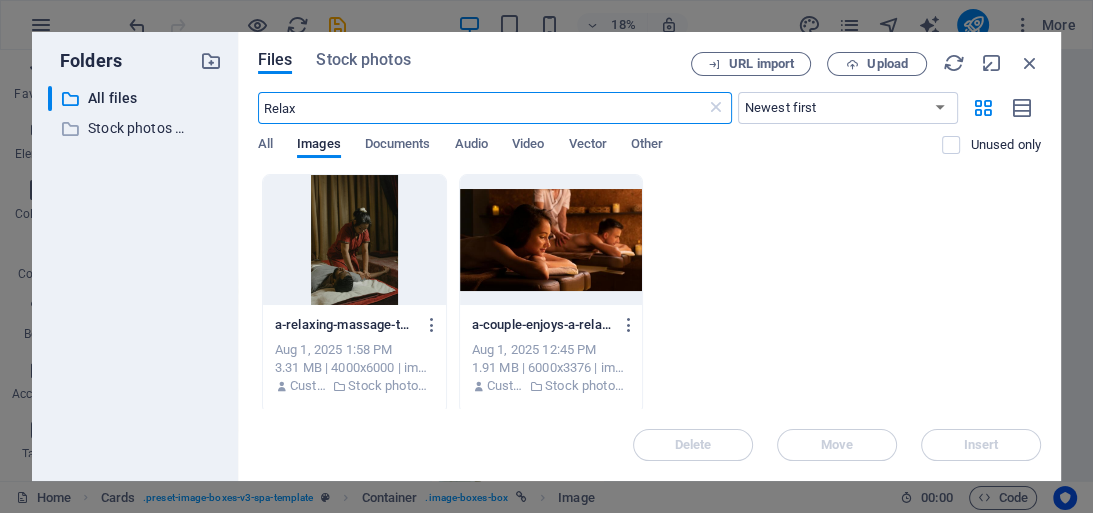 scroll, scrollTop: 2547, scrollLeft: 0, axis: vertical 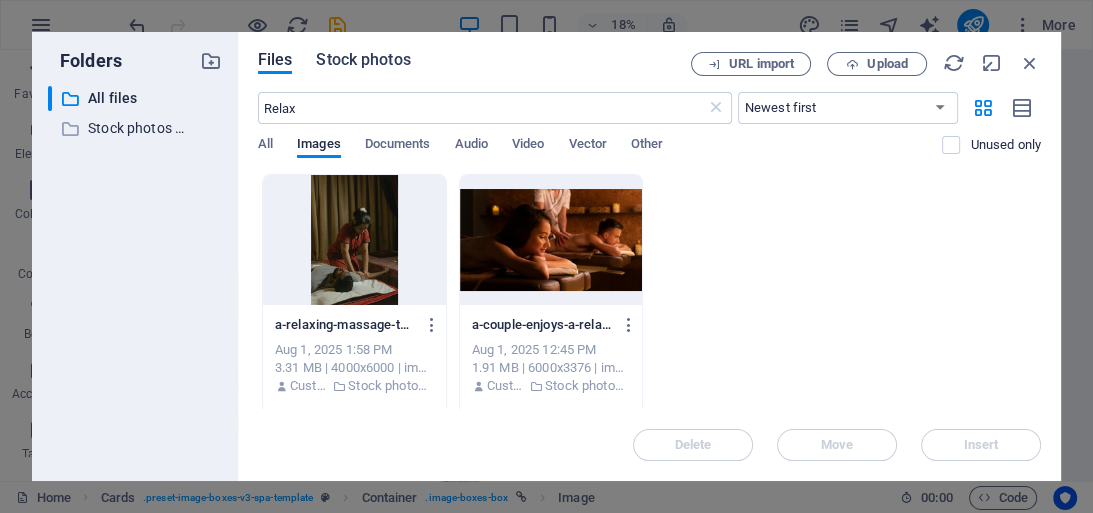 click on "Stock photos" at bounding box center [363, 60] 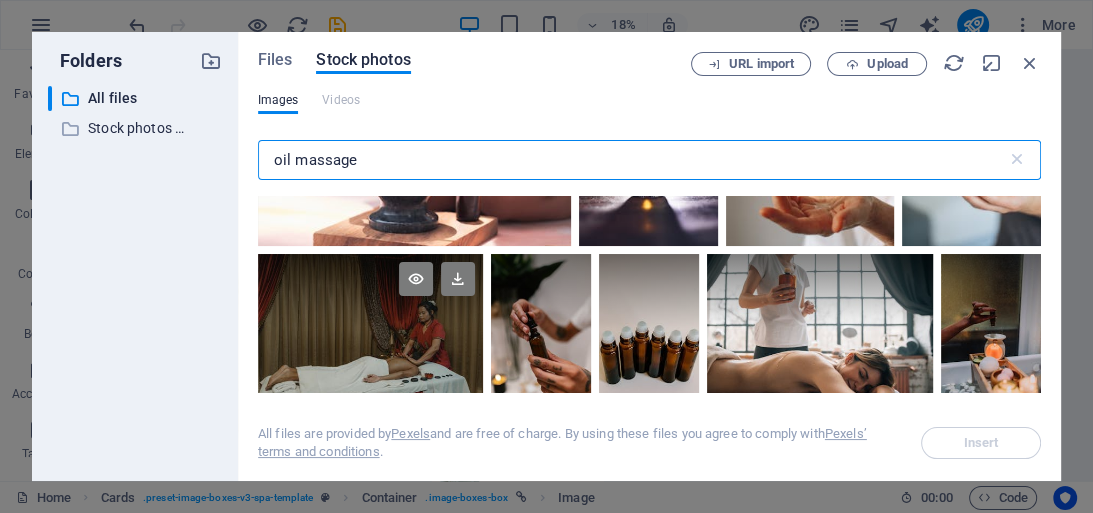 scroll, scrollTop: 960, scrollLeft: 0, axis: vertical 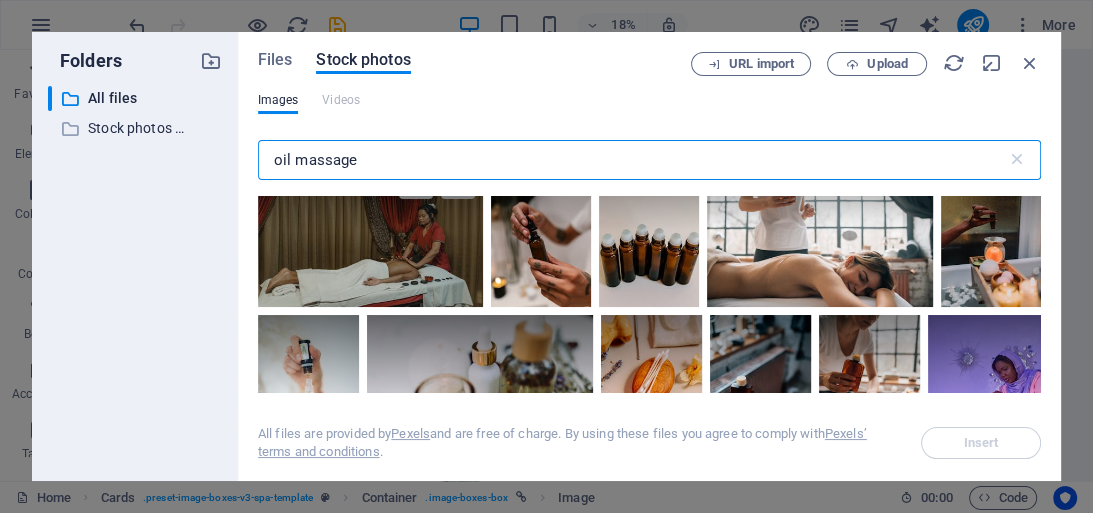 type on "oil massage" 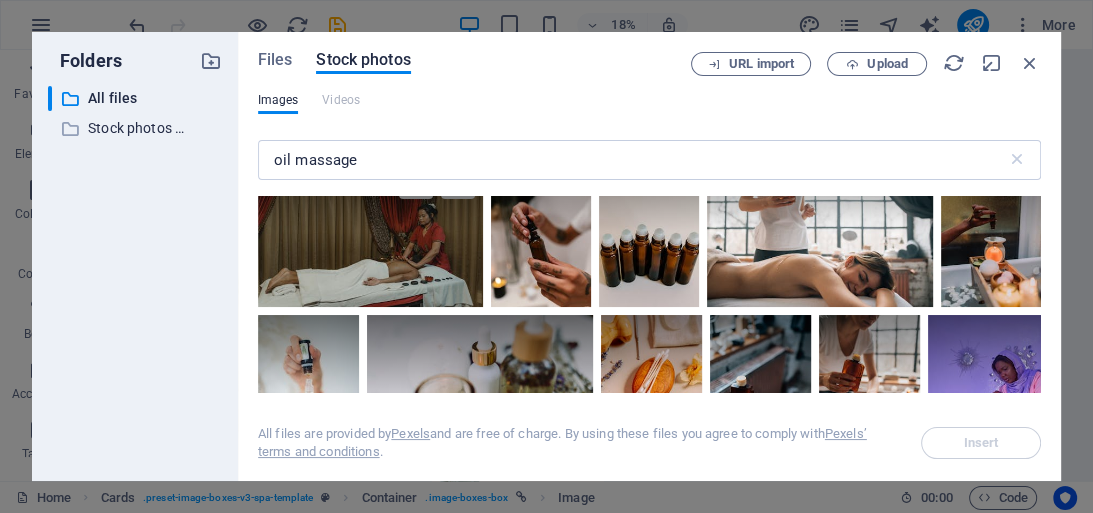 click at bounding box center [370, 232] 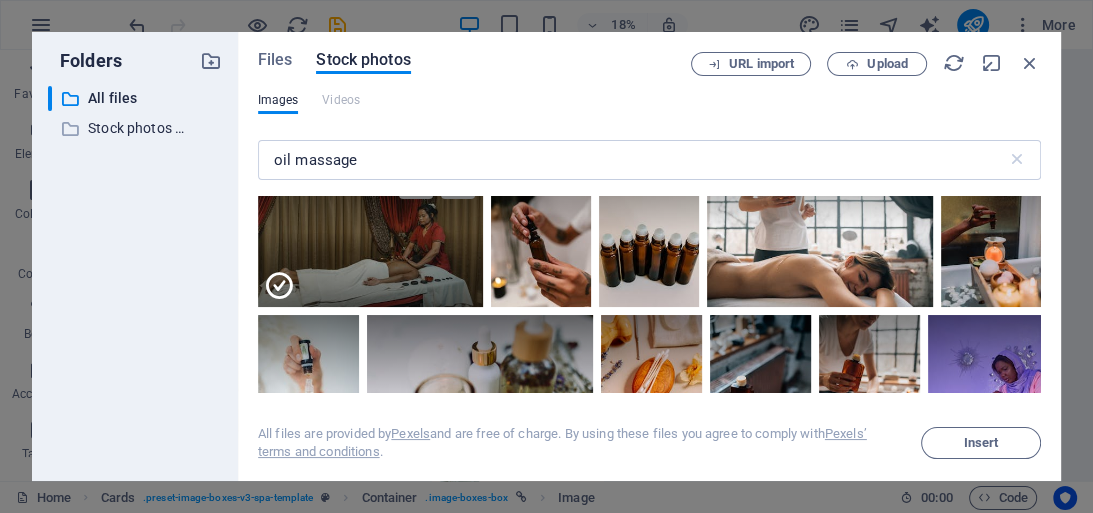 click at bounding box center [370, 269] 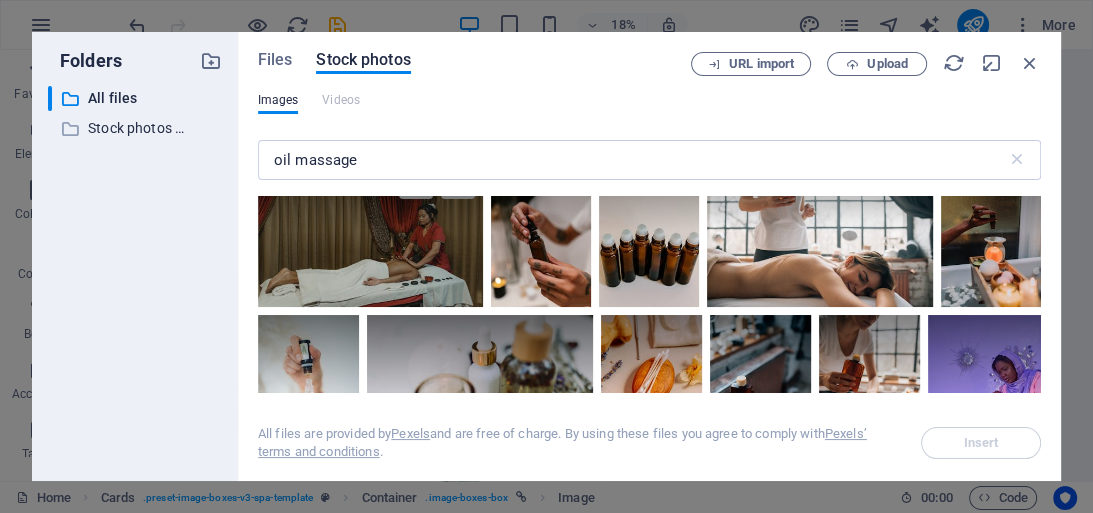 click at bounding box center [370, 232] 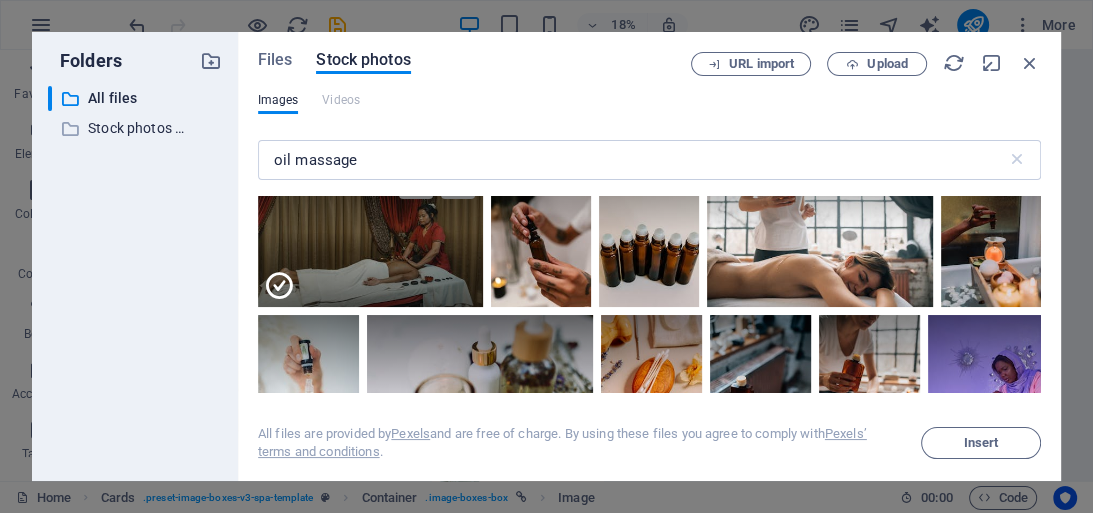 click at bounding box center (370, 269) 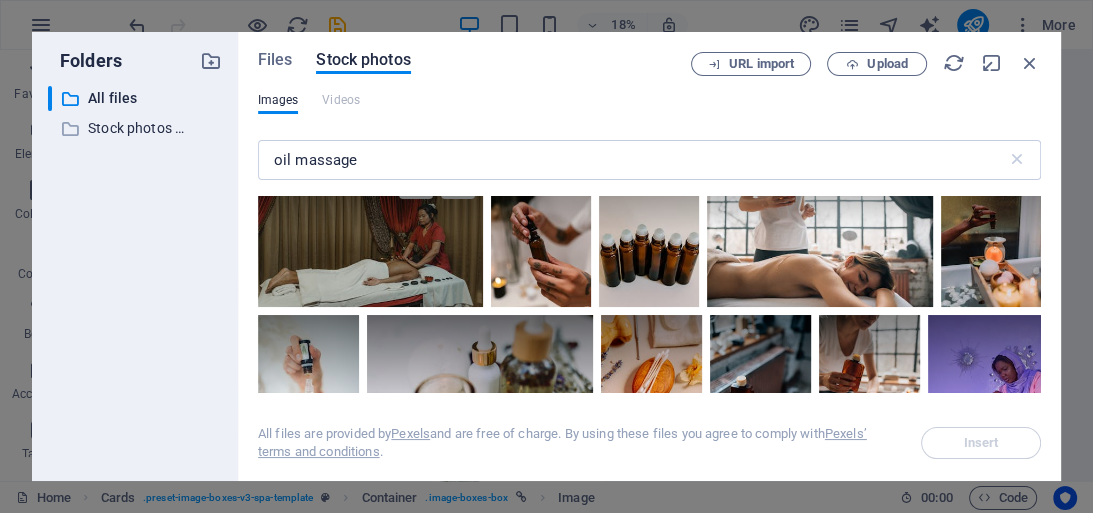 click at bounding box center [370, 232] 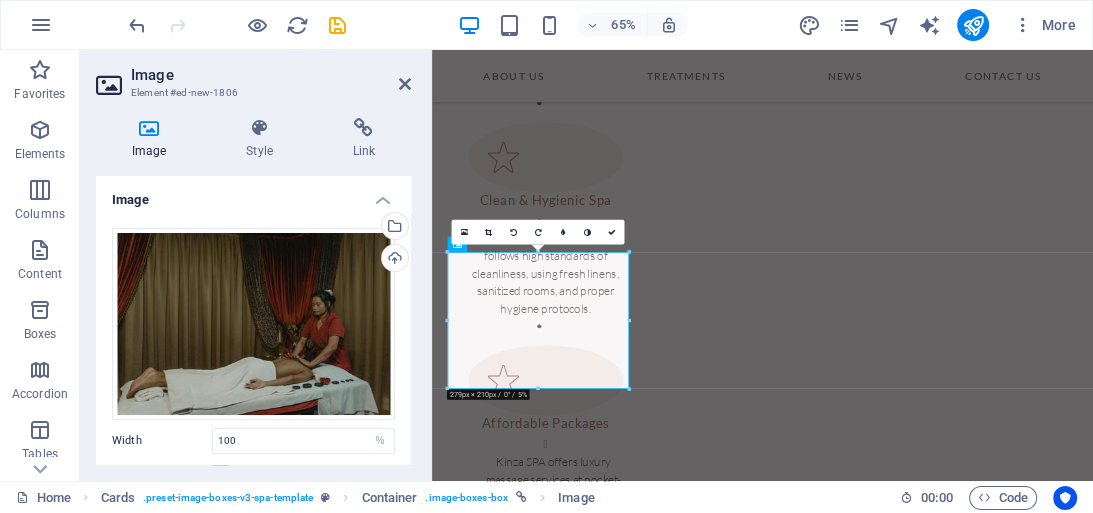 scroll, scrollTop: 2376, scrollLeft: 0, axis: vertical 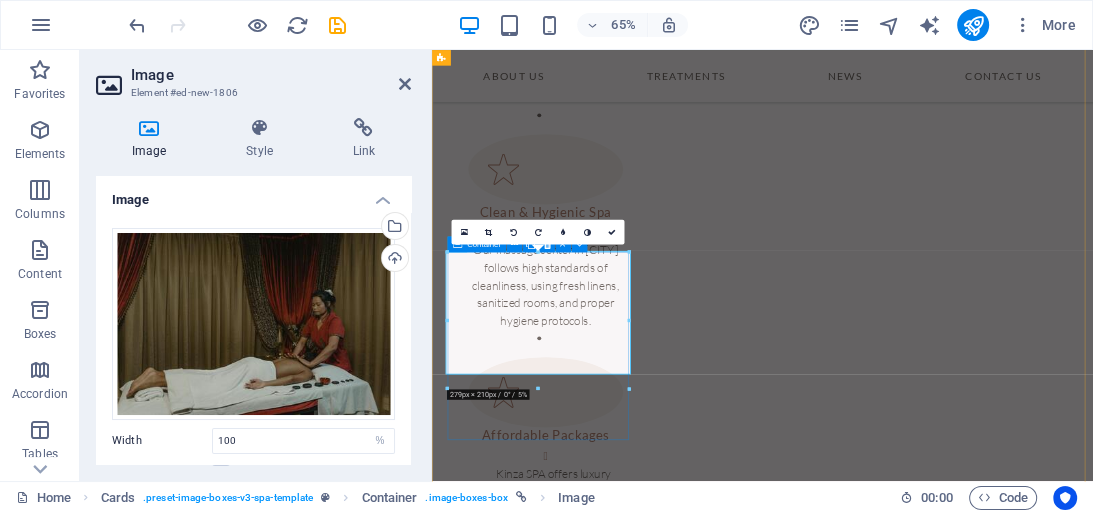 click on "Body to Body Massage" at bounding box center [597, 2681] 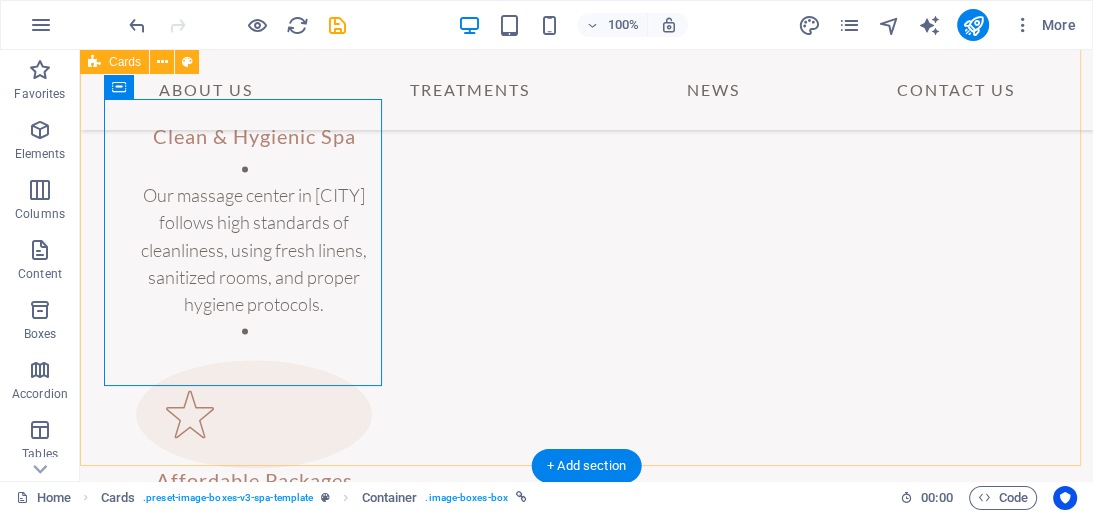 scroll, scrollTop: 2536, scrollLeft: 0, axis: vertical 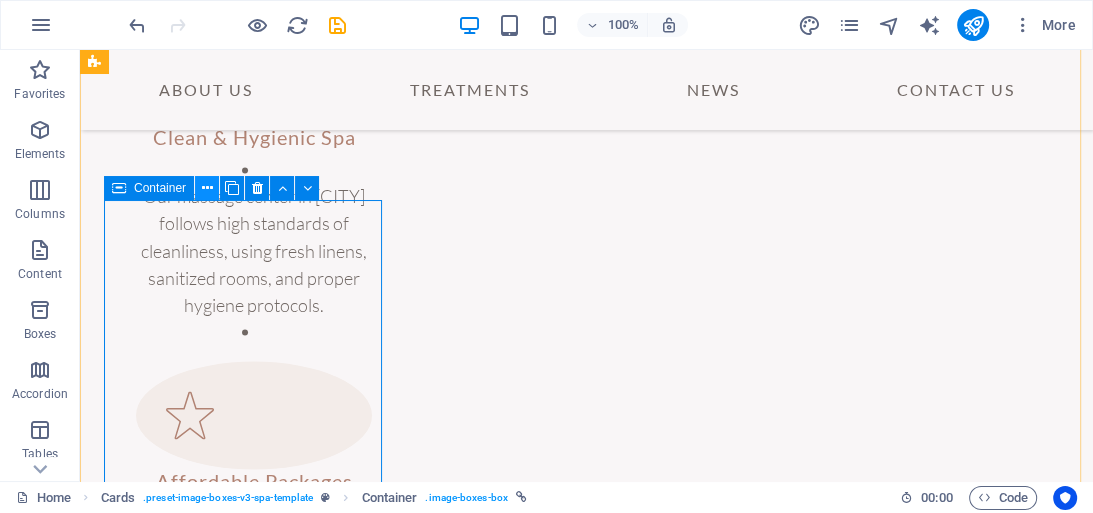 click at bounding box center (207, 188) 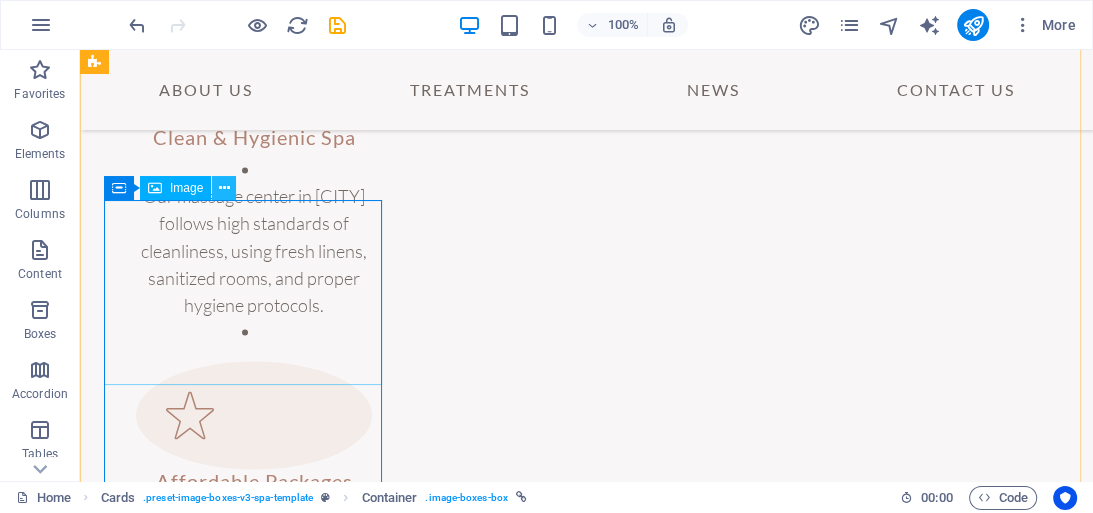 click at bounding box center [224, 188] 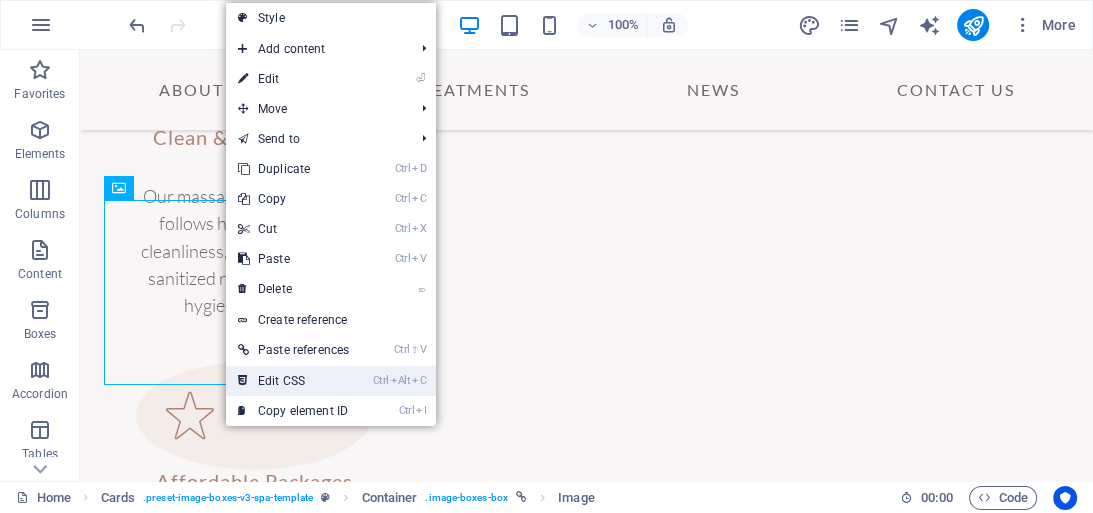 click on "Ctrl Alt C  Edit CSS" at bounding box center [293, 381] 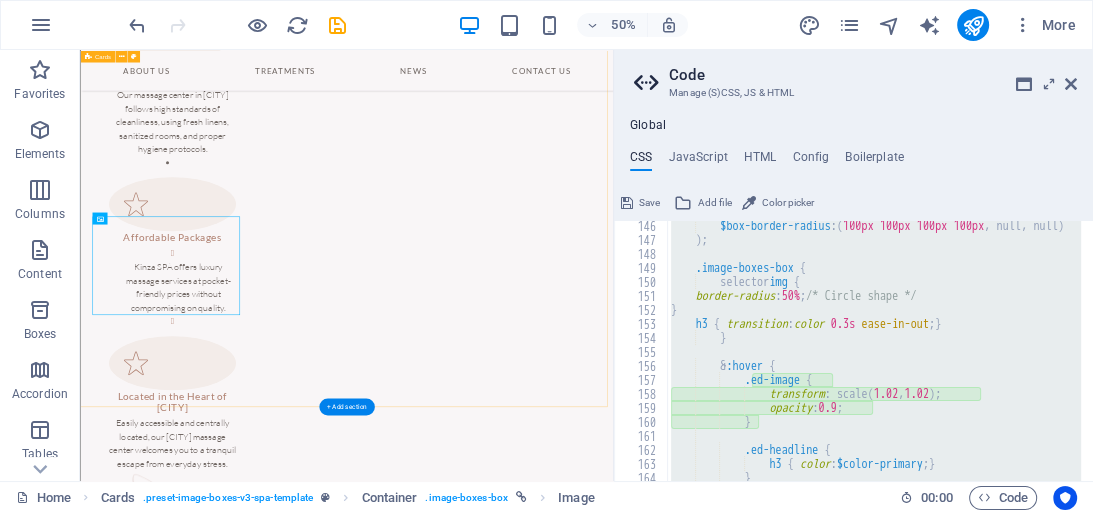 scroll, scrollTop: 2338, scrollLeft: 0, axis: vertical 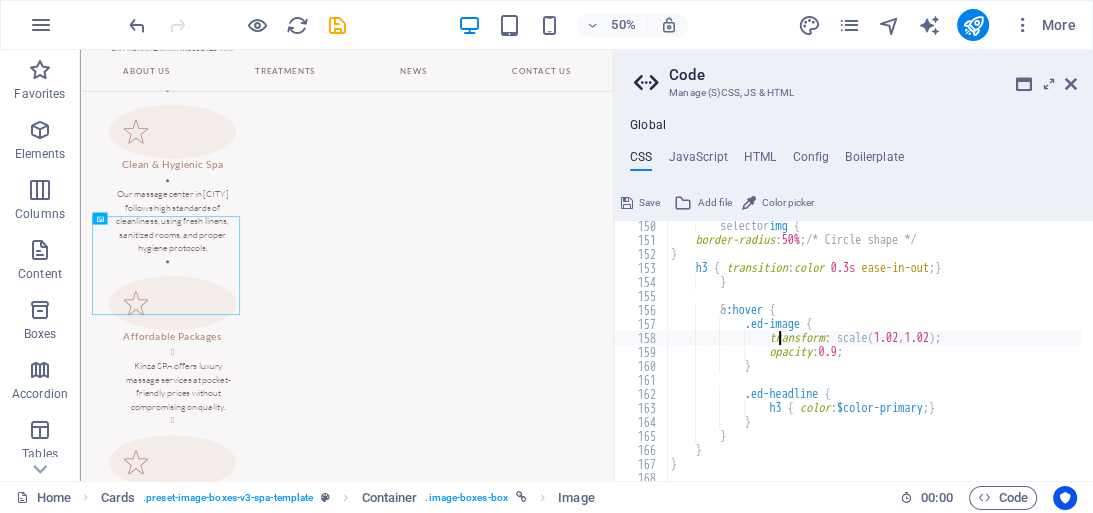 type on "@include accordion-v3;
}" 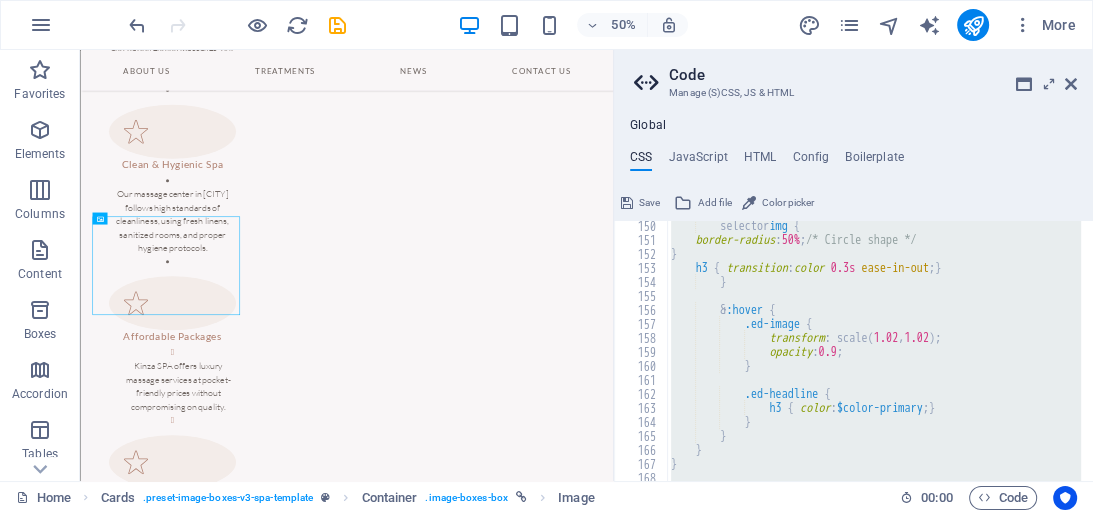 click on "selector  img   {      border-radius :  50% ;  /* Circle shape */ }      h3   {   transition :  color   0.3s   ease-in-out ;  }           }                & :hover   {                .ed-image   {                     transform : scale ( 1.02 ,  1.02 ) ;                     opacity :  0.9 ;                }                          .ed-headline   {                     h3   {   color :  $color-primary ;  }                }           }      } }" at bounding box center (874, 351) 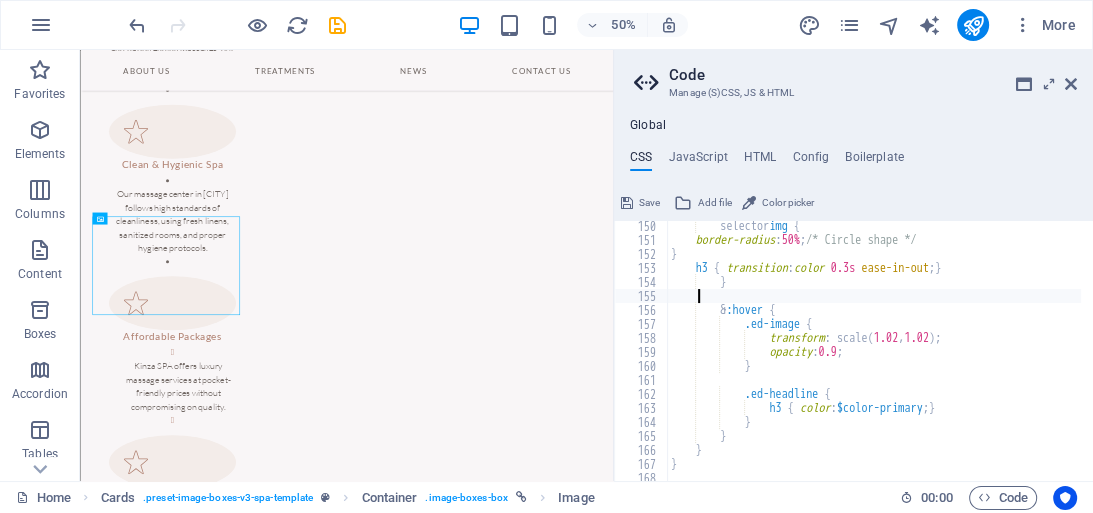 type on "@include accordion-v3;
}" 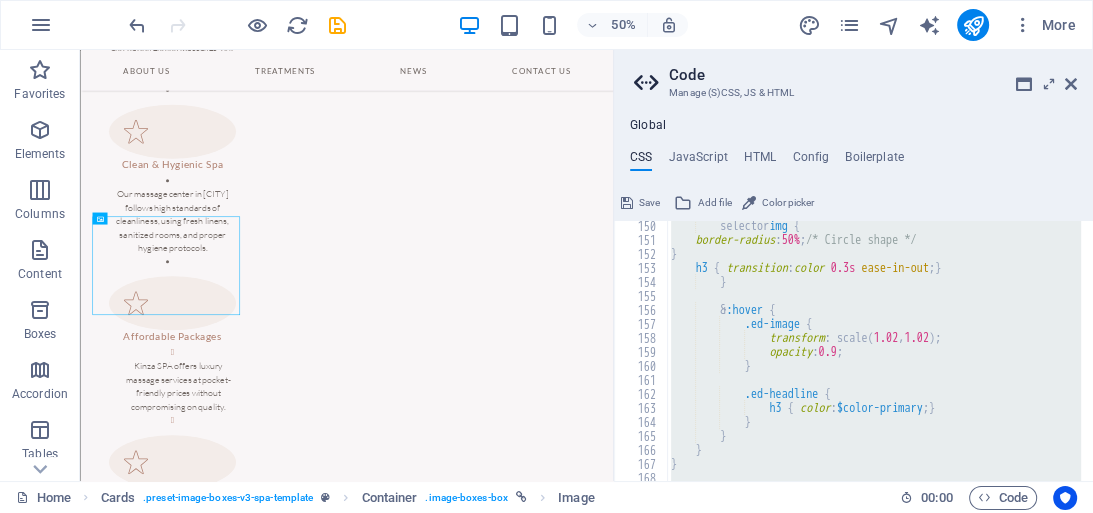 paste 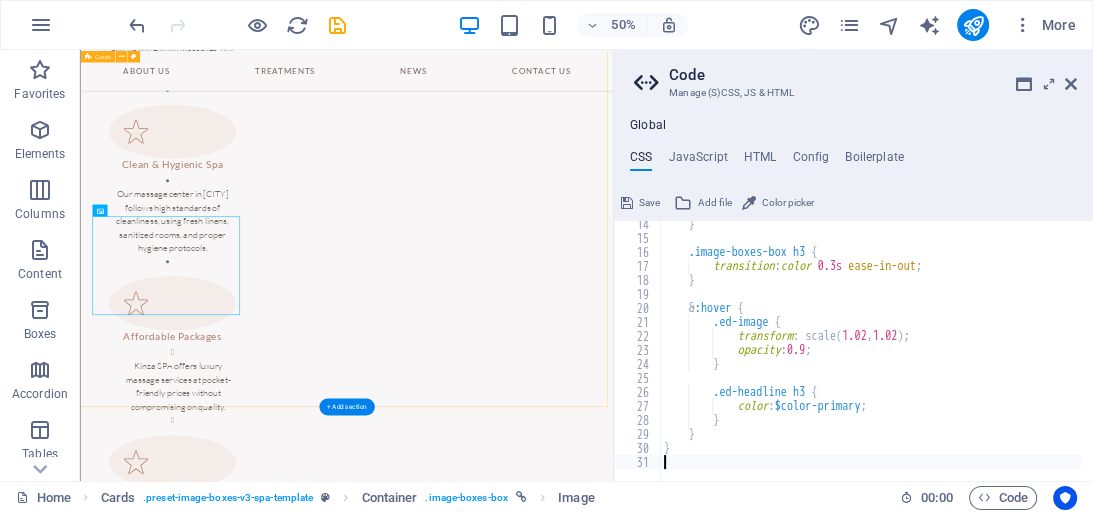 click on "Massage Options Hot Stones Massage Regular Massage Body to Body Massage Body to Body Massage Full Body Massage Happy Ending Massage" at bounding box center (613, 2349) 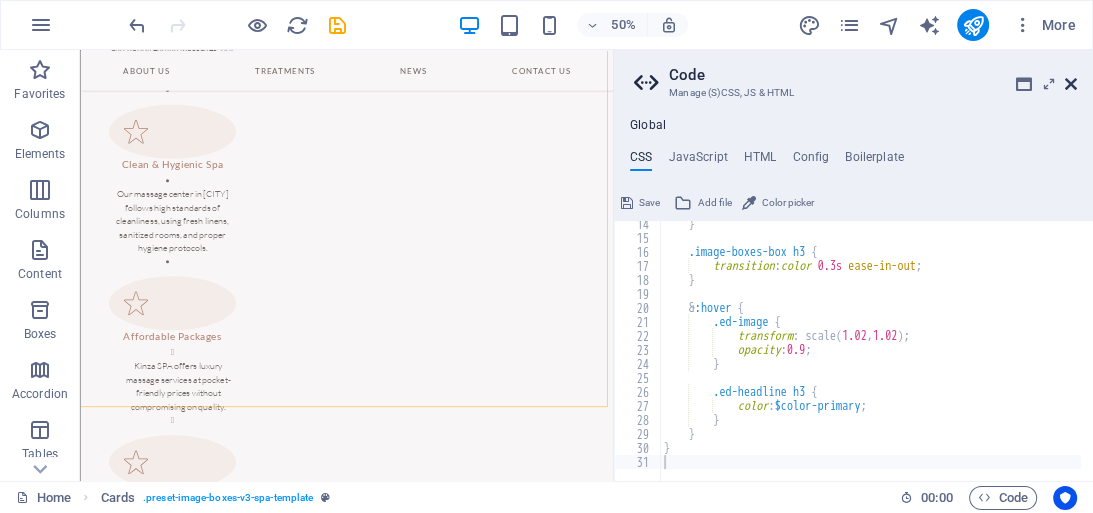 click at bounding box center (1071, 84) 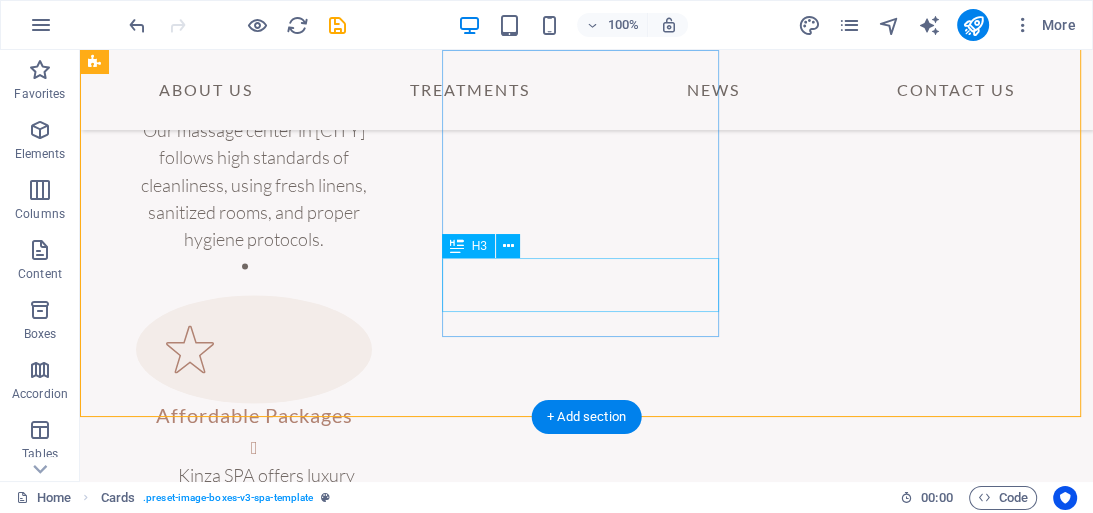 scroll, scrollTop: 2686, scrollLeft: 0, axis: vertical 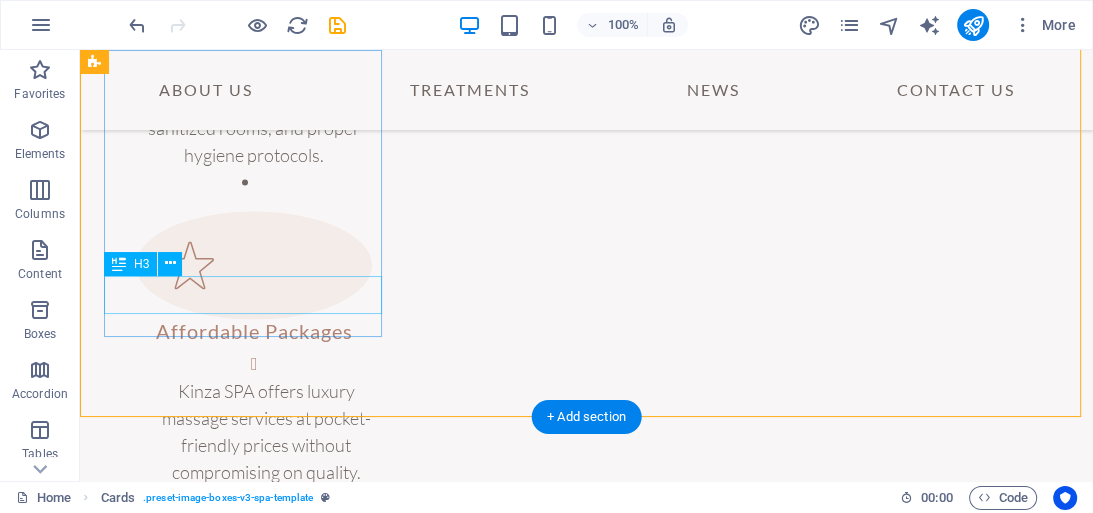 click on "Body to Body Massage" at bounding box center (245, 2480) 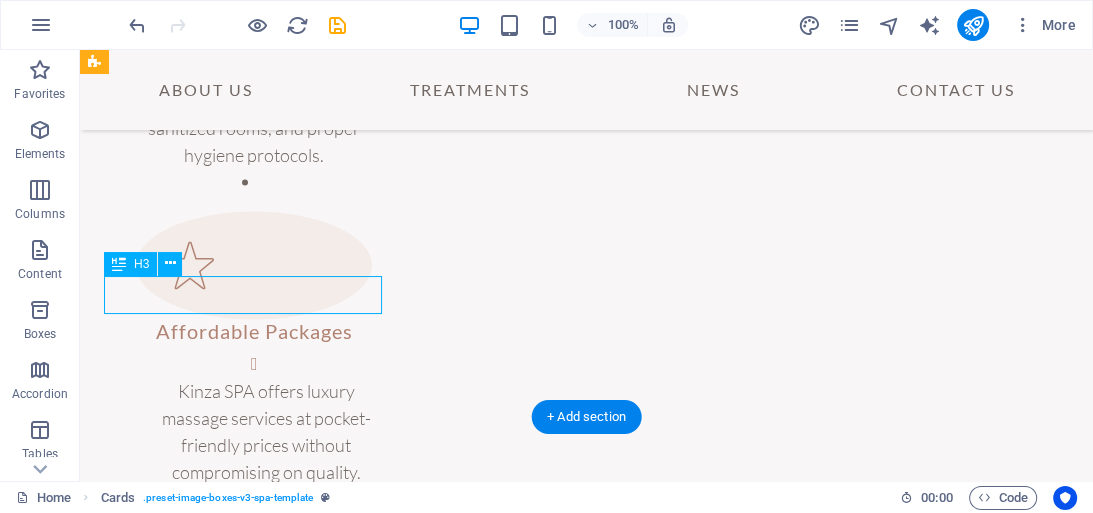 click on "Body to Body Massage" at bounding box center (245, 2480) 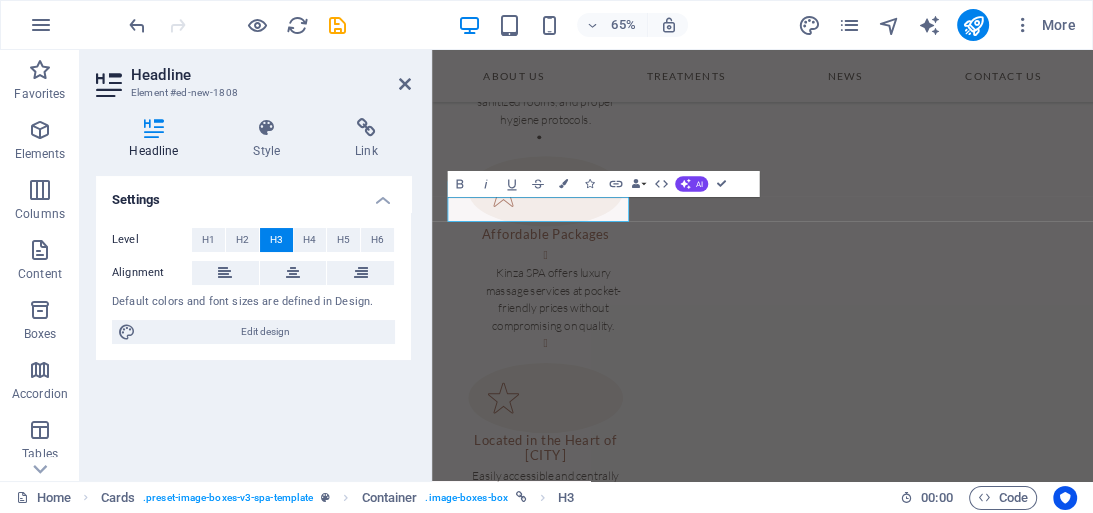 scroll, scrollTop: 2688, scrollLeft: 0, axis: vertical 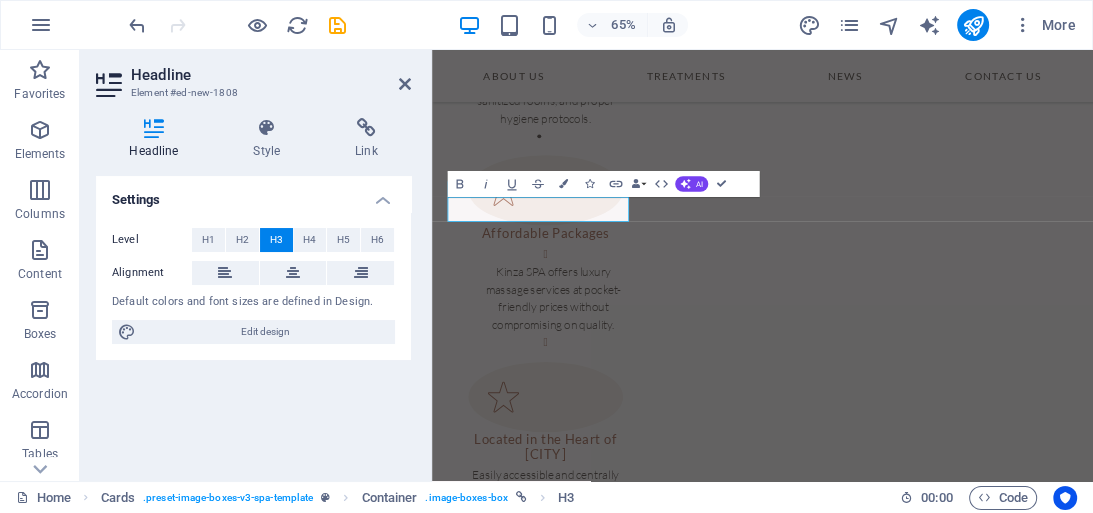 type 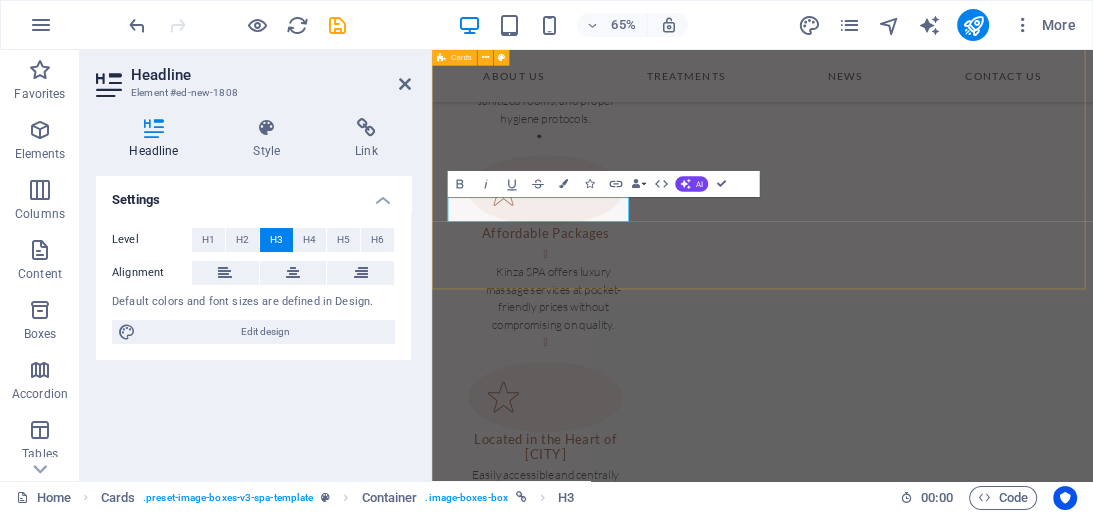 click on "Massage Options Hot Stones Massage Regular Massage Body to Body Massage Hot Oil Massage Full Body Massage Happy Ending Massage" at bounding box center (940, 2046) 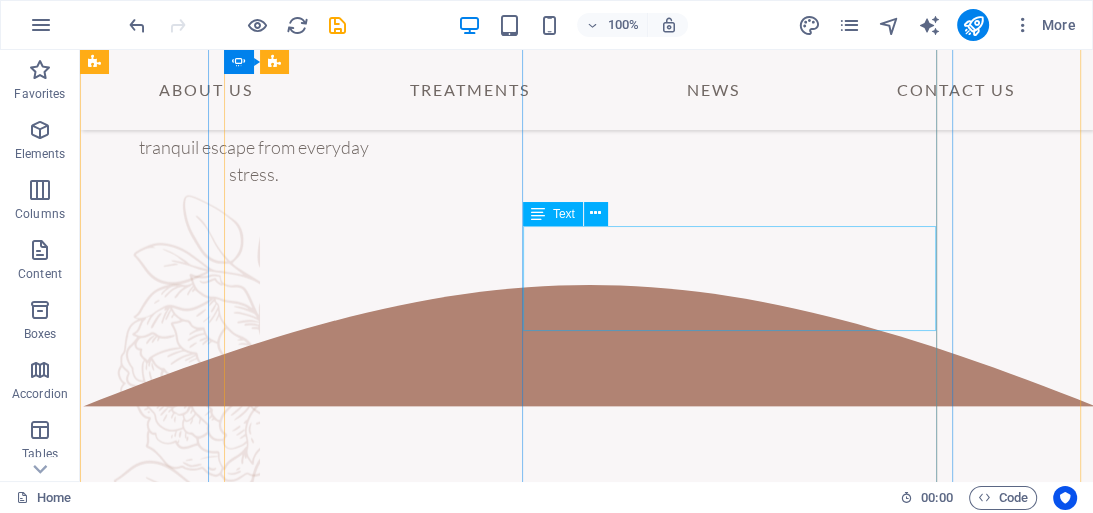 scroll, scrollTop: 3325, scrollLeft: 0, axis: vertical 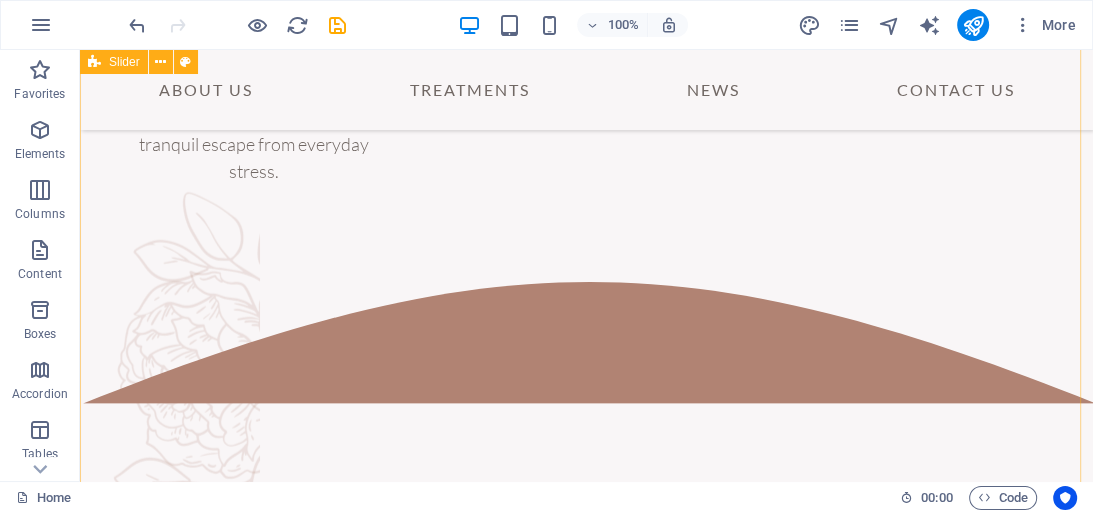 click on "Customers Say “Best massage I ever got, definitely” “Best massage I ever got, definitely”
“Best massage I ever got, definitely”
Sed ut perspiciatis unde omnis iste natus error sit voluptatem accusantium doloremque laudantium, totam rem aperiam, eaque ipsa quae ab illo inventore veritatis et quasi architecto beatae vitae dicta sunt explicabo. Nemo enim ipsam voluptate quia voluptas sit aspernatur aut odit aut fugit, sed  Sed ut perspiciatis unde omnis iste natus error sit voluptatem accusantium doloremque laudantium, totam rem aperiam, eaque ipsa quae ab illo inventore veritatis et quasi architecto beatae vitae dicta sunt explicabo. Nemo enim ipsam voluptate quia voluptas sit aspernatur aut odit aut fugit, sed  Sarah Renoar, Yoga Teacher Sarah Renoar, Yoga Teacher Sarah Renoar, Yoga Teacher “Best massage I ever got, definitely” “Best massage I ever got, definitely”
“Best massage I ever got, definitely”
Sarah Renoar, Yoga Teacher Sarah Renoar, Yoga Teacher" at bounding box center (586, 3233) 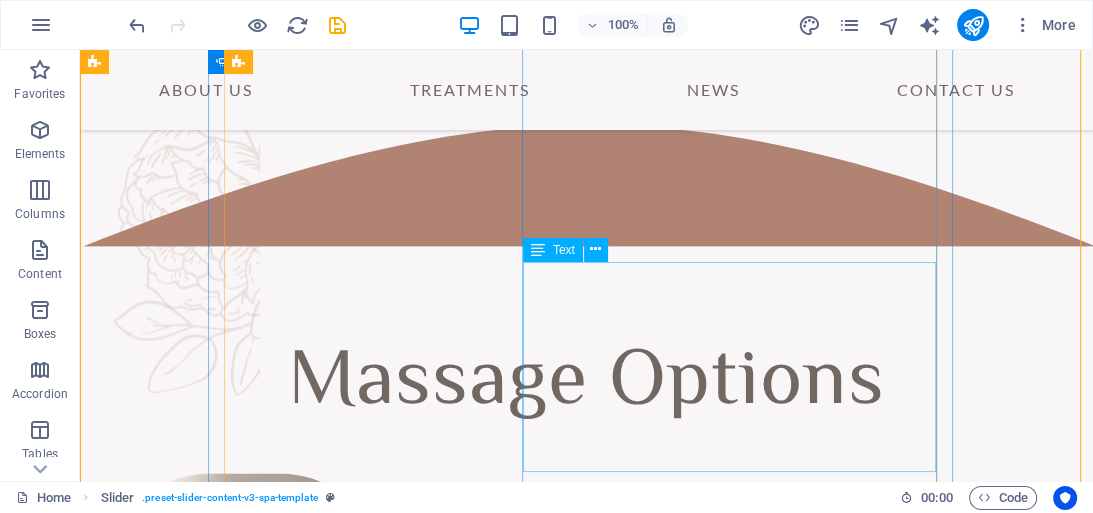 scroll, scrollTop: 3485, scrollLeft: 0, axis: vertical 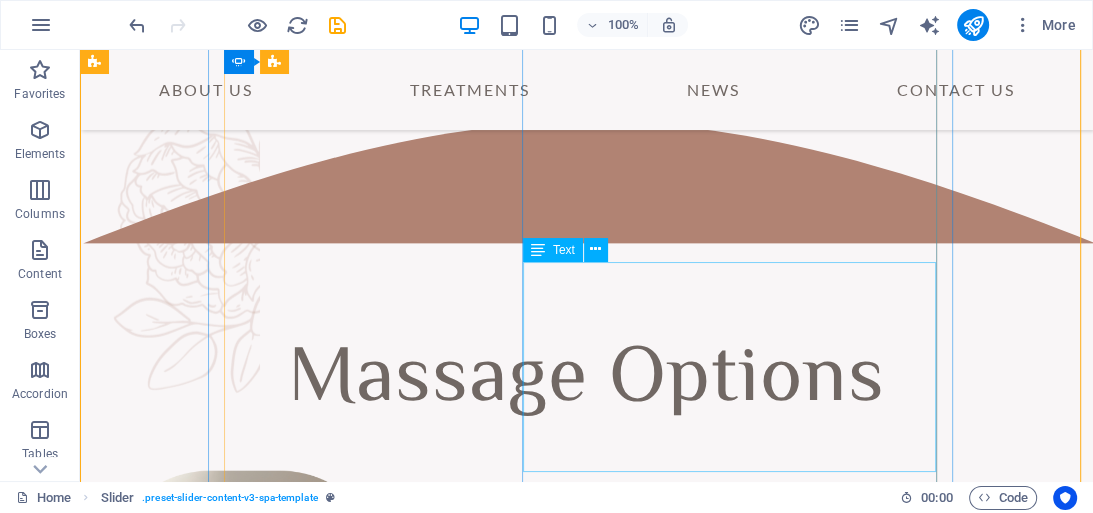 click on "Sed ut perspiciatis unde omnis iste natus error sit voluptatem accusantium doloremque laudantium, totam rem aperiam, eaque ipsa quae ab illo inventore veritatis et quasi architecto beatae vitae dicta sunt explicabo. Nemo enim ipsam voluptate quia voluptas sit aspernatur aut odit aut fugit, sed" at bounding box center [-181, 5018] 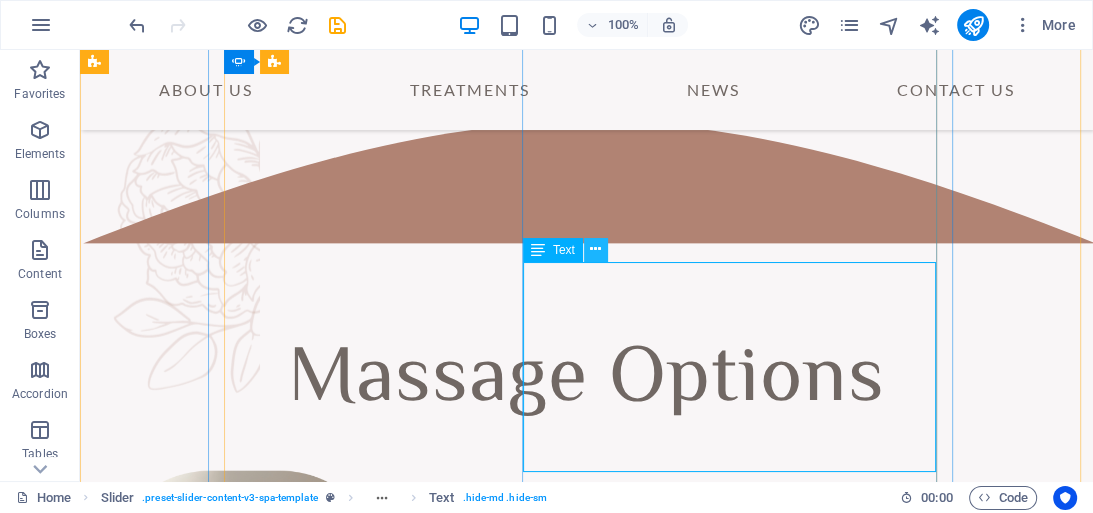 click at bounding box center (595, 249) 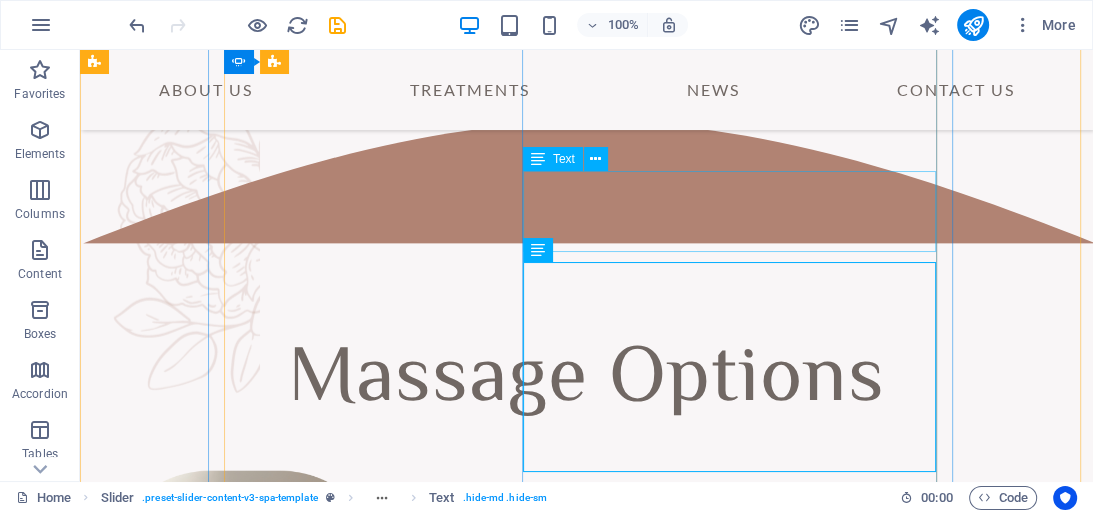 click on "“Best massage I ever got, definitely”" at bounding box center [-181, 4928] 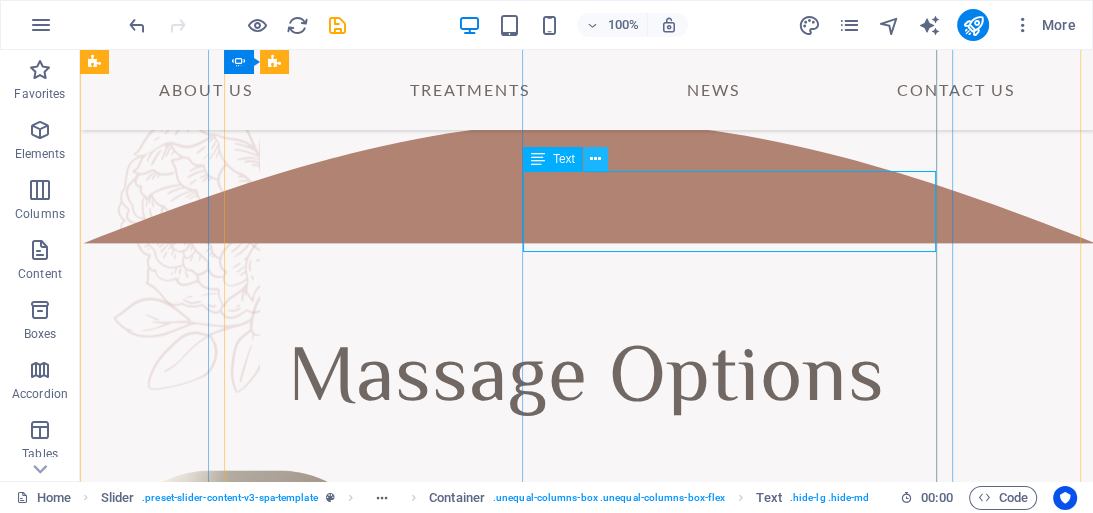 click at bounding box center [595, 159] 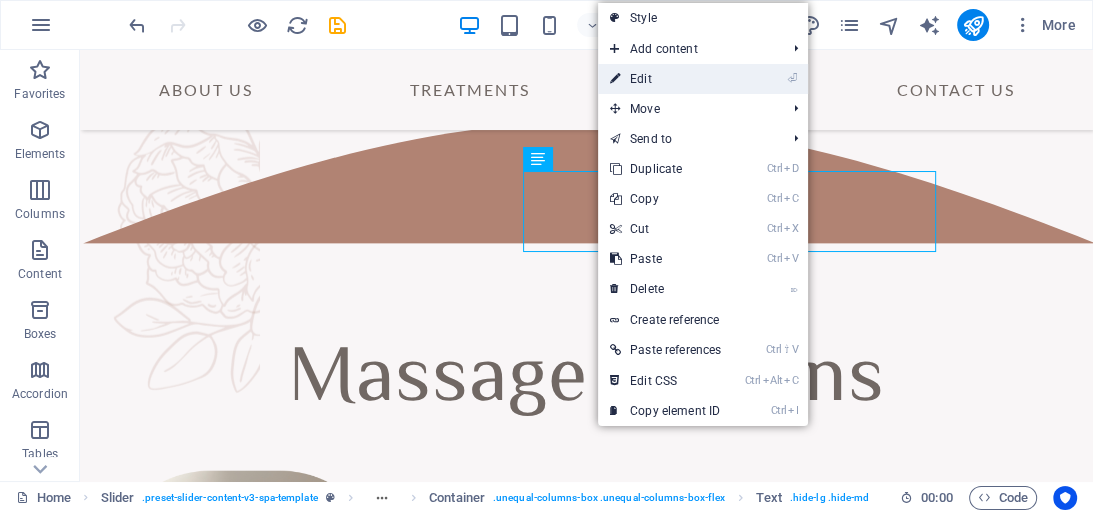 click on "⏎  Edit" at bounding box center [665, 79] 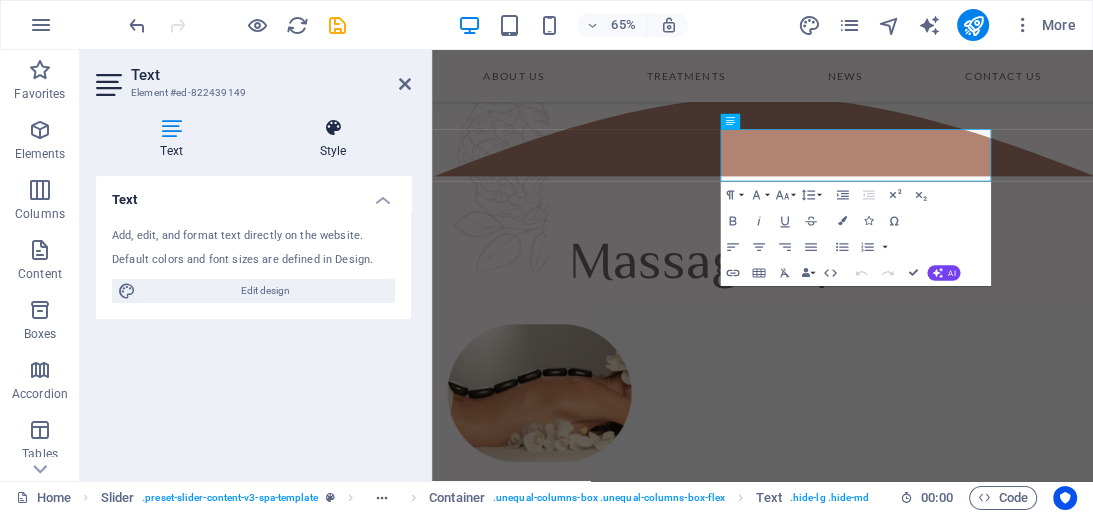 click on "Style" at bounding box center [333, 139] 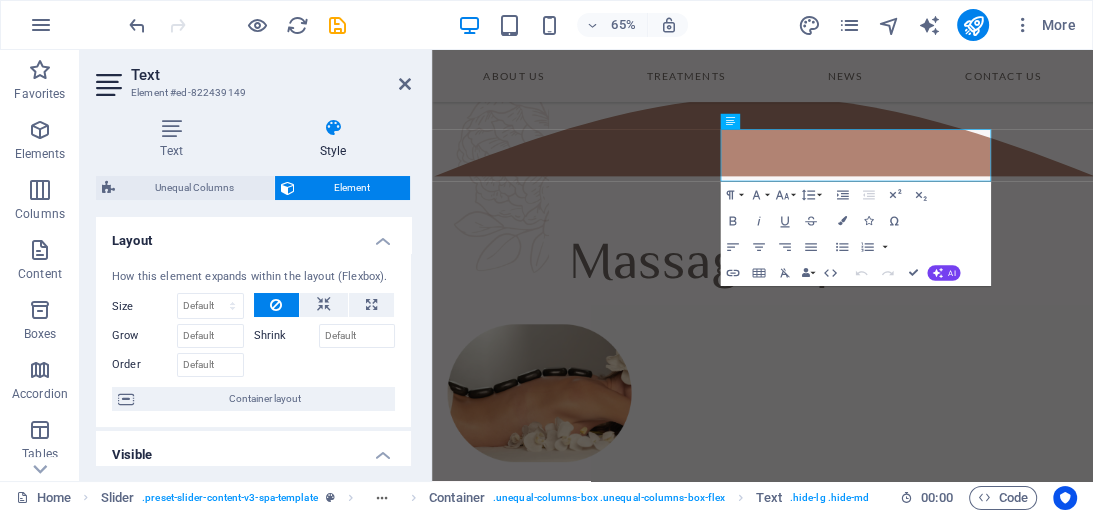 scroll, scrollTop: 160, scrollLeft: 0, axis: vertical 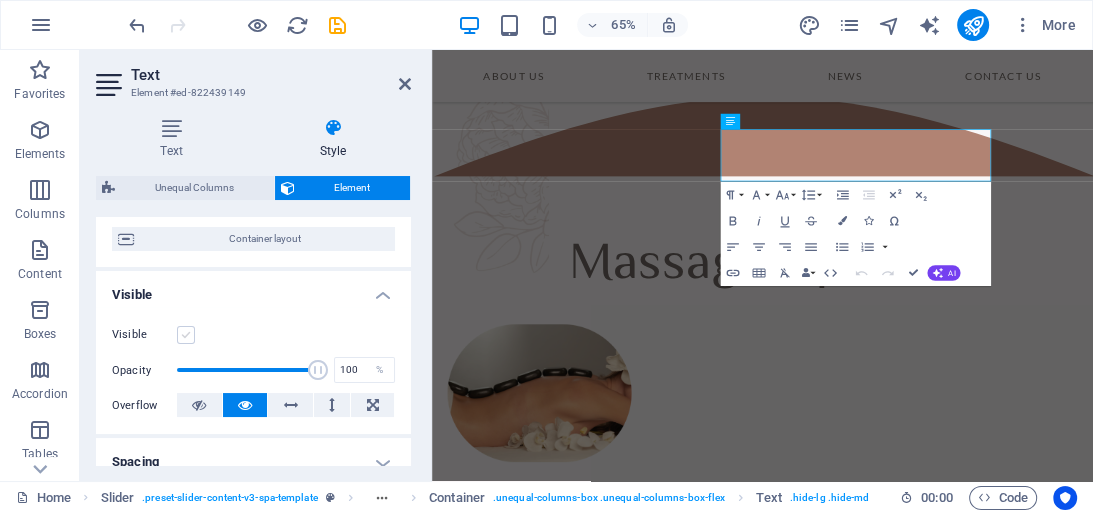 click at bounding box center (186, 335) 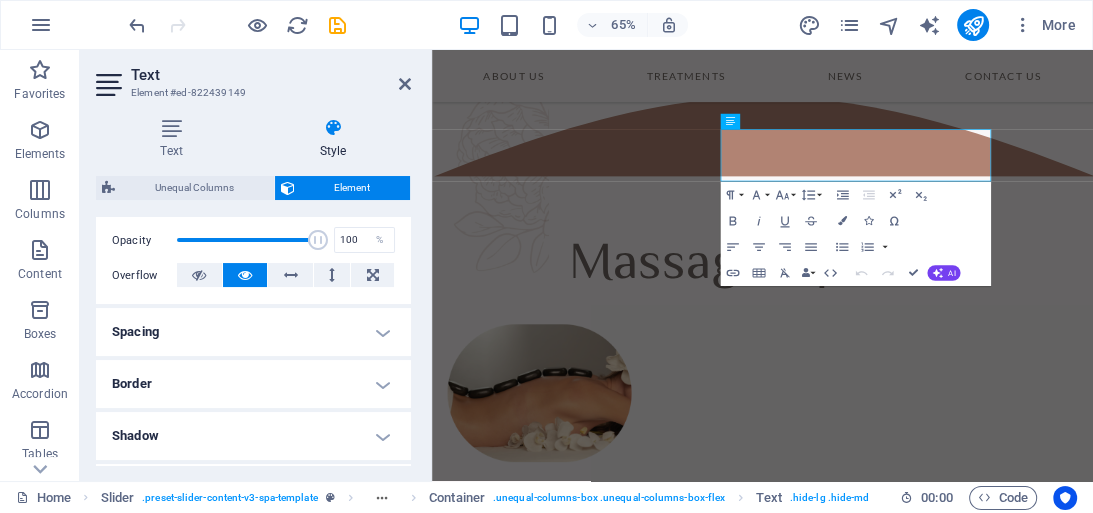 scroll, scrollTop: 320, scrollLeft: 0, axis: vertical 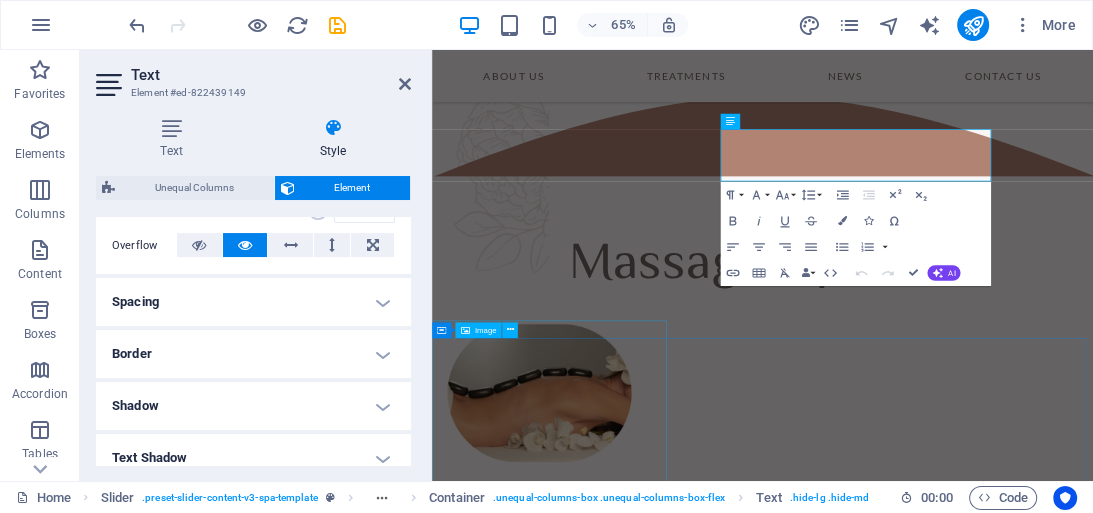 click at bounding box center (926, 3605) 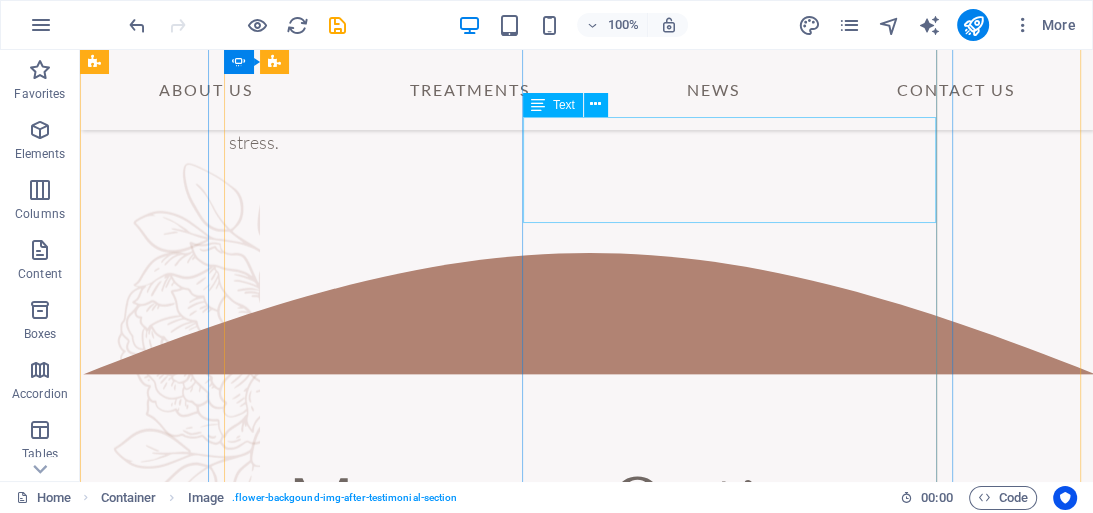 scroll, scrollTop: 3324, scrollLeft: 0, axis: vertical 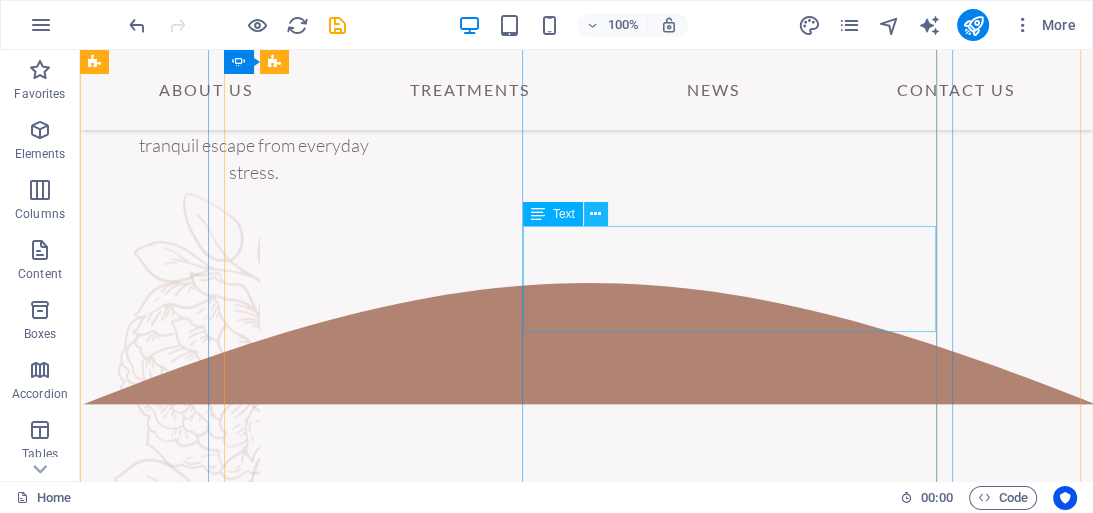 click at bounding box center [595, 214] 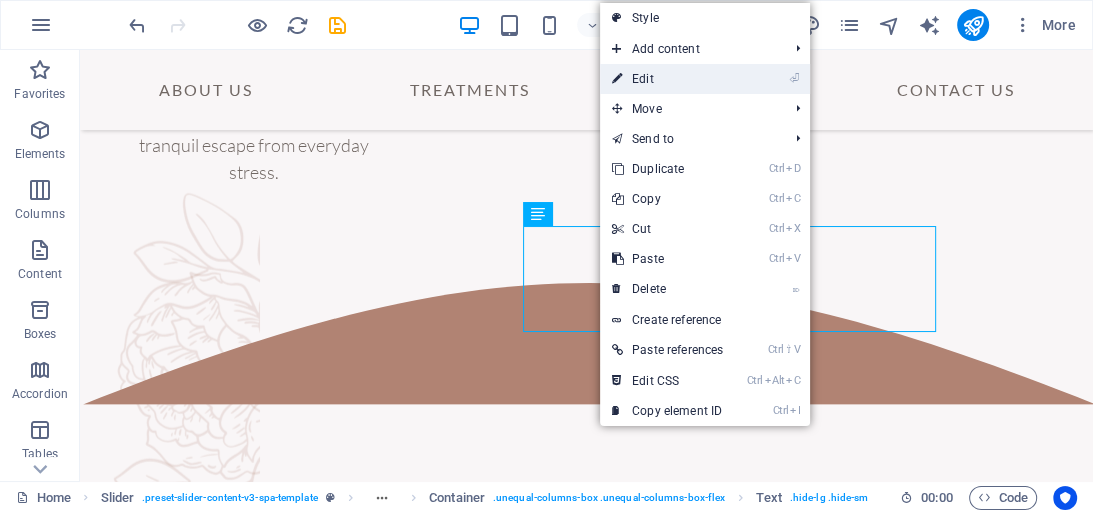 click on "⏎  Edit" at bounding box center [667, 79] 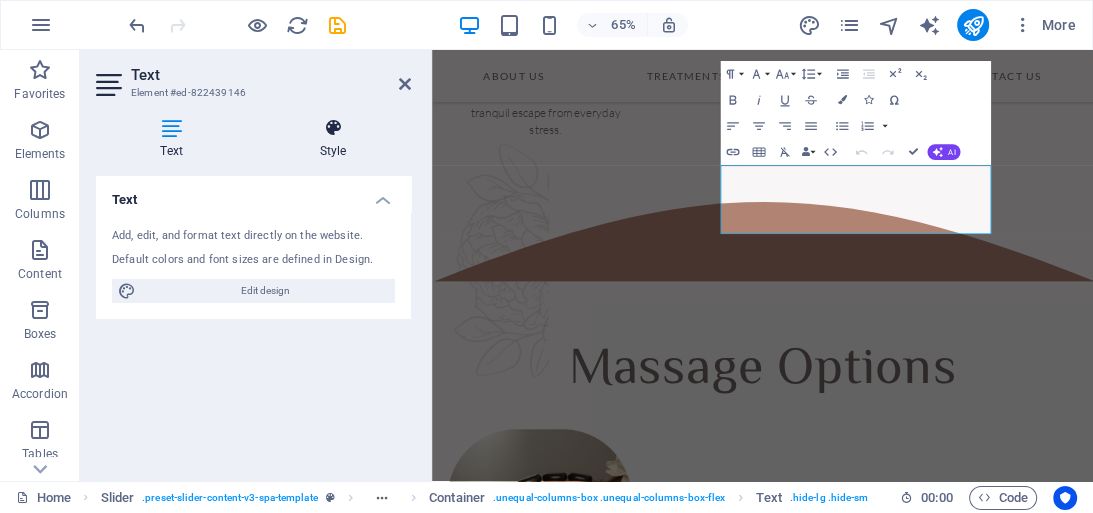 click at bounding box center (333, 128) 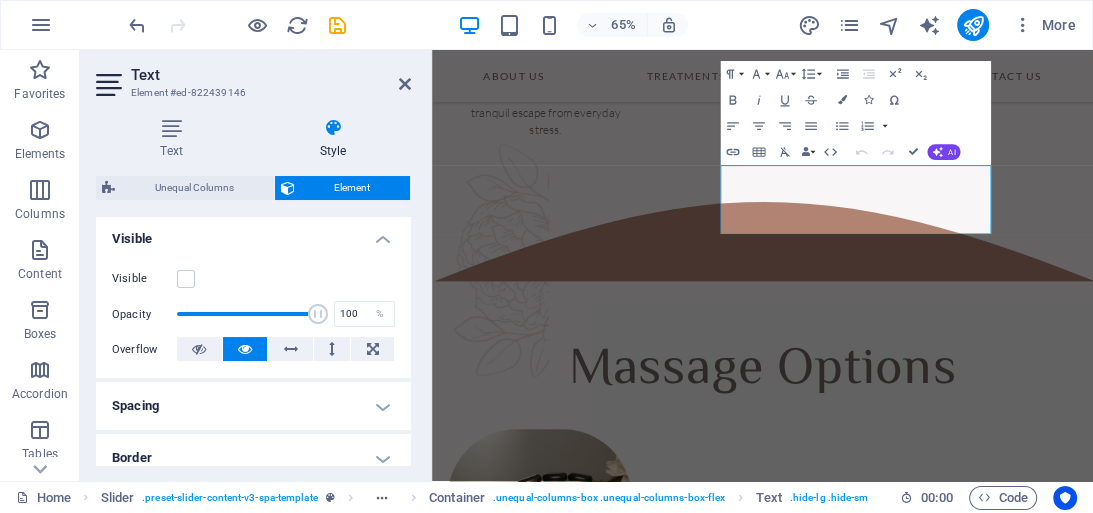 scroll, scrollTop: 240, scrollLeft: 0, axis: vertical 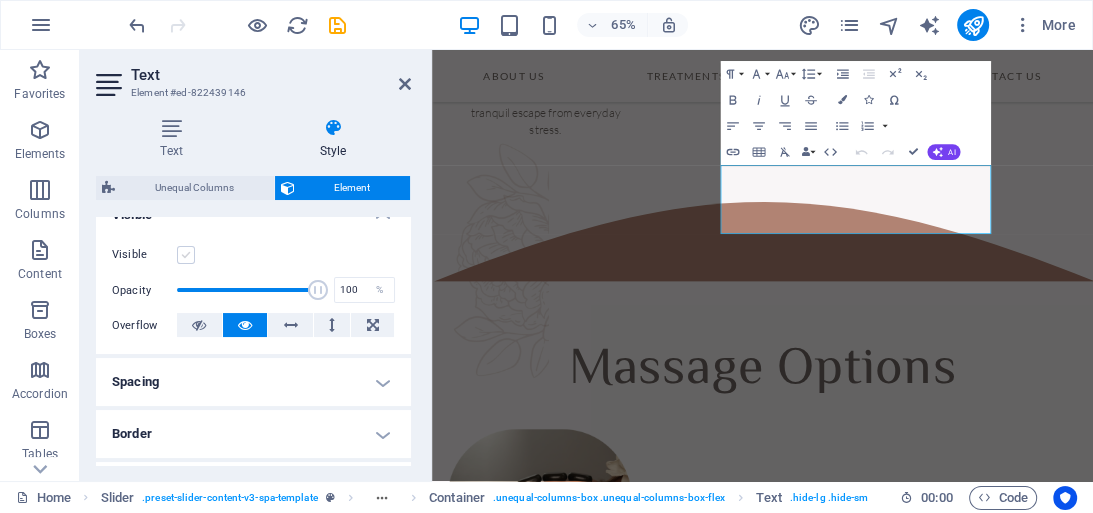 click at bounding box center [186, 255] 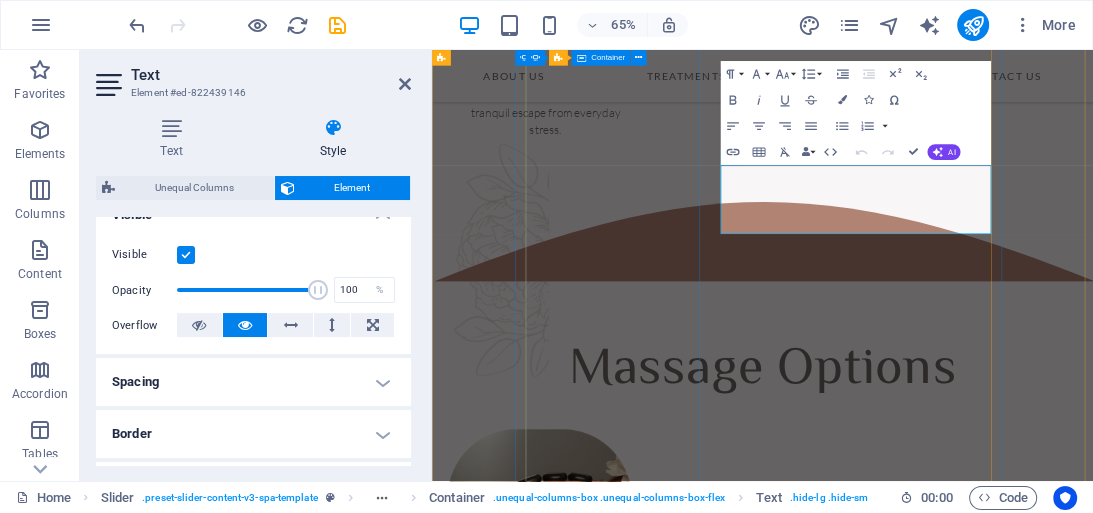 click at bounding box center [169, 4464] 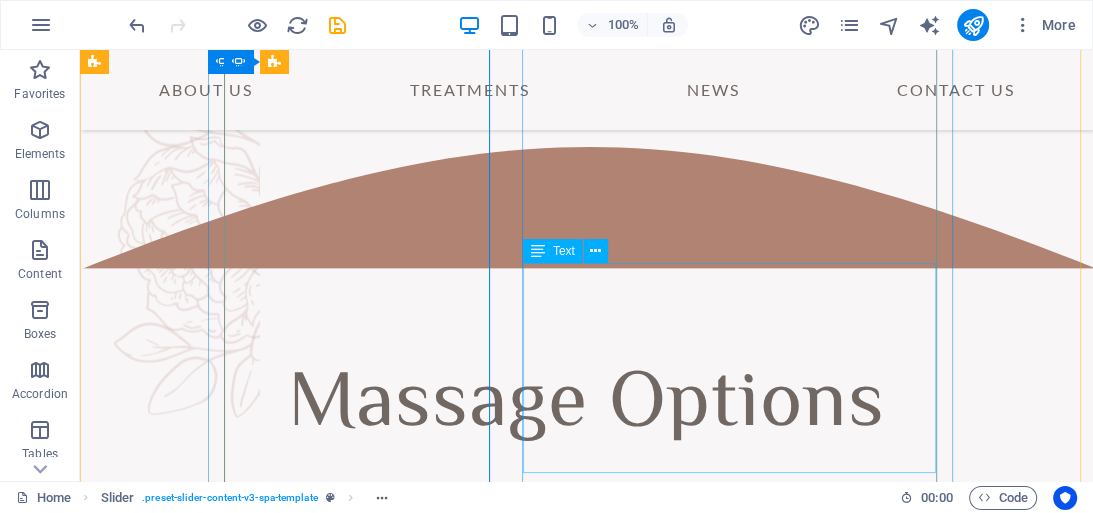 scroll, scrollTop: 3484, scrollLeft: 0, axis: vertical 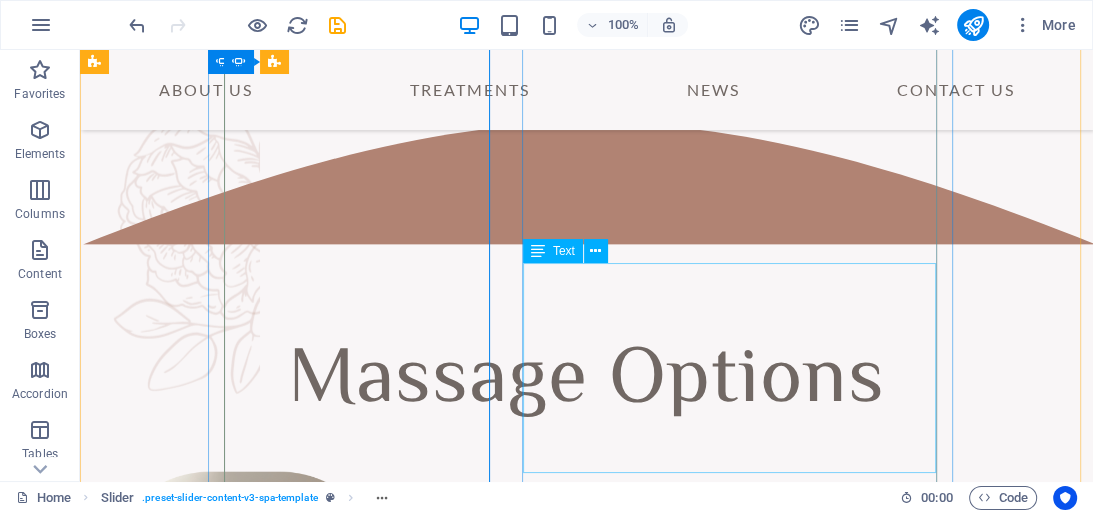 click on "Sed ut perspiciatis unde omnis iste natus error sit voluptatem accusantium doloremque laudantium, totam rem aperiam, eaque ipsa quae ab illo inventore veritatis et quasi architecto beatae vitae dicta sunt explicabo. Nemo enim ipsam voluptate quia voluptas sit aspernatur aut odit aut fugit, sed" at bounding box center [-181, 5019] 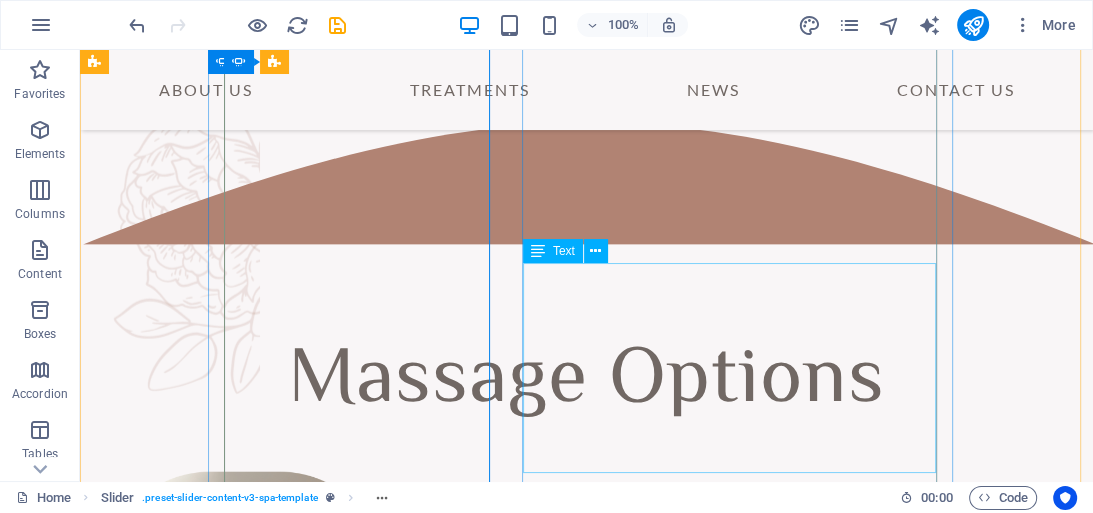 click on "Sed ut perspiciatis unde omnis iste natus error sit voluptatem accusantium doloremque laudantium, totam rem aperiam, eaque ipsa quae ab illo inventore veritatis et quasi architecto beatae vitae dicta sunt explicabo. Nemo enim ipsam voluptate quia voluptas sit aspernatur aut odit aut fugit, sed" at bounding box center (-181, 5019) 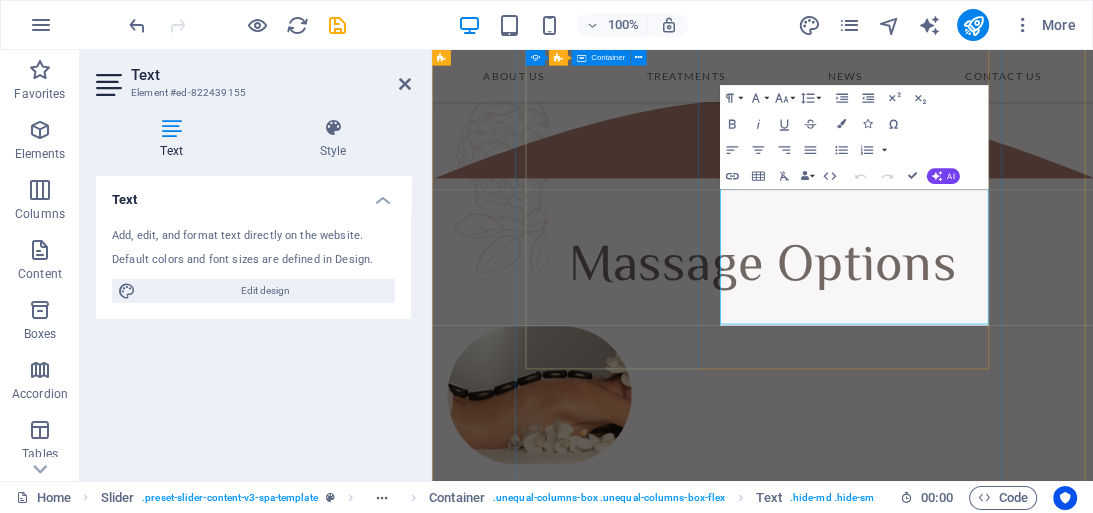 scroll, scrollTop: 3485, scrollLeft: 0, axis: vertical 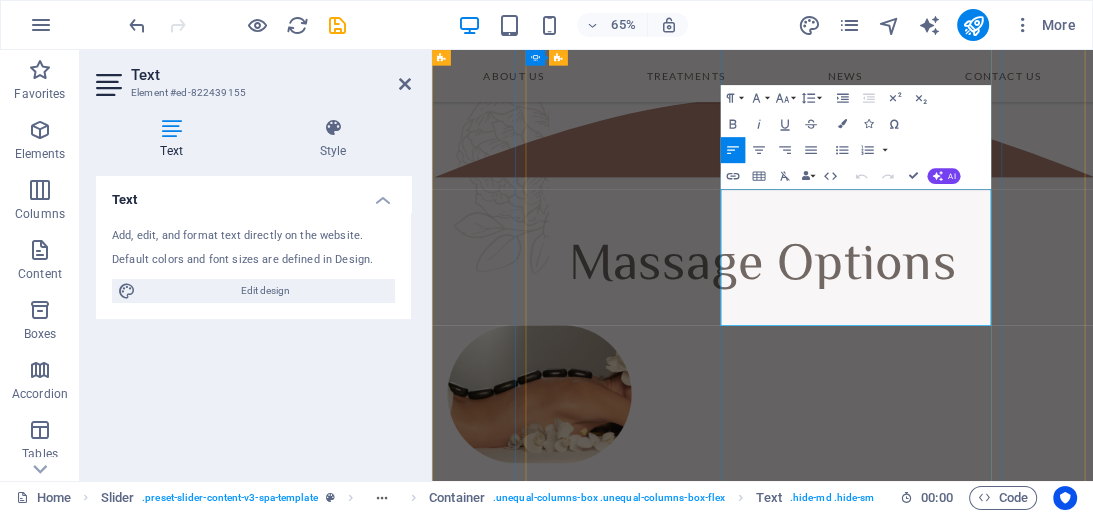 click on "Sed ut perspiciatis unde omnis iste natus error sit voluptatem accusantium doloremque laudantium, totam rem aperiam, eaque ipsa quae ab illo inventore veritatis et quasi architecto beatae vitae dicta sunt explicabo. Nemo enim ipsam voluptate quia voluptas sit aspernatur aut odit aut fugit, sed" at bounding box center [165, 4998] 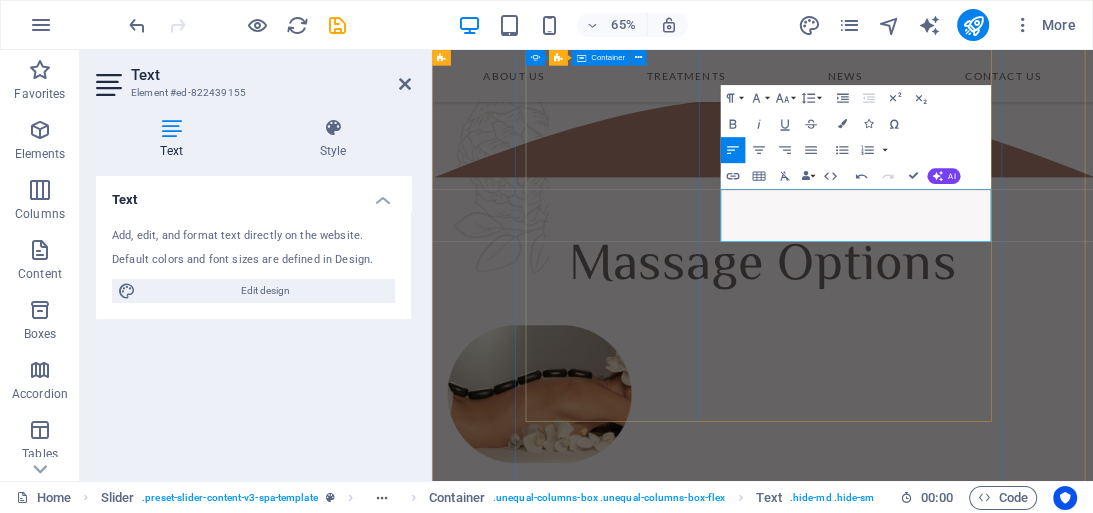 click at bounding box center [169, 4305] 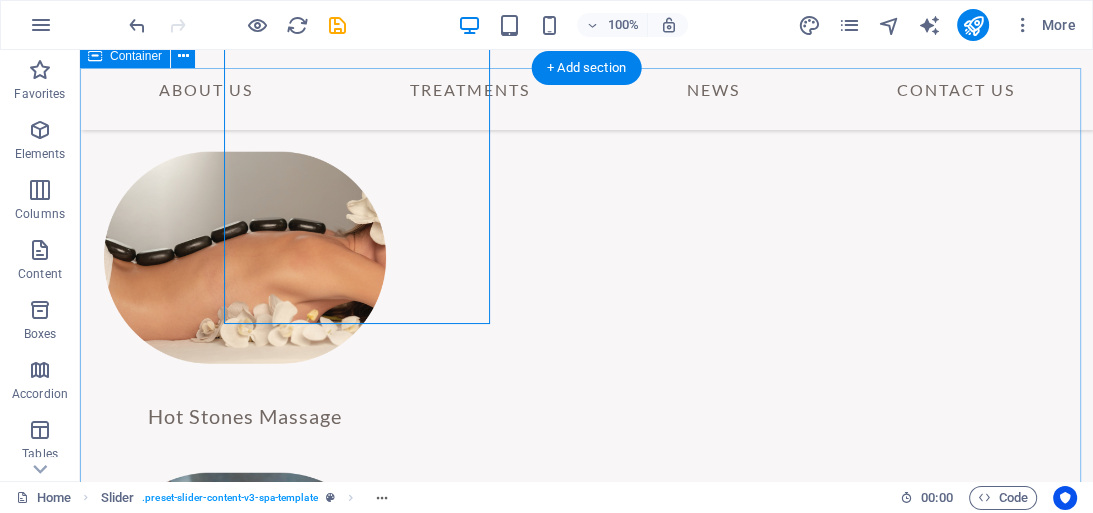 scroll, scrollTop: 3564, scrollLeft: 0, axis: vertical 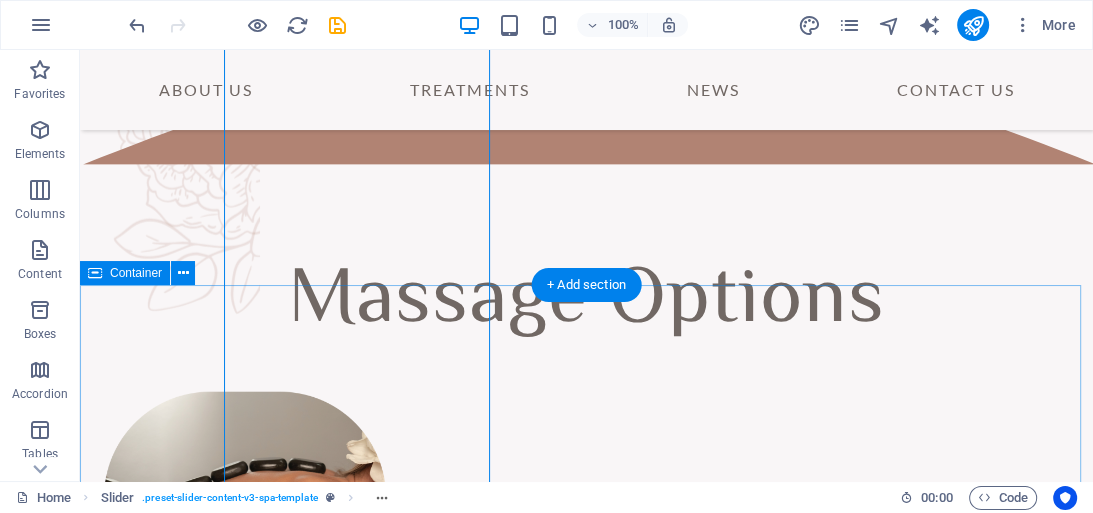 click at bounding box center (586, 3391) 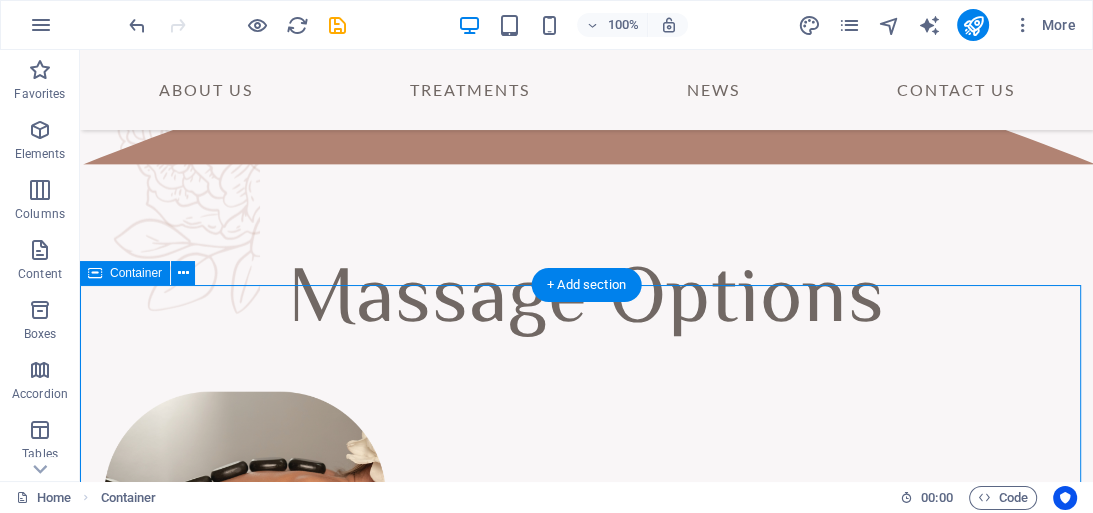 click at bounding box center (586, 3391) 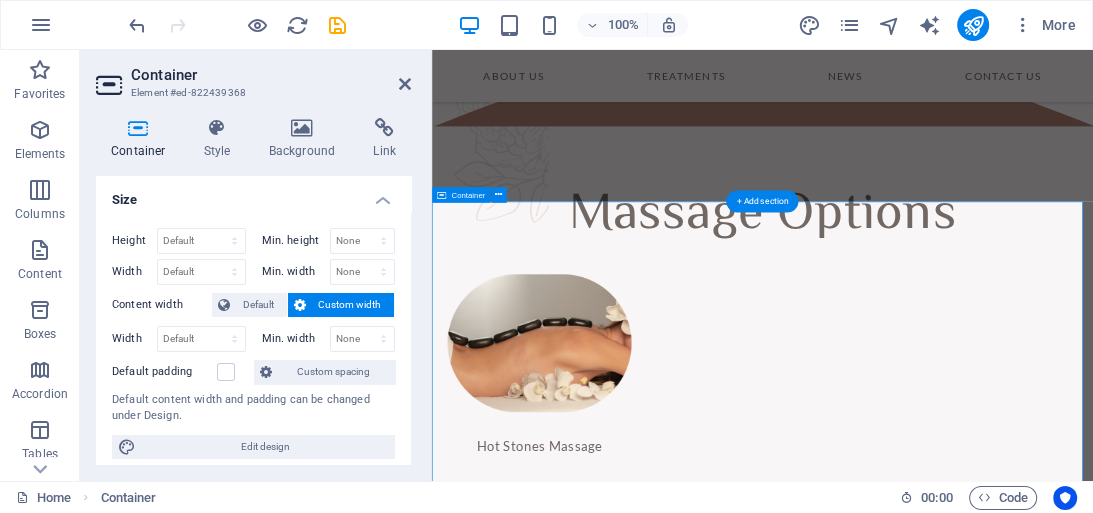 scroll, scrollTop: 3566, scrollLeft: 0, axis: vertical 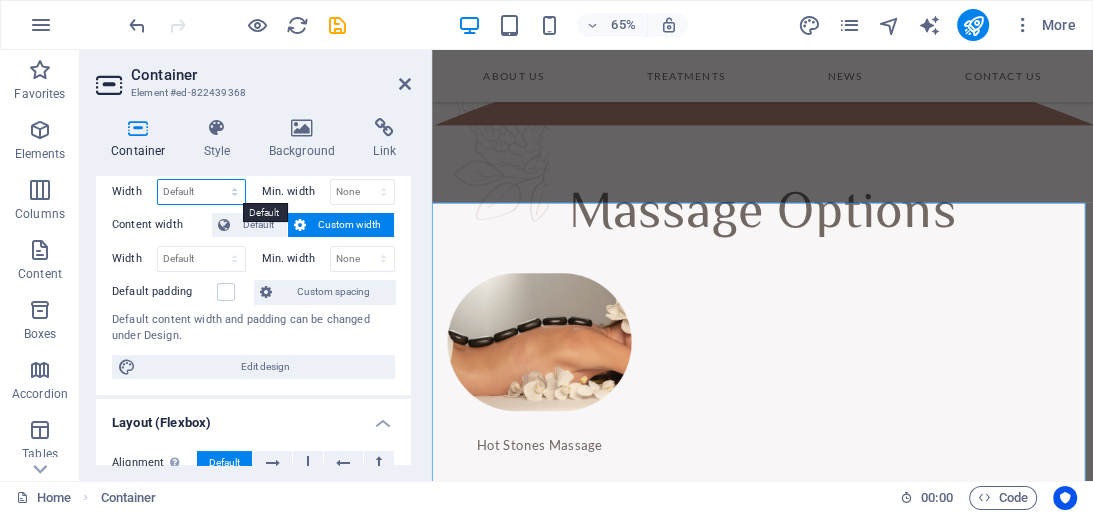 click on "Default px rem % em vh vw" at bounding box center (201, 192) 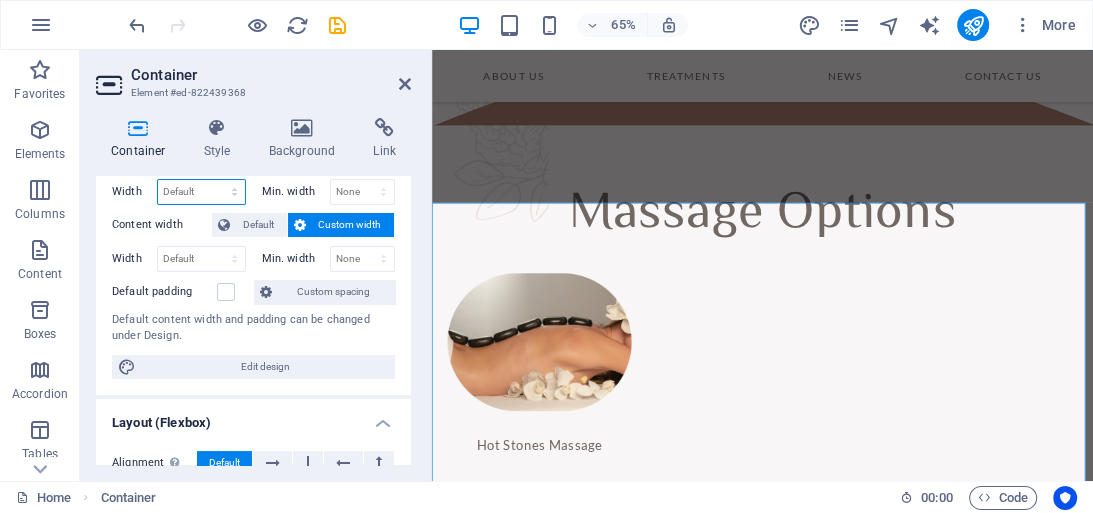 click on "Default px rem % em vh vw" at bounding box center (201, 192) 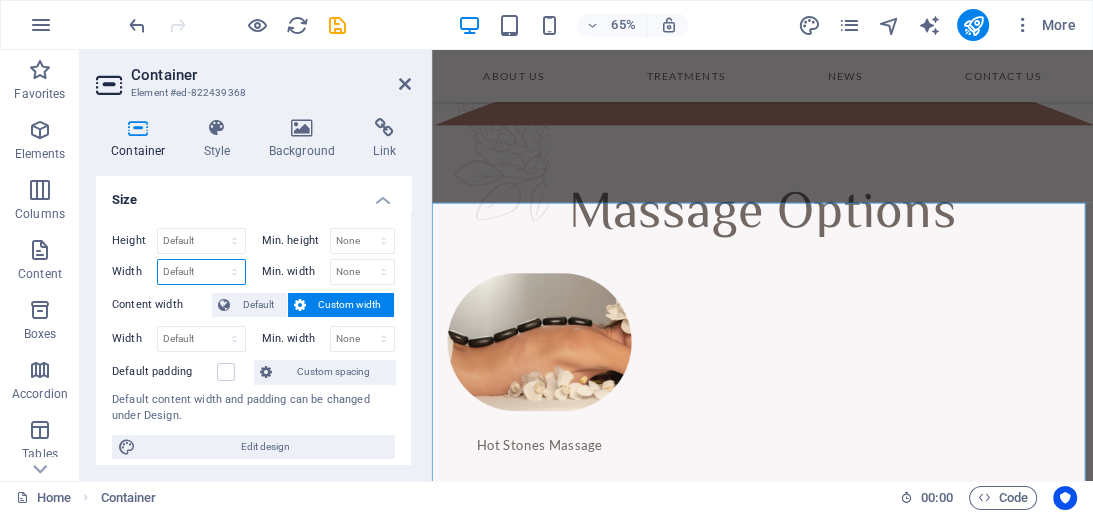 scroll, scrollTop: 0, scrollLeft: 0, axis: both 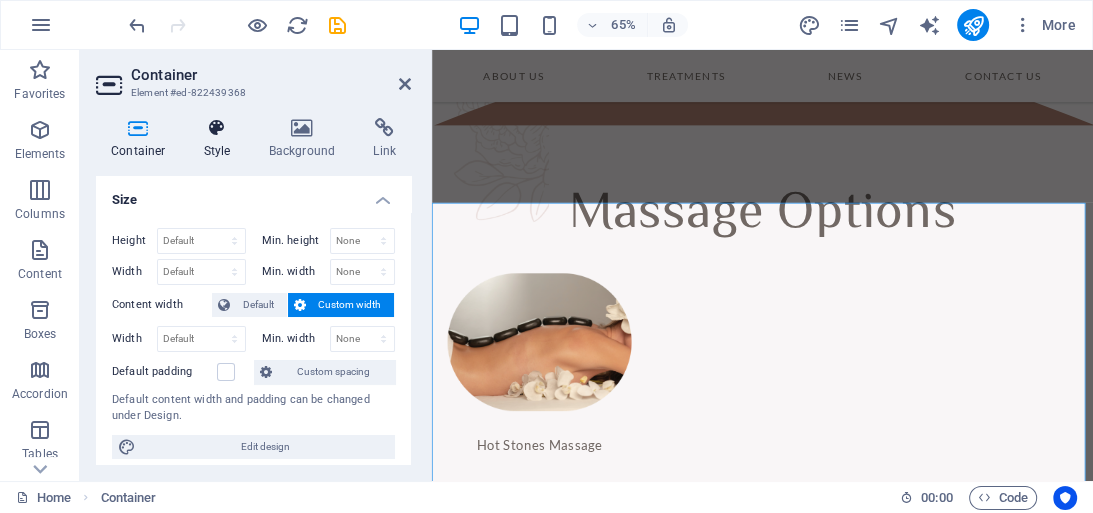 click at bounding box center [217, 128] 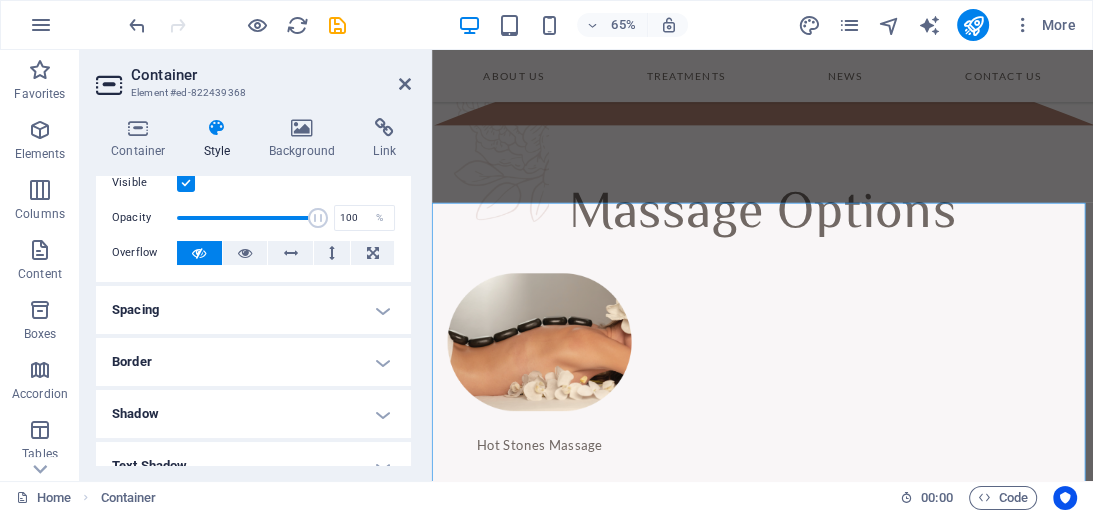 scroll, scrollTop: 80, scrollLeft: 0, axis: vertical 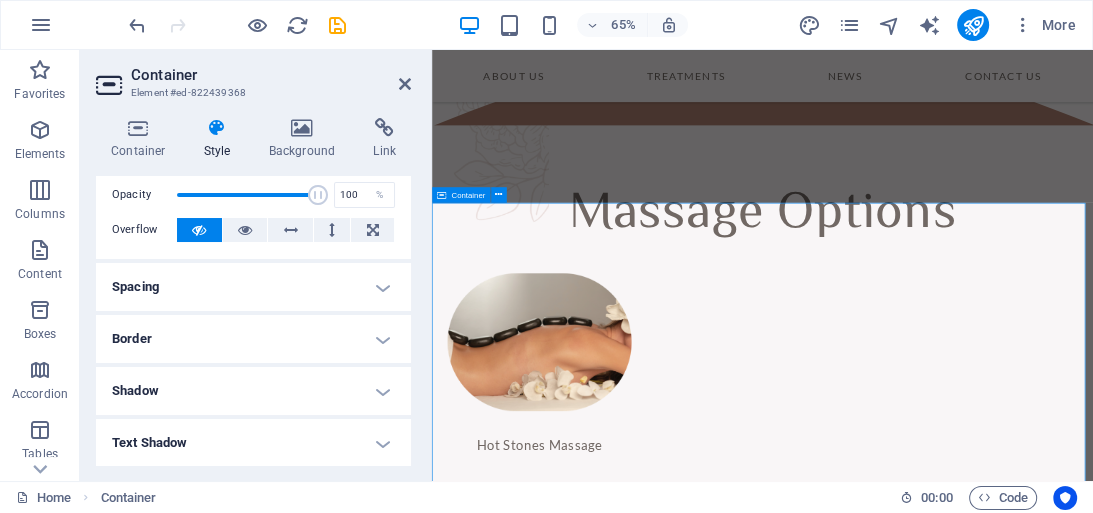 click at bounding box center [940, 3397] 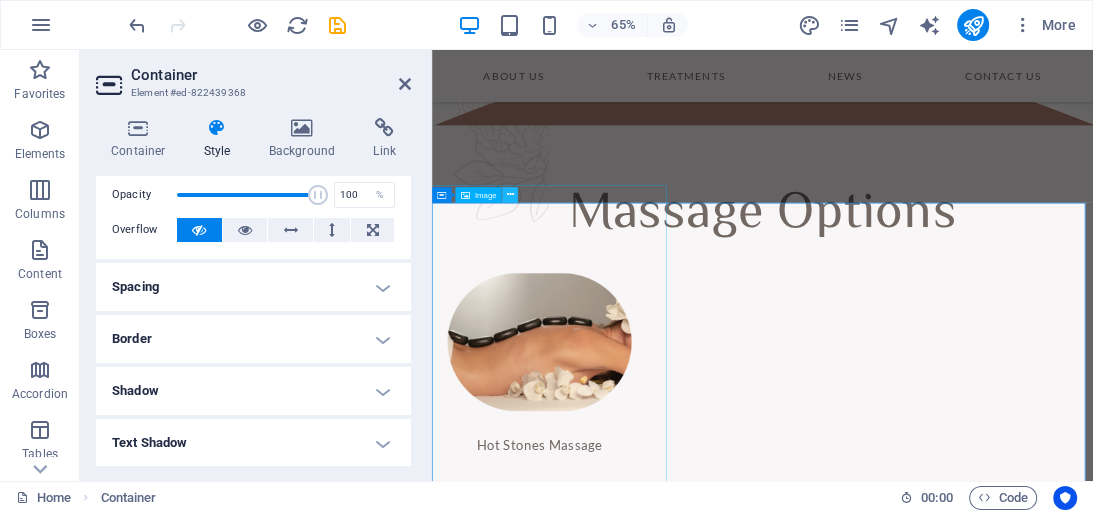 click at bounding box center (510, 195) 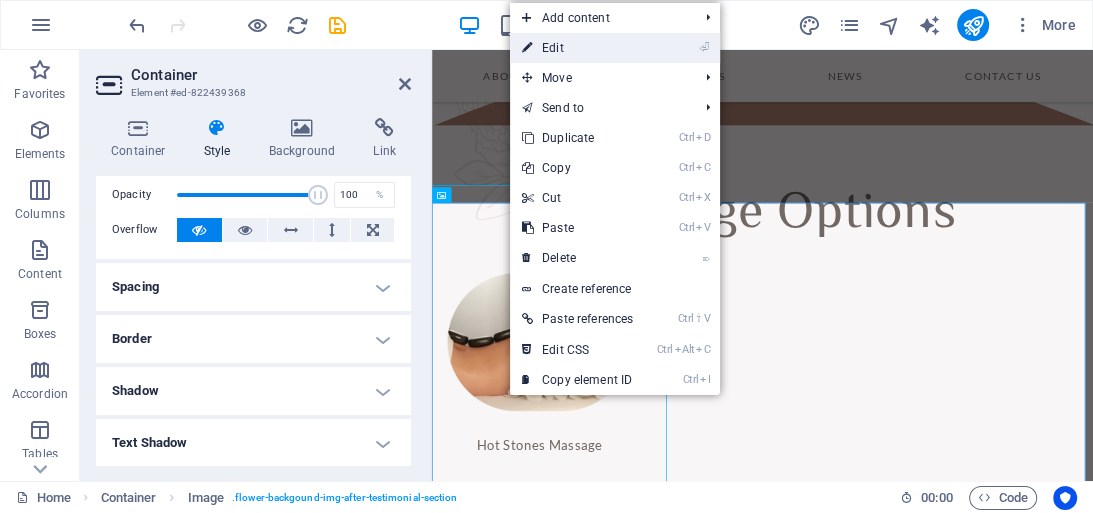 click on "⏎  Edit" at bounding box center [577, 48] 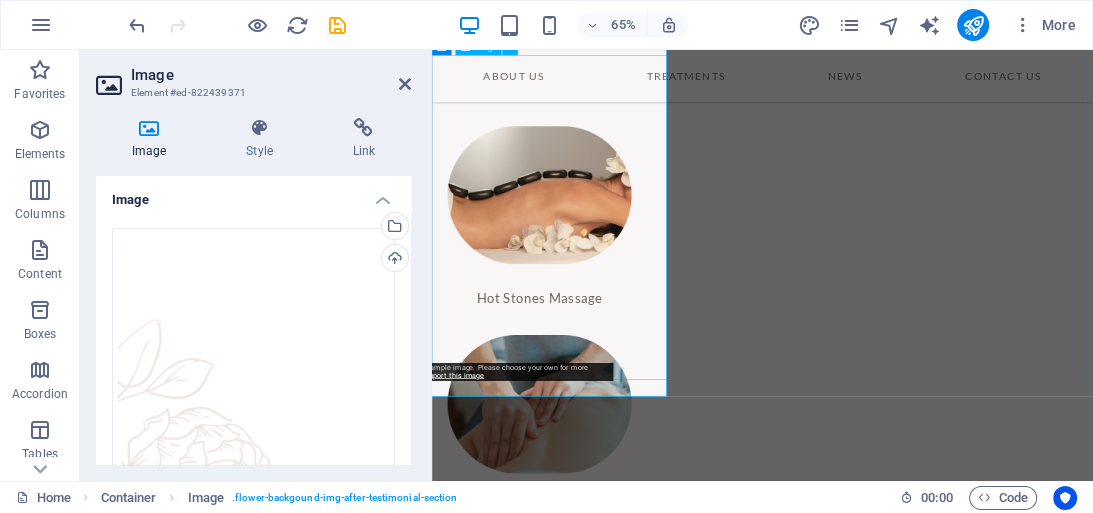 scroll, scrollTop: 3806, scrollLeft: 0, axis: vertical 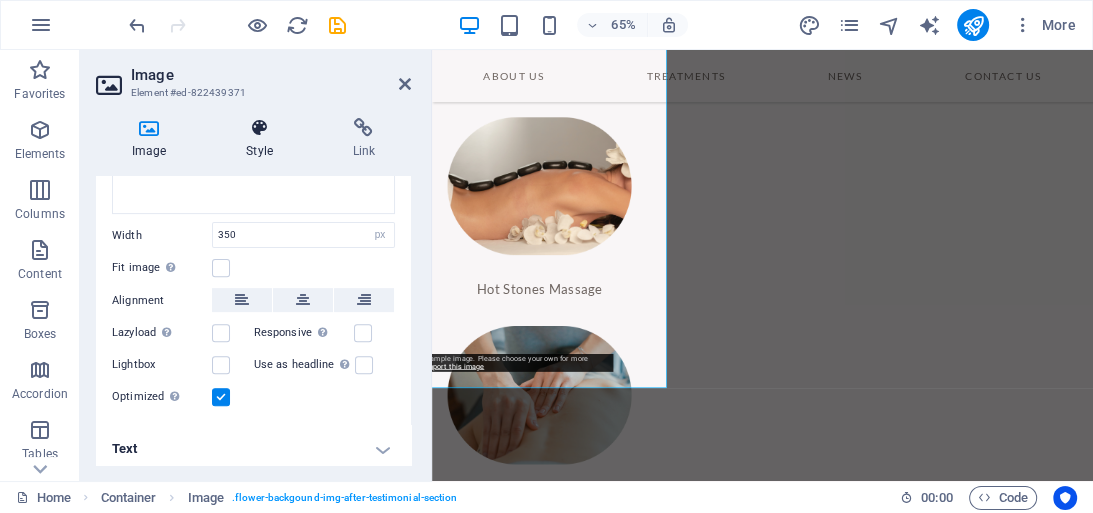 click at bounding box center (259, 128) 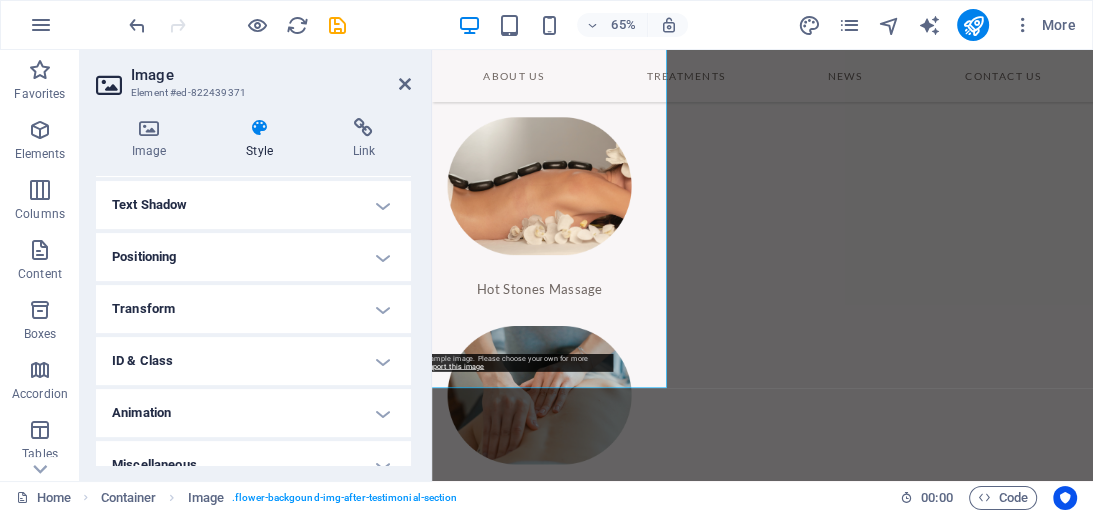 scroll, scrollTop: 555, scrollLeft: 0, axis: vertical 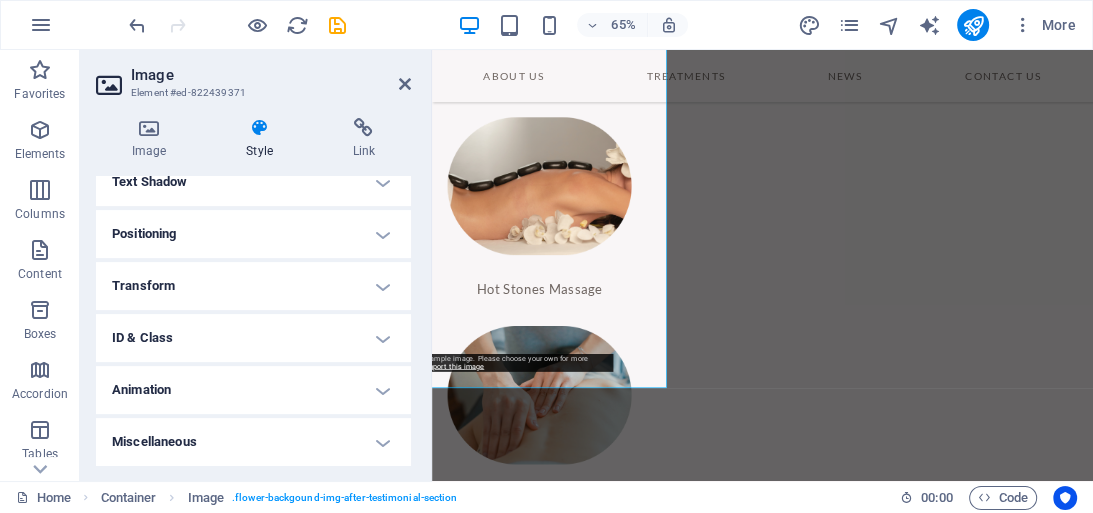 click on "Miscellaneous" at bounding box center (253, 442) 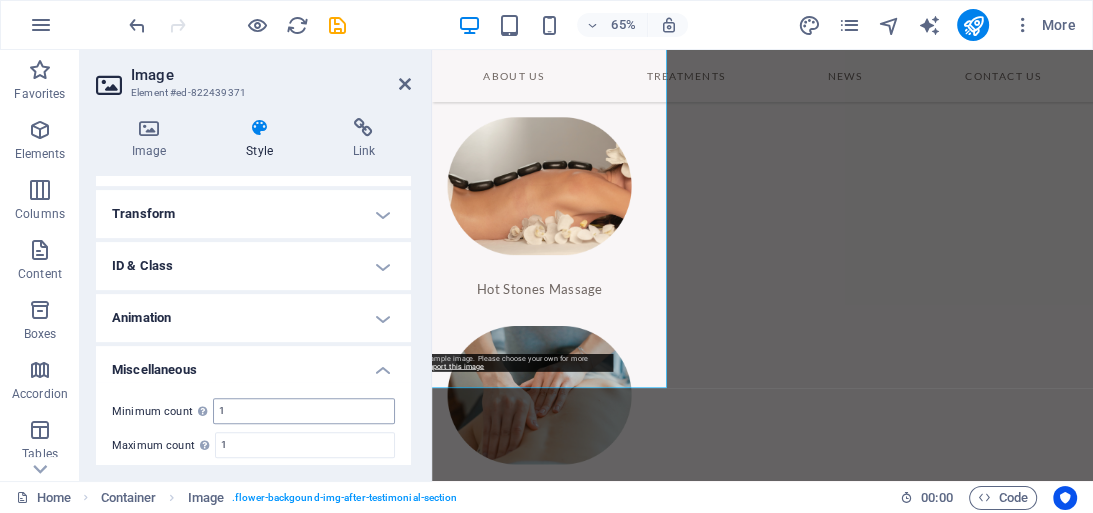 scroll, scrollTop: 678, scrollLeft: 0, axis: vertical 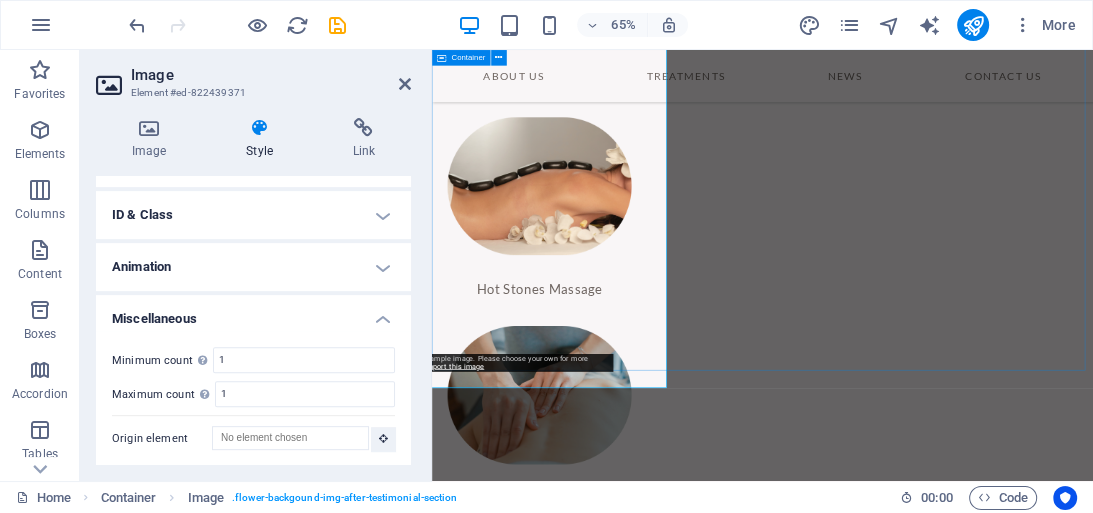 click at bounding box center (940, 3157) 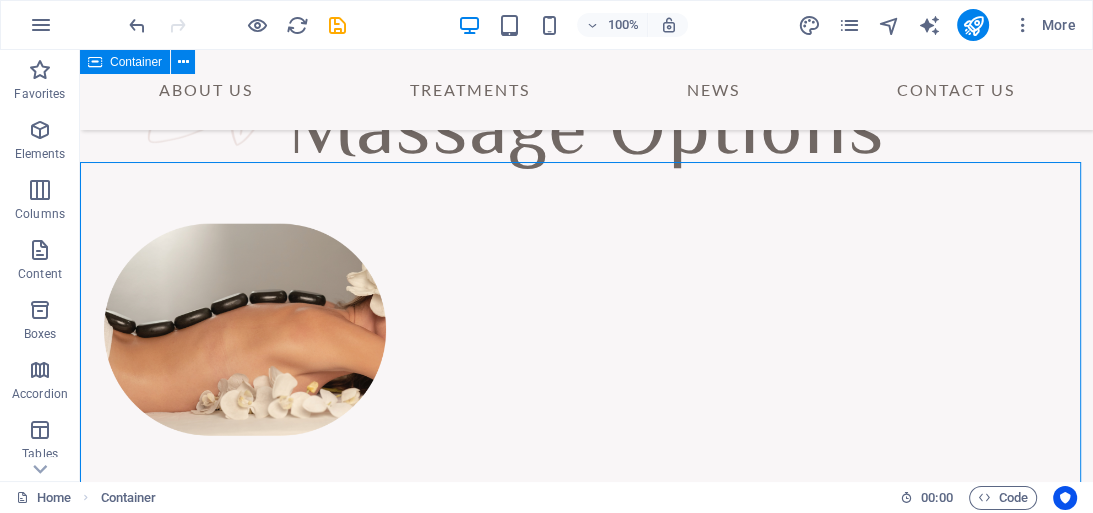 scroll, scrollTop: 3566, scrollLeft: 0, axis: vertical 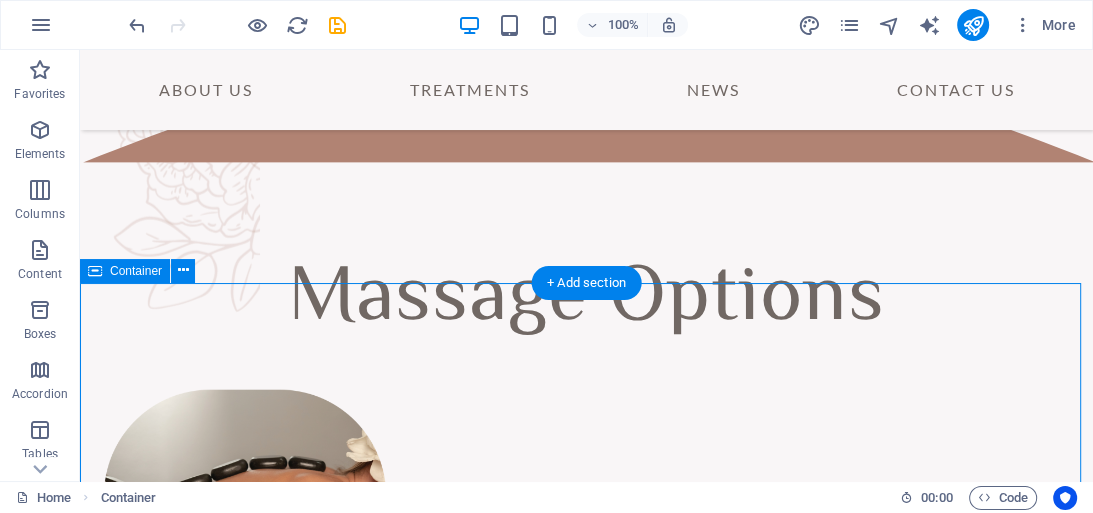 click at bounding box center [586, 3389] 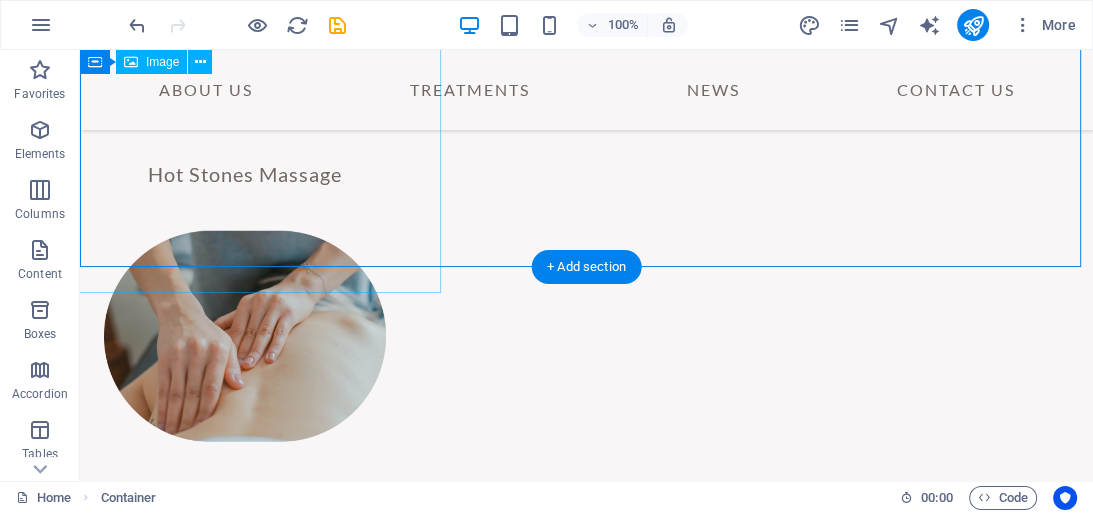 scroll, scrollTop: 4126, scrollLeft: 0, axis: vertical 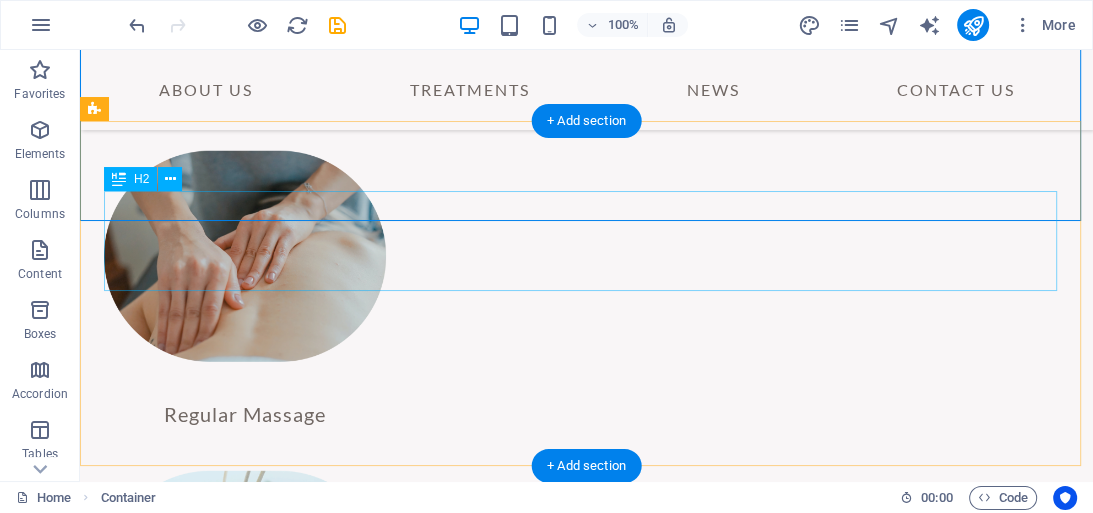 click on "Our Partners" at bounding box center [586, 3098] 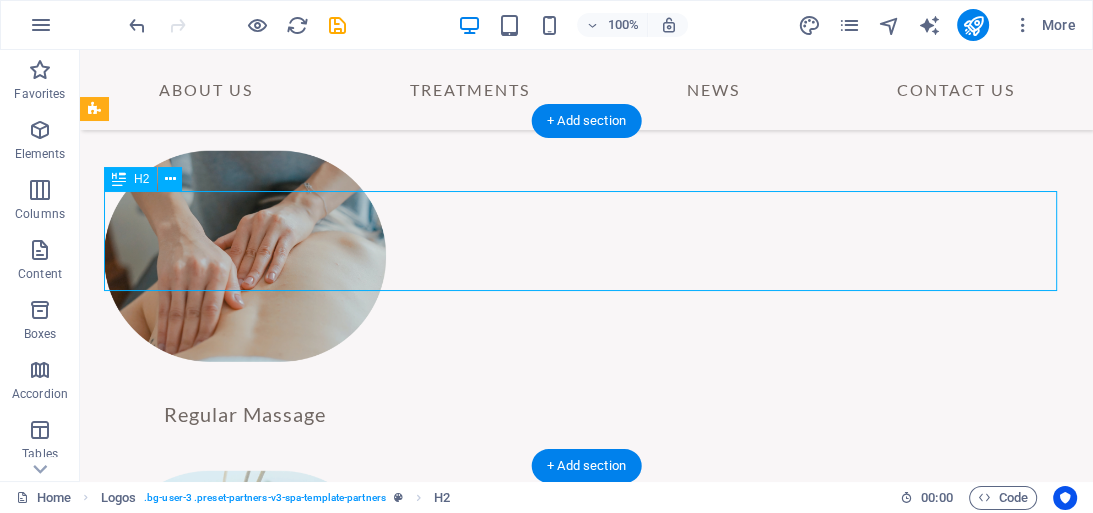 drag, startPoint x: 588, startPoint y: 238, endPoint x: 710, endPoint y: 250, distance: 122.588745 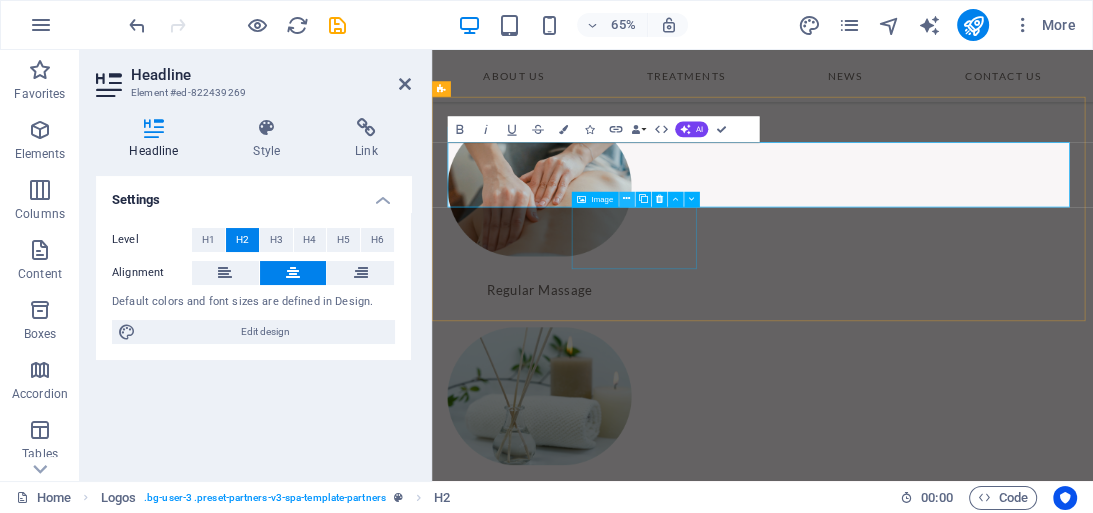 scroll, scrollTop: 4128, scrollLeft: 0, axis: vertical 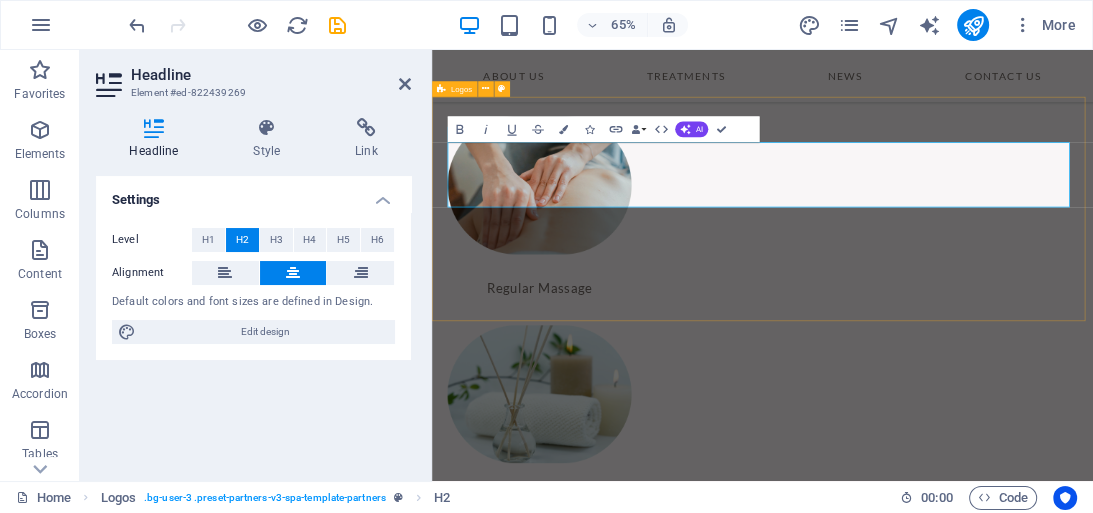 click on "Our Services at a Glance”" at bounding box center (940, 3352) 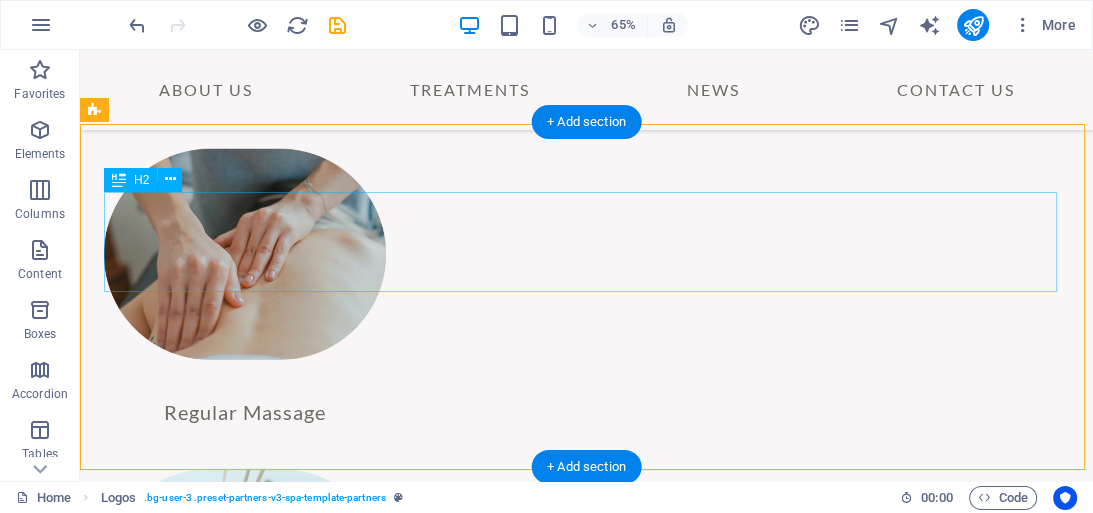scroll, scrollTop: 4125, scrollLeft: 0, axis: vertical 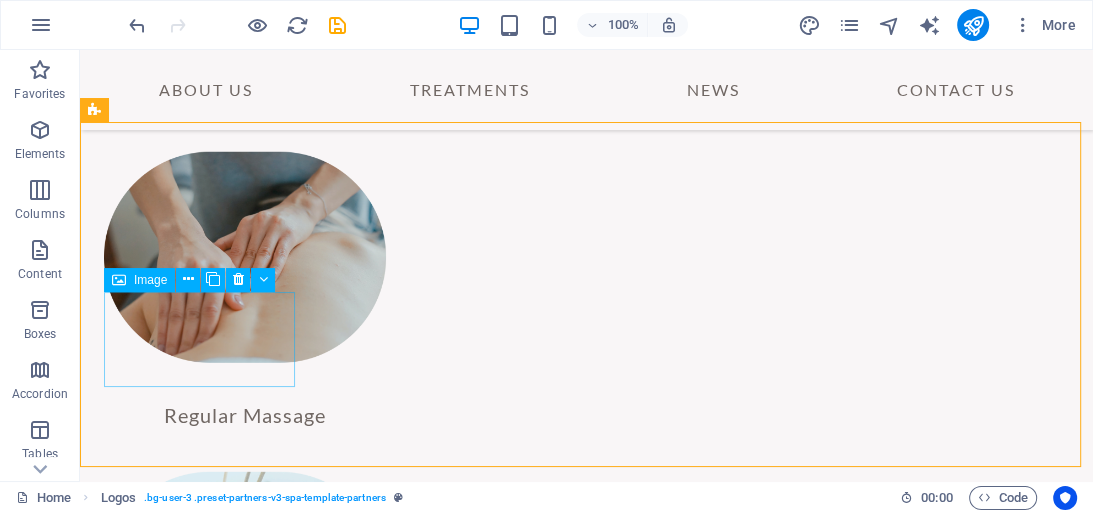 click on "Image" at bounding box center (150, 280) 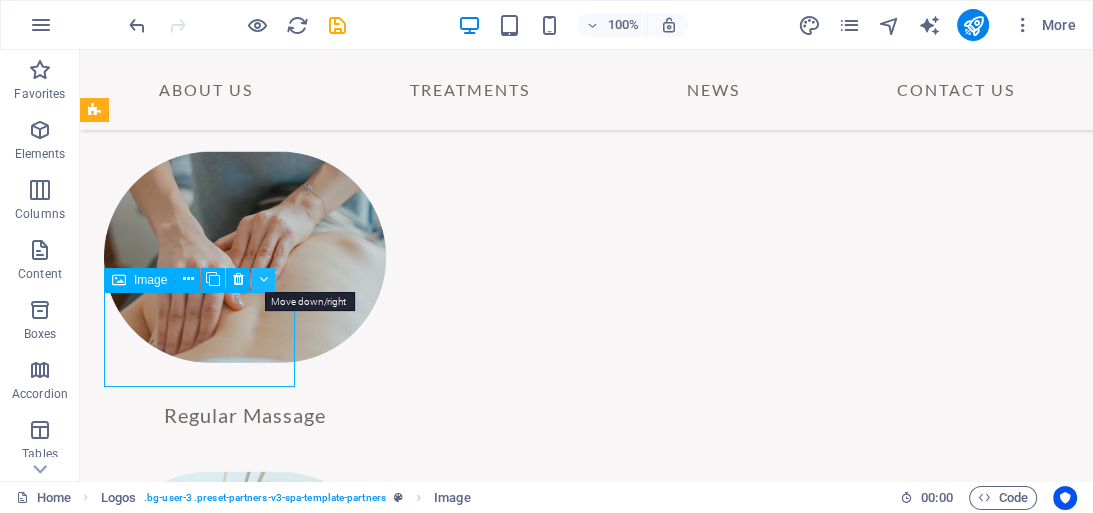 click at bounding box center (263, 280) 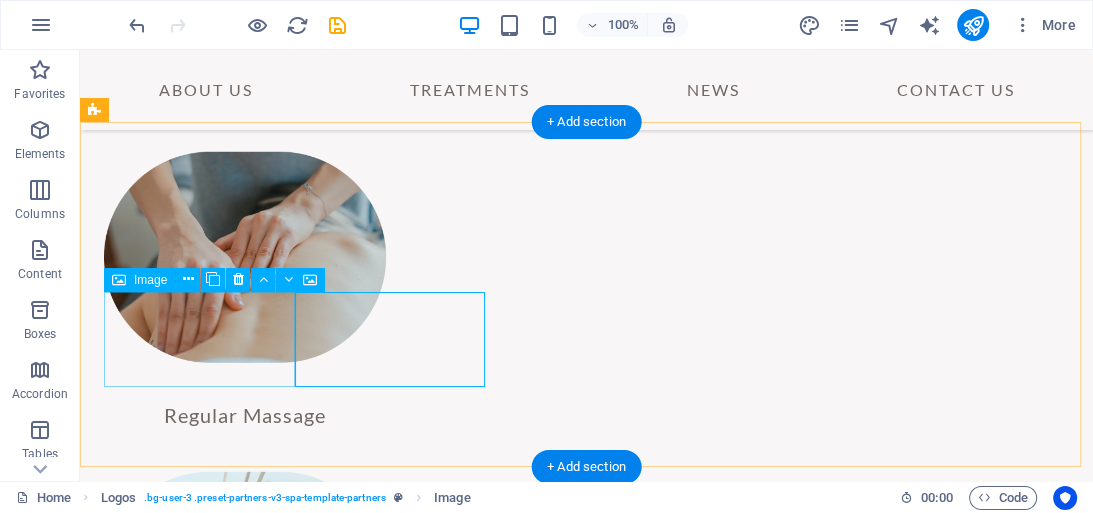 click at bounding box center [200, 3197] 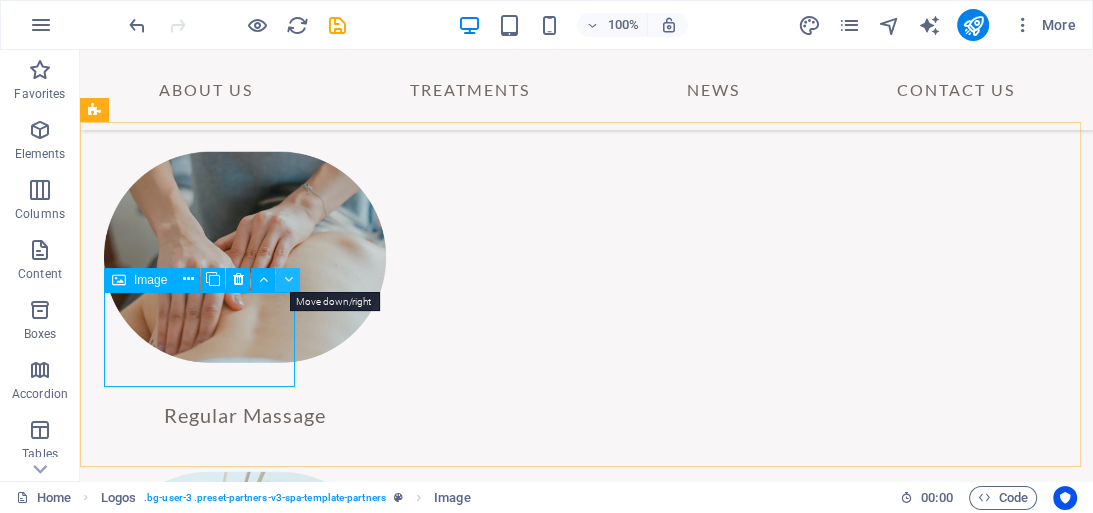 click at bounding box center (288, 279) 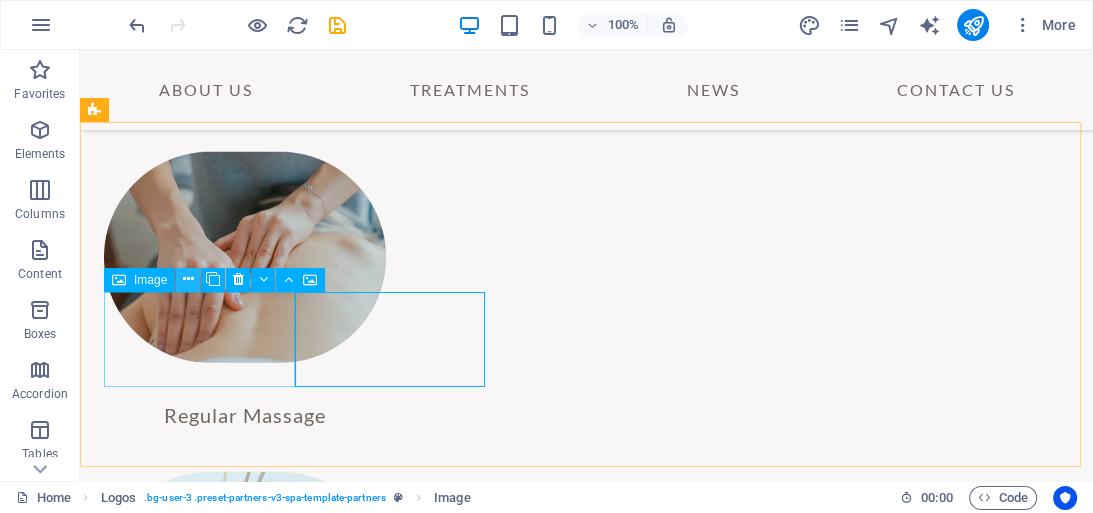 click at bounding box center [188, 279] 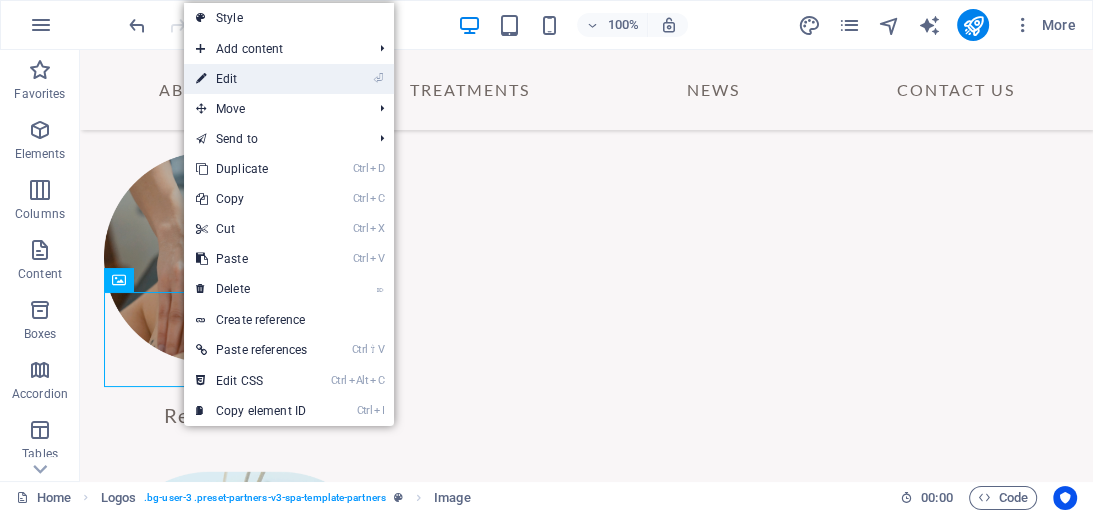 click on "⏎  Edit" at bounding box center [251, 79] 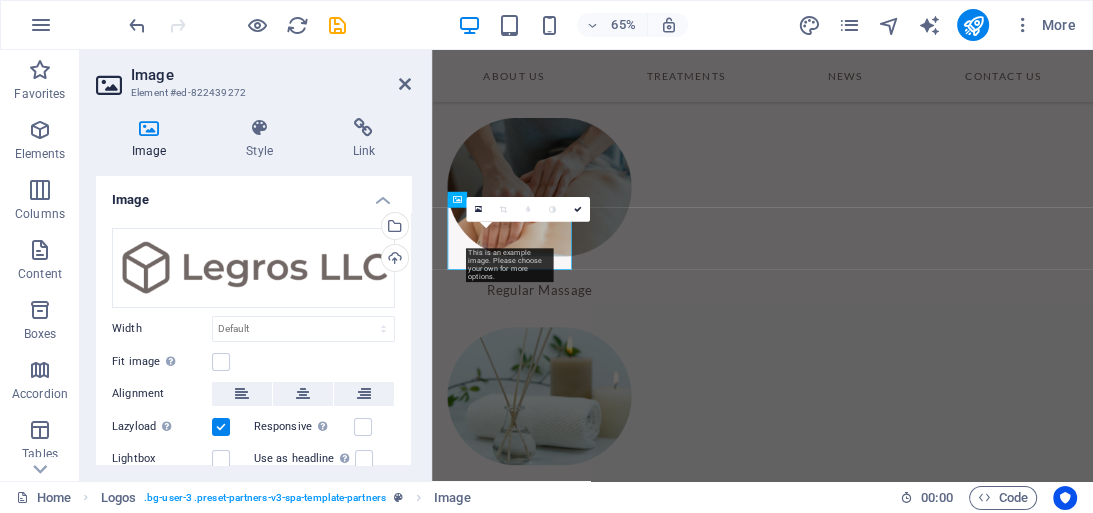 scroll, scrollTop: 4127, scrollLeft: 0, axis: vertical 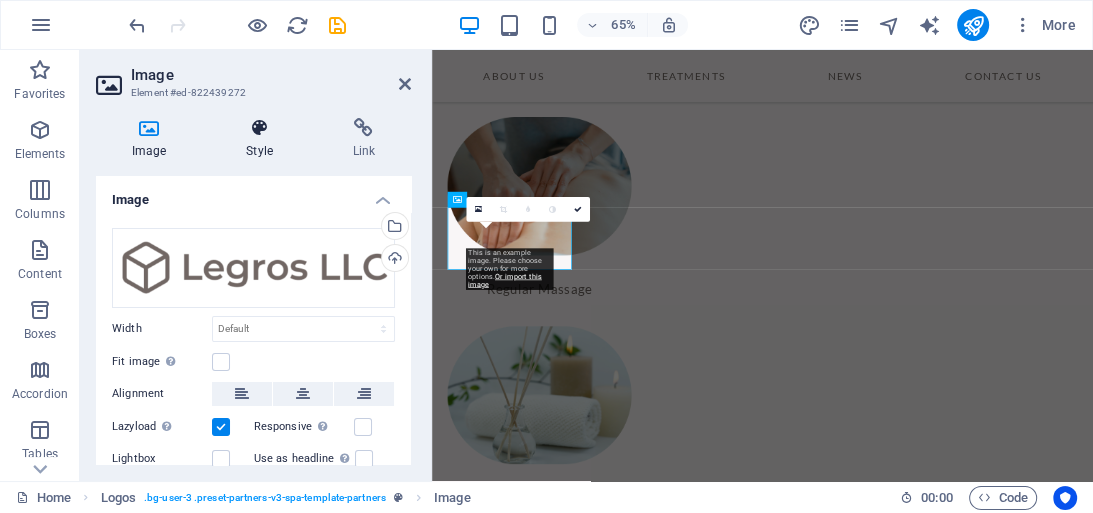 click on "Style" at bounding box center [263, 139] 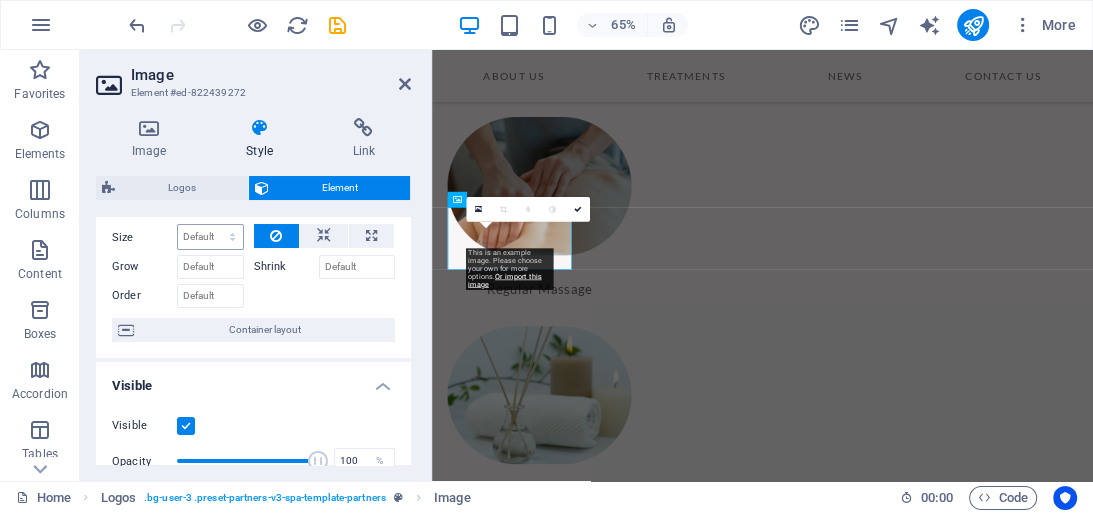 scroll, scrollTop: 0, scrollLeft: 0, axis: both 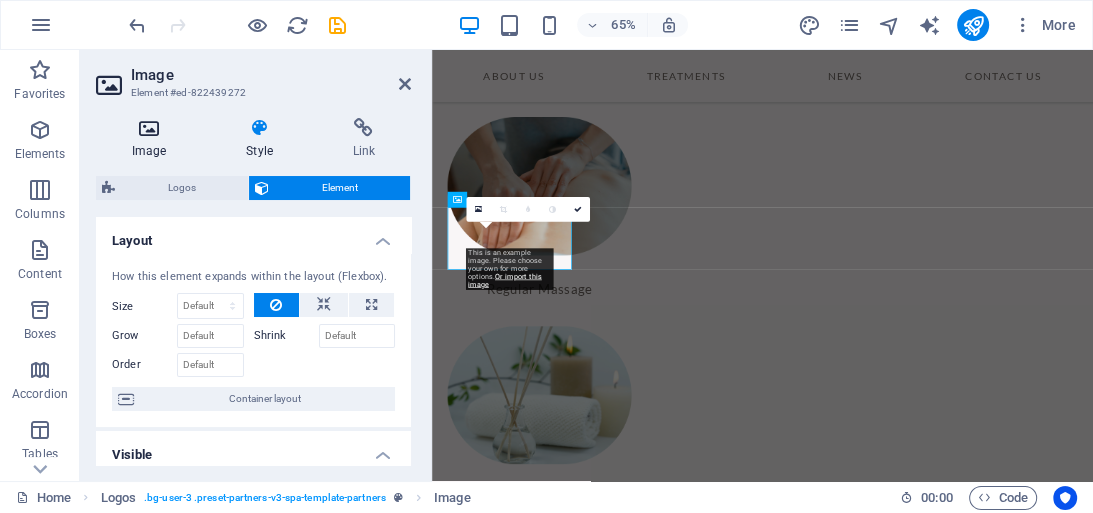 click on "Image" at bounding box center (153, 139) 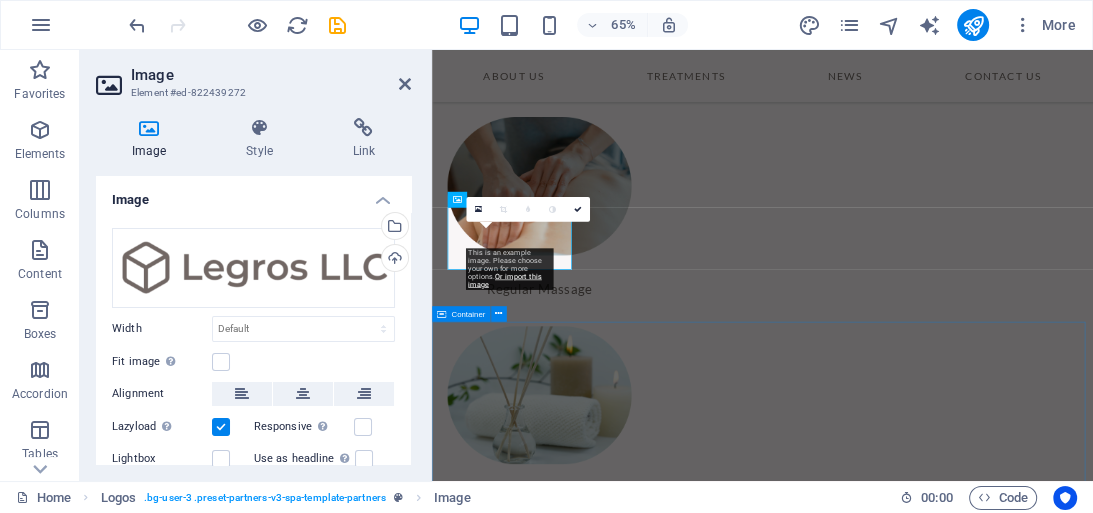 click on "News November 9, 2022 ∙ Life Why aromatherapy is helpful READ MORE November 8, 2022 ∙ Massages Benefits of hot stone massages READ MORE November 7, 2022 ∙ Beauty Best skin care products READ MORE  Previous Next" at bounding box center [940, 4762] 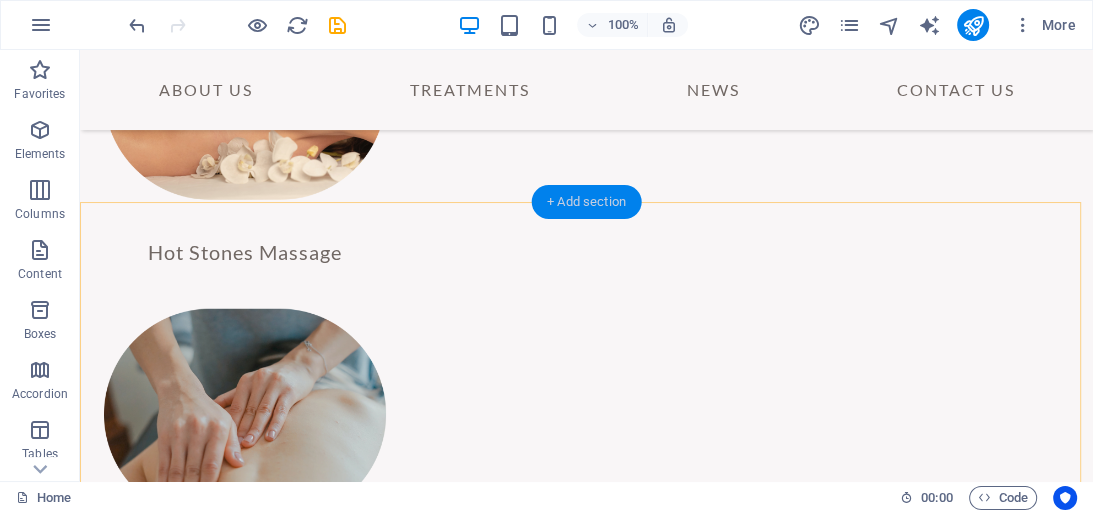 scroll, scrollTop: 4045, scrollLeft: 0, axis: vertical 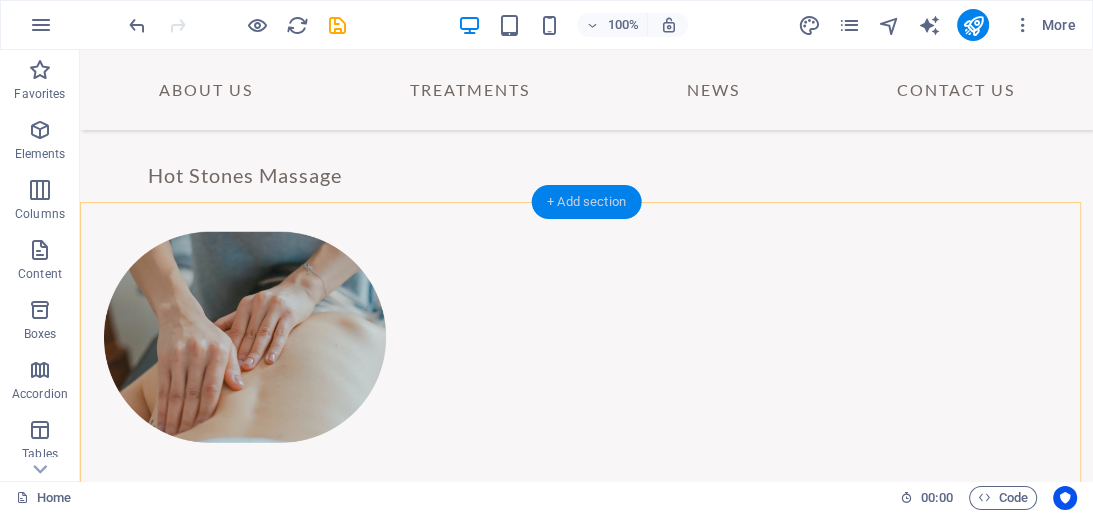 click on "+ Add section" at bounding box center (586, 202) 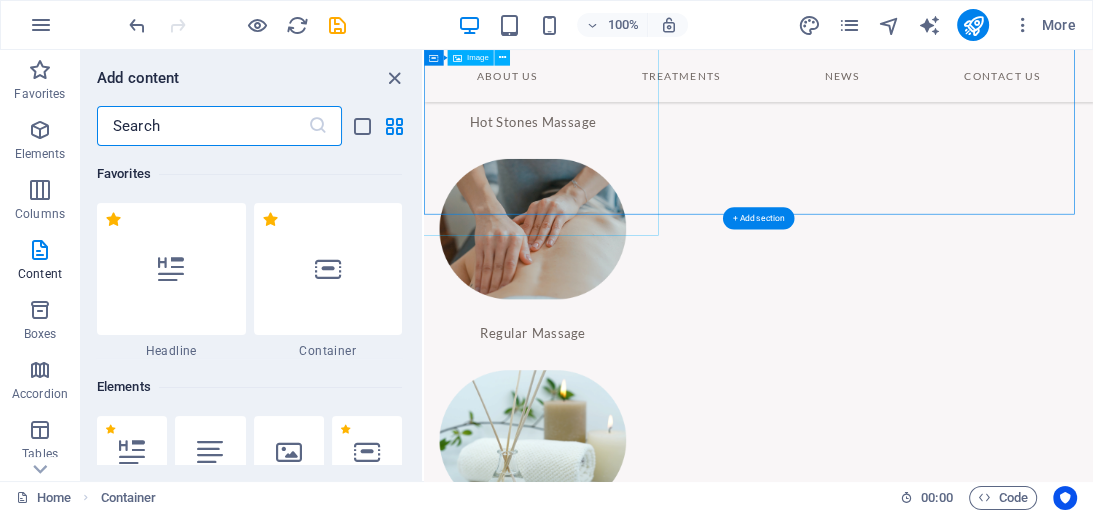 scroll, scrollTop: 4044, scrollLeft: 0, axis: vertical 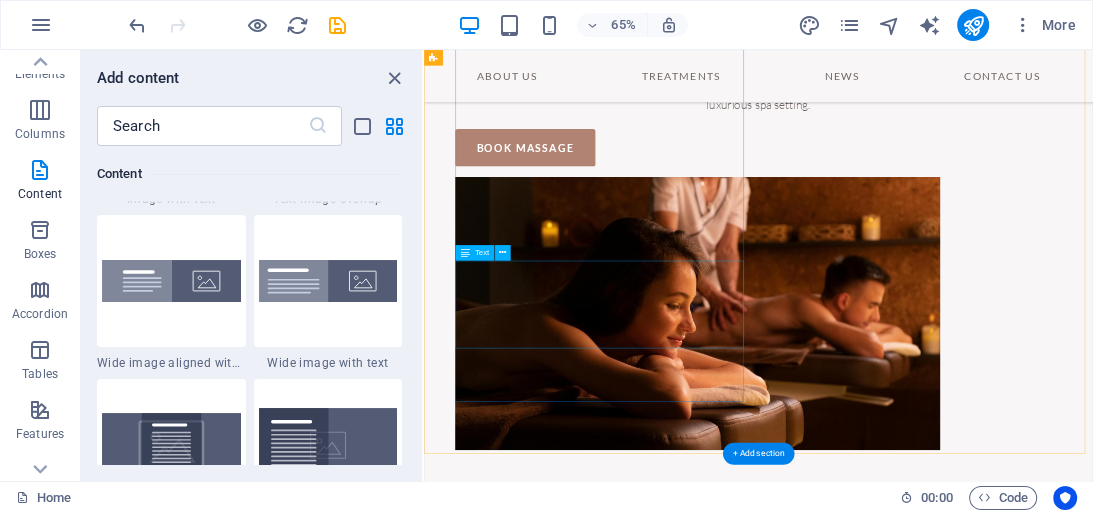click on "We offer an extensive list of massage services in [CITY] — from soft and relaxing full body massages to stress-relief therapies, body-to-body sessions, and happy ending massages, all delivered by professional female staff in a calm and luxurious spa setting." at bounding box center [938, 106] 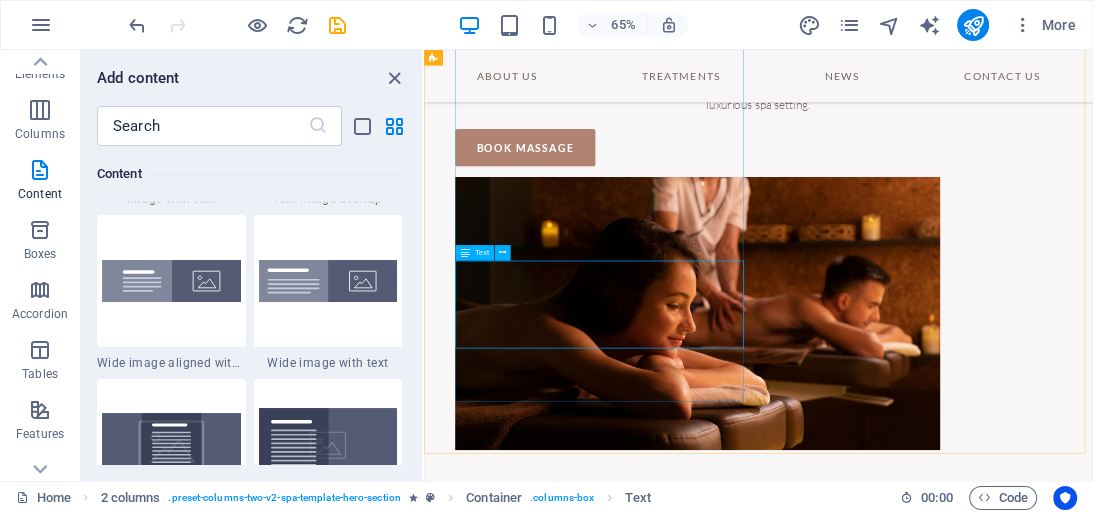 click at bounding box center (464, 253) 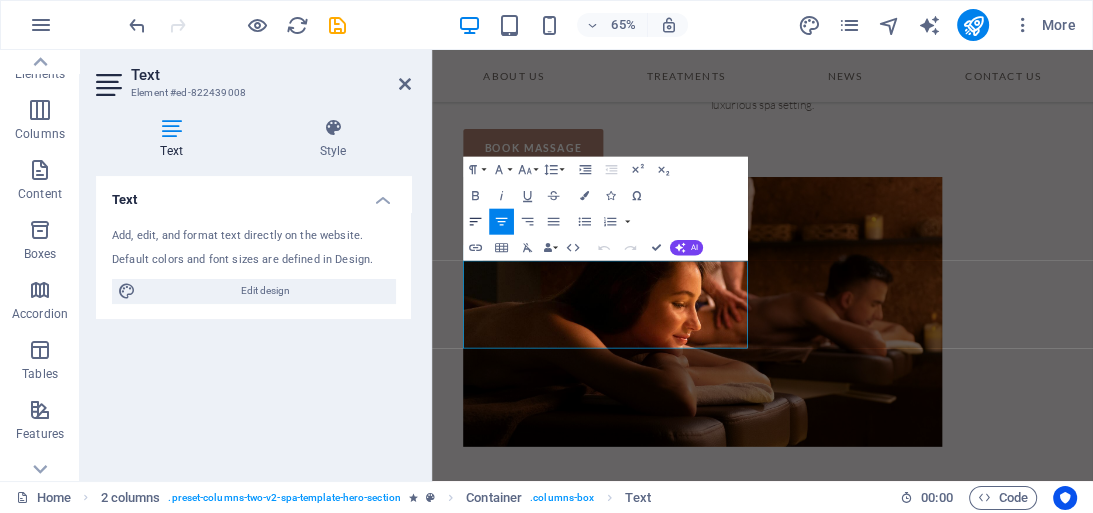 click 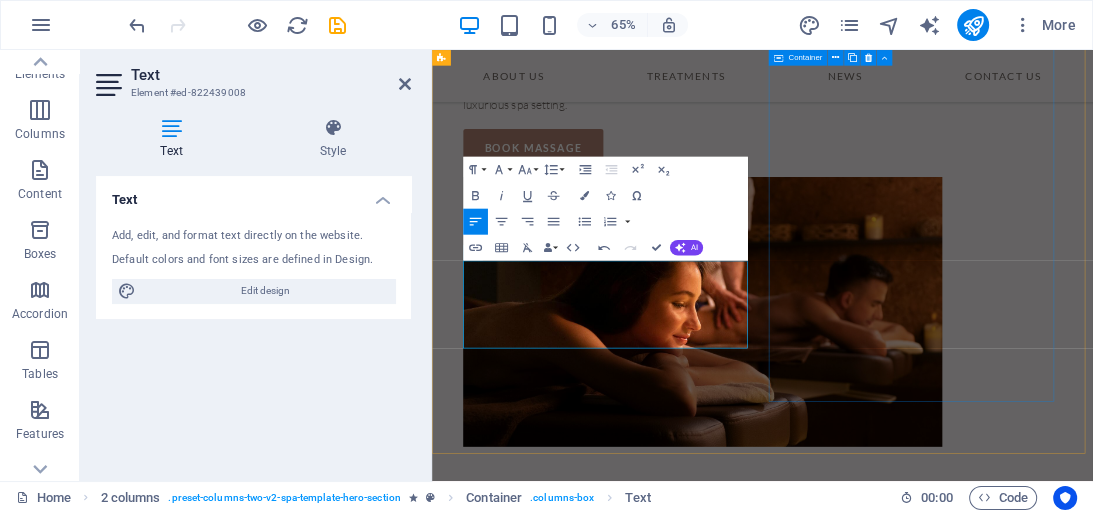 click at bounding box center (940, 452) 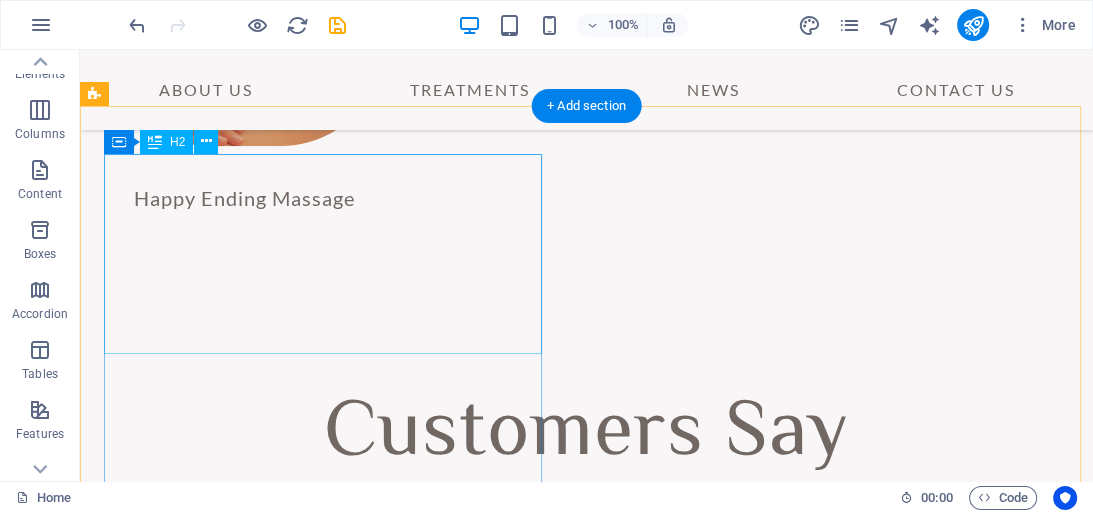 scroll, scrollTop: 5543, scrollLeft: 0, axis: vertical 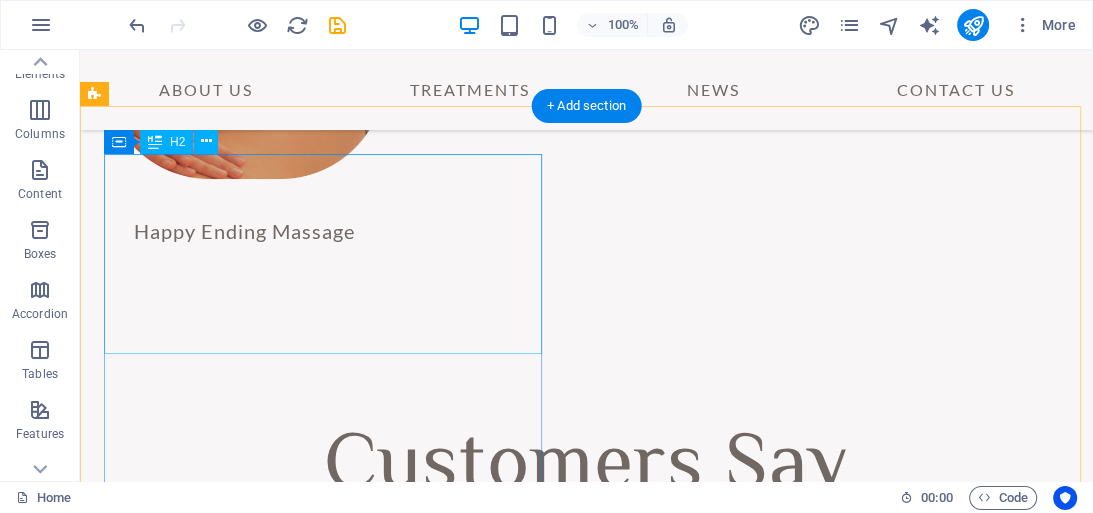 click on "Special Offer" at bounding box center [586, 4476] 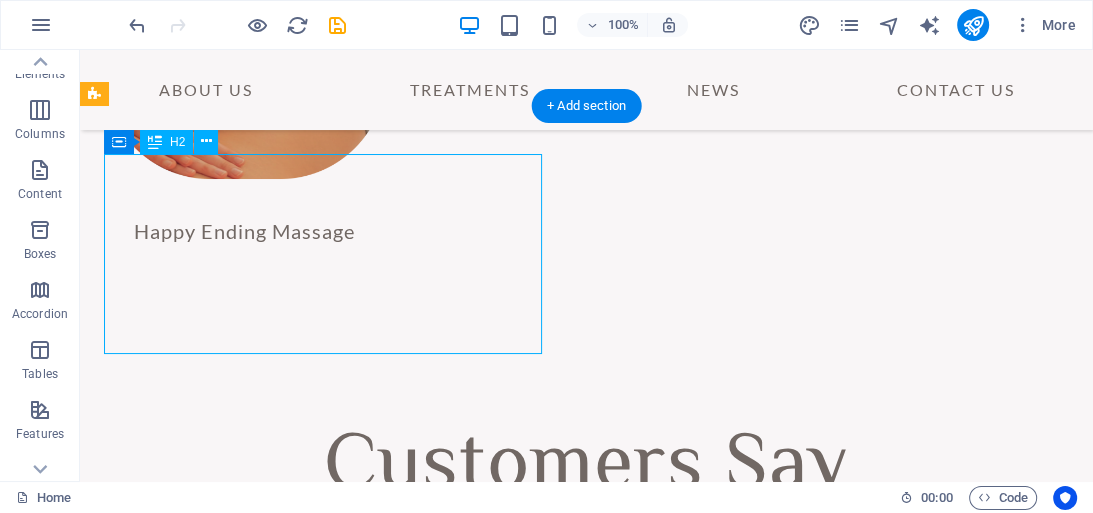 click on "Special Offer" at bounding box center (586, 4476) 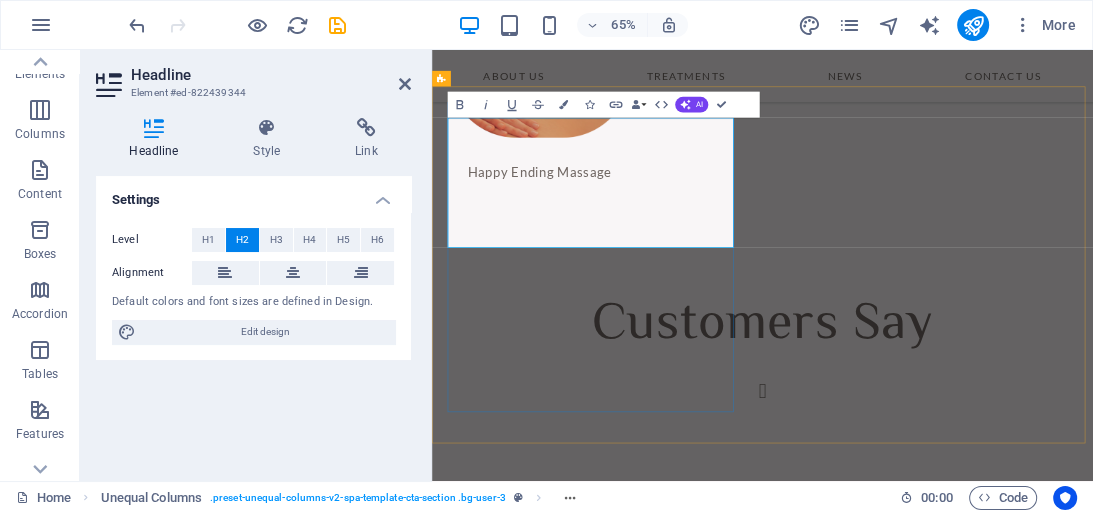 click on "Special Offer" at bounding box center [940, 4484] 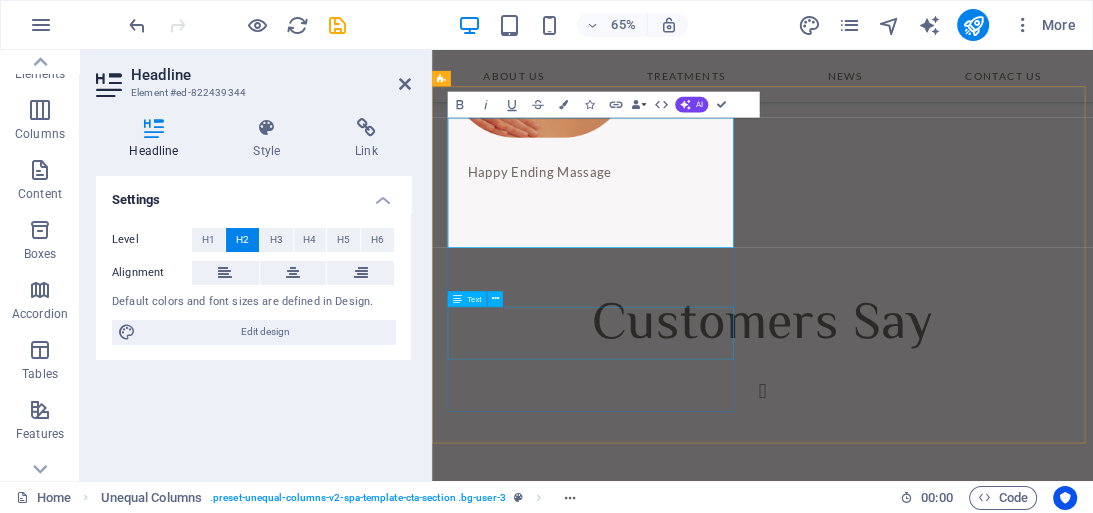 click on "We offer an extensive list of services from a soft & relaxing message to facial treatments and mani-pedis as well as treatments for tired legs with hot stones." at bounding box center (940, 4625) 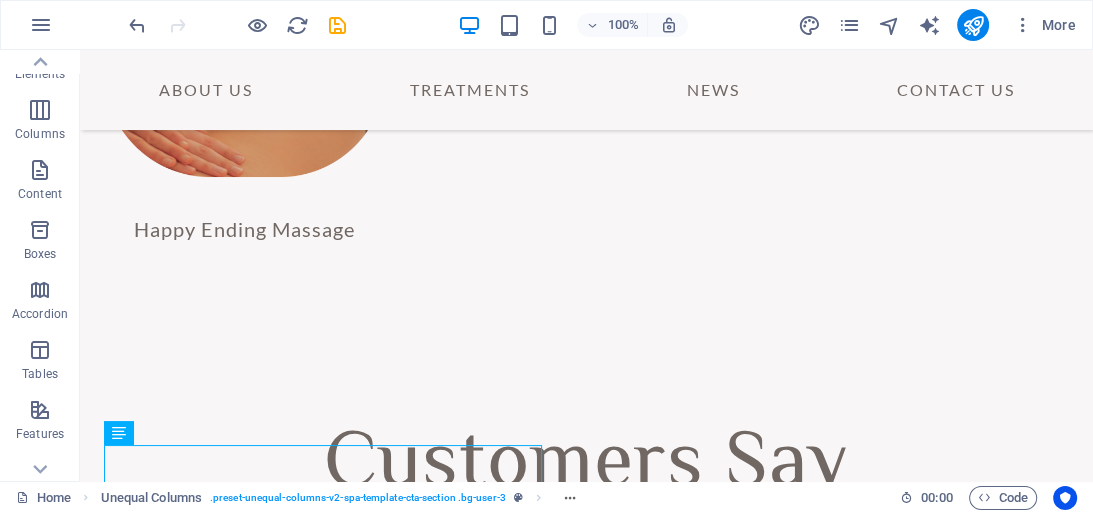 scroll, scrollTop: 5543, scrollLeft: 0, axis: vertical 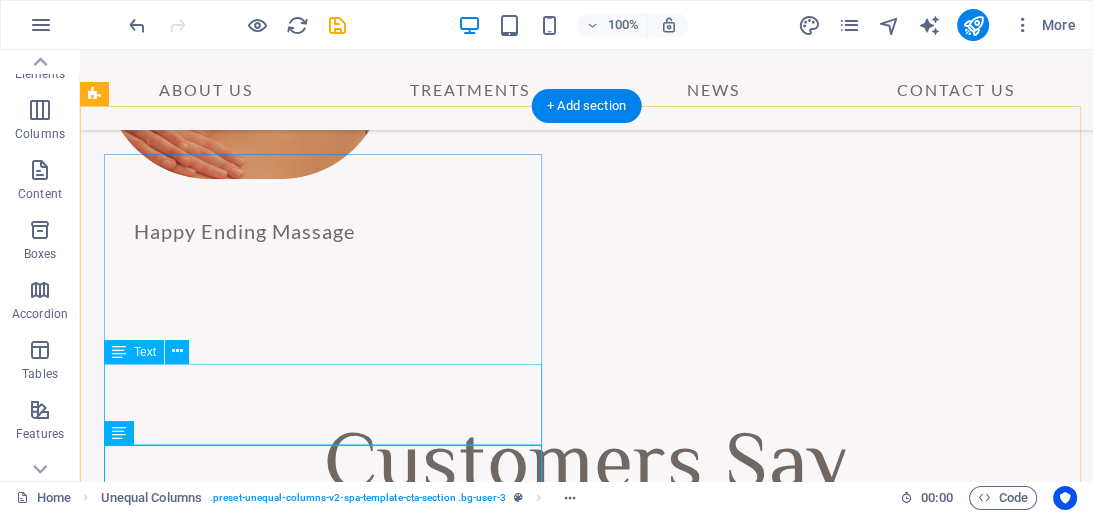 click on "We offer an extensive list of services from a soft & relaxing message to facial treatments and mani-pedis as well as treatments for tired legs with hot stones." at bounding box center [586, 4563] 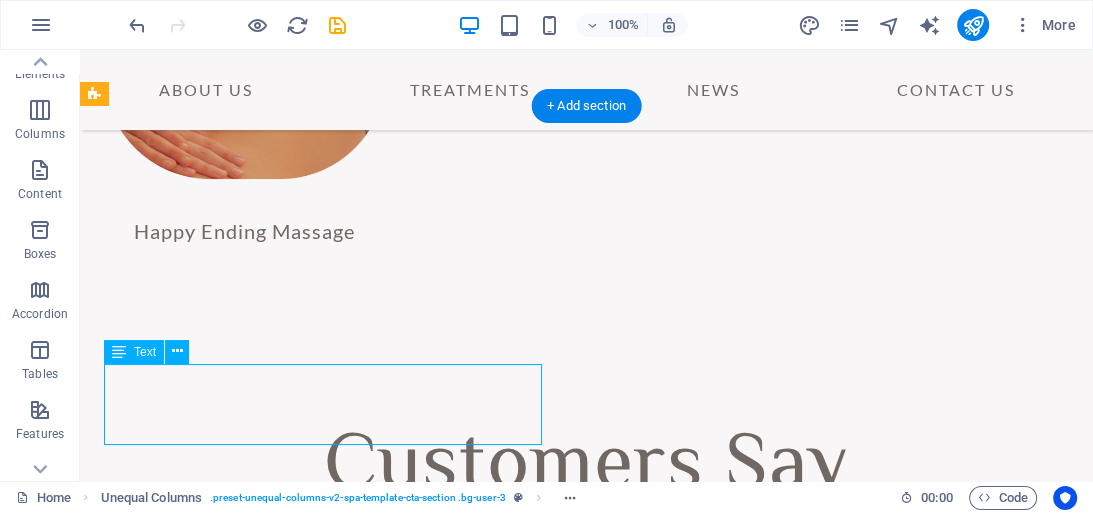click on "We offer an extensive list of services from a soft & relaxing message to facial treatments and mani-pedis as well as treatments for tired legs with hot stones." at bounding box center [586, 4563] 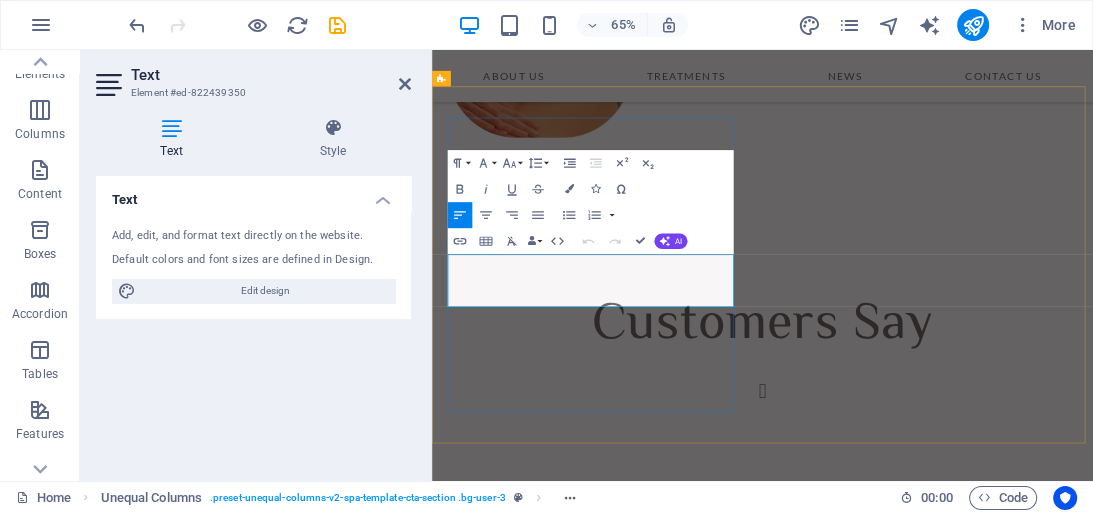 click on "We offer an extensive list of services from a soft & relaxing message to facial treatments and mani-pedis as well as treatments for tired legs with hot stones." at bounding box center [940, 4571] 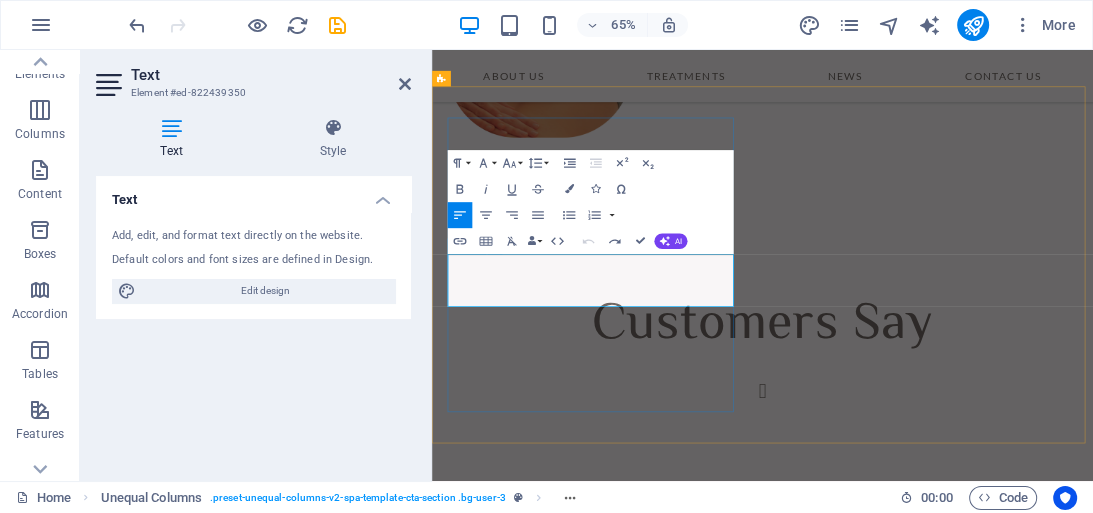 click on "We offer an extensive list of services from a soft & relaxing message to facial treatments and mani-pedis as well as treatments for tired legs with hot stones." at bounding box center (940, 4571) 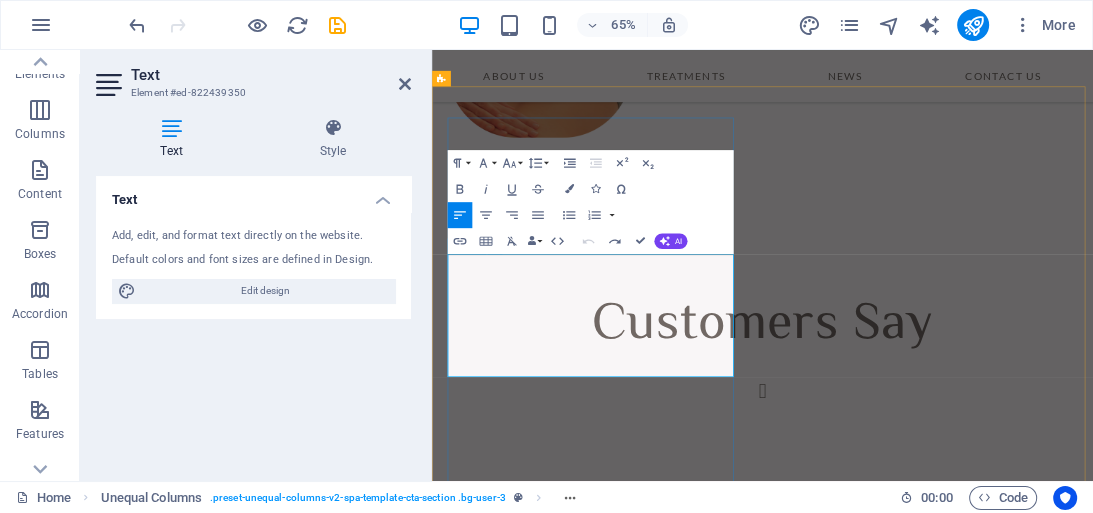 scroll, scrollTop: 7551, scrollLeft: 5, axis: both 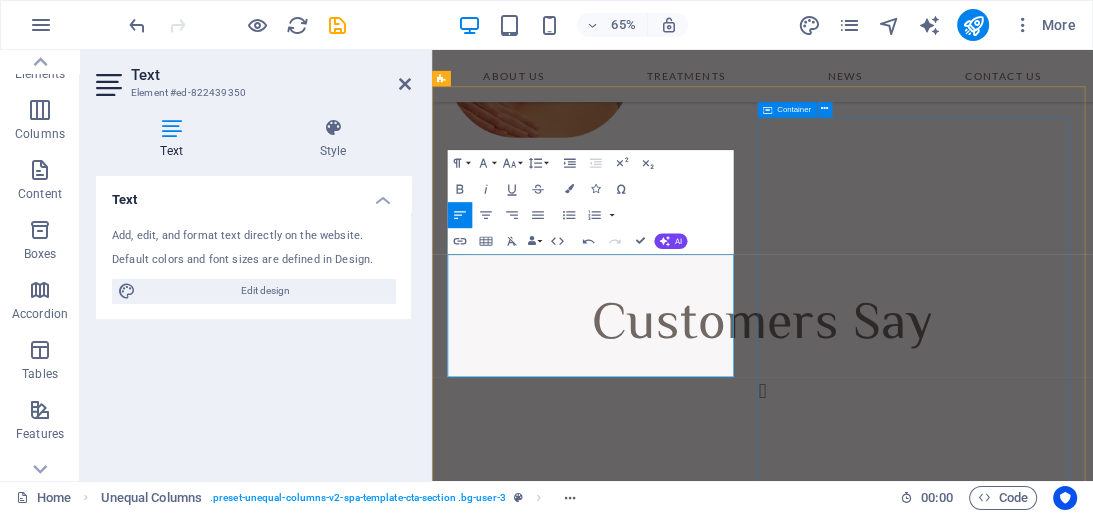 click at bounding box center (940, 5042) 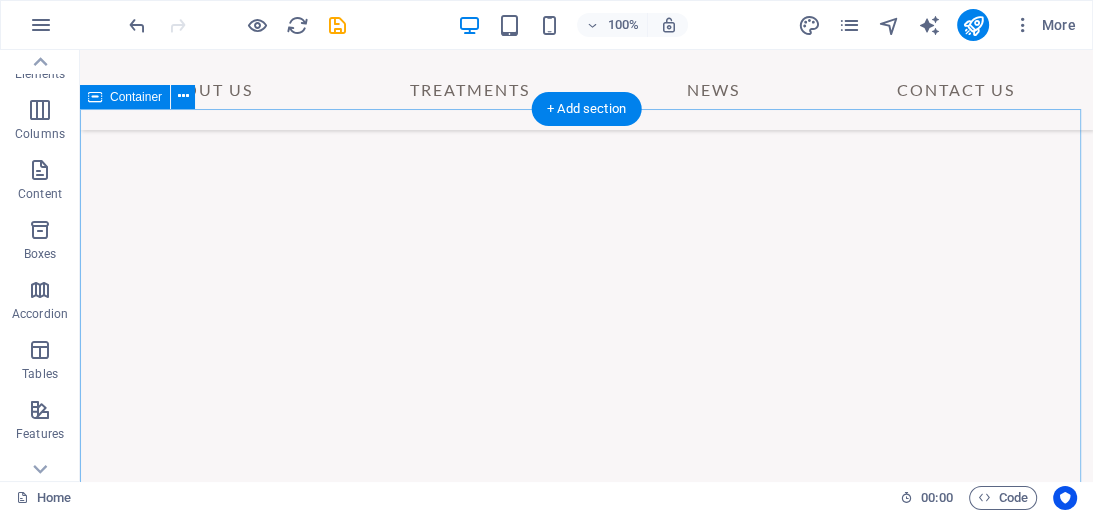 scroll, scrollTop: 6343, scrollLeft: 0, axis: vertical 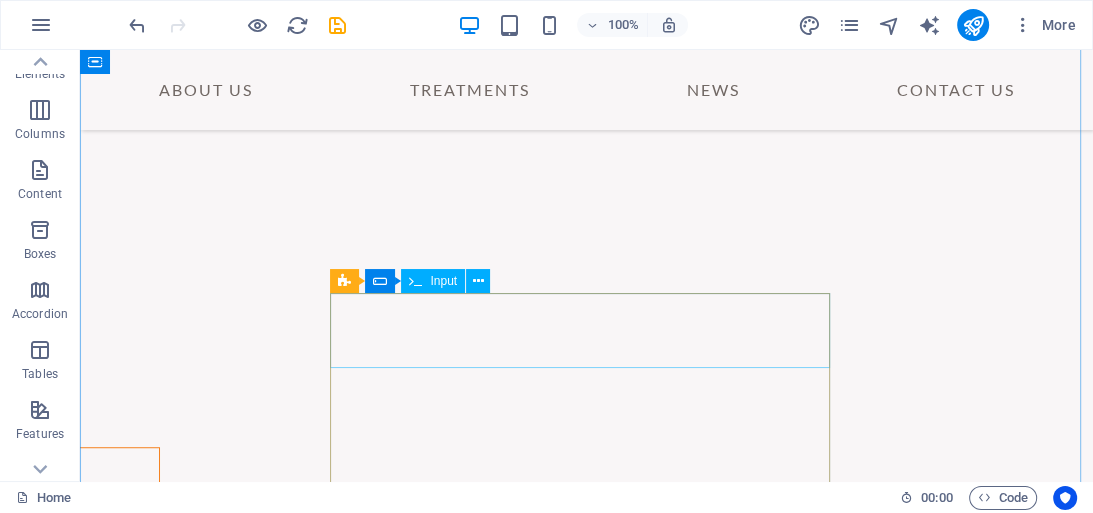 click on "Full Name" at bounding box center (354, 4868) 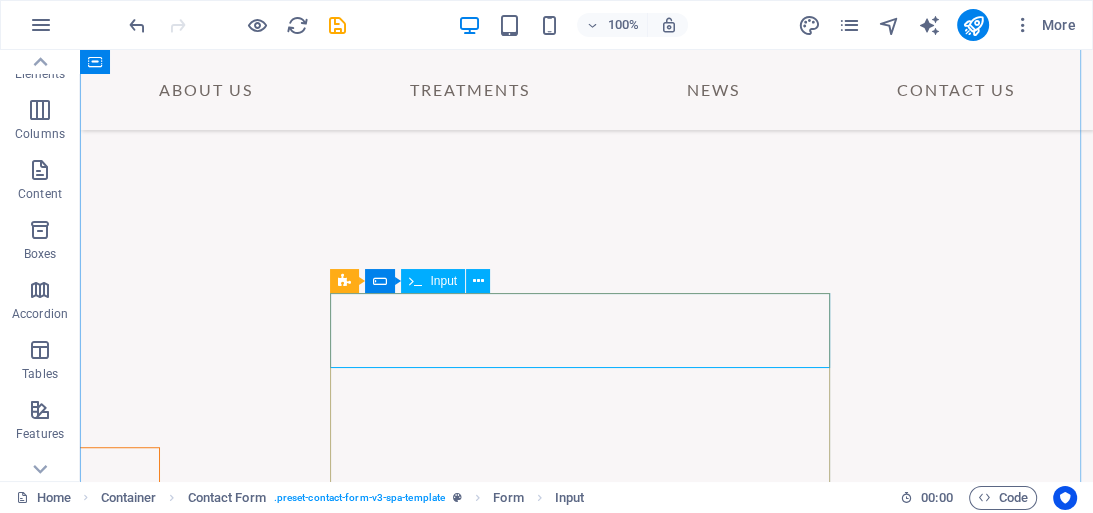 click on "Input" at bounding box center [443, 281] 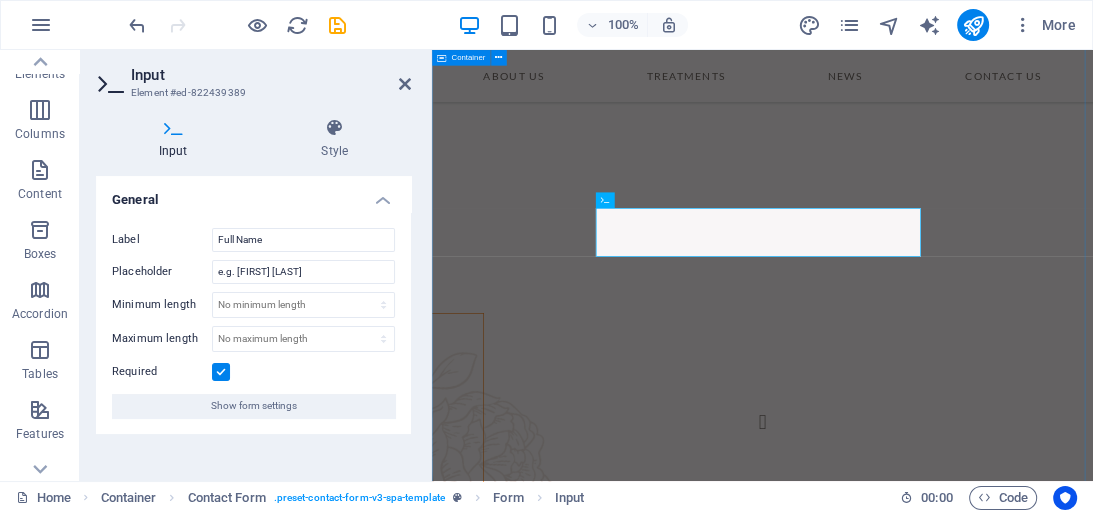 scroll, scrollTop: 6345, scrollLeft: 0, axis: vertical 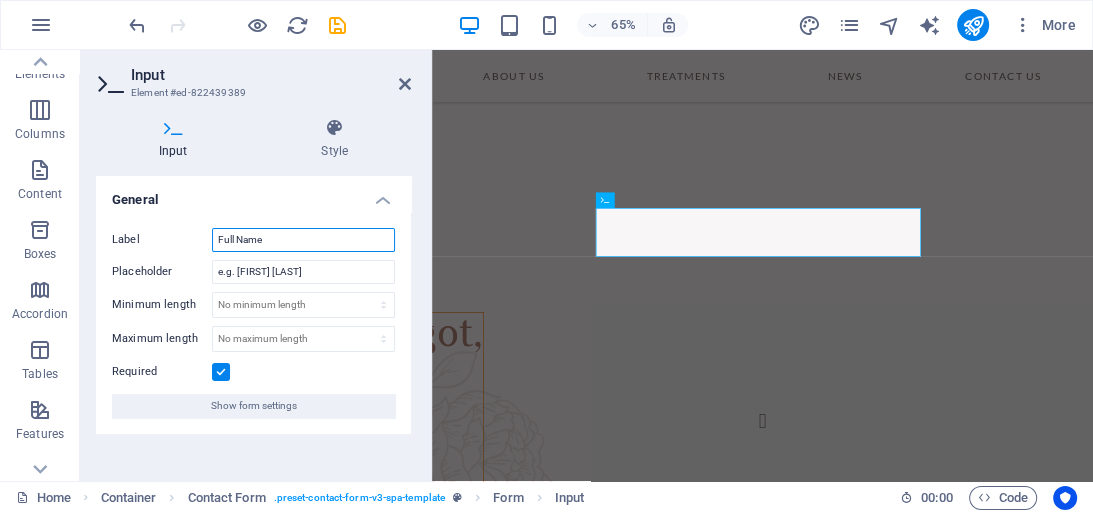 click on "Full Name" at bounding box center [303, 240] 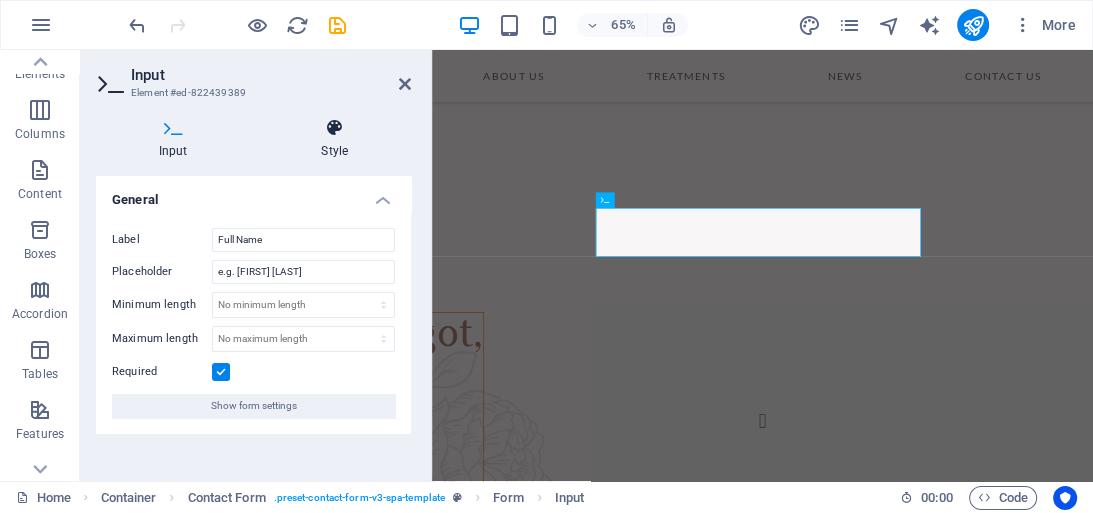 click at bounding box center [335, 128] 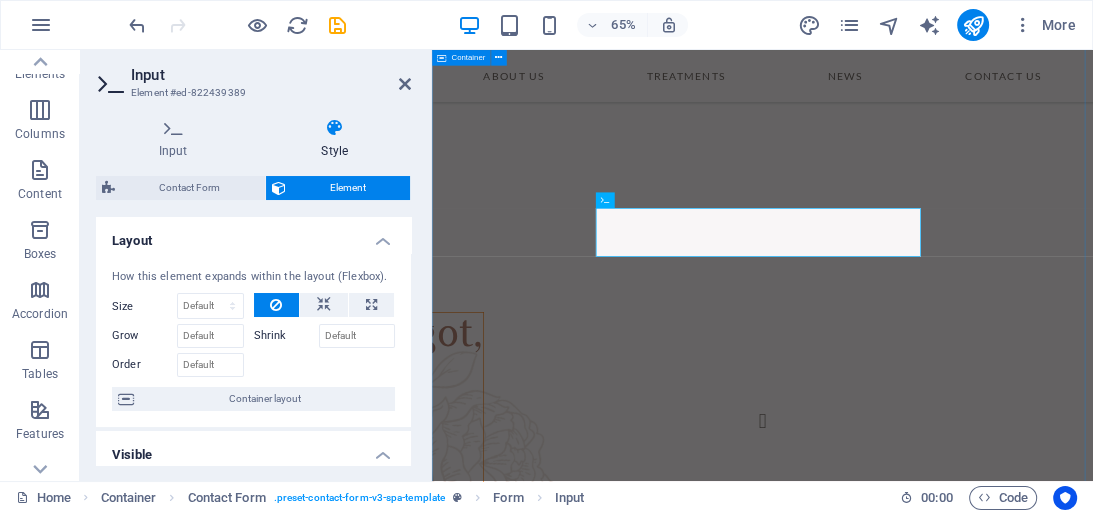 click on "Contact Us Full Name Email Message   I have read and understand the privacy policy. Unreadable? Load new Submit" at bounding box center [940, 5039] 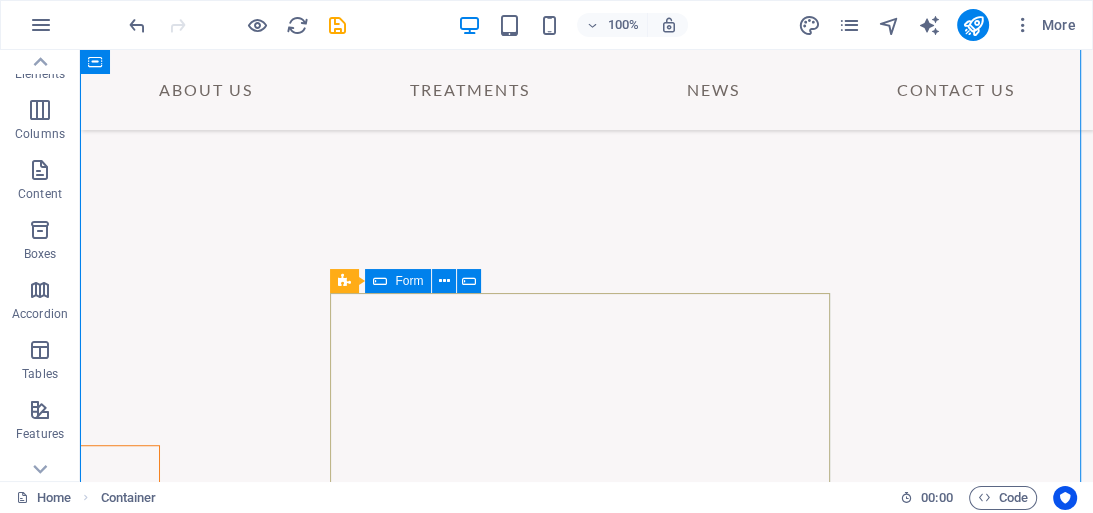 scroll, scrollTop: 6343, scrollLeft: 0, axis: vertical 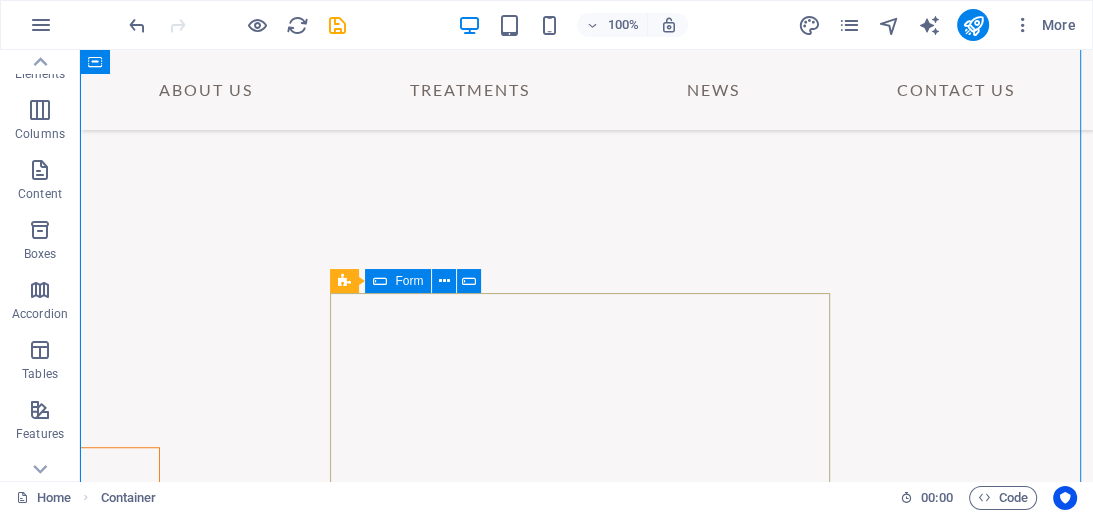 click on "Full Name Email Message   I have read and understand the privacy policy. Unreadable? Load new Submit" at bounding box center (354, 5103) 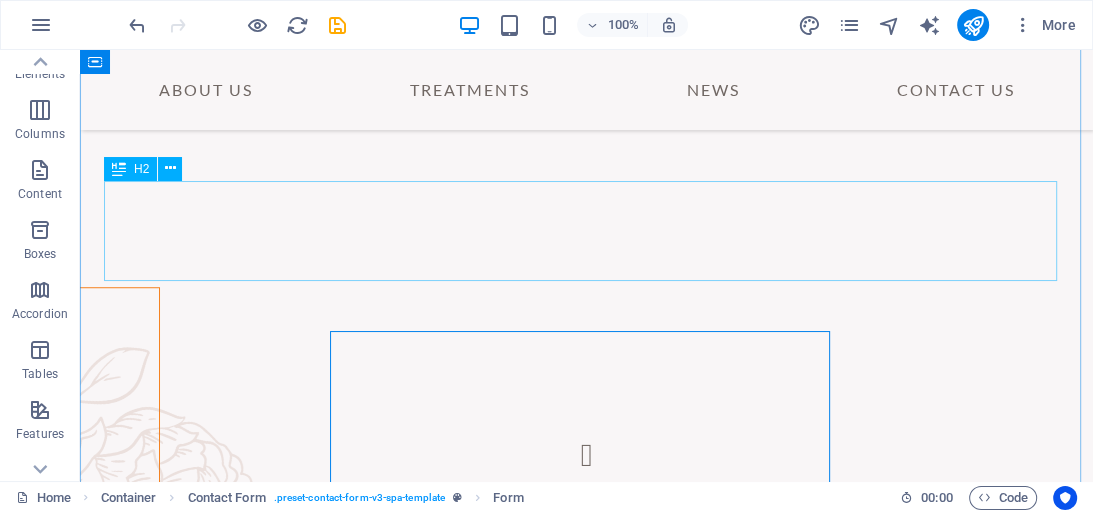 scroll, scrollTop: 6263, scrollLeft: 0, axis: vertical 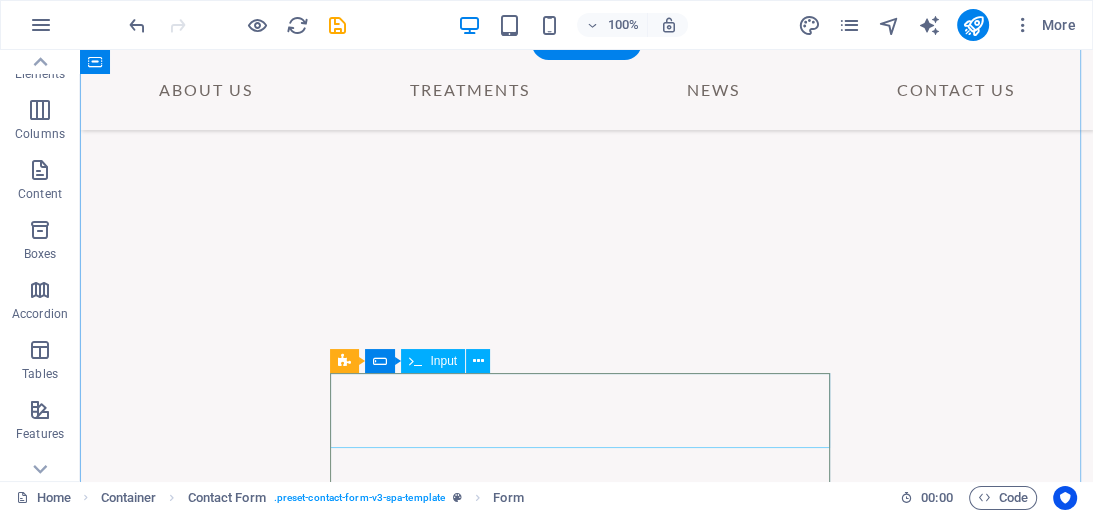 drag, startPoint x: 458, startPoint y: 384, endPoint x: 556, endPoint y: 418, distance: 103.73042 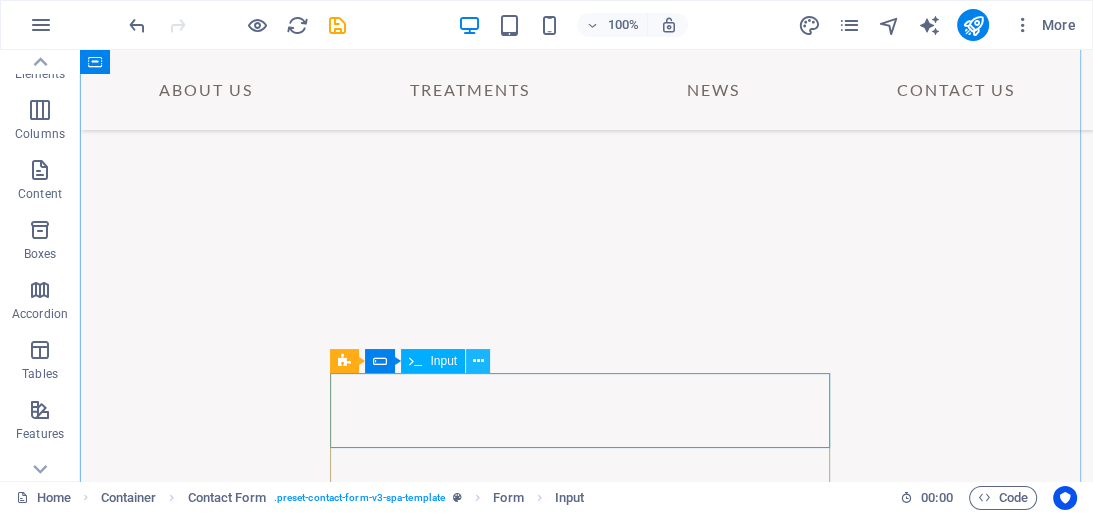 click at bounding box center (478, 361) 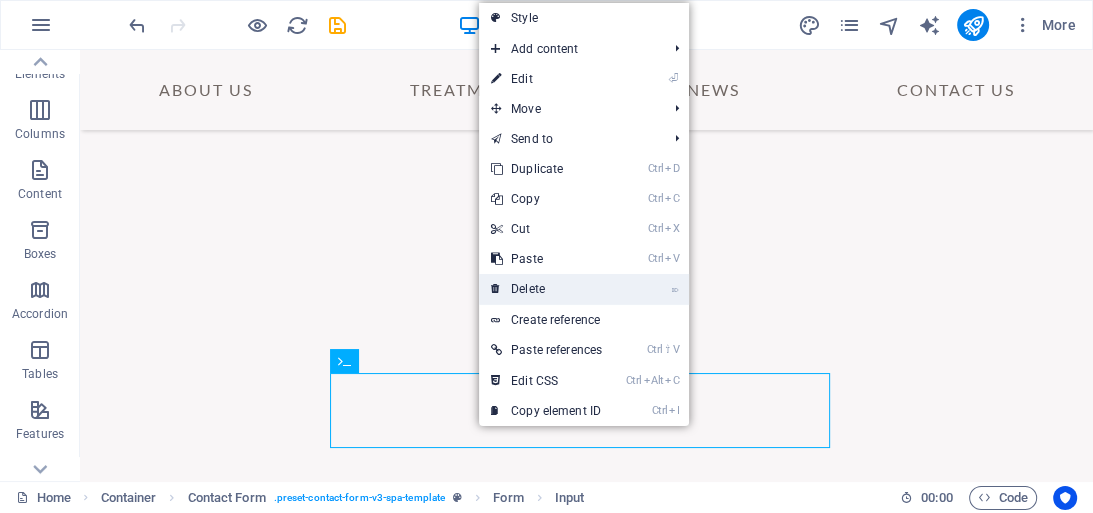 click on "⌦  Delete" at bounding box center (546, 289) 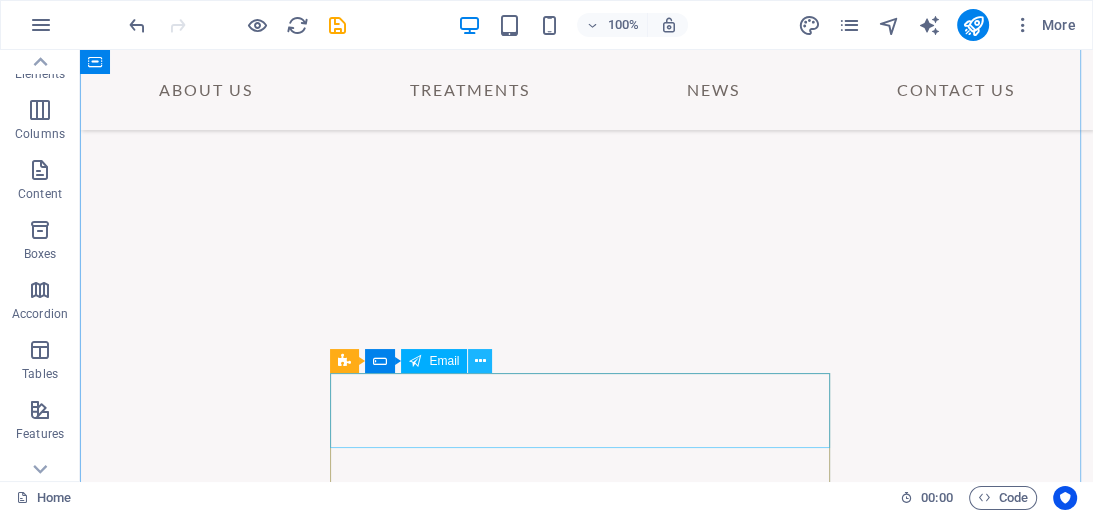 click at bounding box center (480, 361) 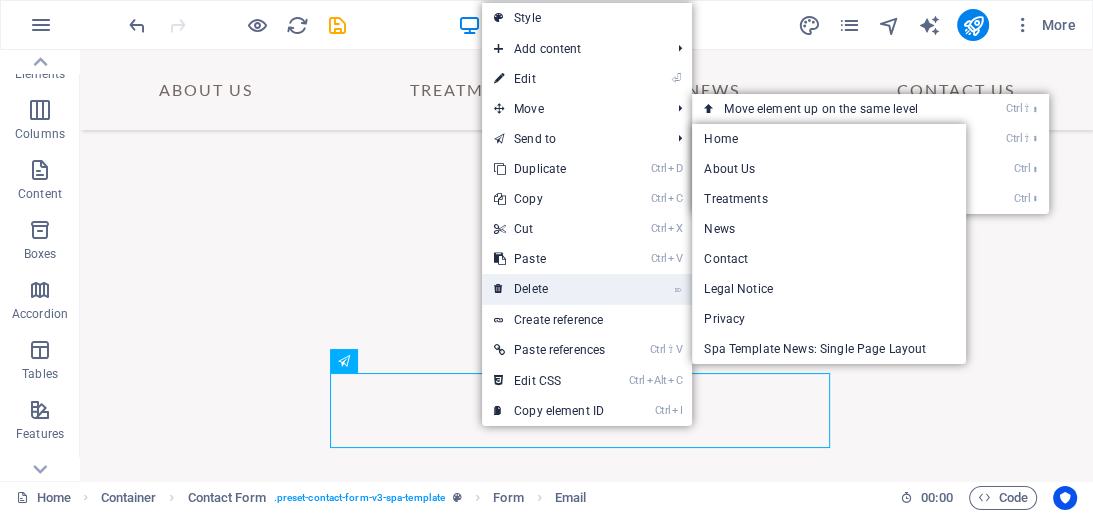 click on "⌦  Delete" at bounding box center (549, 289) 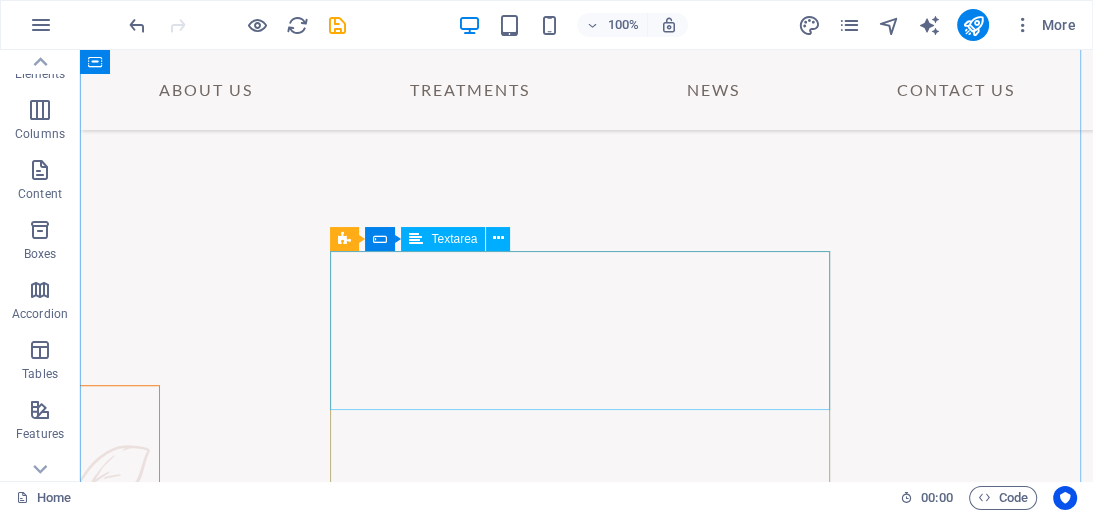 scroll, scrollTop: 6423, scrollLeft: 0, axis: vertical 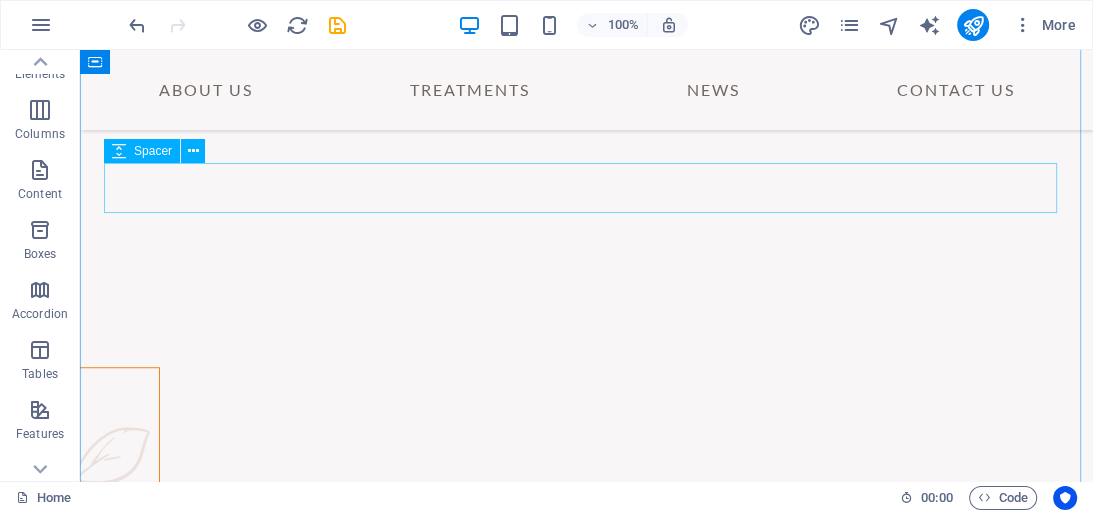 click at bounding box center [586, 4742] 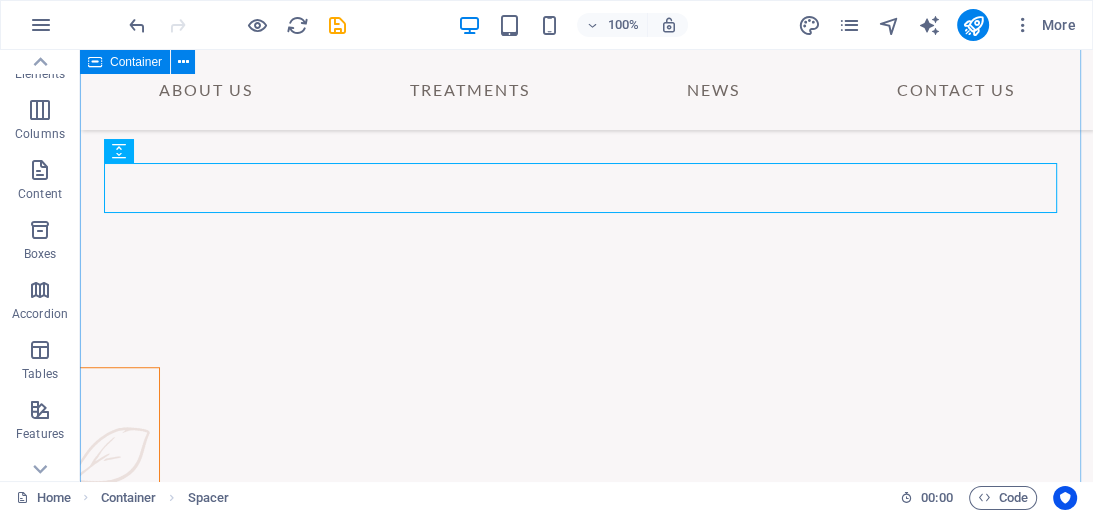 click on "Contact Us Message   I have read and understand the privacy policy. Unreadable? Load new Submit" at bounding box center (586, 4870) 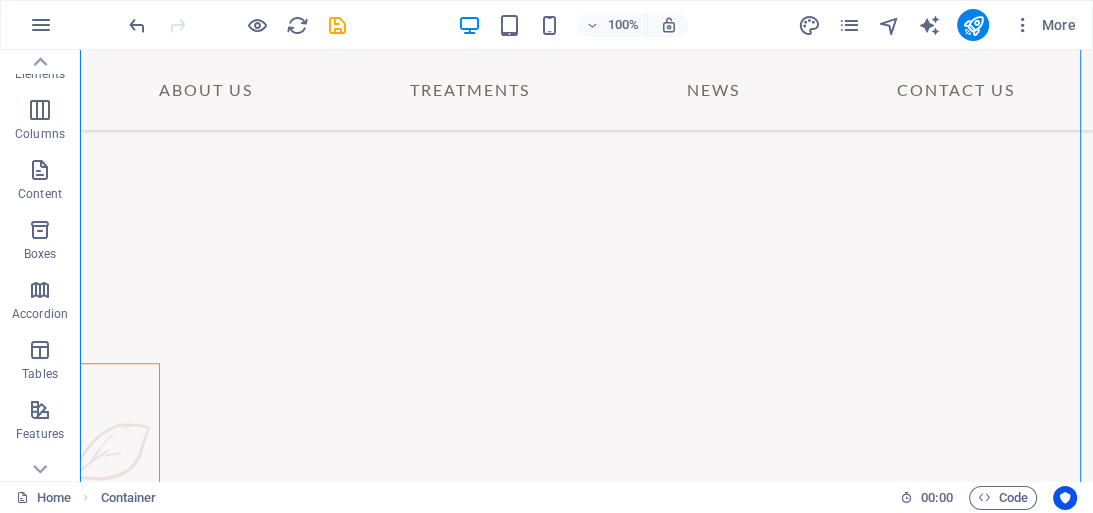 drag, startPoint x: 957, startPoint y: 241, endPoint x: 543, endPoint y: 396, distance: 442.06448 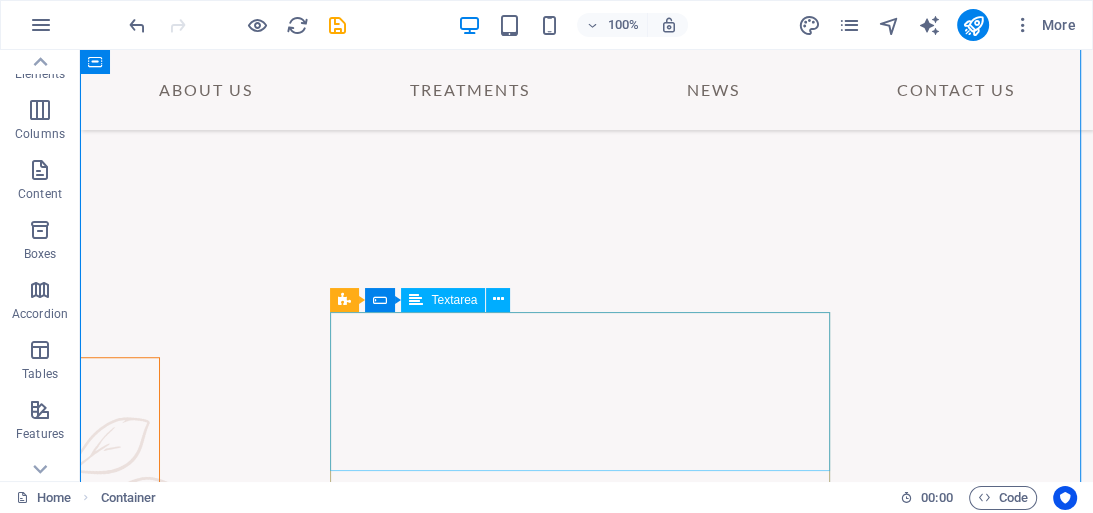 scroll, scrollTop: 6273, scrollLeft: 0, axis: vertical 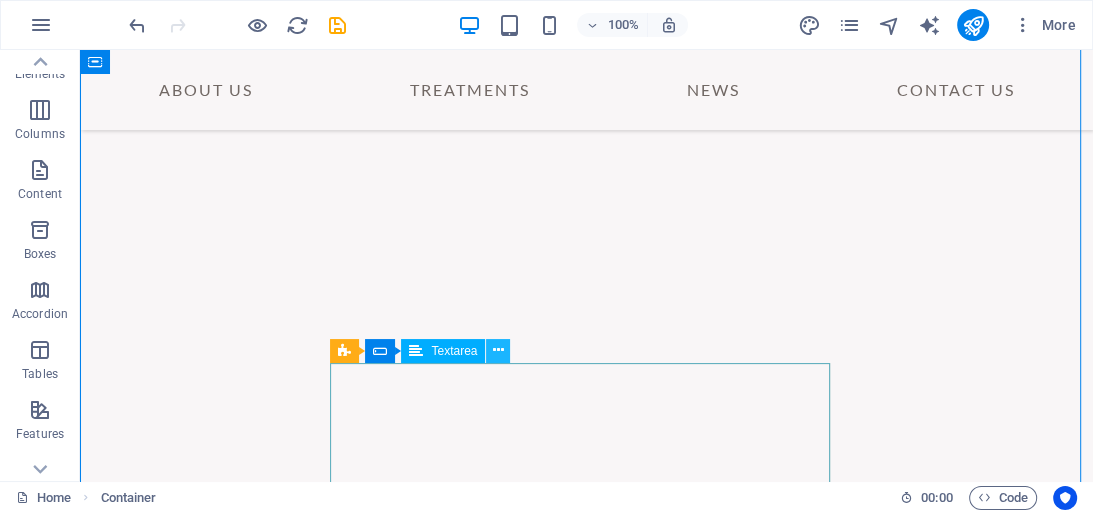 click at bounding box center (498, 351) 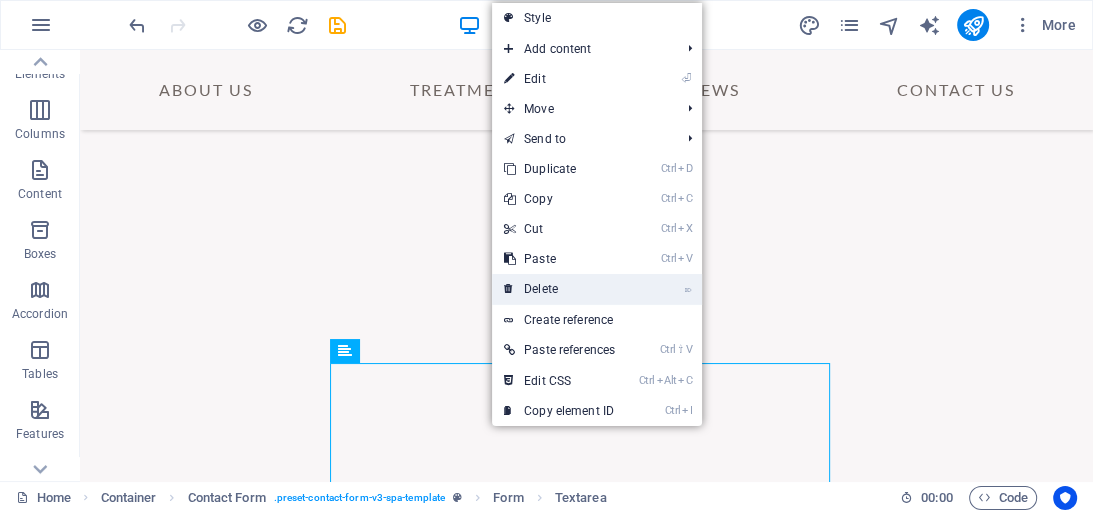 click on "⌦  Delete" at bounding box center (559, 289) 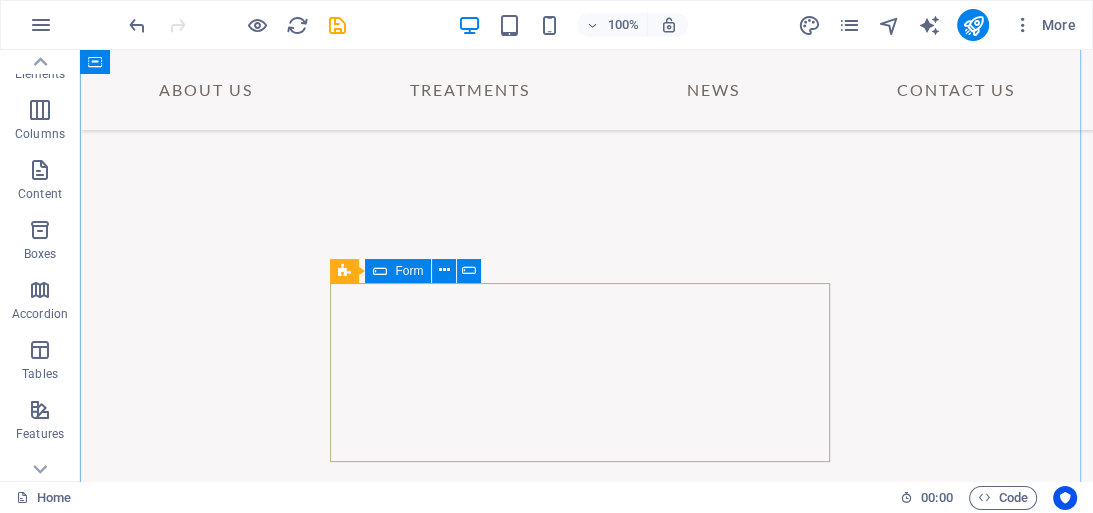 scroll, scrollTop: 6353, scrollLeft: 0, axis: vertical 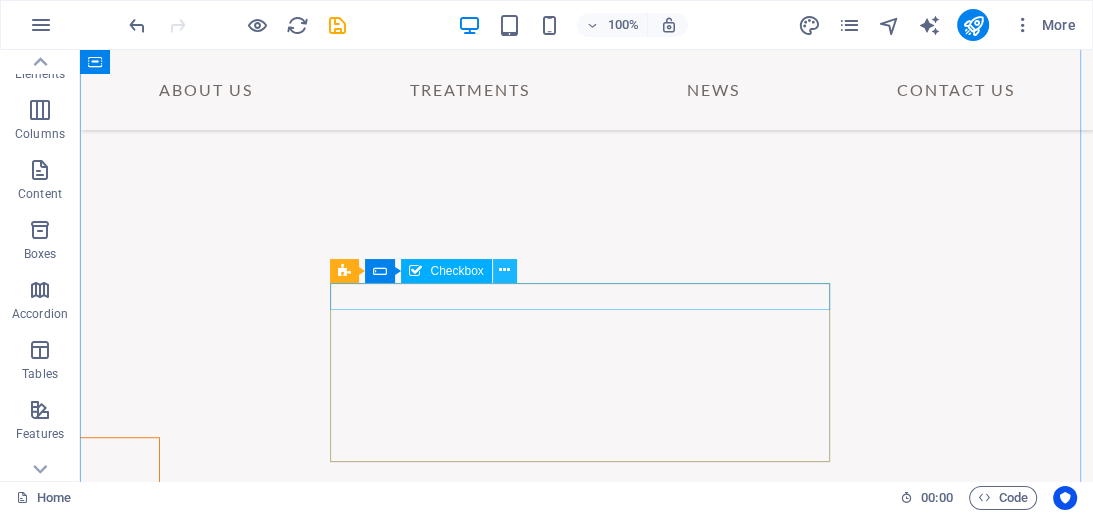 click at bounding box center [504, 270] 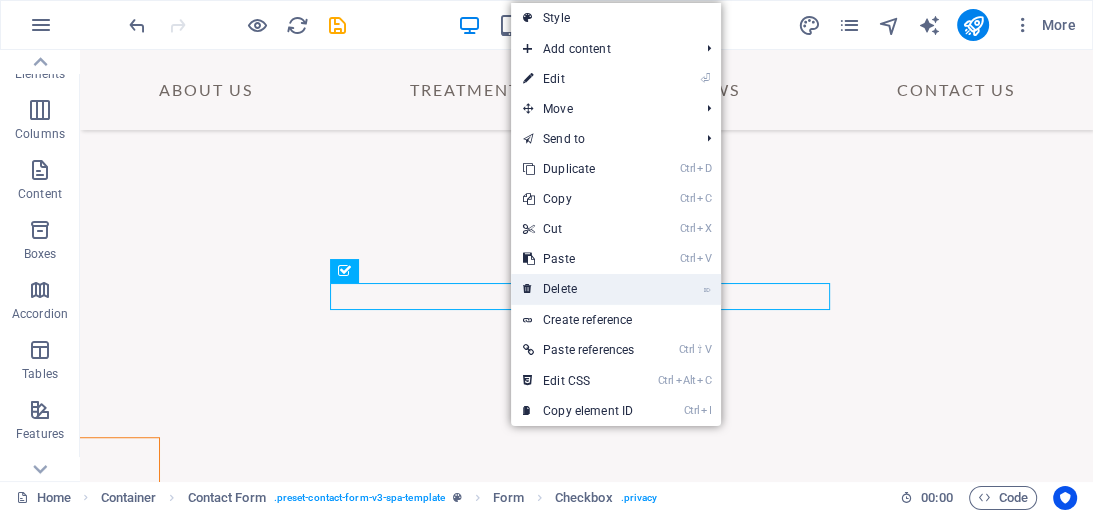 click on "⌦  Delete" at bounding box center (578, 289) 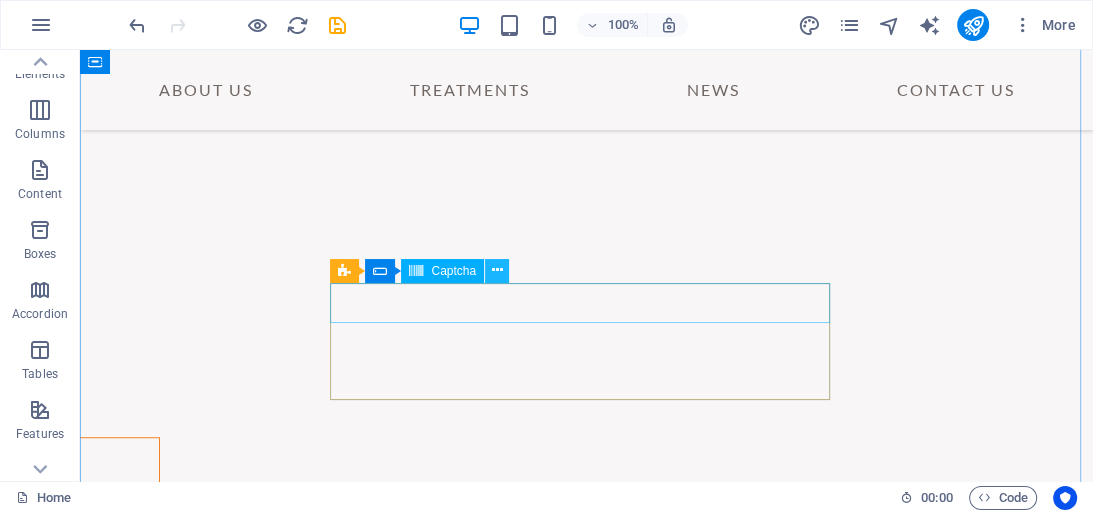 click at bounding box center [497, 270] 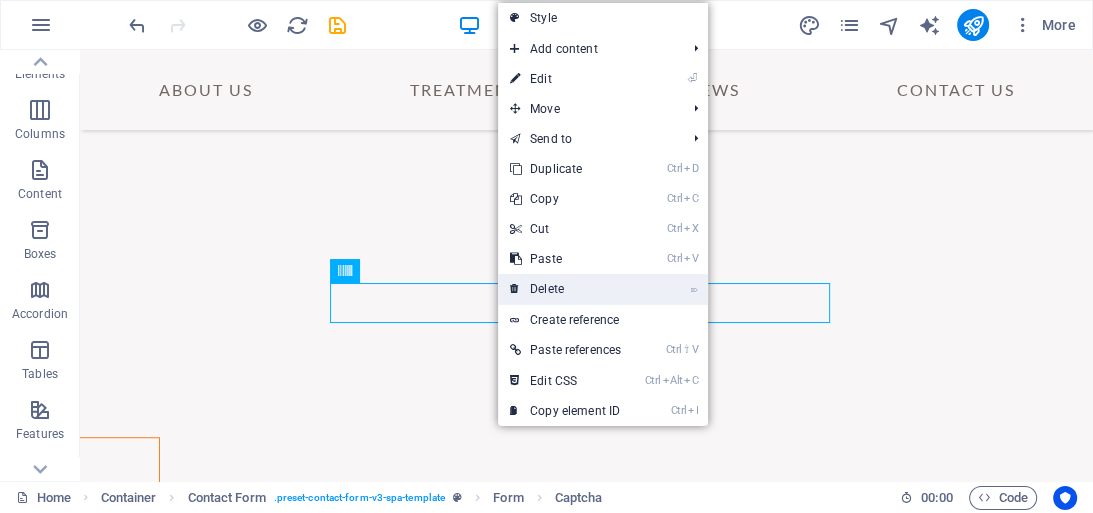 click on "⌦  Delete" at bounding box center [565, 289] 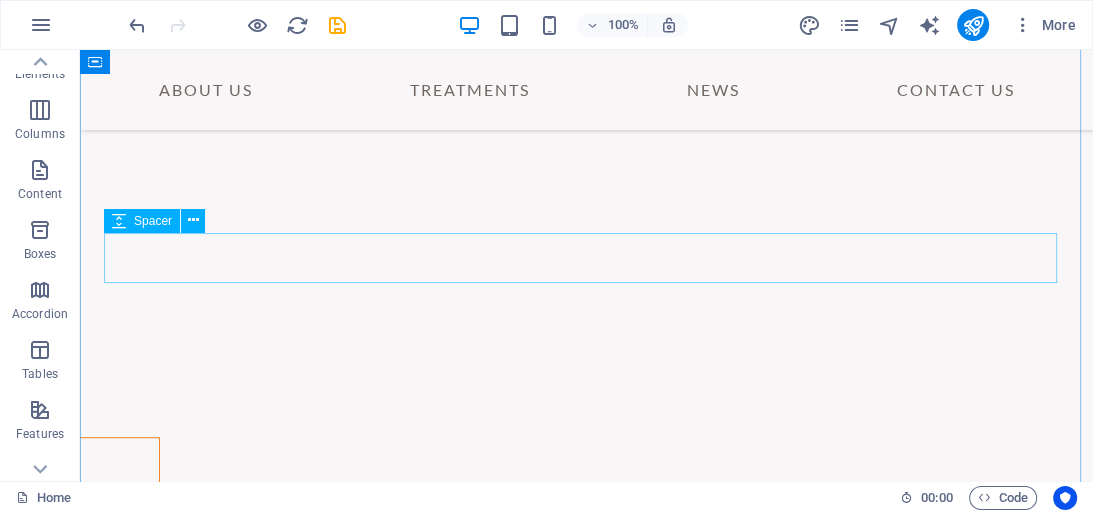 click at bounding box center [586, 4812] 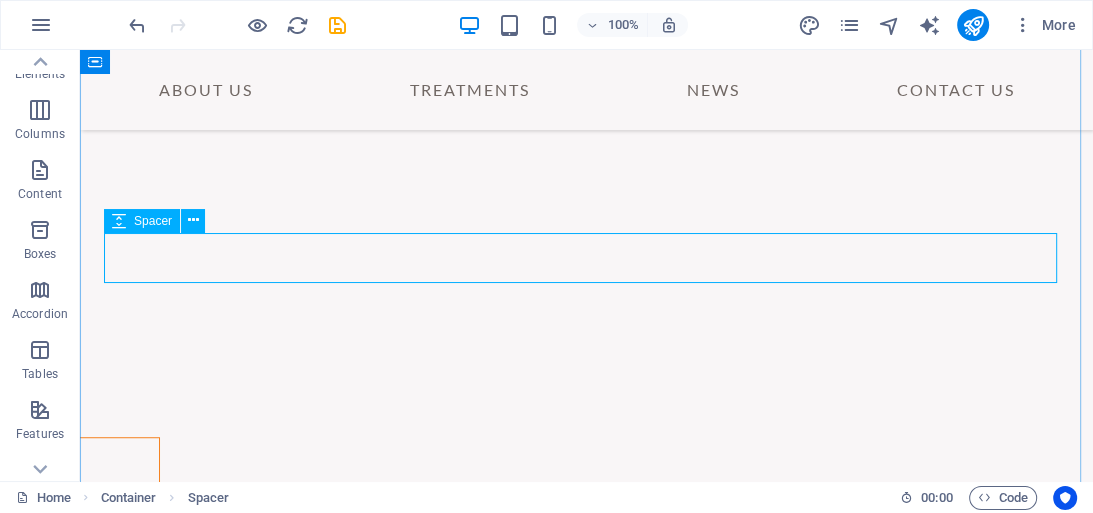 click at bounding box center (586, 4812) 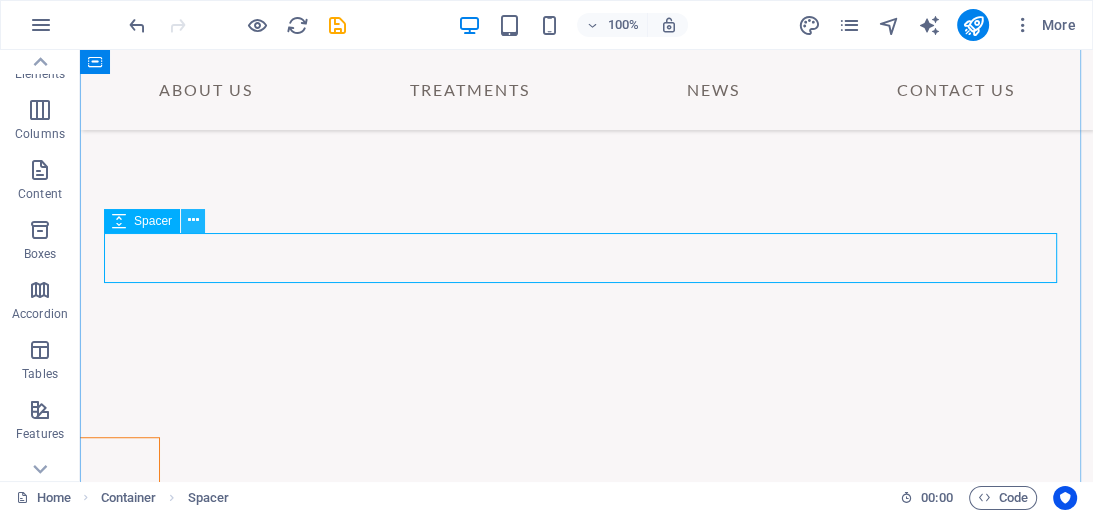 click at bounding box center [193, 220] 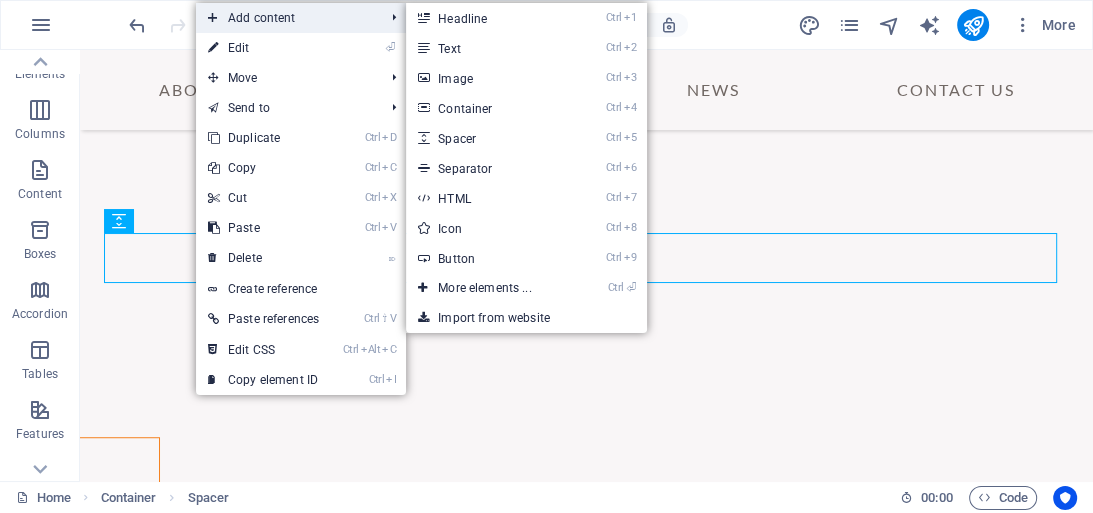 click on "Add content" at bounding box center (286, 18) 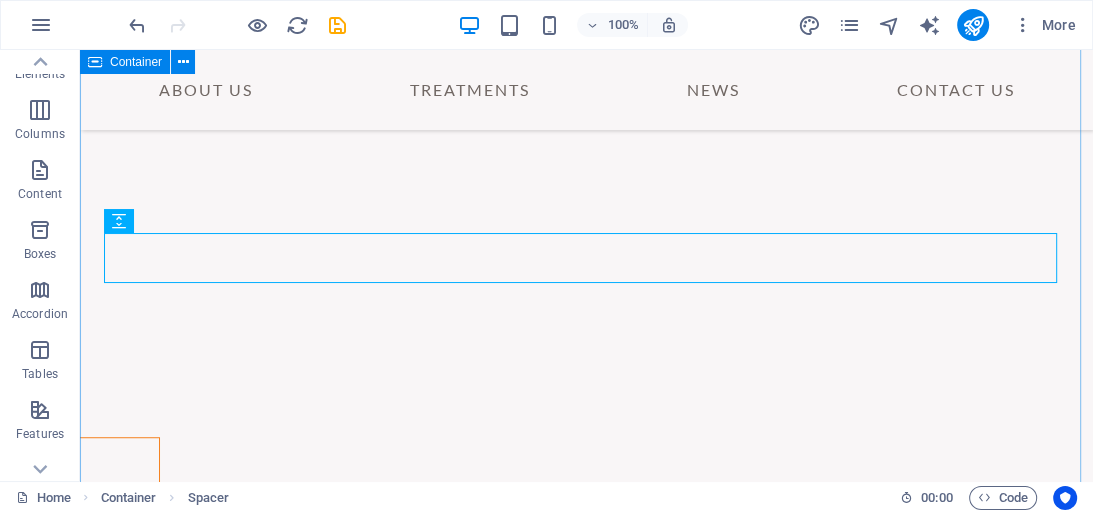 click on "Contact Us Submit" at bounding box center (586, 4783) 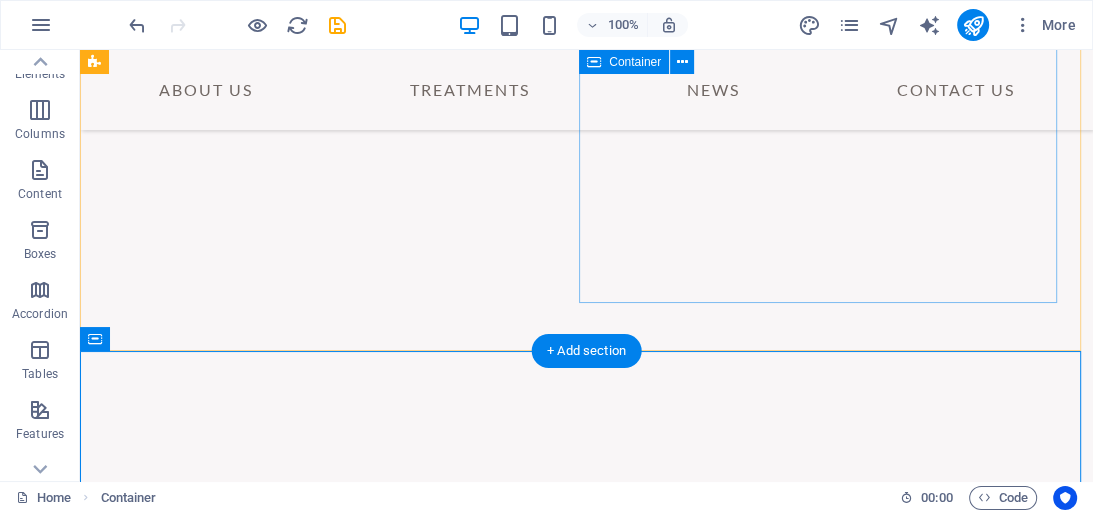 scroll, scrollTop: 5953, scrollLeft: 0, axis: vertical 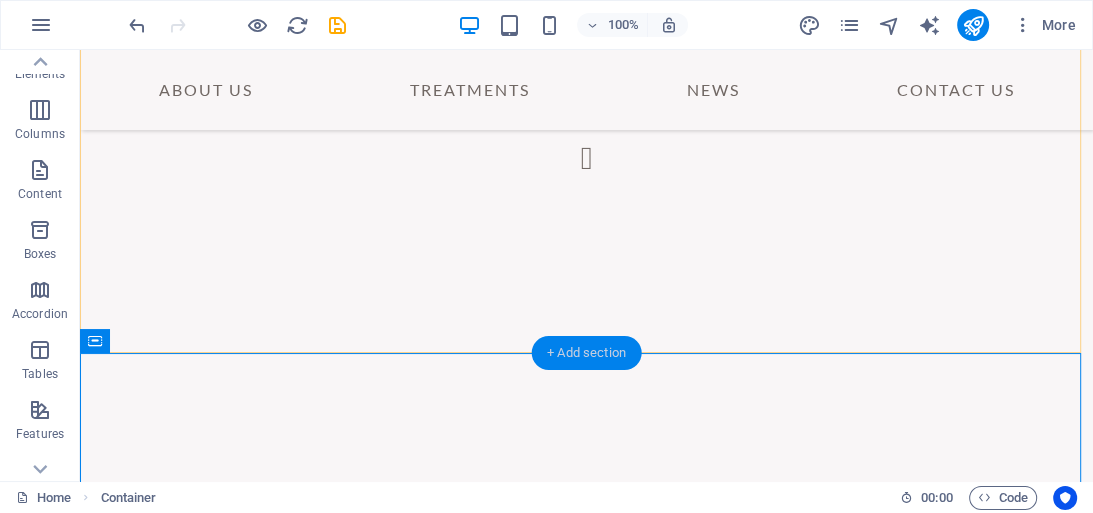 click on "+ Add section" at bounding box center (586, 353) 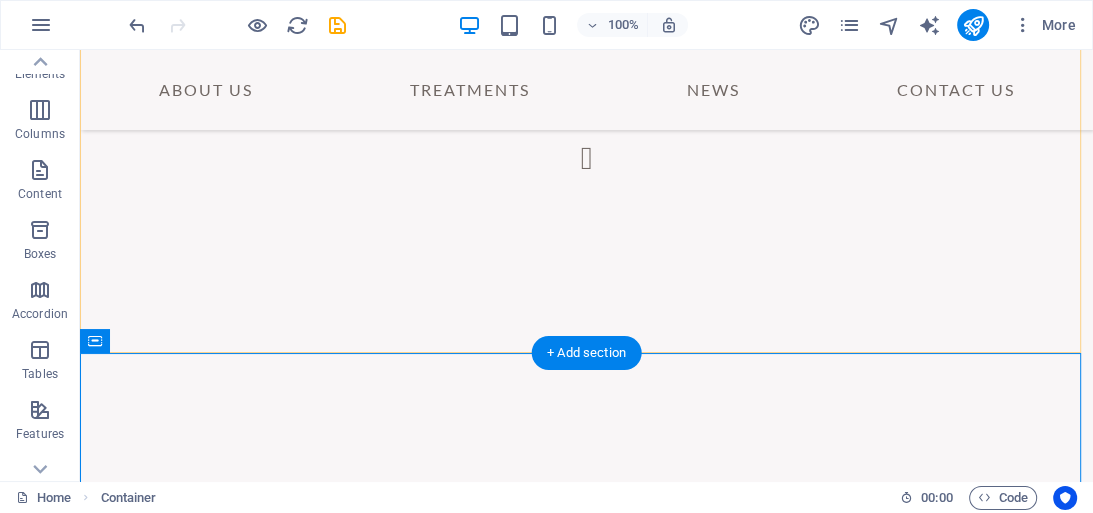 scroll, scrollTop: 5952, scrollLeft: 0, axis: vertical 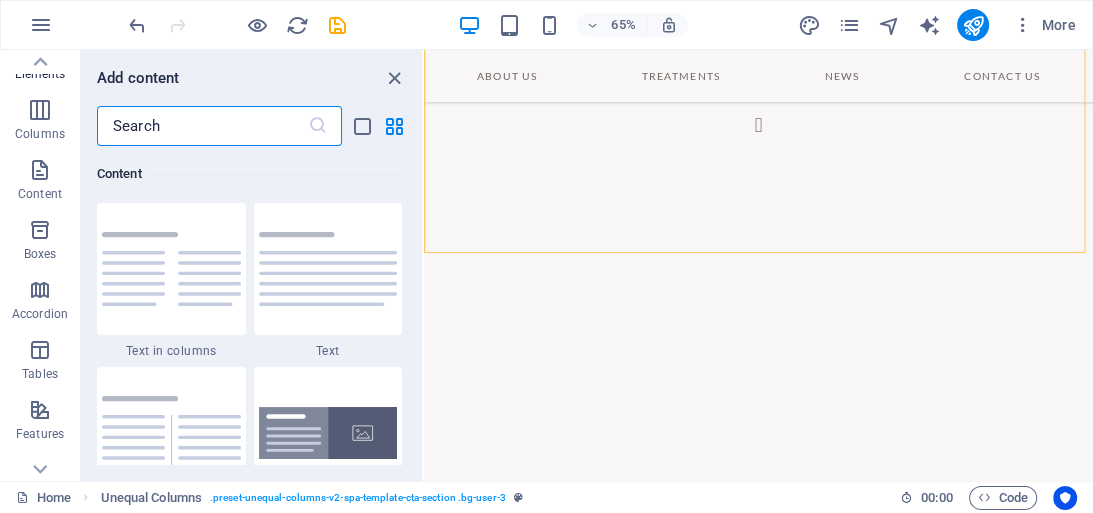 click at bounding box center (202, 126) 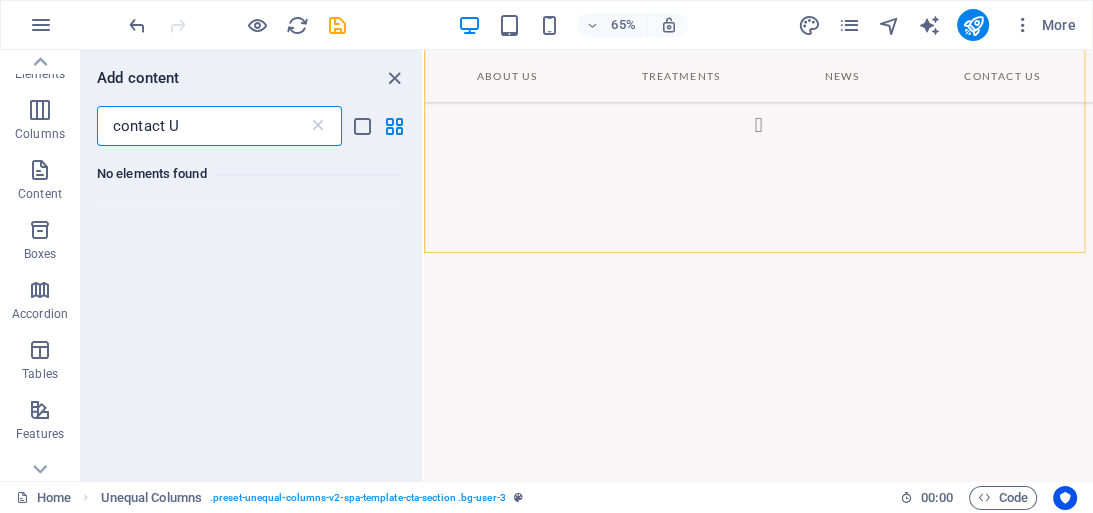 scroll, scrollTop: 0, scrollLeft: 0, axis: both 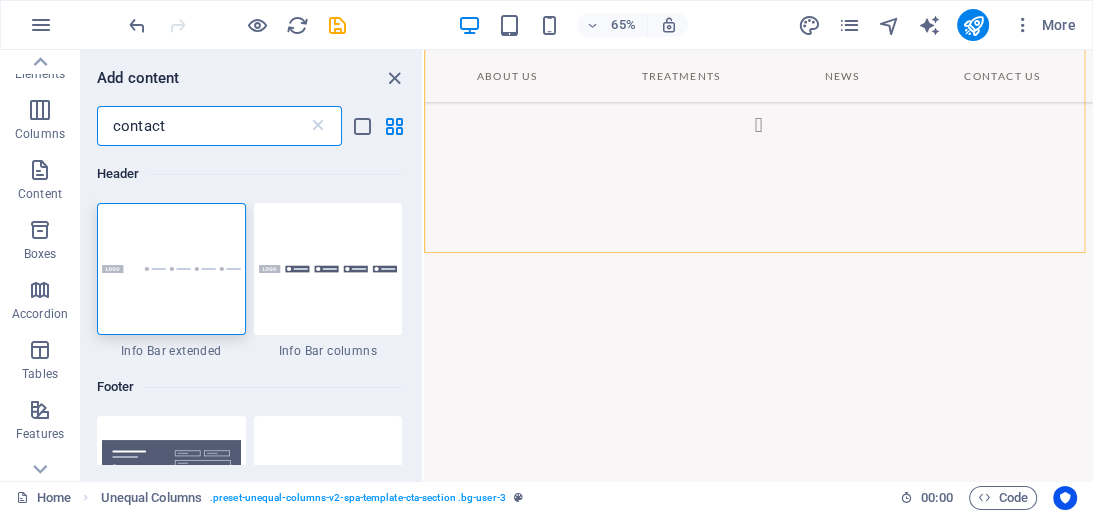 type on "contact" 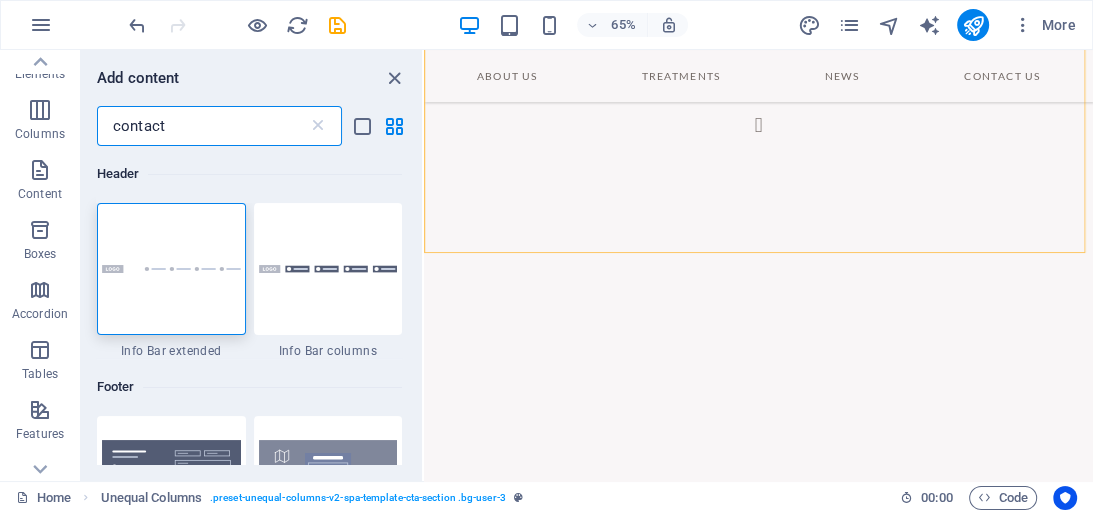 type 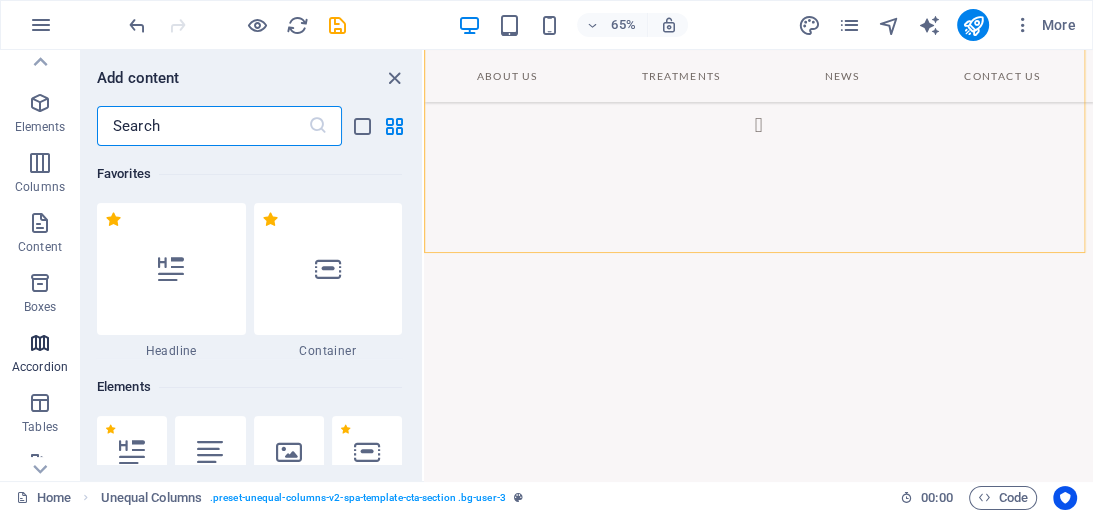 scroll, scrollTop: 0, scrollLeft: 0, axis: both 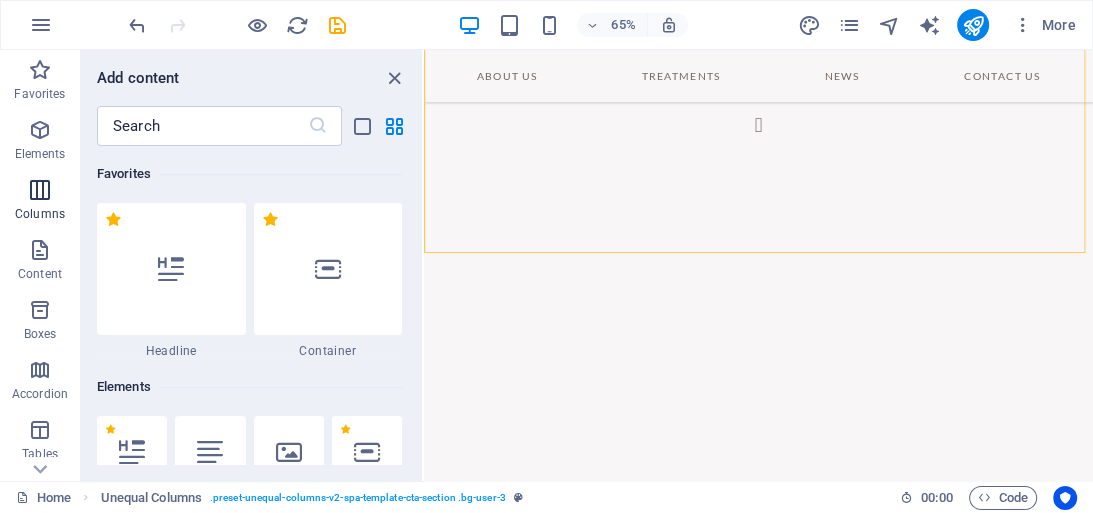 click at bounding box center [40, 190] 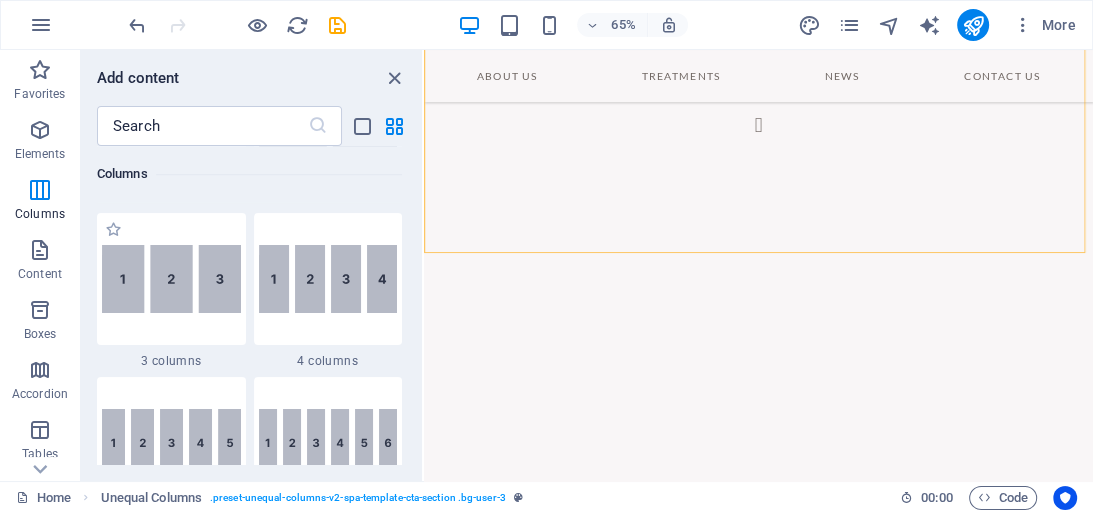 scroll, scrollTop: 1150, scrollLeft: 0, axis: vertical 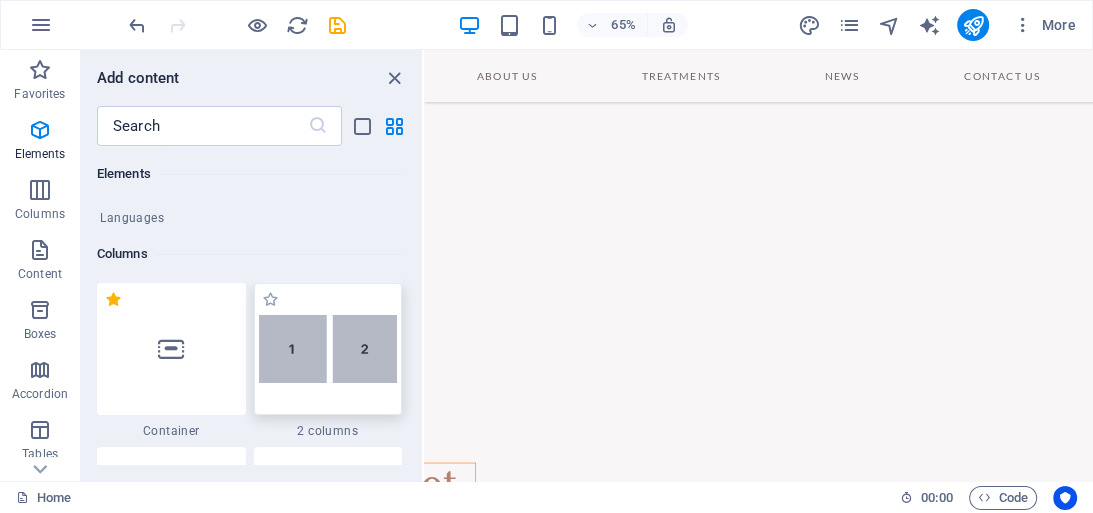 click at bounding box center (328, 349) 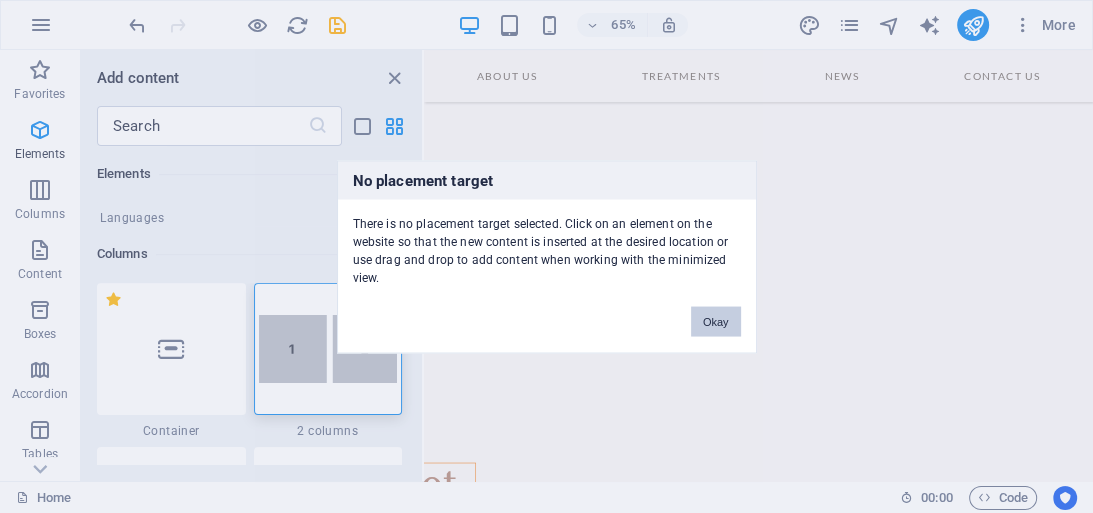 click on "Okay" at bounding box center (716, 321) 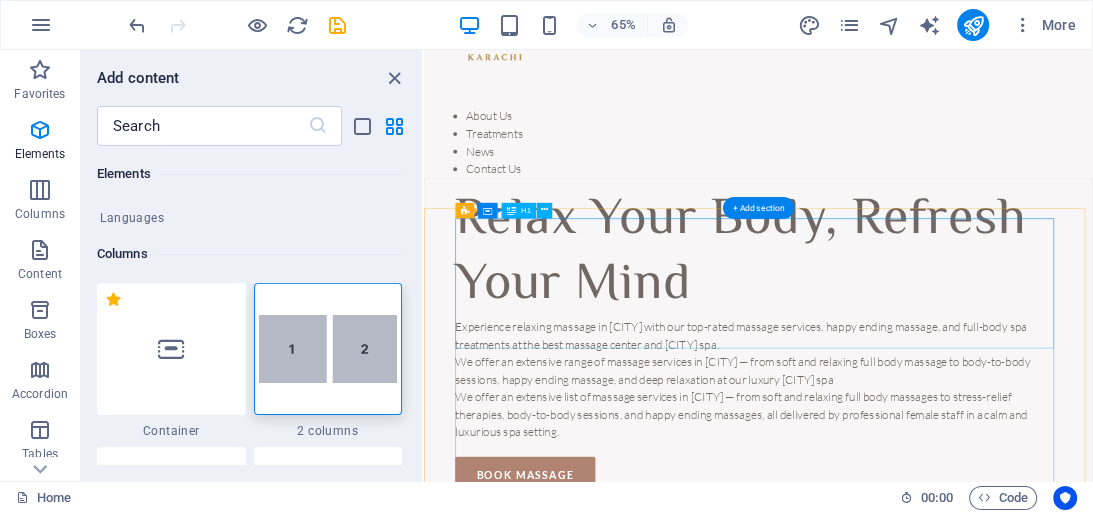 scroll, scrollTop: 0, scrollLeft: 0, axis: both 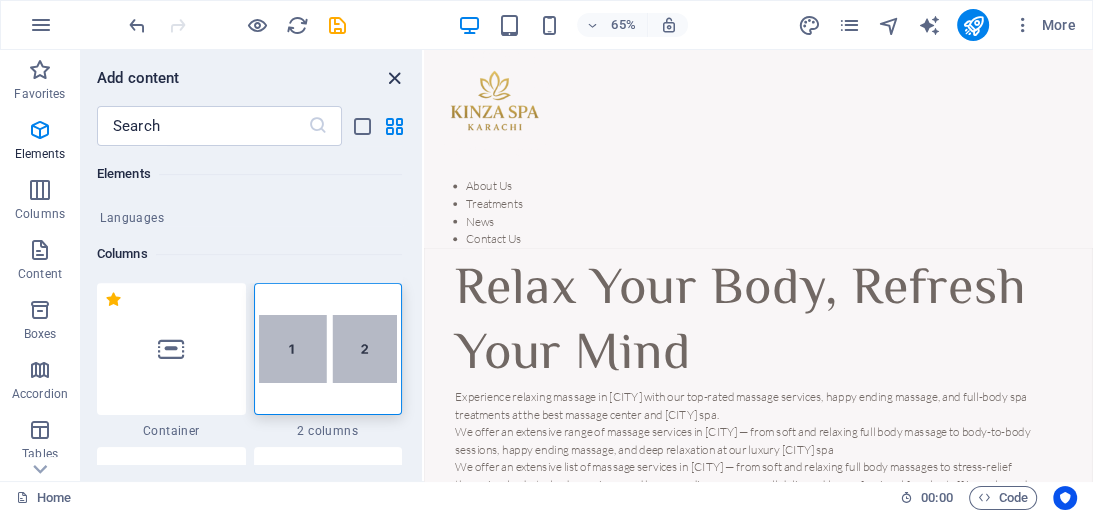 click at bounding box center [394, 78] 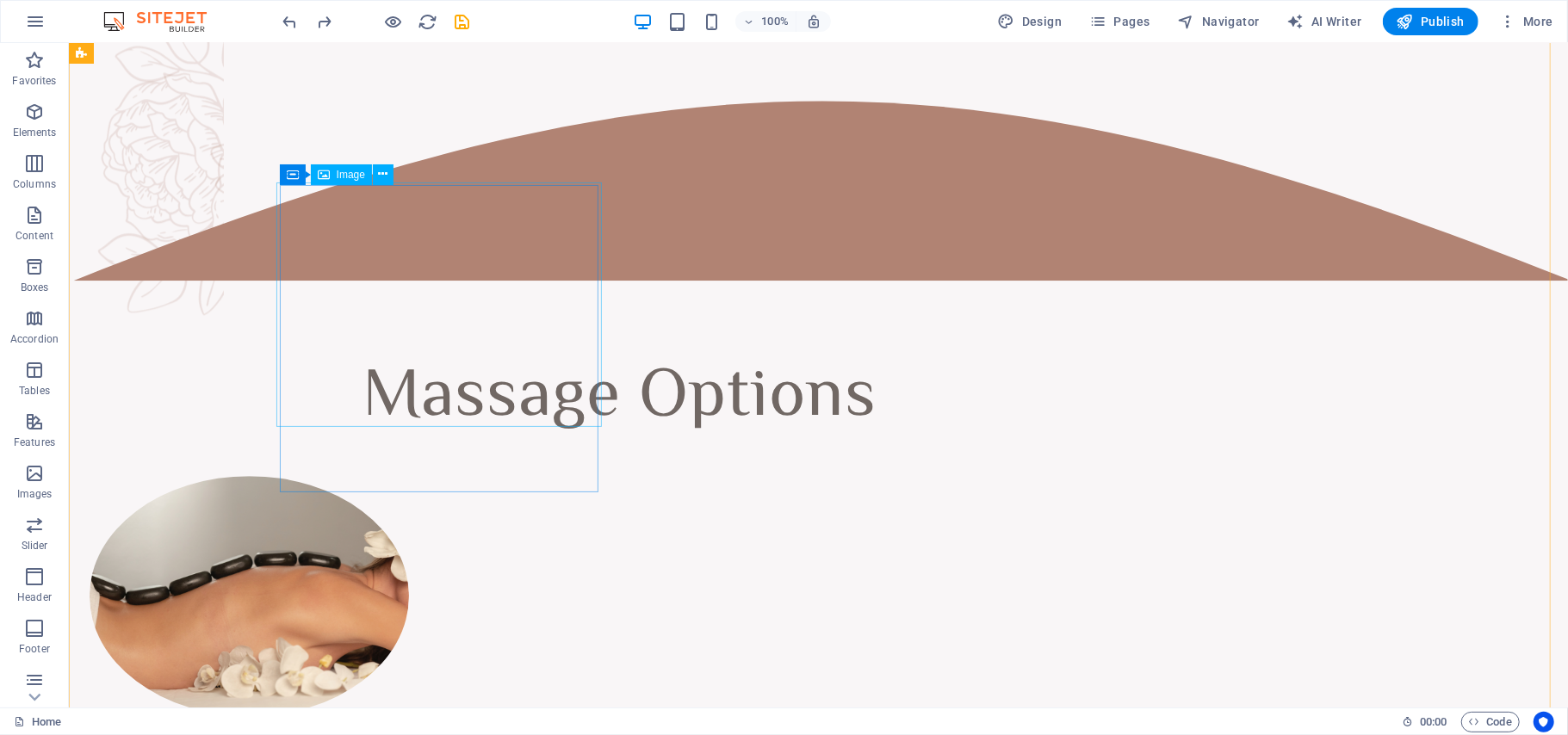 scroll, scrollTop: 7739, scrollLeft: 0, axis: vertical 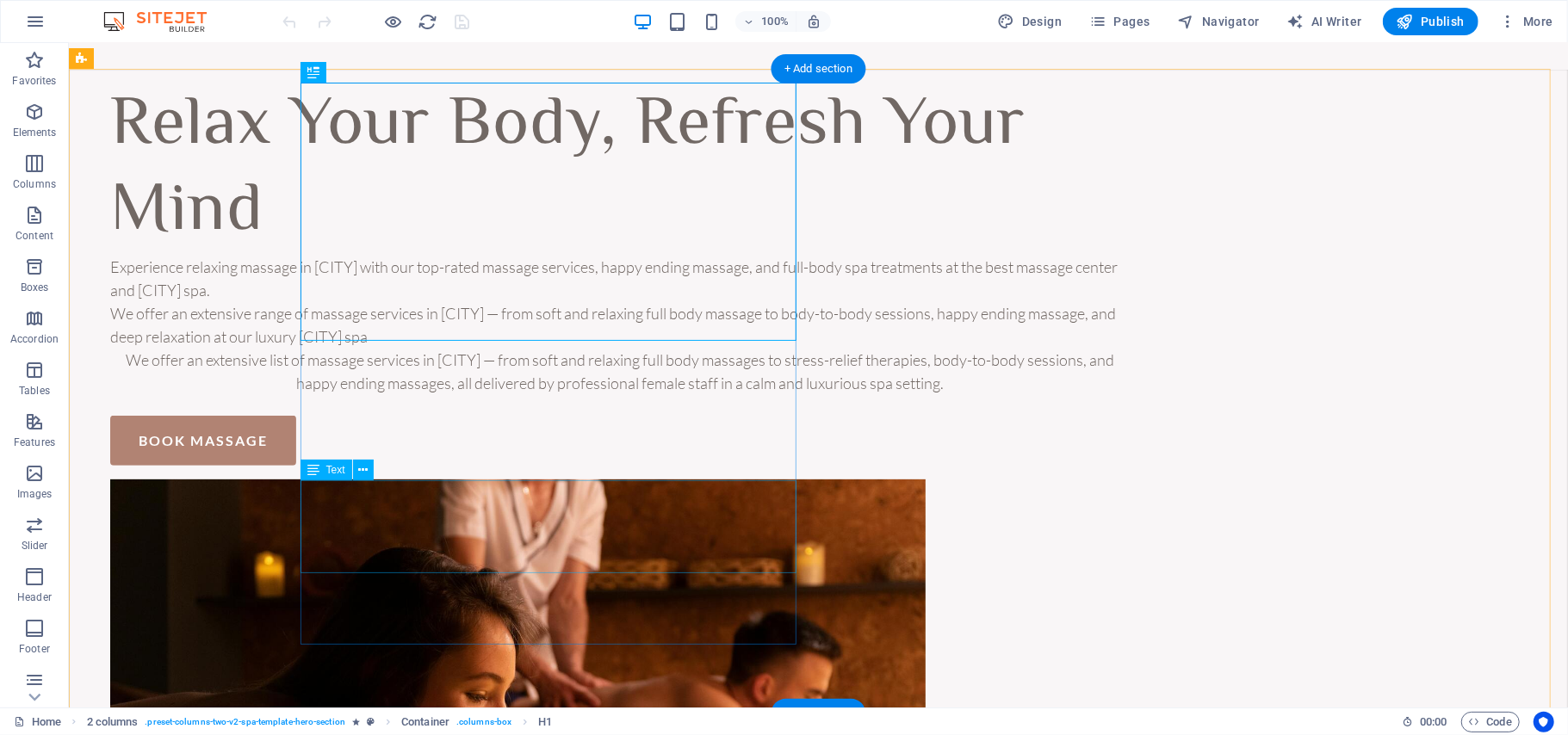 click on "We offer an extensive list of massage services in [CITY] — from soft and relaxing full body massages to stress-relief therapies, body-to-body sessions, and happy ending massages, all delivered by professional female staff in a calm and luxurious spa setting." at bounding box center (619, 371) 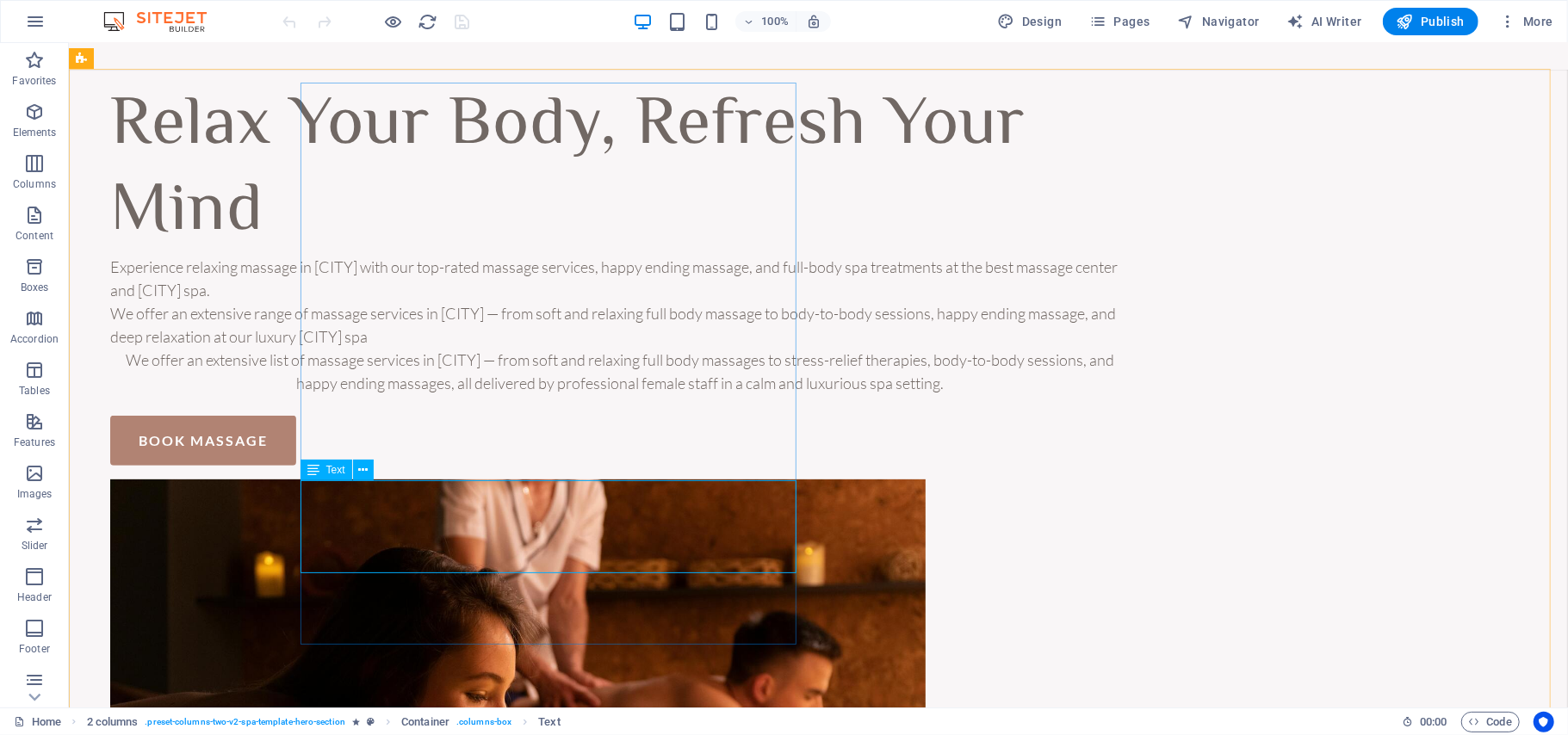 click at bounding box center [313, 470] 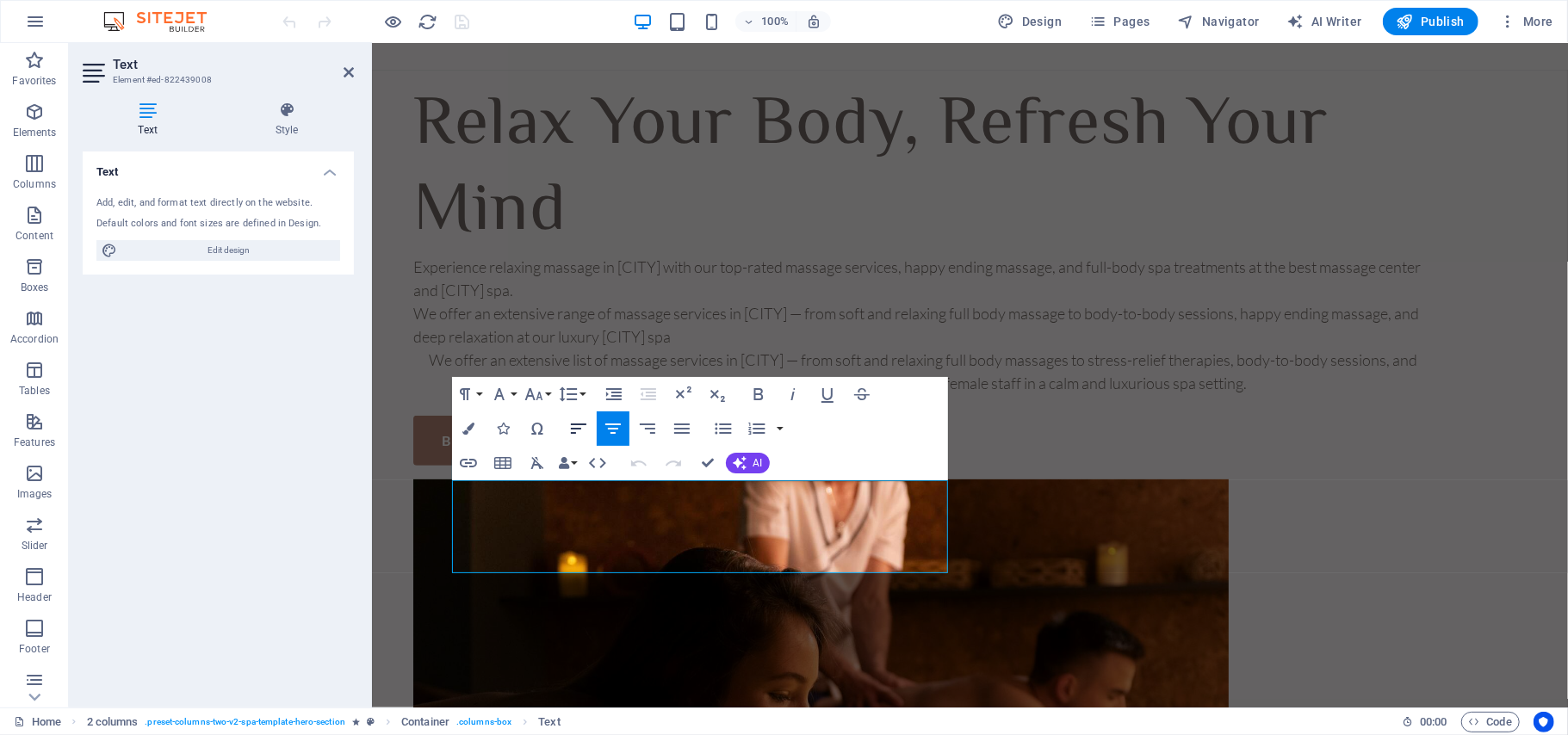 click 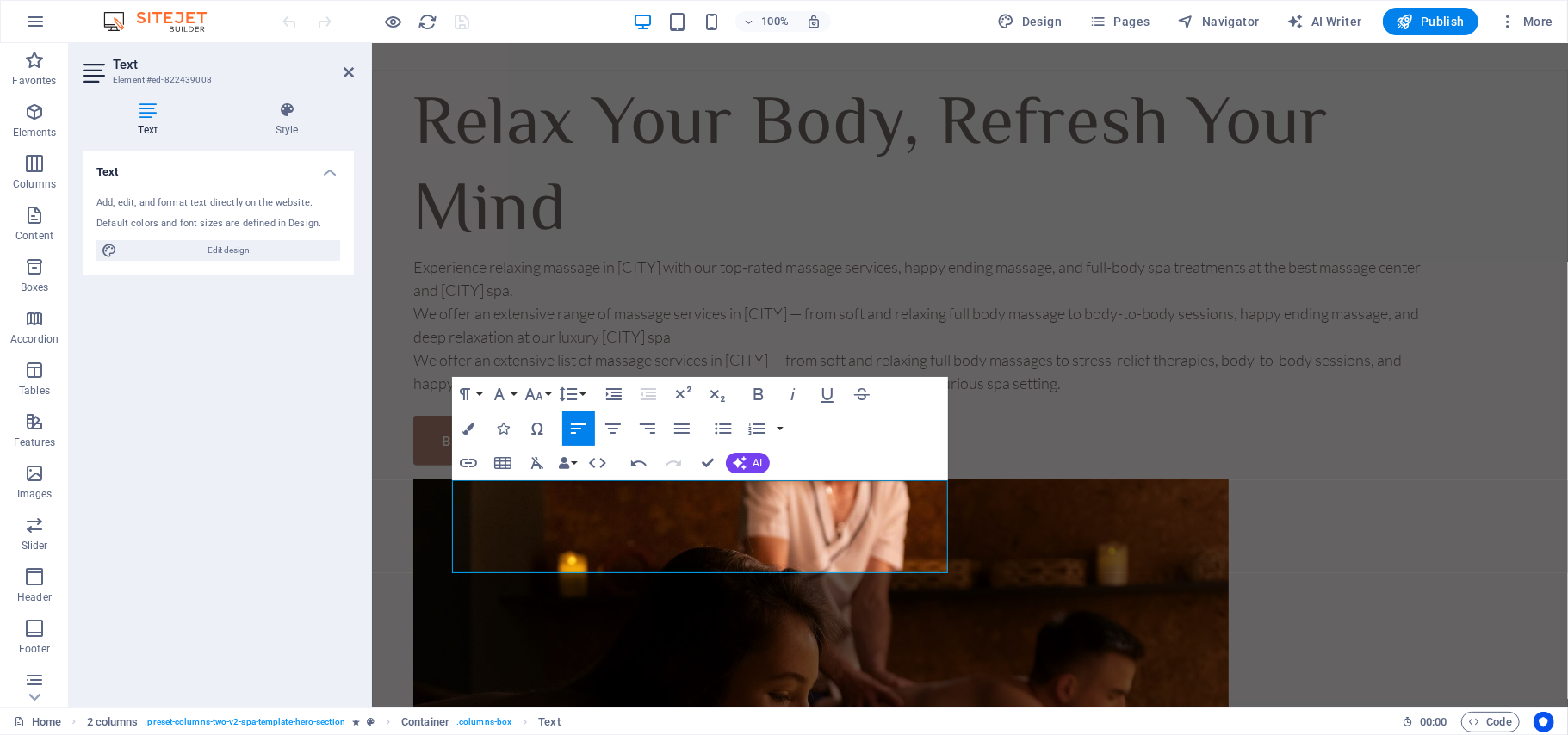 click on "Text Add, edit, and format text directly on the website. Default colors and font sizes are defined in Design. Edit design Alignment Left aligned Centered Right aligned" at bounding box center (218, 423) 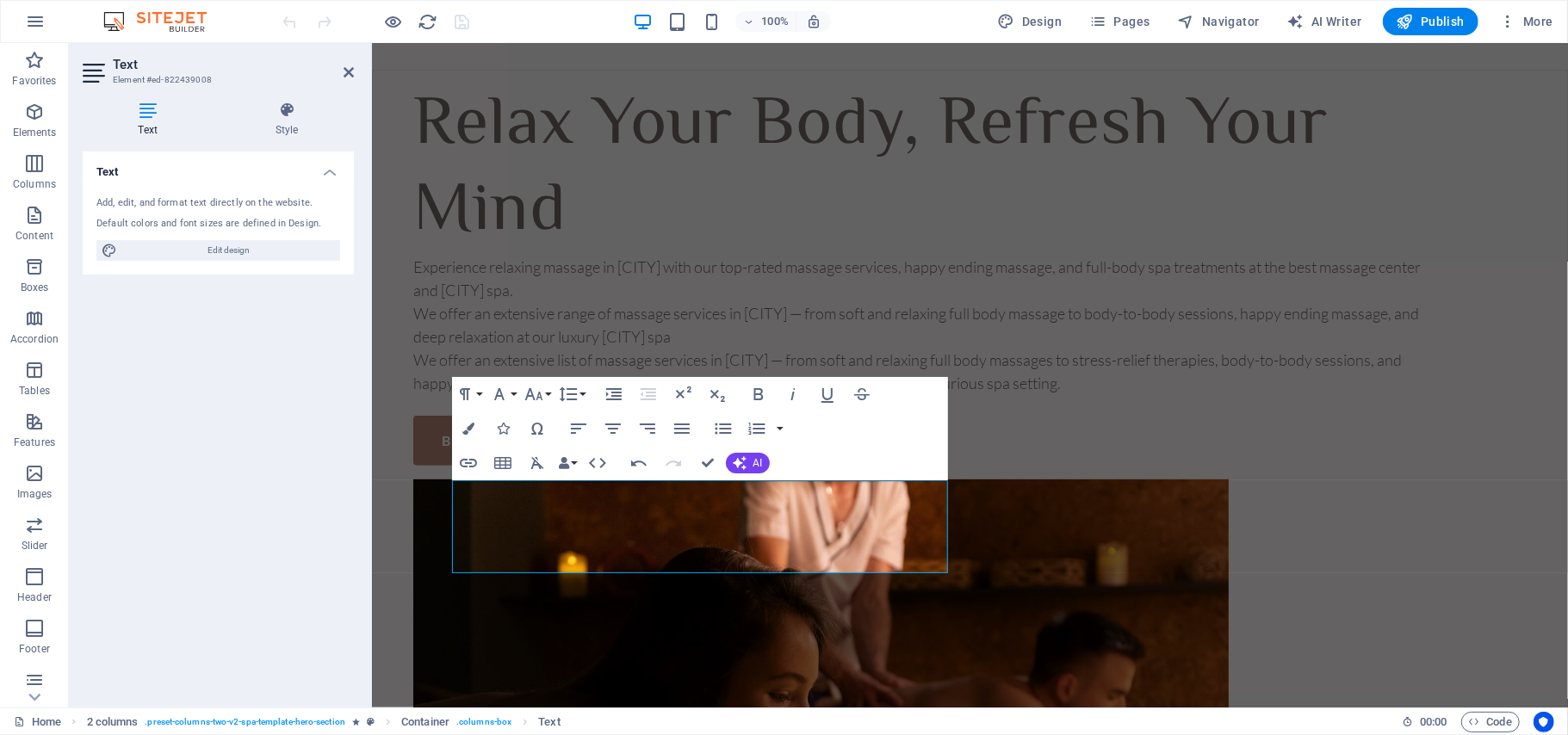 click on "Text Add, edit, and format text directly on the website. Default colors and font sizes are defined in Design. Edit design Alignment Left aligned Centered Right aligned" at bounding box center (218, 423) 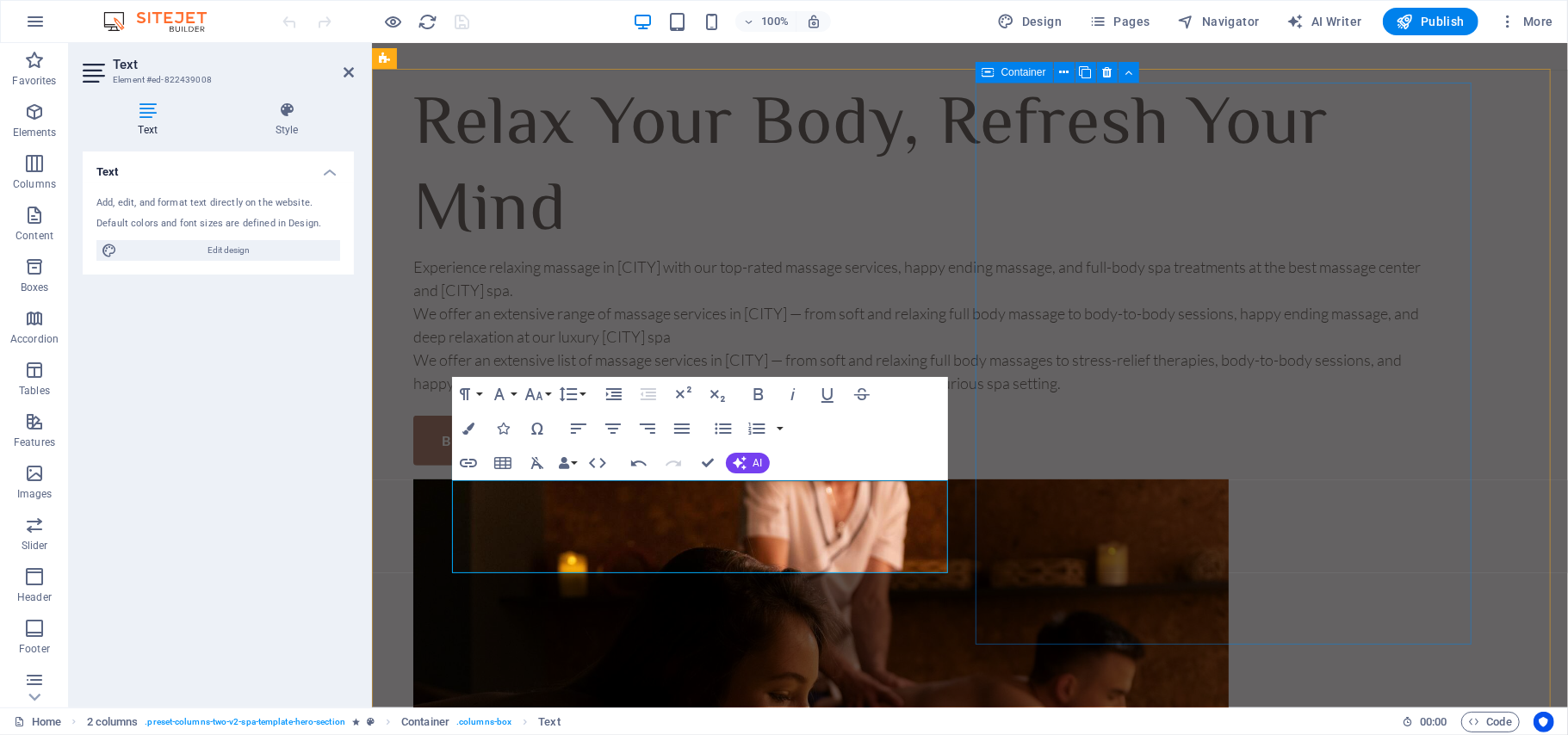 click at bounding box center (922, 707) 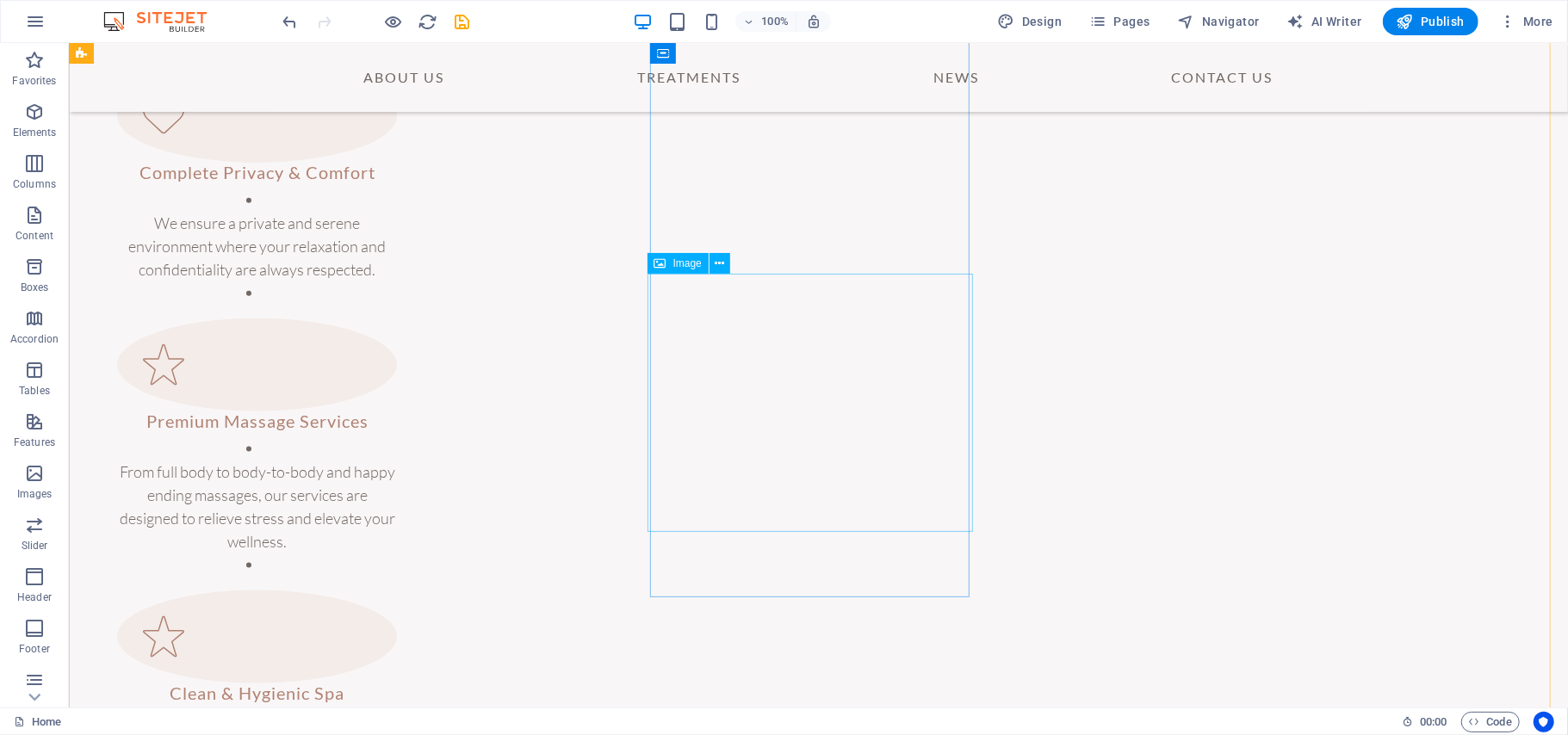 scroll, scrollTop: 1419, scrollLeft: 0, axis: vertical 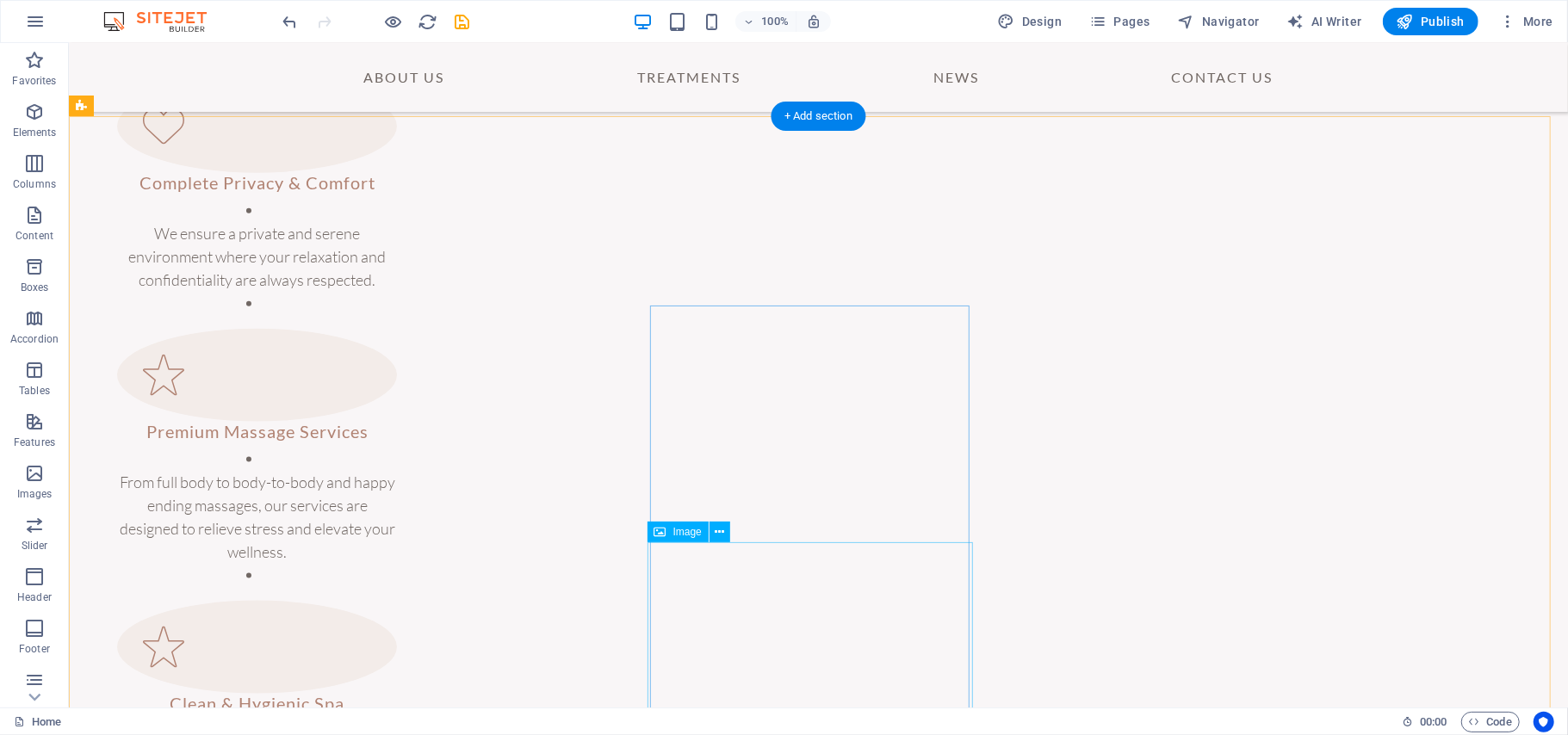 click at bounding box center (248, 2487) 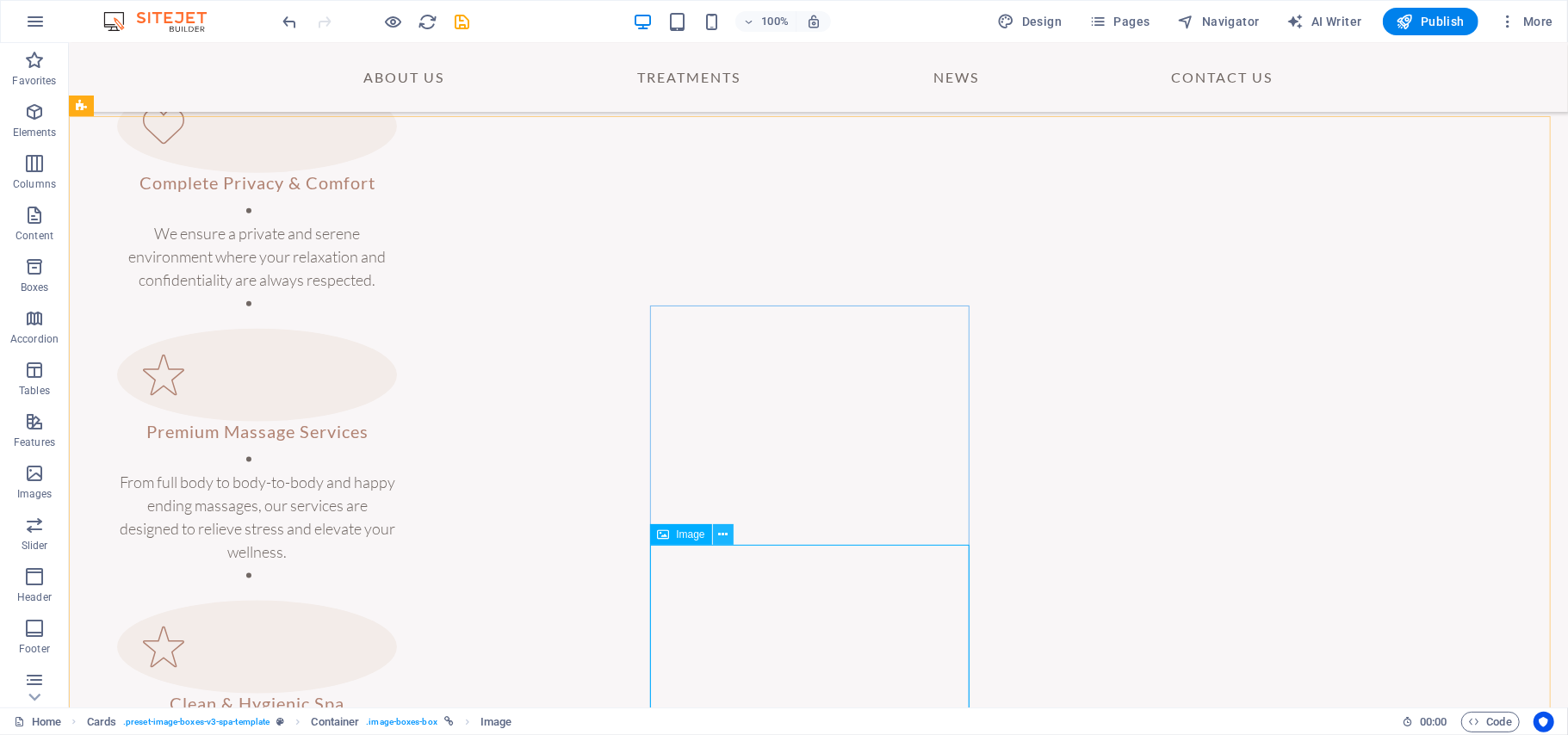 click at bounding box center [722, 534] 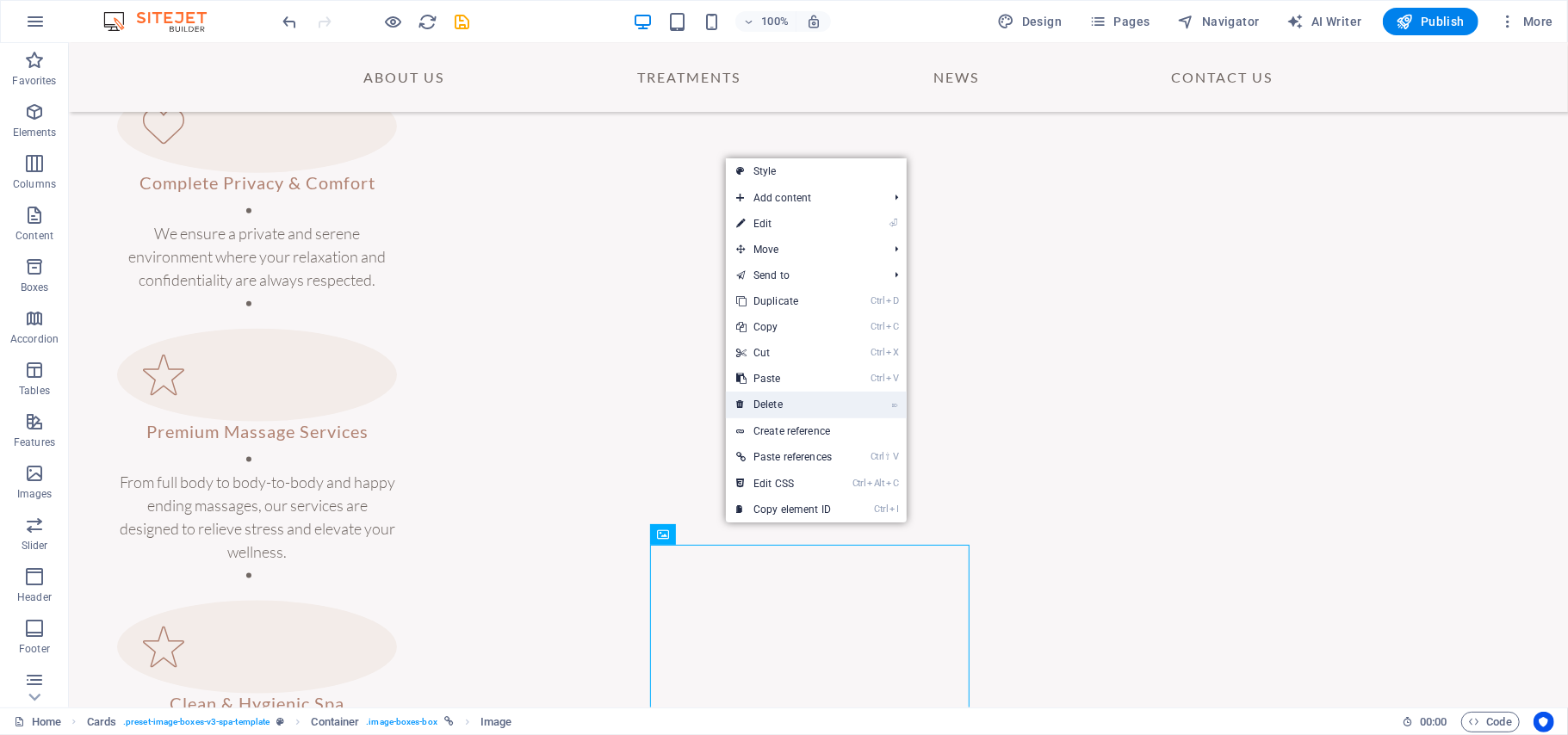 click on "⌦  Delete" at bounding box center (784, 405) 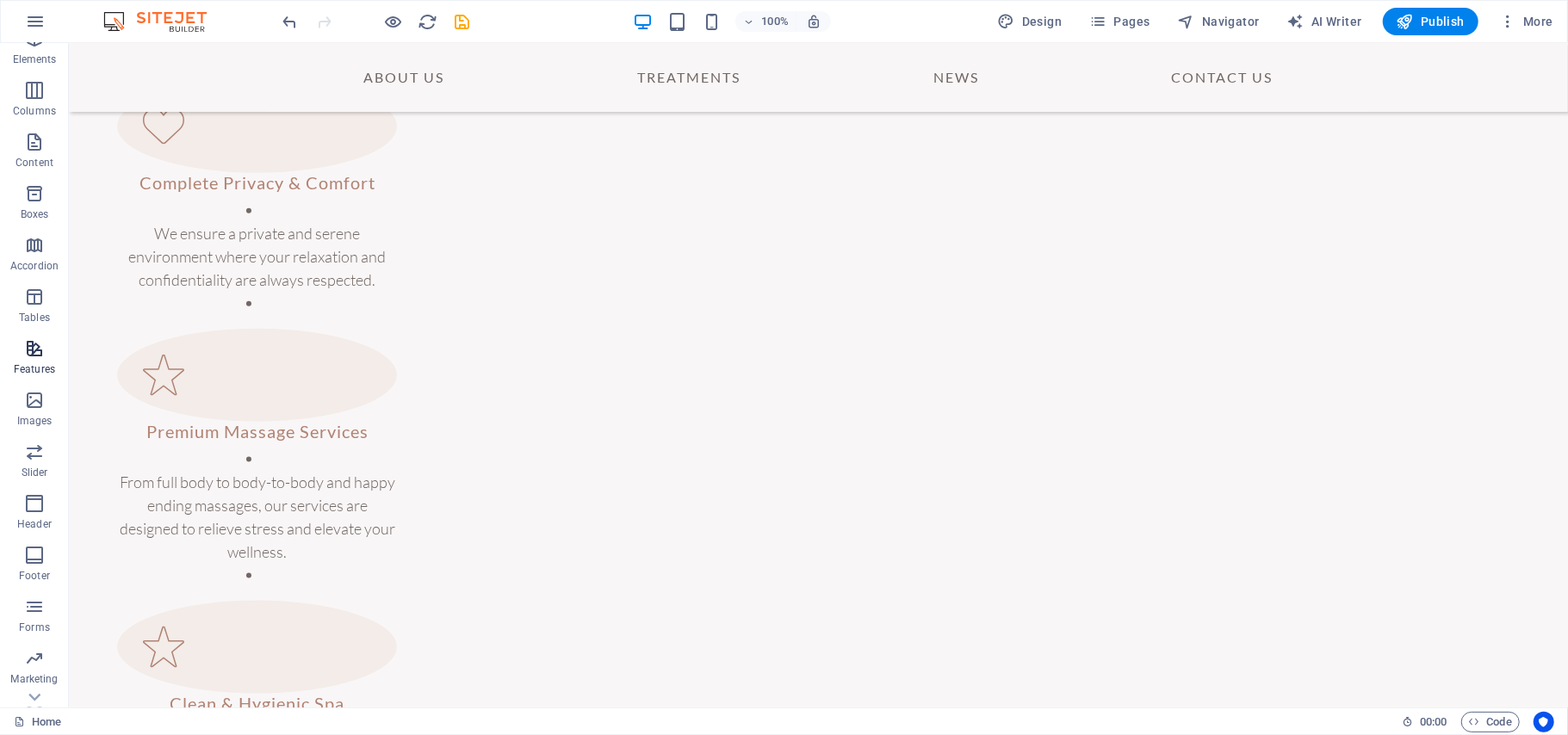 scroll, scrollTop: 108, scrollLeft: 0, axis: vertical 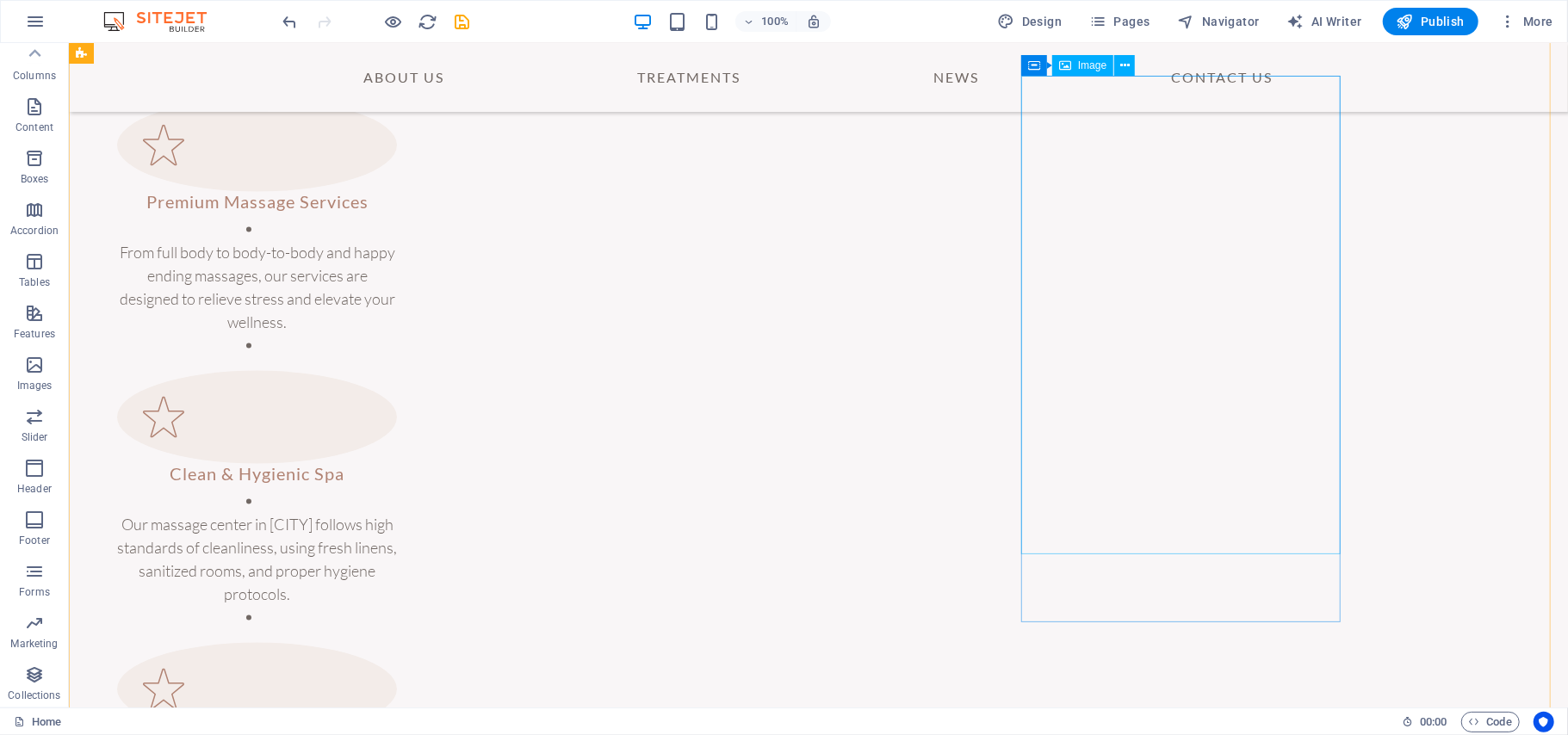 click at bounding box center [248, 2464] 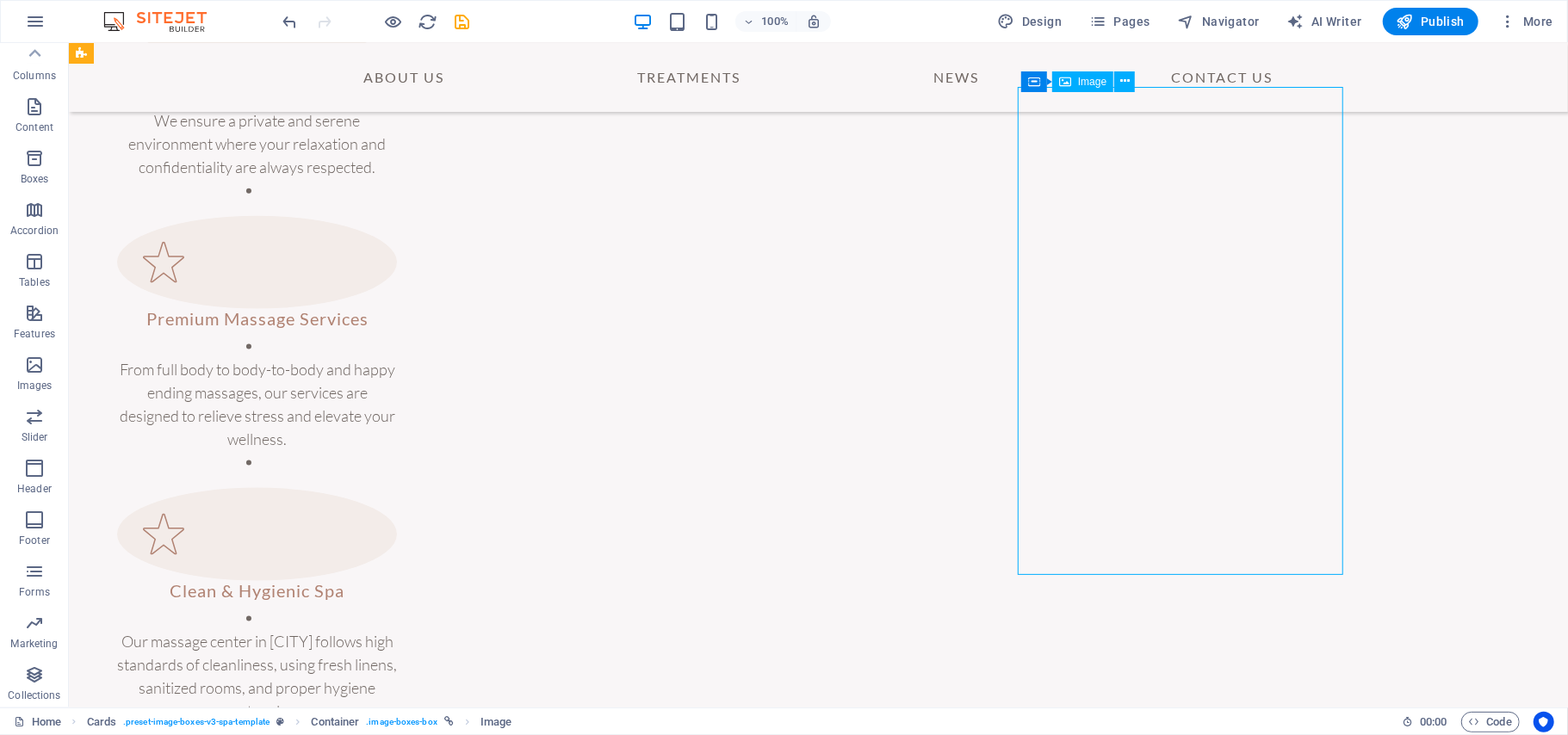 scroll, scrollTop: 1419, scrollLeft: 0, axis: vertical 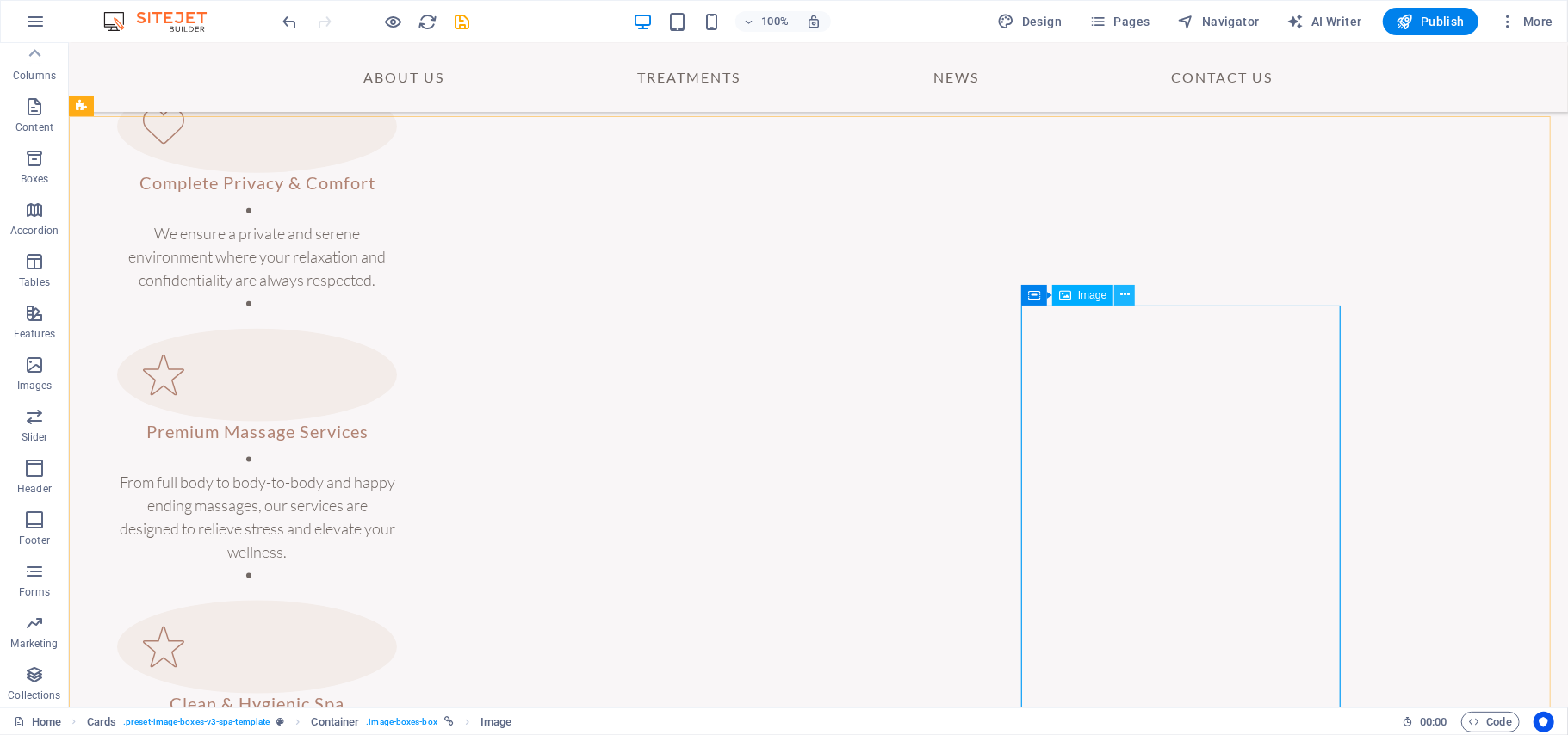 click at bounding box center (1125, 294) 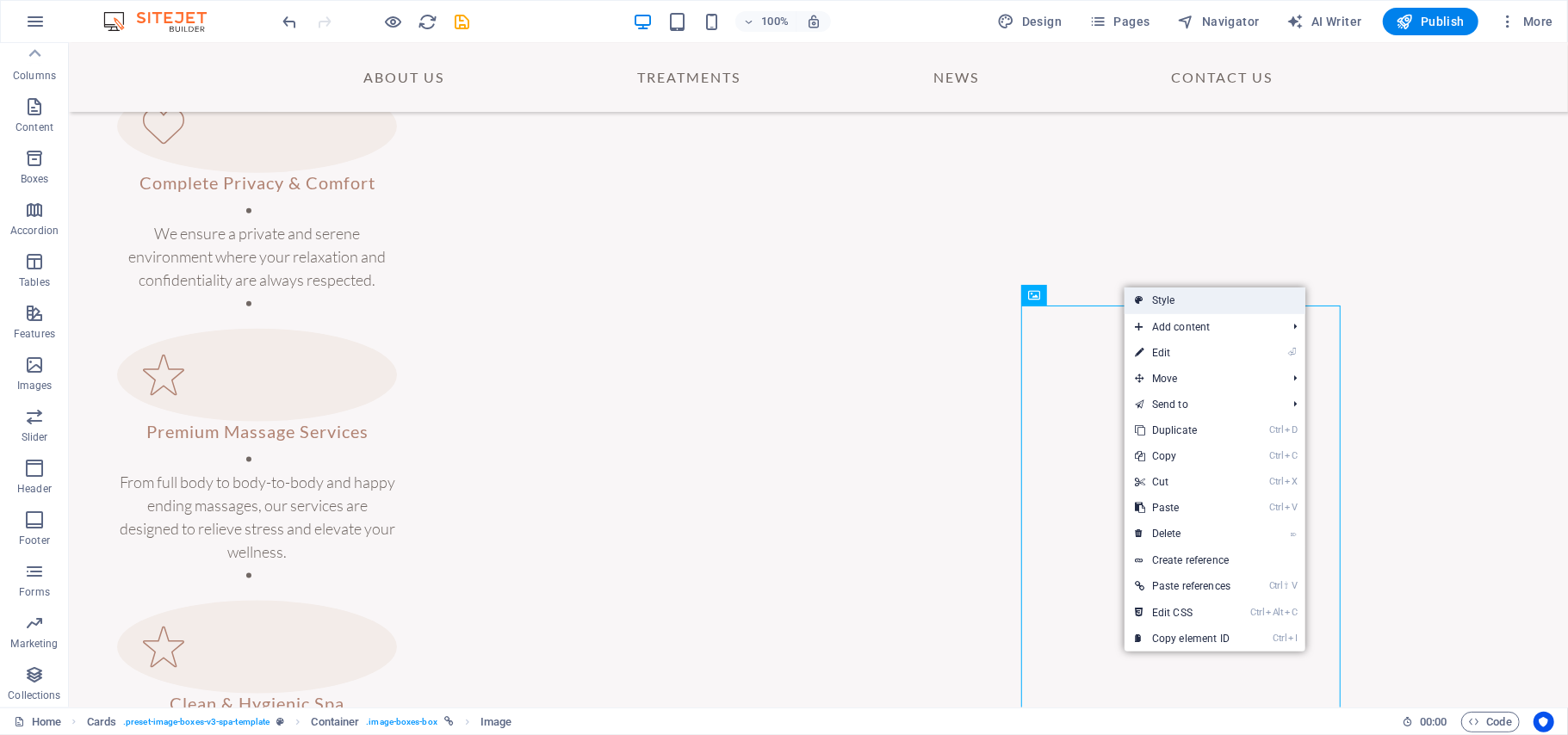 drag, startPoint x: 1159, startPoint y: 293, endPoint x: 7, endPoint y: 209, distance: 1155.0584 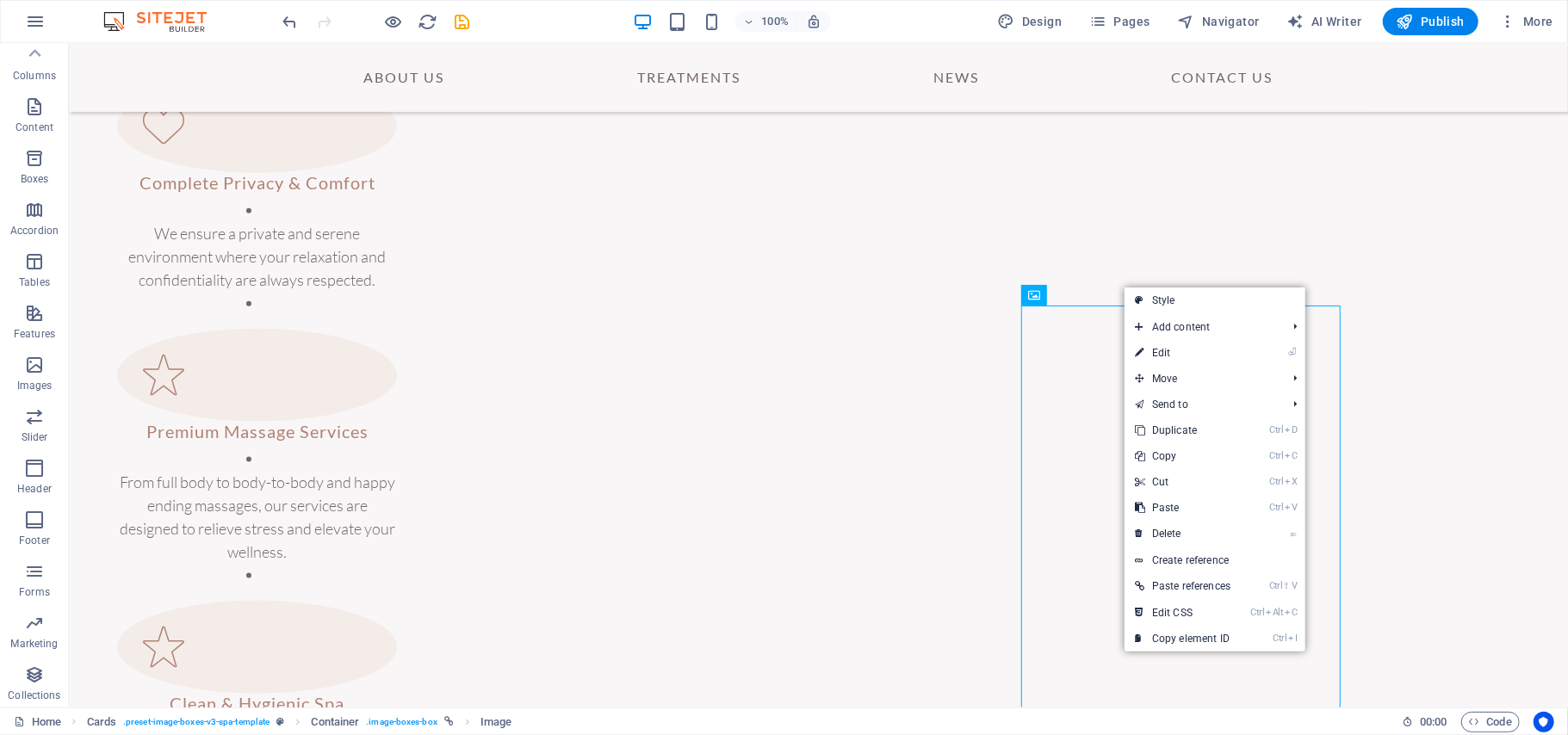 select on "px" 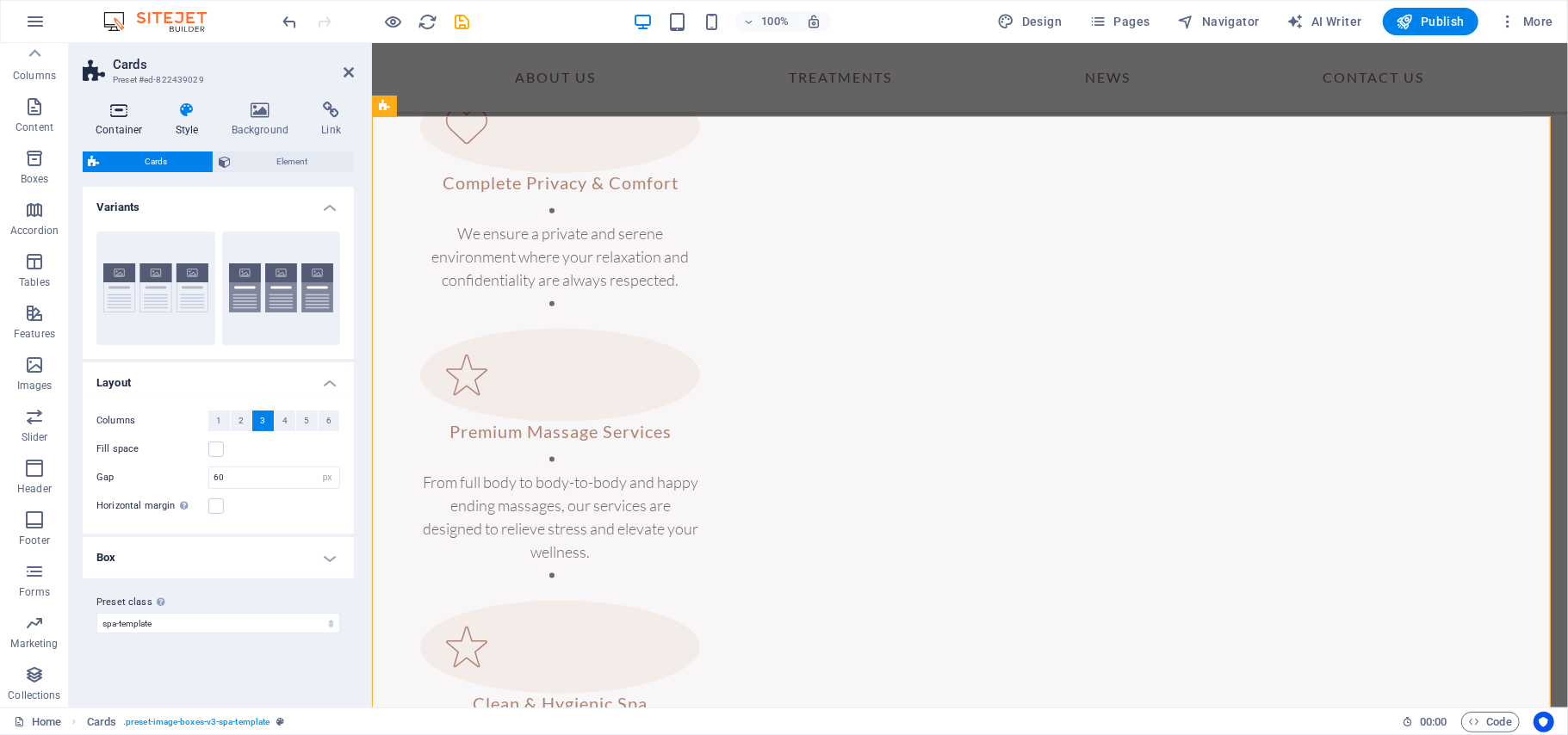 click on "Container" at bounding box center (122, 120) 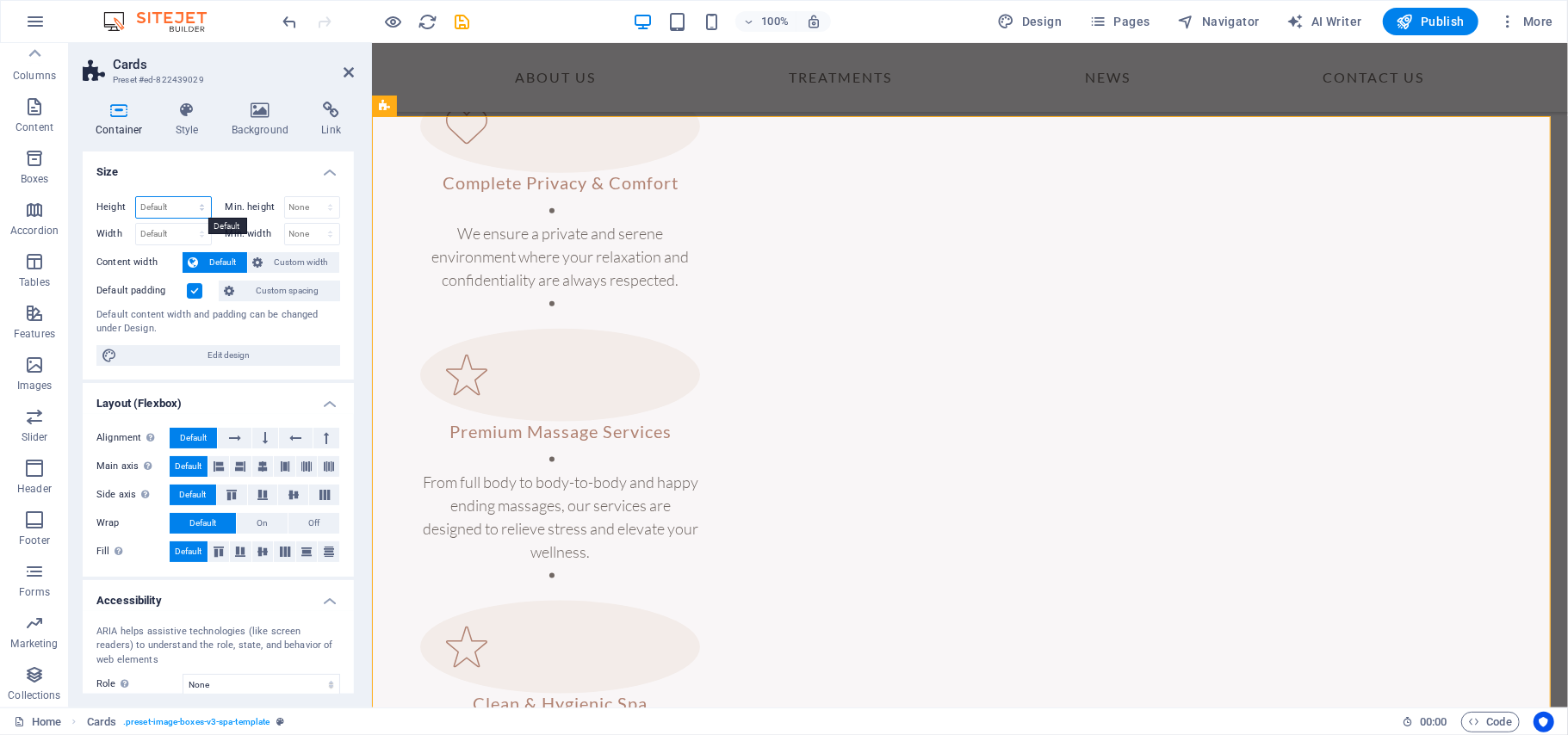 click on "Default px rem % vh vw" at bounding box center (173, 207) 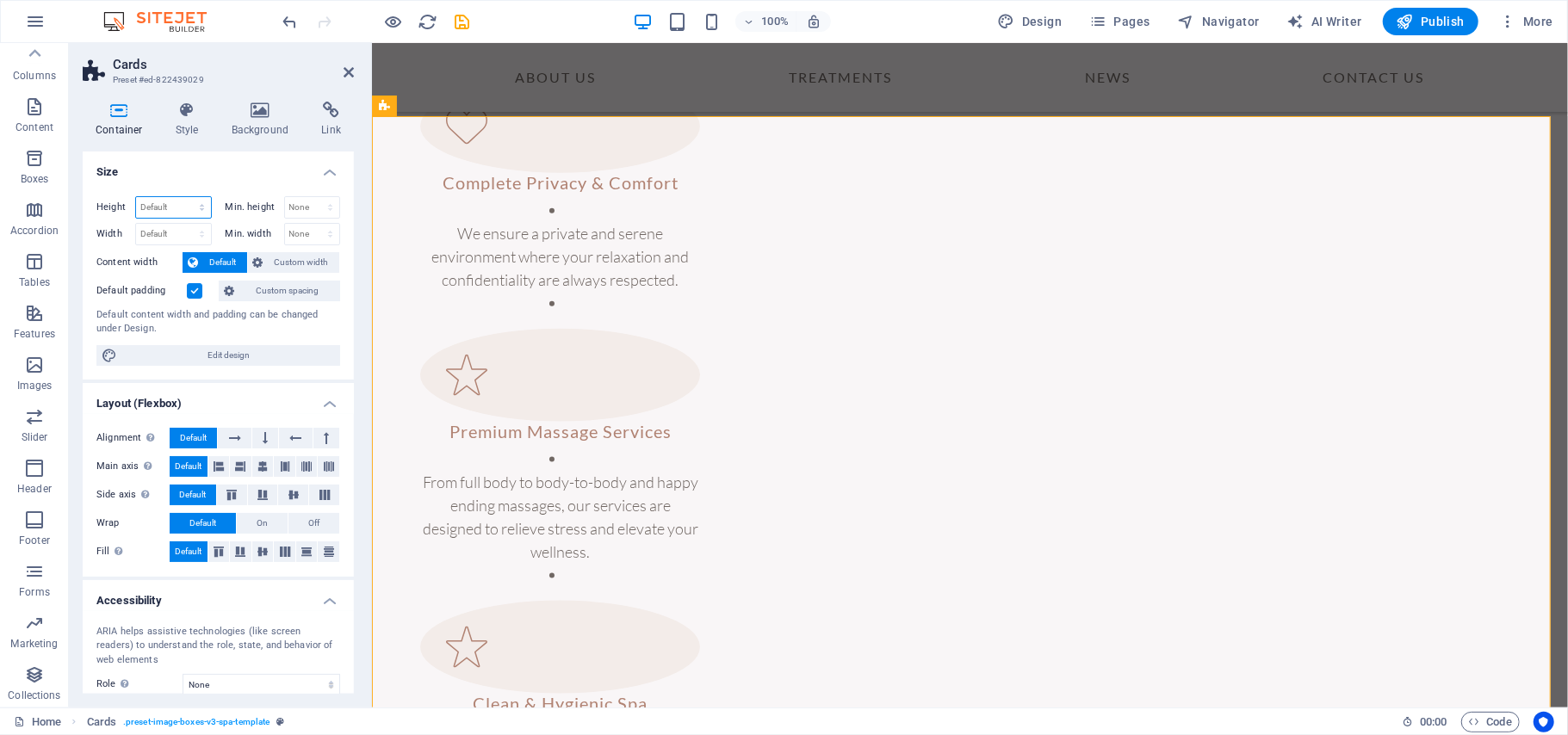 select on "px" 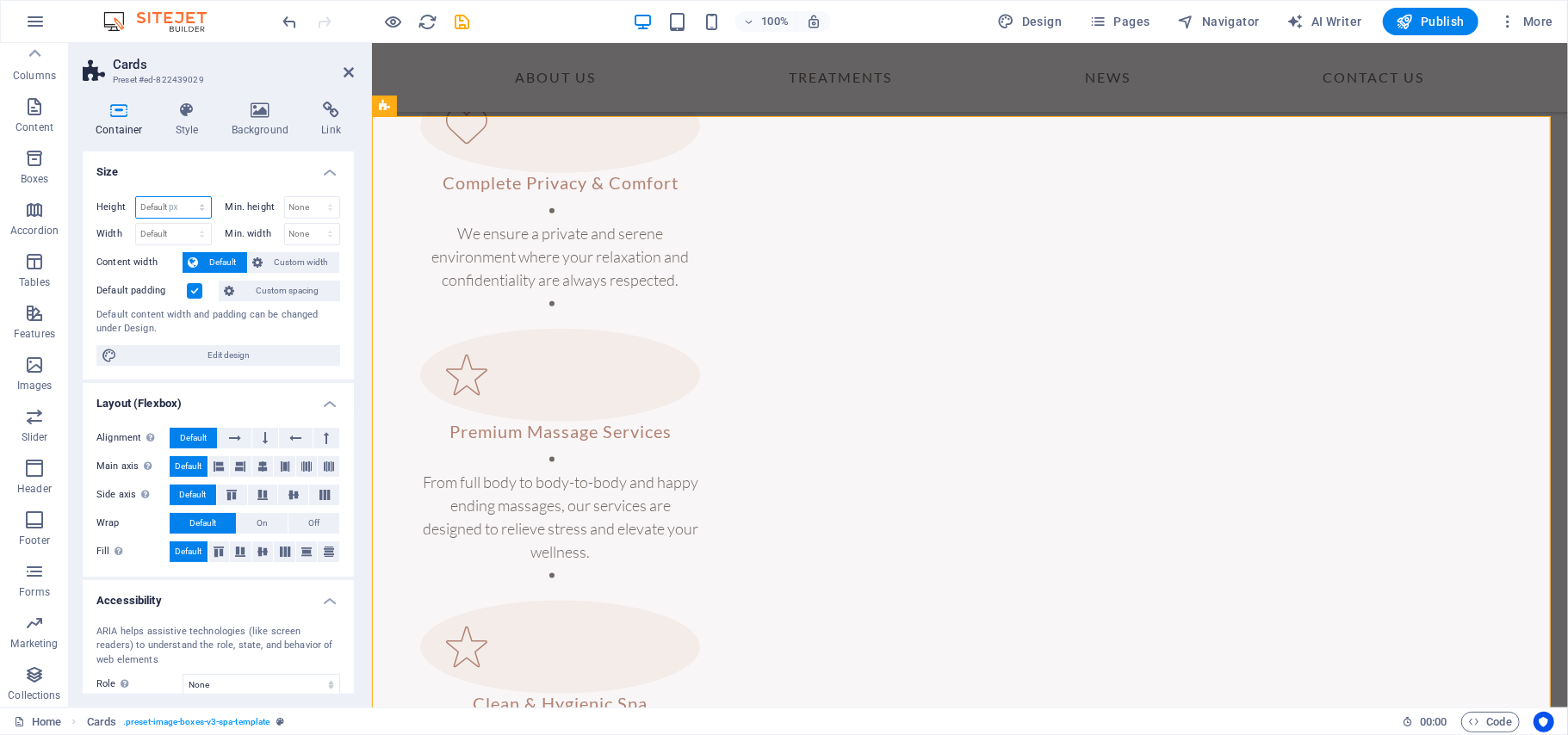 click on "Default px rem % vh vw" at bounding box center (173, 207) 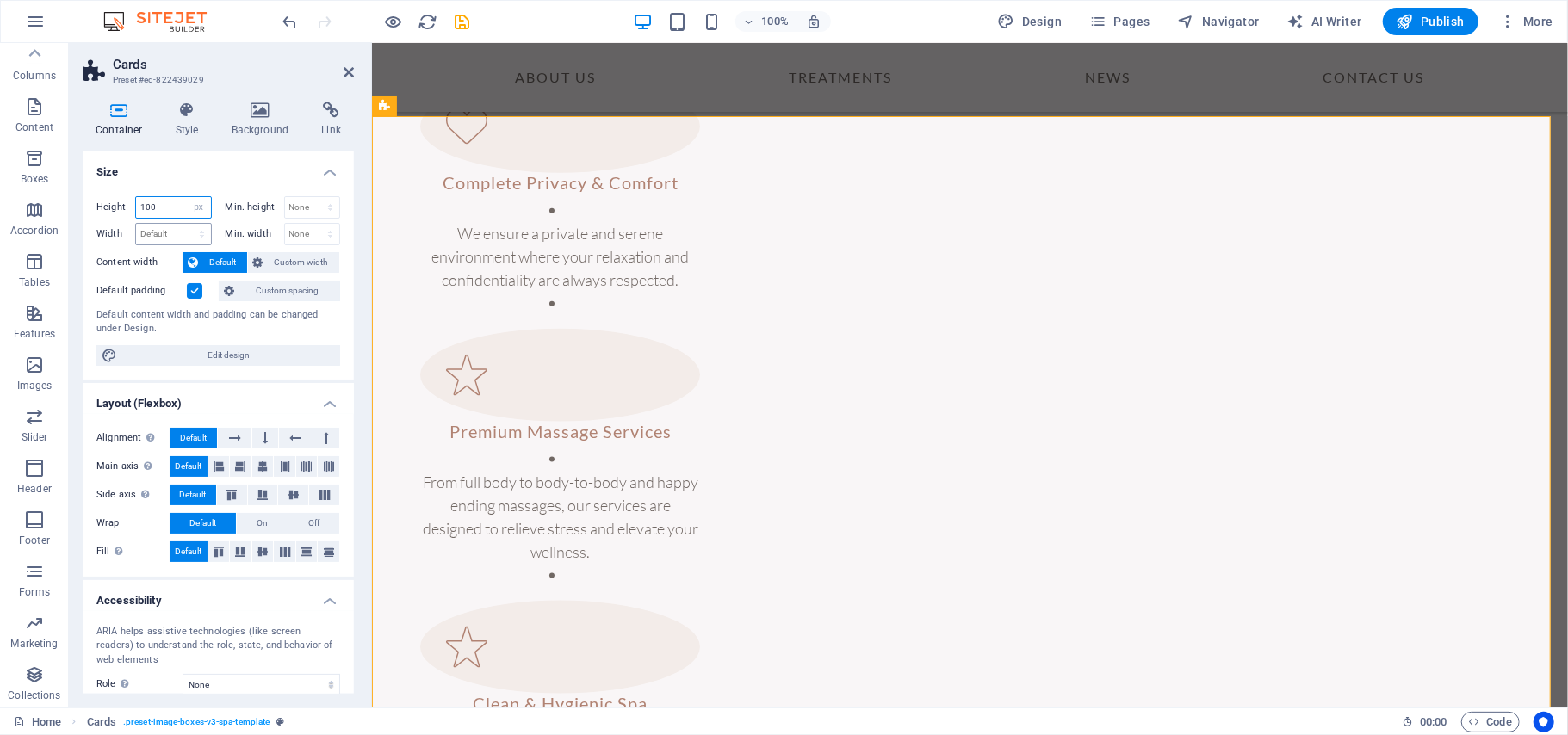 type on "100" 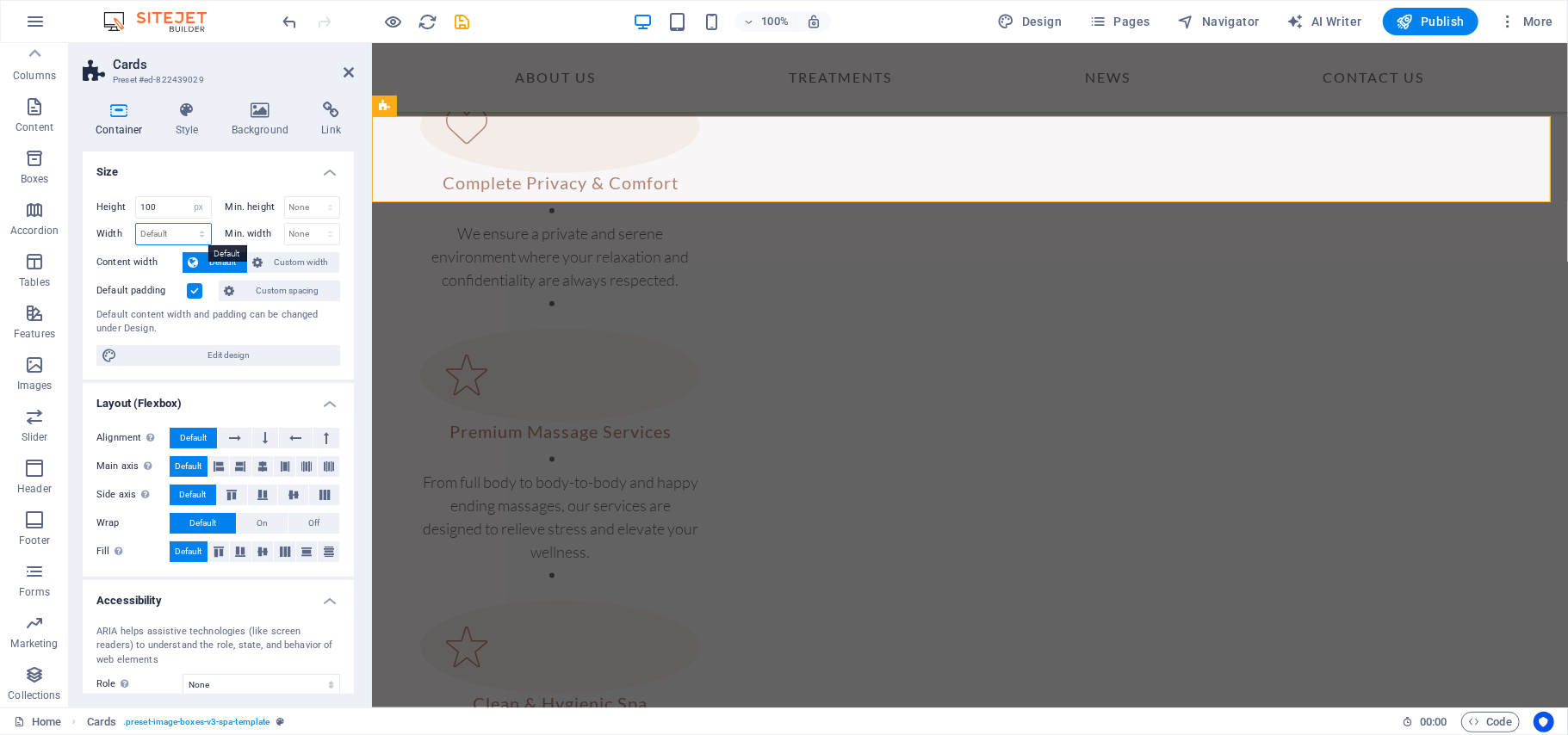 click on "Default px rem % em vh vw" at bounding box center [173, 234] 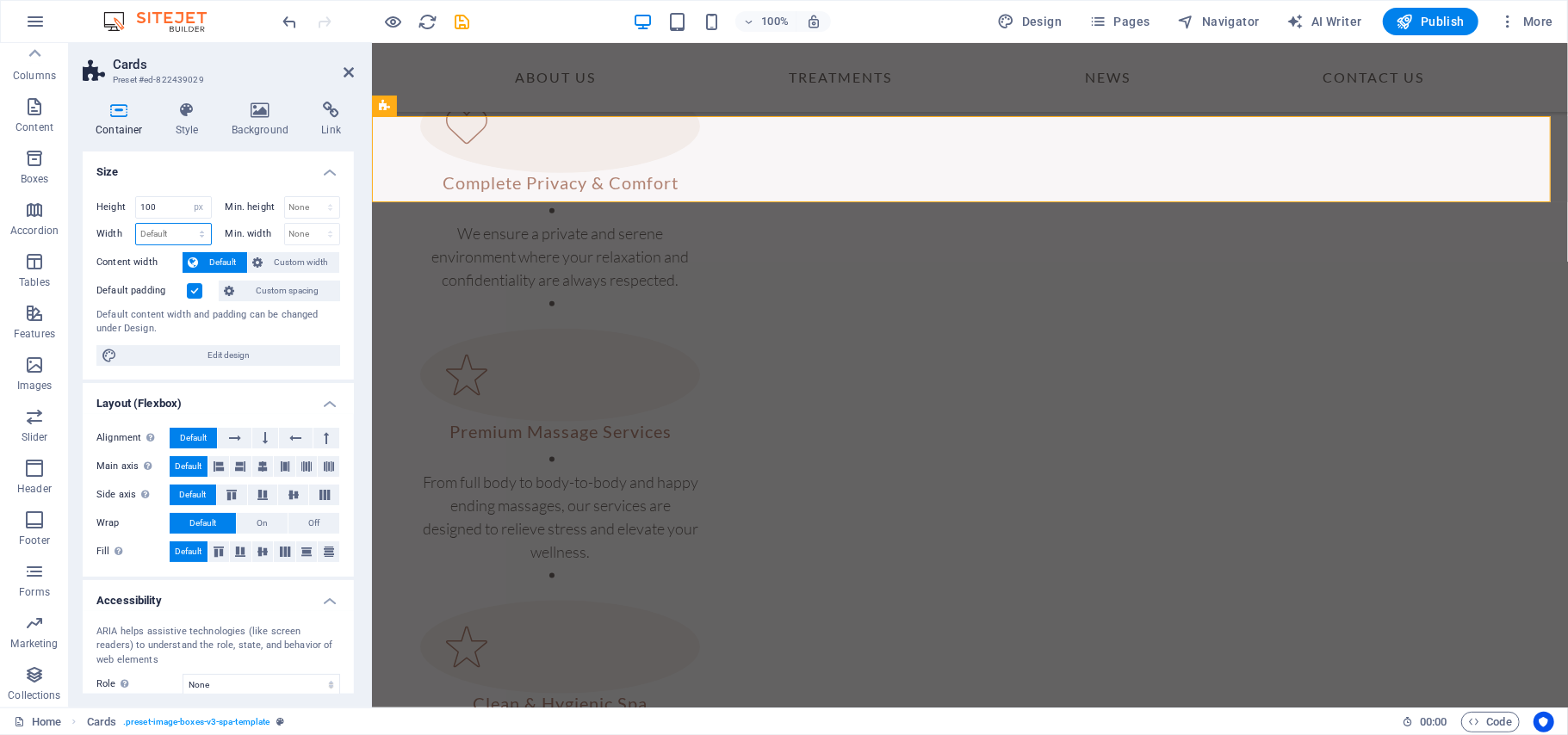 select on "px" 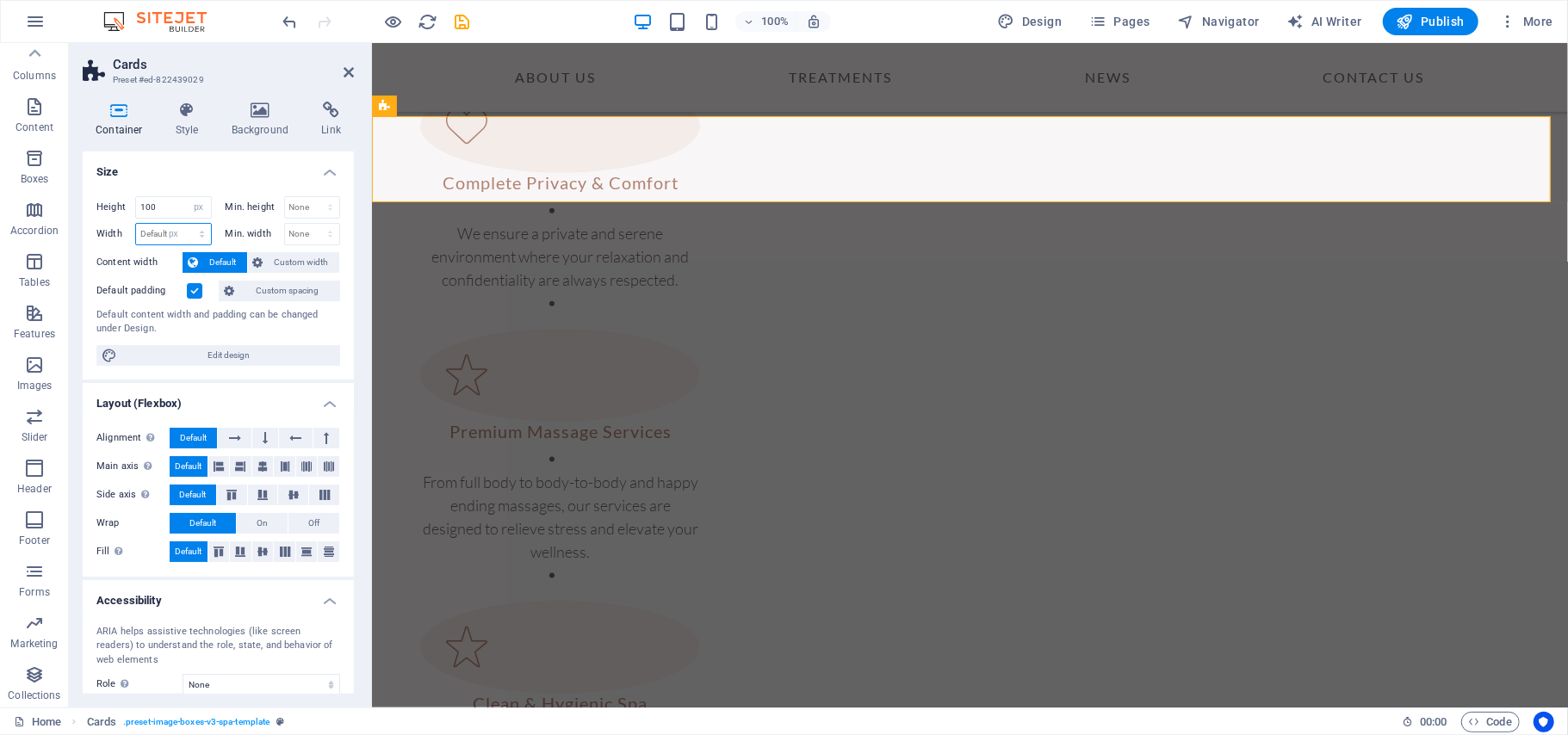 click on "Default px rem % em vh vw" at bounding box center [173, 234] 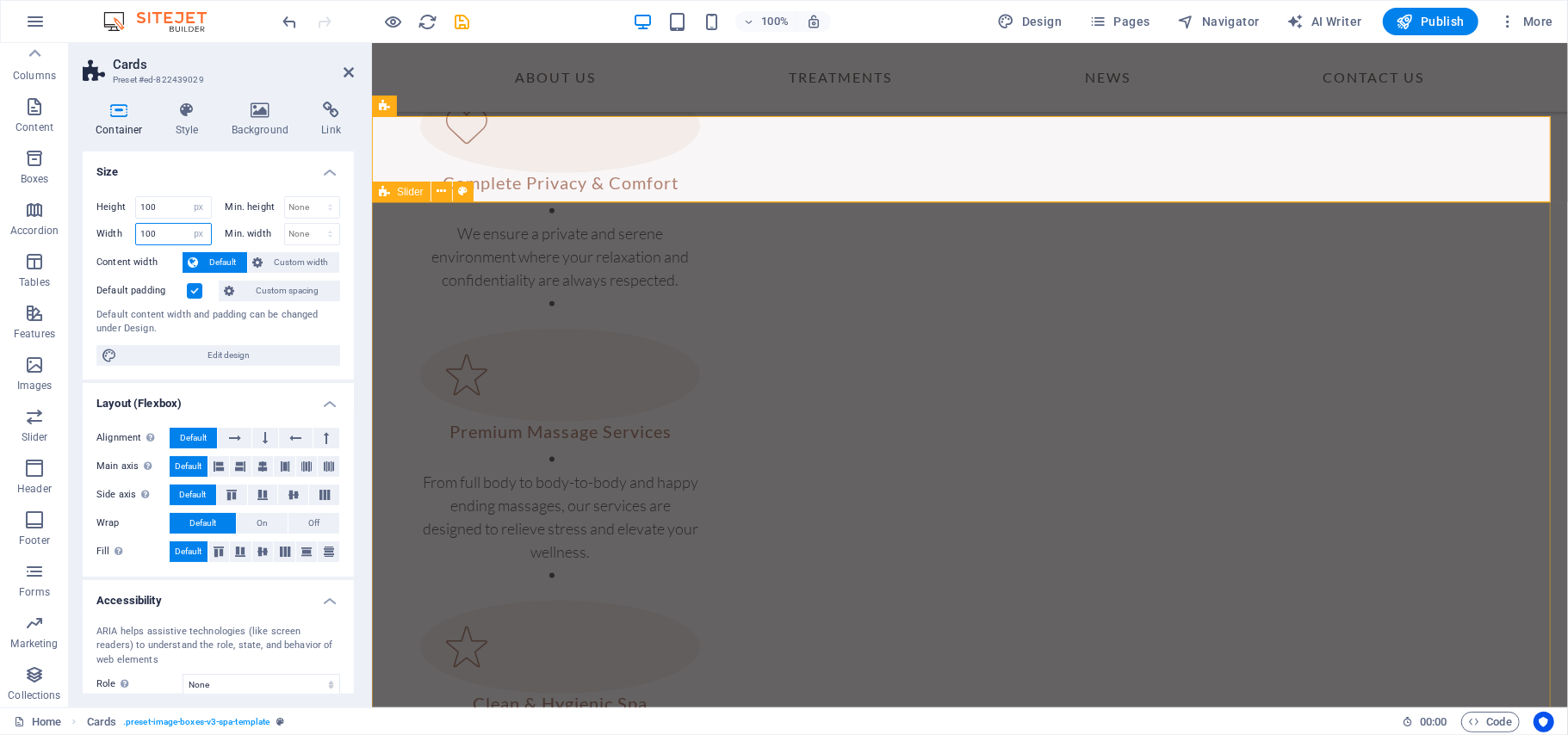 type on "100" 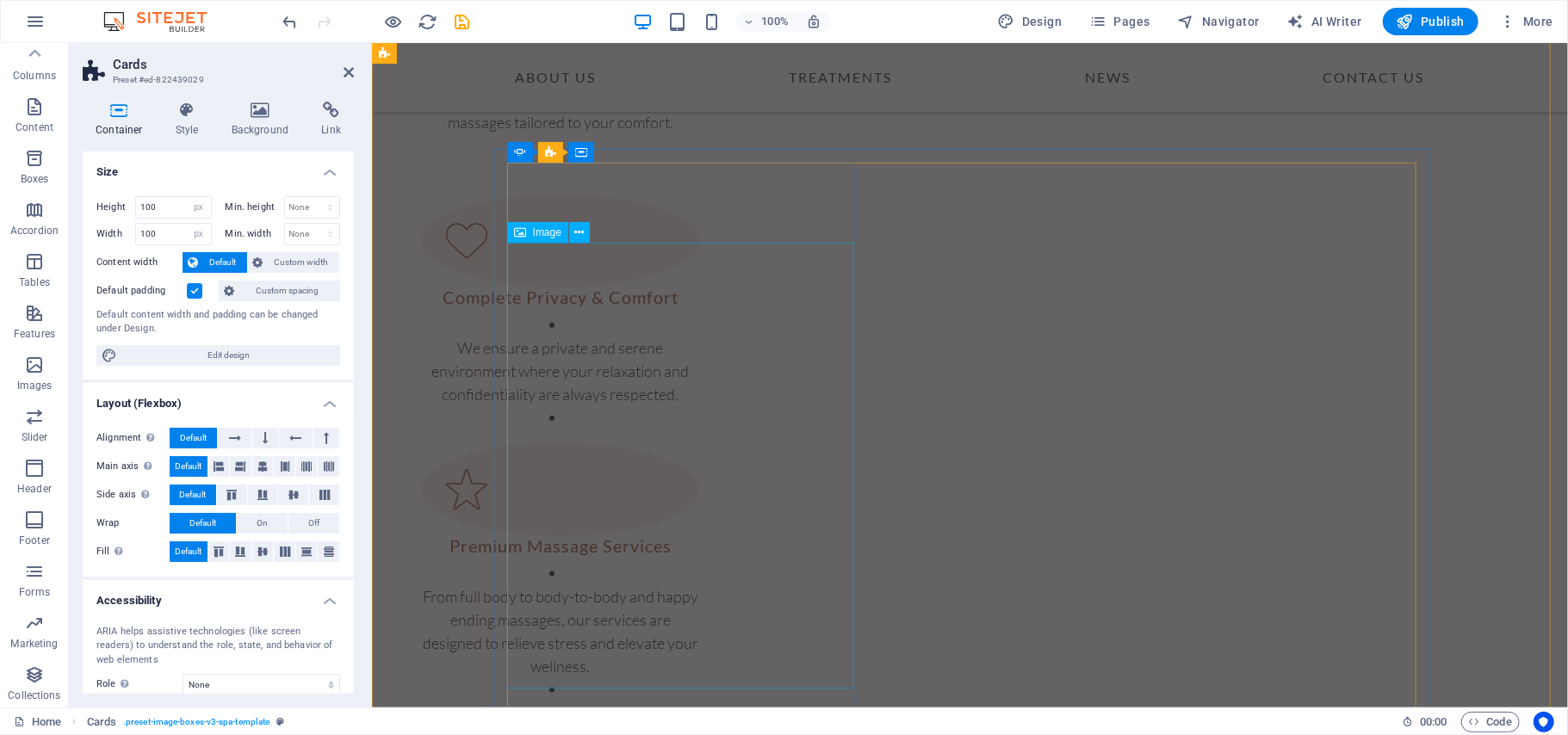scroll, scrollTop: 1878, scrollLeft: 0, axis: vertical 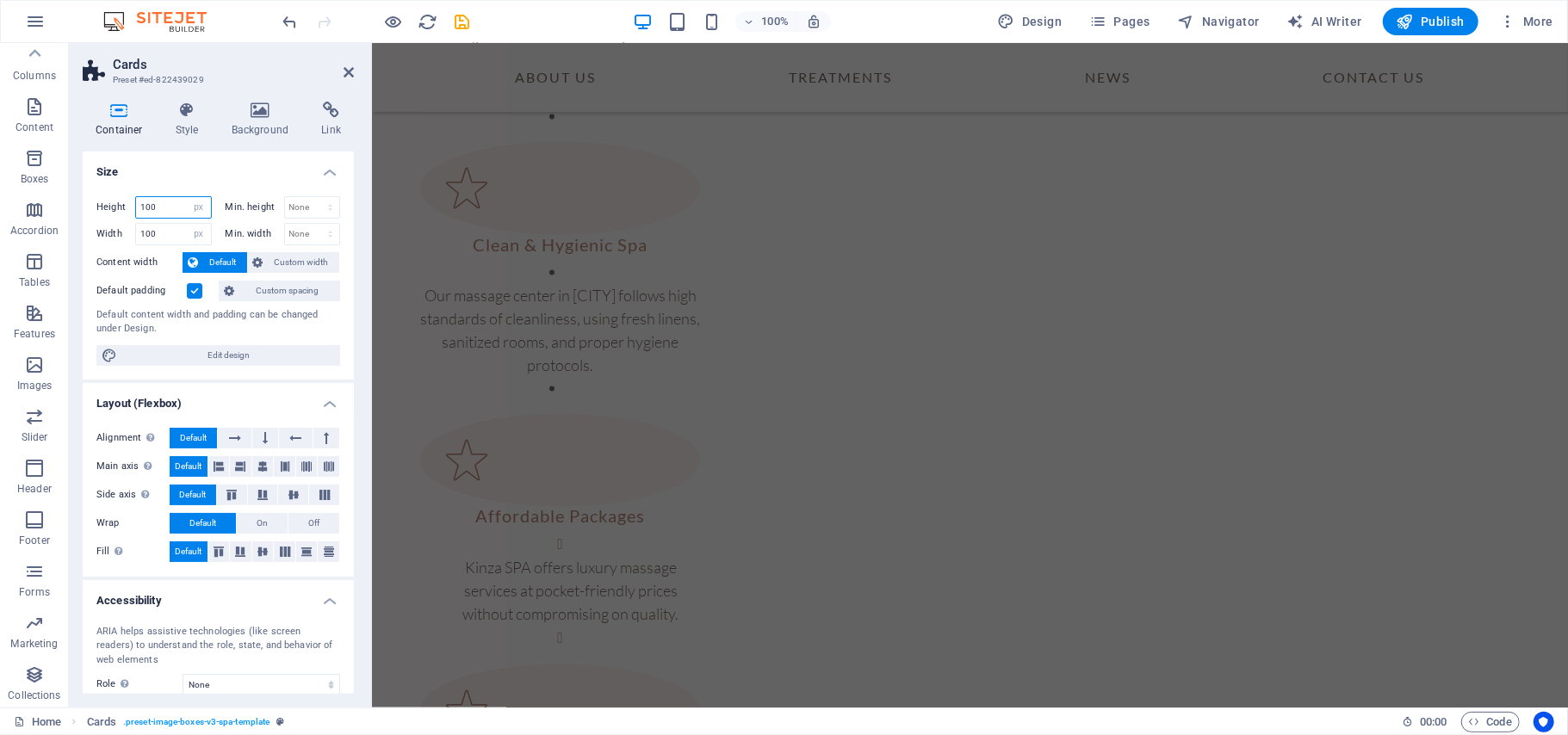 click on "100" at bounding box center (173, 207) 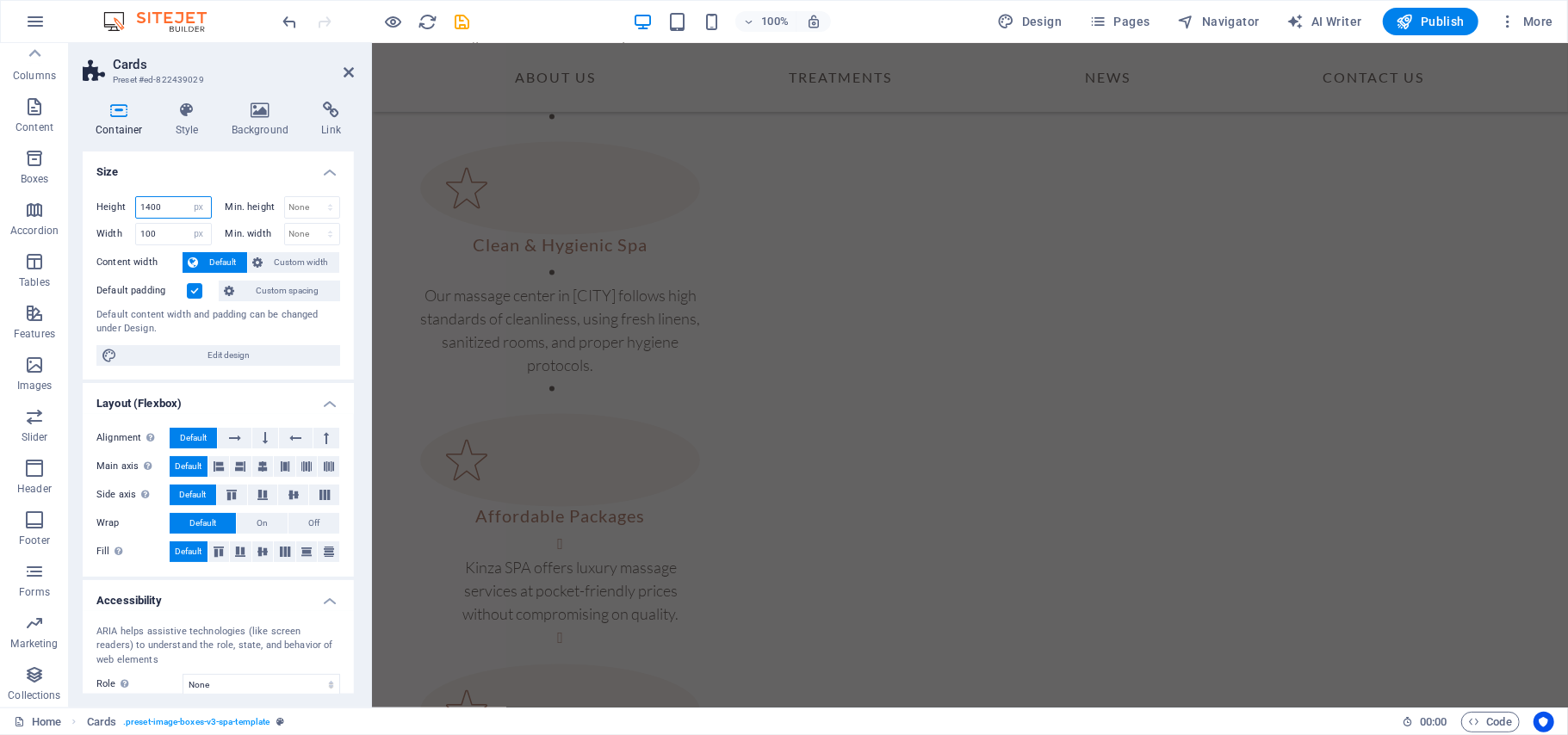 type on "1400" 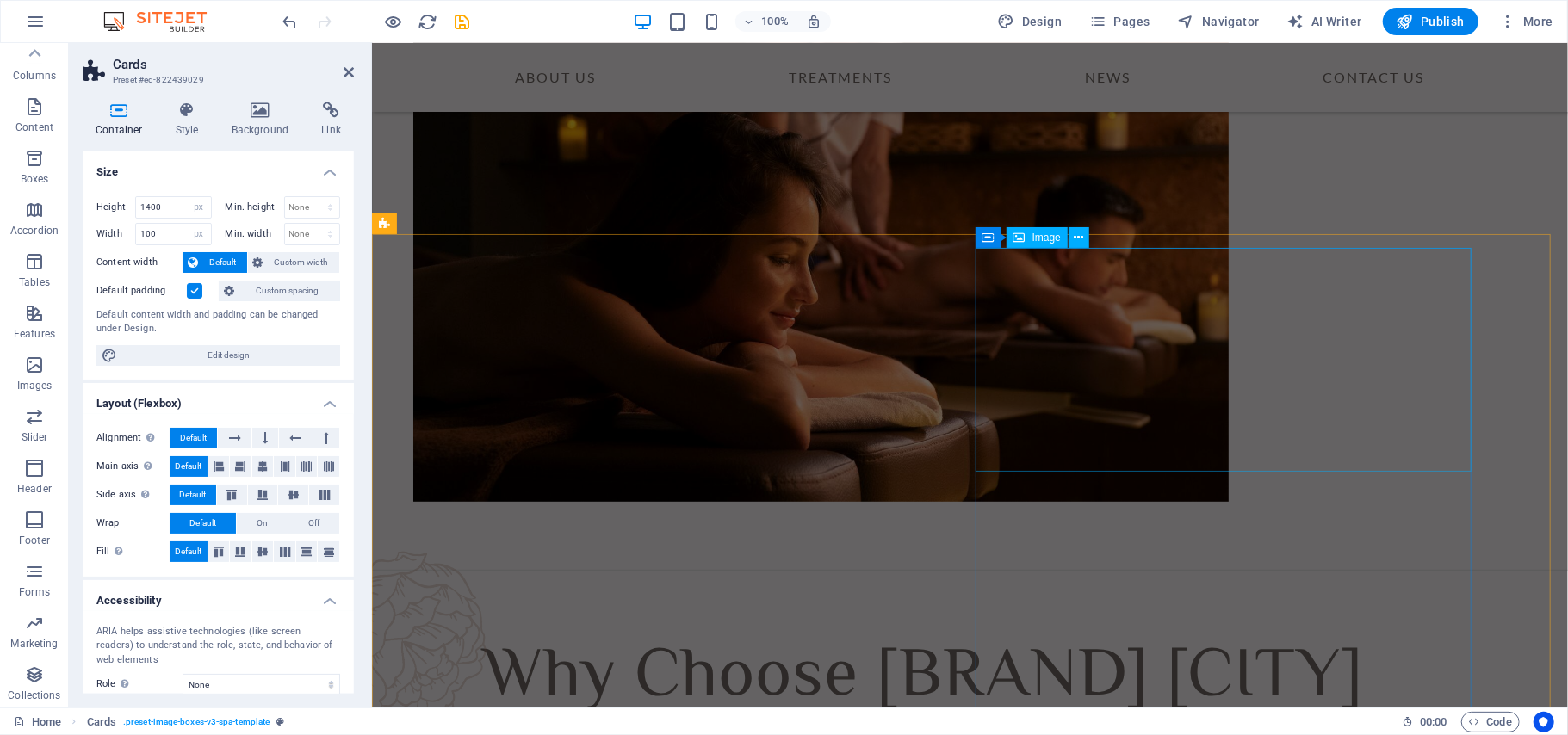 scroll, scrollTop: 501, scrollLeft: 0, axis: vertical 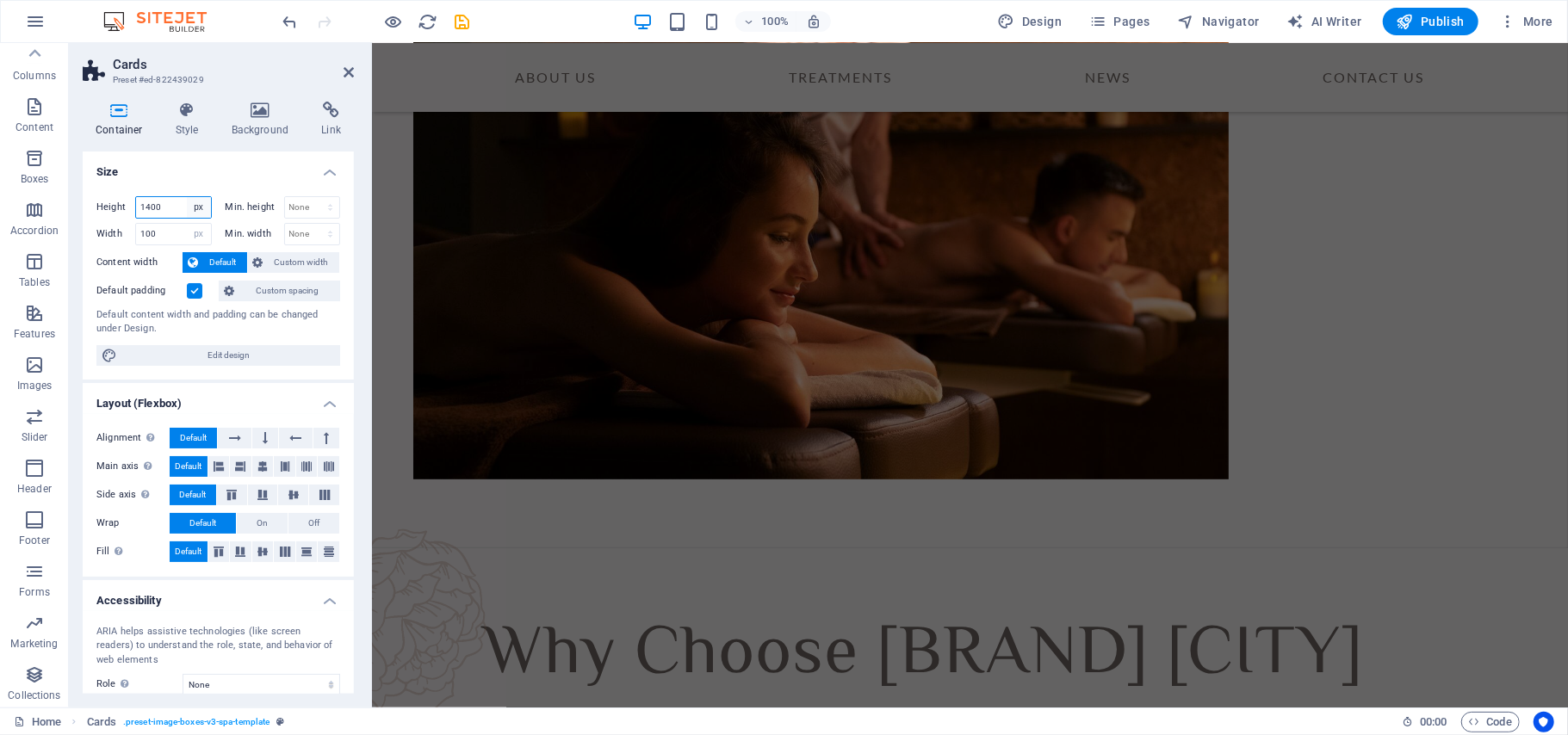 click on "Default px rem % vh vw" at bounding box center [199, 207] 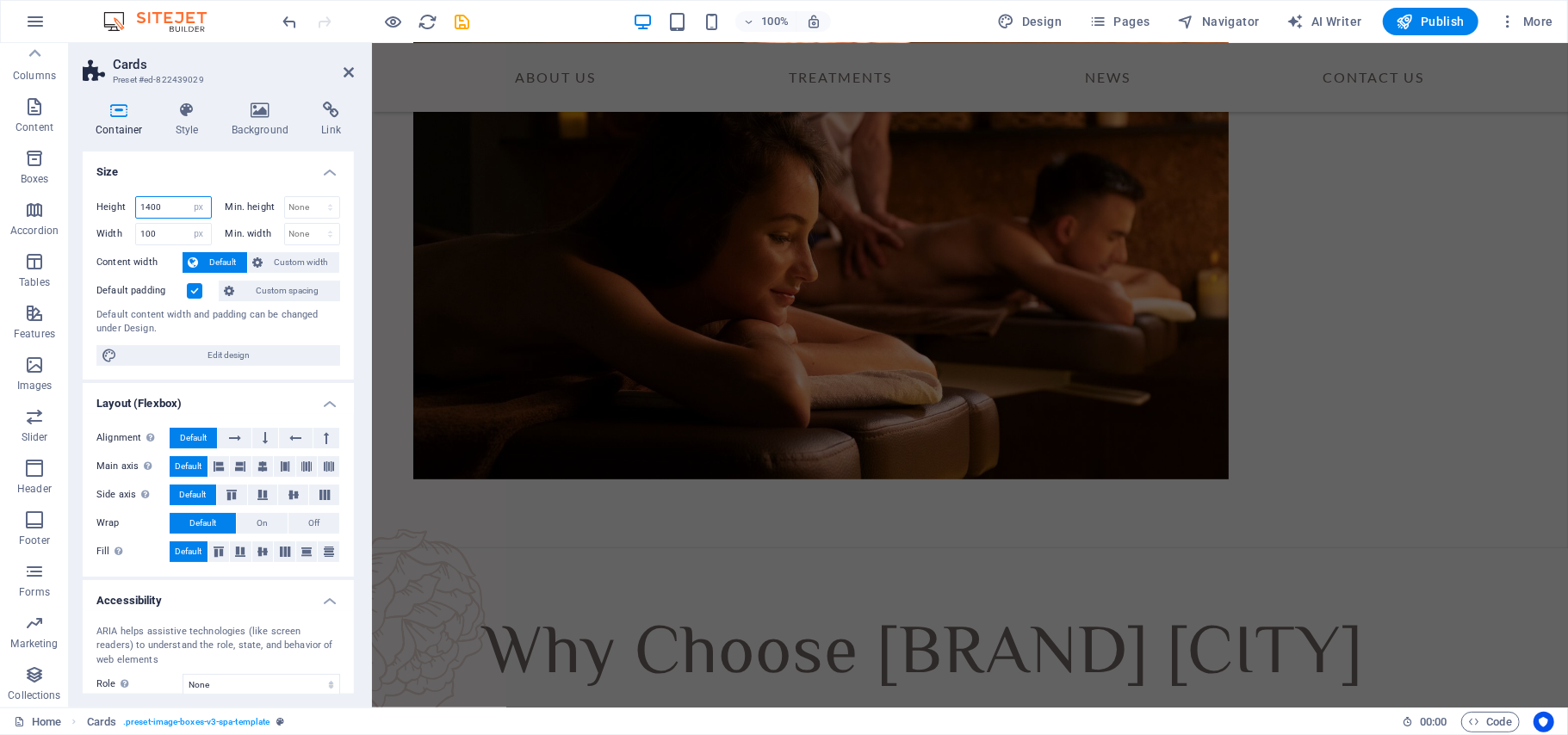 select on "default" 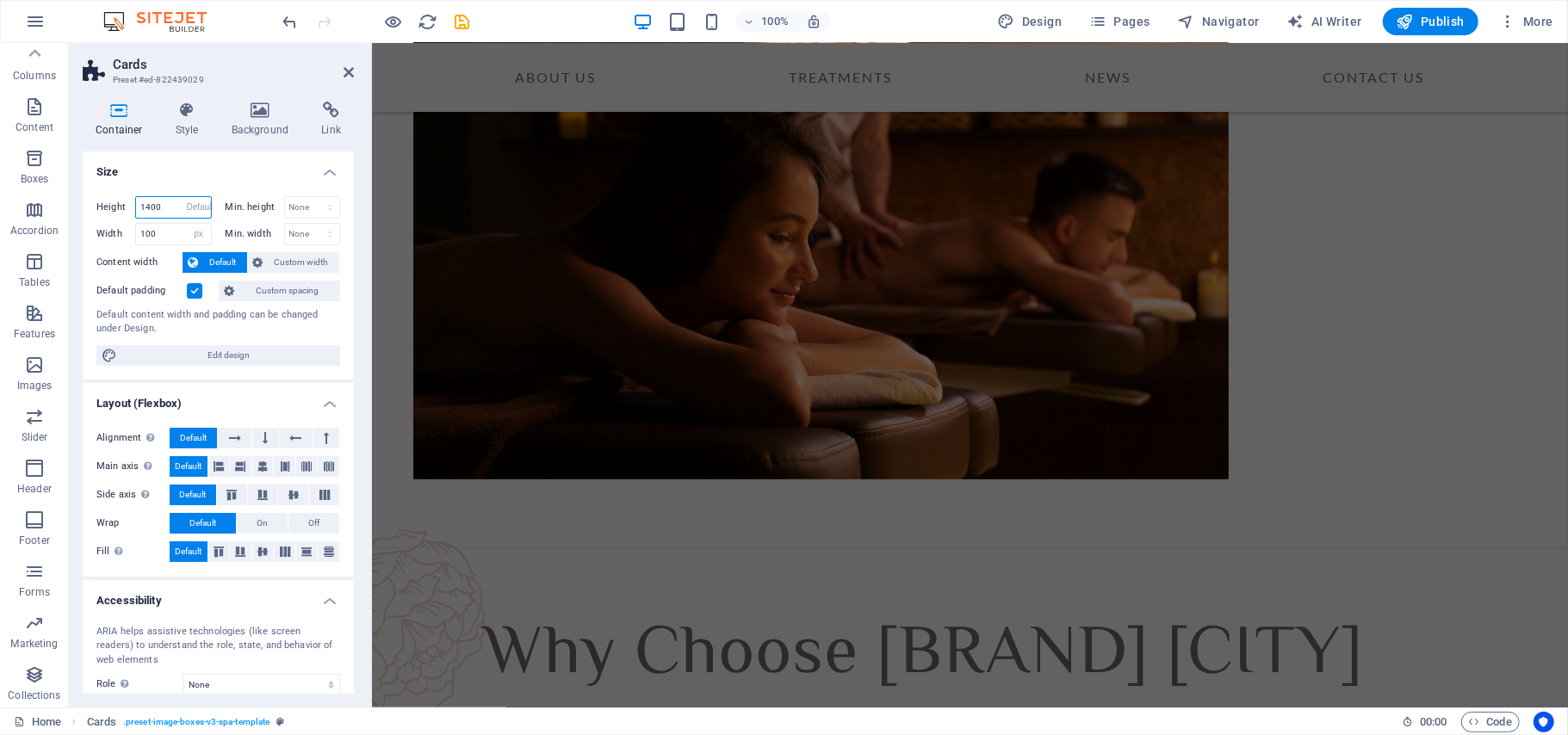 click on "Default px rem % vh vw" at bounding box center (199, 207) 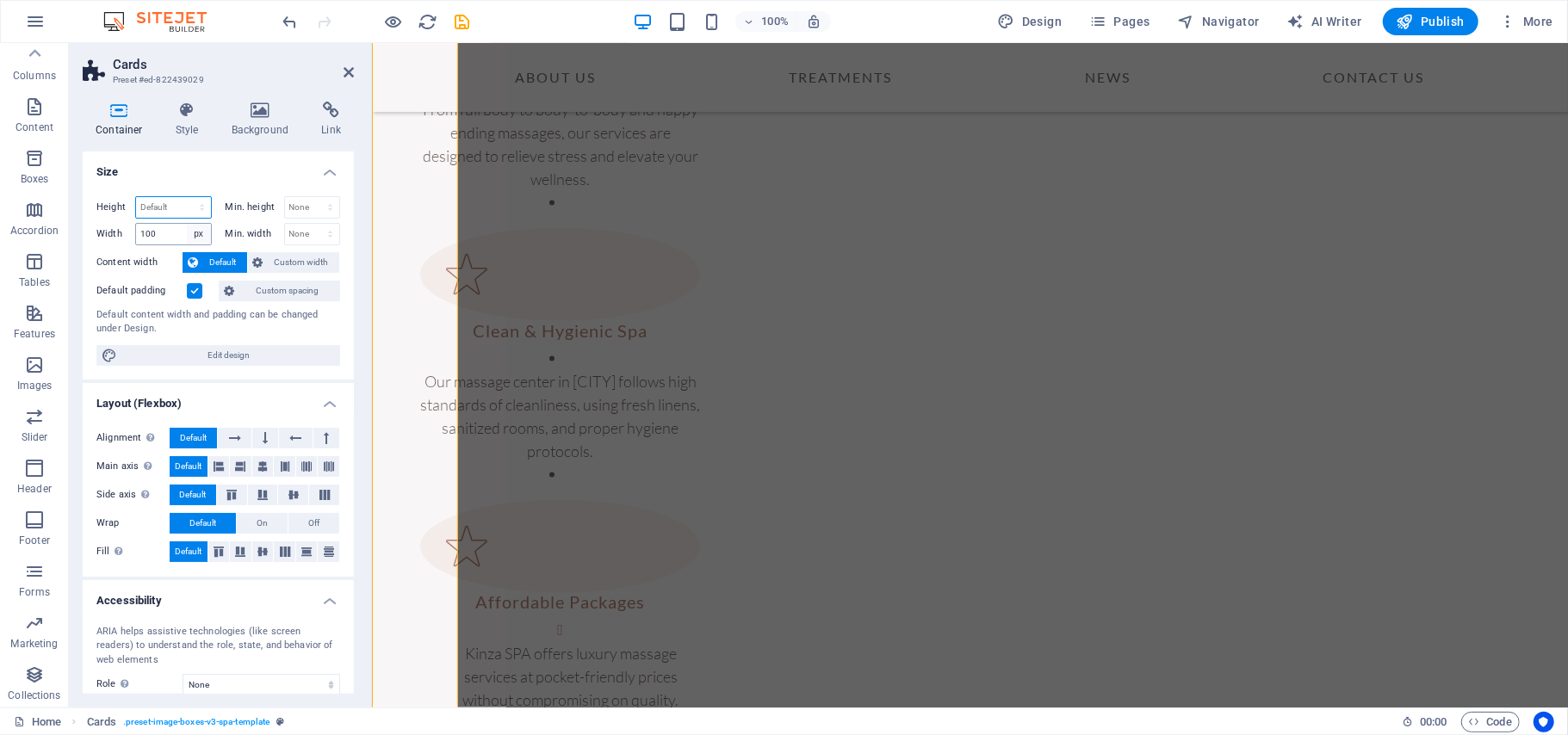 scroll, scrollTop: 1819, scrollLeft: 0, axis: vertical 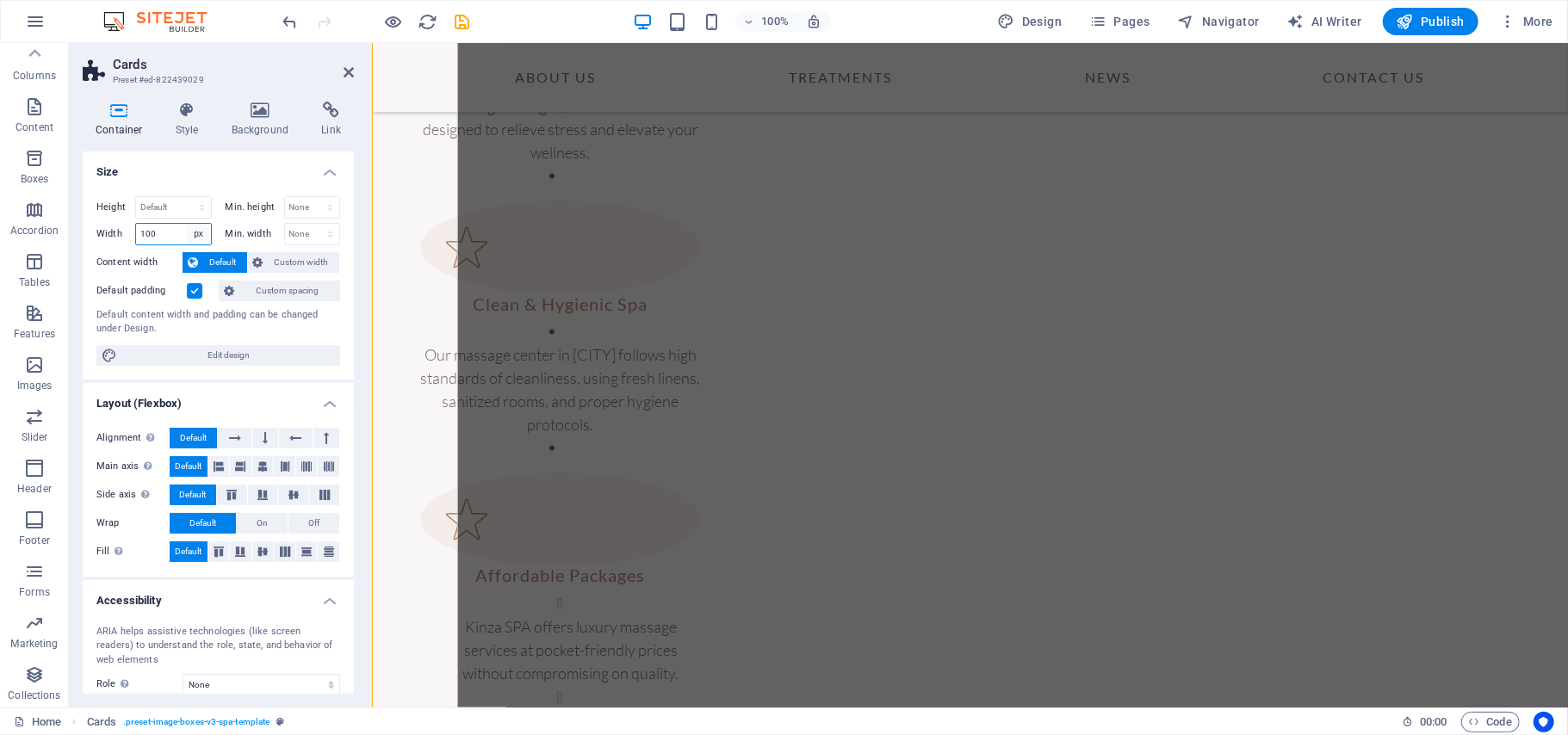 click on "Default px rem % em vh vw" at bounding box center (199, 234) 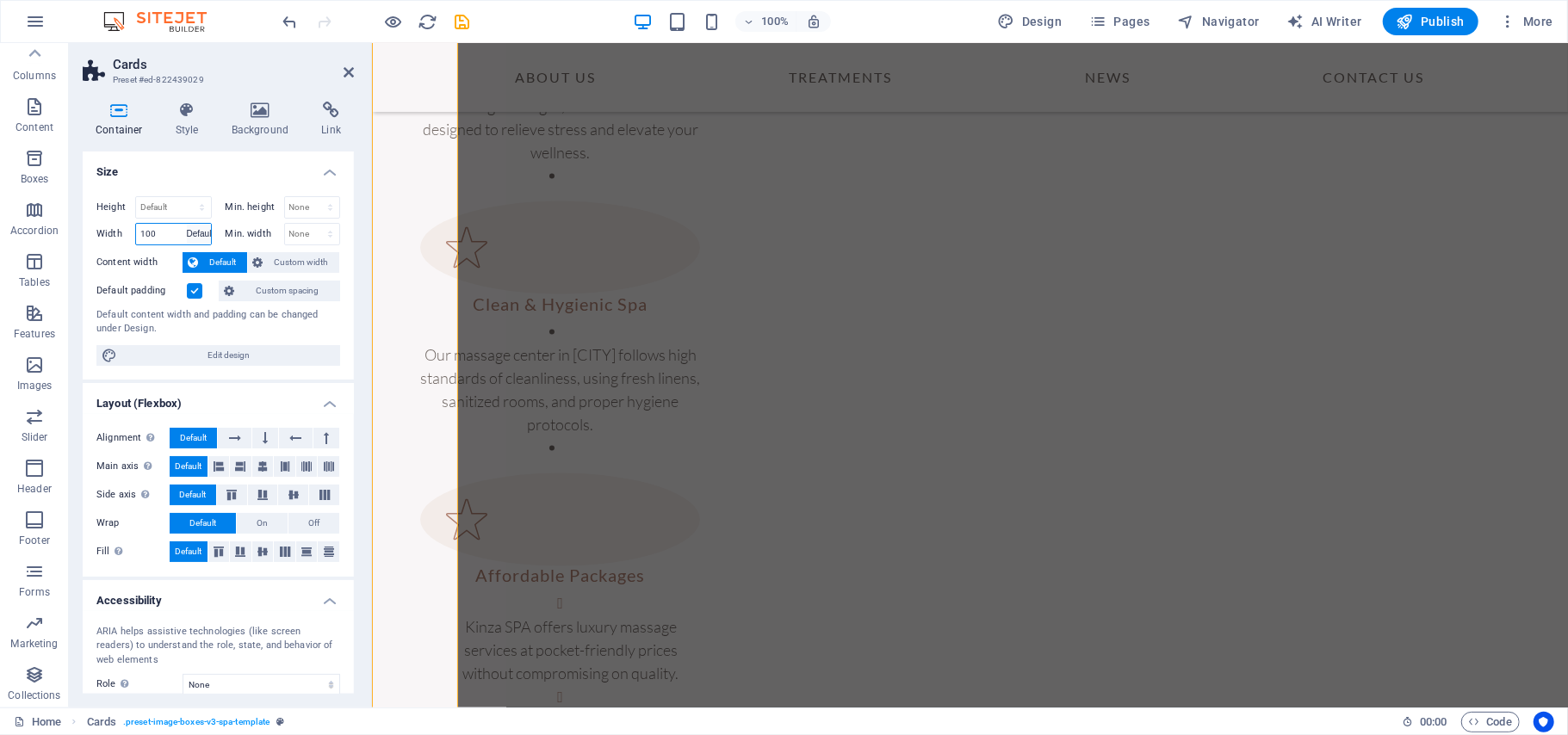 click on "Default px rem % em vh vw" at bounding box center [199, 234] 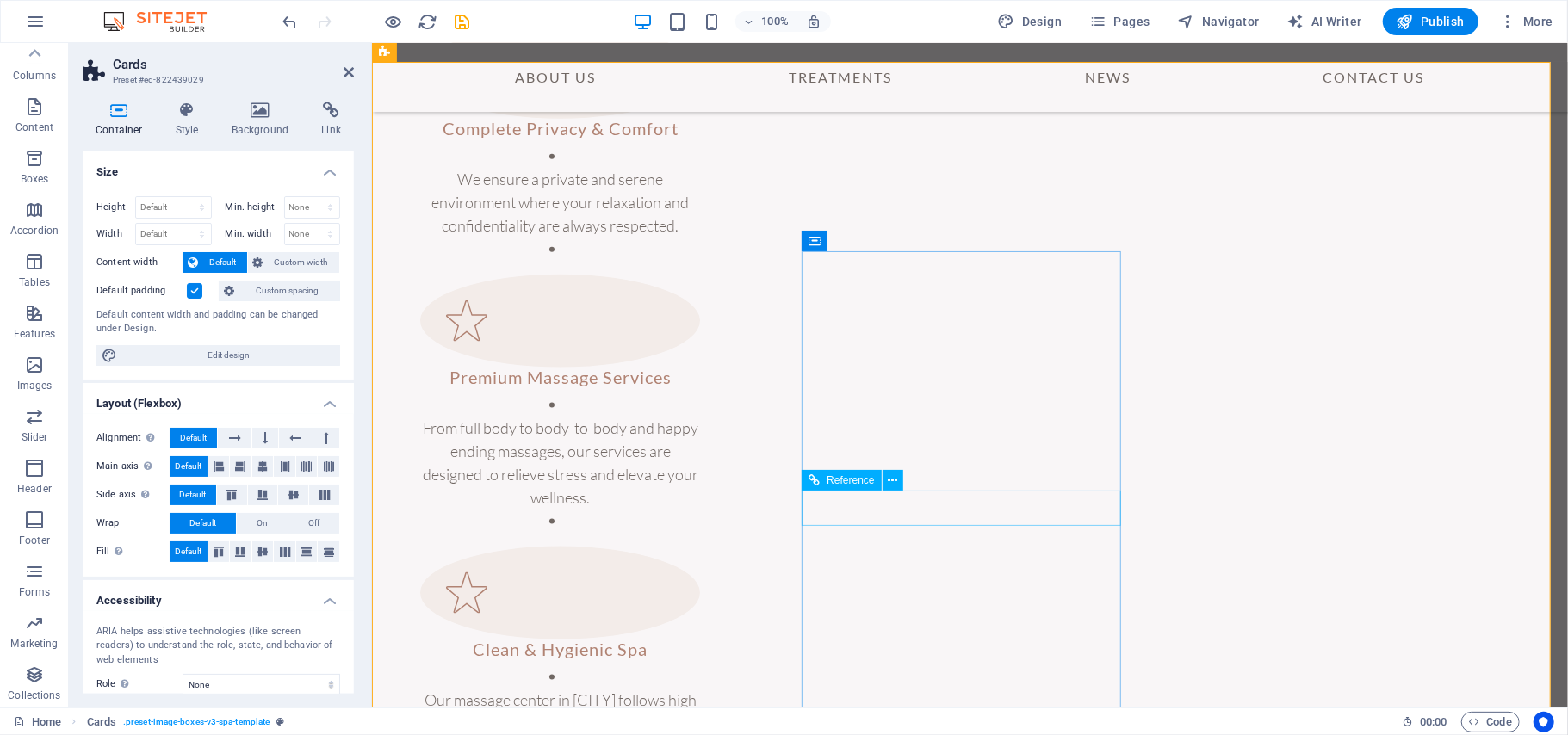 scroll, scrollTop: 1474, scrollLeft: 0, axis: vertical 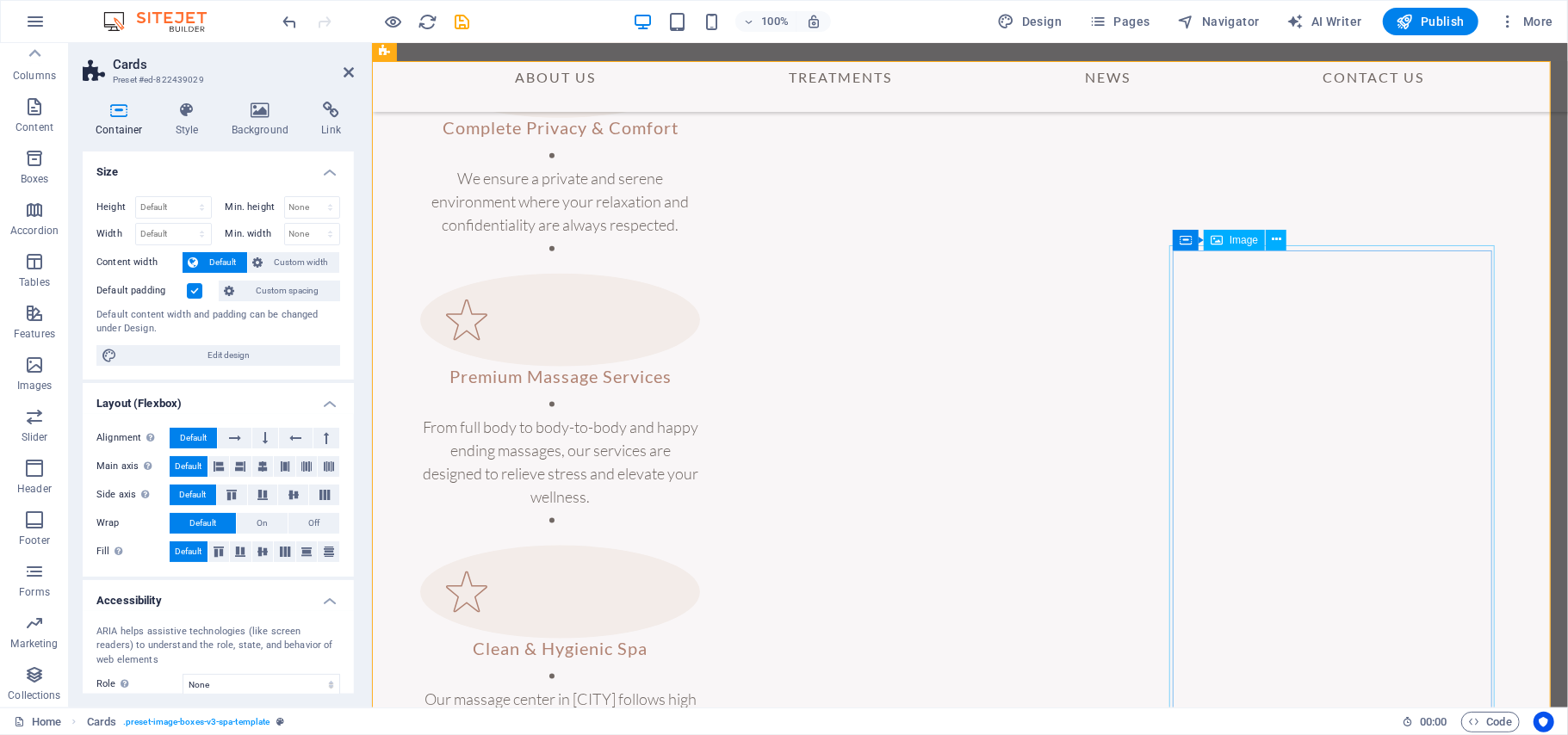 click at bounding box center [551, 2593] 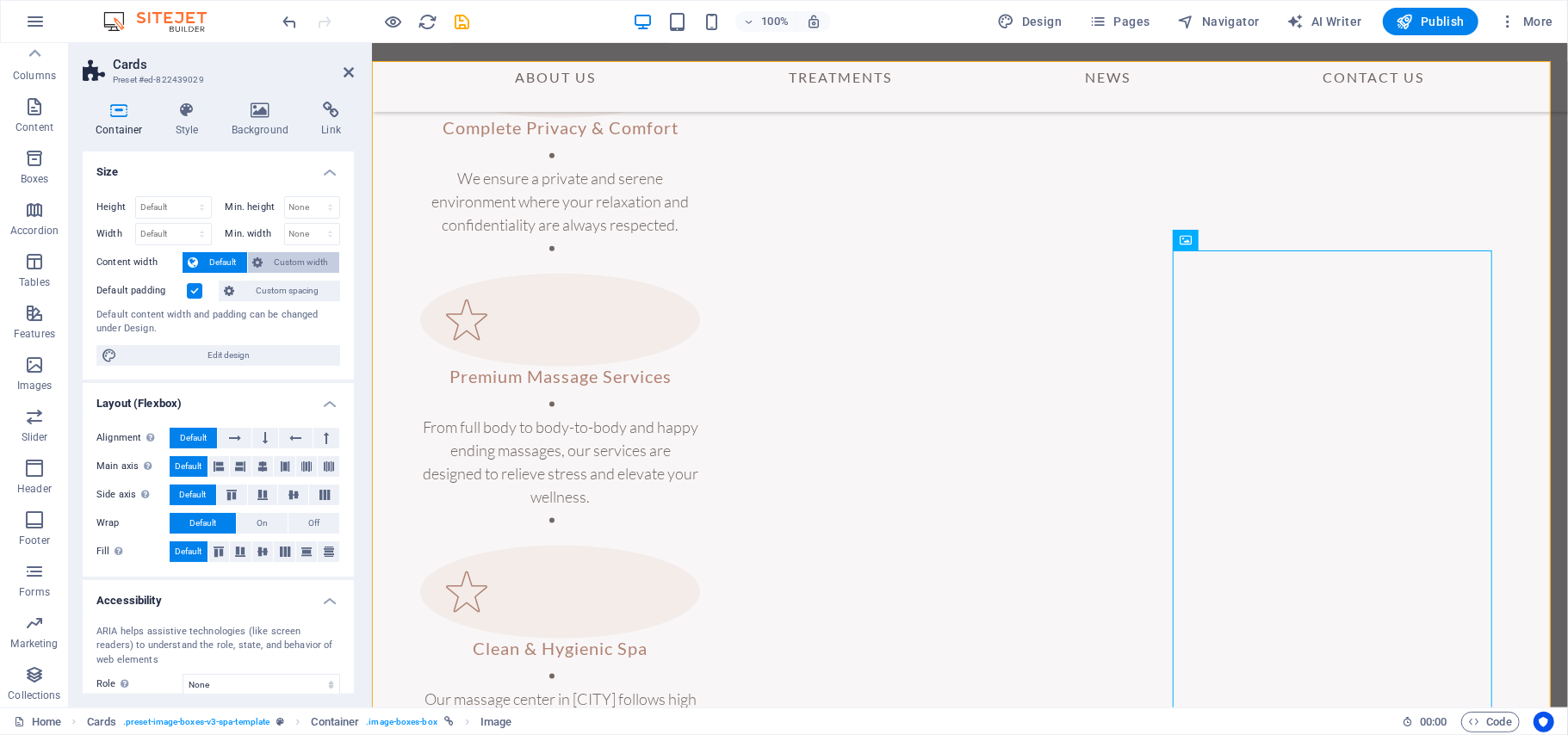 click on "Custom width" at bounding box center [301, 262] 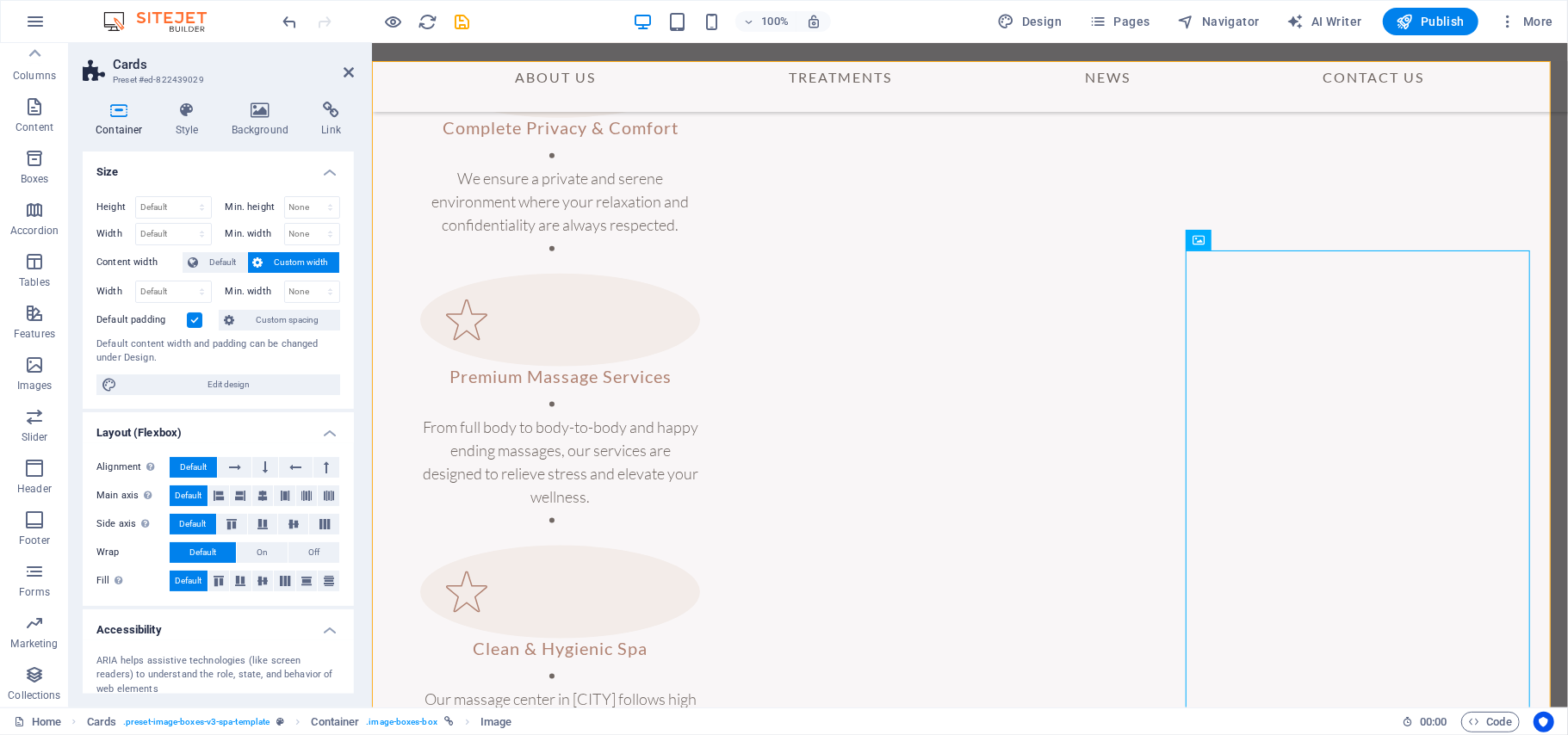 drag, startPoint x: 90, startPoint y: 290, endPoint x: 181, endPoint y: 361, distance: 115.42097 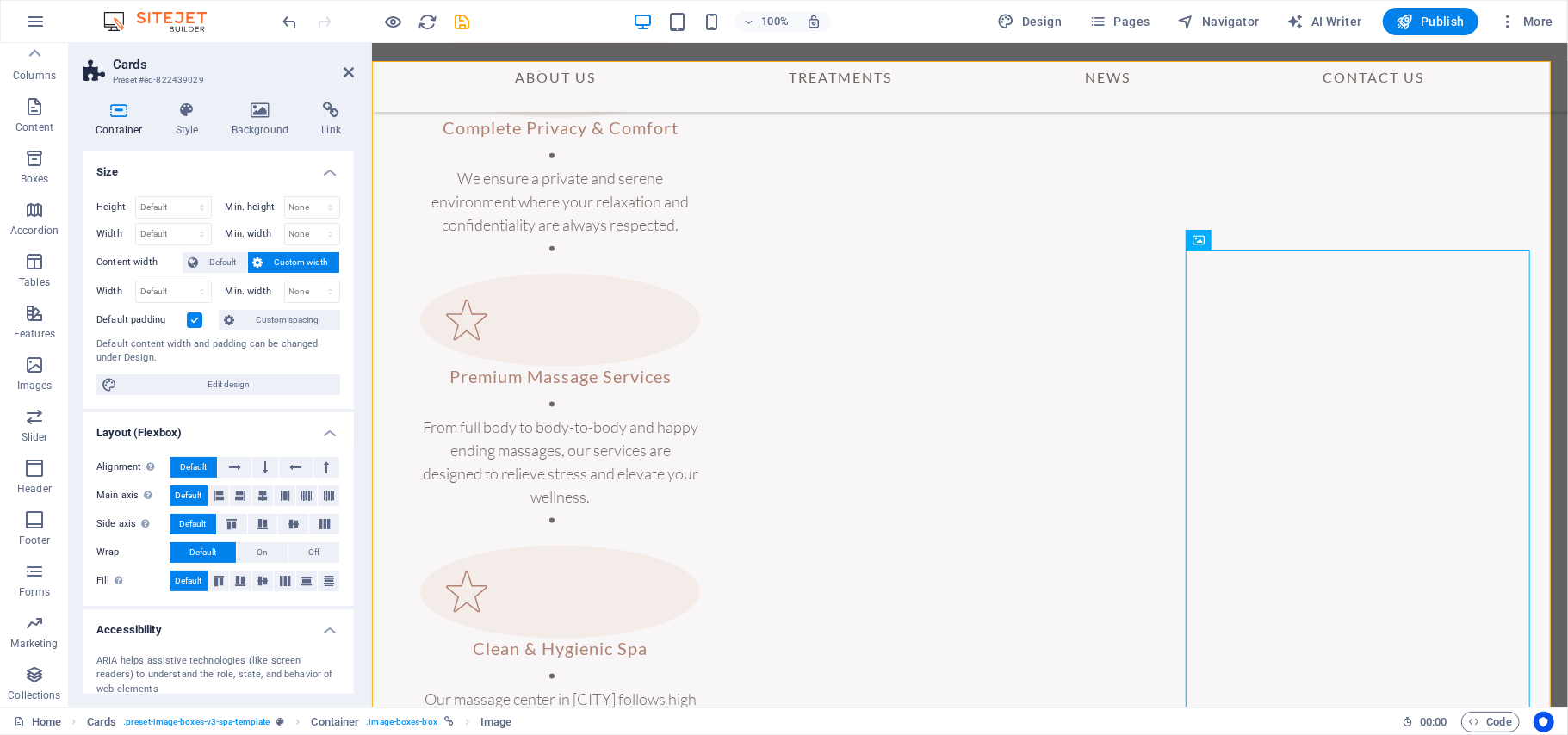 click on "Height Default px rem % vh vw Min. height None px rem % vh vw Width Default px rem % em vh vw Min. width None px rem % vh vw Content width Default Custom width Width Default px rem % em vh vw Min. width None px rem % vh vw Default padding Custom spacing Default content width and padding can be changed under Design. Edit design" at bounding box center (218, 295) 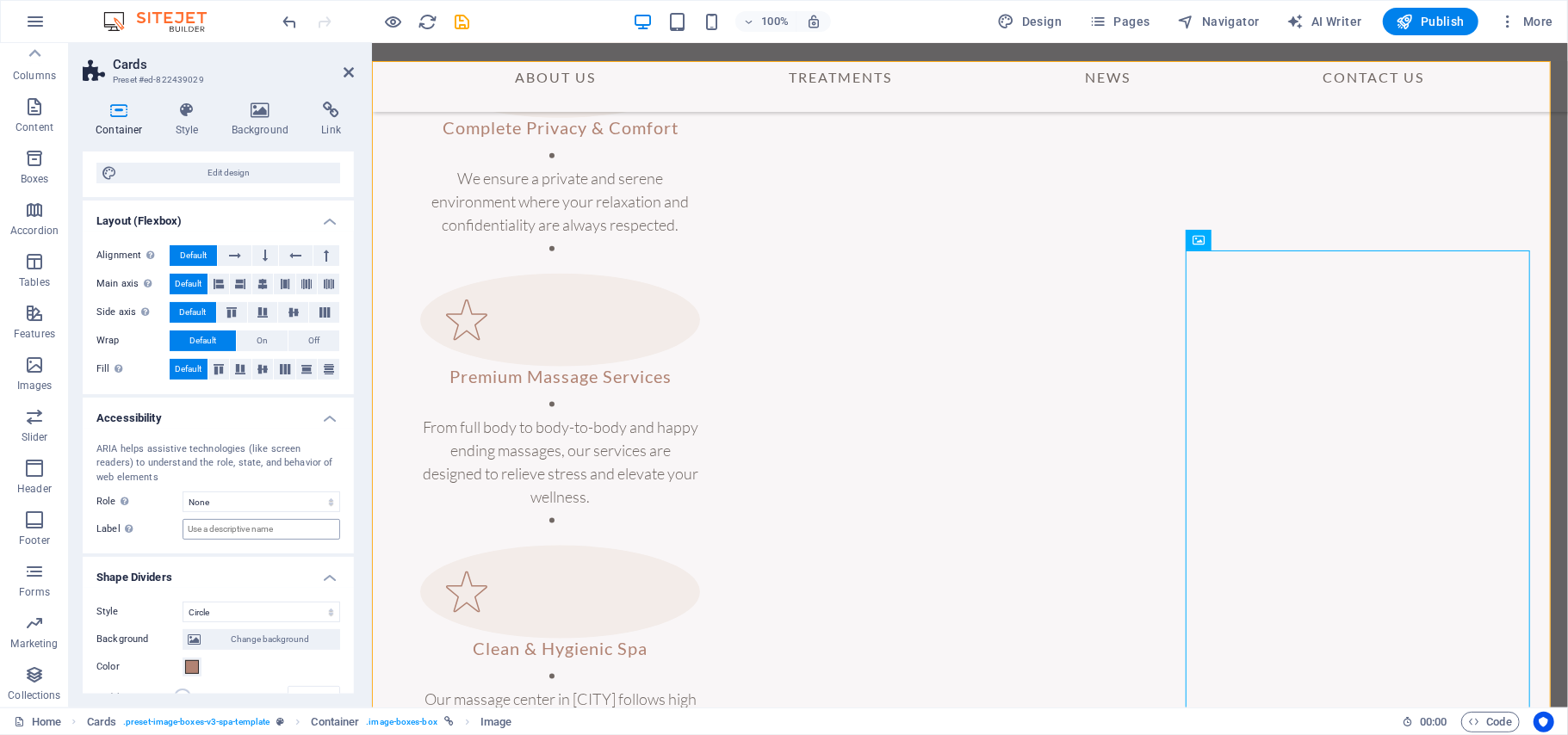 scroll, scrollTop: 344, scrollLeft: 0, axis: vertical 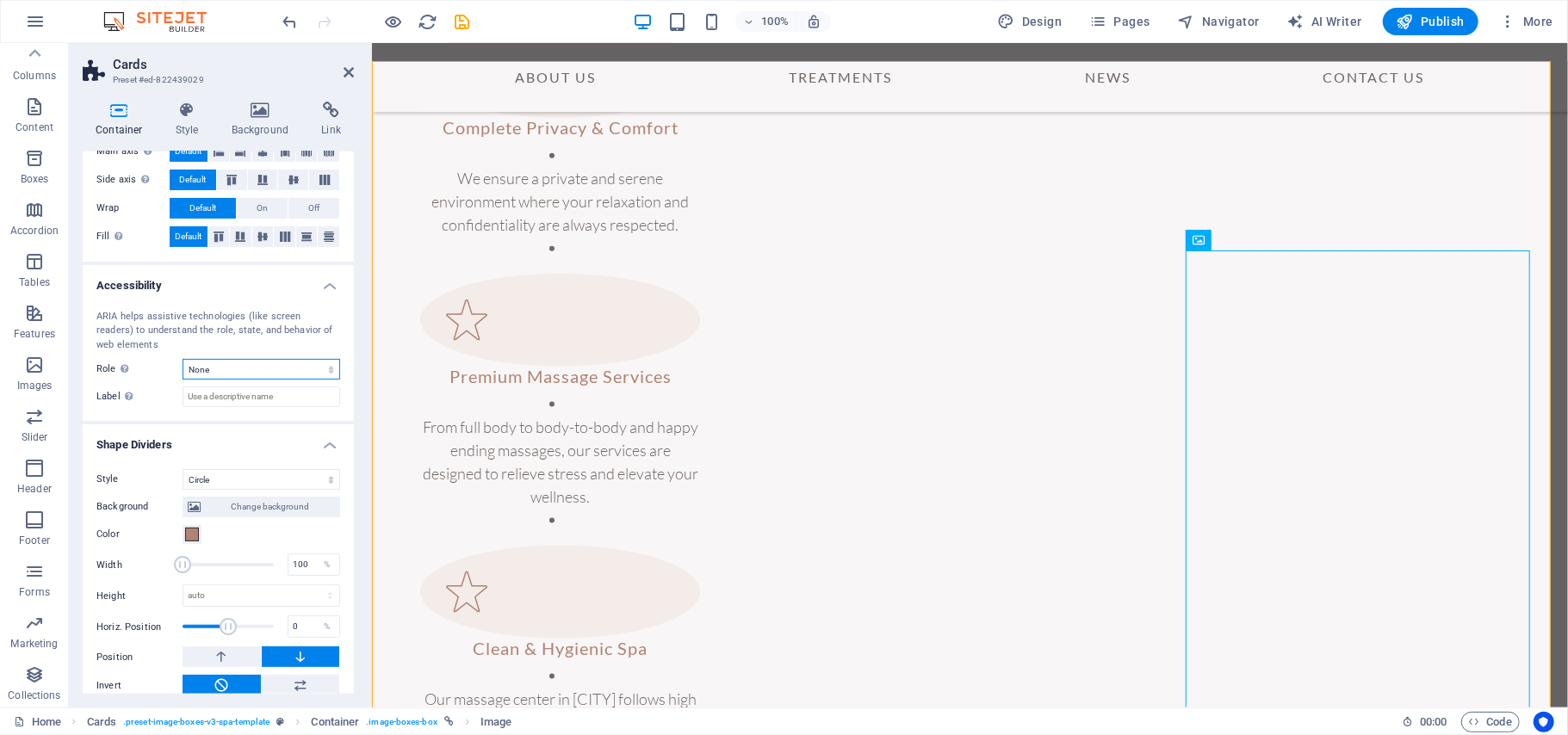 click on "None Alert Article Banner Comment Complementary Dialog Footer Header Marquee Presentation Region Section Separator Status Timer" at bounding box center (261, 369) 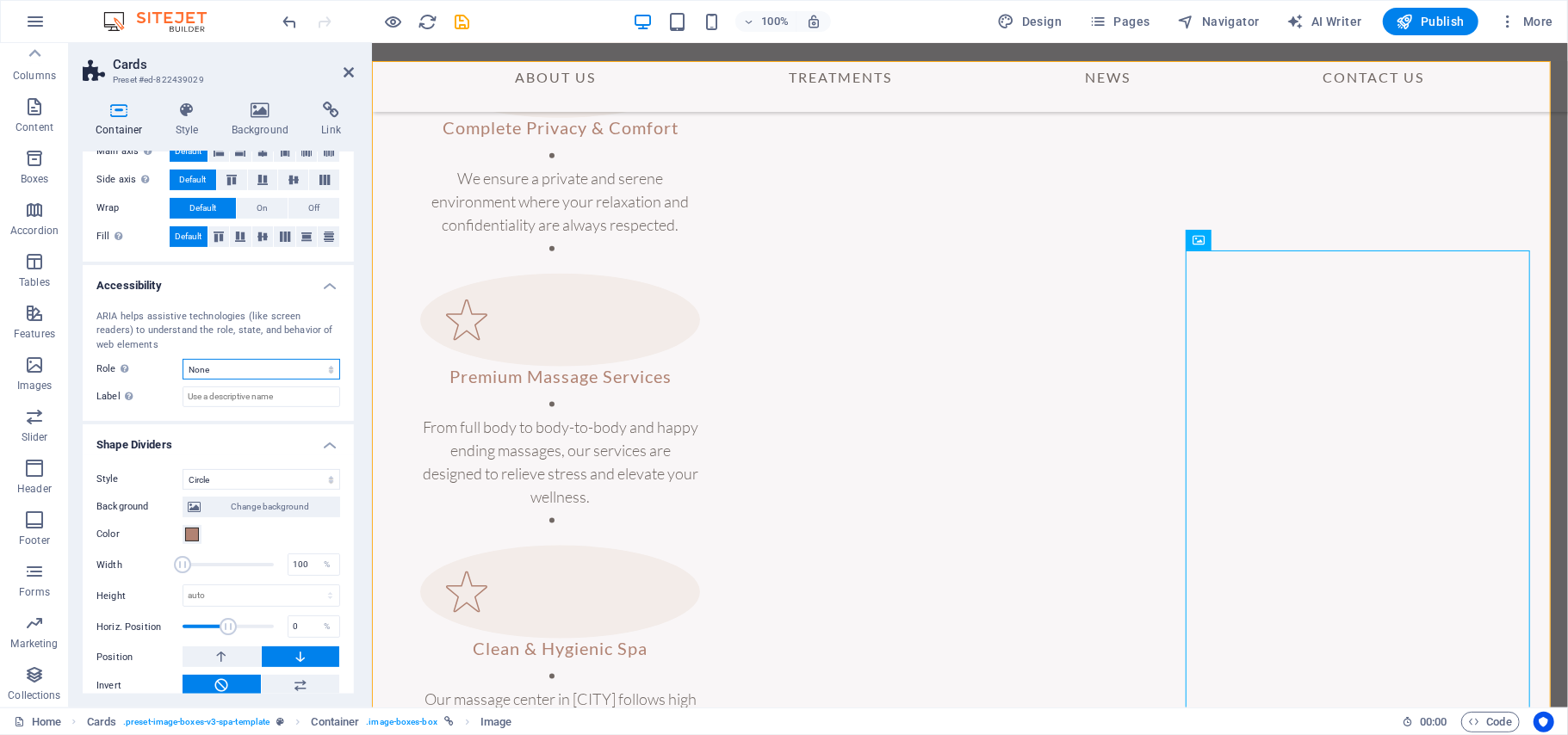 click on "None Alert Article Banner Comment Complementary Dialog Footer Header Marquee Presentation Region Section Separator Status Timer" at bounding box center [261, 369] 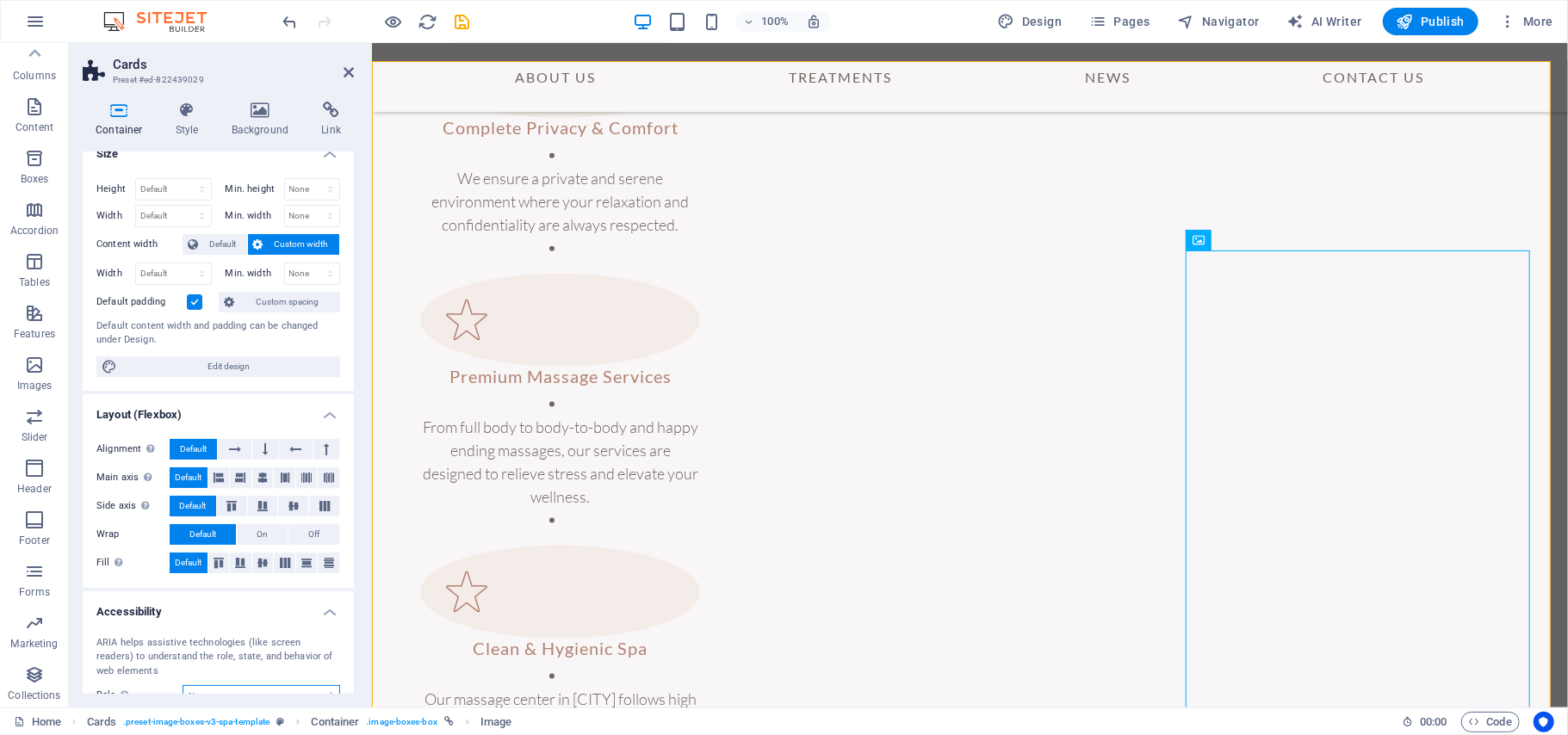 scroll, scrollTop: 0, scrollLeft: 0, axis: both 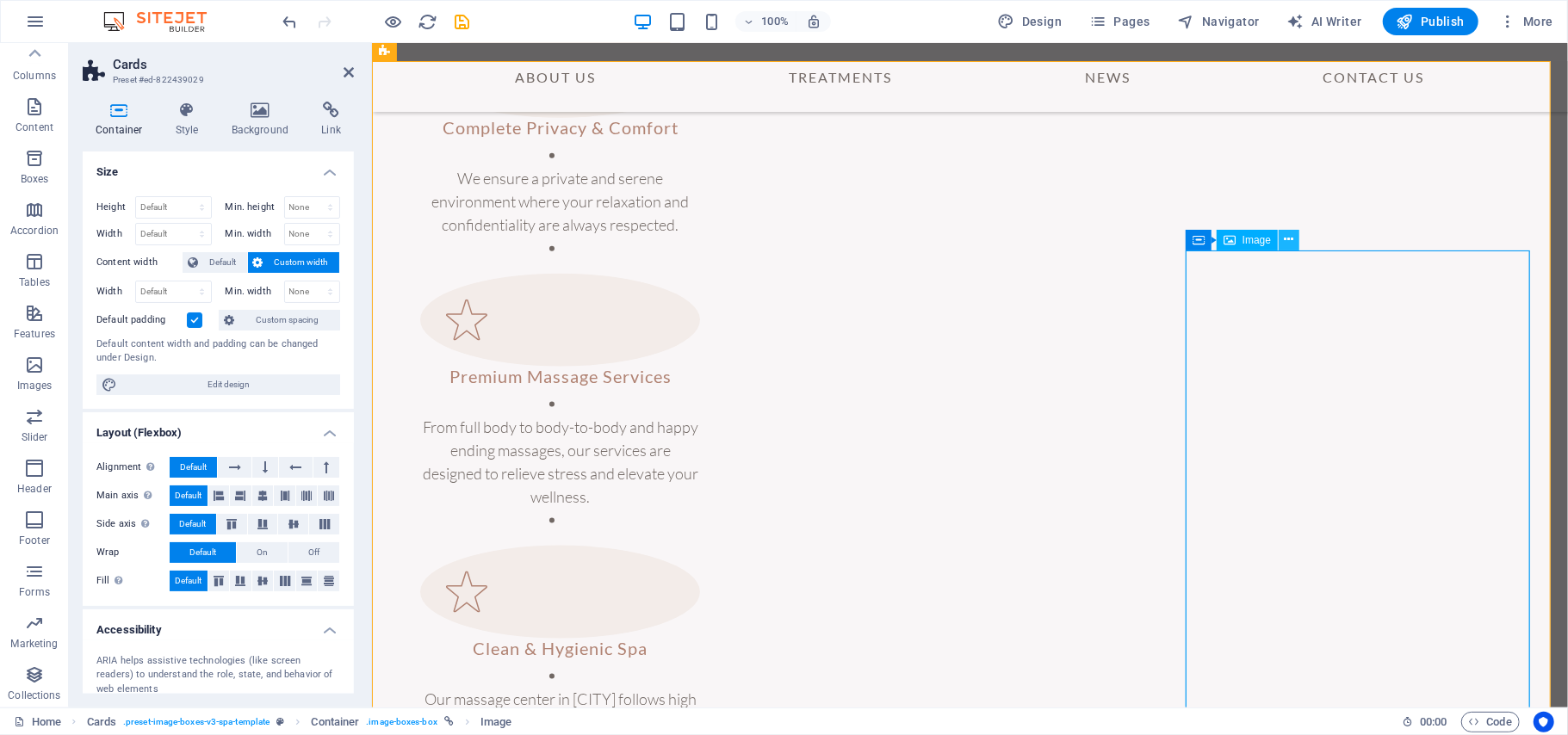 click at bounding box center (1289, 240) 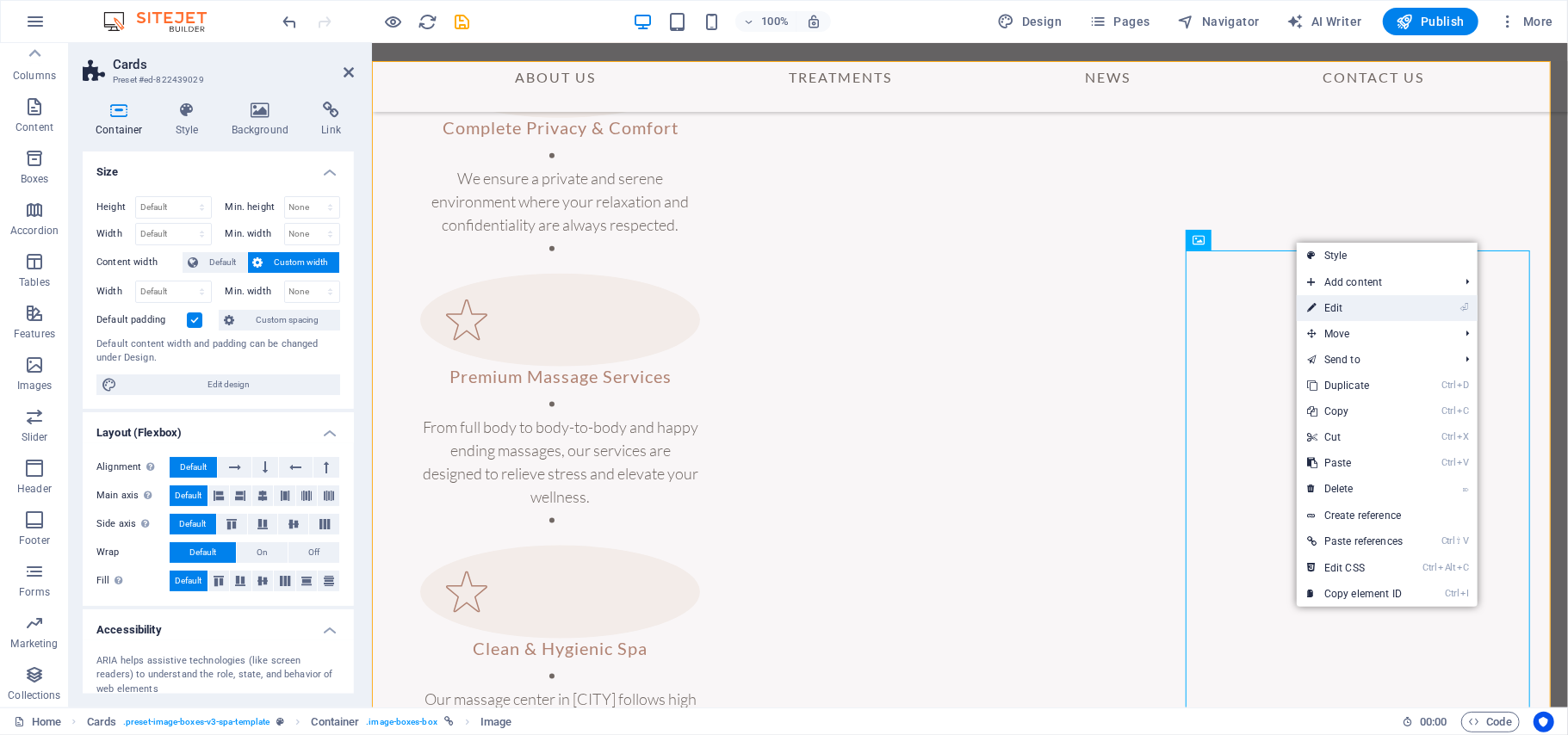 click on "⏎  Edit" at bounding box center (1354, 308) 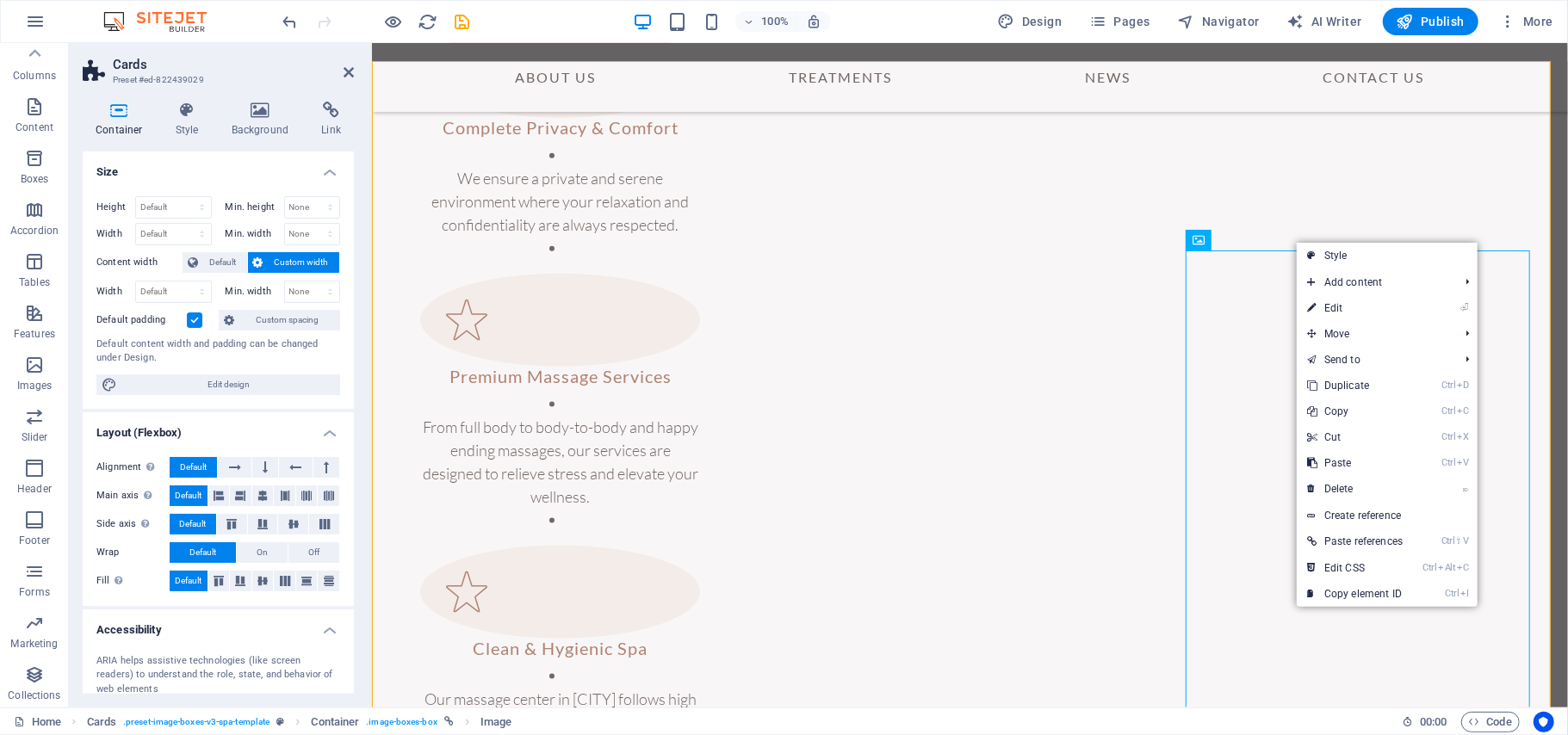 select on "%" 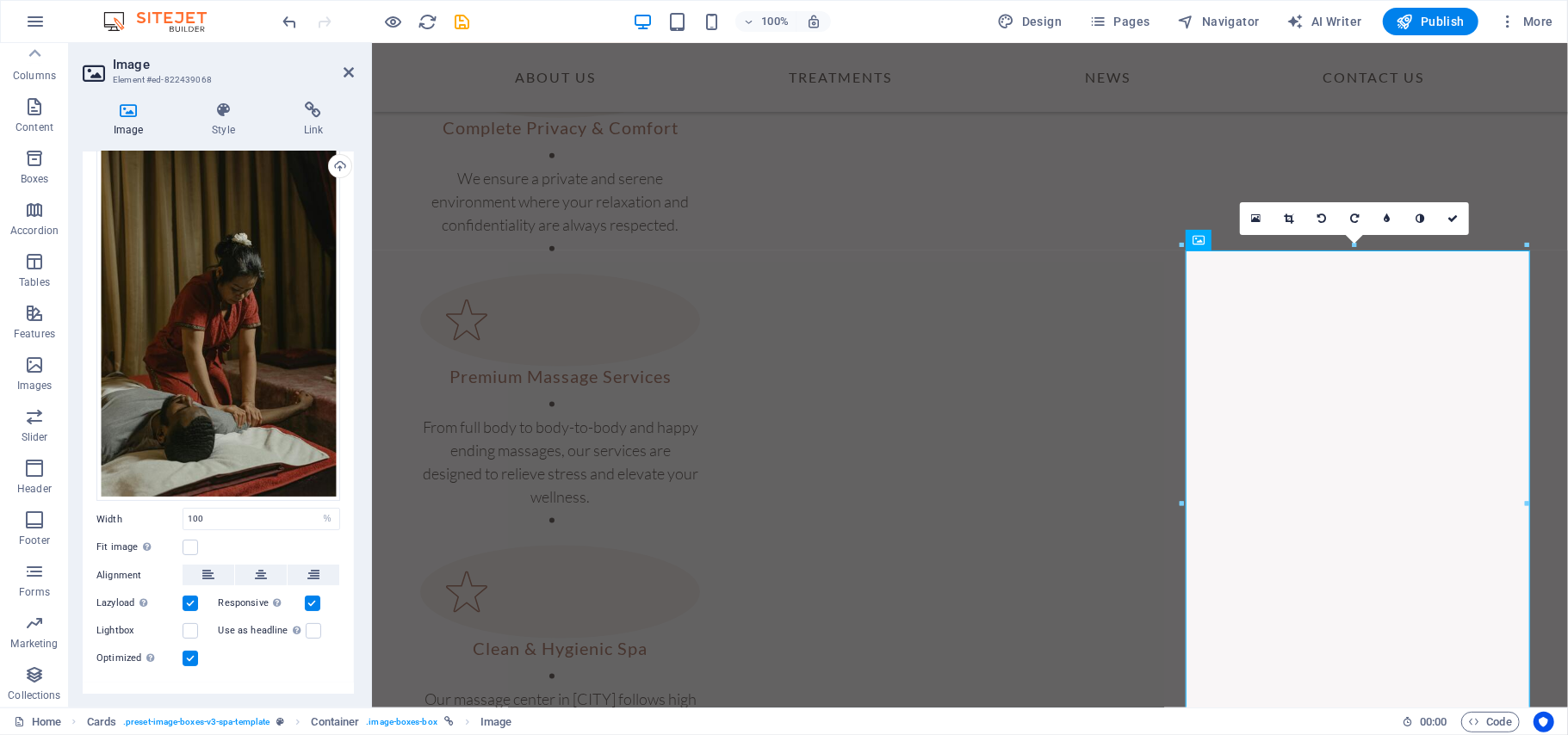 scroll, scrollTop: 80, scrollLeft: 0, axis: vertical 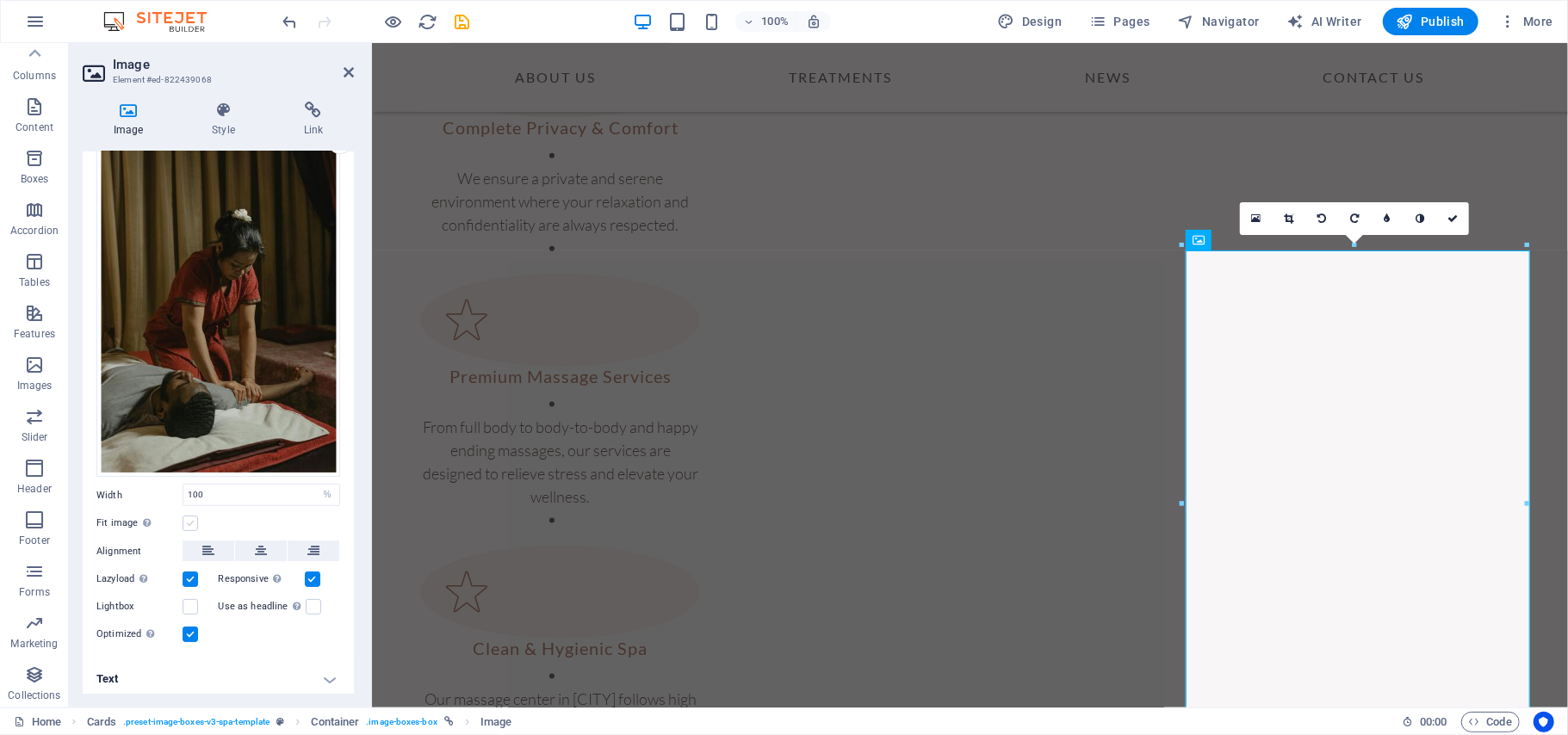 click at bounding box center (190, 523) 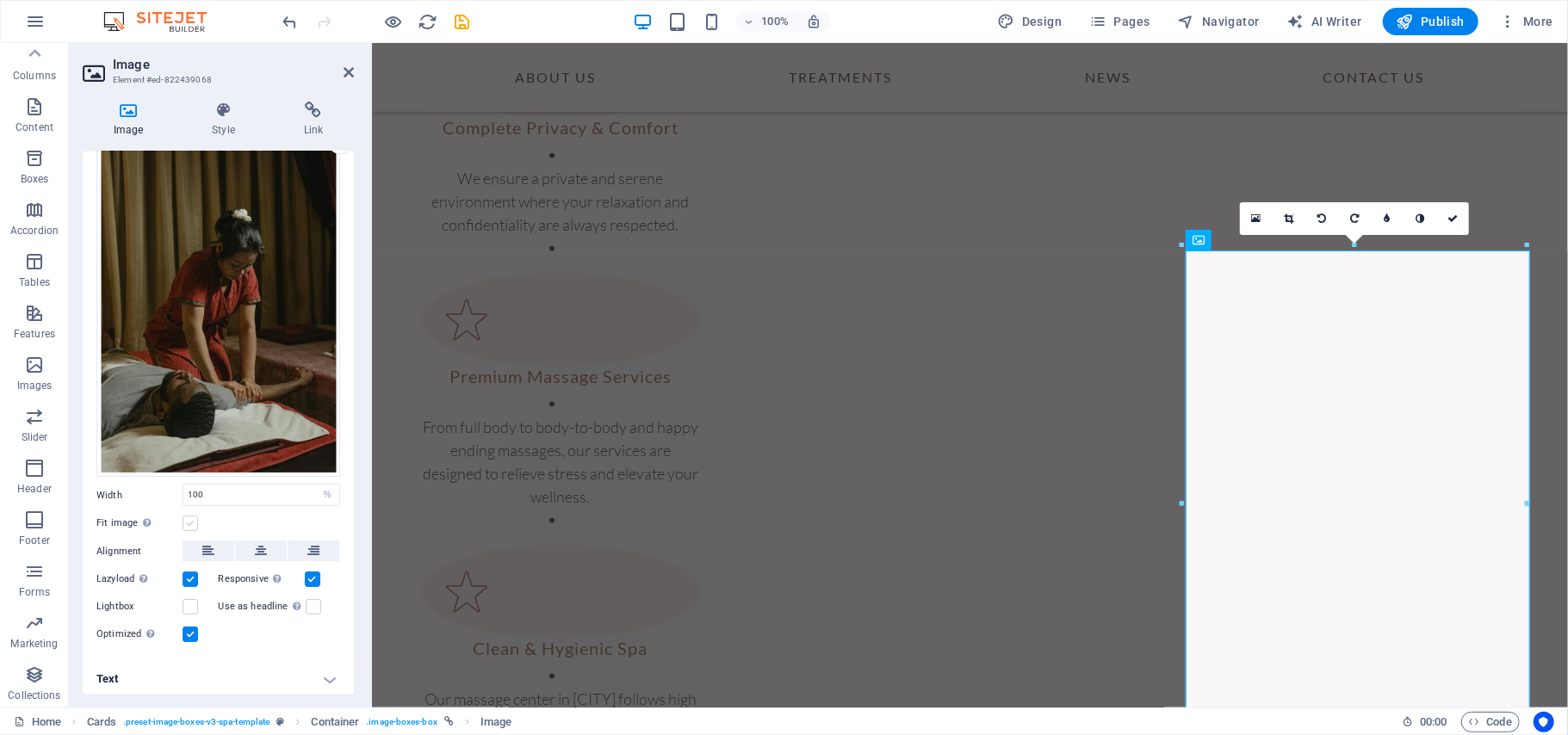 click on "Fit image Automatically fit image to a fixed width and height" at bounding box center [0, 0] 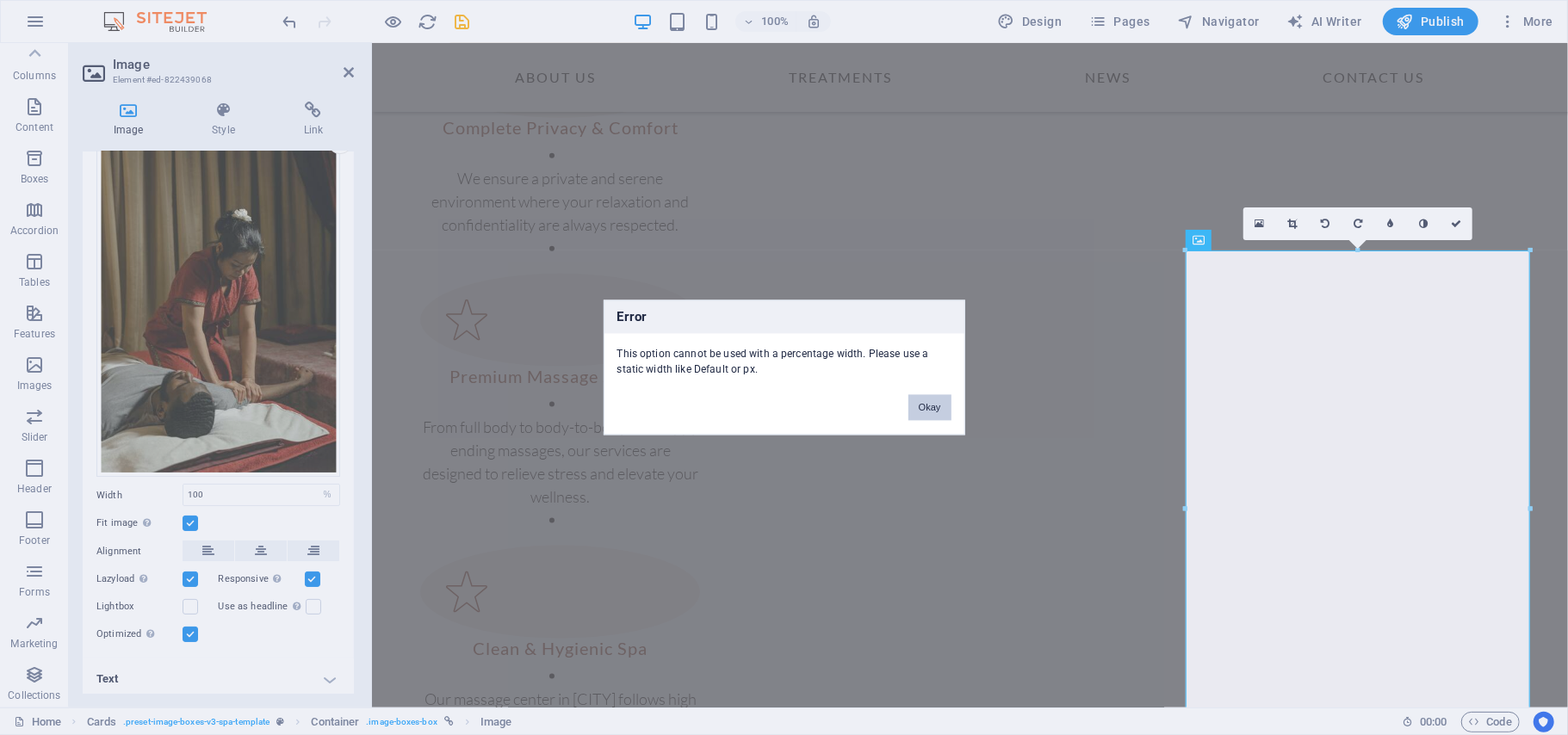 drag, startPoint x: 921, startPoint y: 403, endPoint x: 549, endPoint y: 360, distance: 374.47697 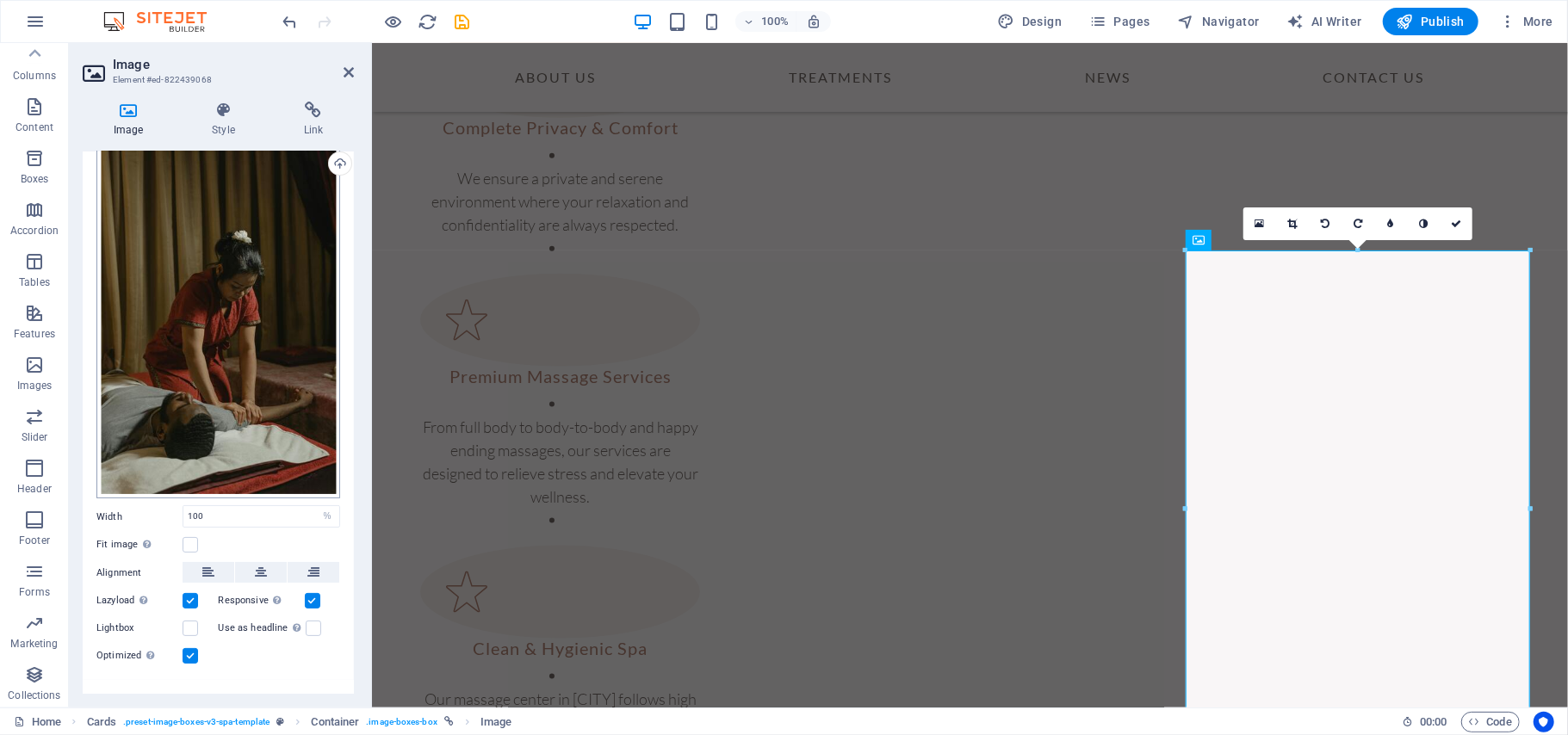 scroll, scrollTop: 80, scrollLeft: 0, axis: vertical 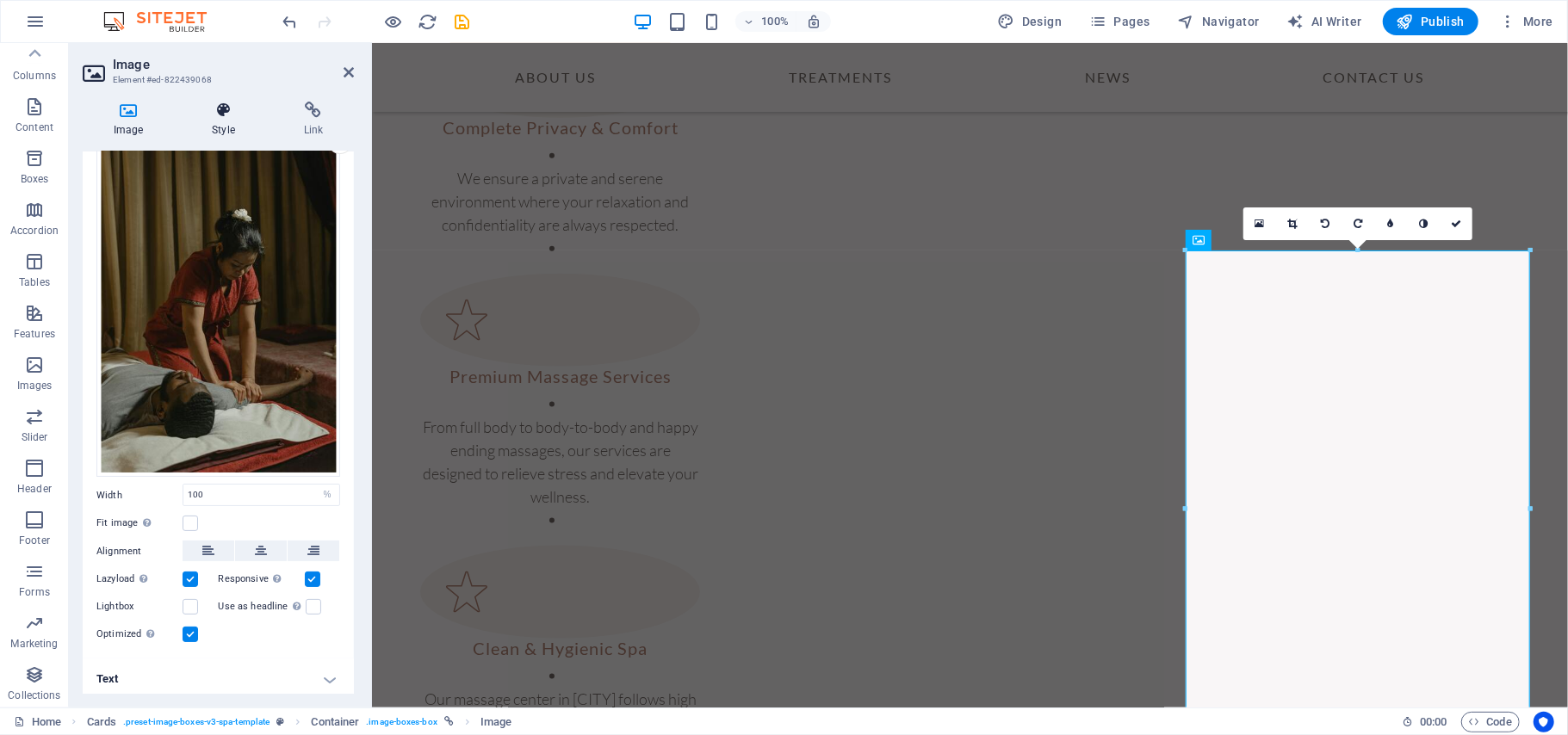 click at bounding box center (223, 110) 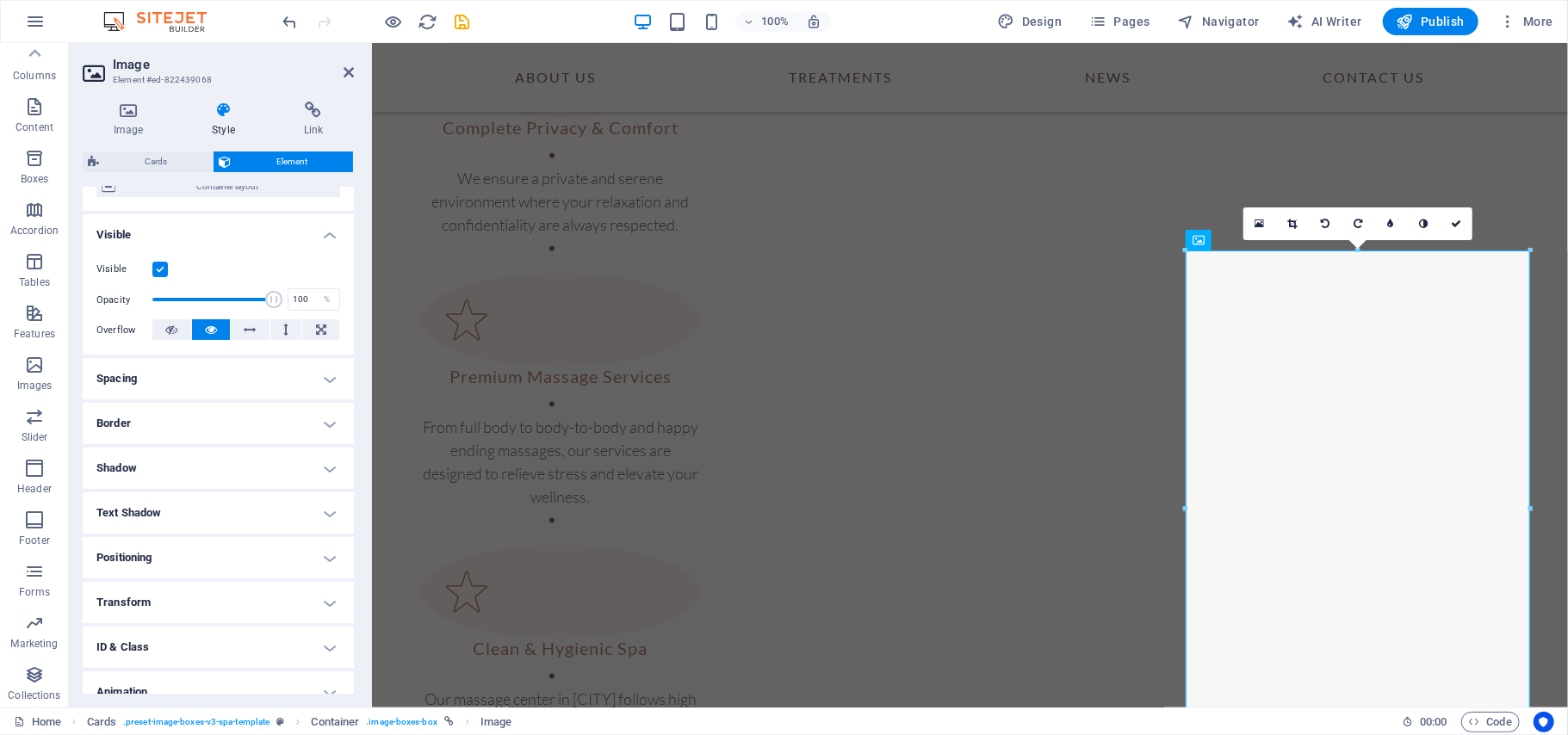 scroll, scrollTop: 0, scrollLeft: 0, axis: both 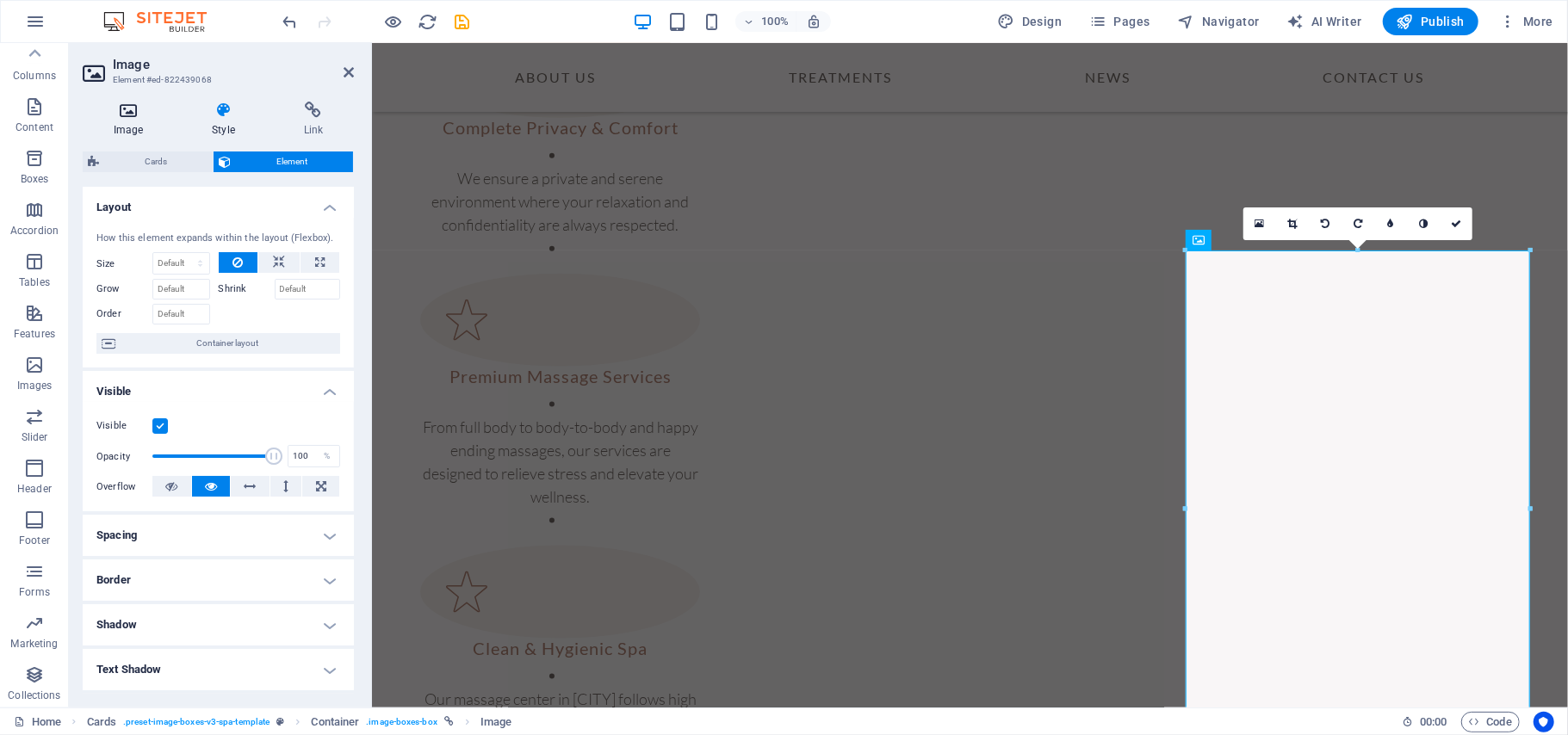 click at bounding box center [128, 110] 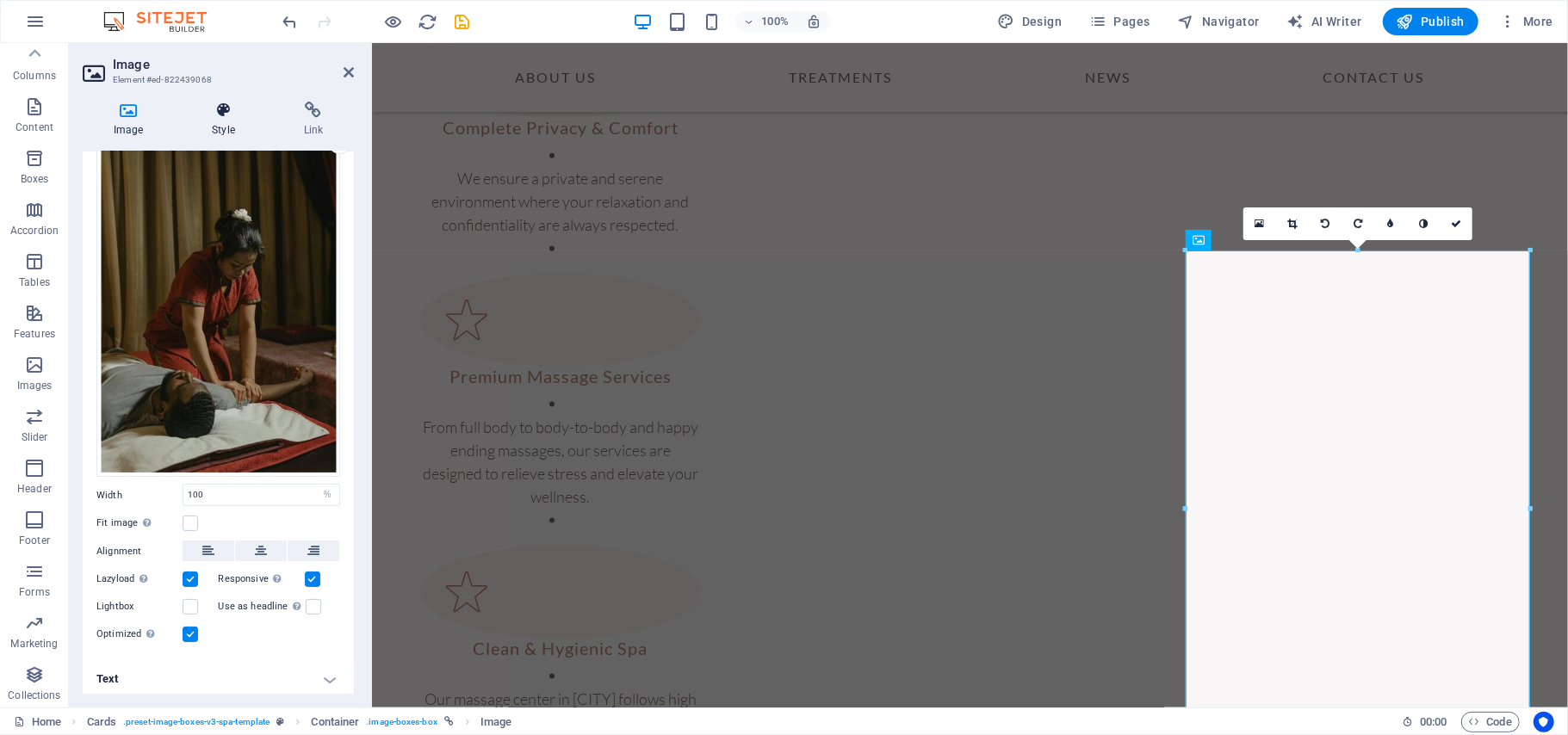 click at bounding box center (223, 110) 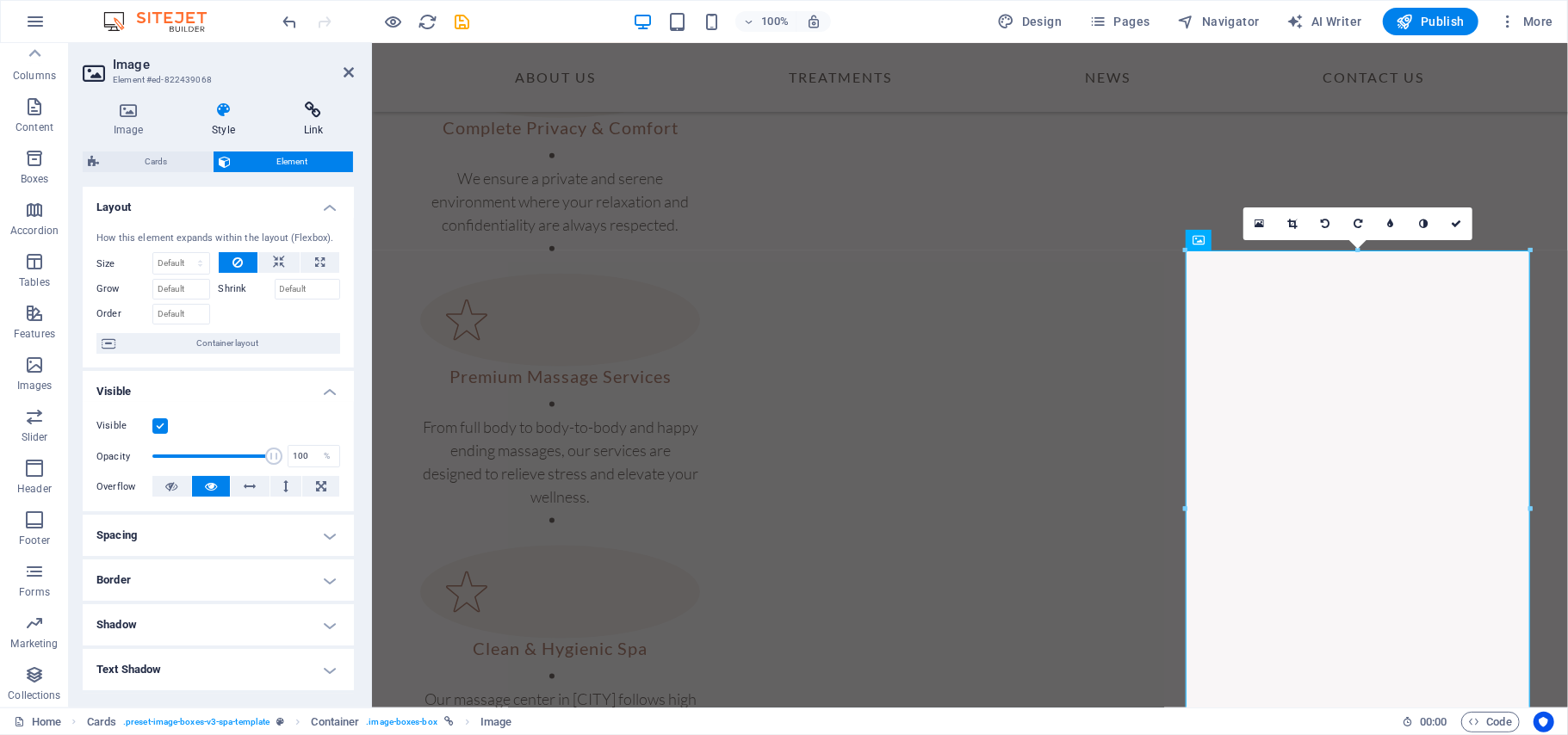 click on "Link" at bounding box center [313, 120] 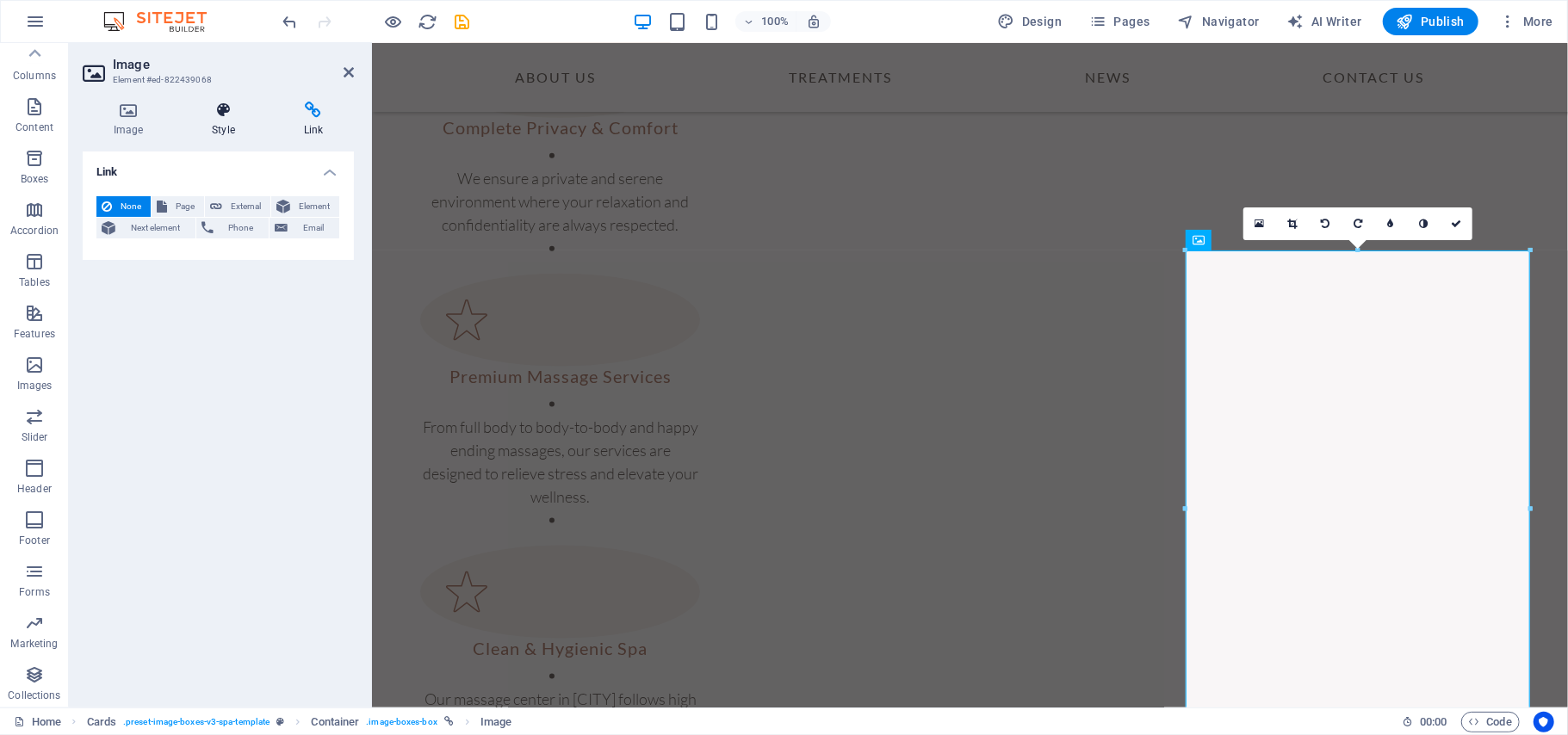 click at bounding box center [223, 110] 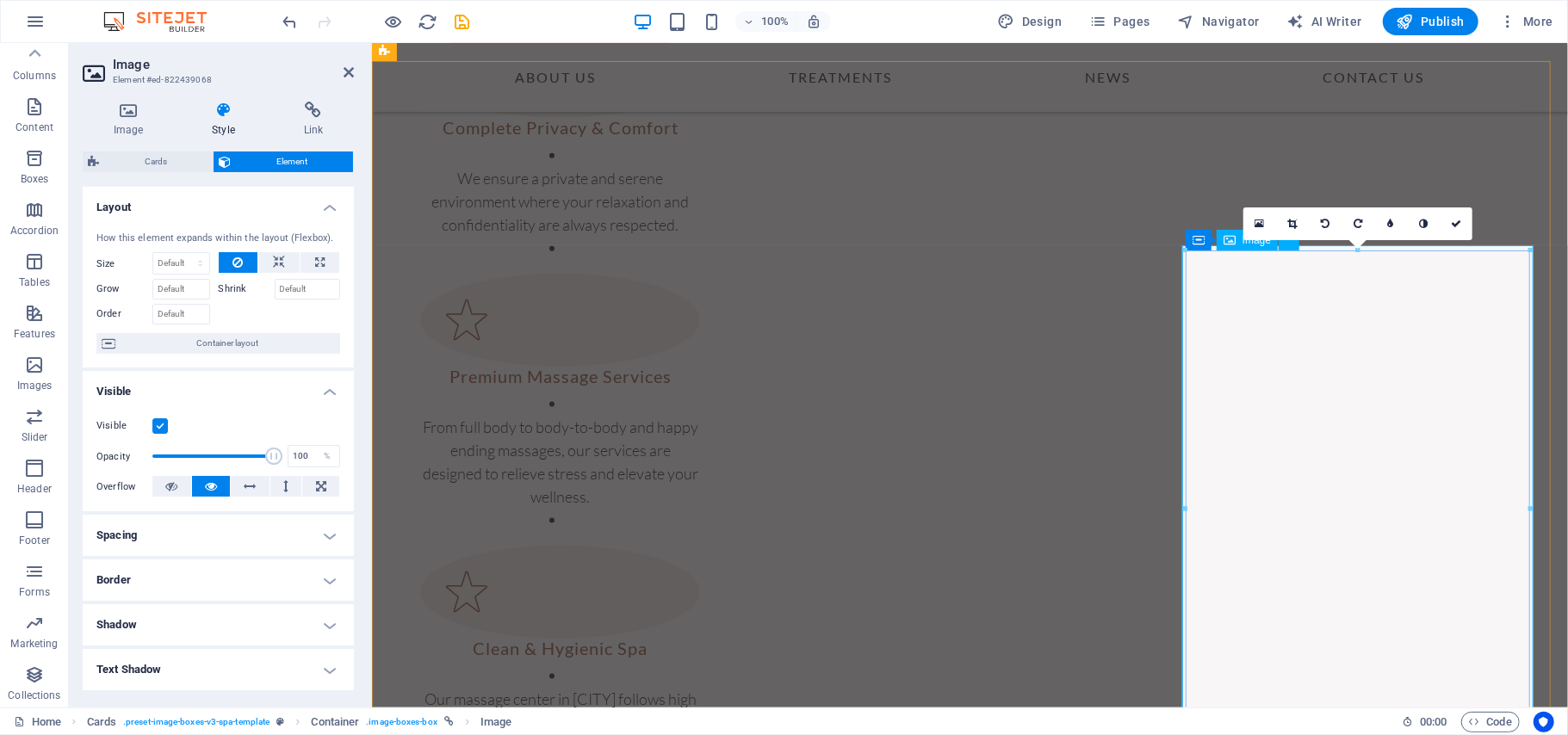 click at bounding box center [567, 2664] 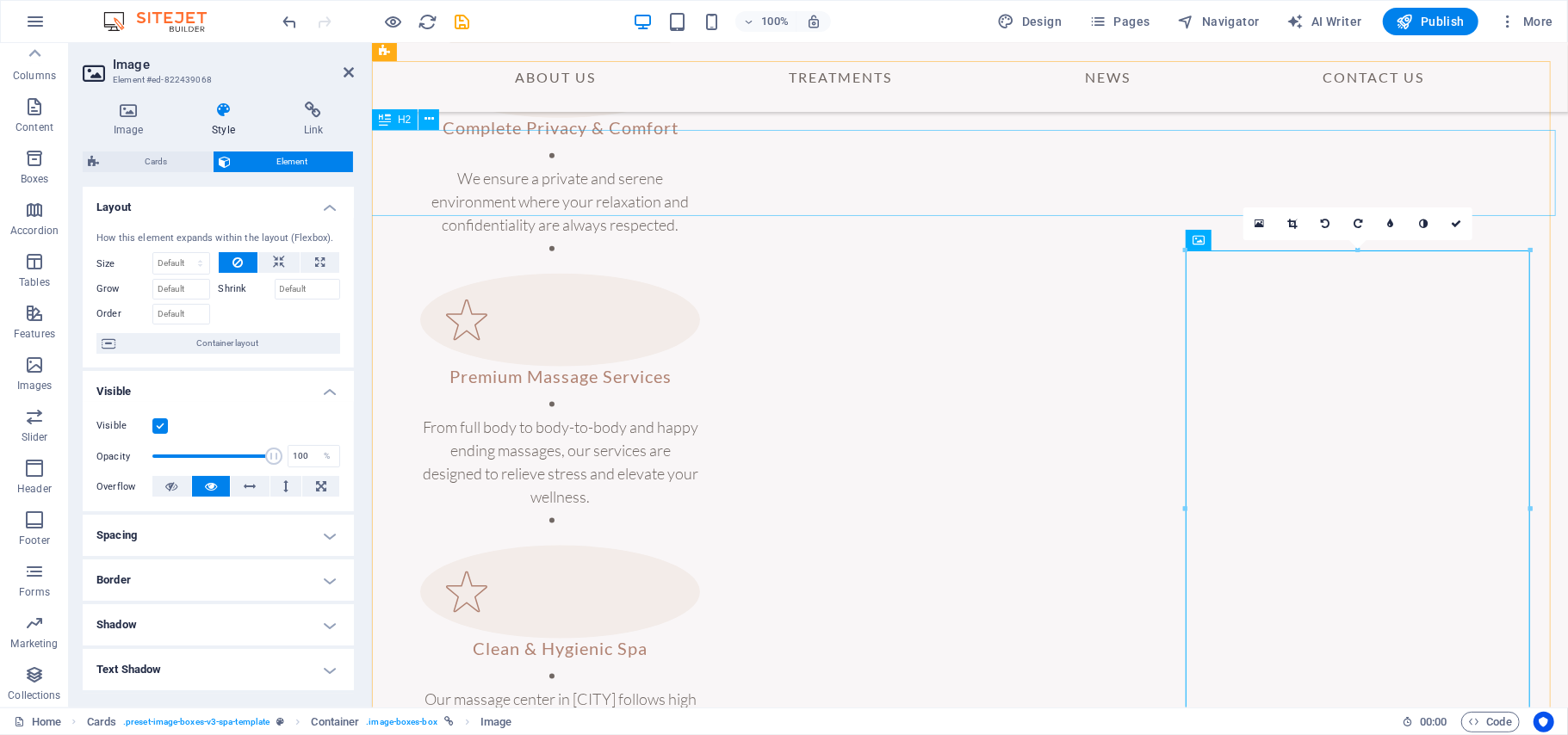 click on "Massage Options" at bounding box center [969, 1610] 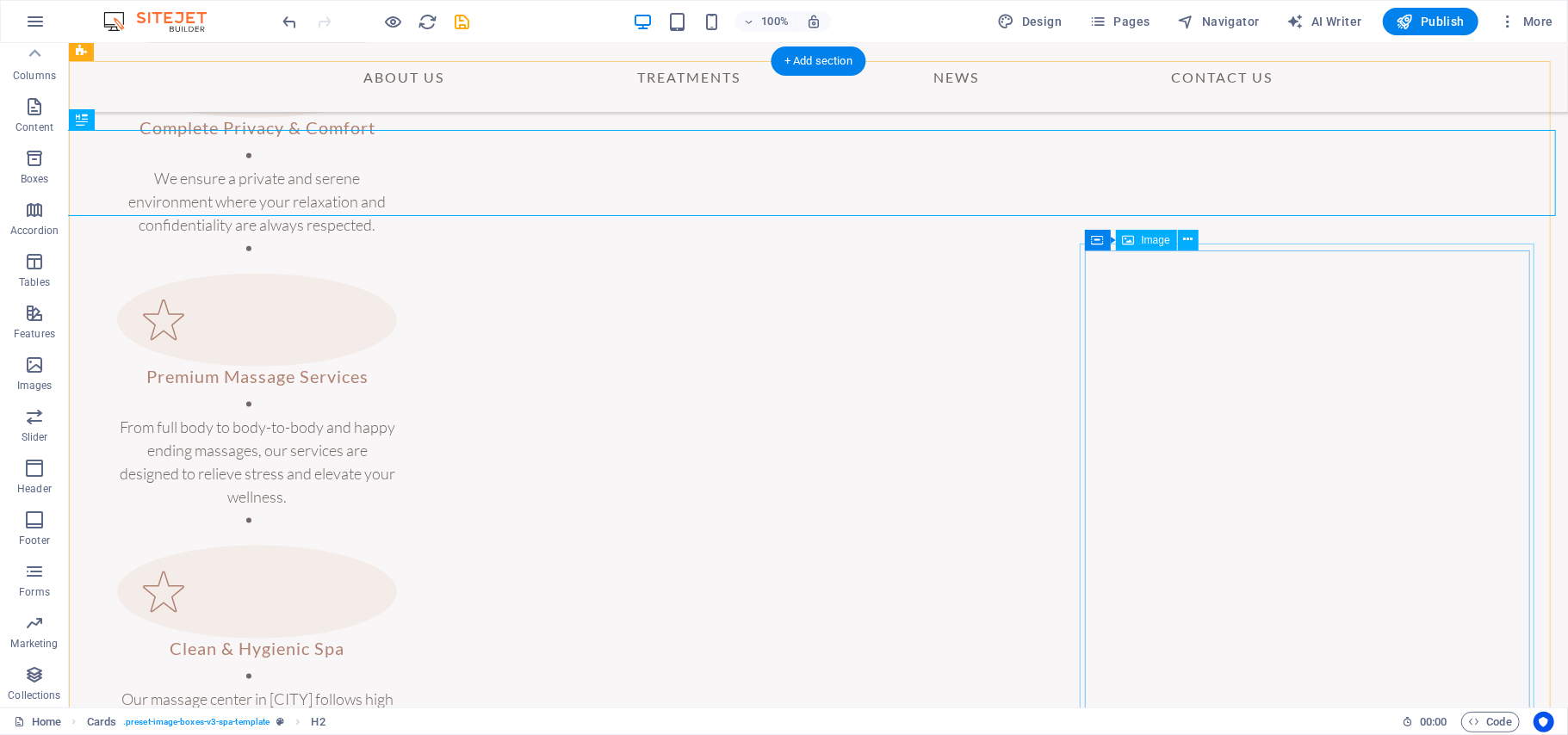 click at bounding box center [314, 2937] 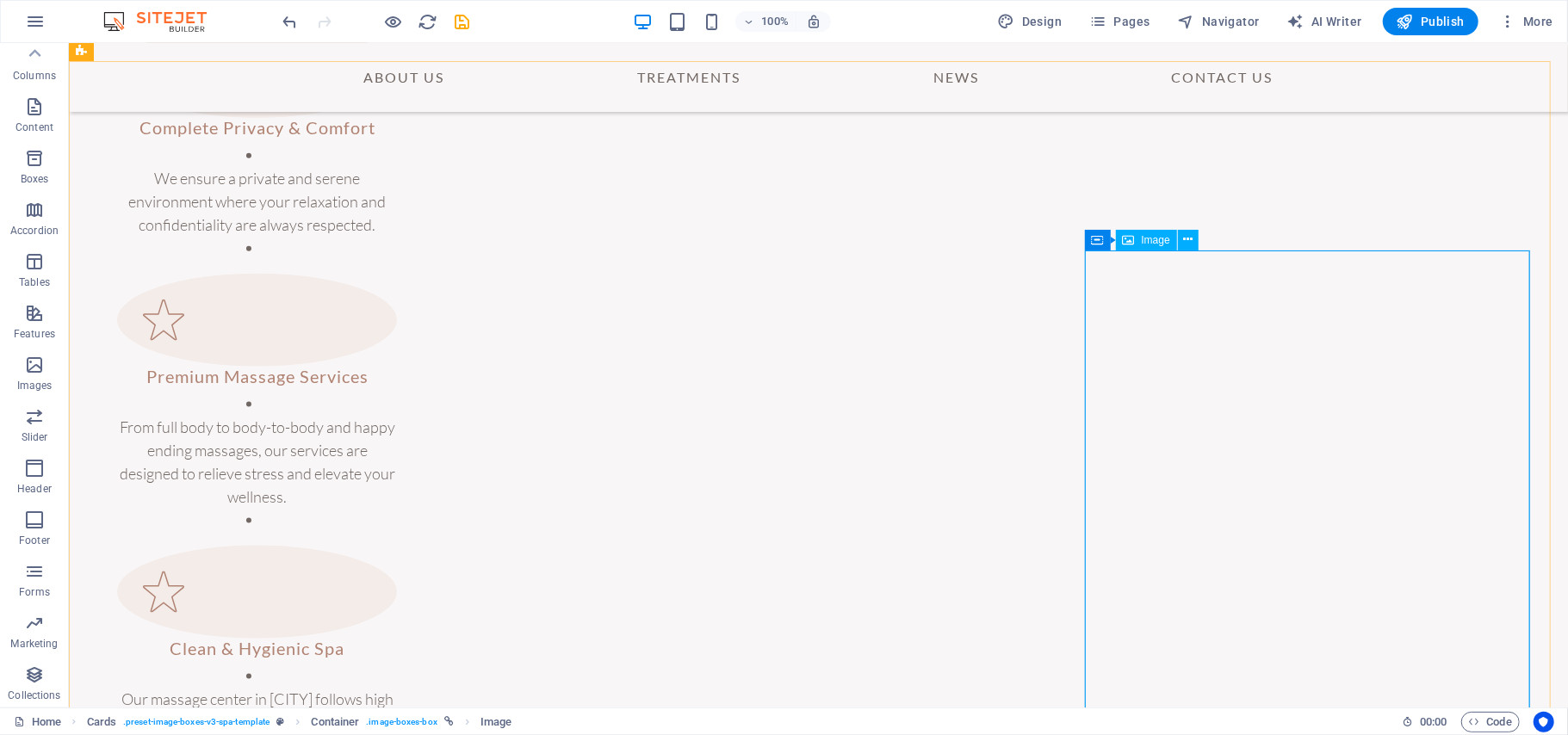 click on "Image" at bounding box center [1156, 240] 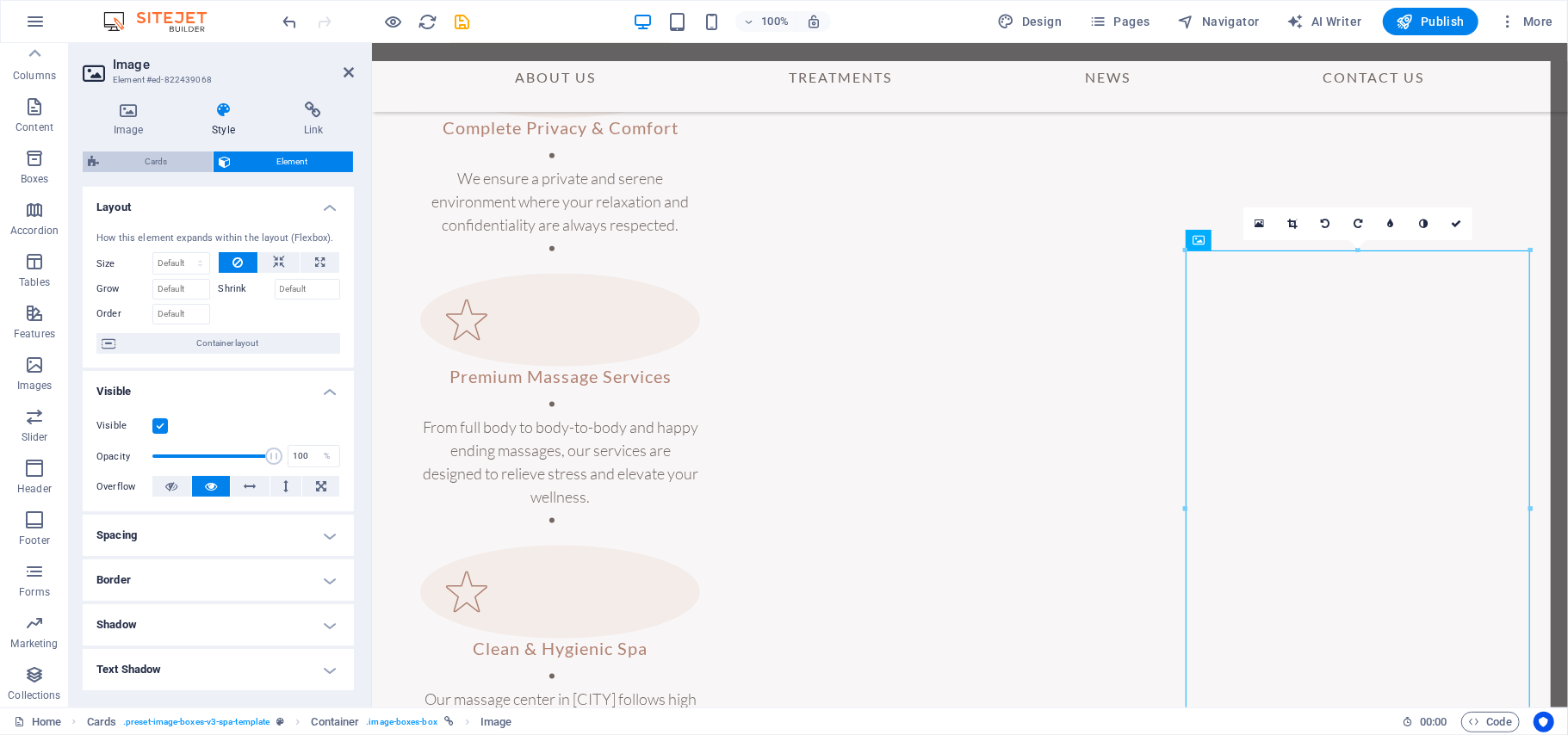 click on "Cards" at bounding box center (156, 162) 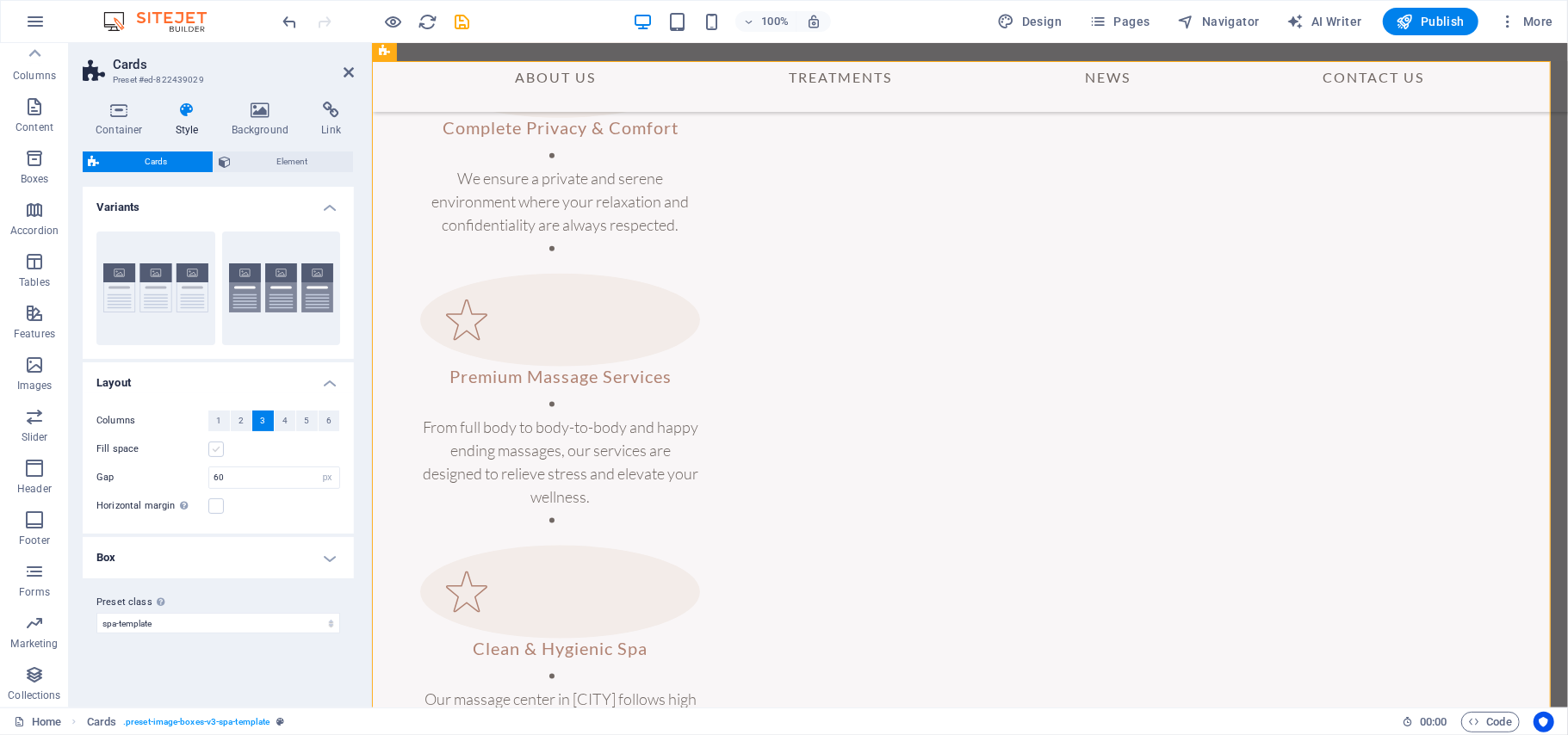 click at bounding box center [216, 449] 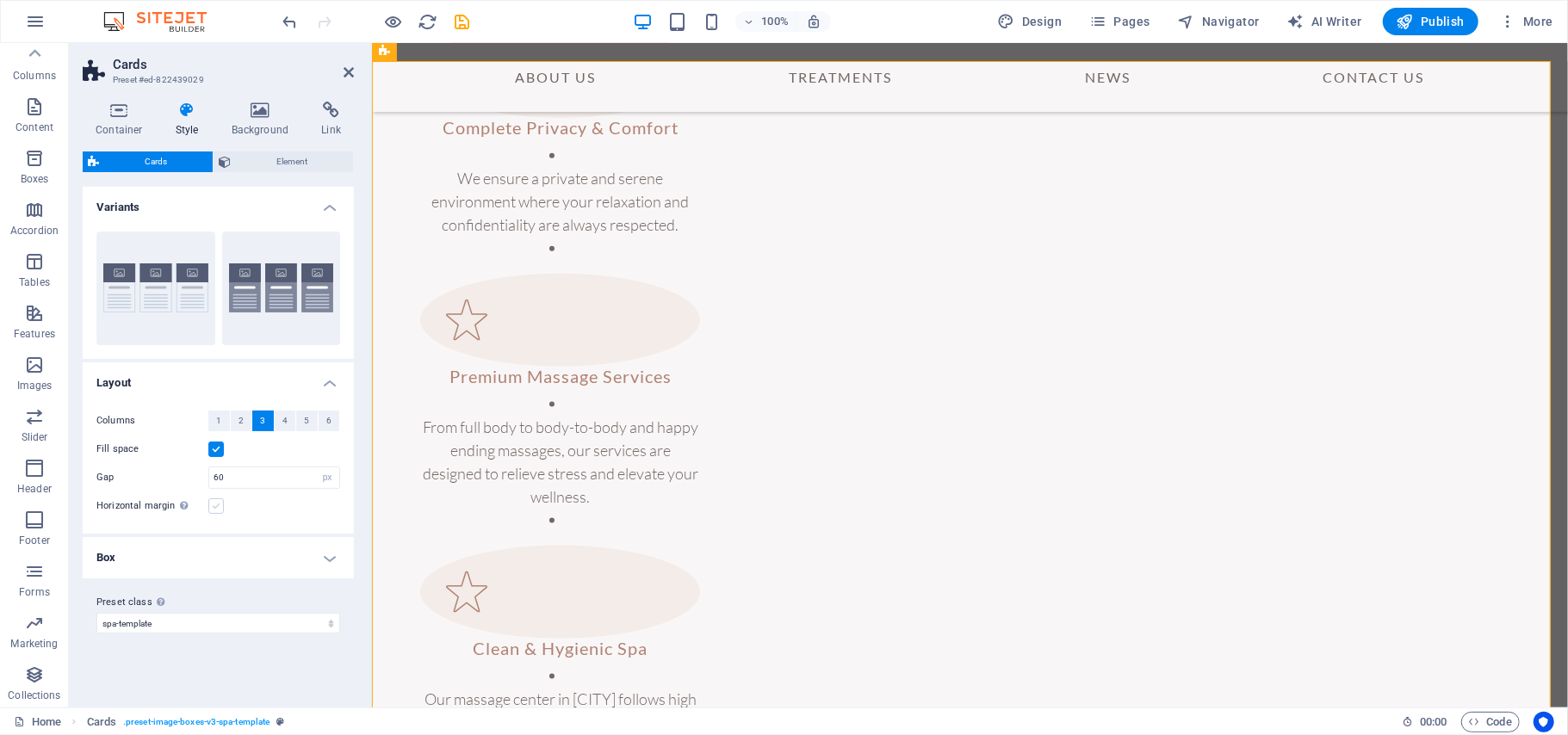 click at bounding box center [216, 506] 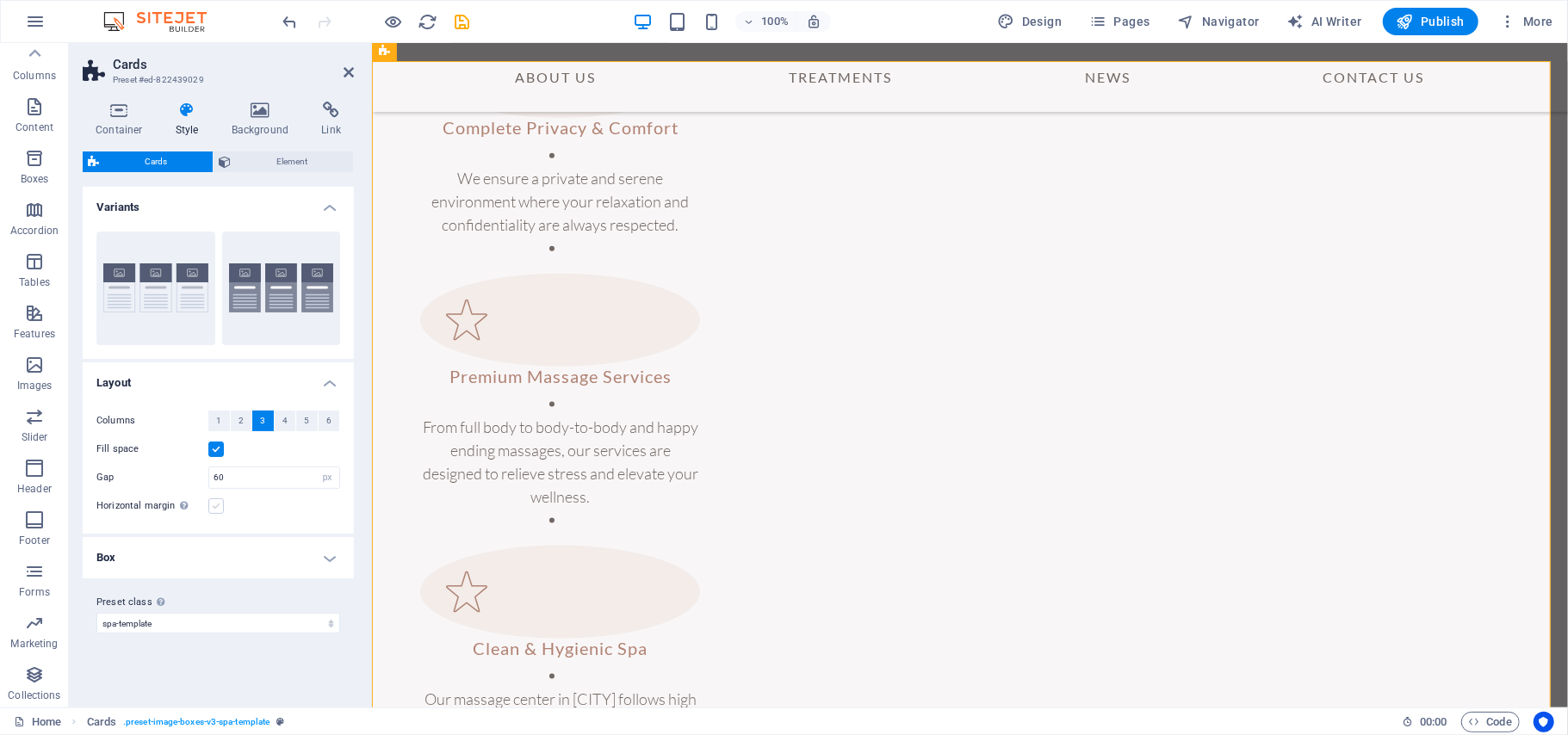 click on "Horizontal margin Only if the containers "Content width" is not set to "Default"" at bounding box center [0, 0] 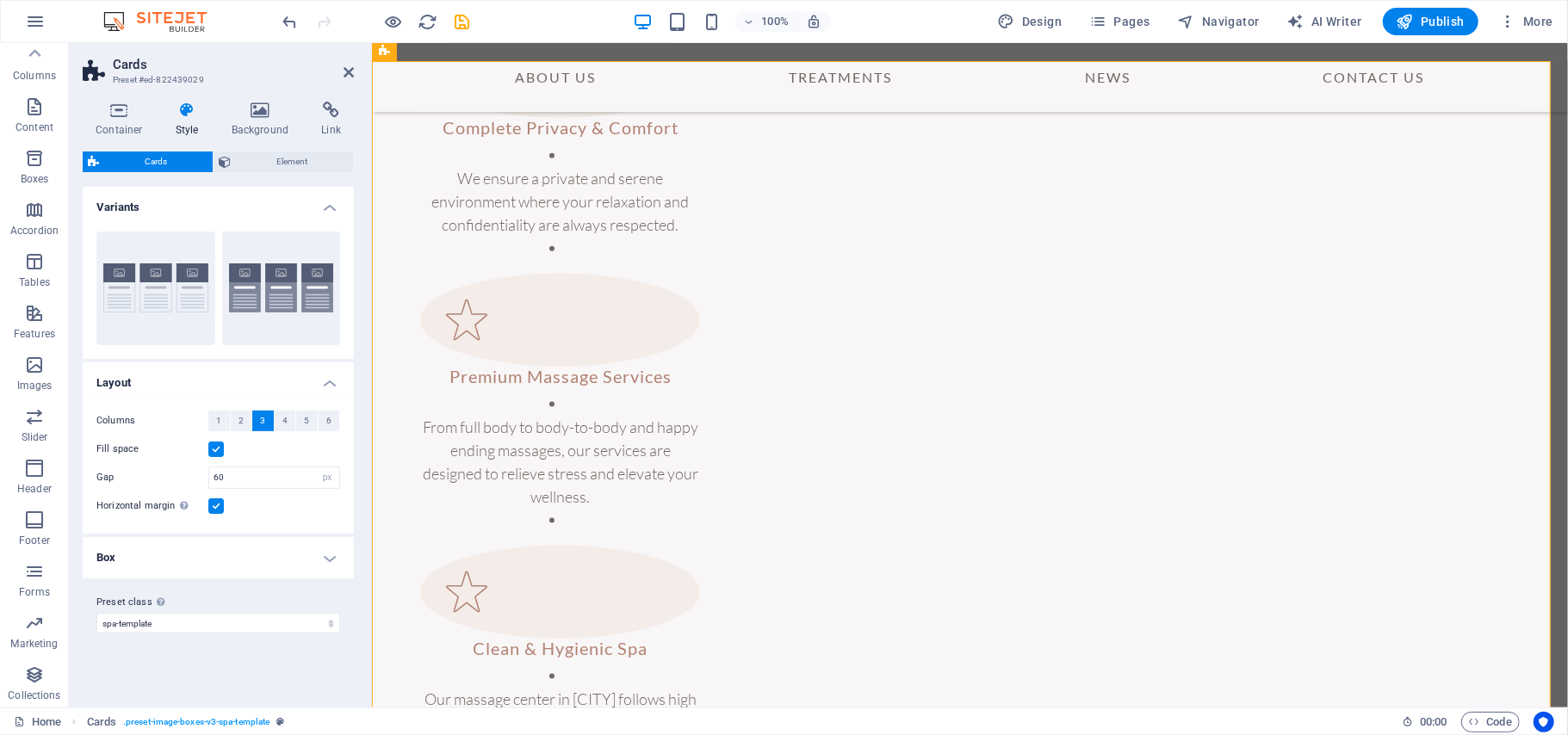 click on "Box" at bounding box center [218, 558] 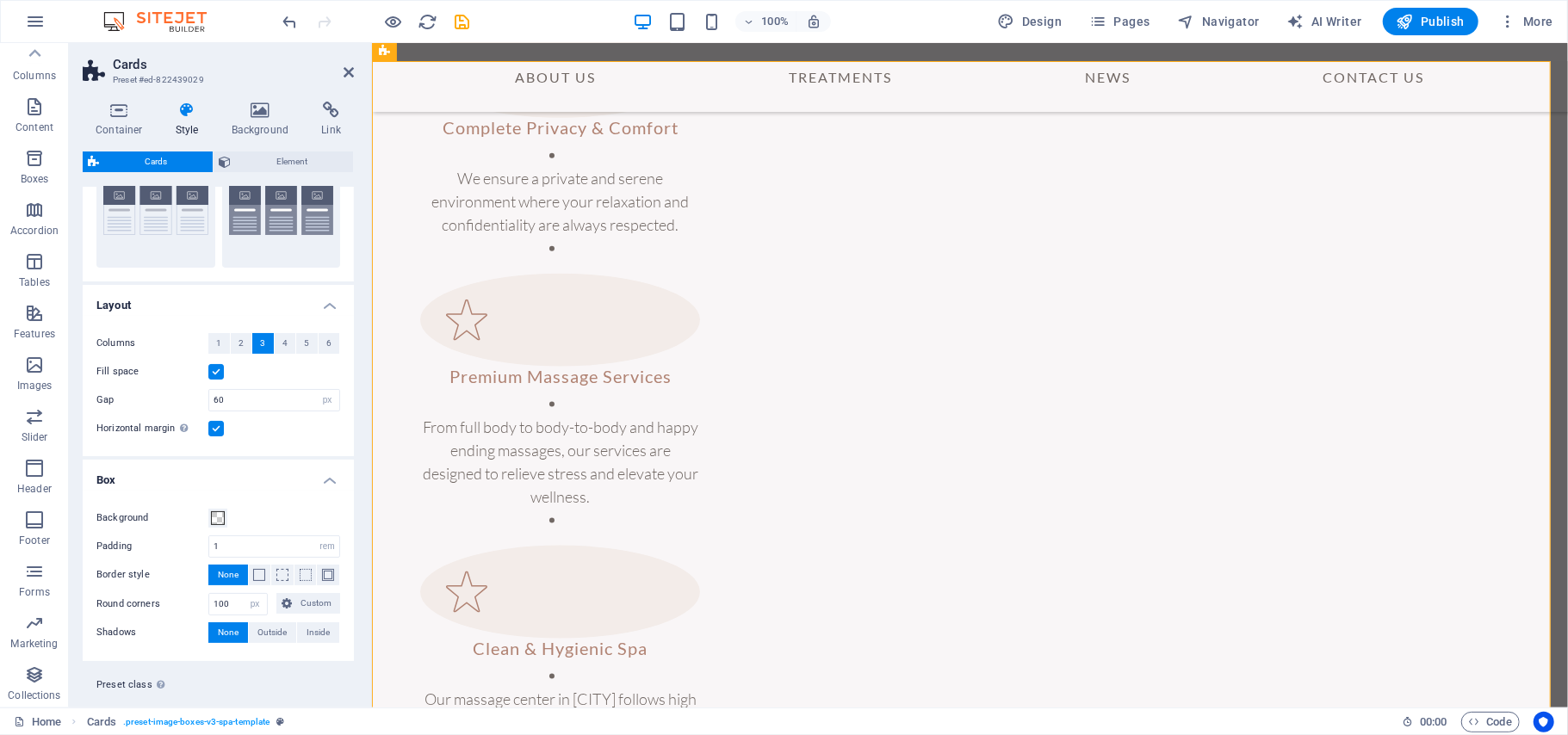 scroll, scrollTop: 114, scrollLeft: 0, axis: vertical 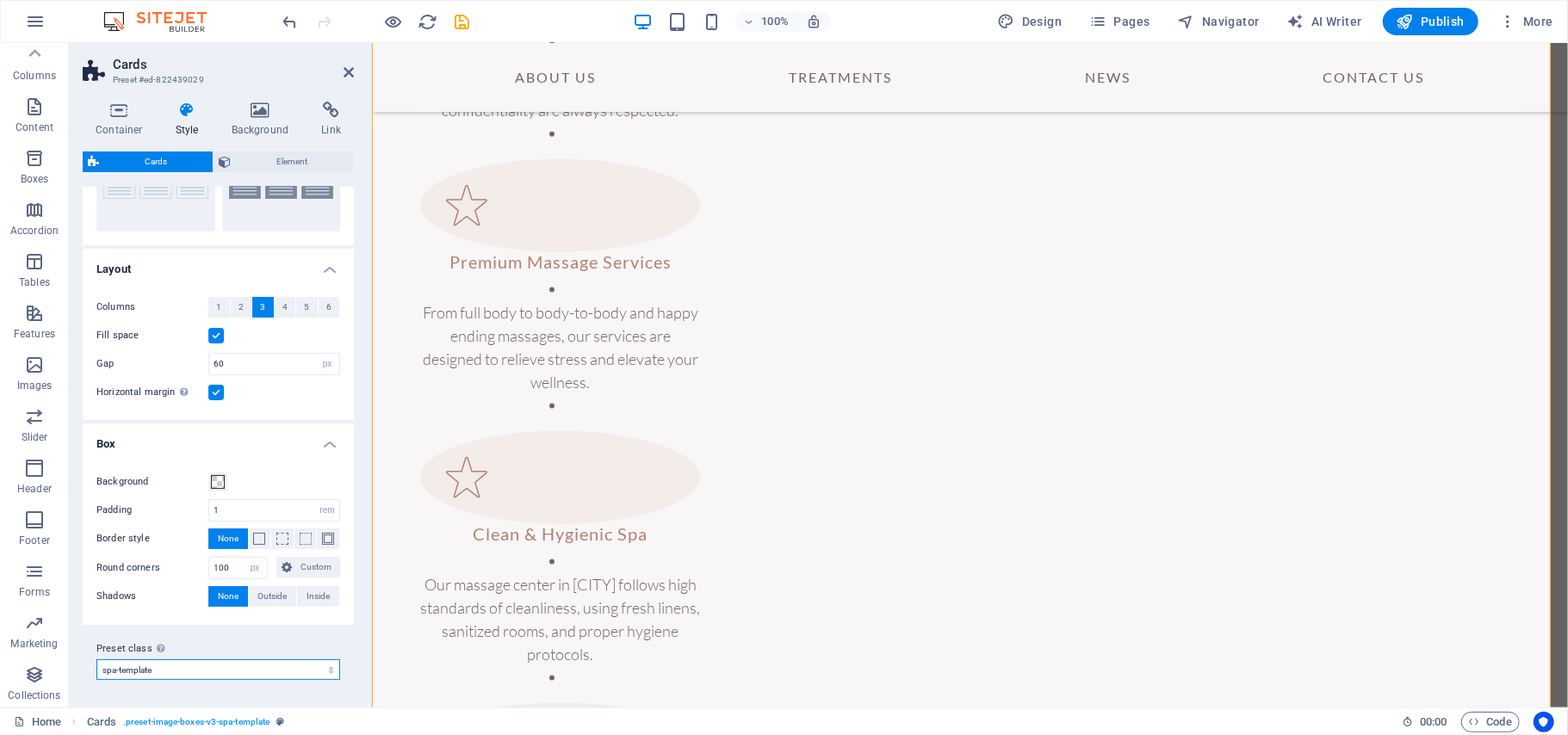 click on "spa-template Add preset class" at bounding box center [218, 670] 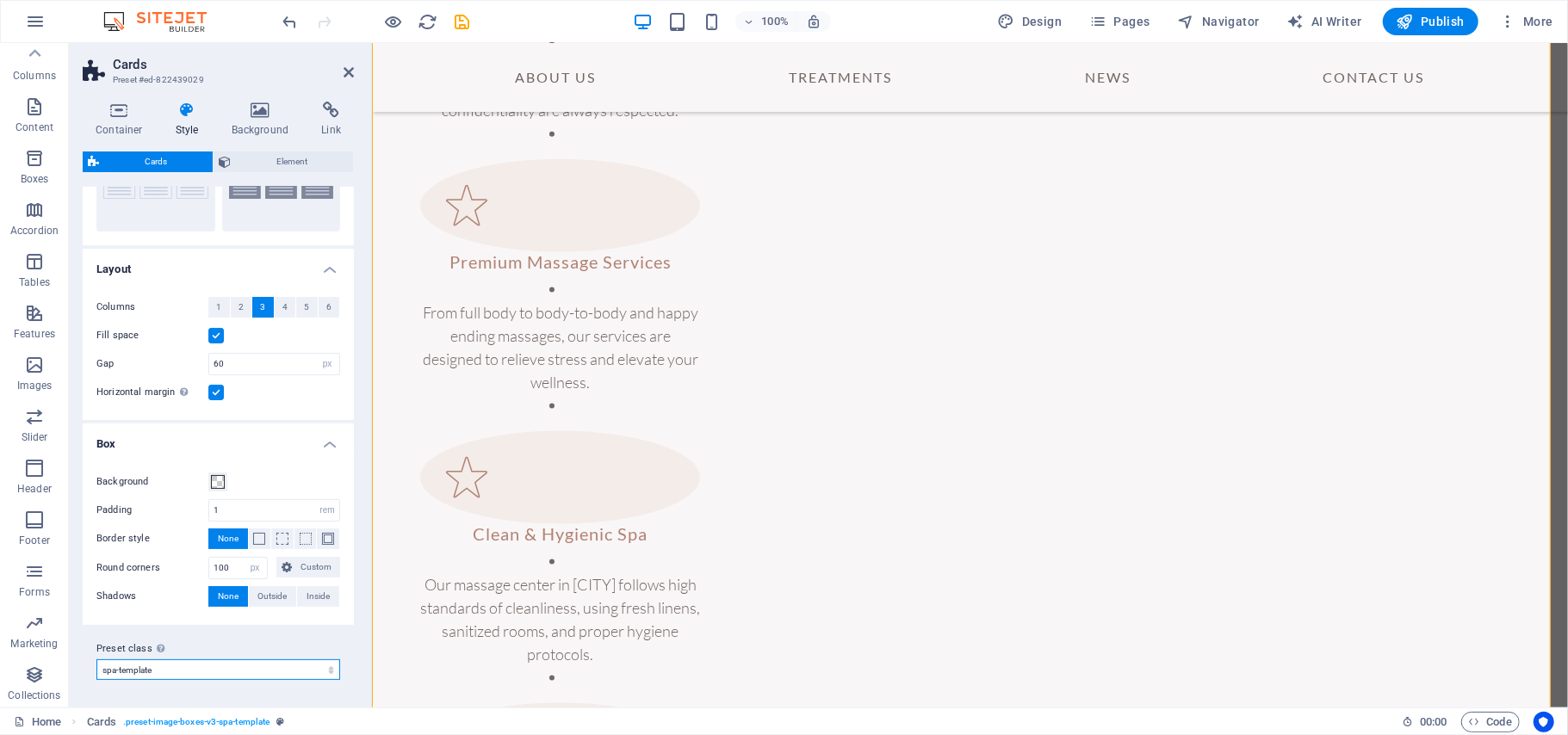 click on "spa-template Add preset class" at bounding box center (218, 670) 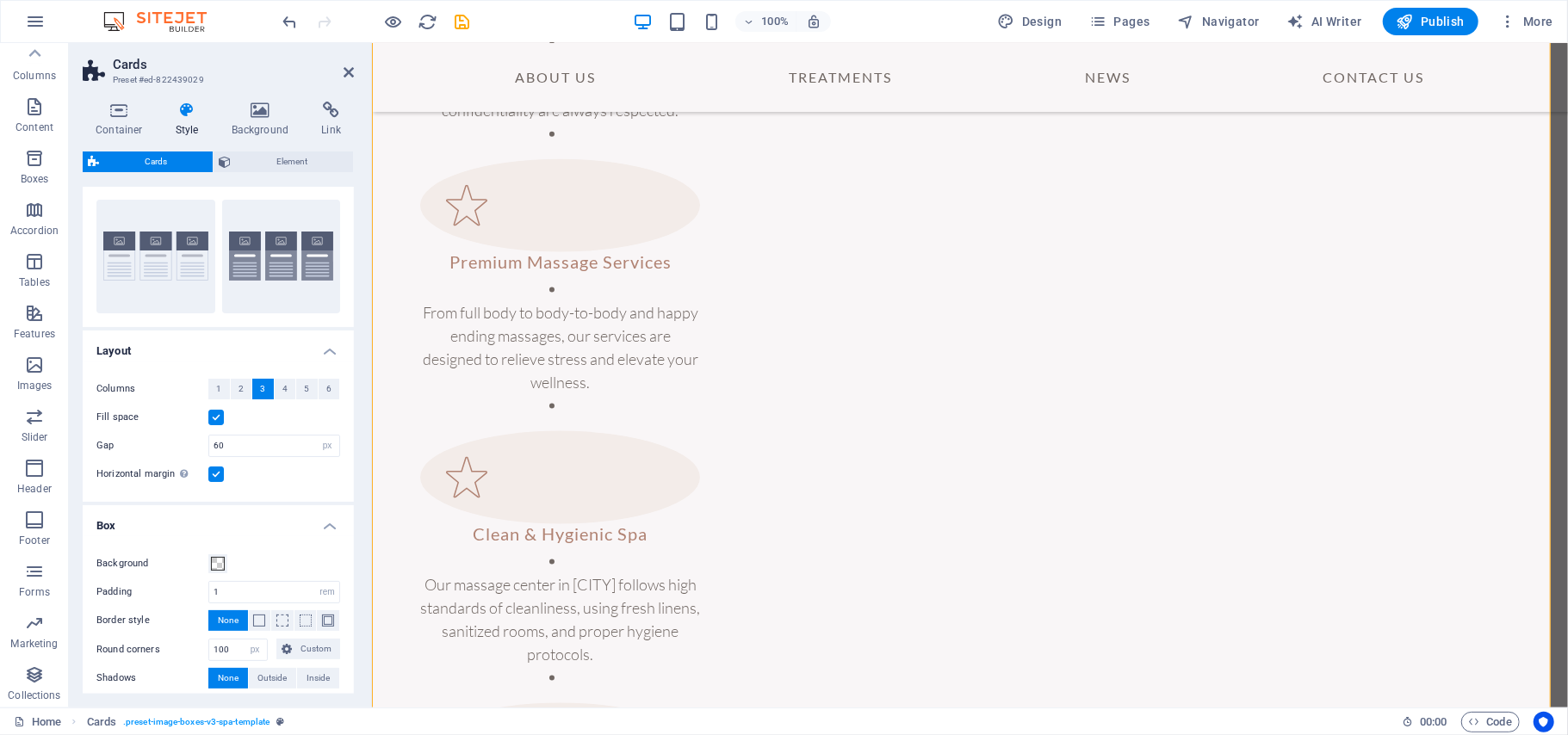 scroll, scrollTop: 0, scrollLeft: 0, axis: both 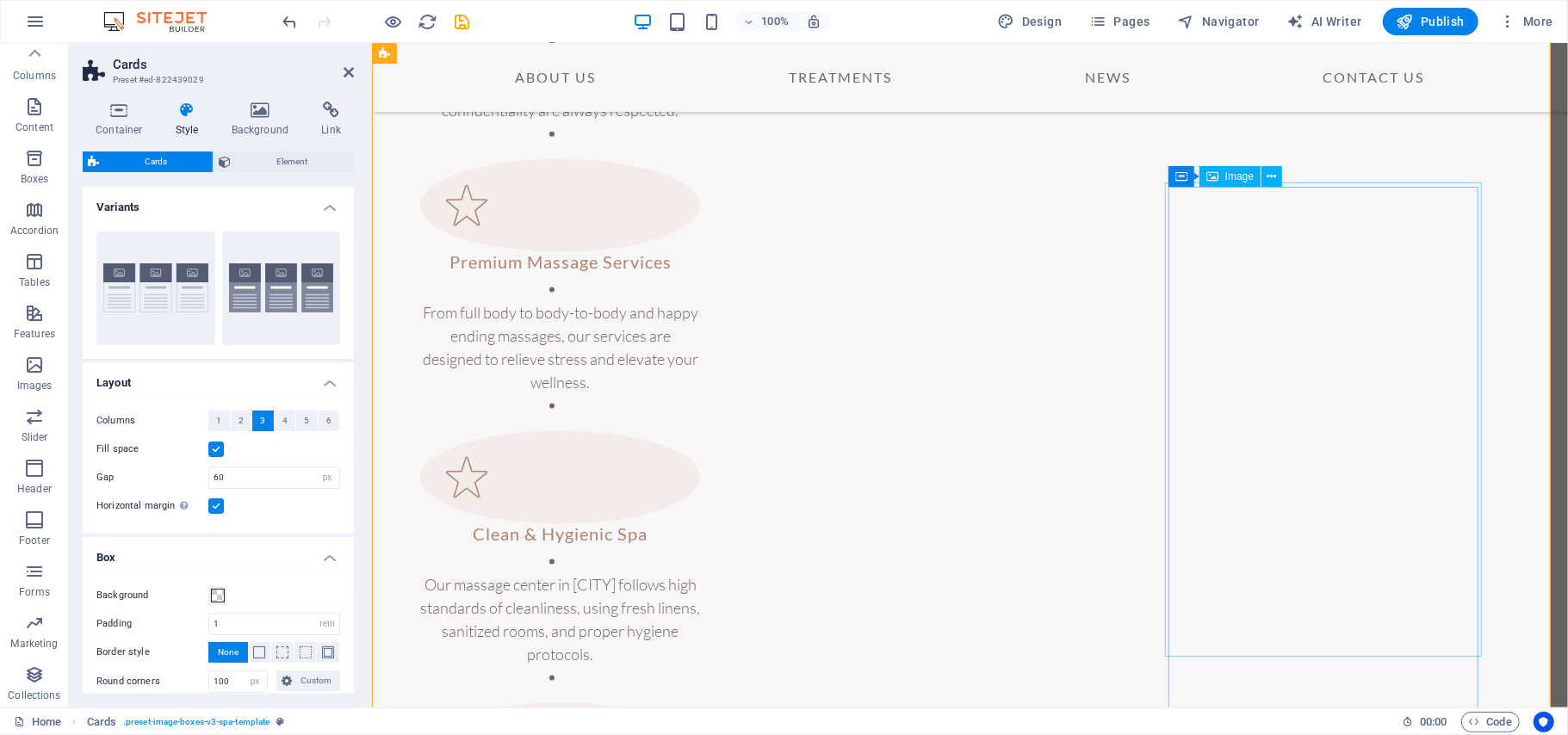 click at bounding box center [969, 4178] 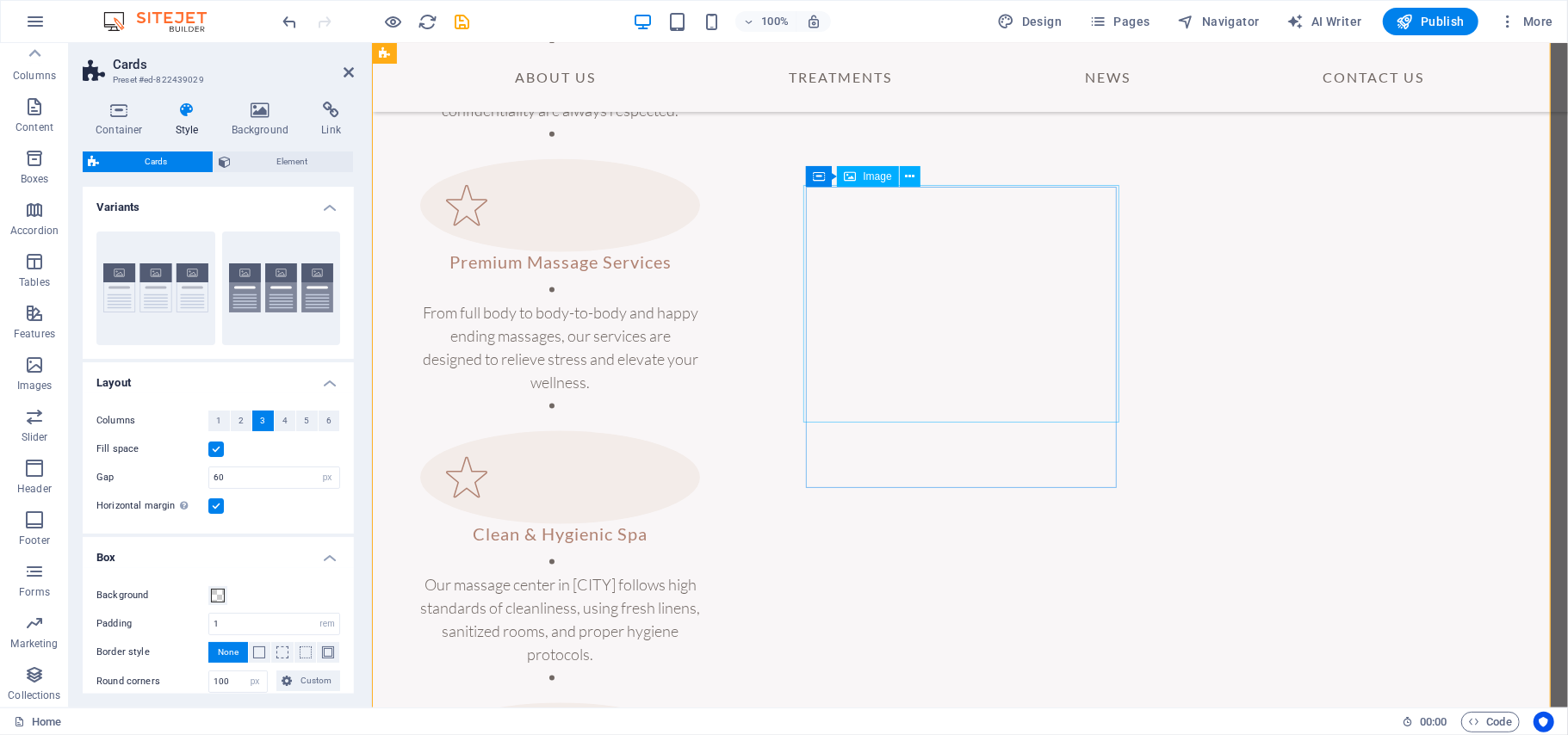 click at bounding box center [969, 2902] 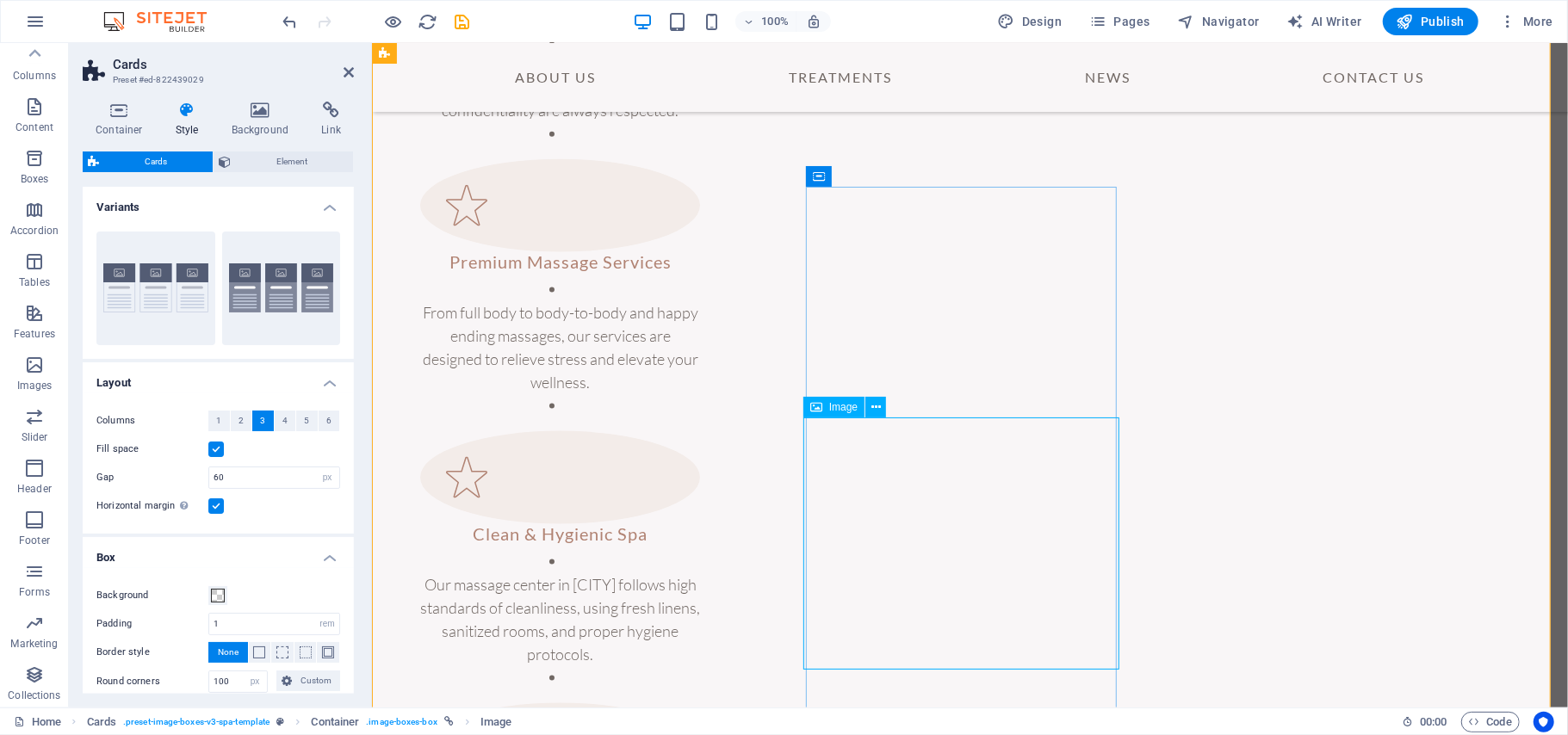 click at bounding box center [969, 3698] 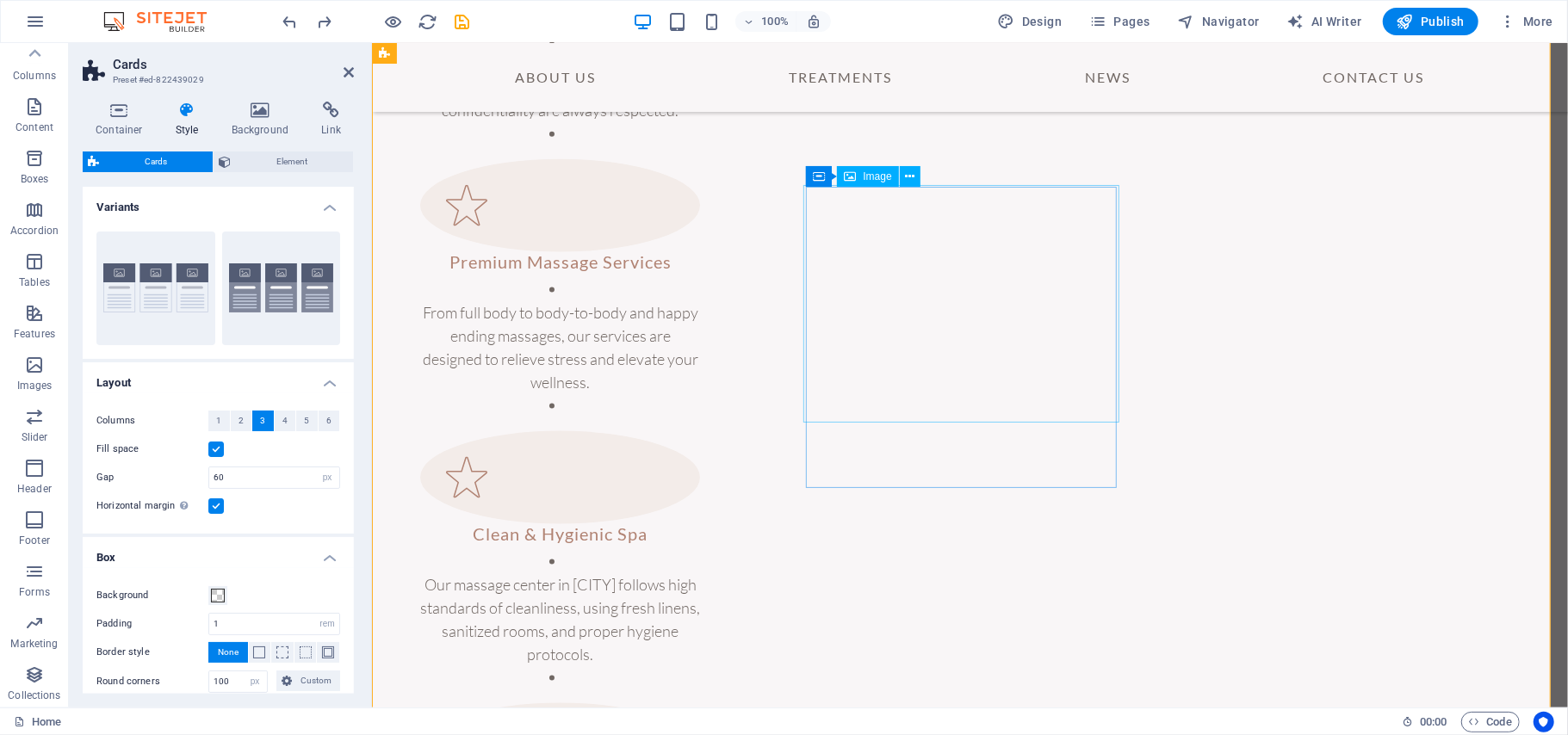 click at bounding box center [969, 2902] 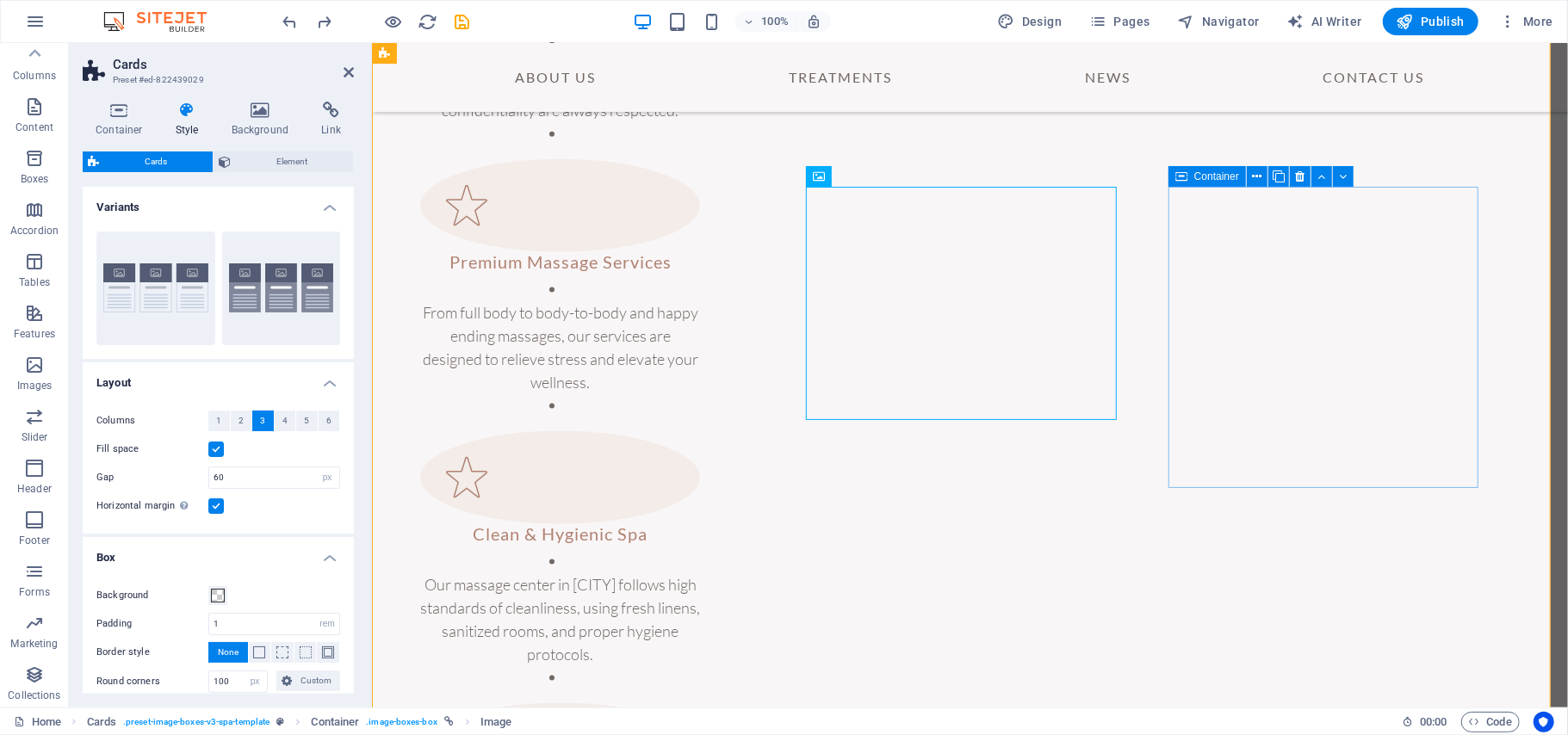 click on "Thai Massage" at bounding box center [969, 3418] 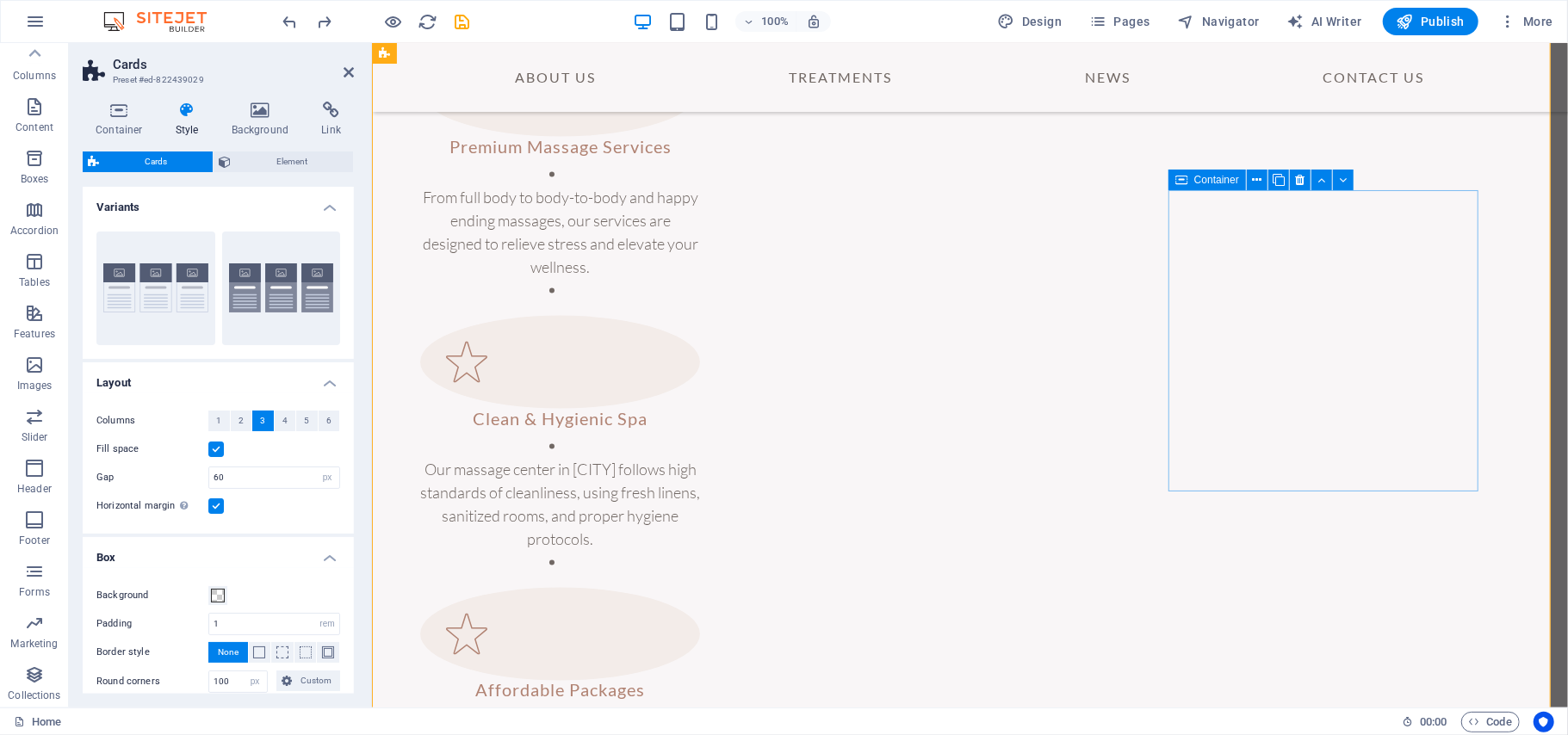 scroll, scrollTop: 1474, scrollLeft: 0, axis: vertical 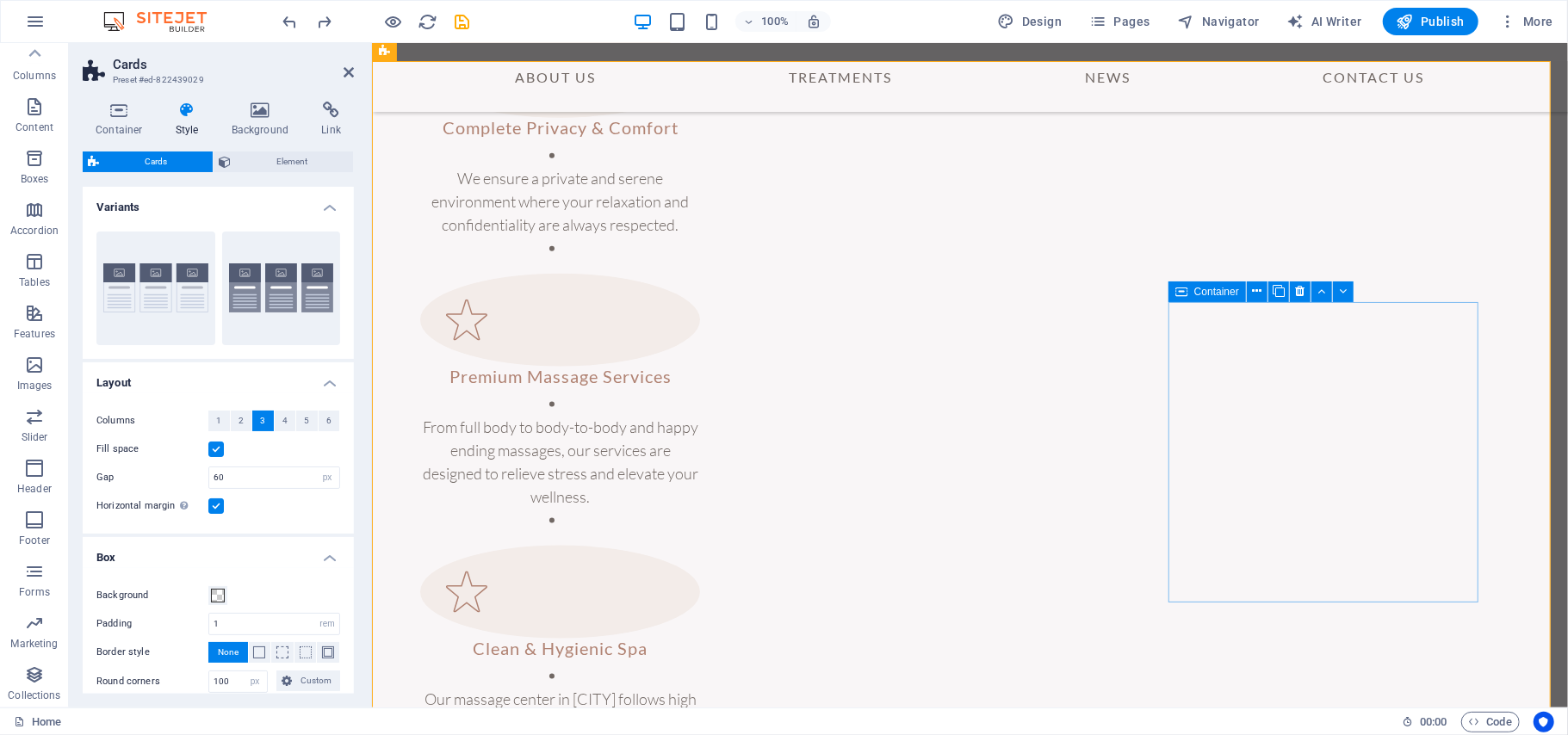 click on "Thai Massage" at bounding box center (969, 3532) 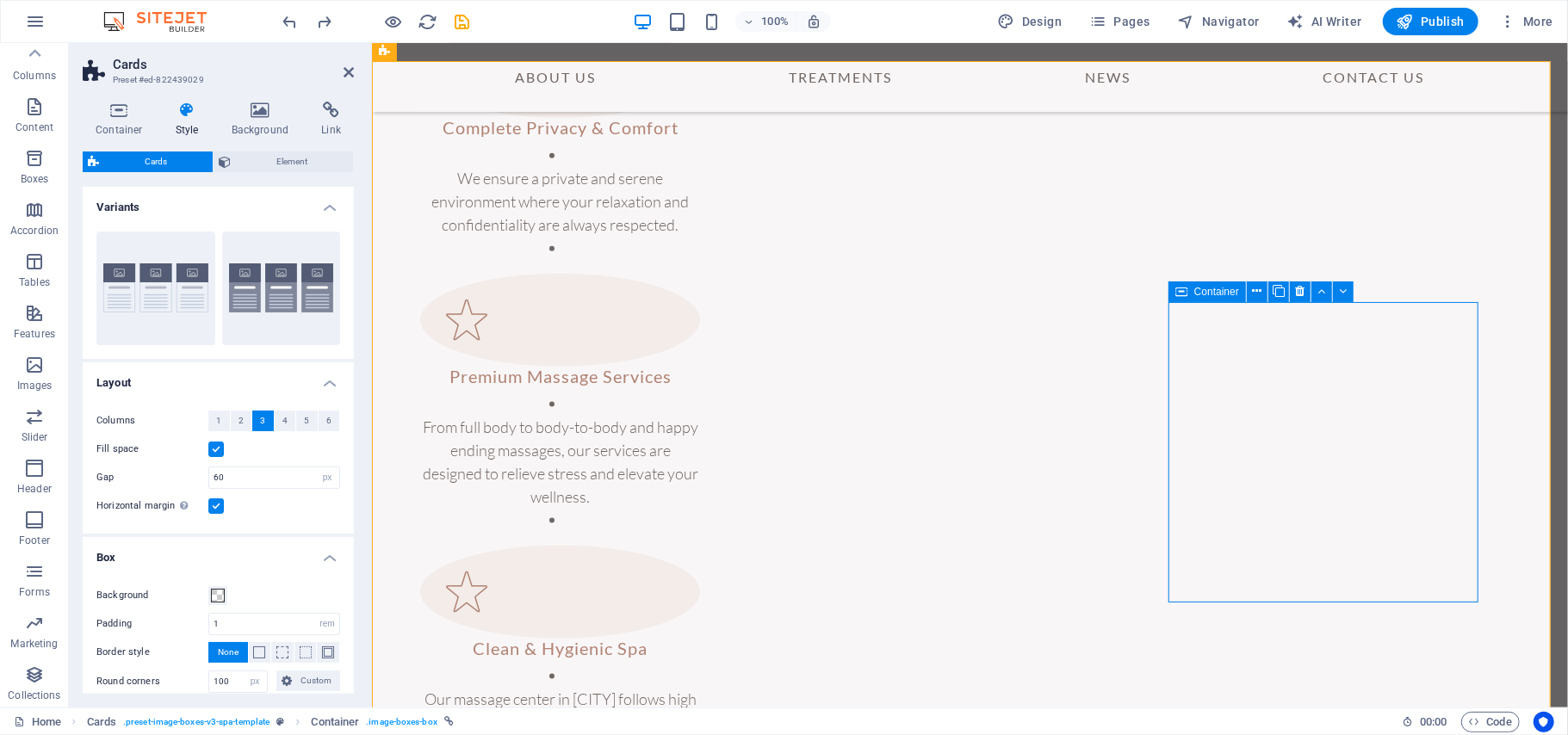 click on "Thai Massage" at bounding box center (969, 3532) 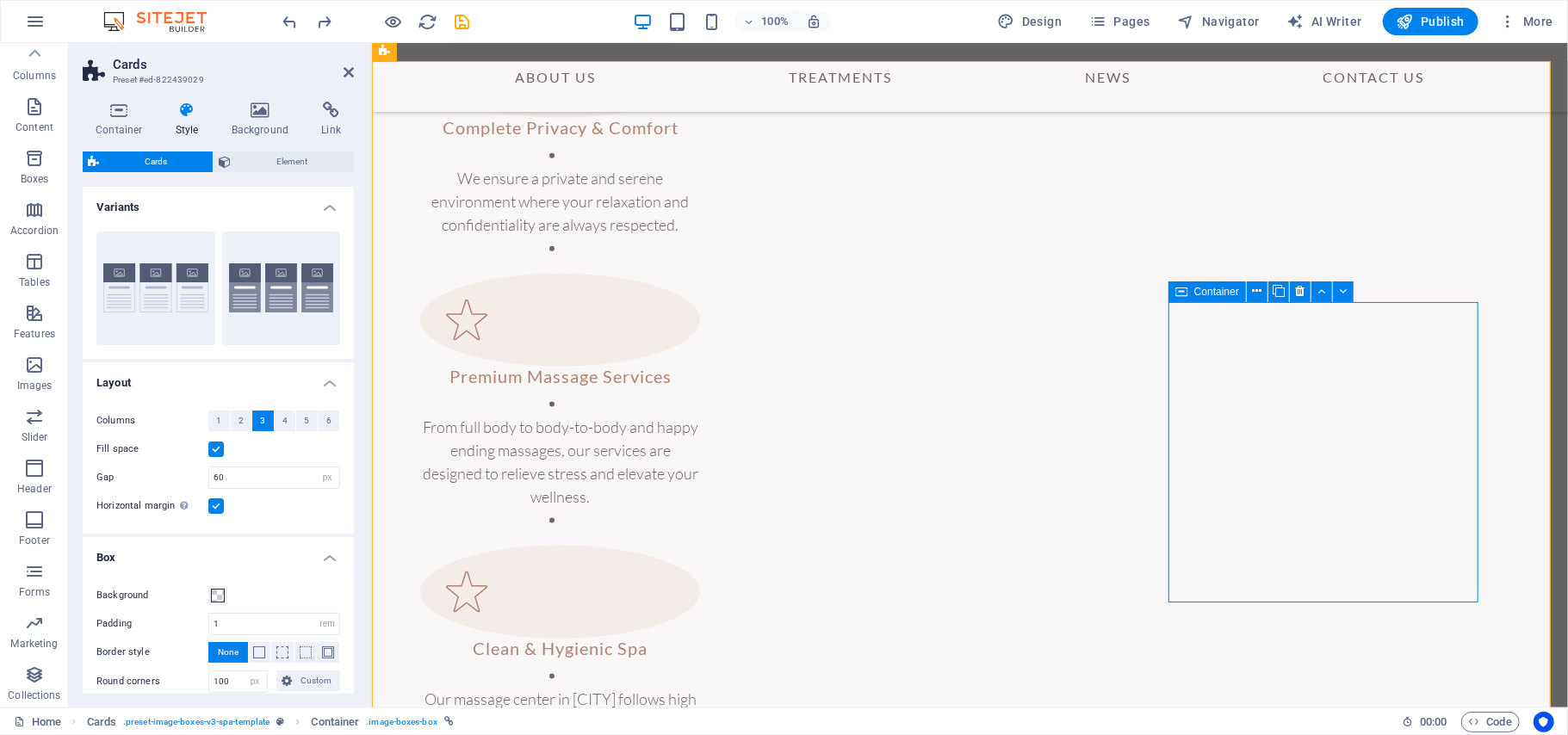 click on "Thai Massage" at bounding box center [969, 3532] 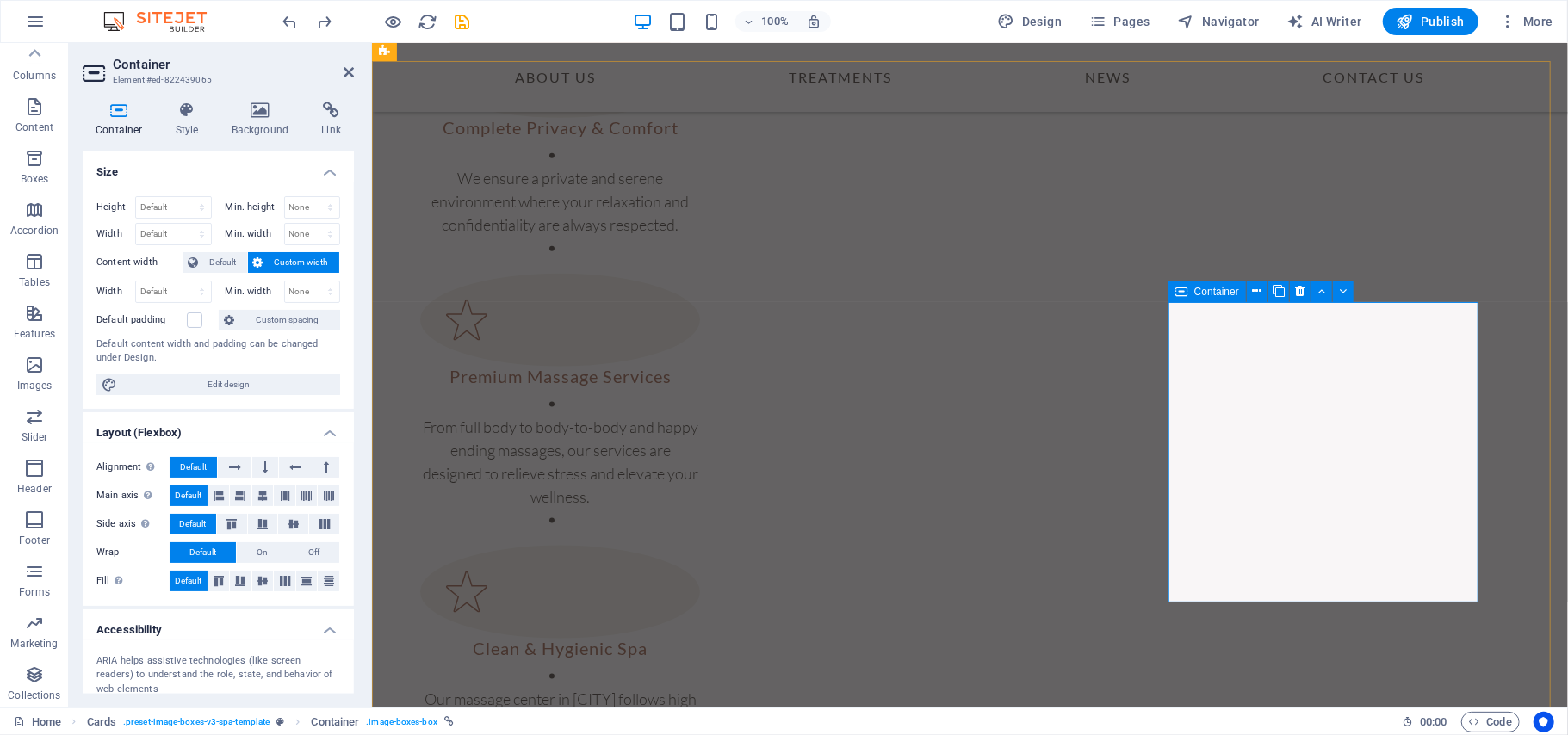 click on "Thai Massage" at bounding box center (969, 3532) 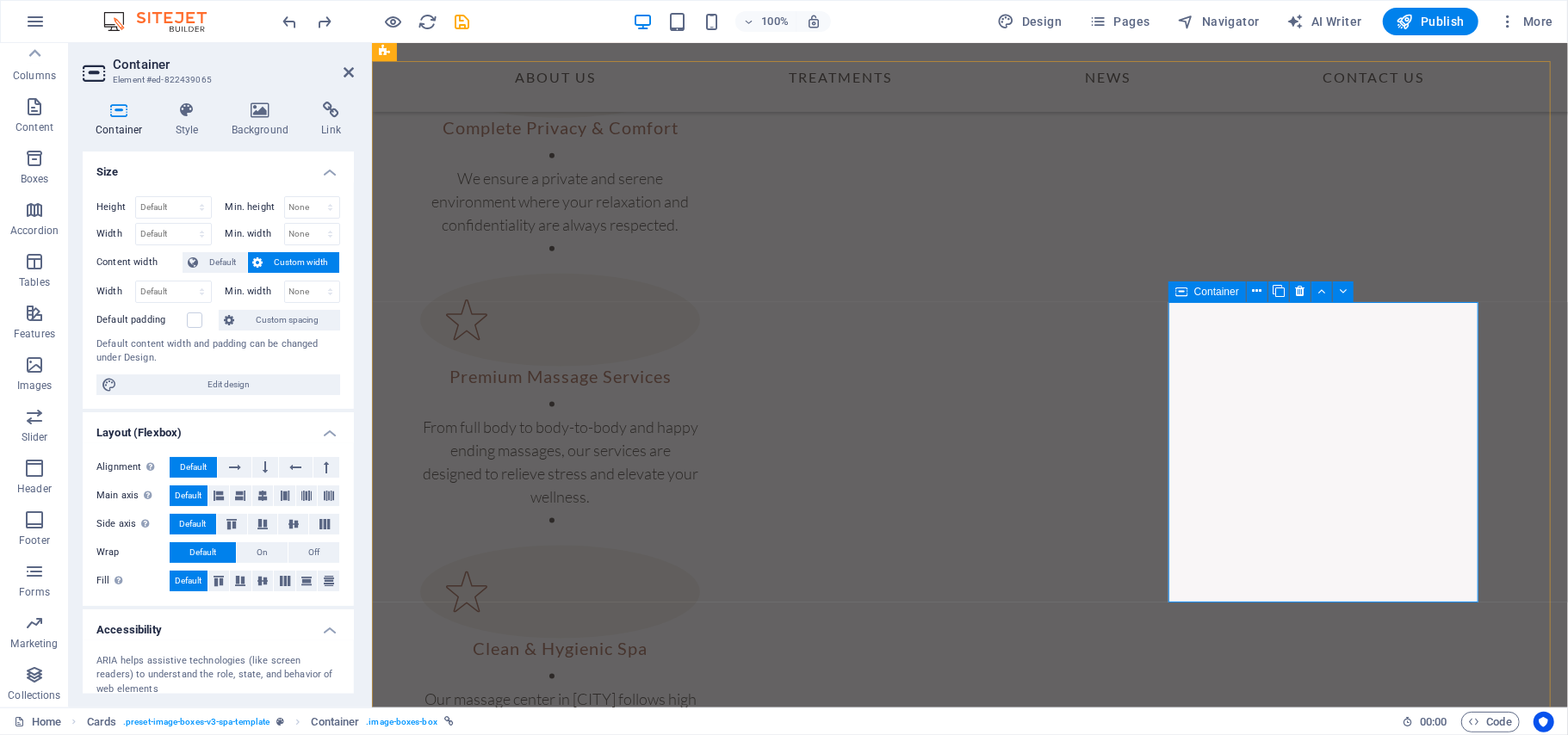 click on "Thai Massage" at bounding box center [969, 3532] 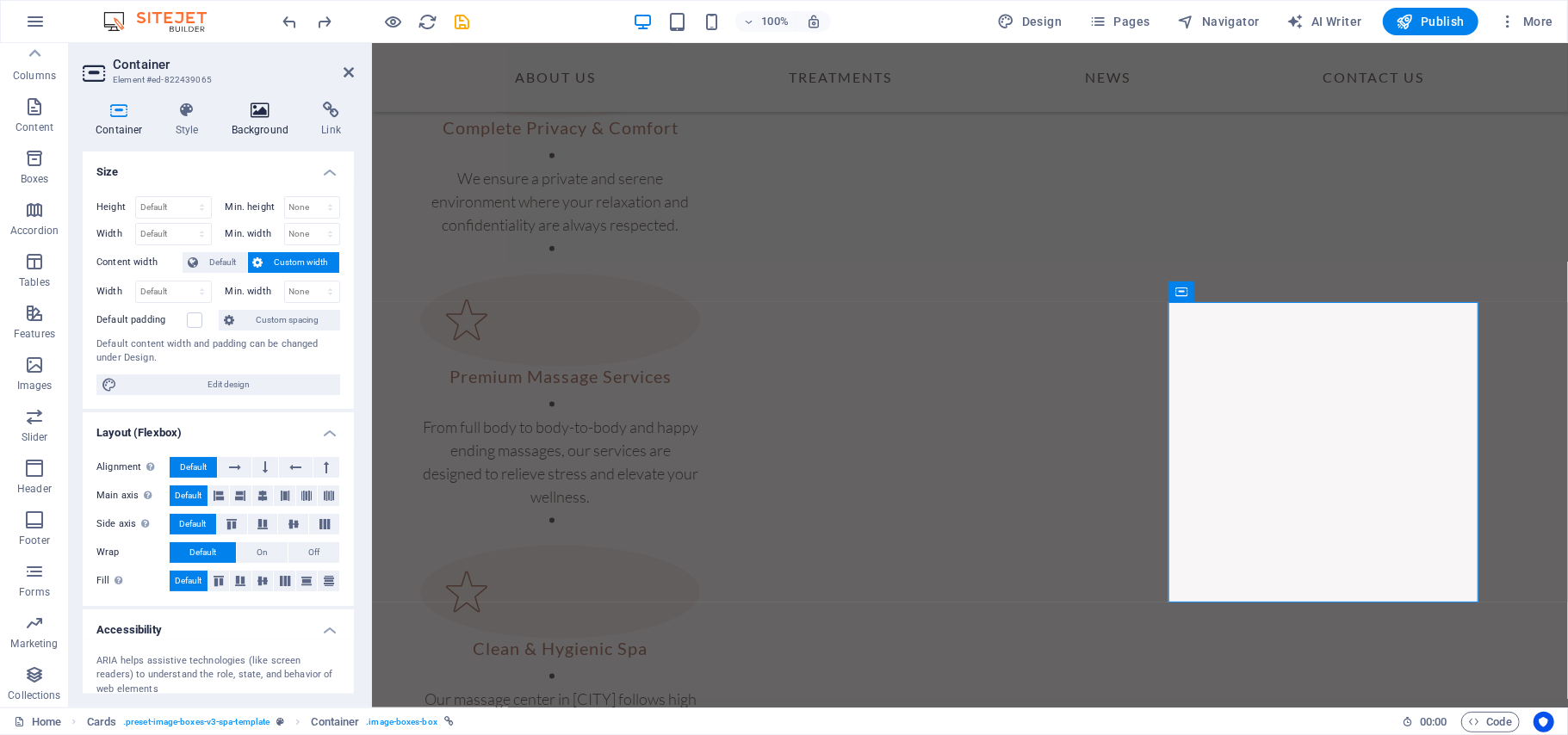 click at bounding box center (260, 110) 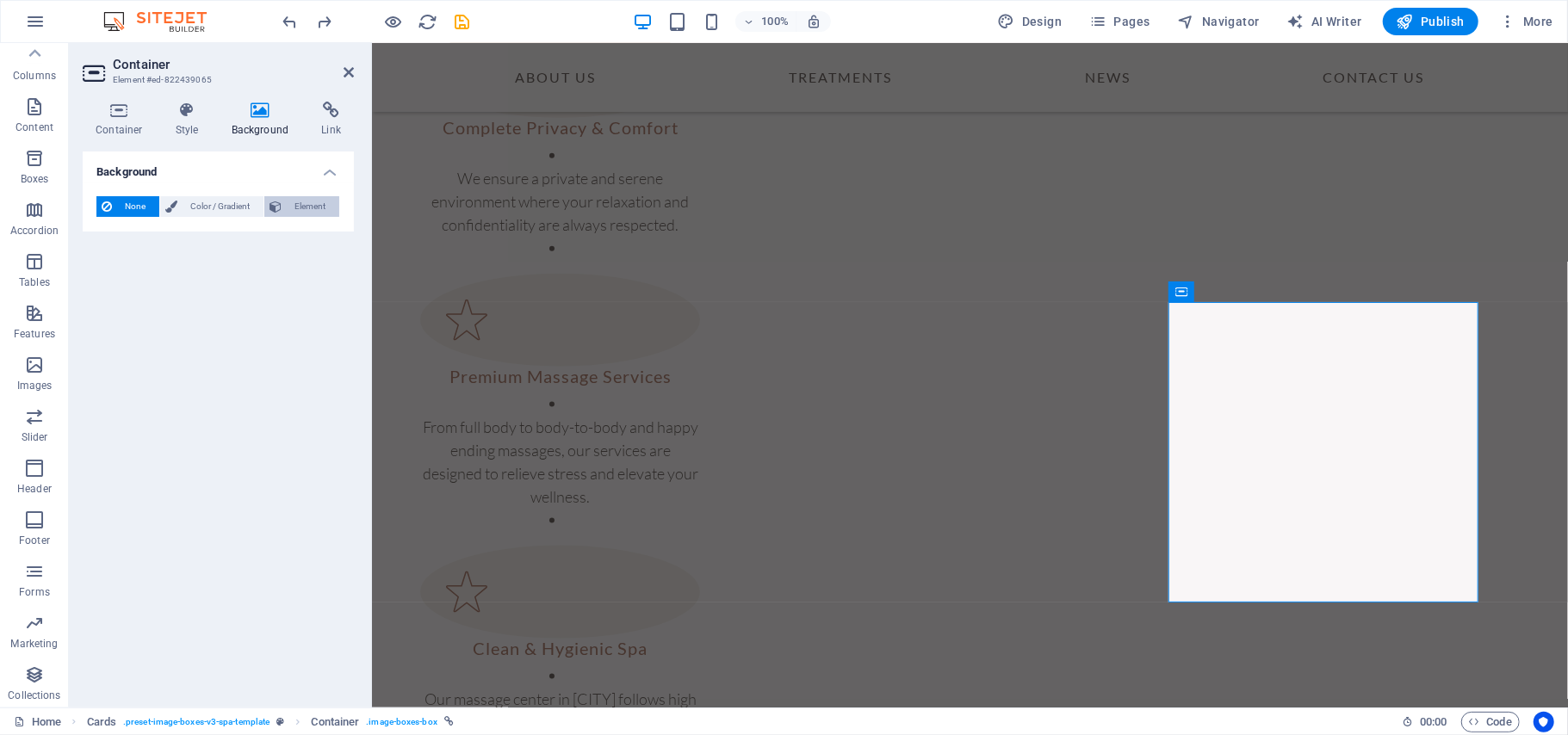 click on "Element" at bounding box center [310, 207] 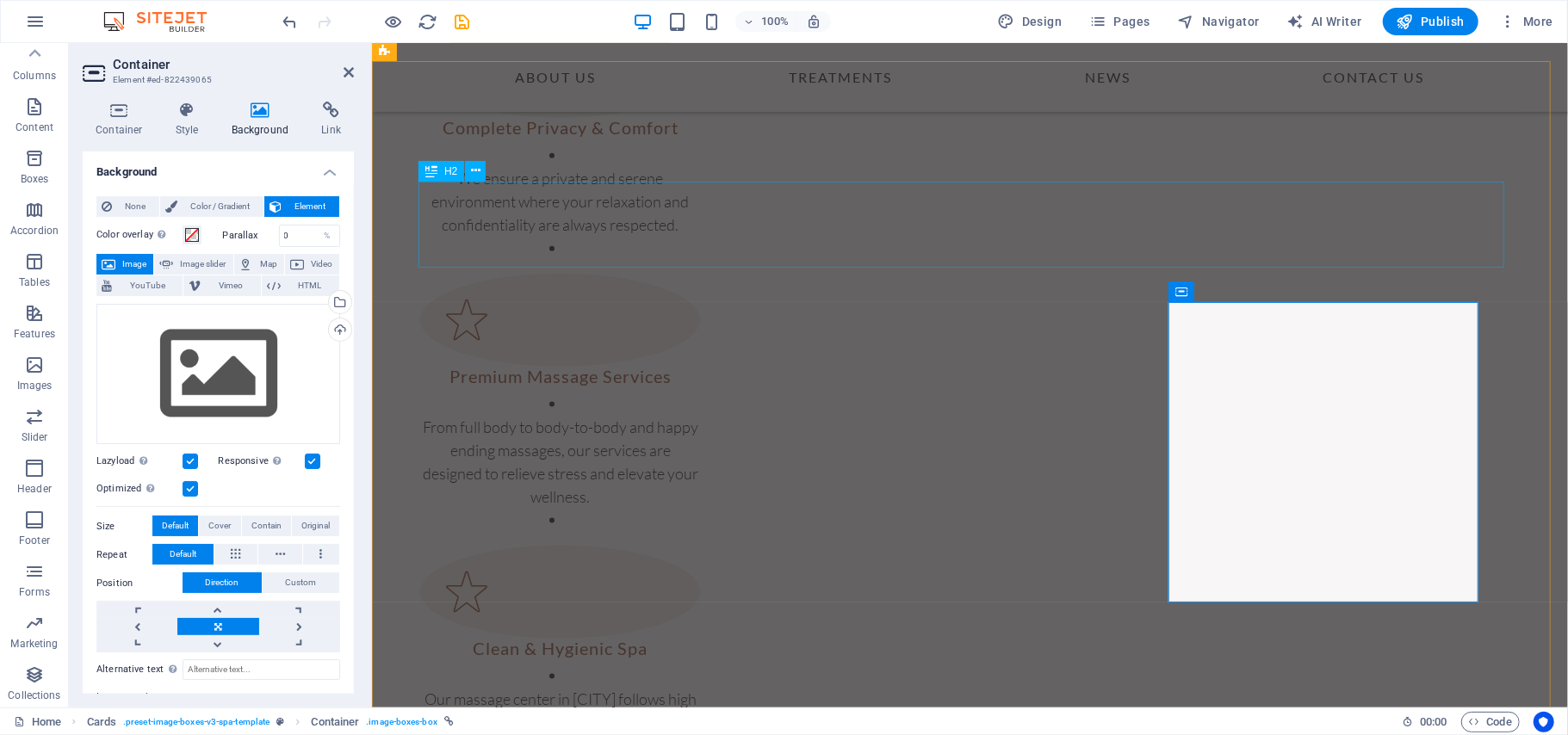 click on "Massage Options" at bounding box center [969, 1662] 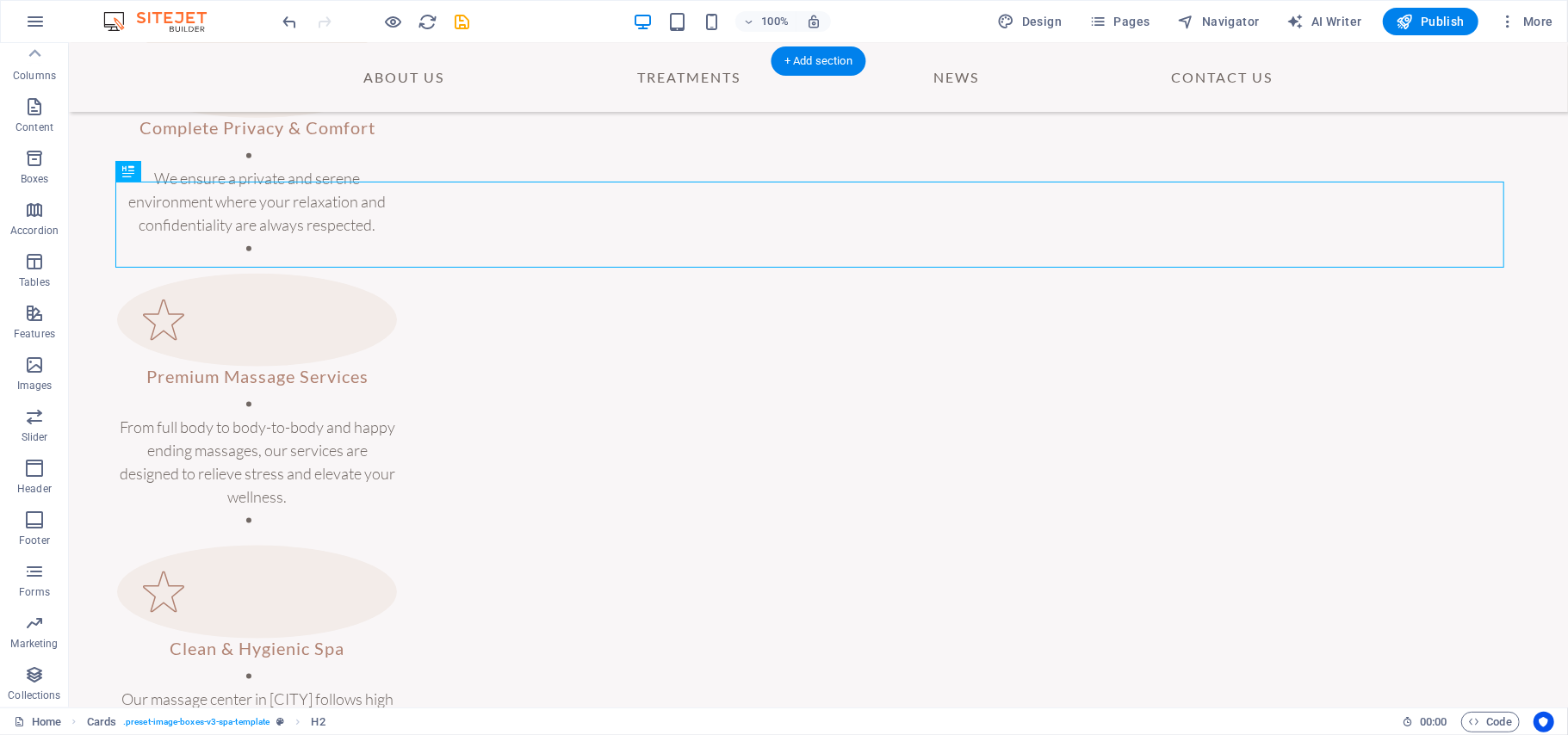 click at bounding box center (817, 4156) 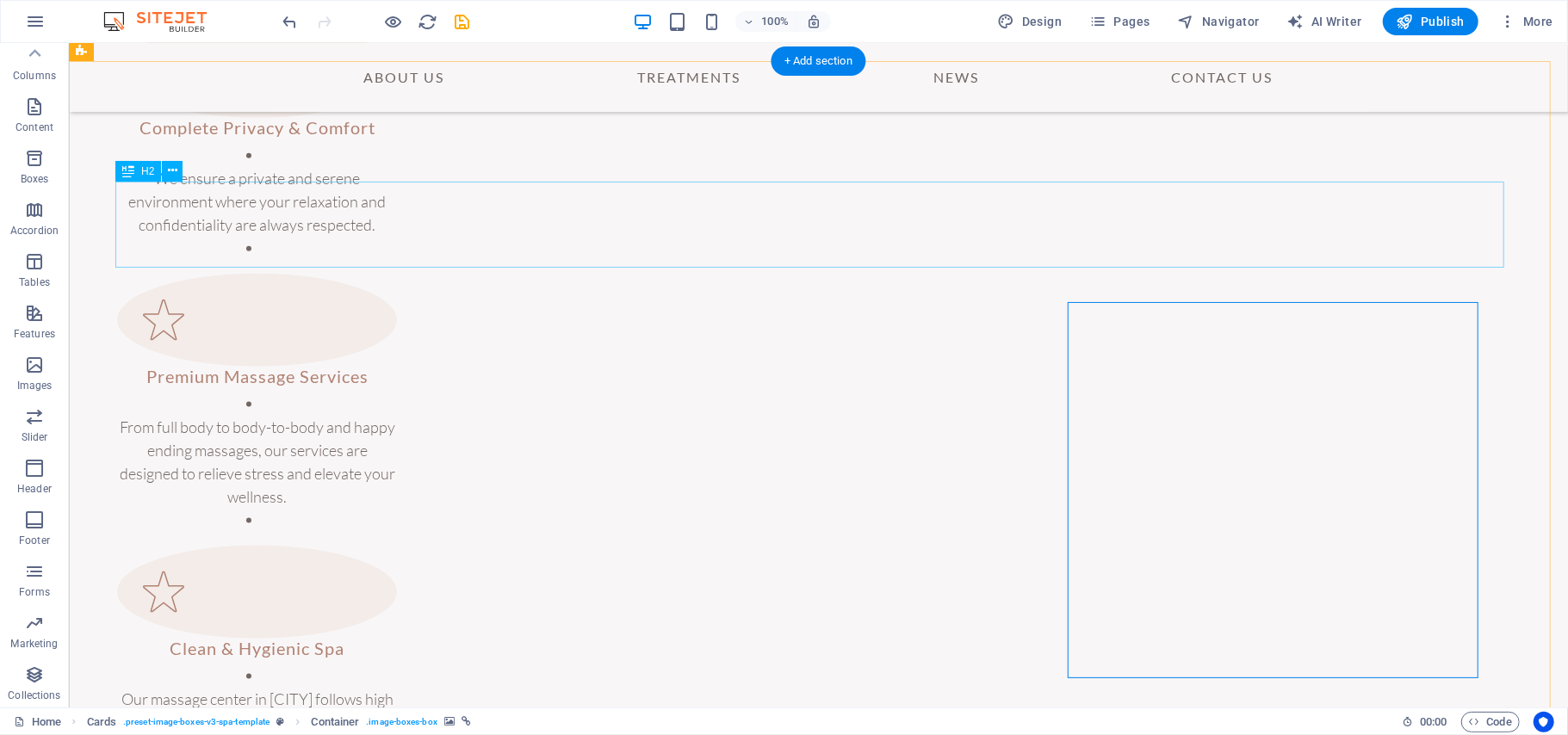click on "Massage Options" at bounding box center [817, 1708] 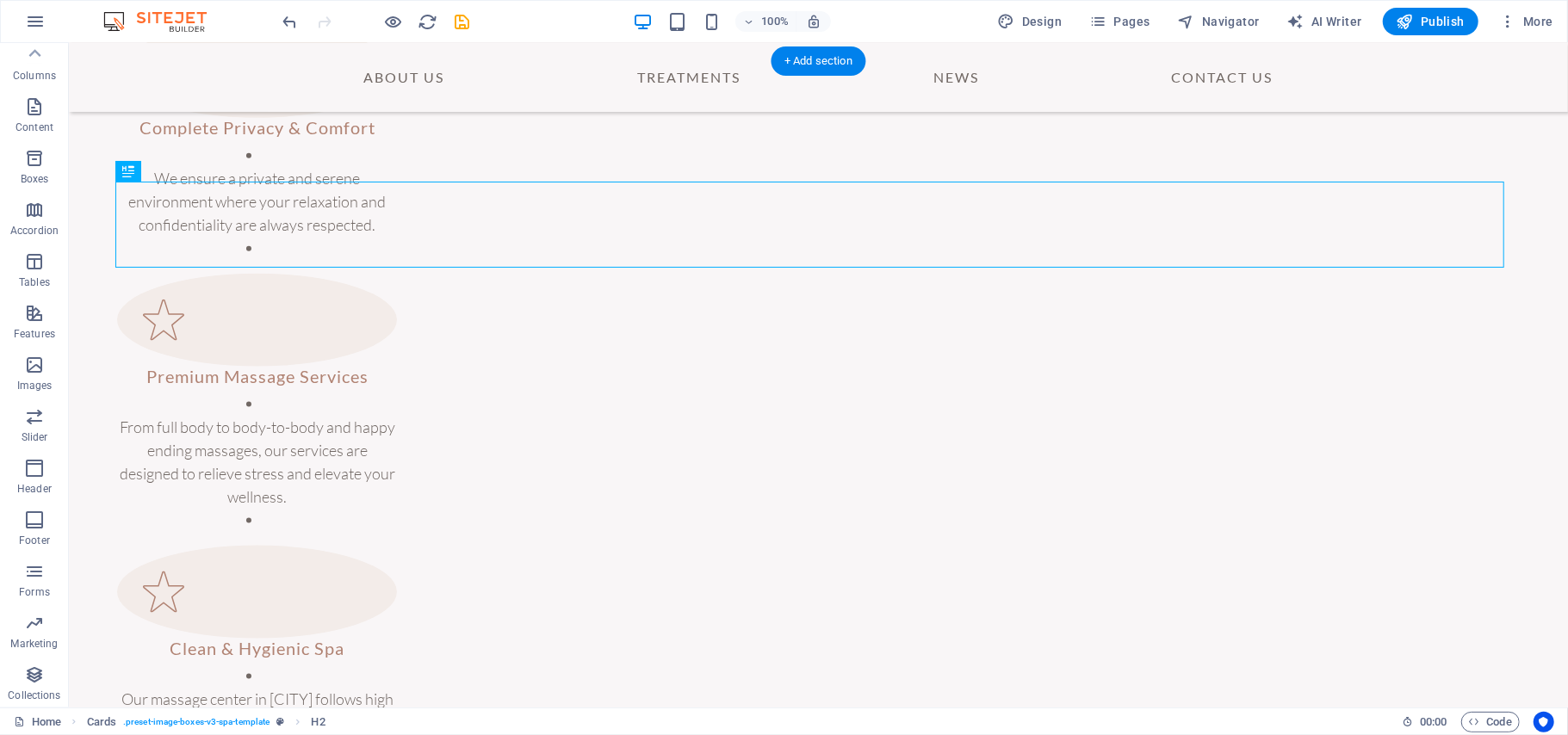 click at bounding box center [817, 4156] 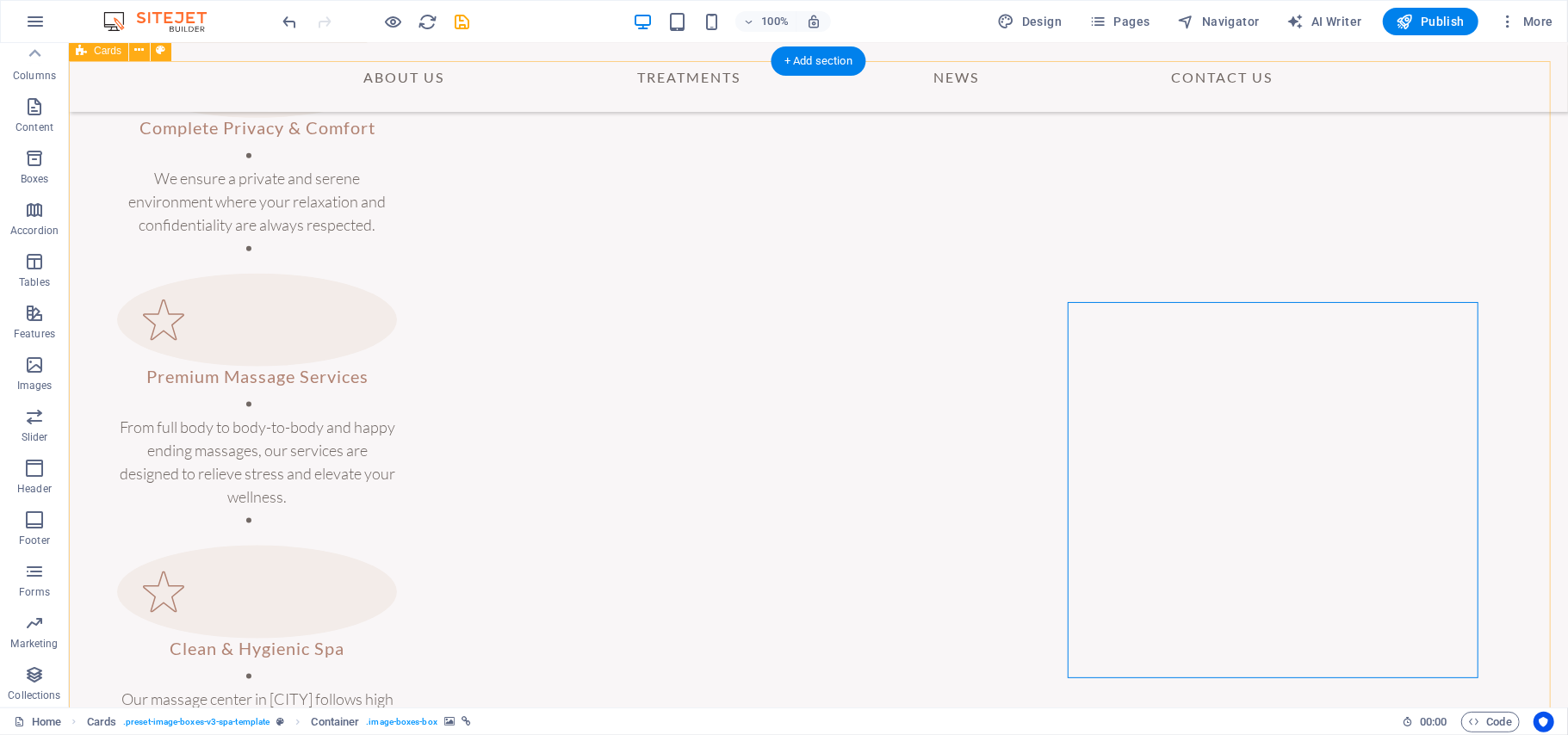click at bounding box center (817, 4156) 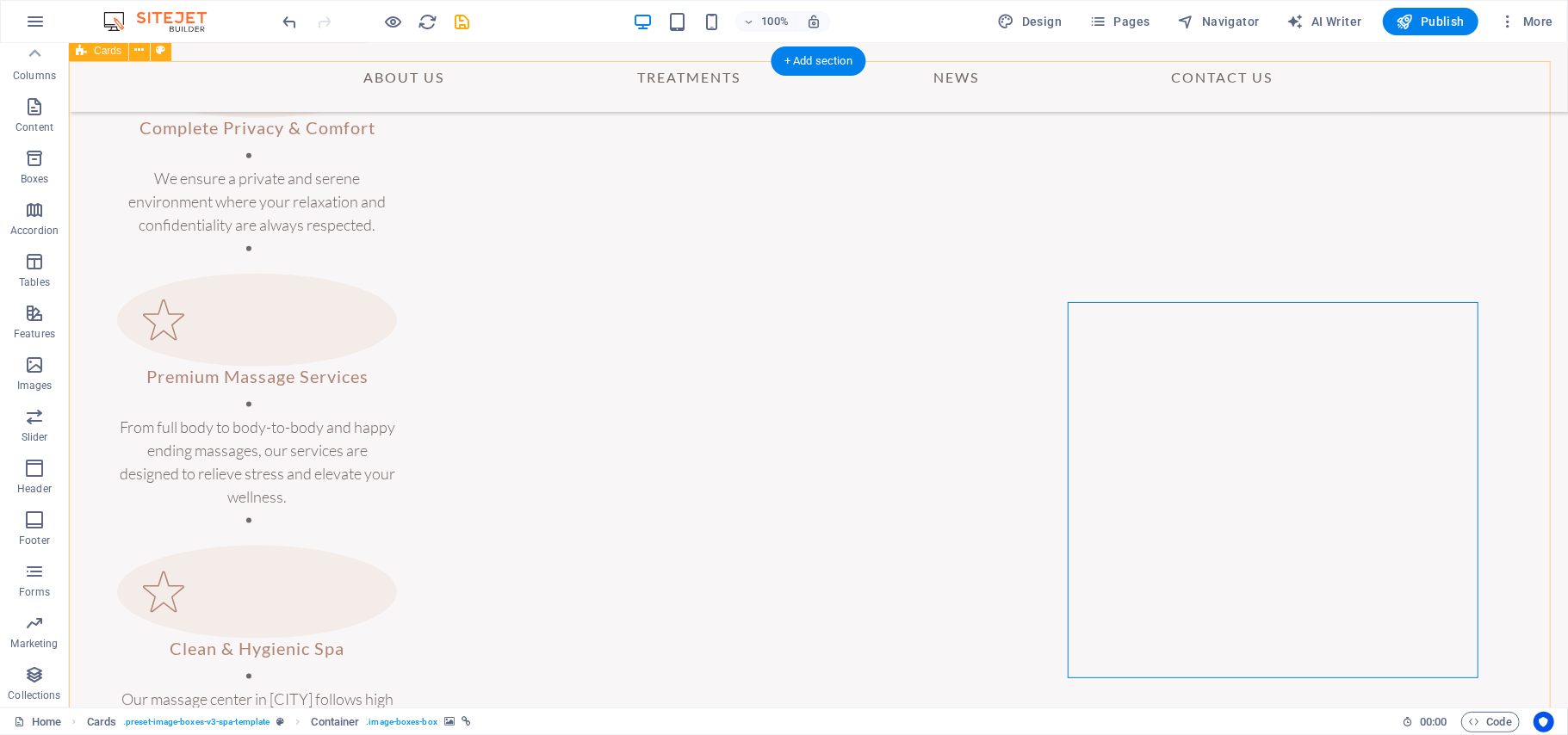 click at bounding box center (817, 4156) 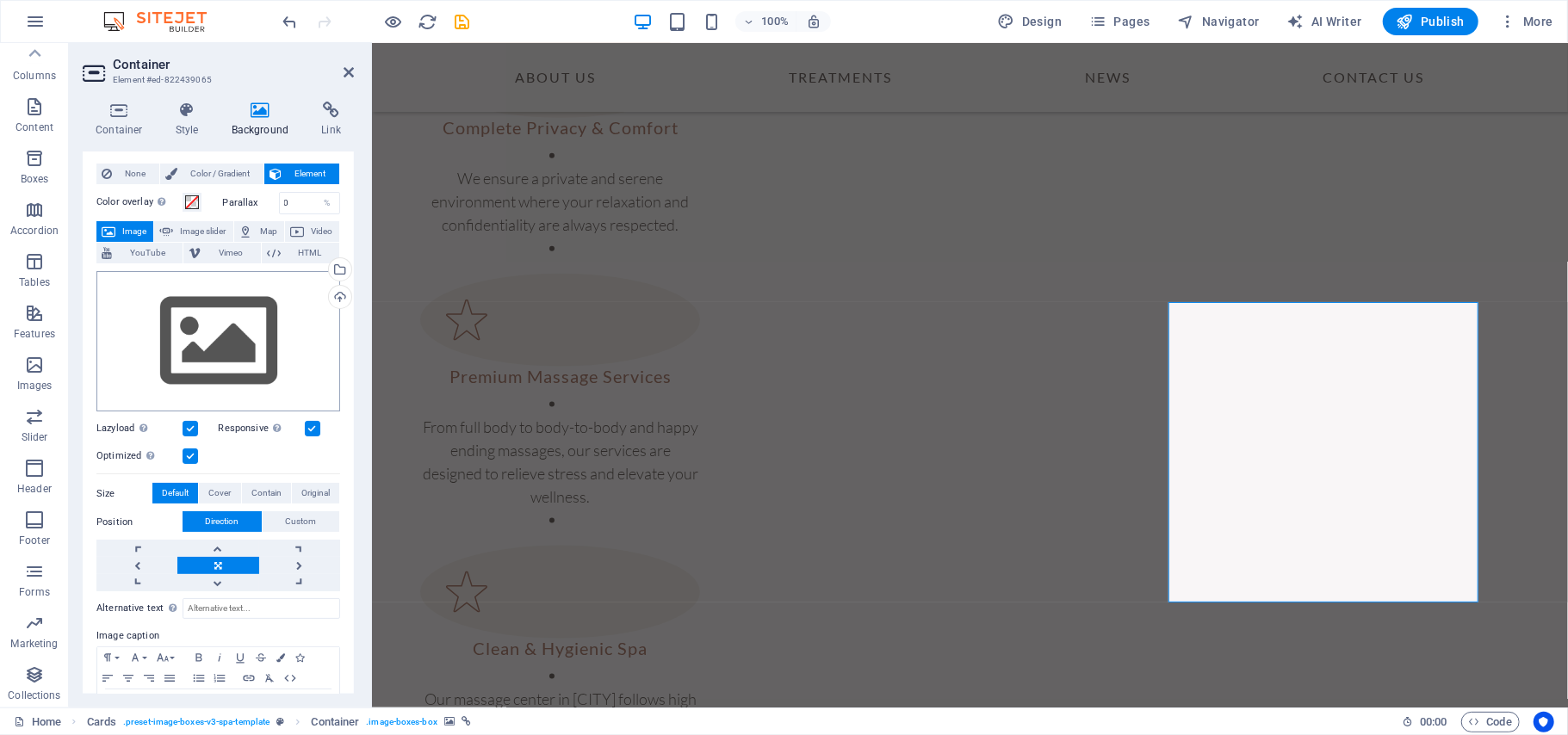 scroll, scrollTop: 0, scrollLeft: 0, axis: both 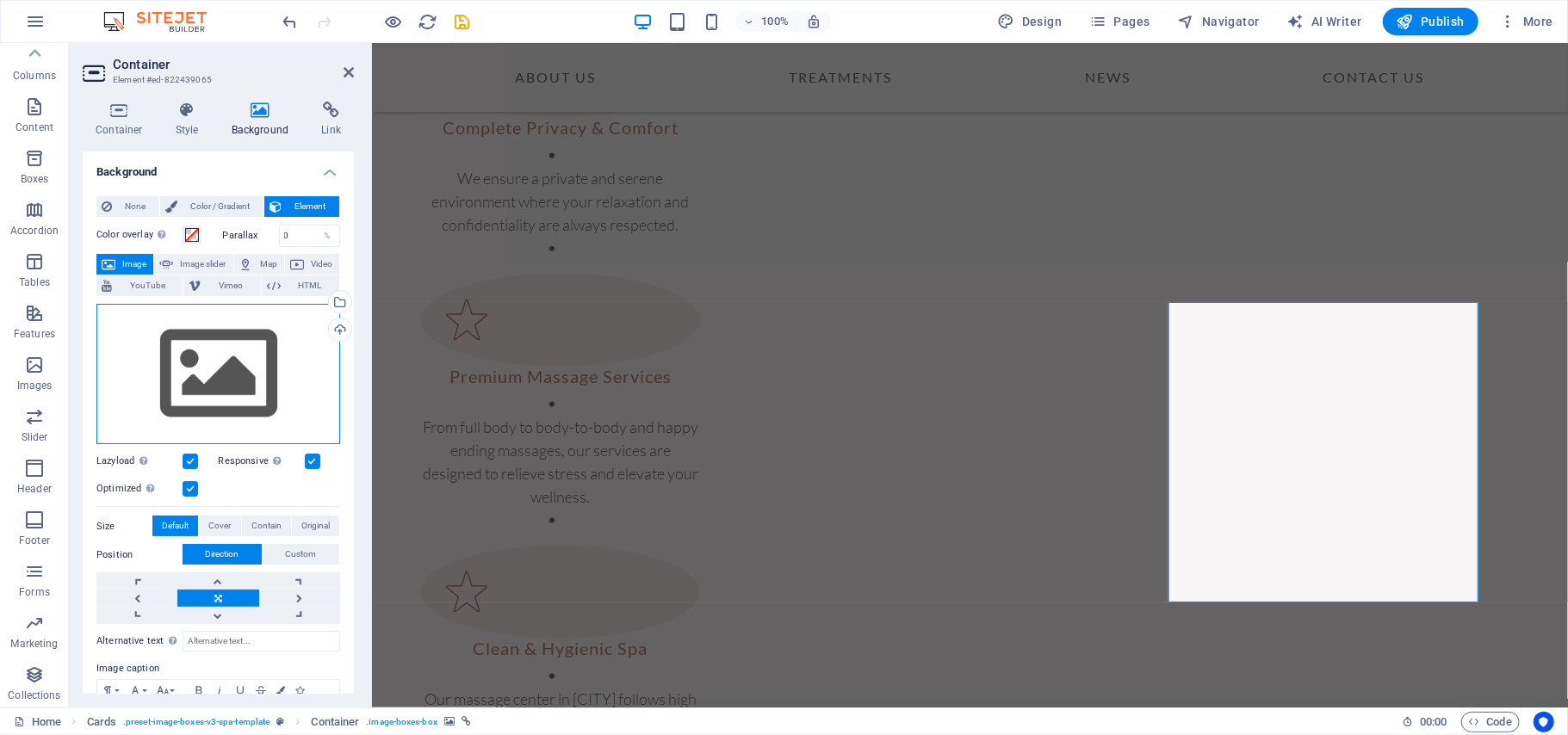 click on "Drag files here, click to choose files or select files from Files or our free stock photos & videos" at bounding box center [218, 374] 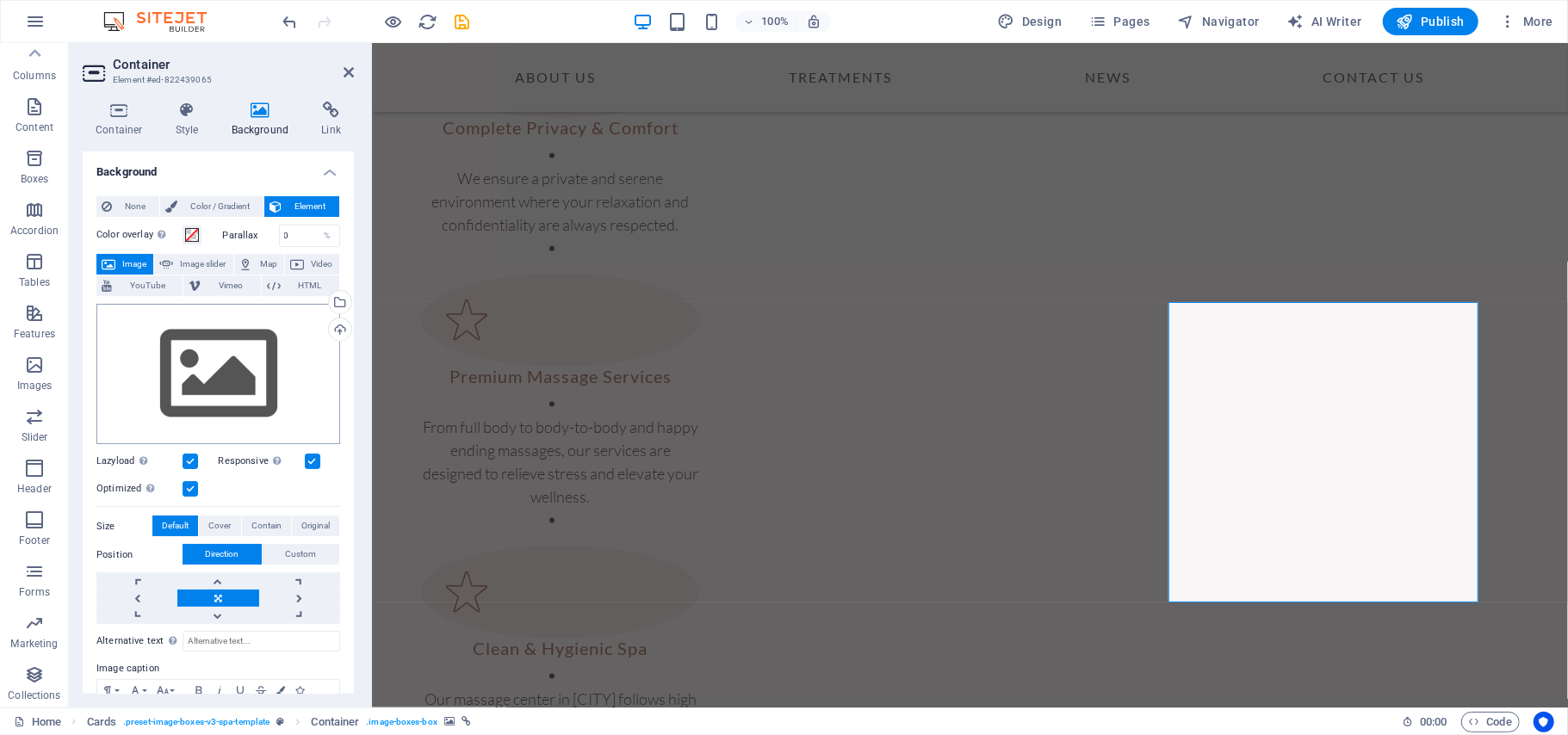 click on "[DOMAIN] Home Favorites Elements Columns Content Boxes Accordion Tables Features Images Slider Header Footer Forms Marketing Collections Container Element #[ID]
Container Style Background Link Size Height Default px rem % vh vw Min. height None px rem % vh vw Width Default px rem % em vh vw Min. width None px rem % vh vw Content width Default Custom width Width Default px rem % em vh vw Min. width None px rem % vh vw Default padding Custom spacing Default content width and padding can be changed under Design. Edit design Layout (Flexbox) Alignment Determines the flex direction. Default Main axis Determine how elements should behave along the main axis inside this container (justify content). Default Side axis Control the vertical direction of the element inside of the container (align items). Default Wrap Default On Off Fill Default Accessibility Role None Alert Article Banner Comment Complementary" at bounding box center [784, 368] 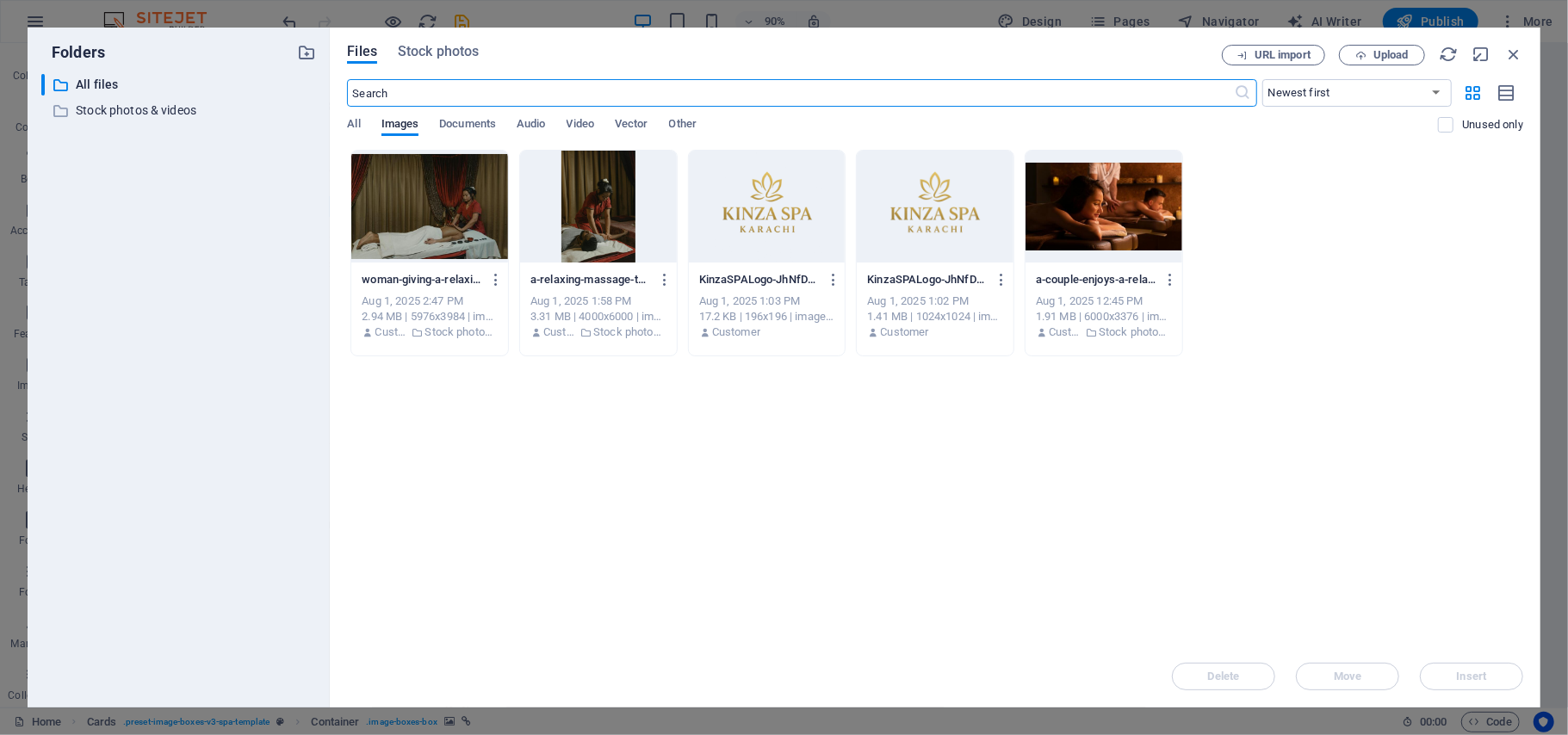scroll, scrollTop: 1630, scrollLeft: 0, axis: vertical 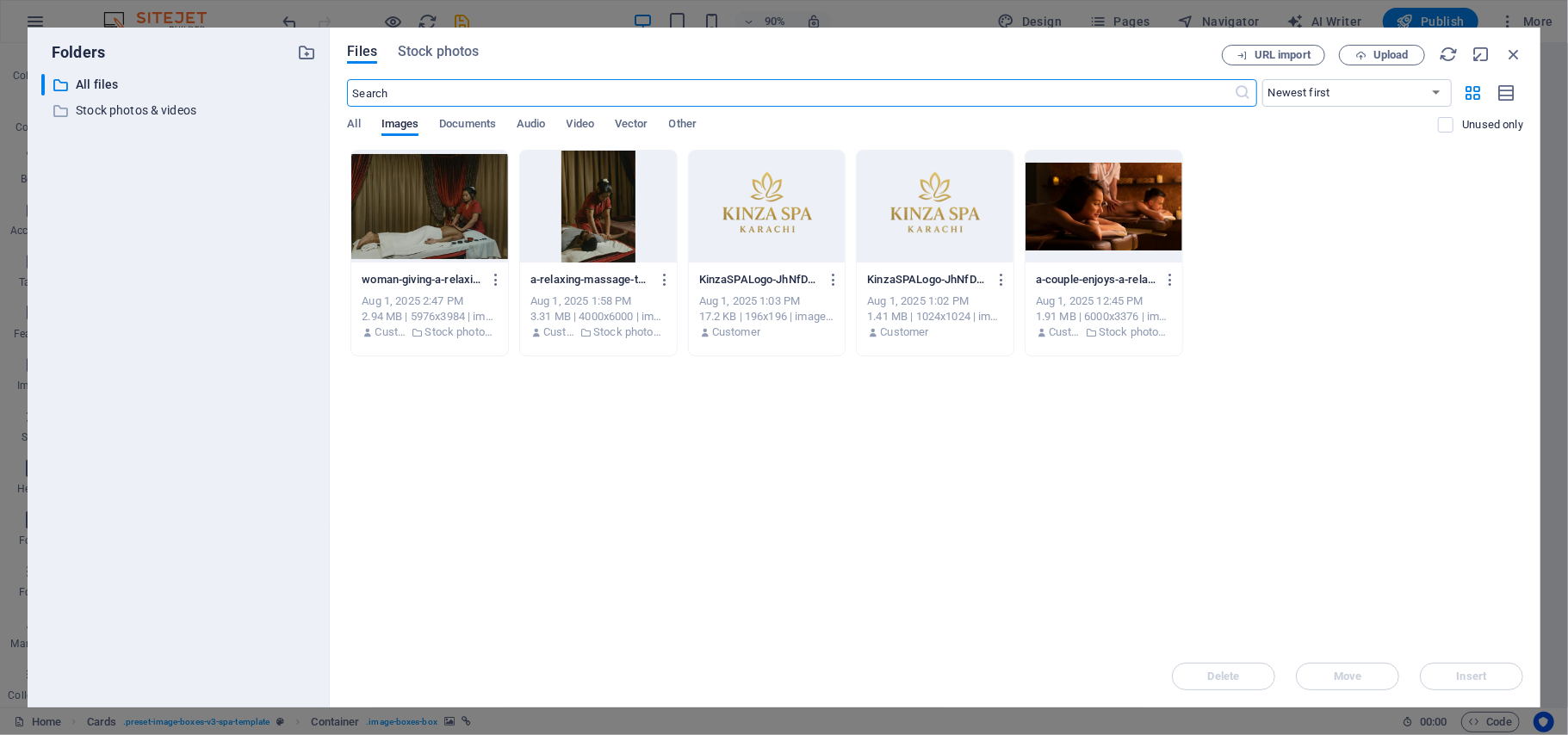 click at bounding box center [598, 207] 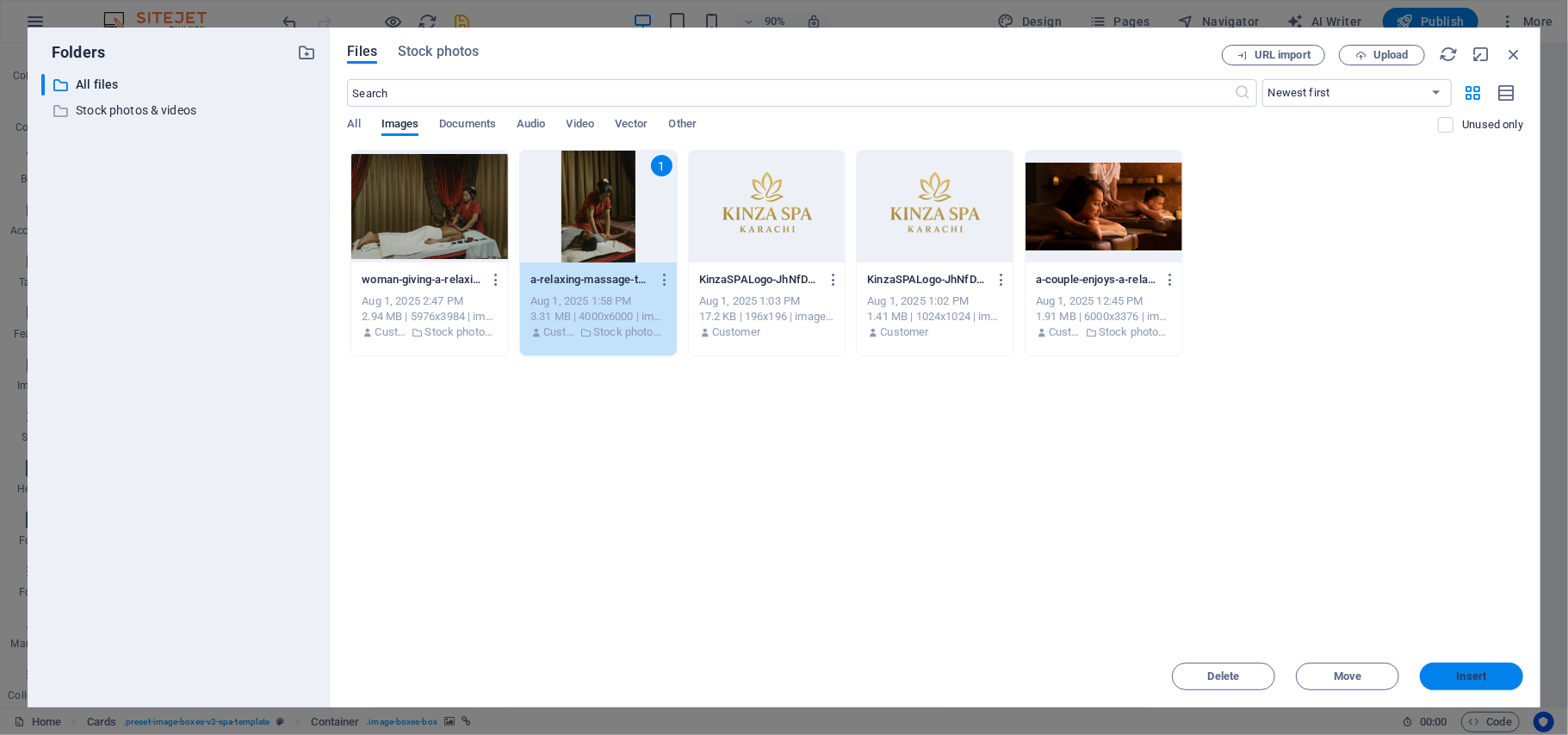 drag, startPoint x: 1455, startPoint y: 670, endPoint x: 226, endPoint y: 444, distance: 1249.607 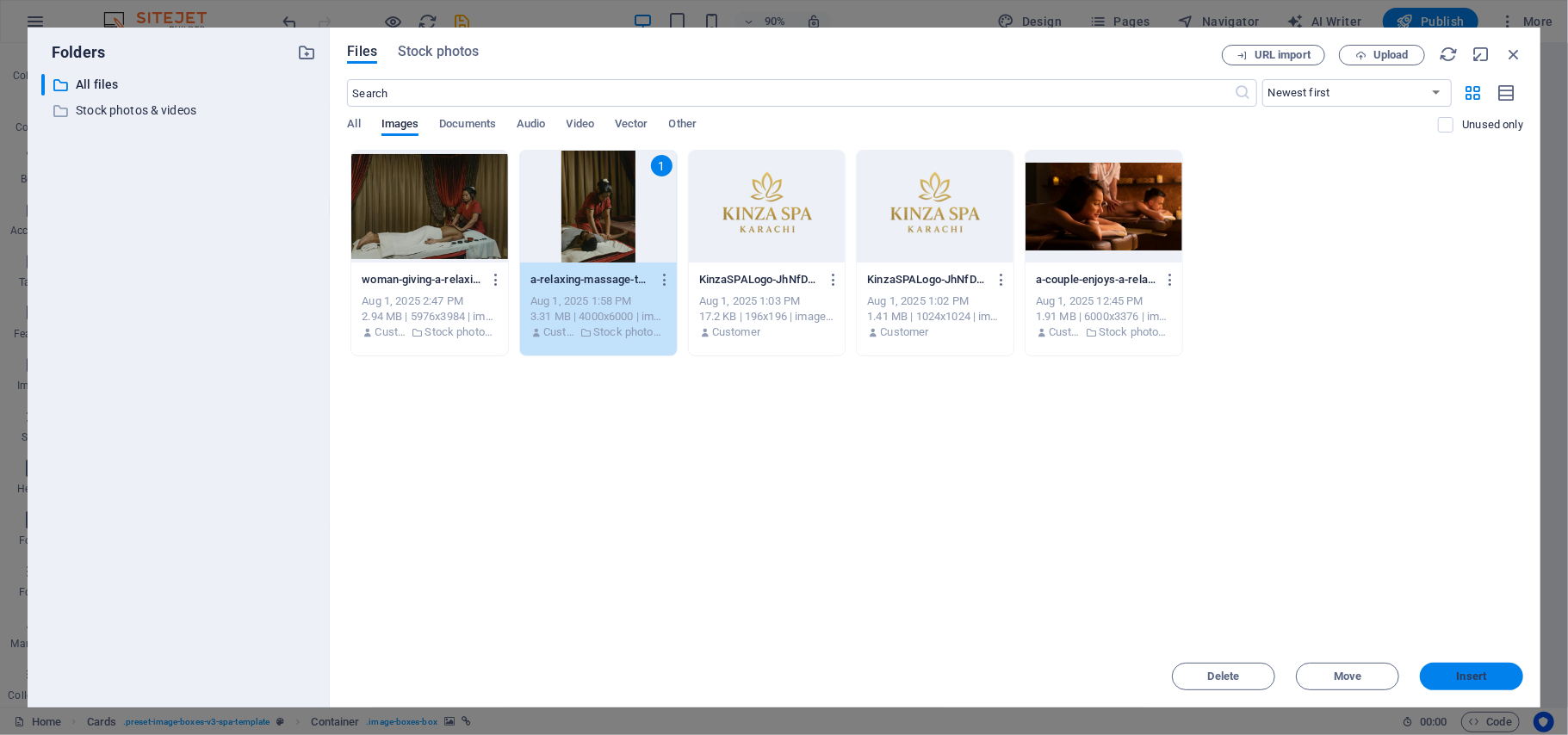 click on "Insert" at bounding box center (1472, 676) 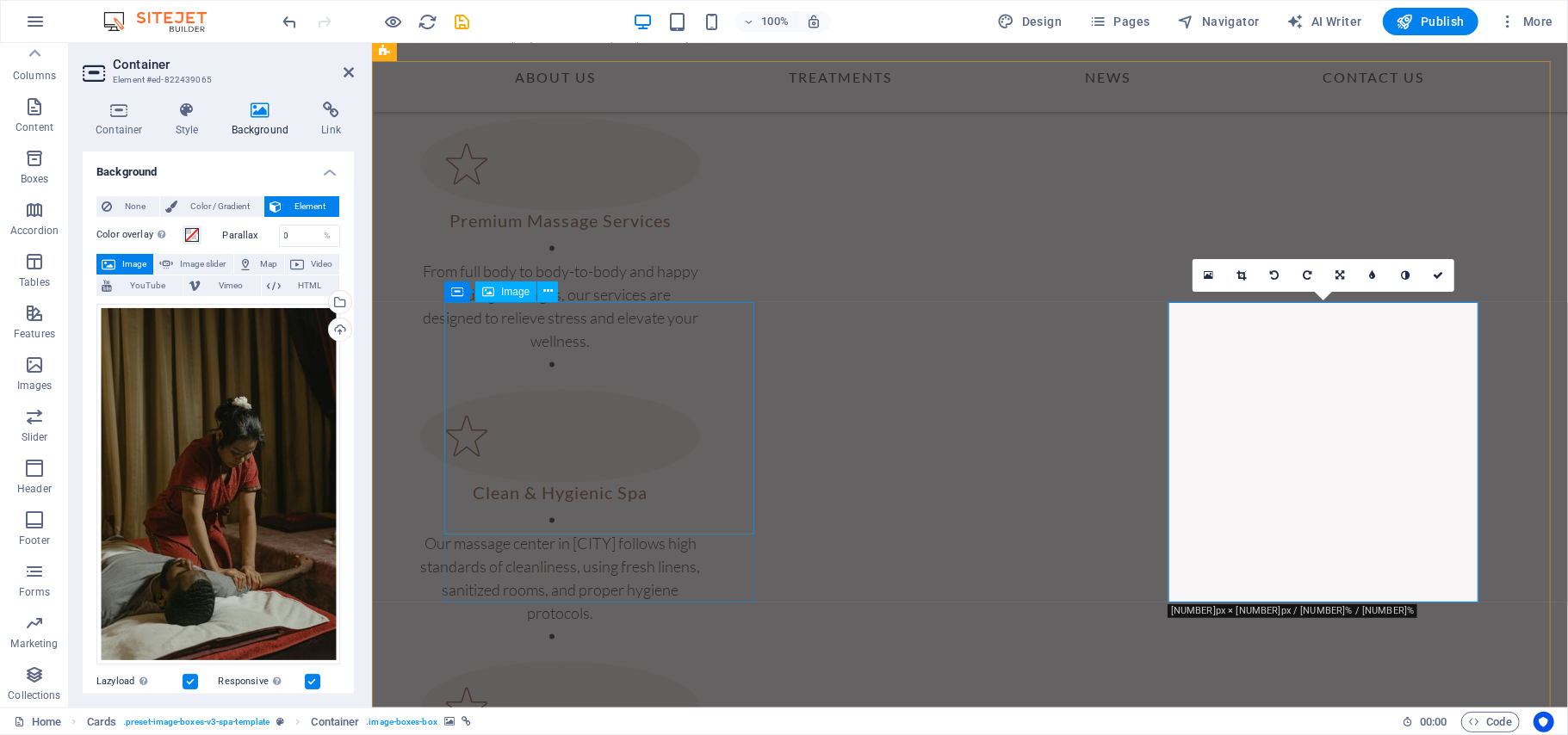 scroll, scrollTop: 1474, scrollLeft: 0, axis: vertical 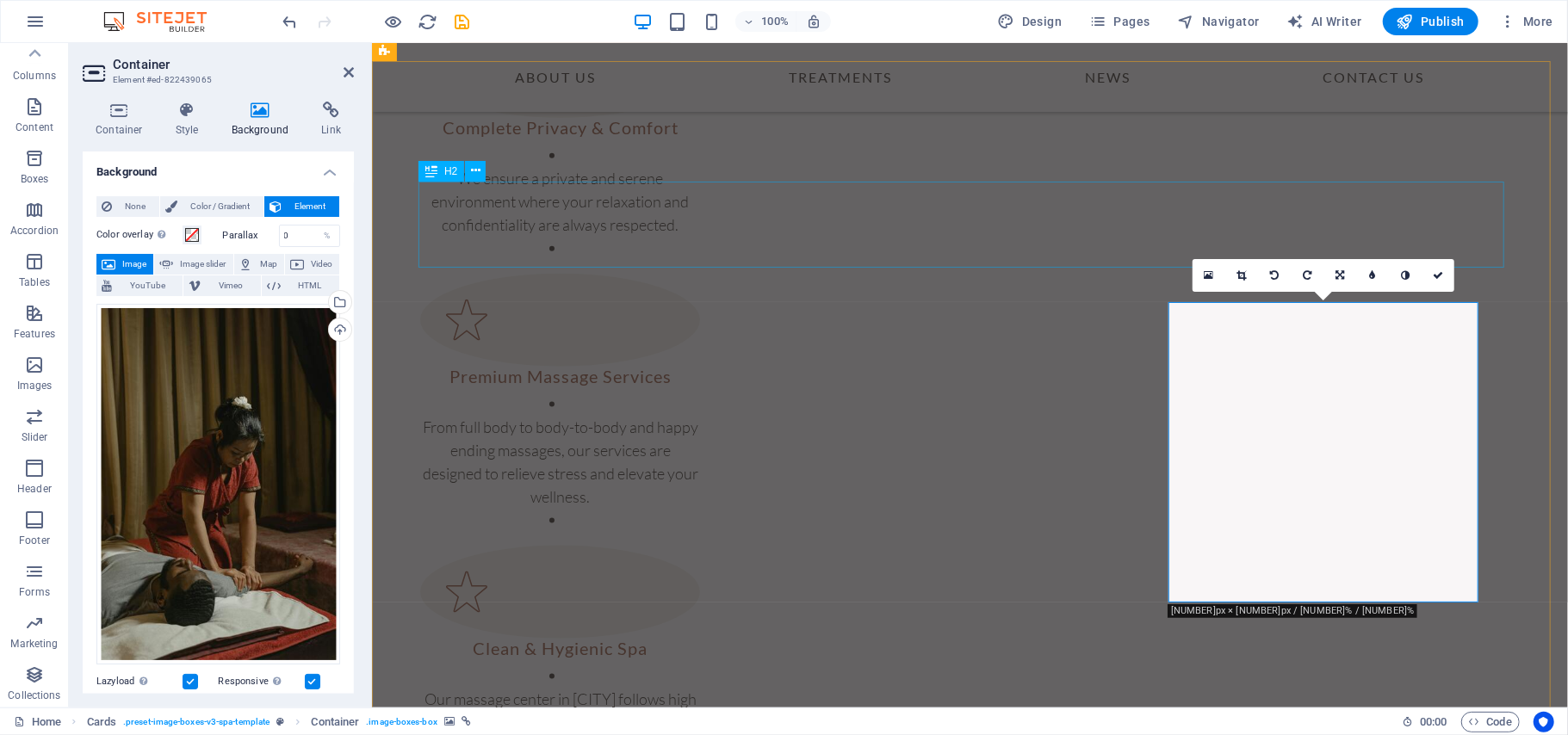 click on "Massage Options" at bounding box center (969, 1662) 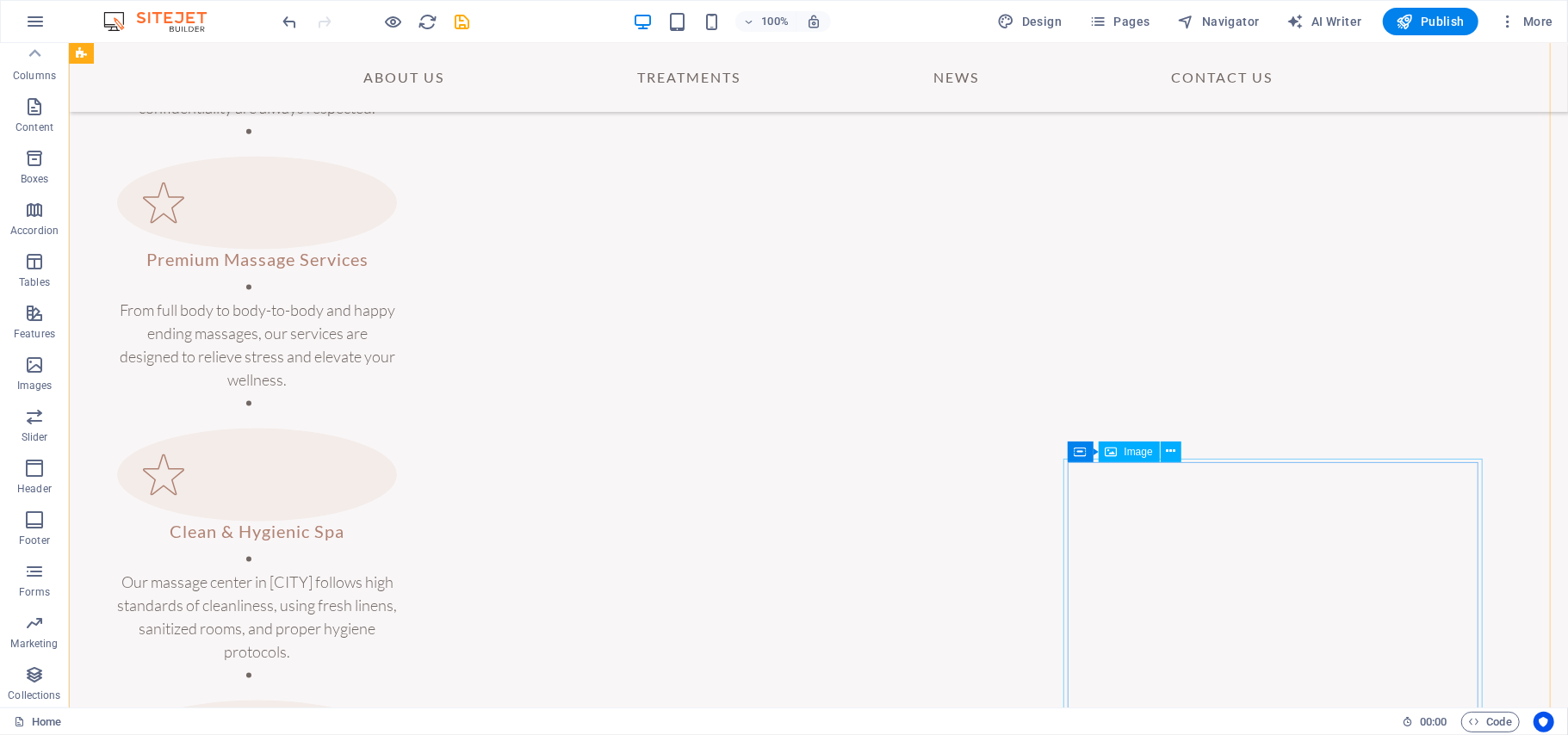 scroll, scrollTop: 1589, scrollLeft: 0, axis: vertical 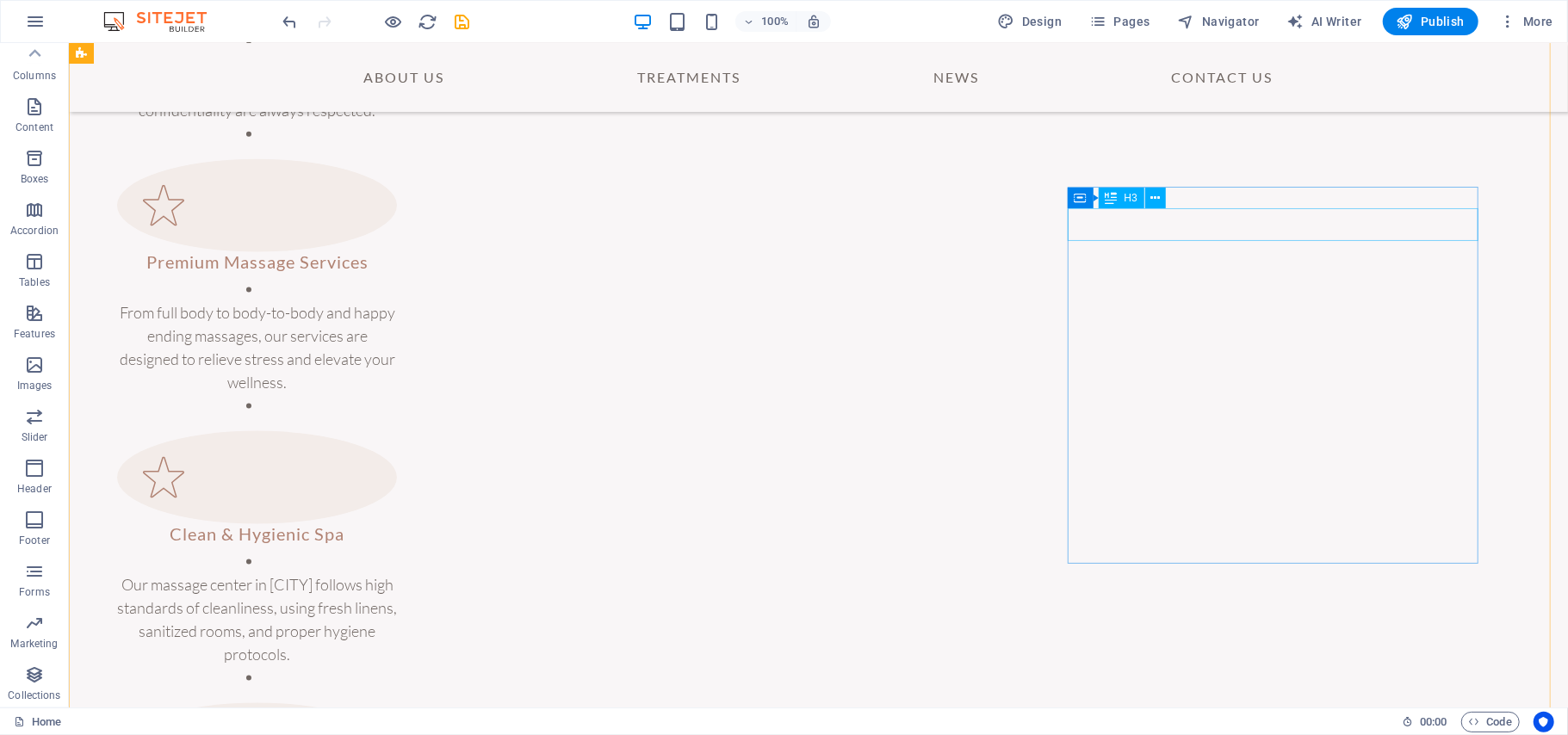 click on "Thai Massage" at bounding box center (817, 4306) 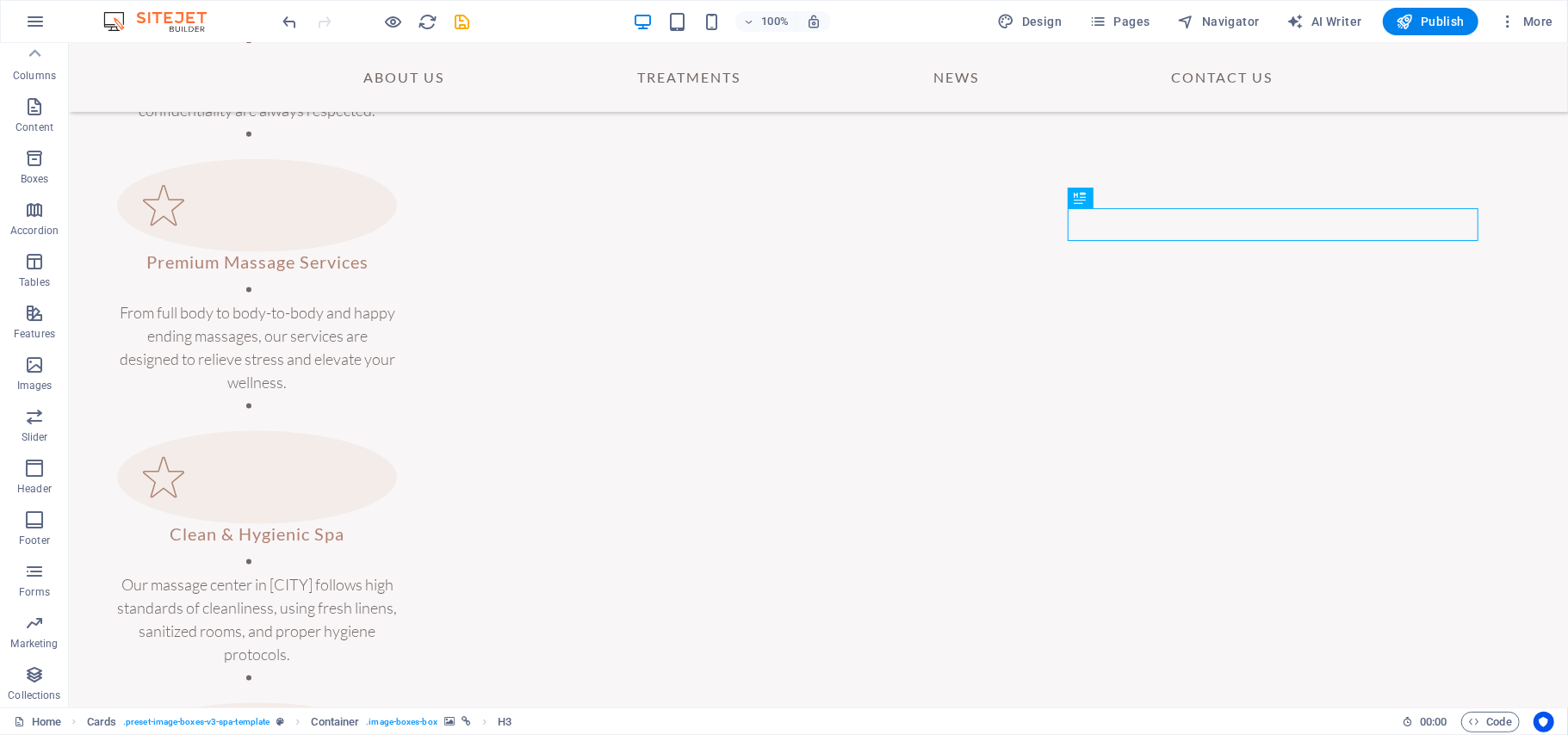 drag, startPoint x: 1147, startPoint y: 224, endPoint x: 1163, endPoint y: 606, distance: 382.33493 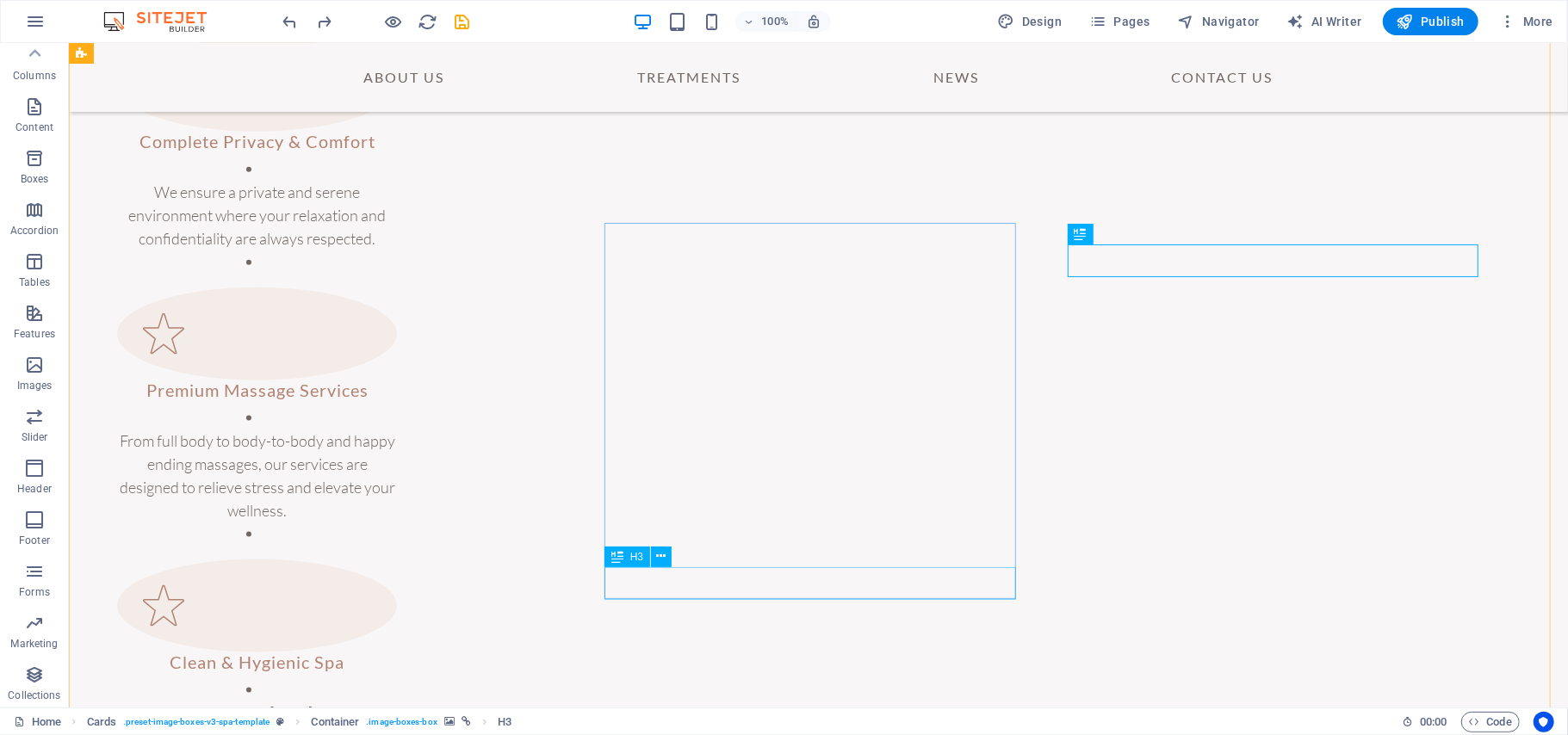 scroll, scrollTop: 1439, scrollLeft: 0, axis: vertical 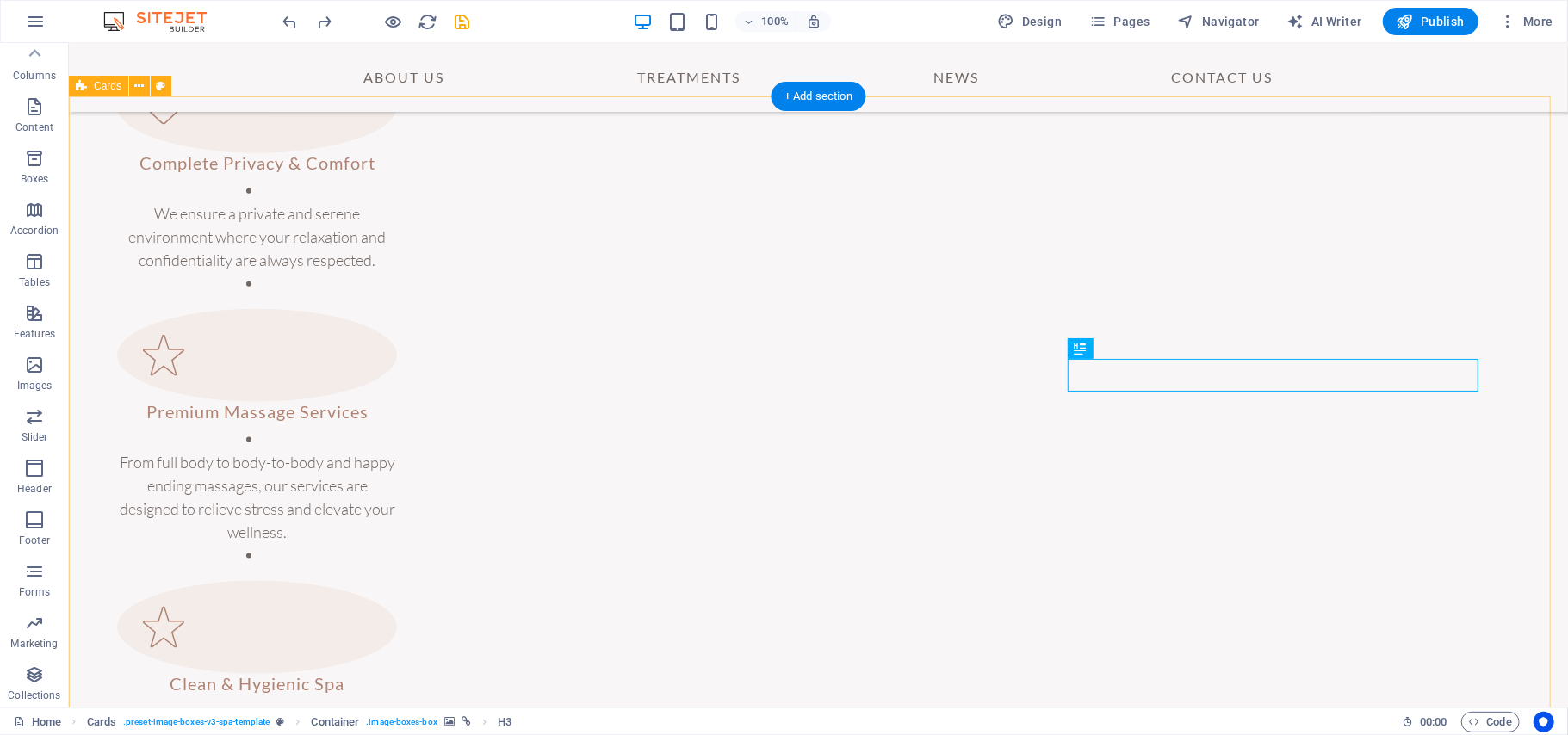 click at bounding box center (817, 4229) 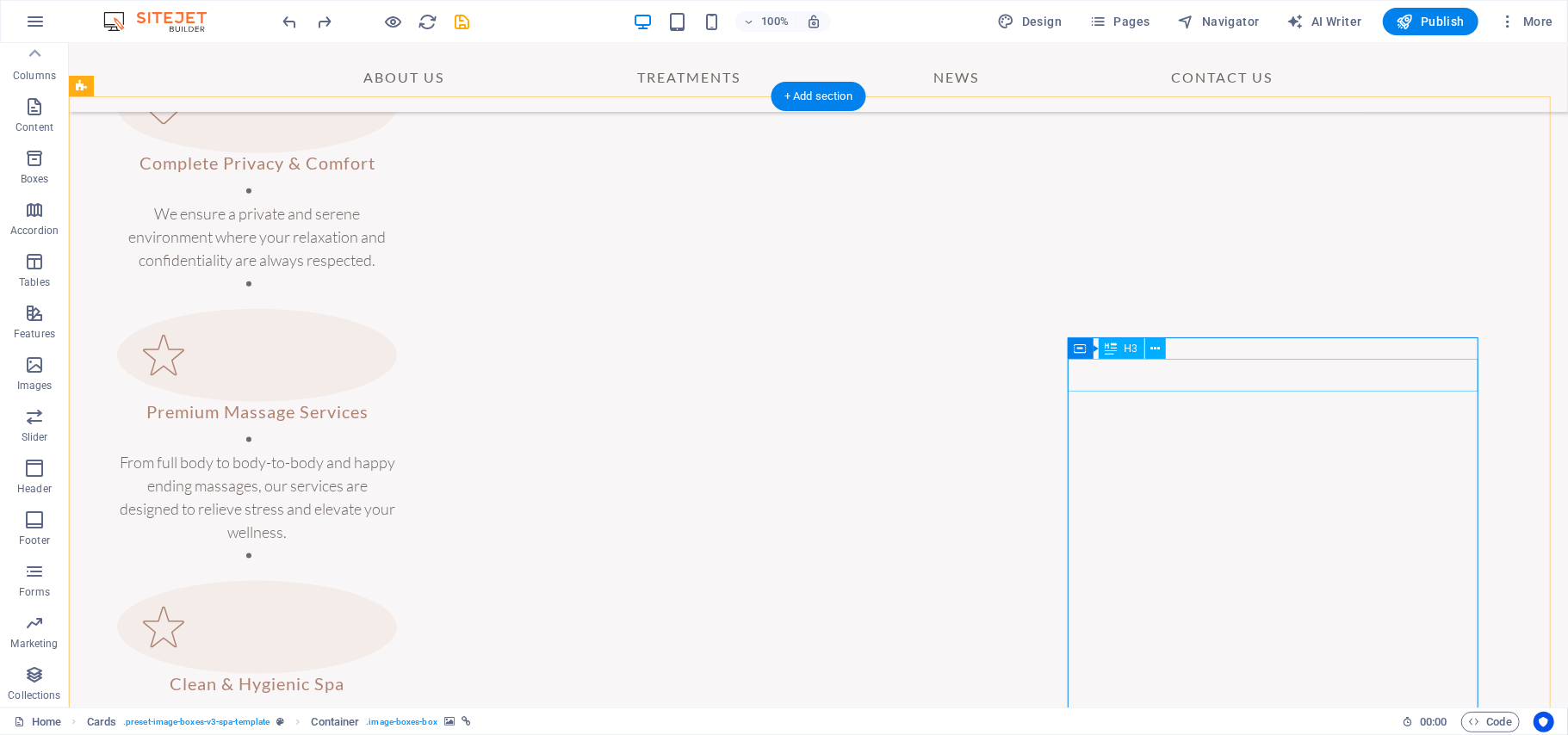 click on "Thai Massage" at bounding box center (817, 4456) 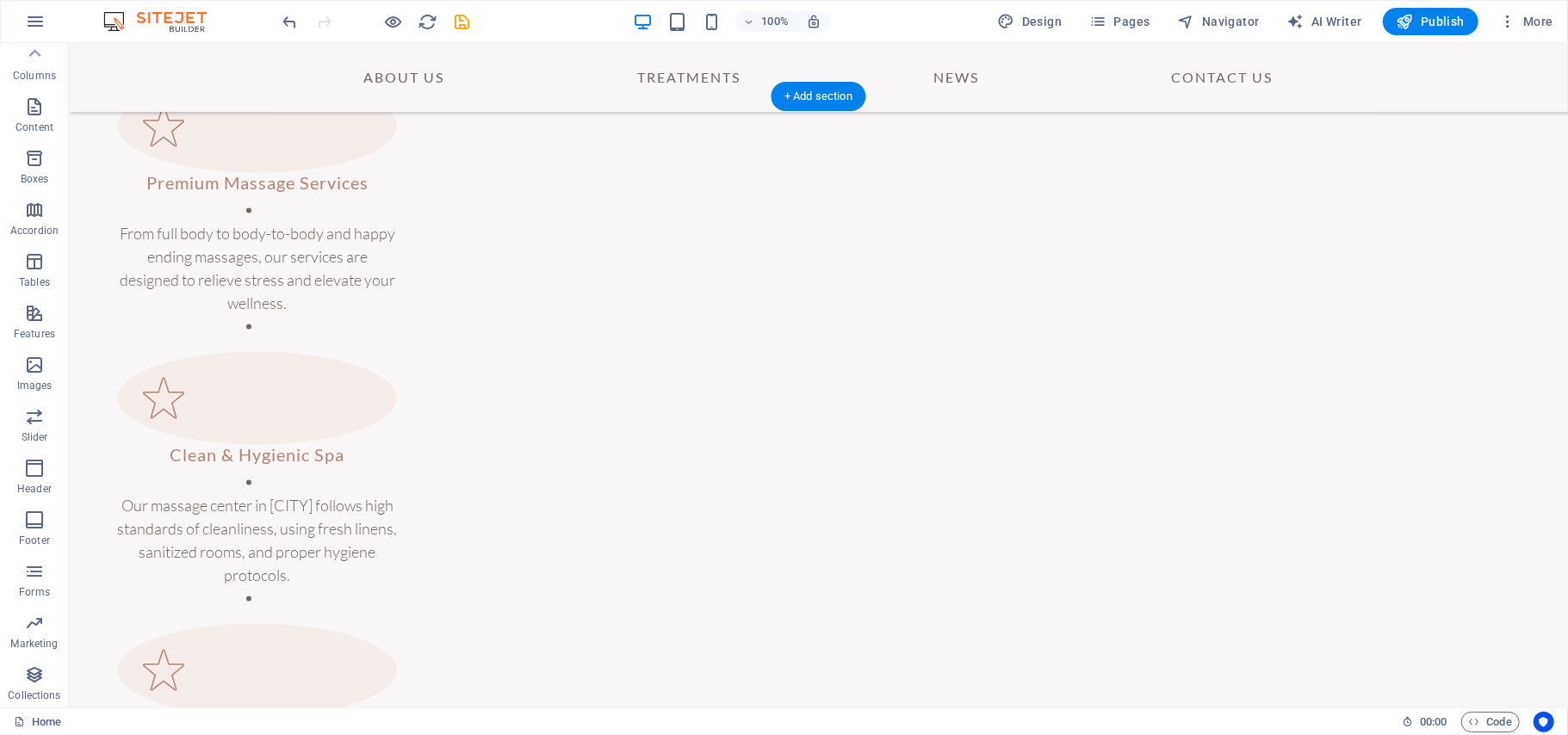 scroll, scrollTop: 1783, scrollLeft: 0, axis: vertical 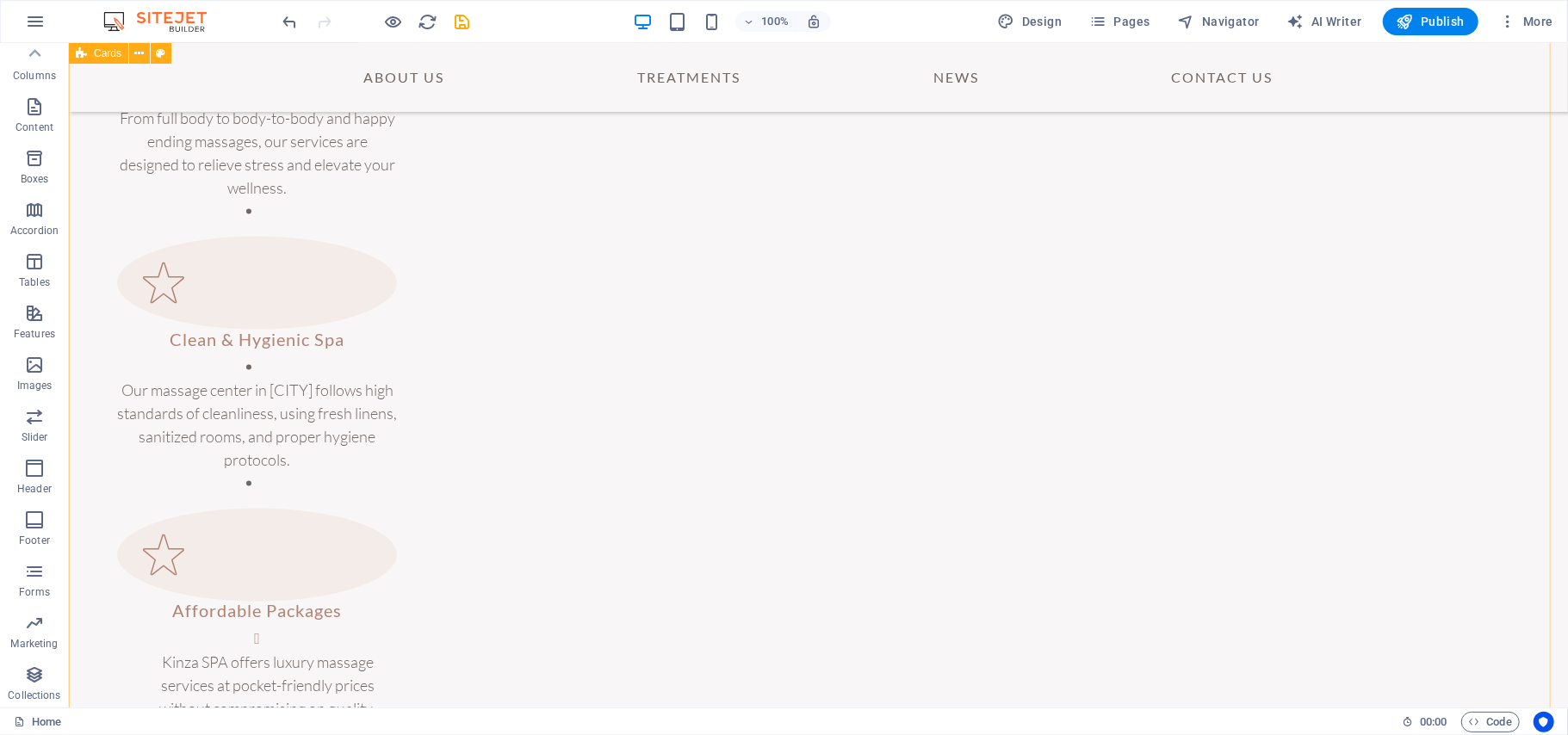 click on "Massage Options Hot Stones Massage Regular Massage Body to Body Massage Full Body Massage Happy Ending Massage" at bounding box center [817, 4272] 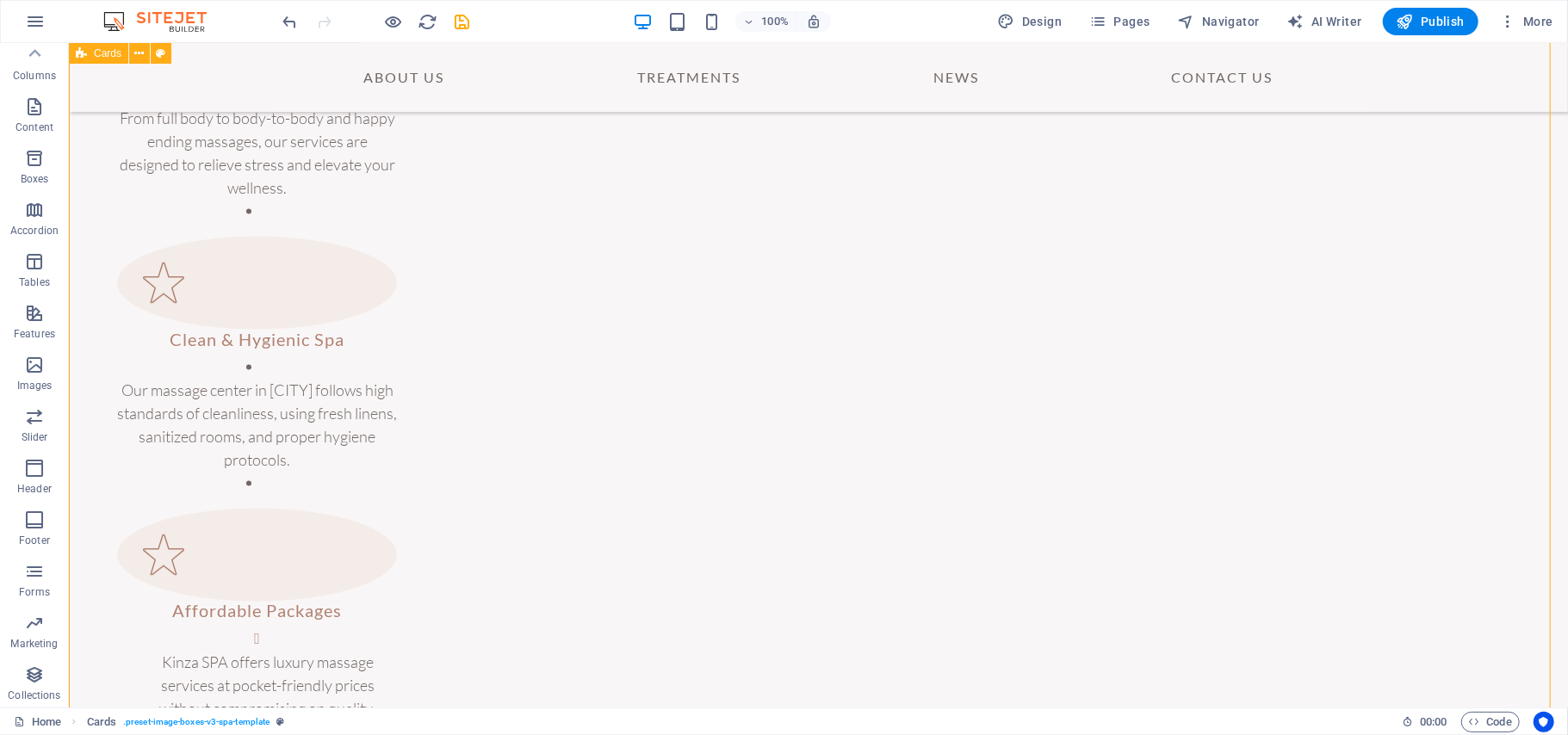 click at bounding box center [817, 3885] 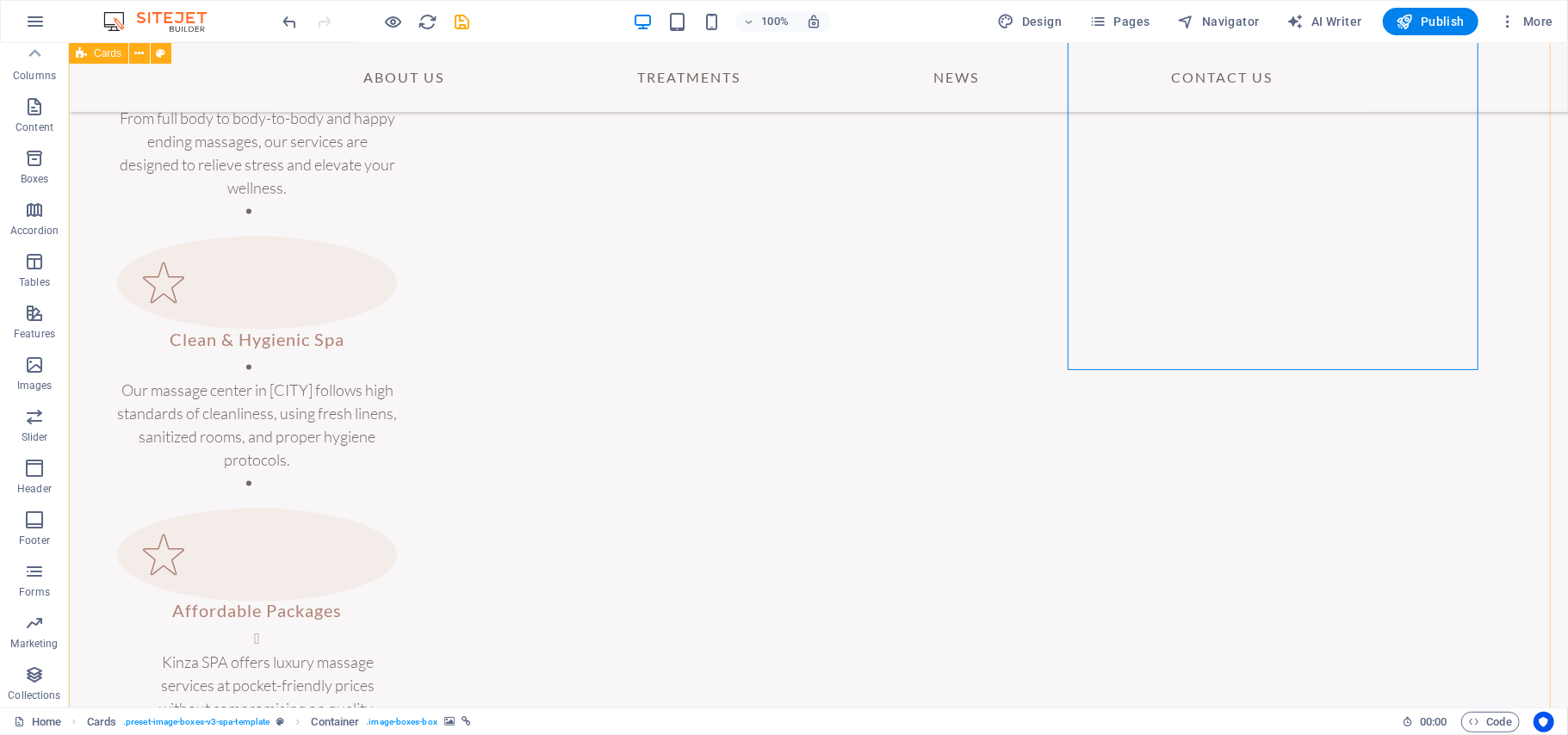 click on "Massage Options Hot Stones Massage Regular Massage Body to Body Massage Full Body Massage Happy Ending Massage" at bounding box center (817, 4272) 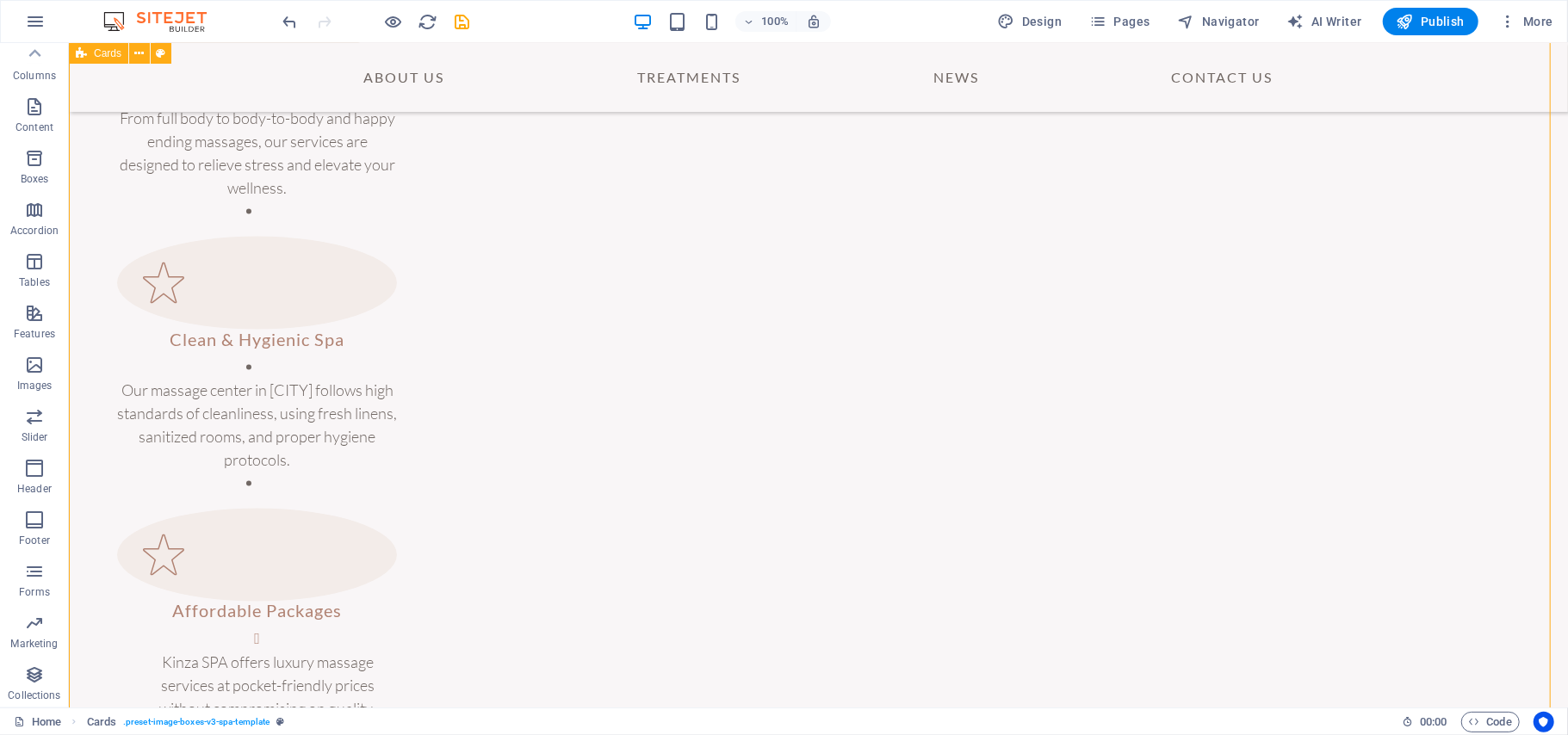 click on "Massage Options Hot Stones Massage Regular Massage Body to Body Massage Full Body Massage Happy Ending Massage" at bounding box center [817, 4272] 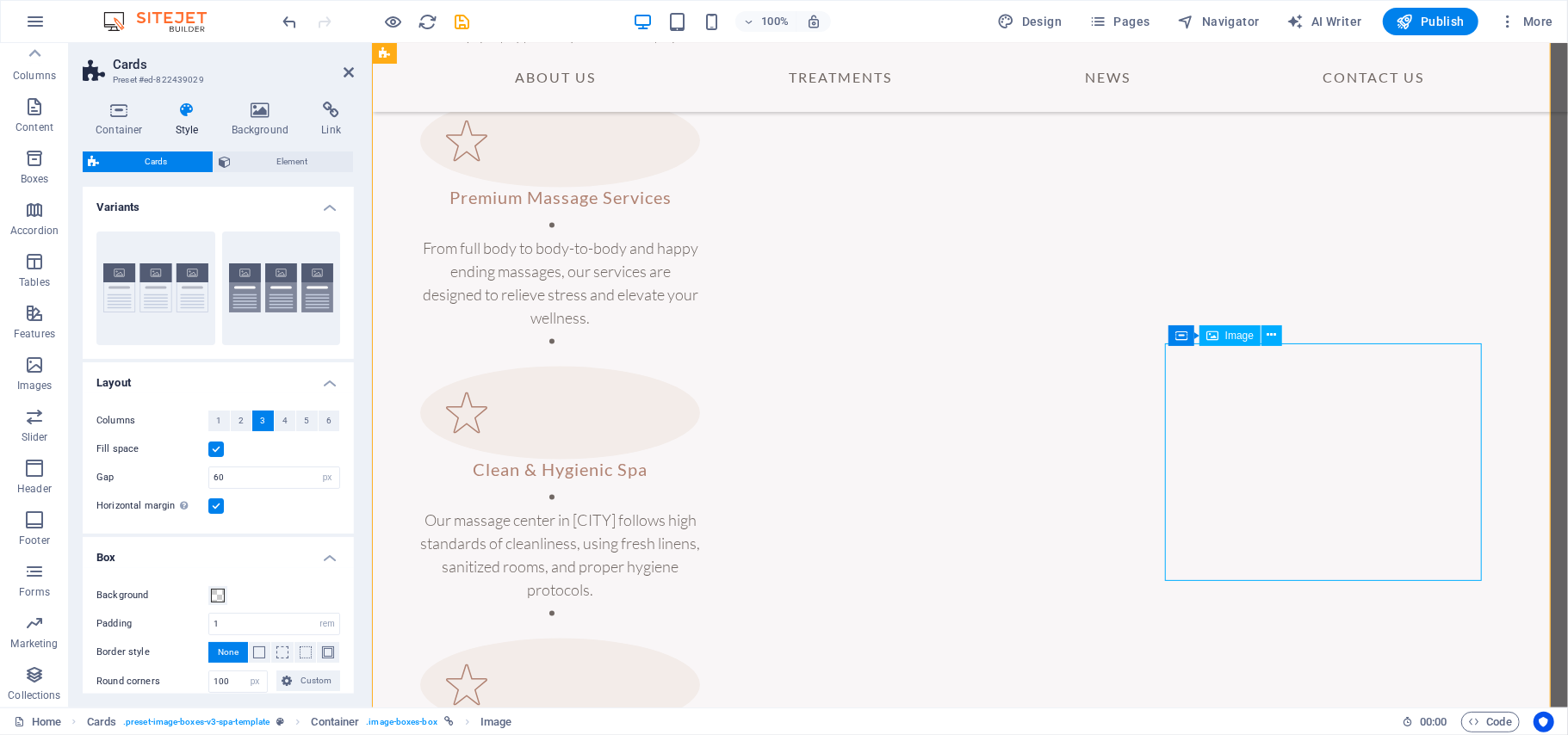 scroll, scrollTop: 1553, scrollLeft: 0, axis: vertical 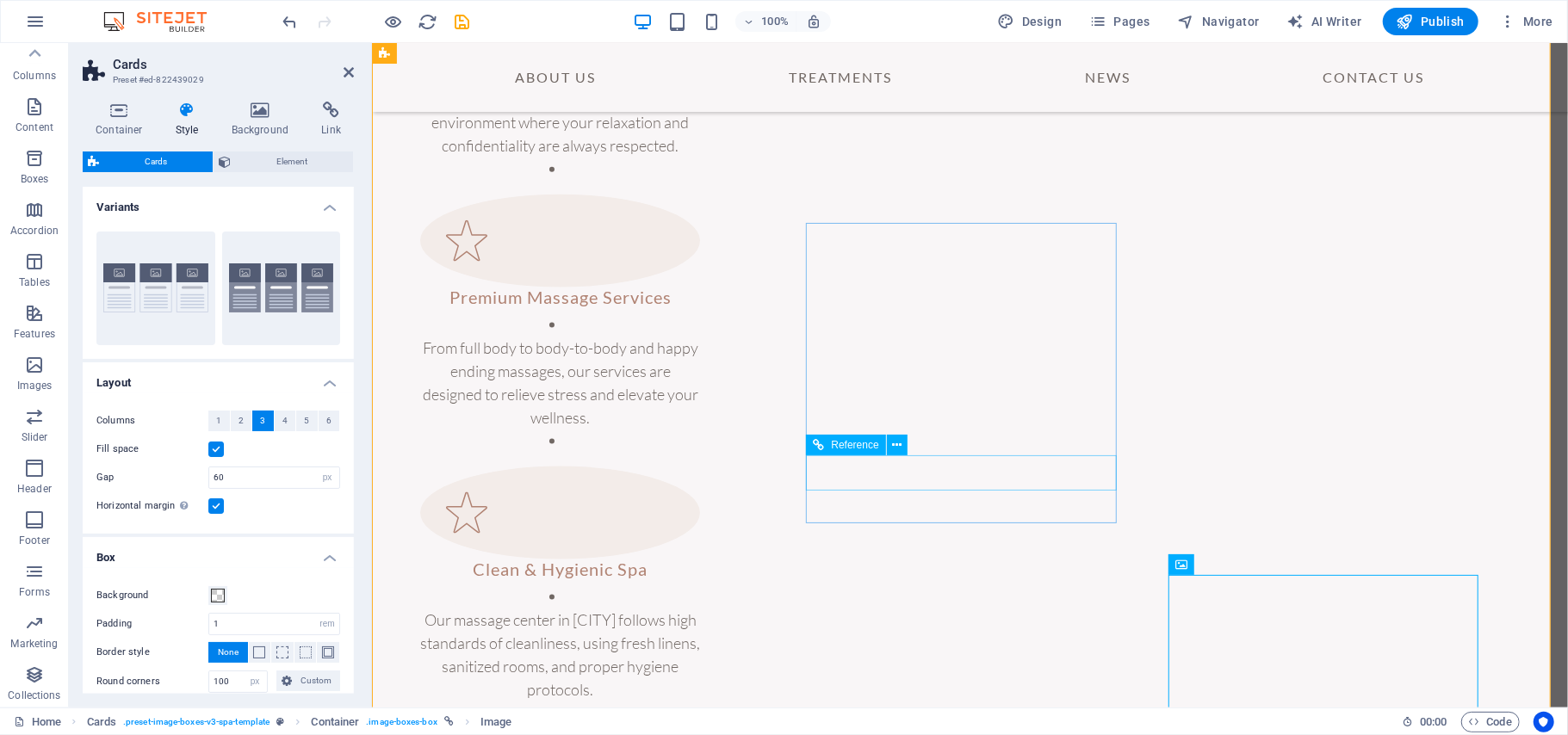 click at bounding box center (969, 3350) 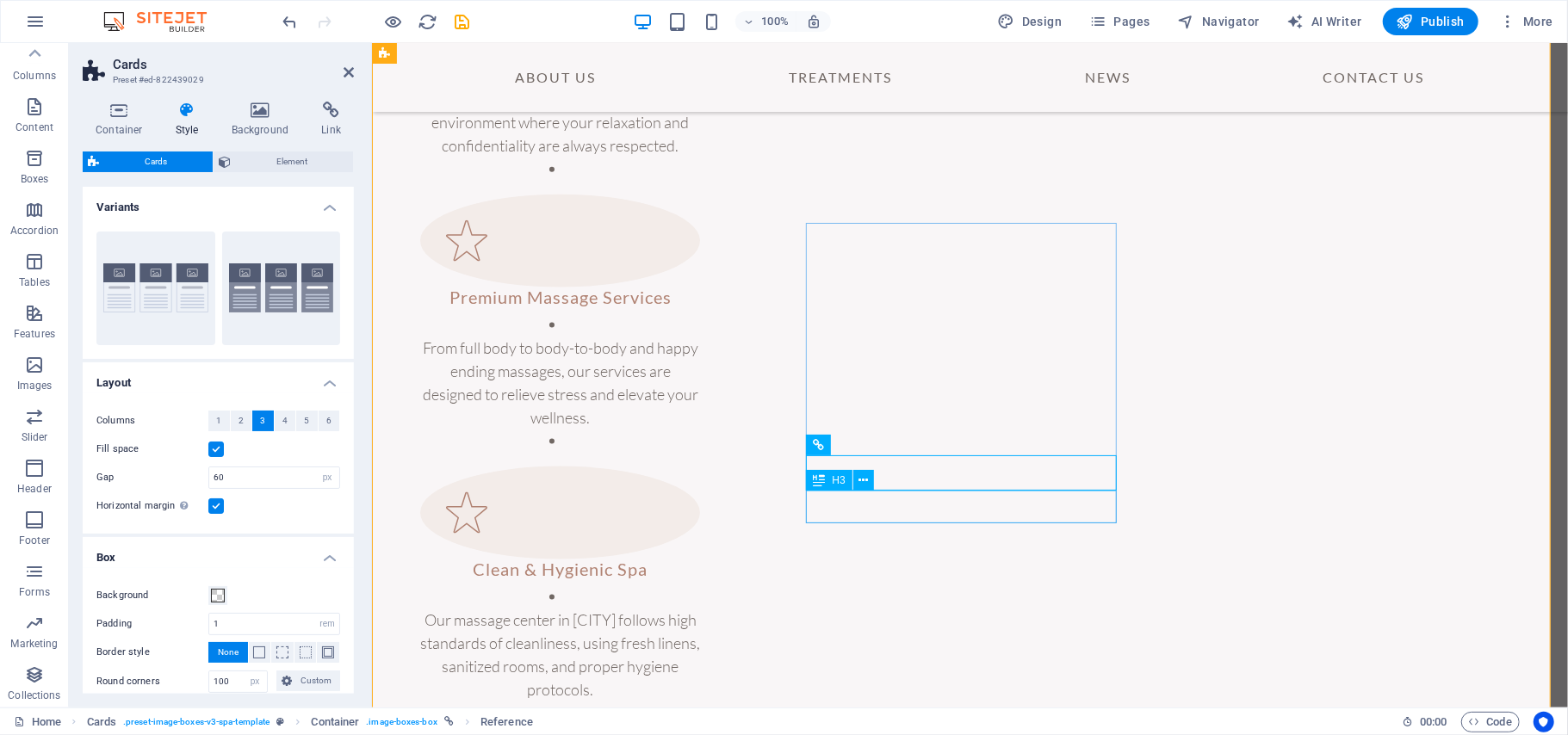 click on "Regular Massage" at bounding box center [969, 3384] 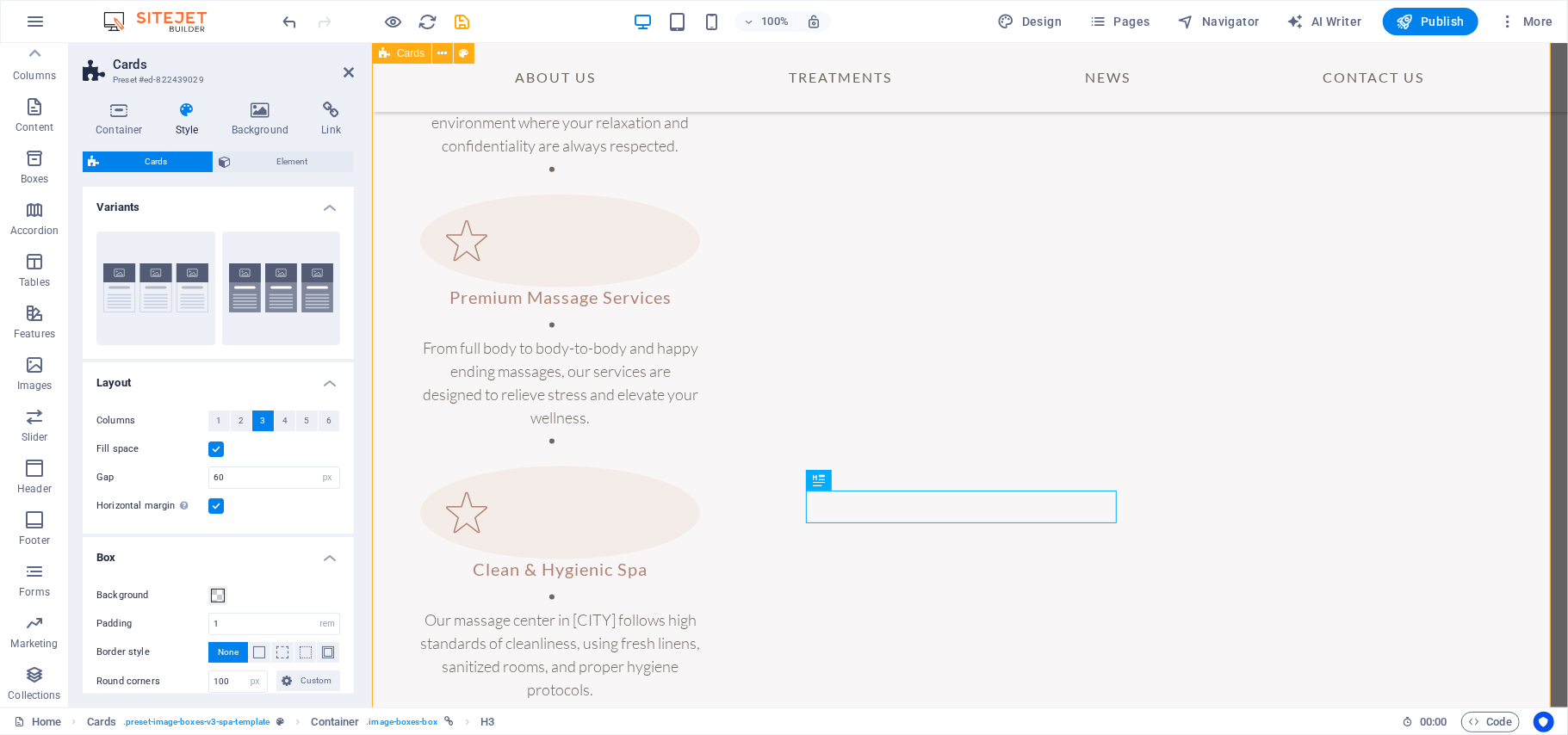 click at bounding box center [969, 3576] 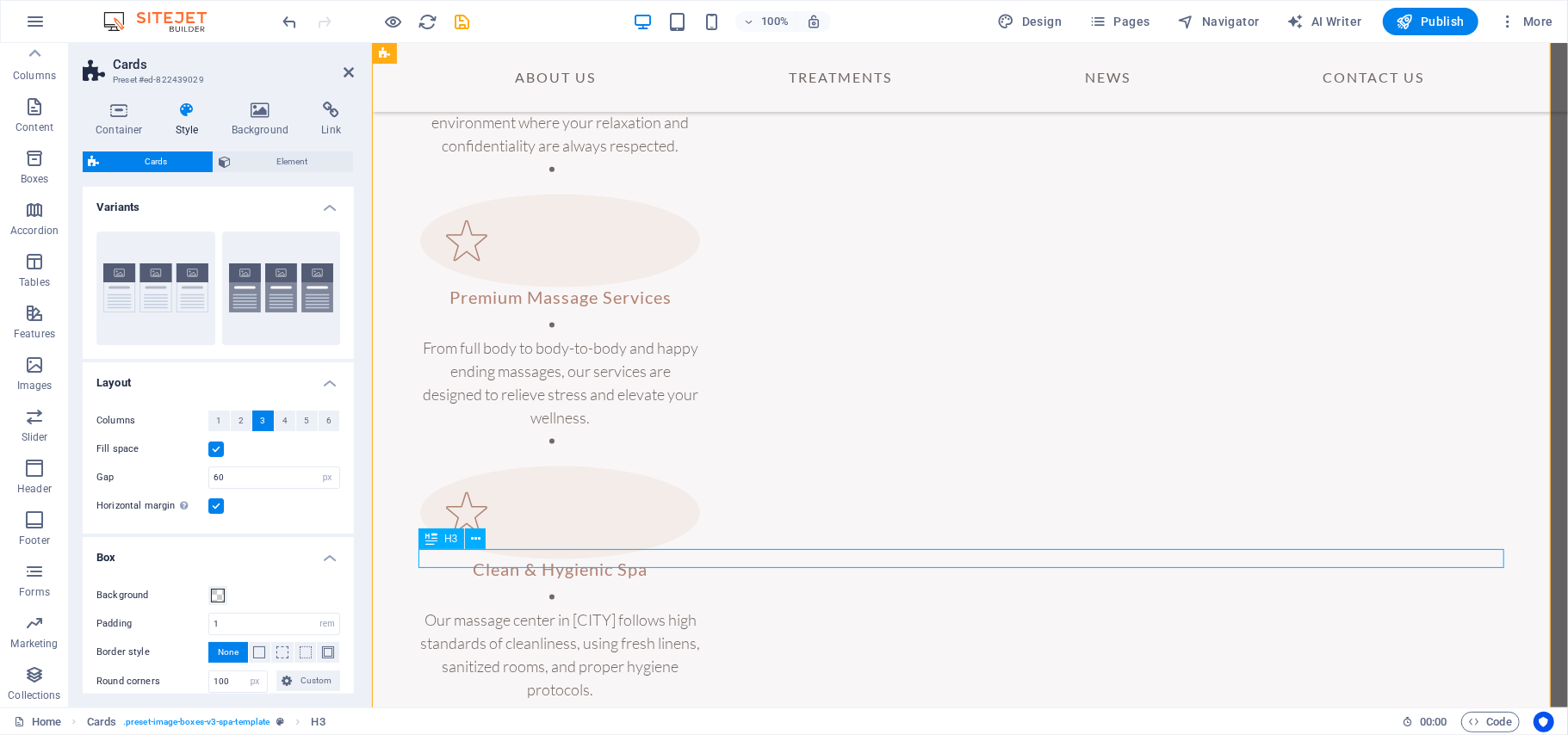 click on "Thai Massage" at bounding box center [969, 3798] 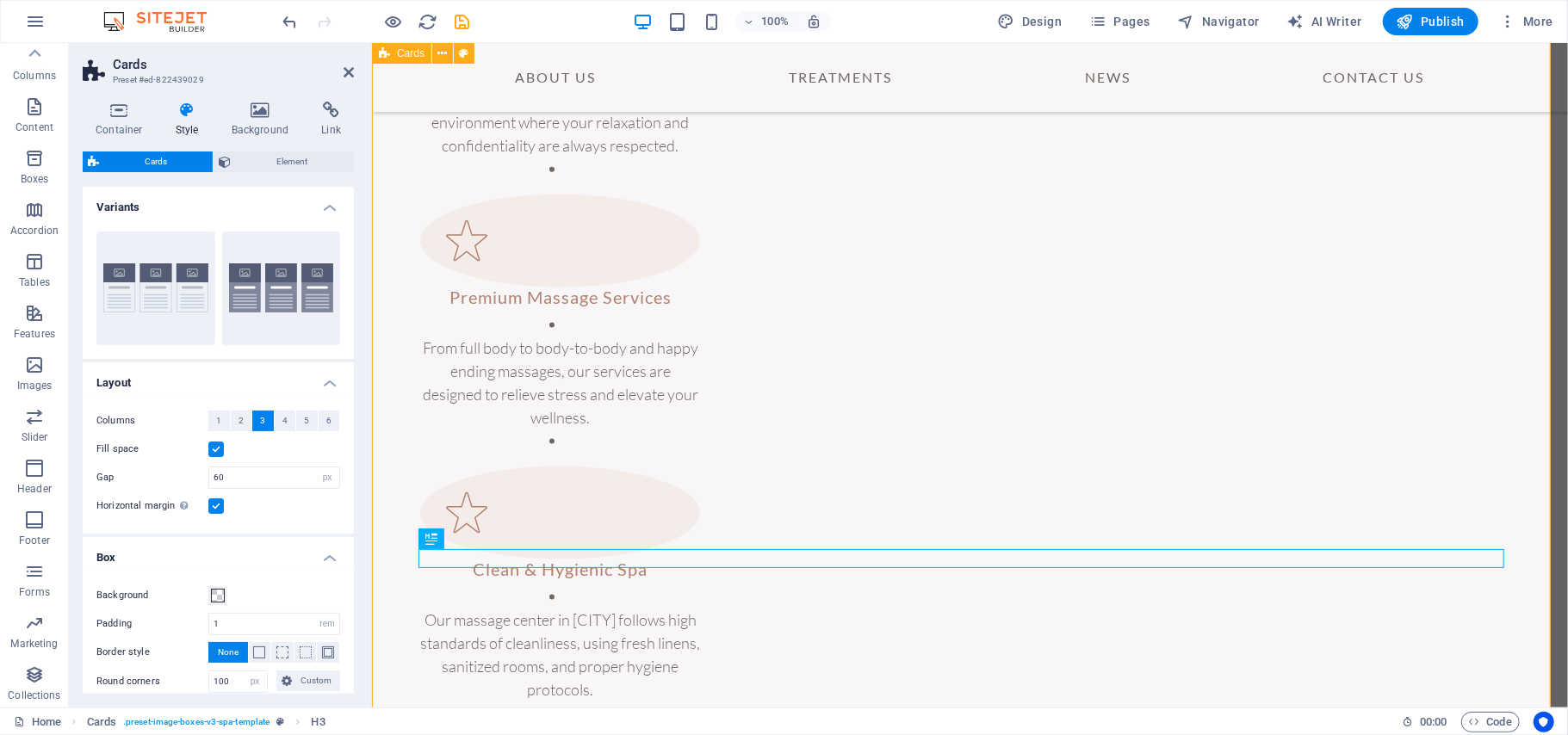 click on "Massage Options Hot Stones Massage Regular Massage Thai Massage Body to Body Massage Full Body Massage Happy Ending Massage" at bounding box center (969, 3894) 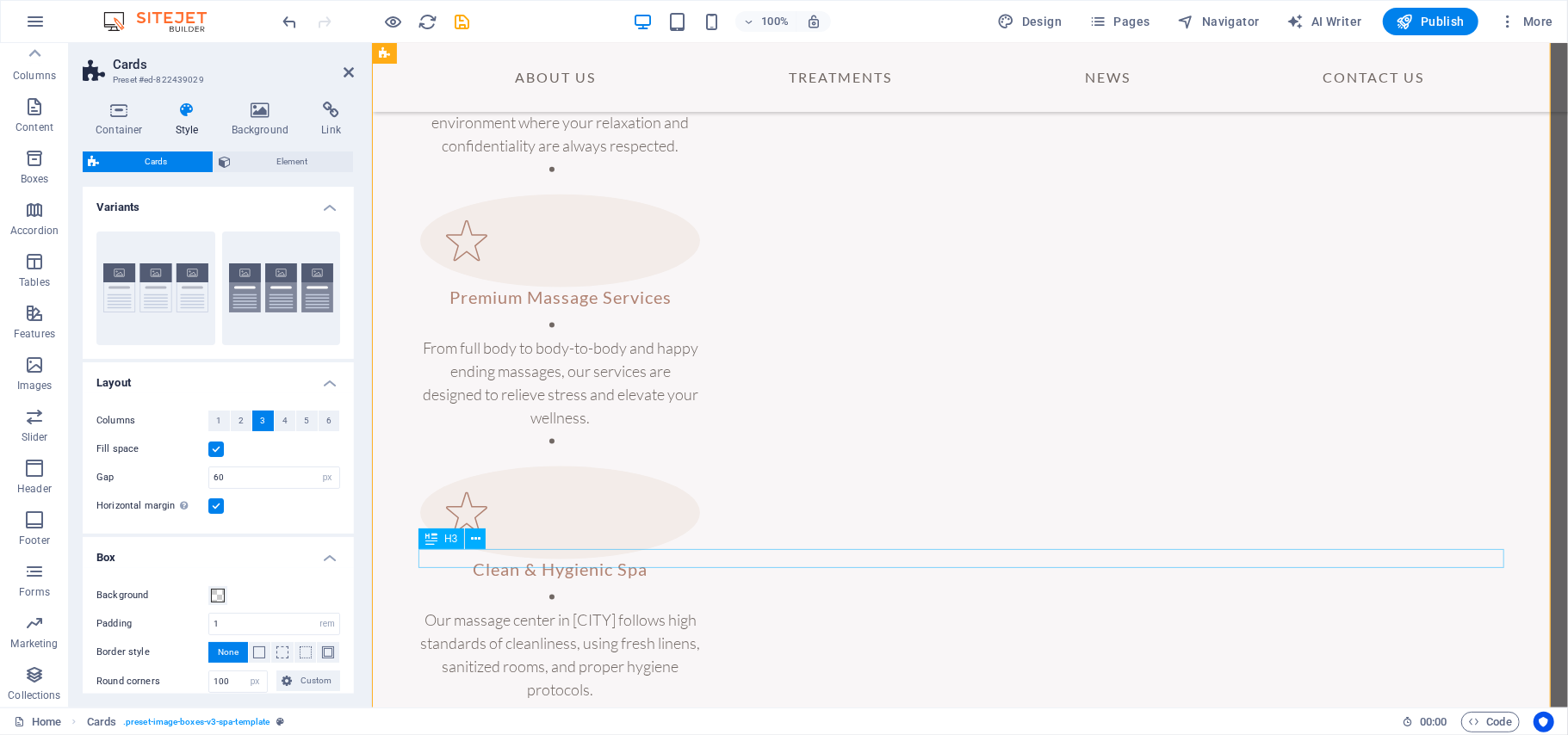 drag, startPoint x: 962, startPoint y: 558, endPoint x: 1267, endPoint y: 557, distance: 305.0016 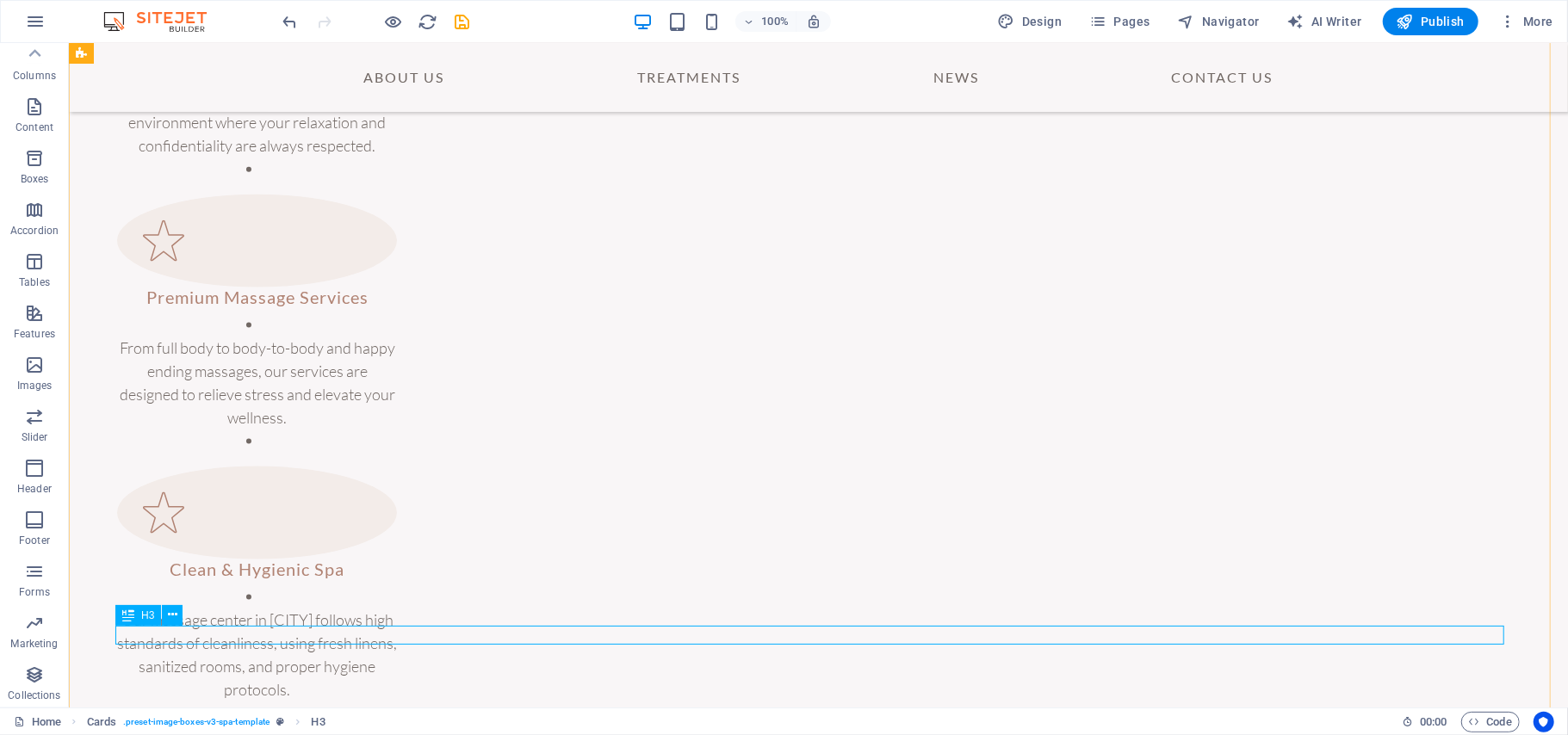 click at bounding box center (128, 615) 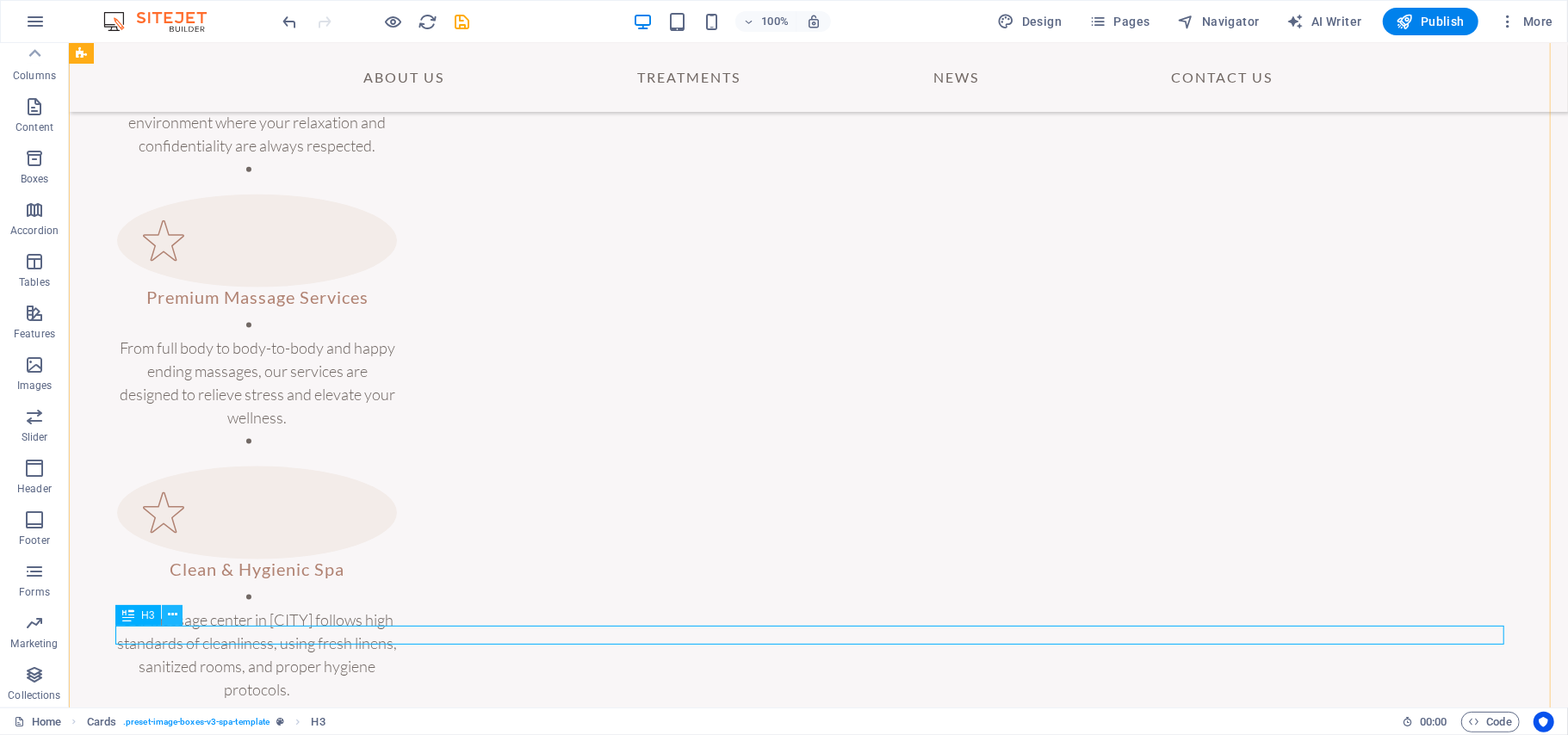 click at bounding box center (172, 615) 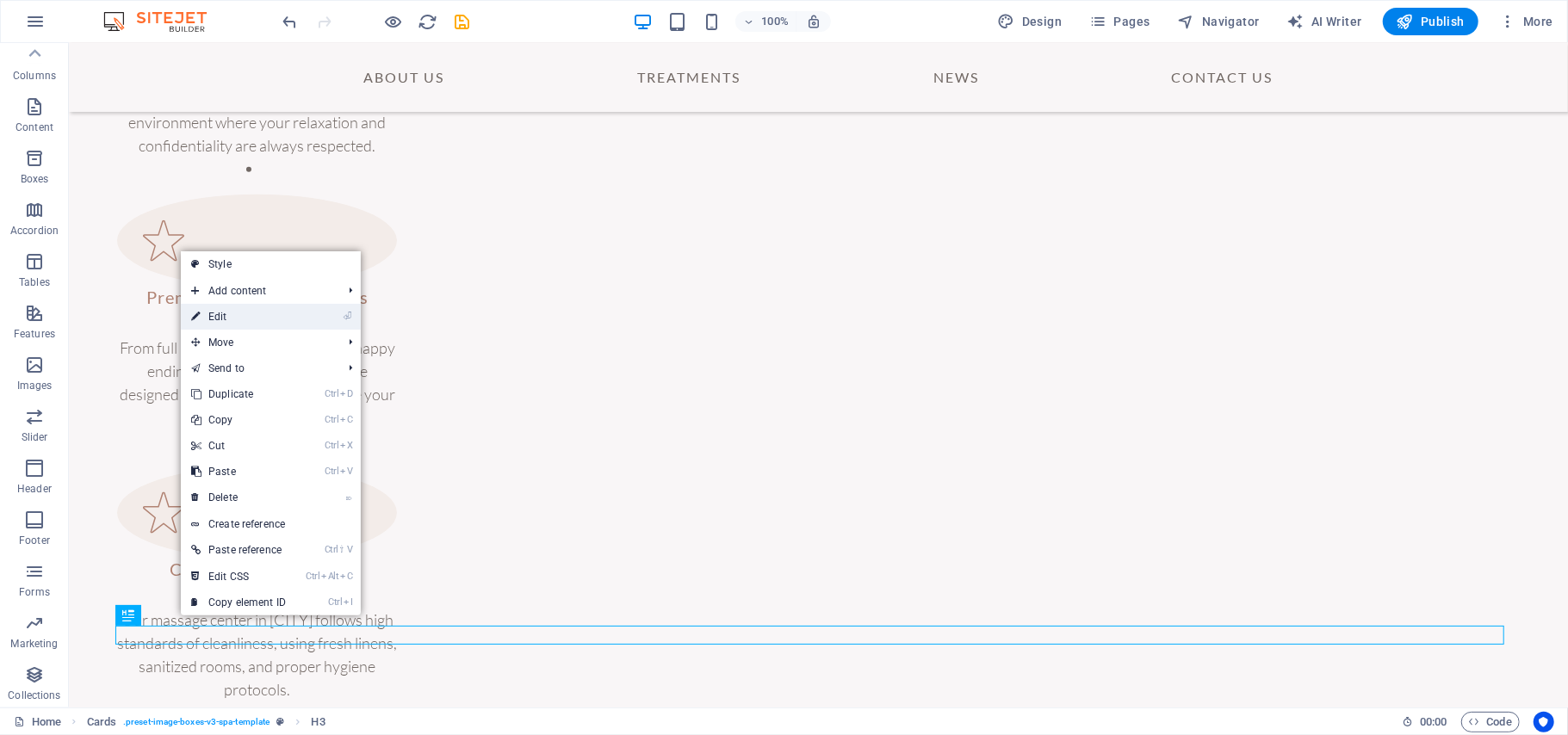 click on "⏎  Edit" at bounding box center (239, 317) 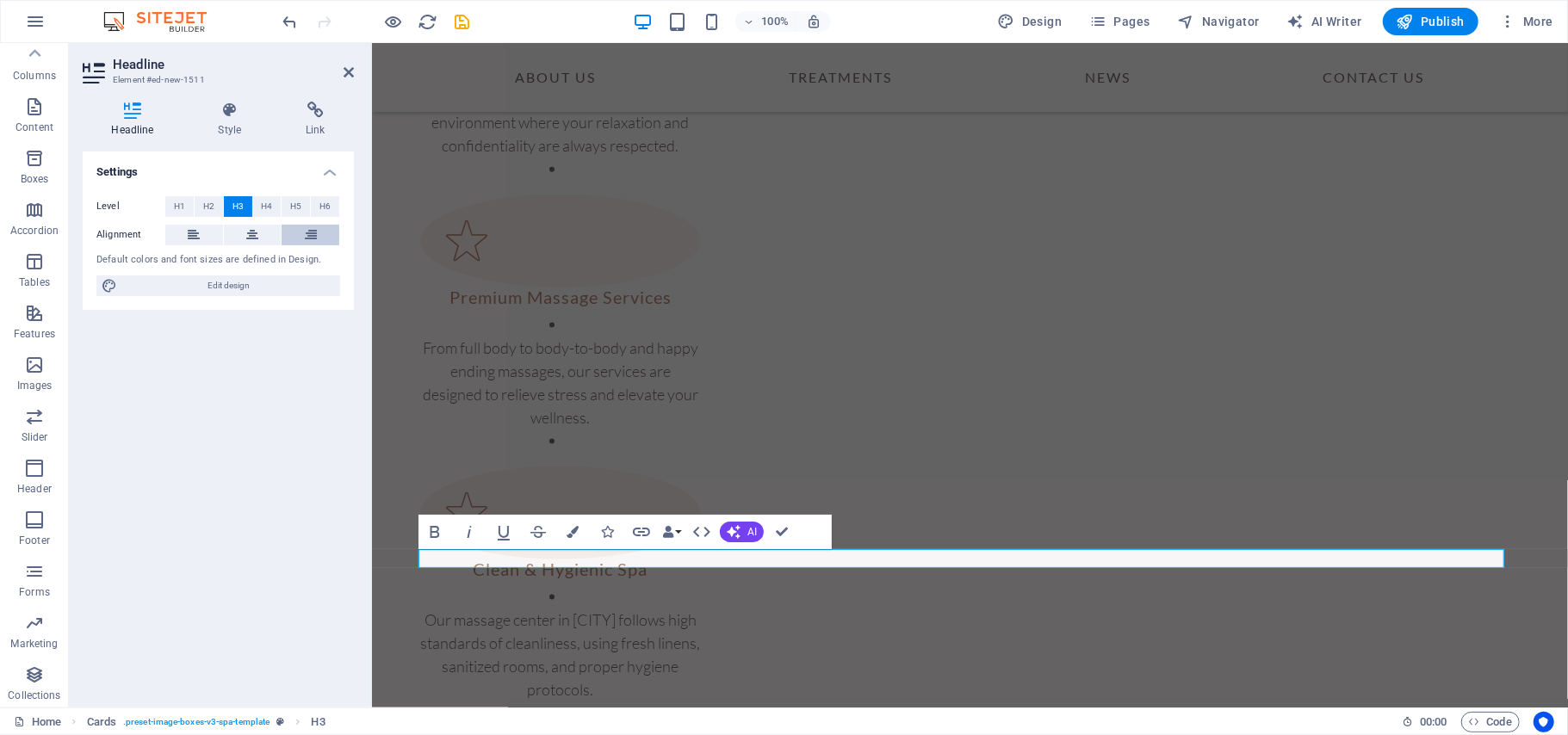 click at bounding box center [311, 235] 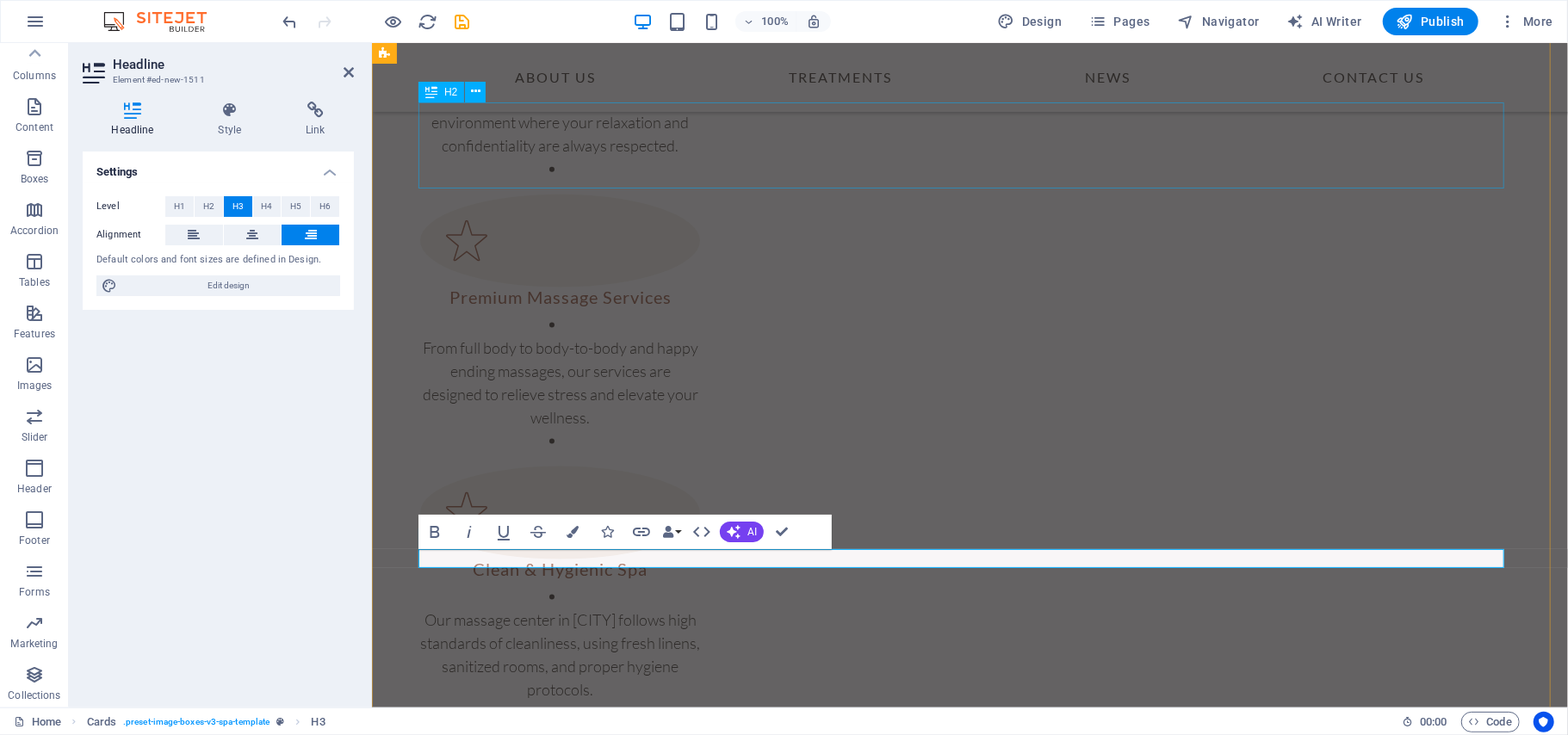 click on "Massage Options" at bounding box center (969, 1583) 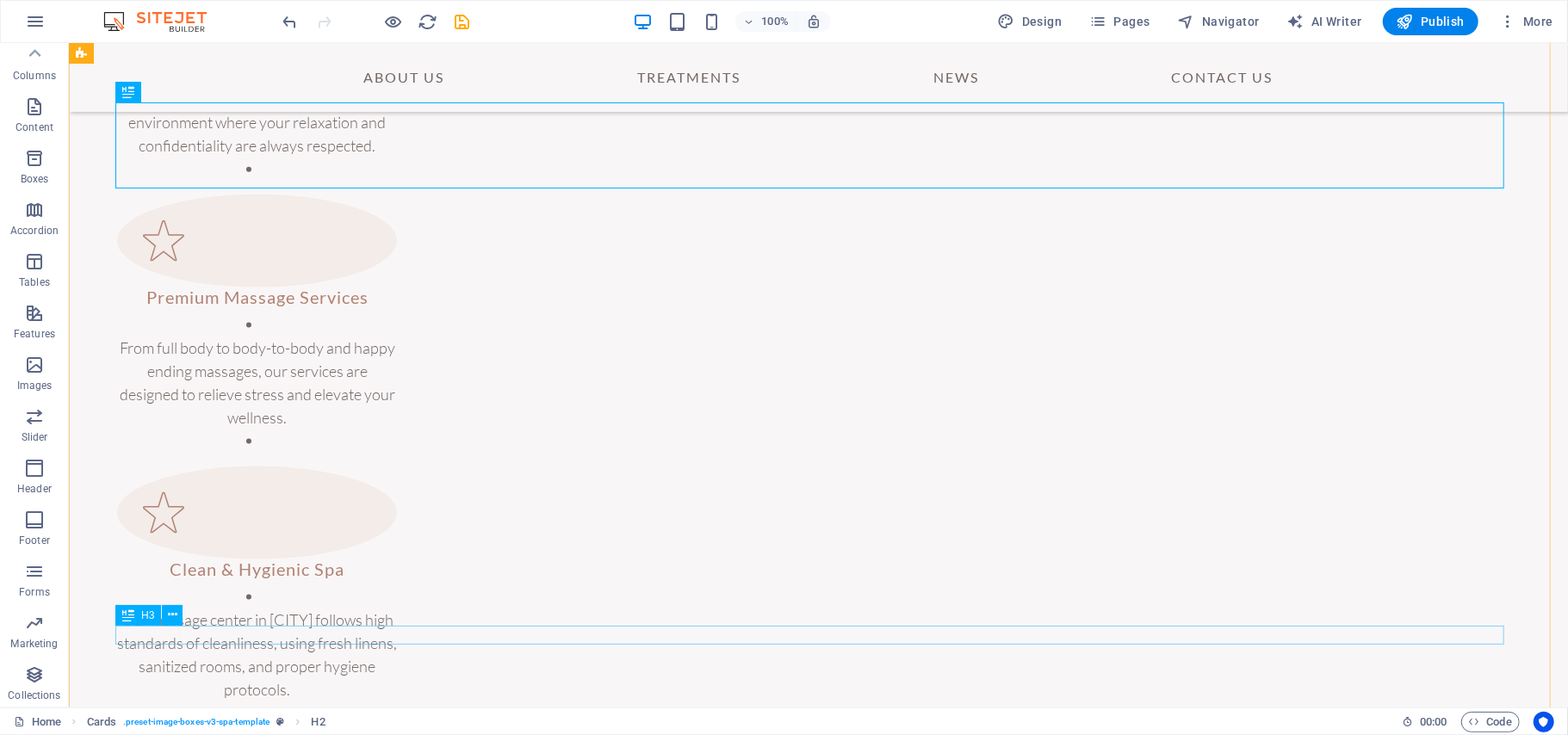 click on "Thai Massage" at bounding box center (817, 4298) 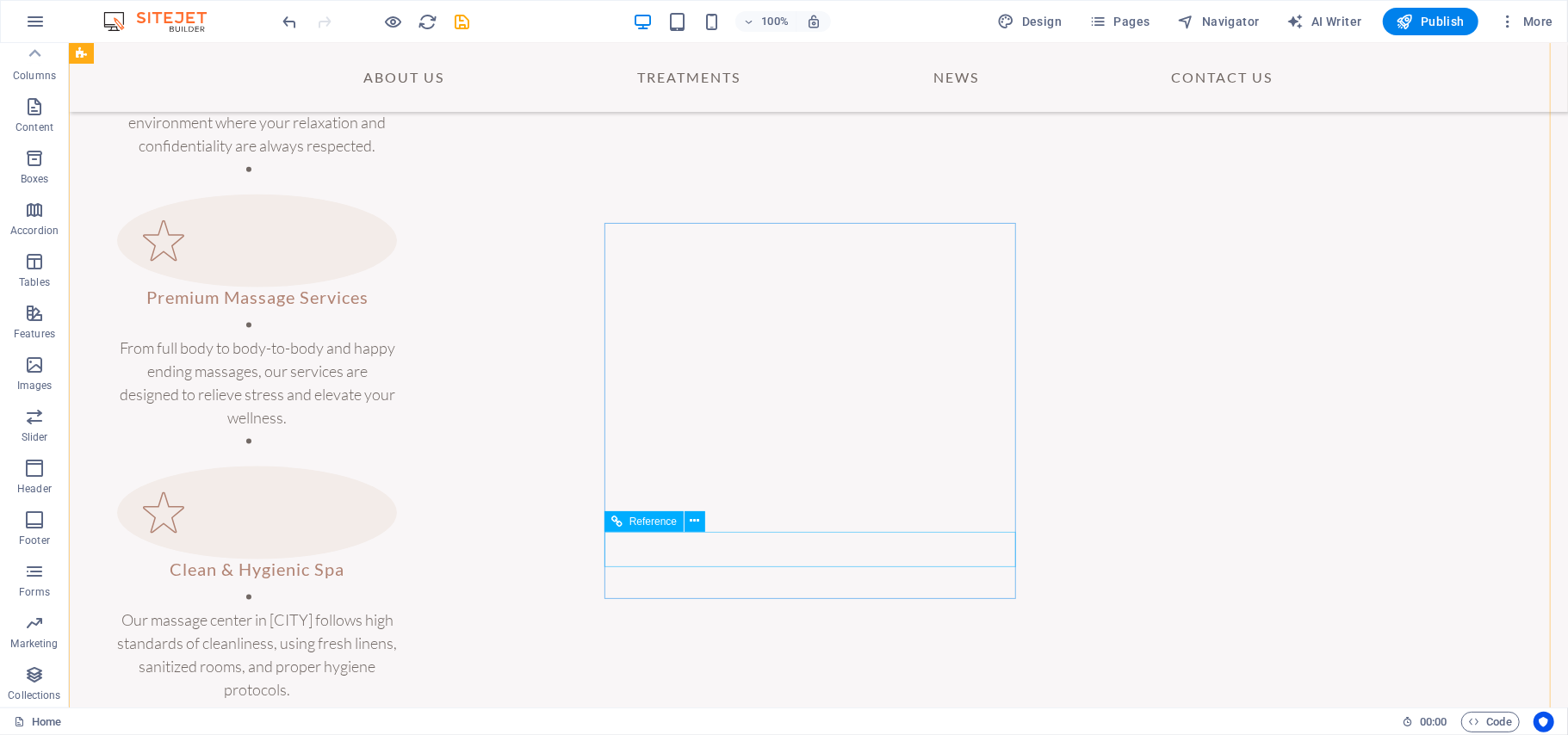 click at bounding box center (817, 3850) 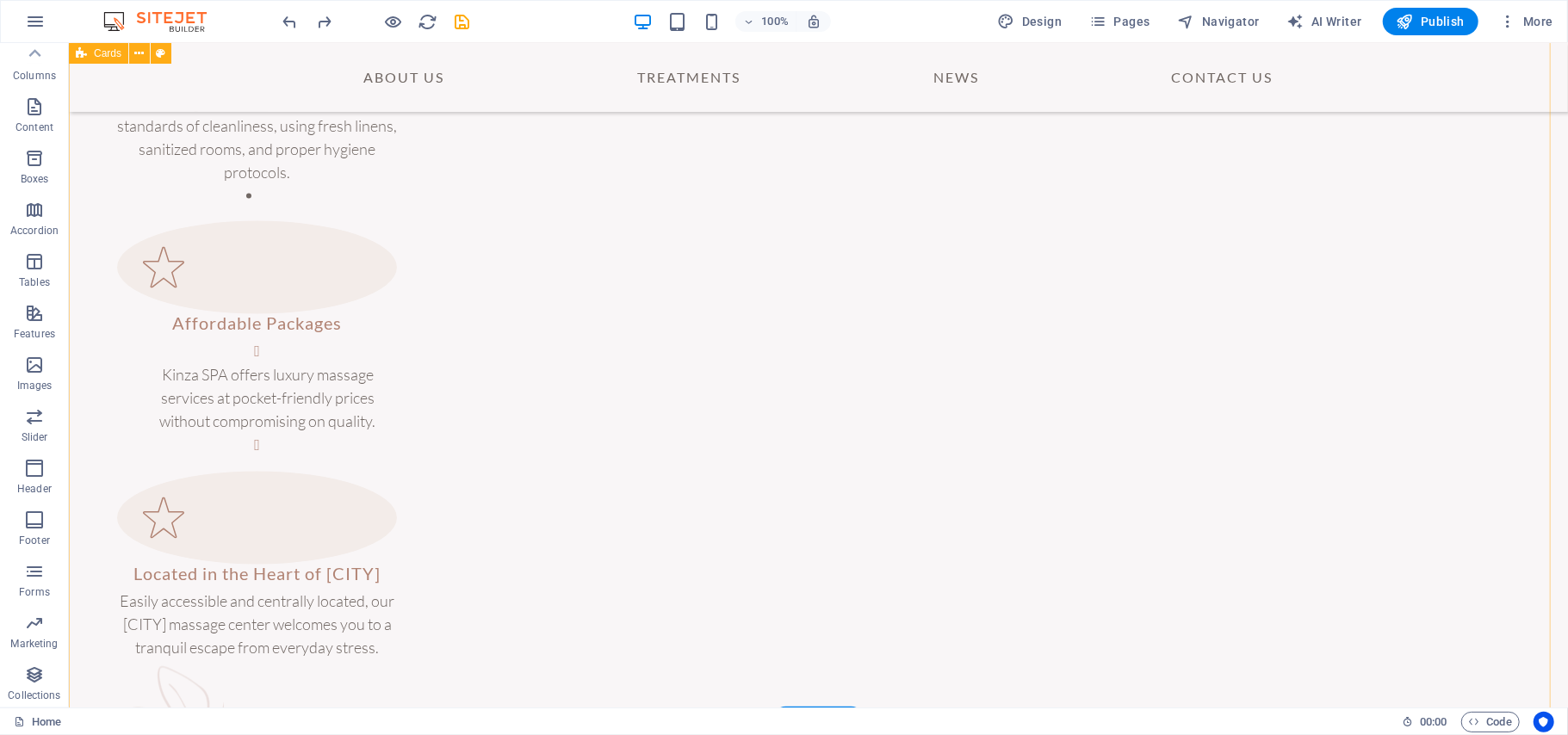 scroll, scrollTop: 2128, scrollLeft: 0, axis: vertical 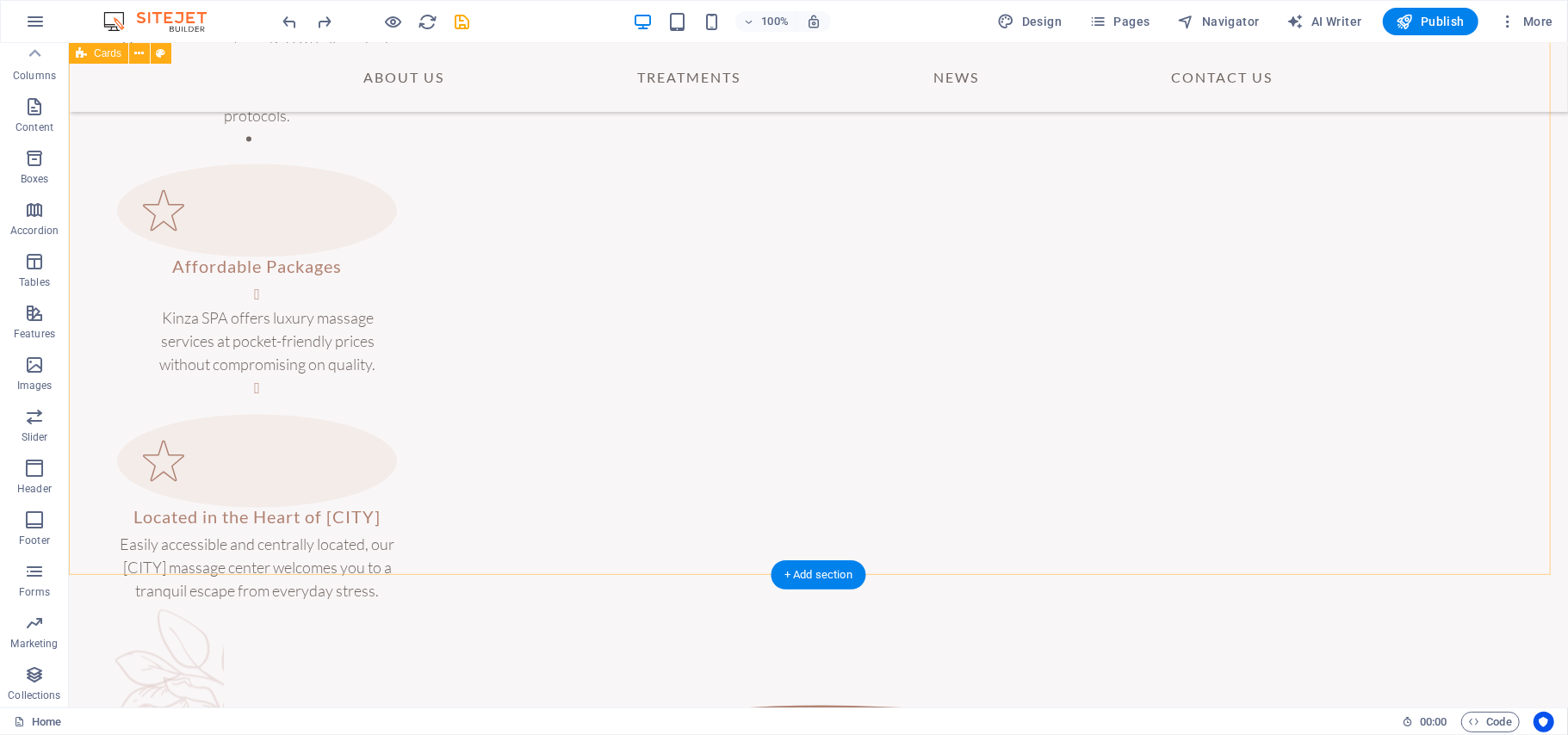 click on "Massage Options Hot Stones Massage Regular Massage Body to Body Massage Full Body Massage Happy Ending Massage" at bounding box center (817, 3928) 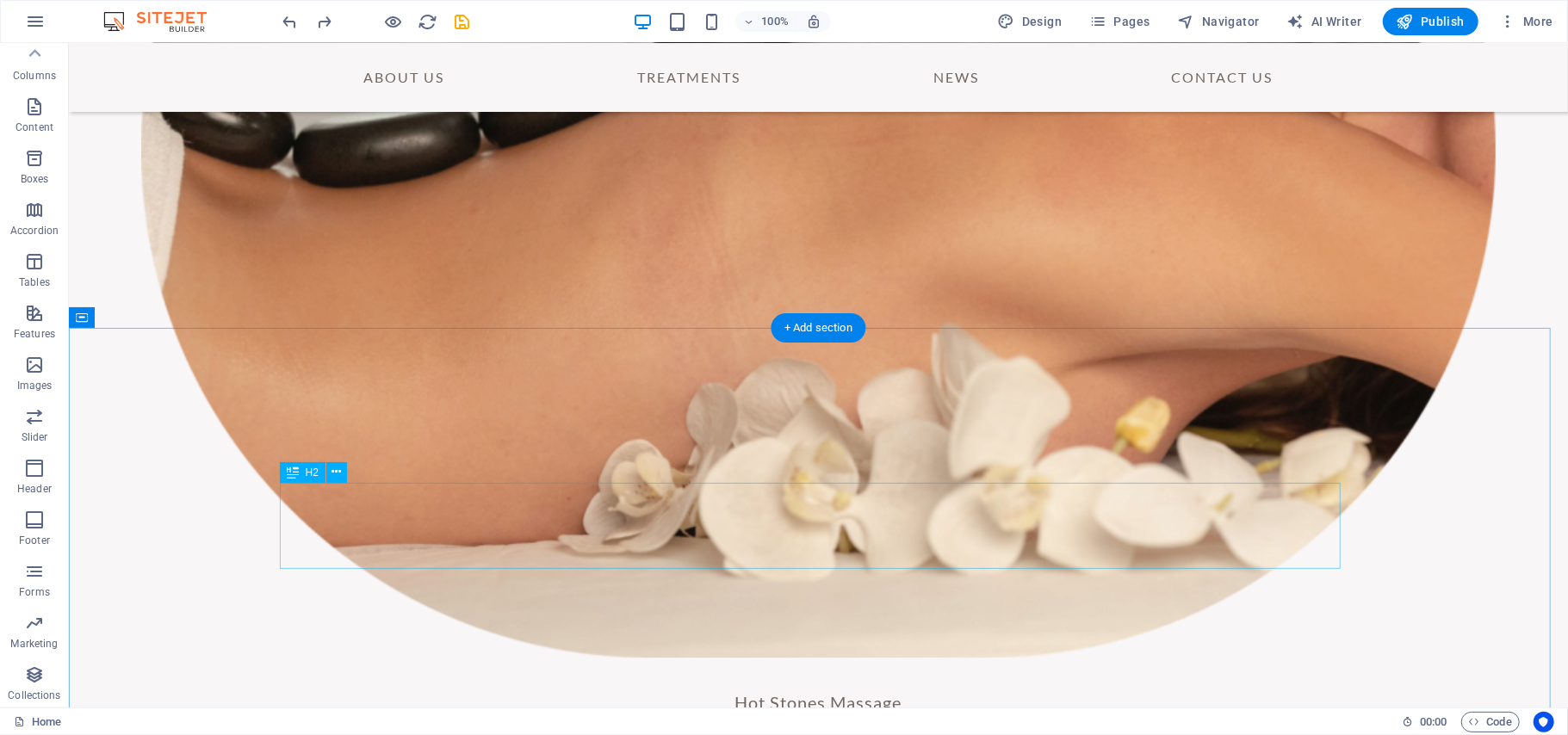 scroll, scrollTop: 3389, scrollLeft: 0, axis: vertical 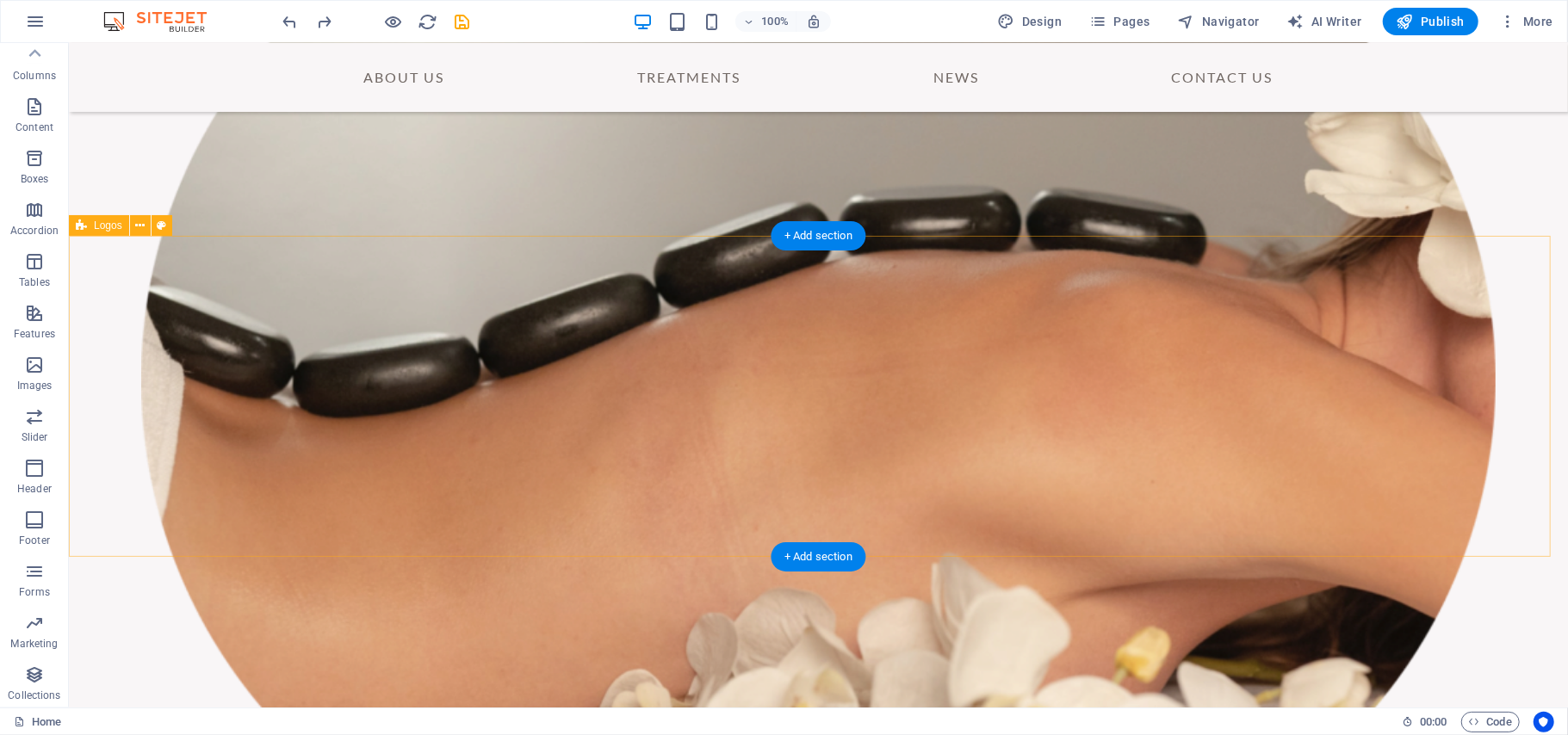 click on "Our Partners" at bounding box center (817, 7298) 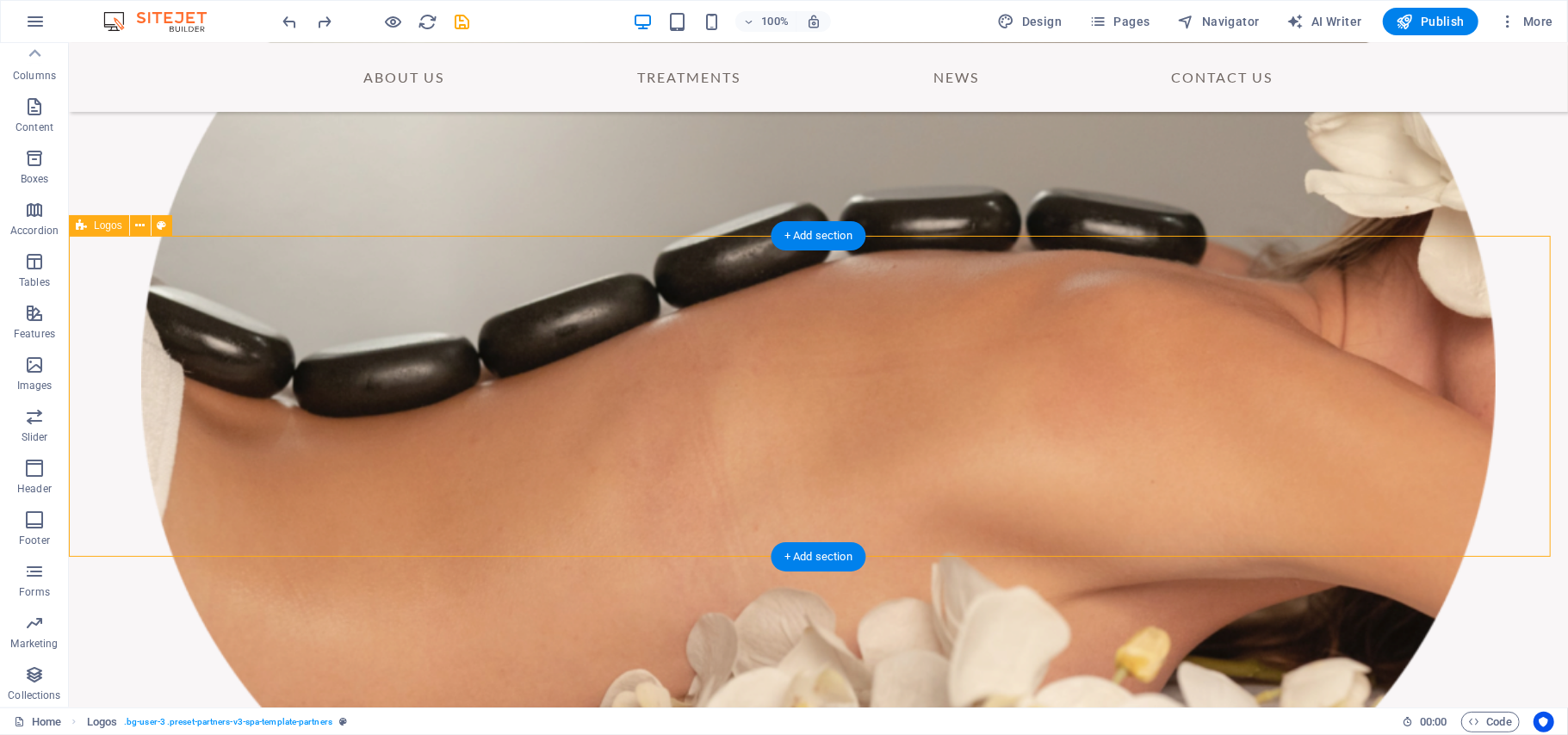 click on "Our Partners" at bounding box center [817, 7298] 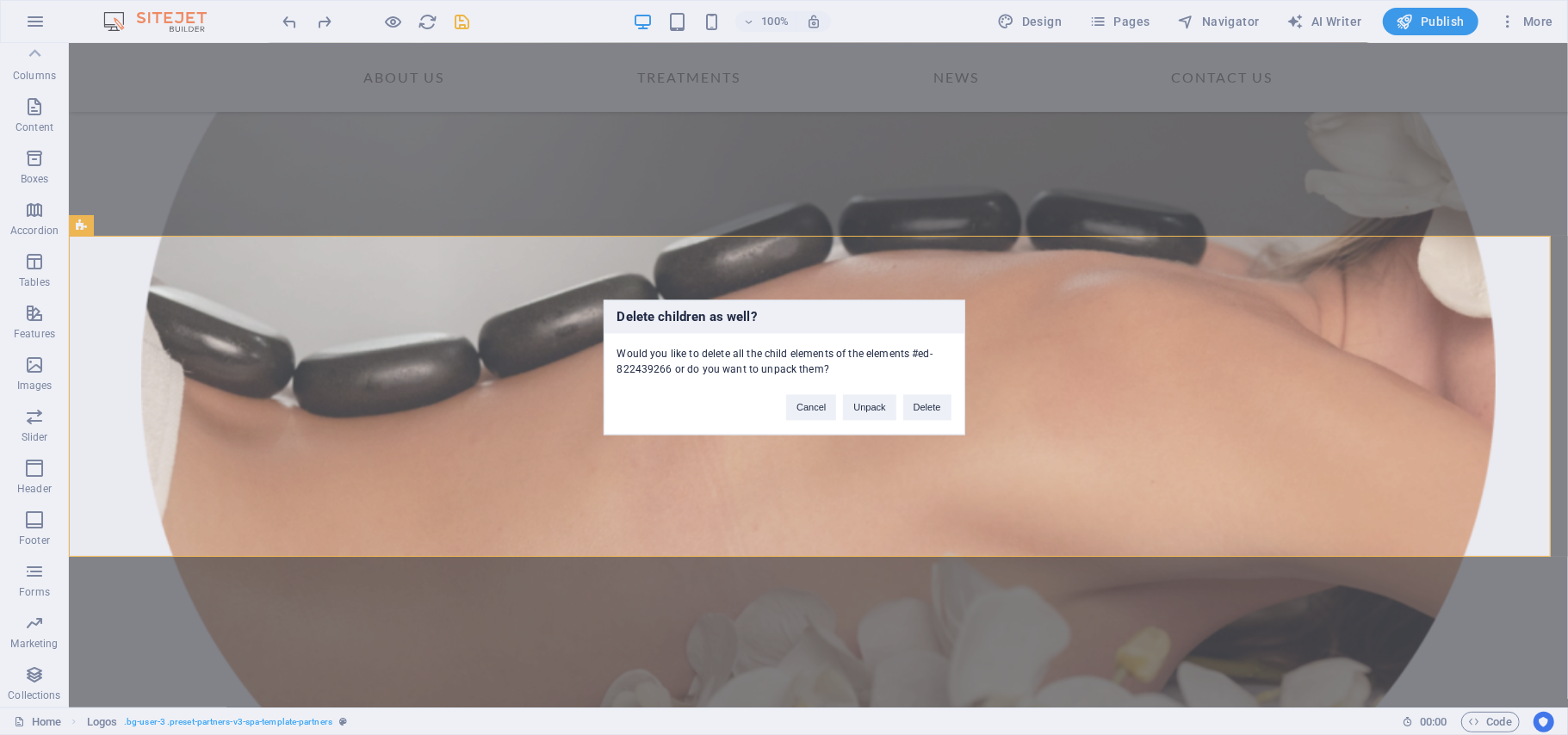 type 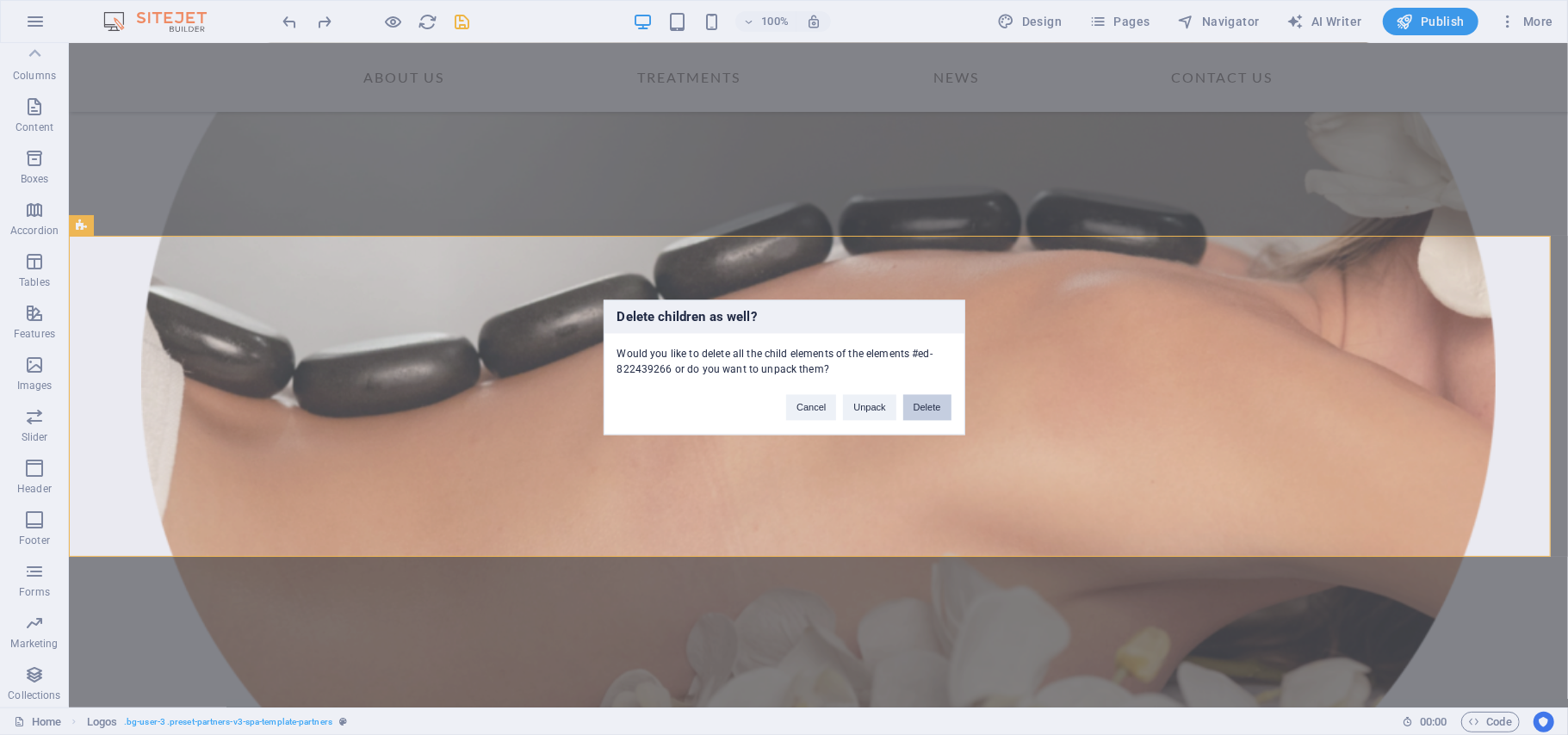 click on "Delete" at bounding box center [927, 408] 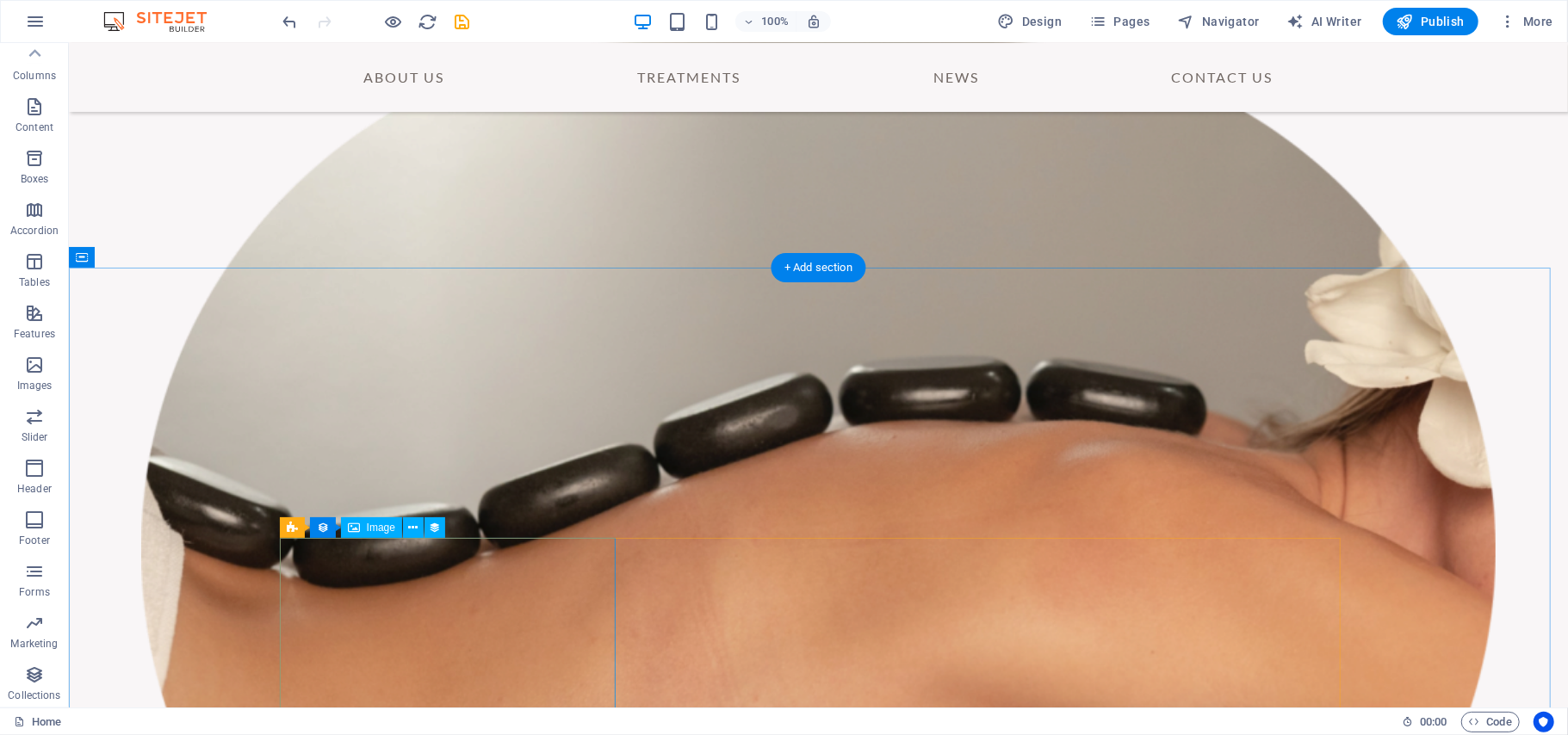 scroll, scrollTop: 3370, scrollLeft: 0, axis: vertical 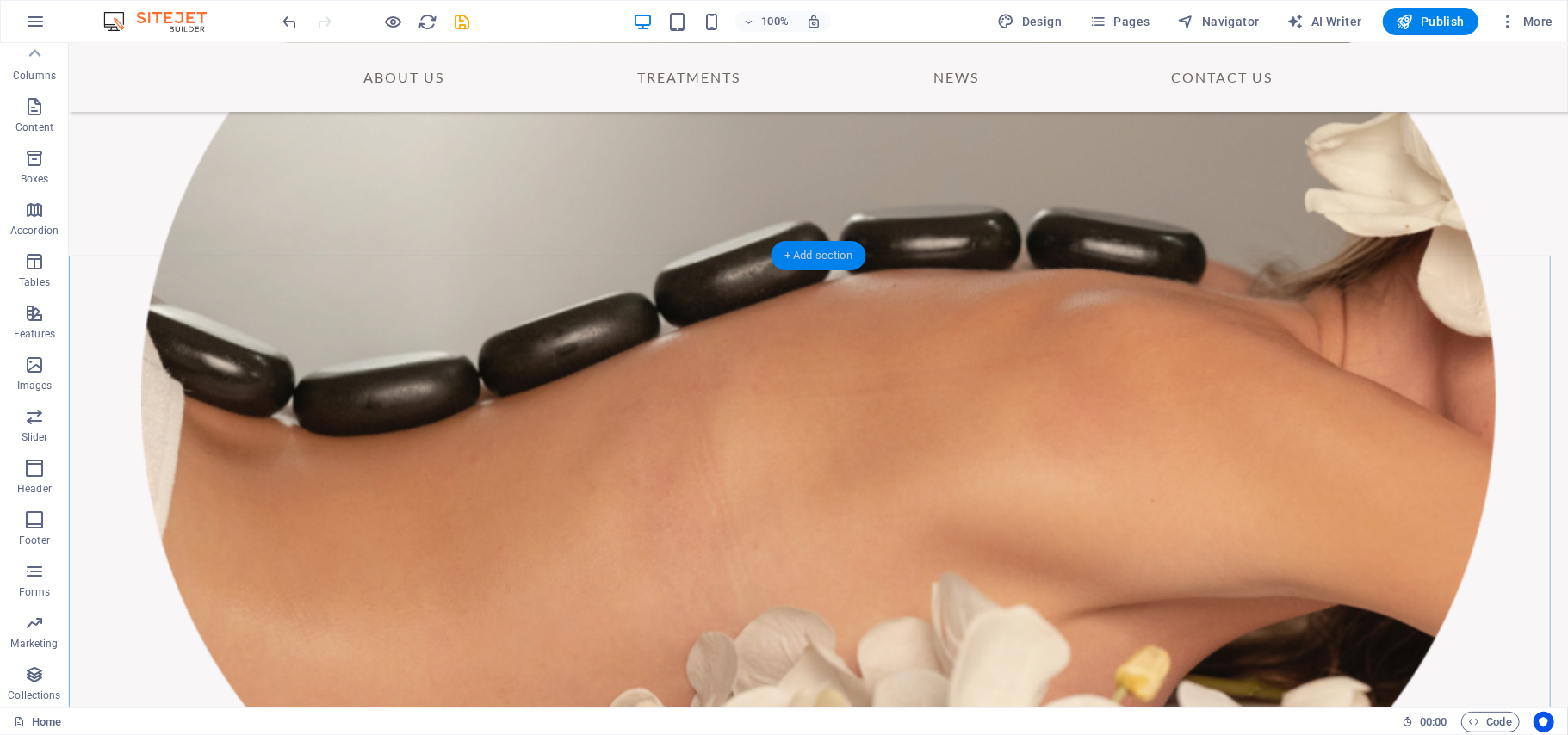 drag, startPoint x: 821, startPoint y: 244, endPoint x: 318, endPoint y: 361, distance: 516.4281 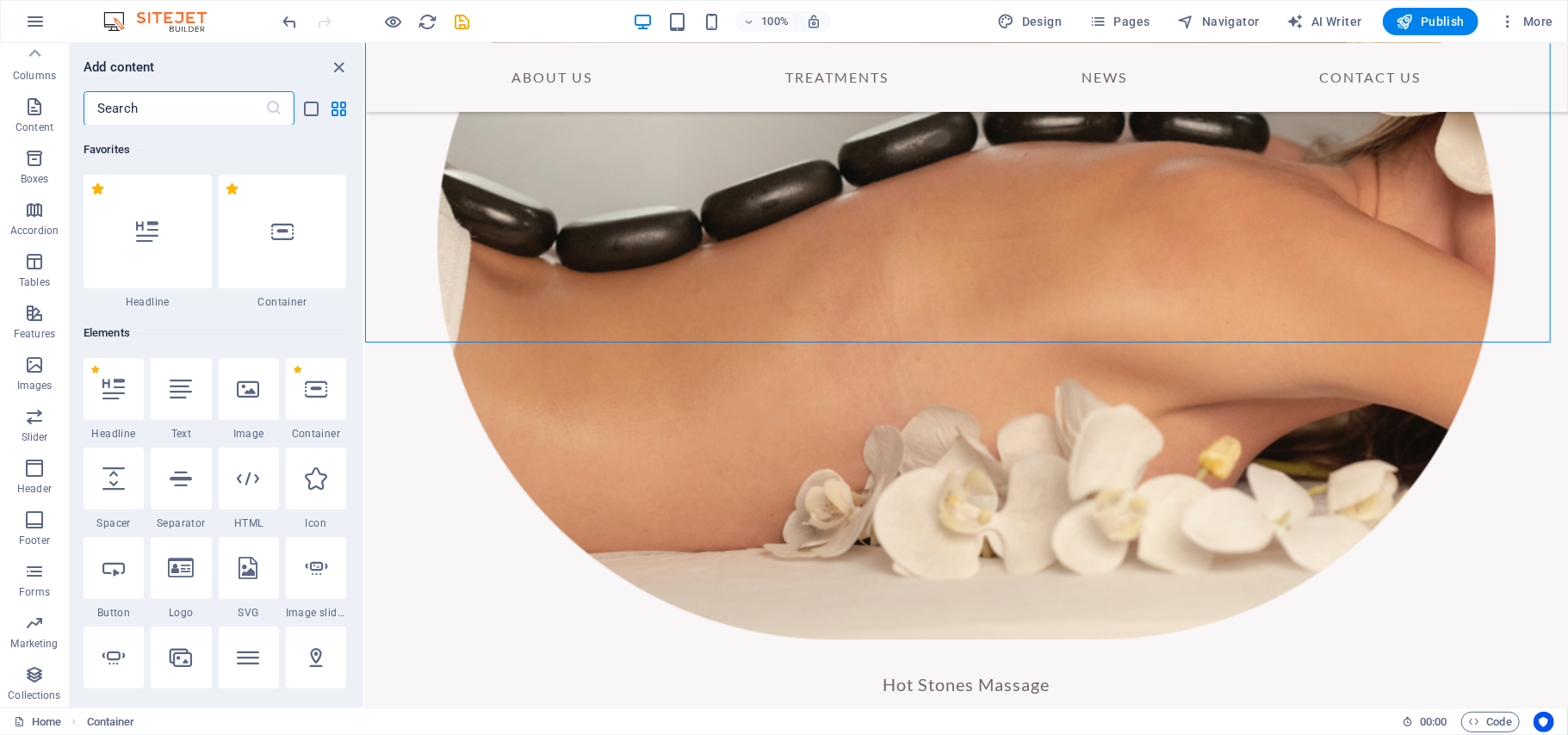 scroll, scrollTop: 3011, scrollLeft: 0, axis: vertical 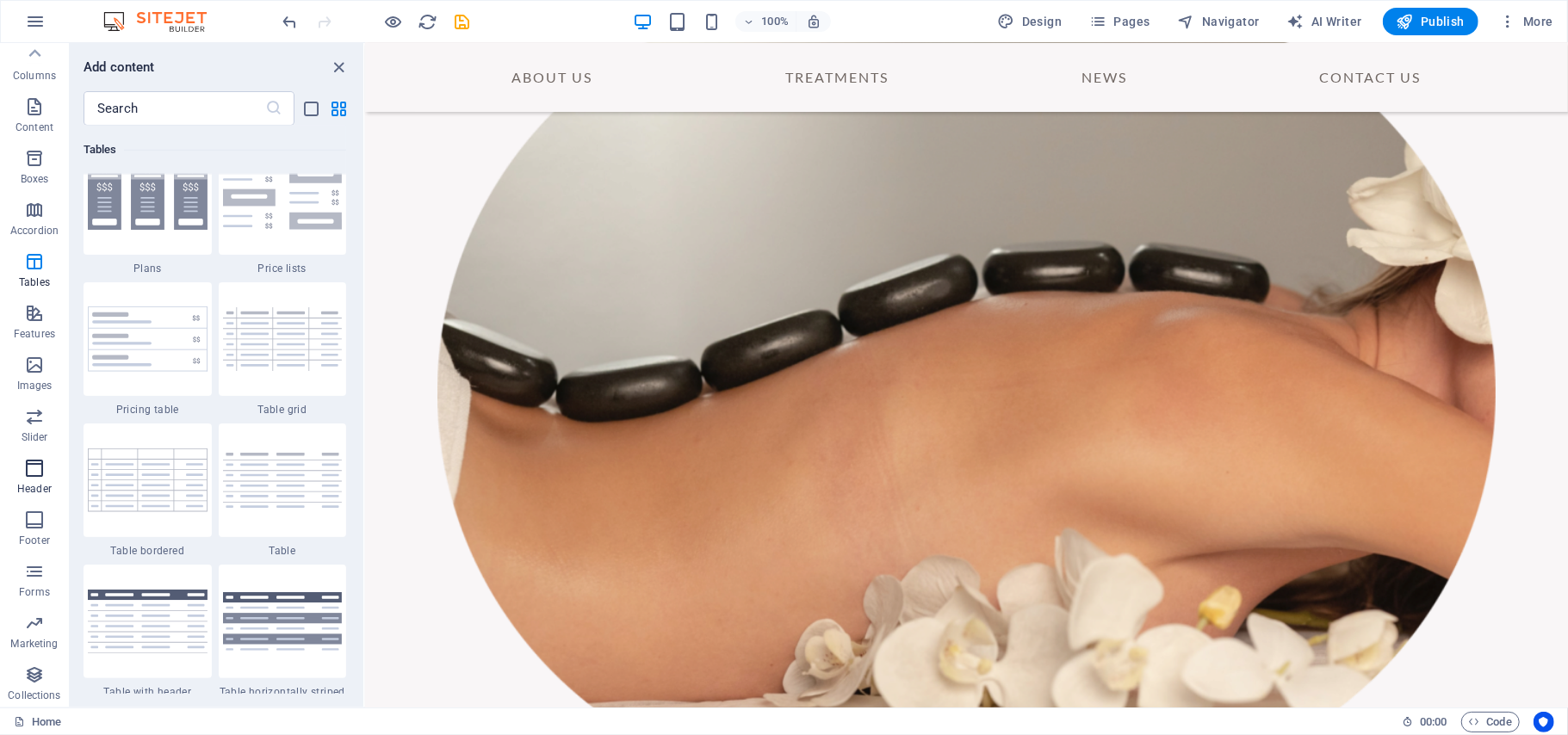 click on "Header" at bounding box center (34, 489) 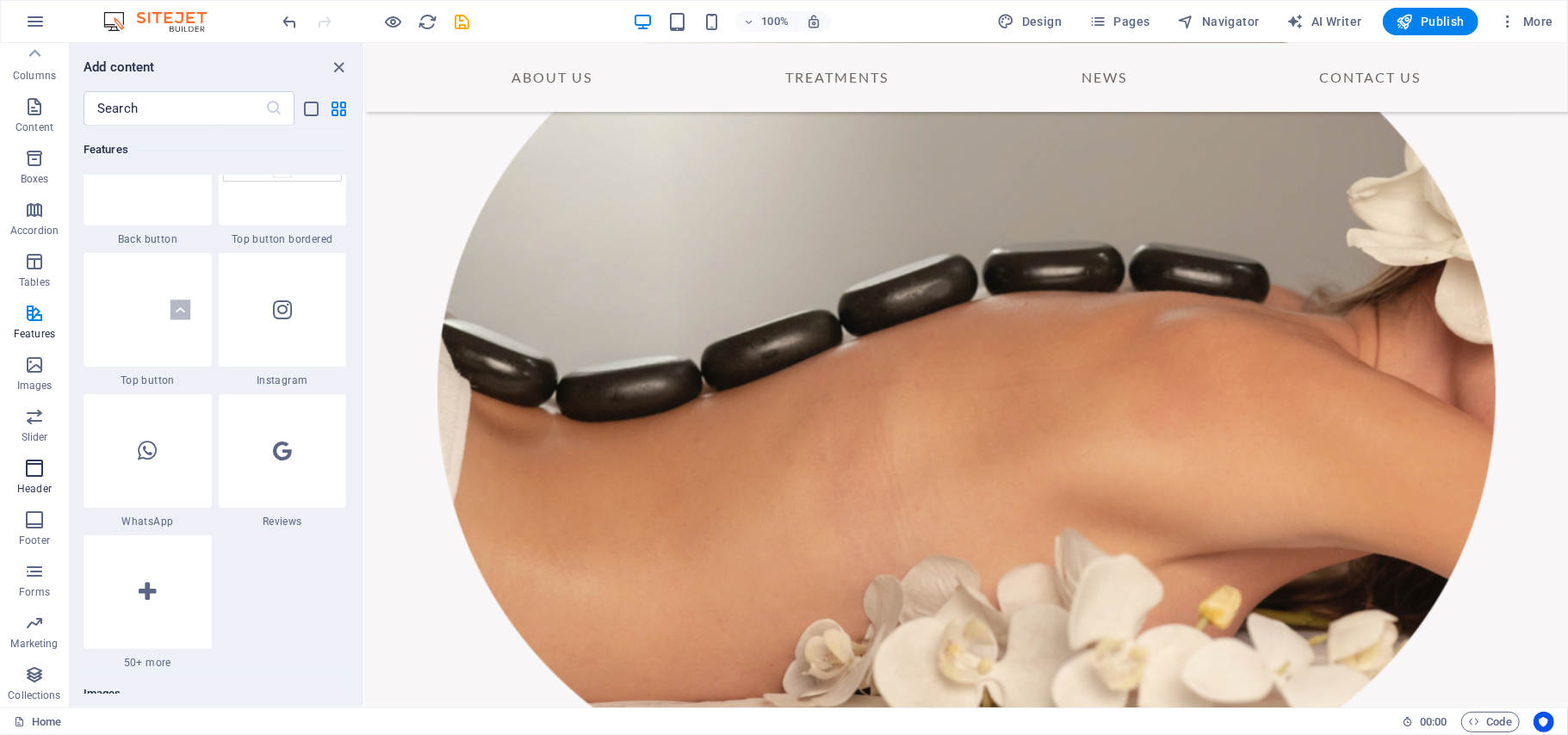 scroll, scrollTop: 10364, scrollLeft: 0, axis: vertical 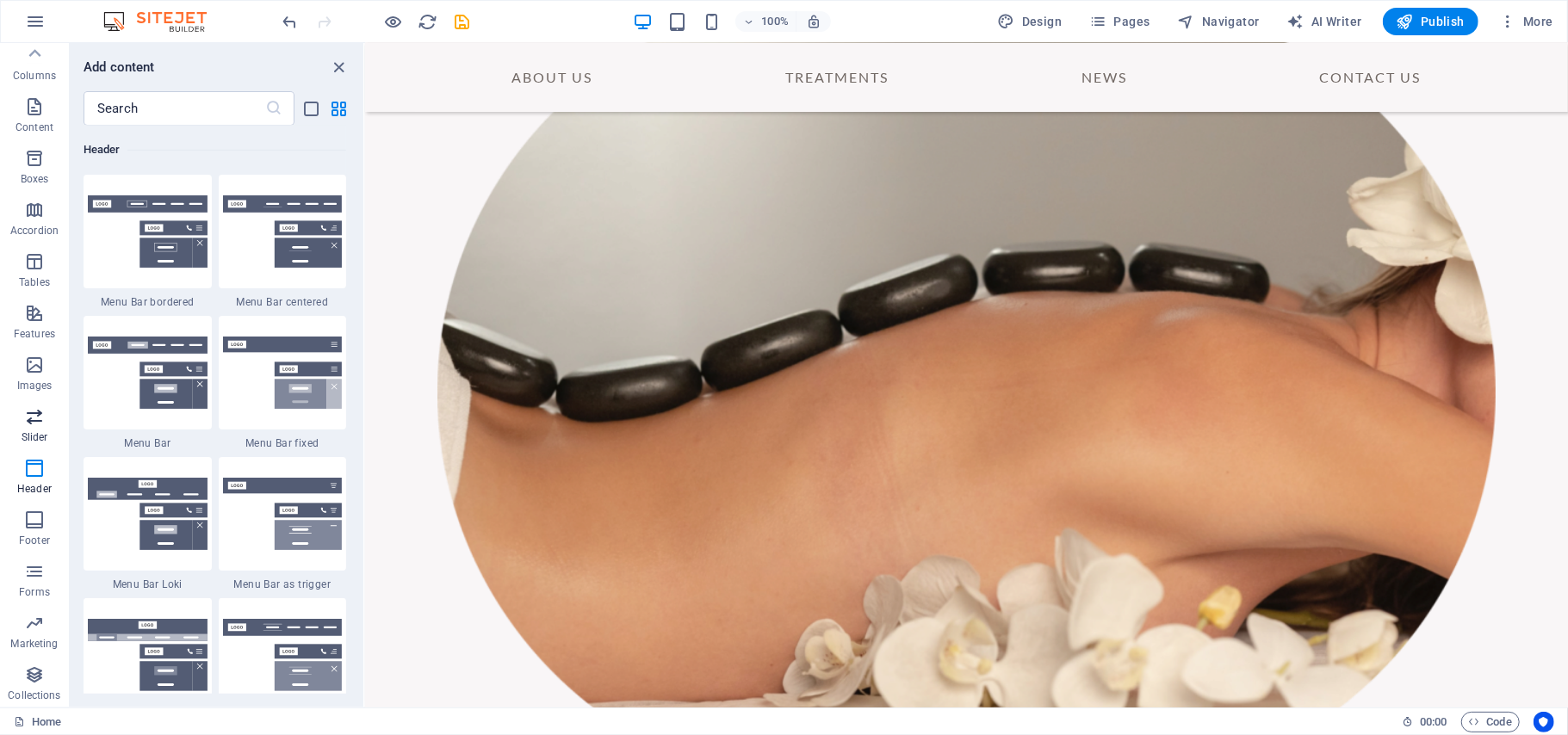 click on "Slider" at bounding box center [34, 427] 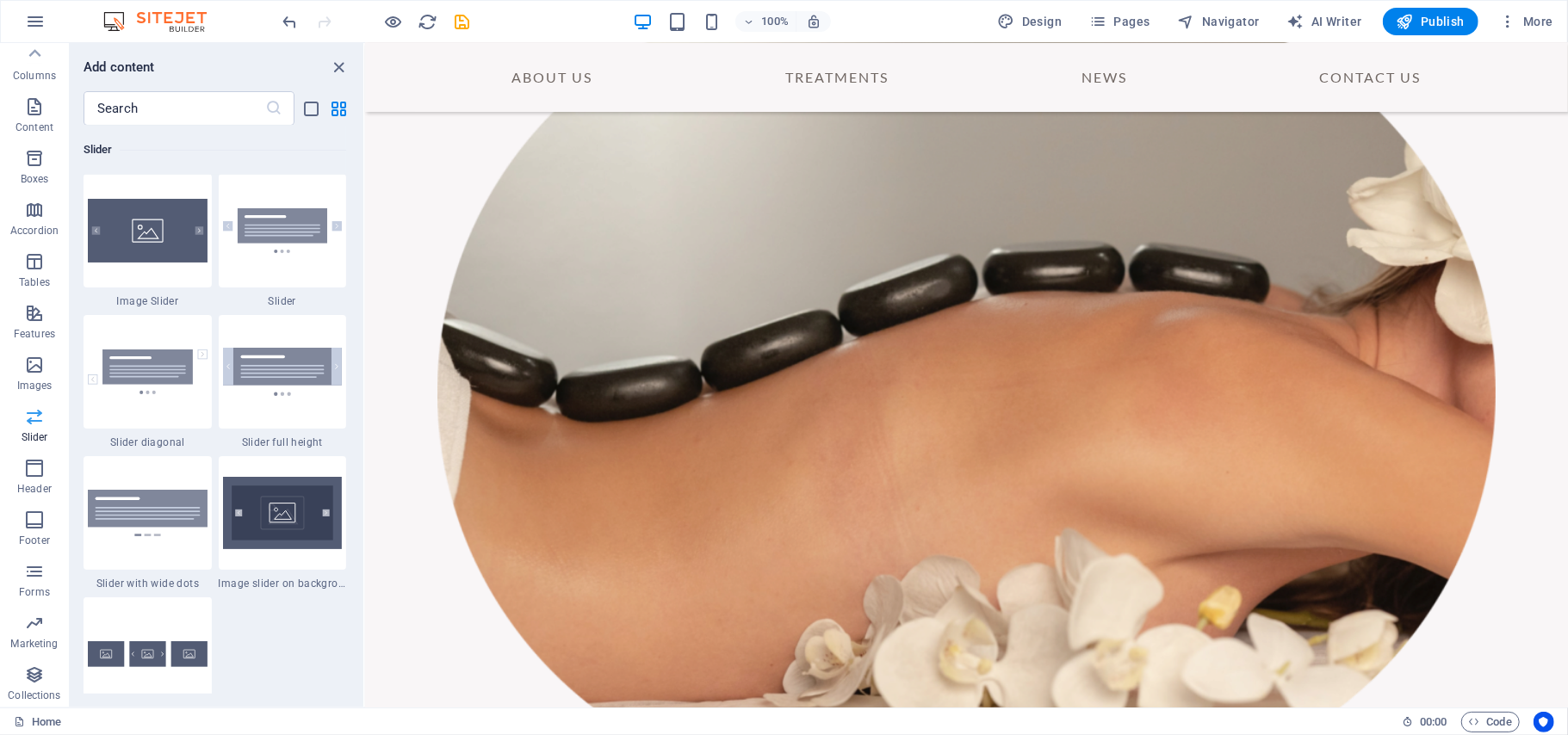scroll, scrollTop: 9757, scrollLeft: 0, axis: vertical 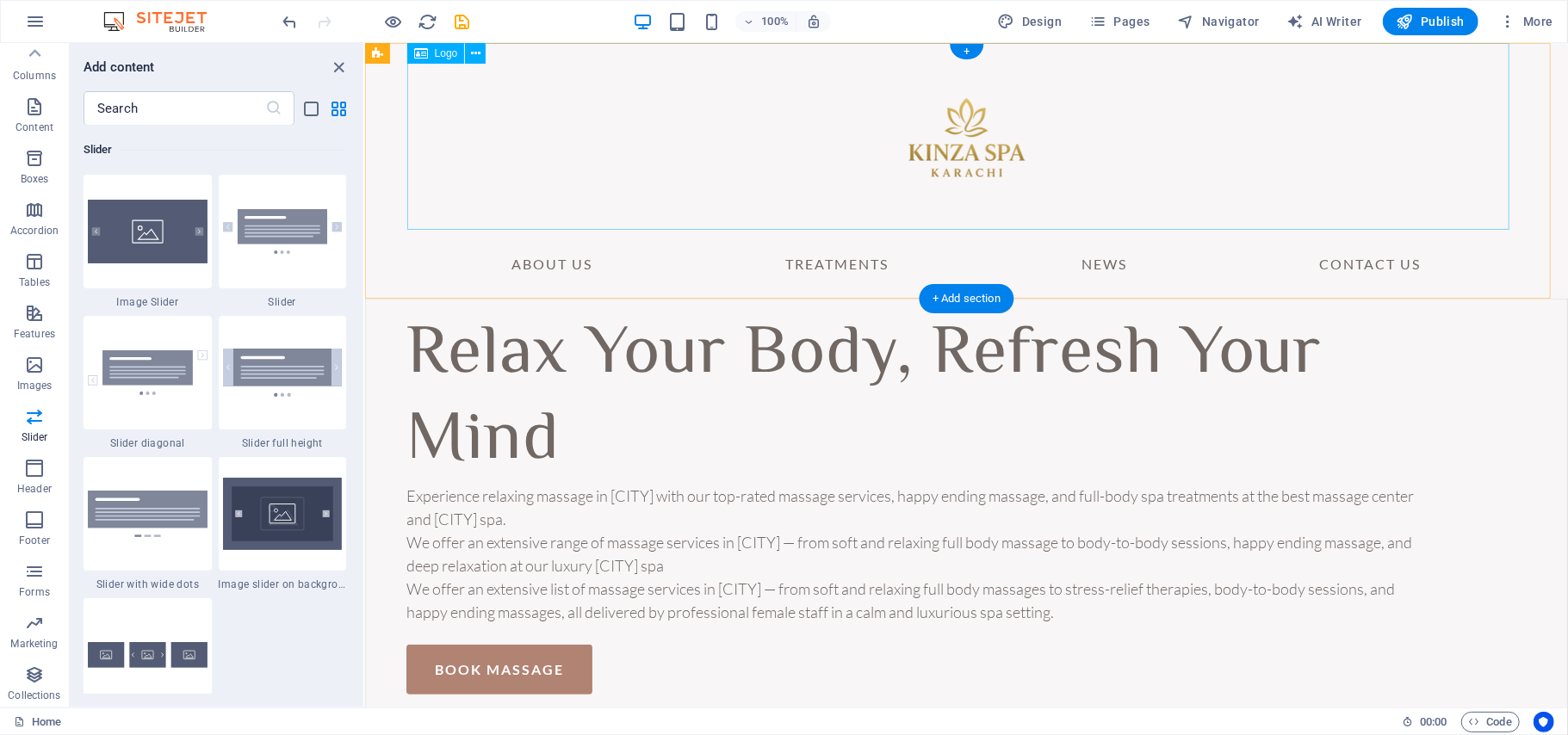 click at bounding box center (966, 135) 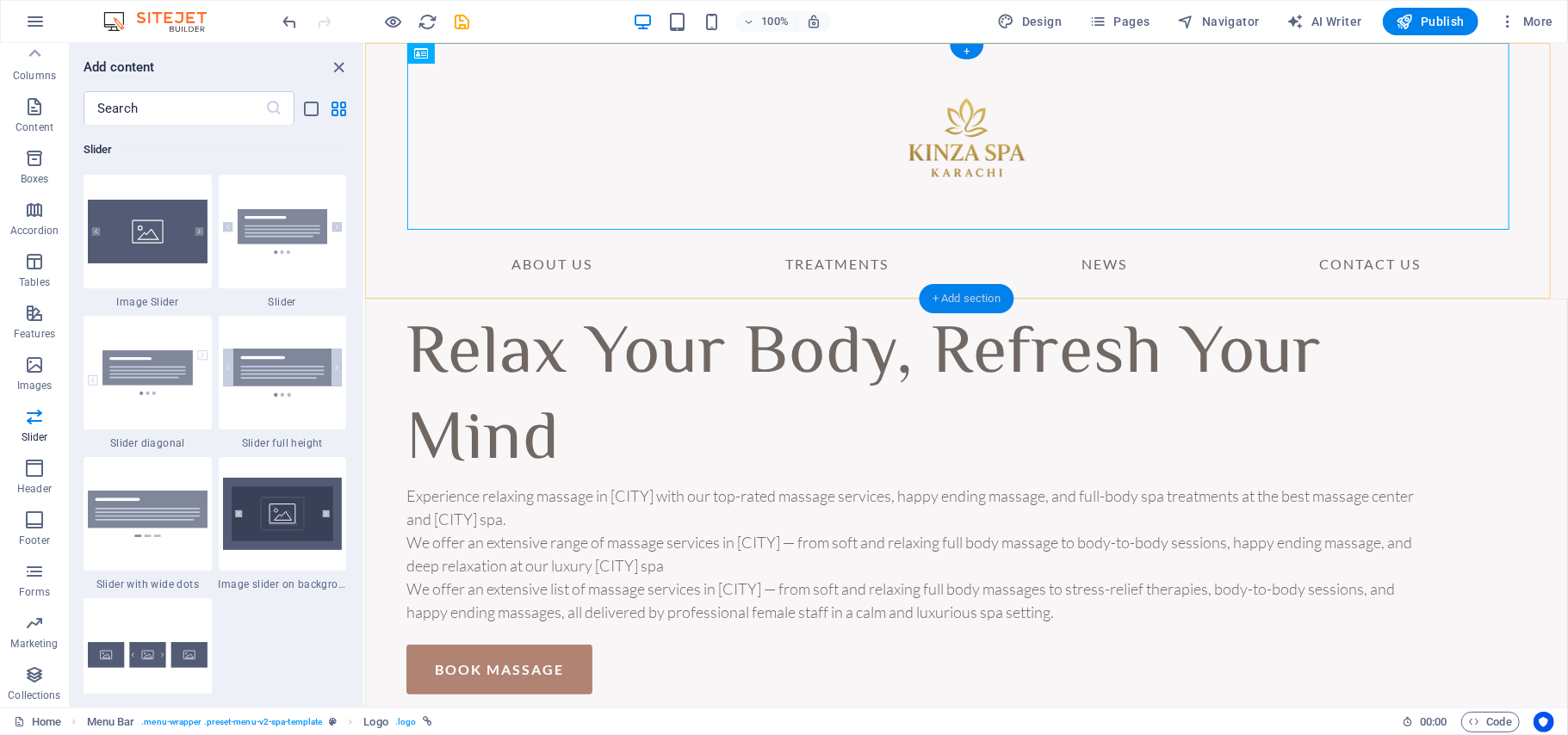 click on "+ Add section" at bounding box center (966, 299) 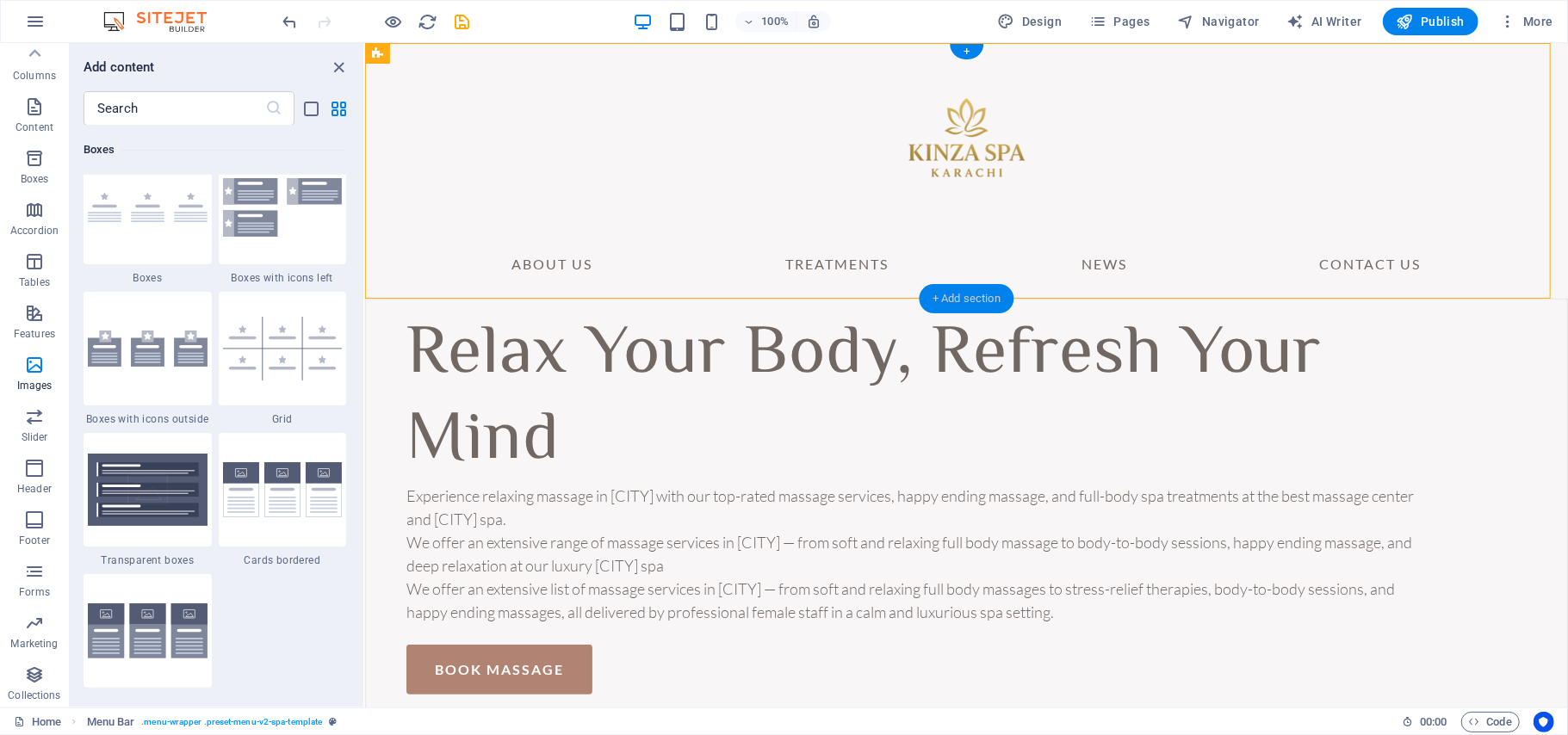 scroll, scrollTop: 3011, scrollLeft: 0, axis: vertical 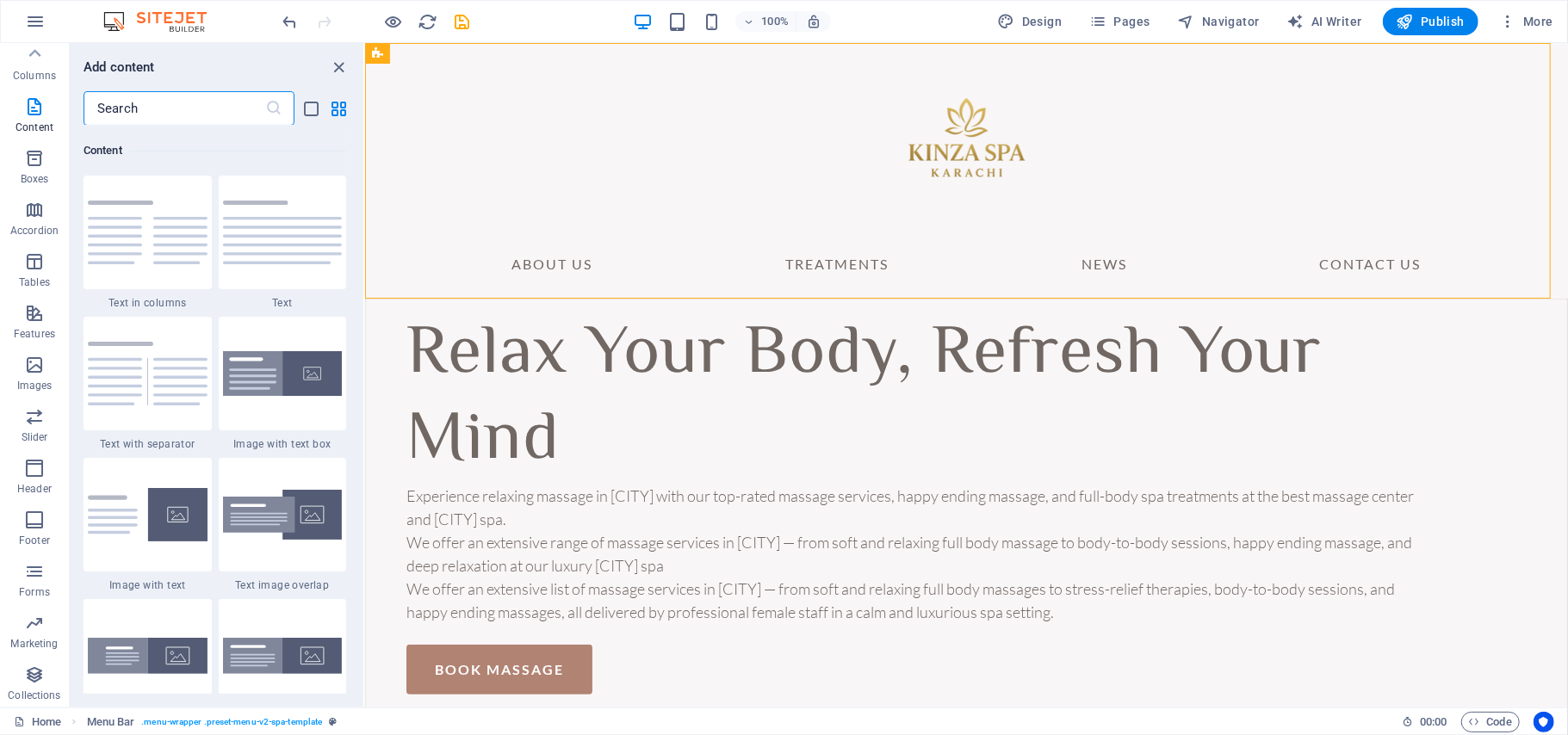 click at bounding box center [174, 108] 